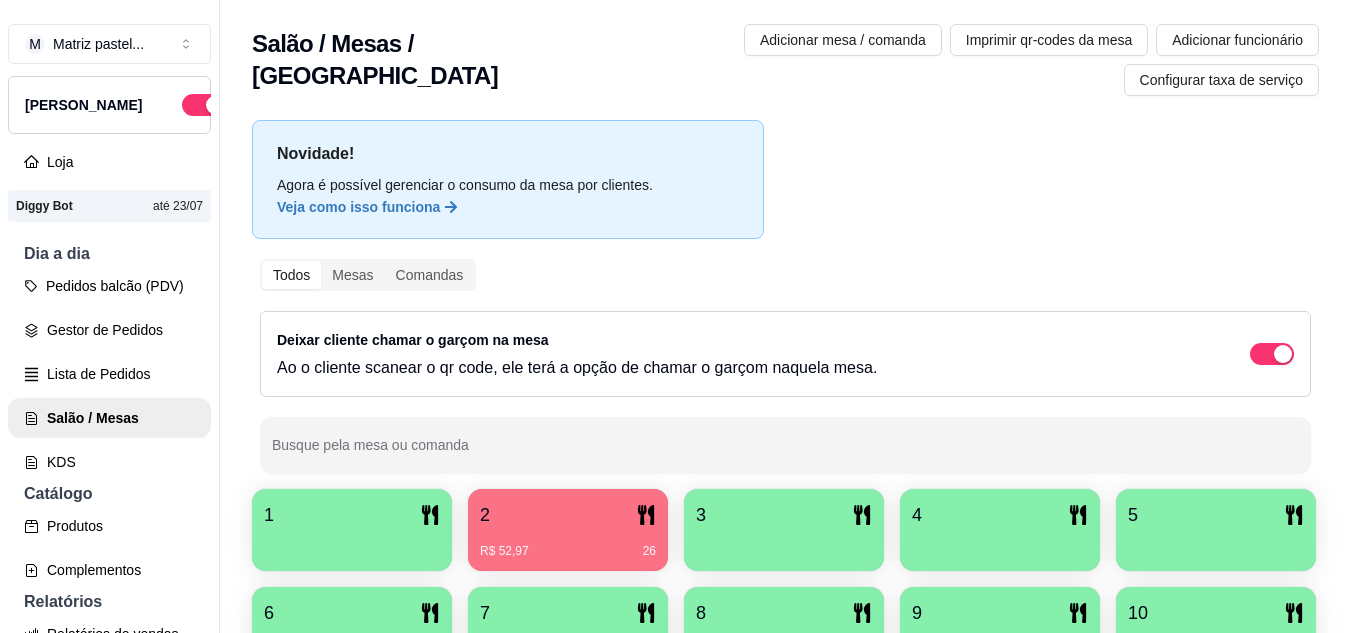 scroll, scrollTop: 0, scrollLeft: 0, axis: both 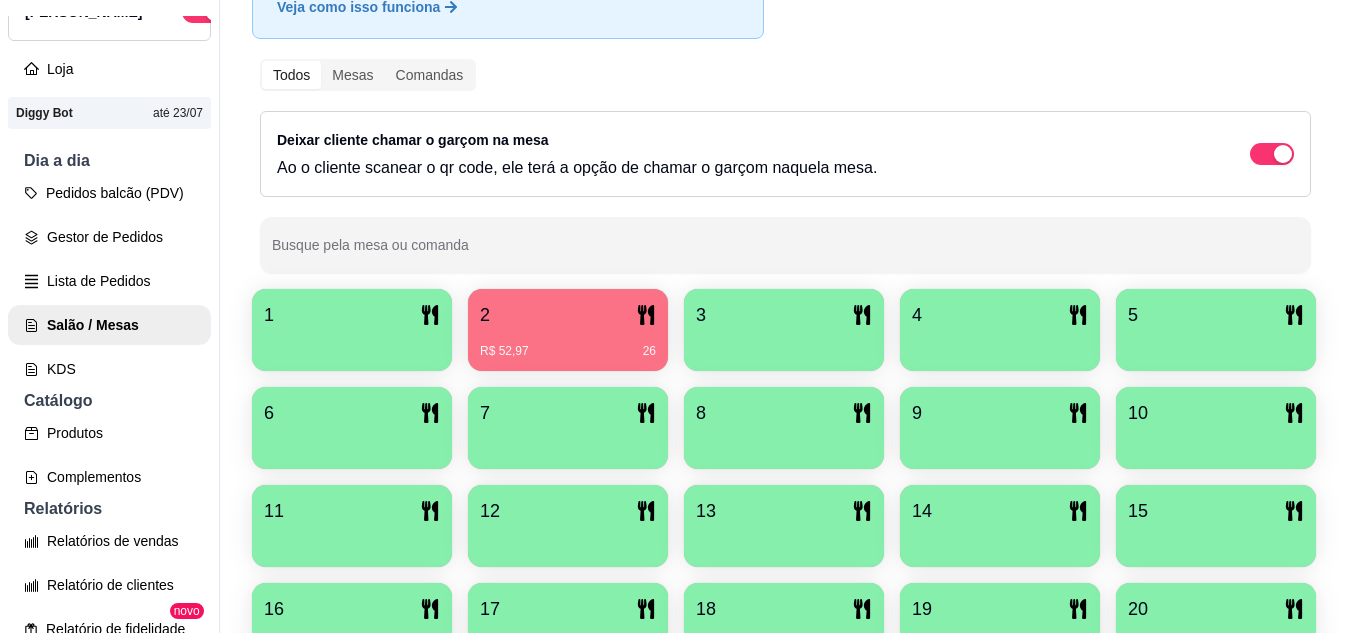click on "2" at bounding box center (568, 315) 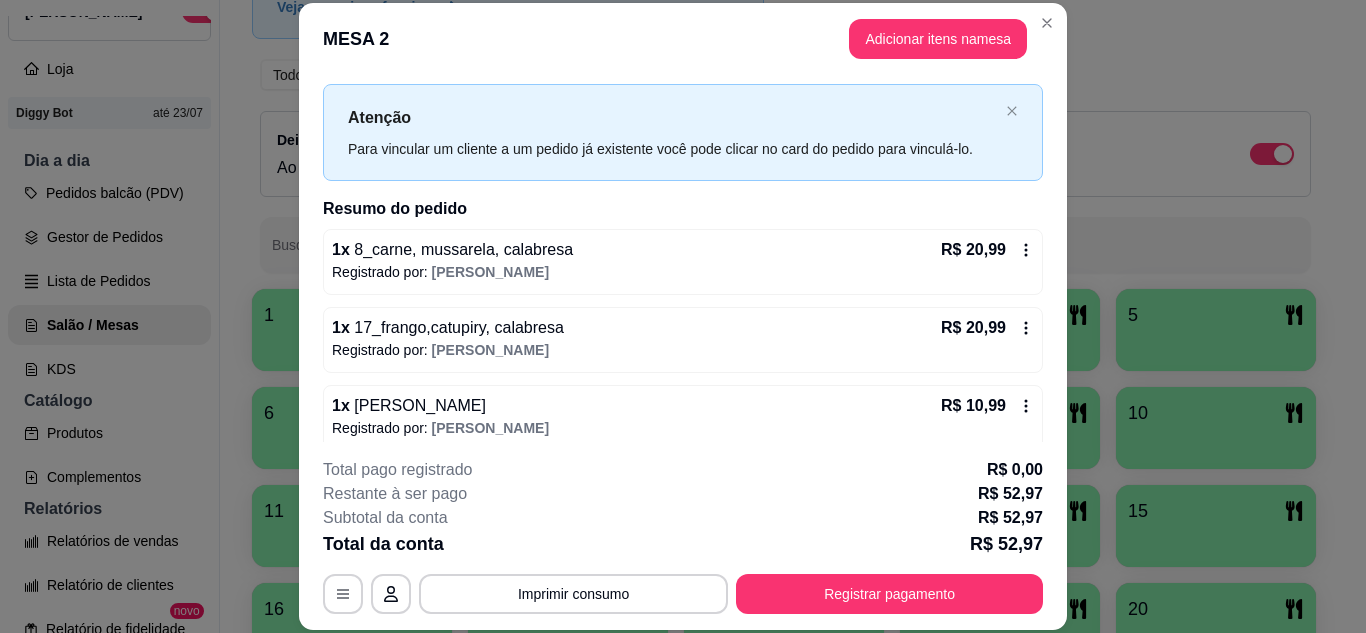 scroll, scrollTop: 52, scrollLeft: 0, axis: vertical 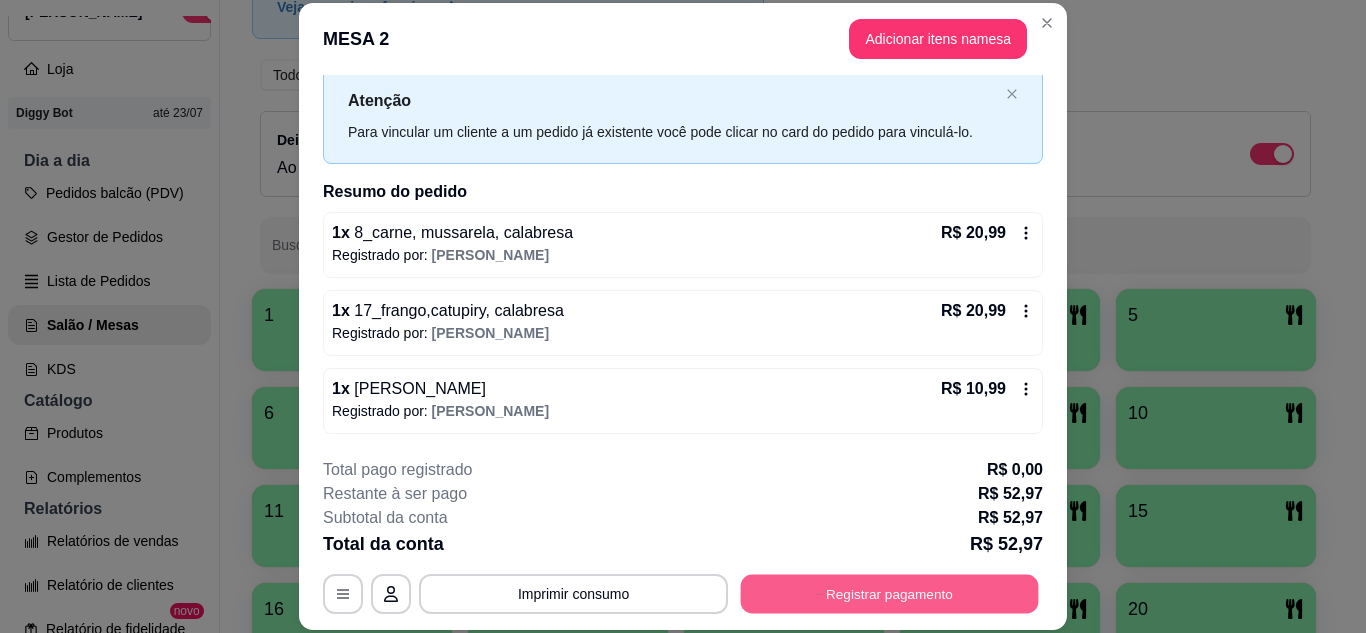 click on "Registrar pagamento" at bounding box center (890, 593) 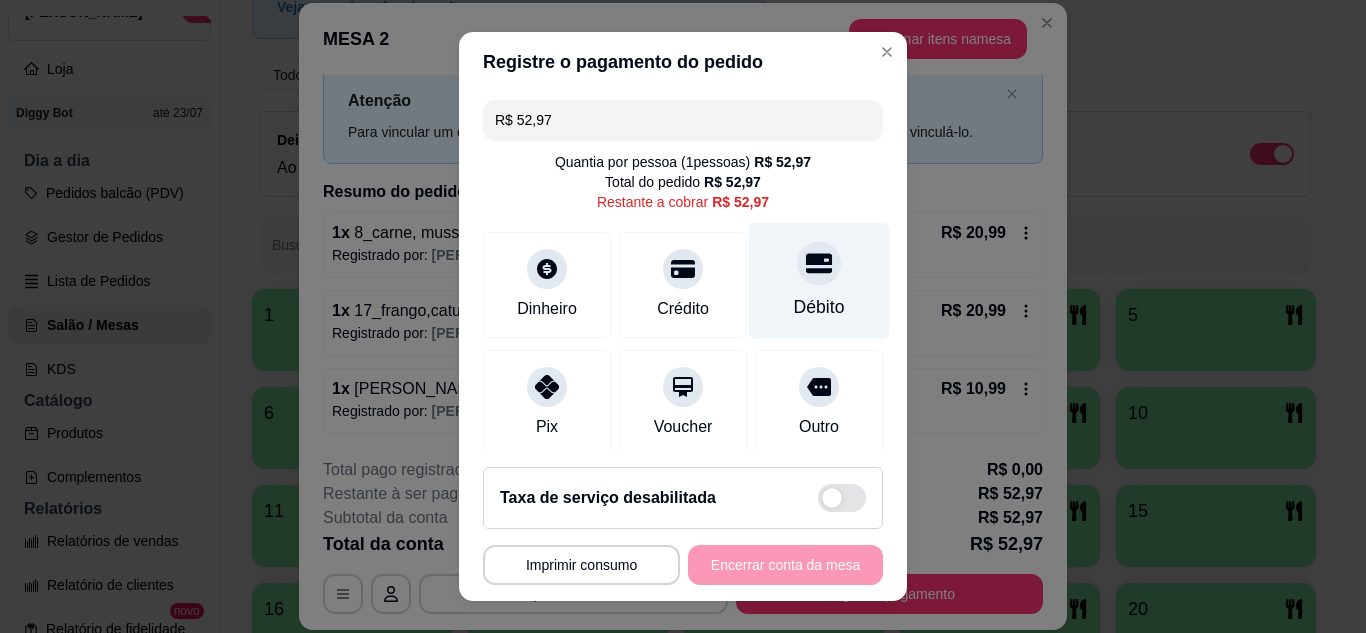 click on "Débito" at bounding box center (819, 280) 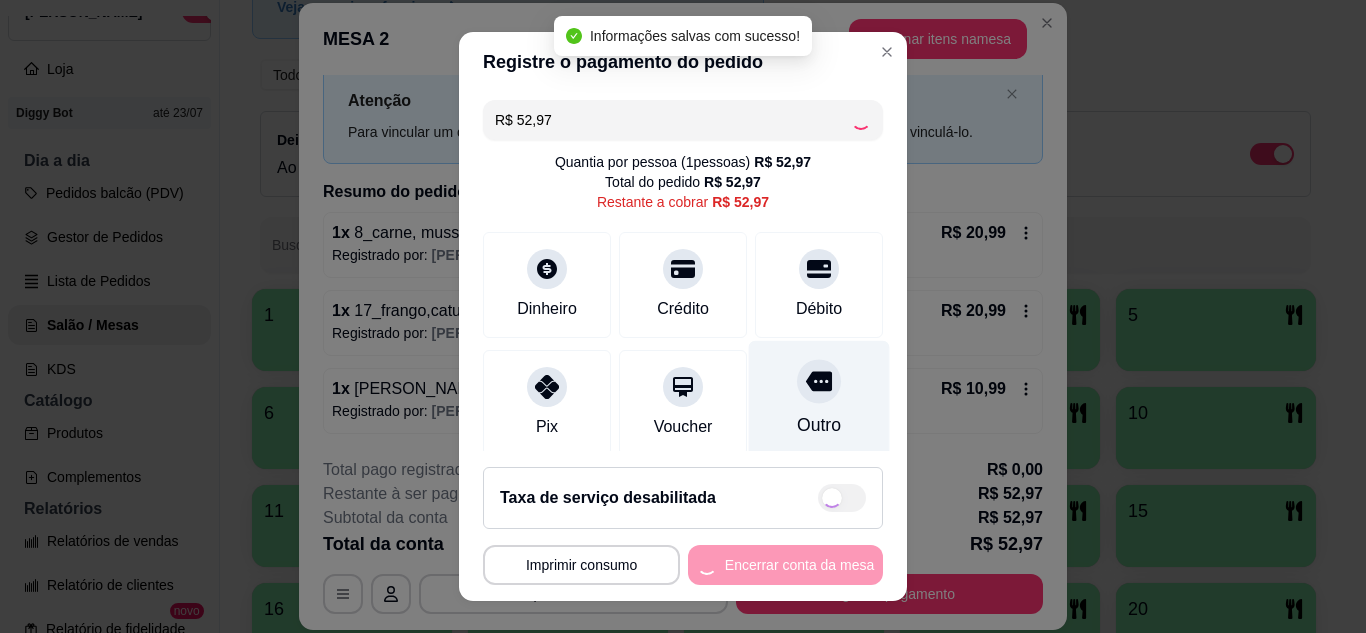 type on "R$ 0,00" 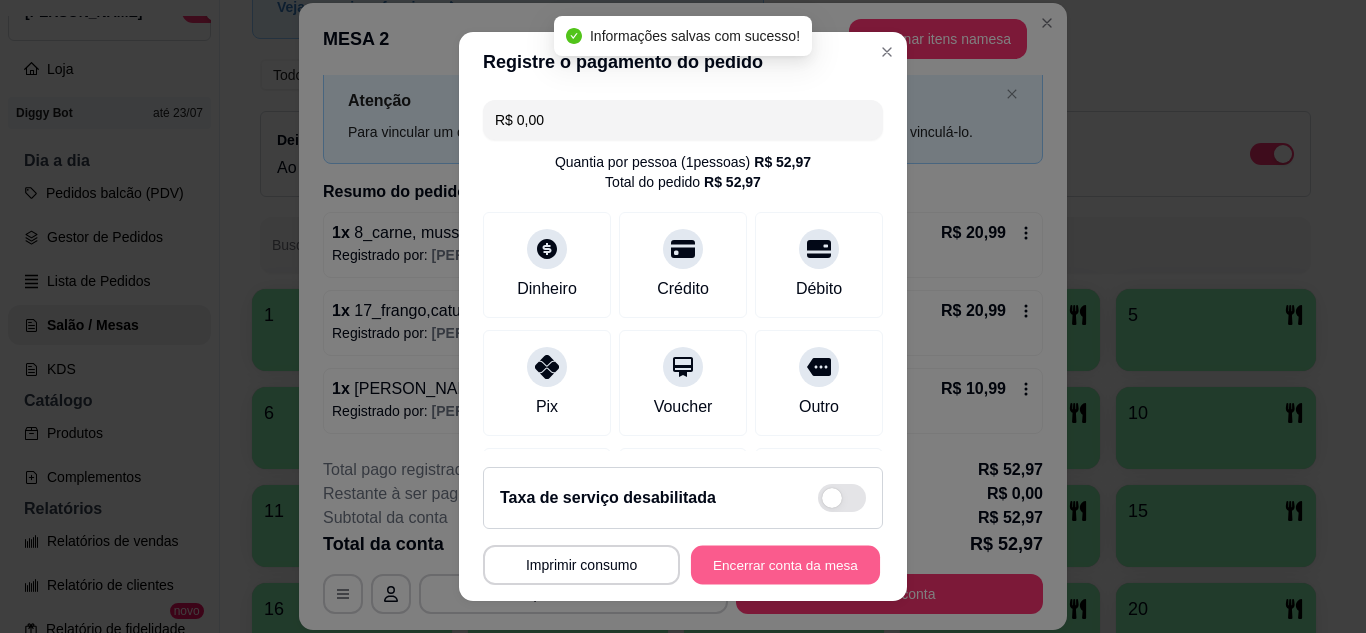click on "Encerrar conta da mesa" at bounding box center [785, 565] 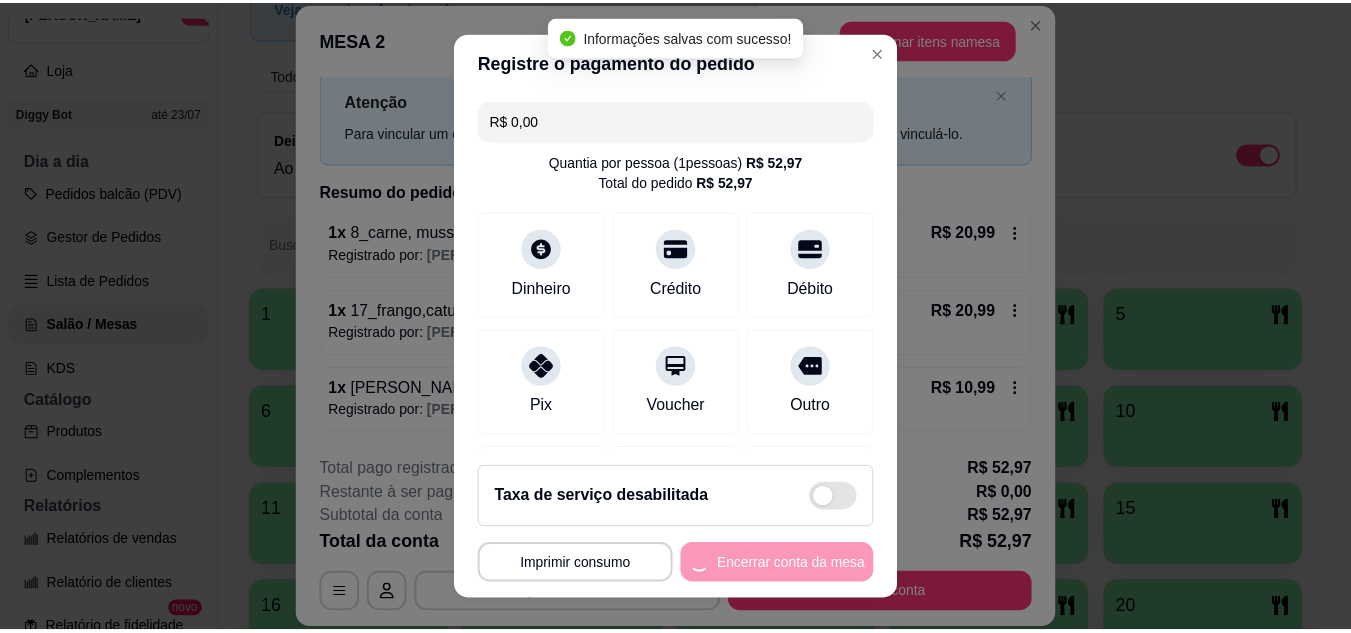 scroll, scrollTop: 0, scrollLeft: 0, axis: both 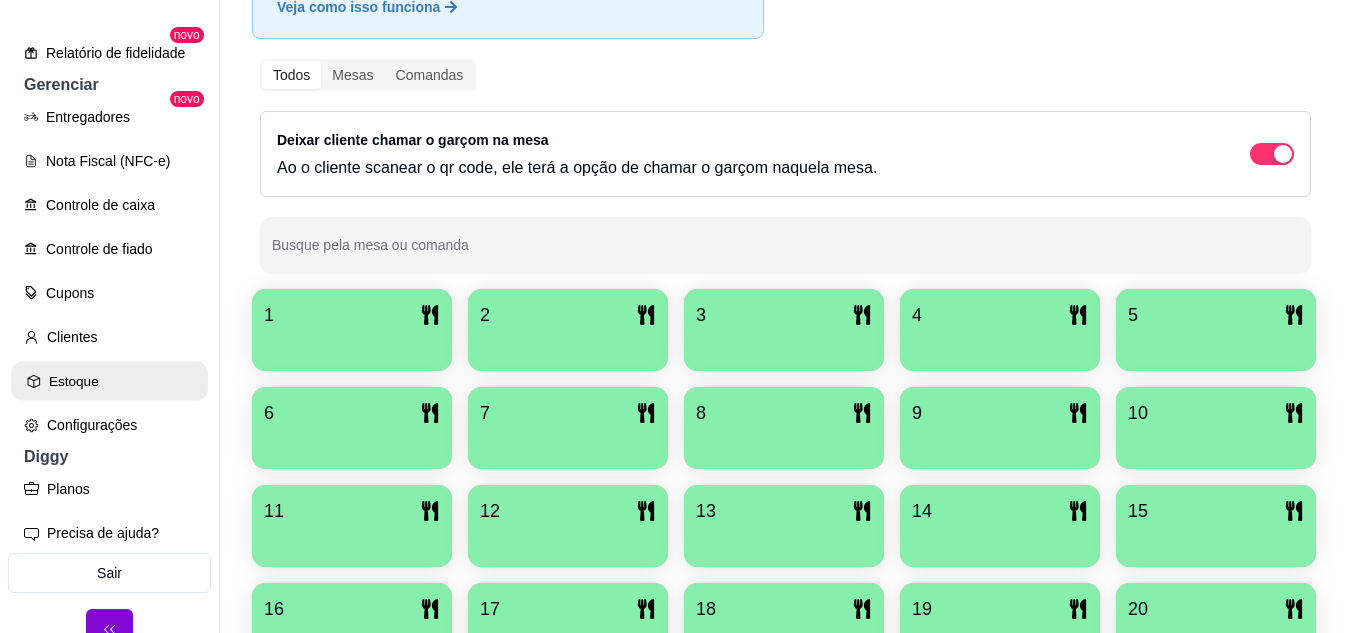 click on "Estoque" at bounding box center [109, 381] 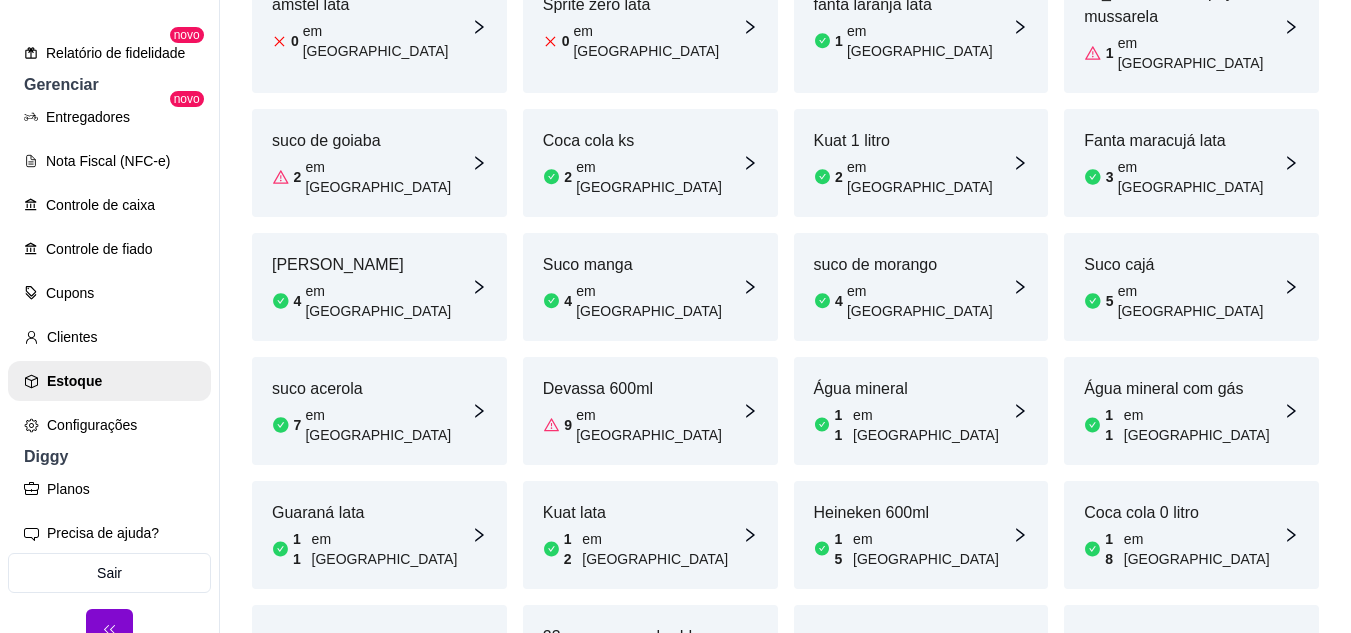 scroll, scrollTop: 900, scrollLeft: 0, axis: vertical 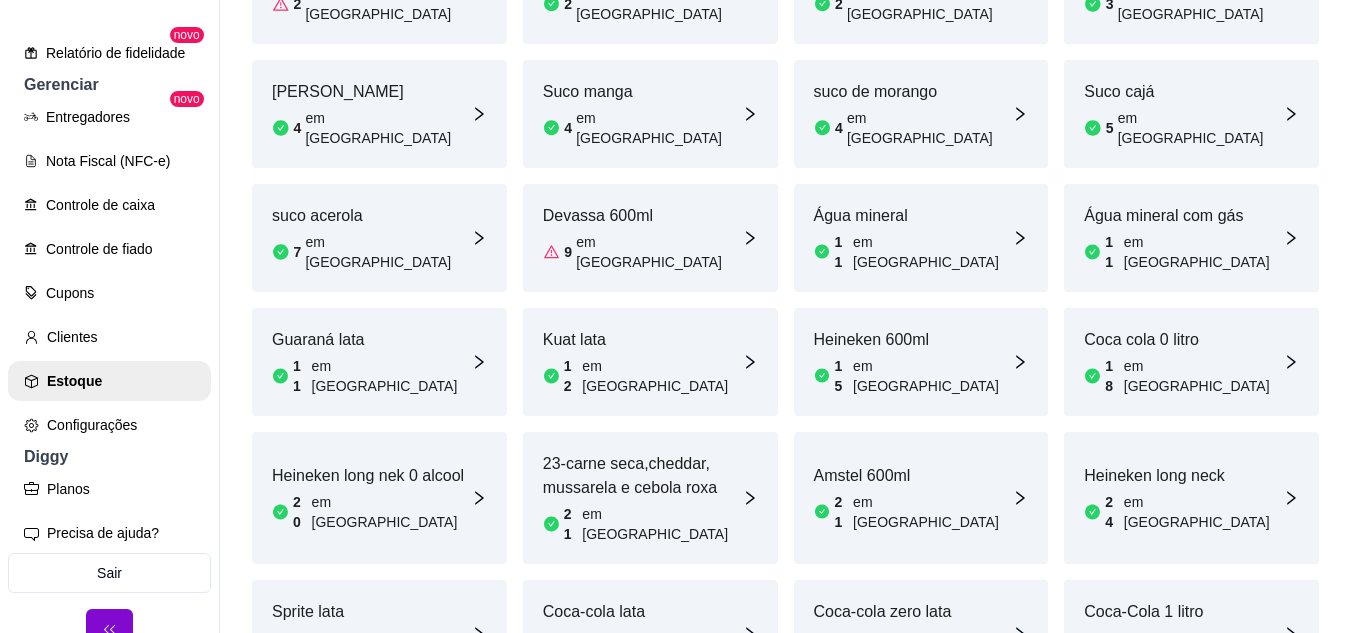 click on "Amstel 600ml 21 em estoque" at bounding box center [921, 498] 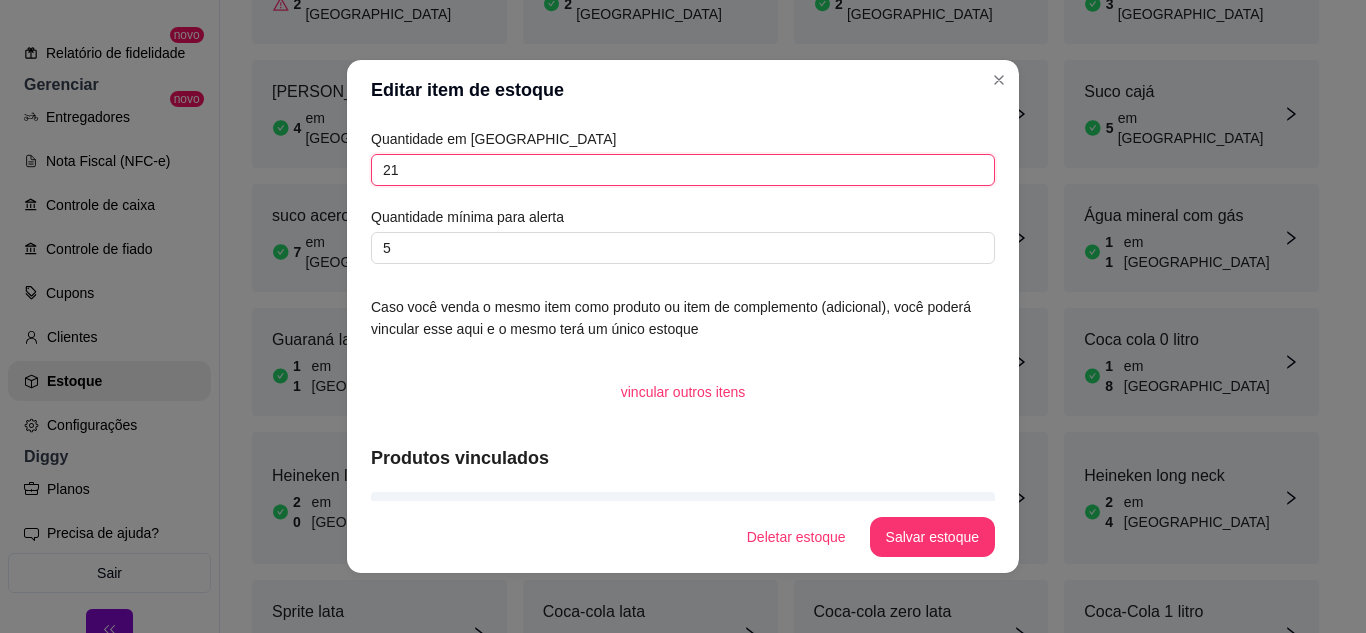 click on "21" at bounding box center (683, 170) 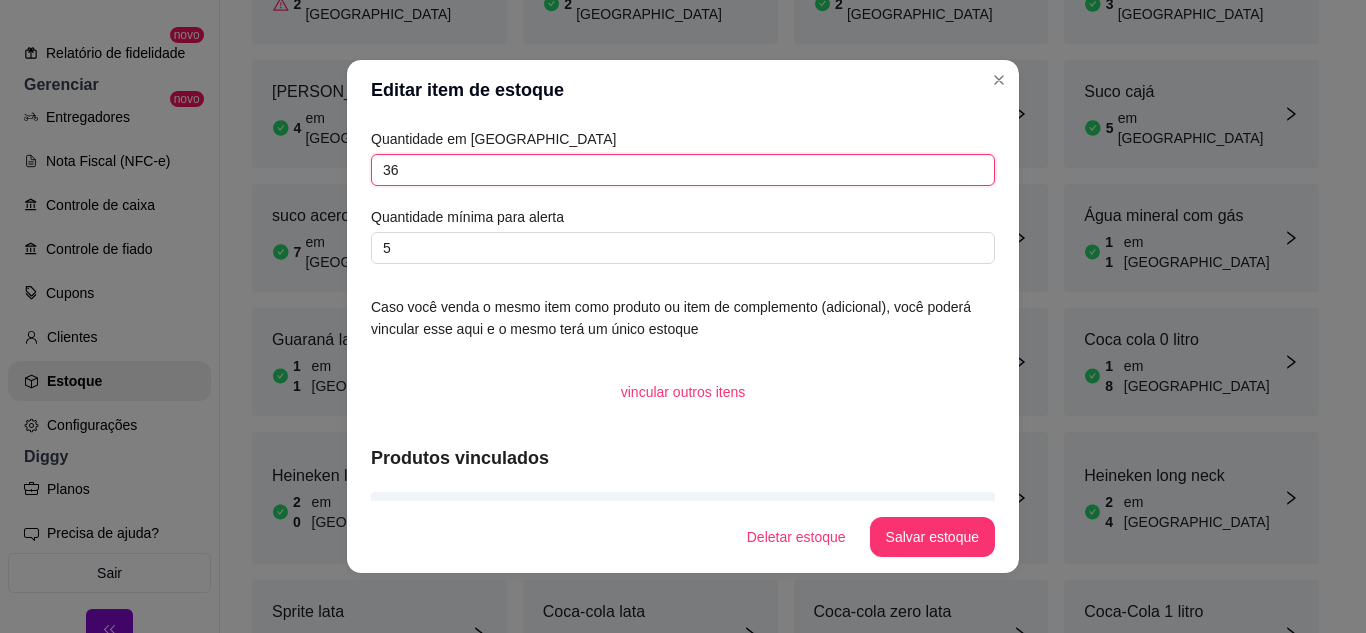 type on "36" 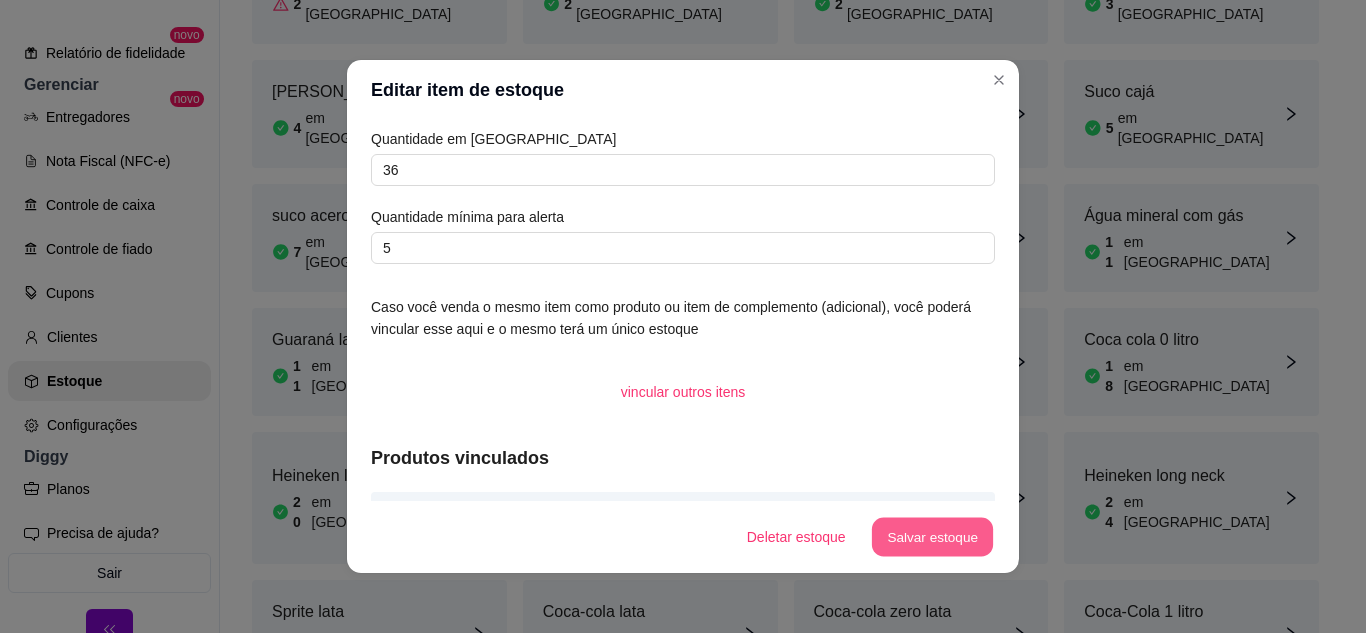click on "Salvar estoque" at bounding box center [932, 537] 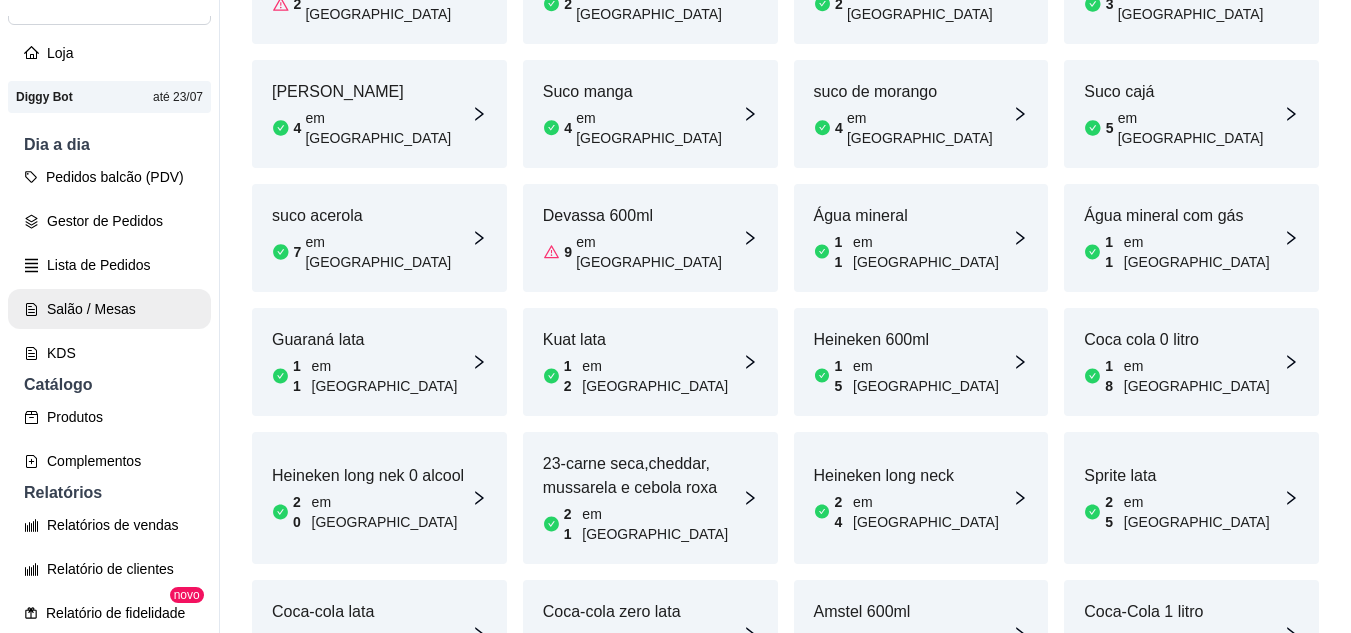 scroll, scrollTop: 93, scrollLeft: 0, axis: vertical 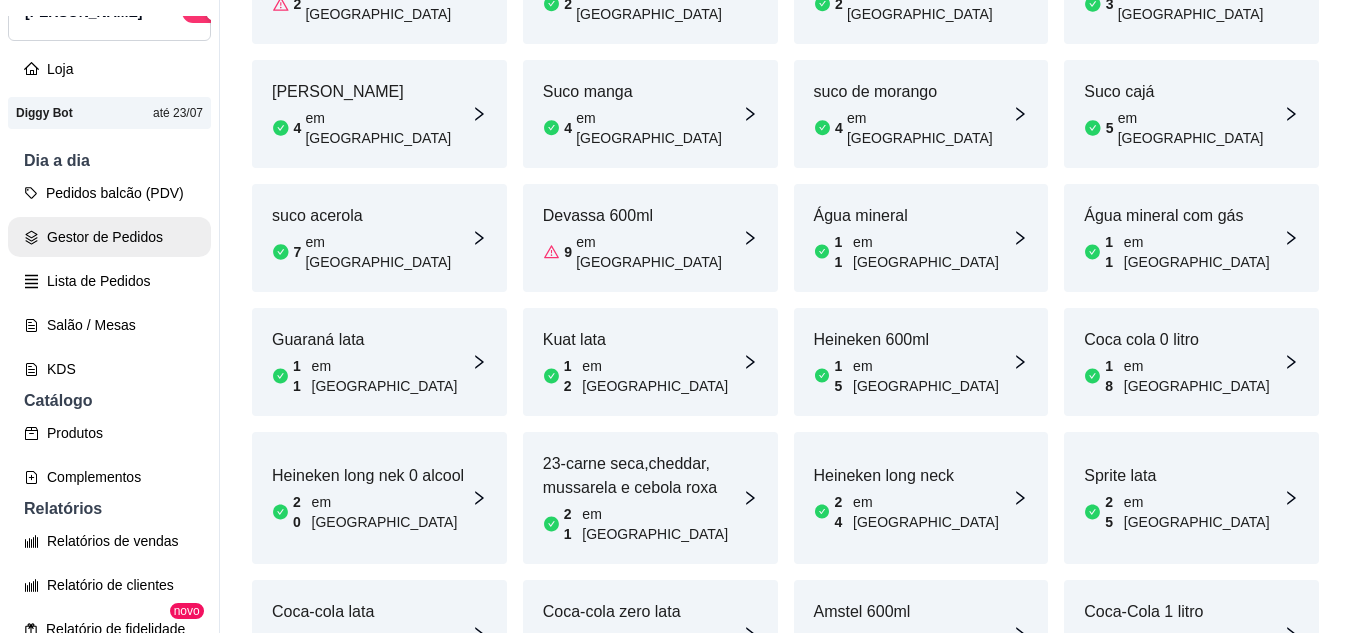 click on "Gestor de Pedidos" at bounding box center [109, 237] 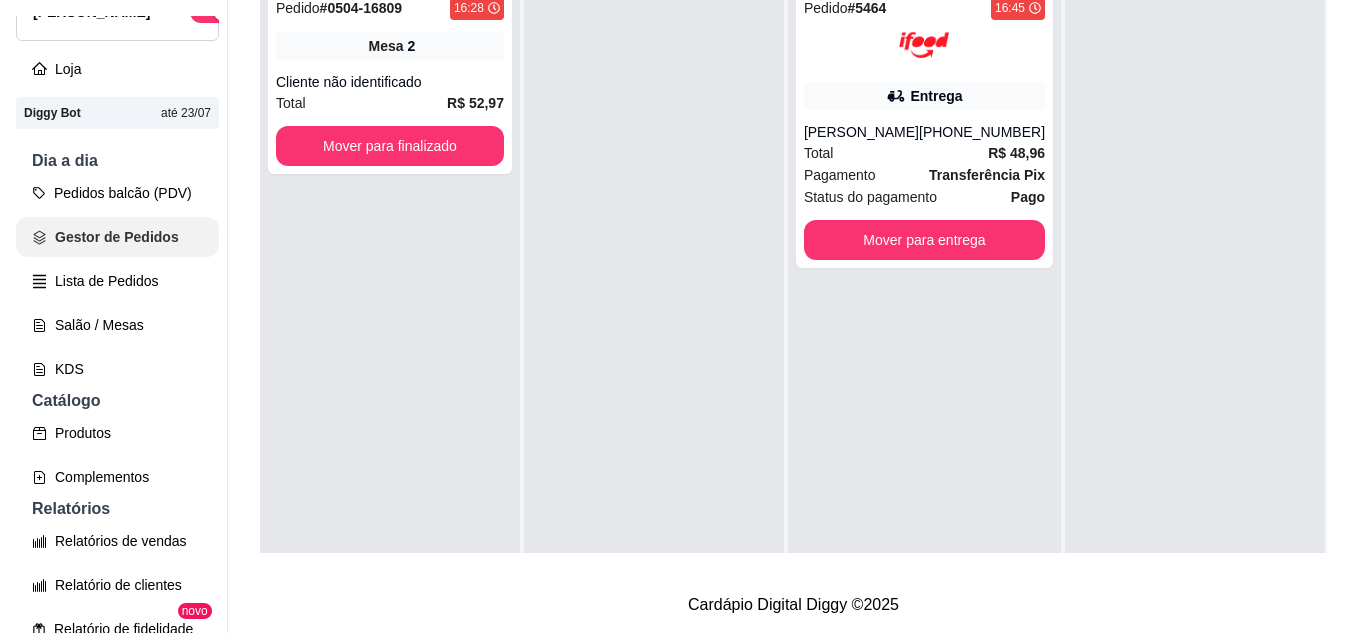 scroll, scrollTop: 0, scrollLeft: 0, axis: both 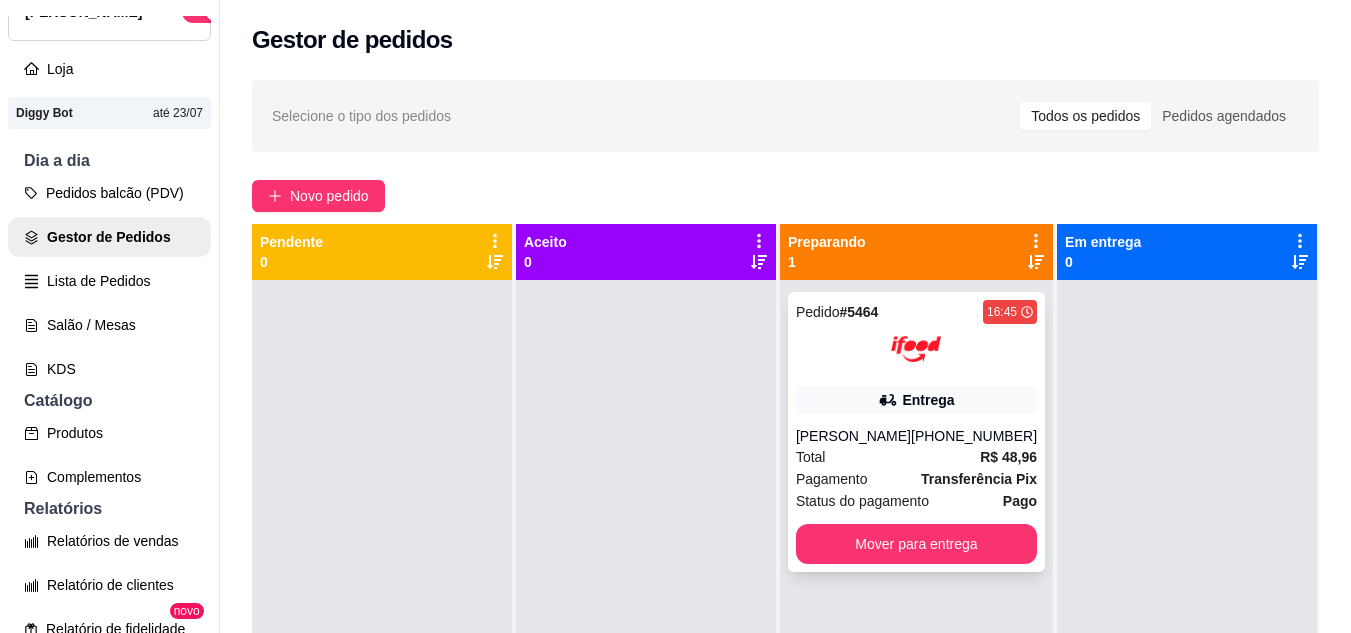 click at bounding box center (916, 349) 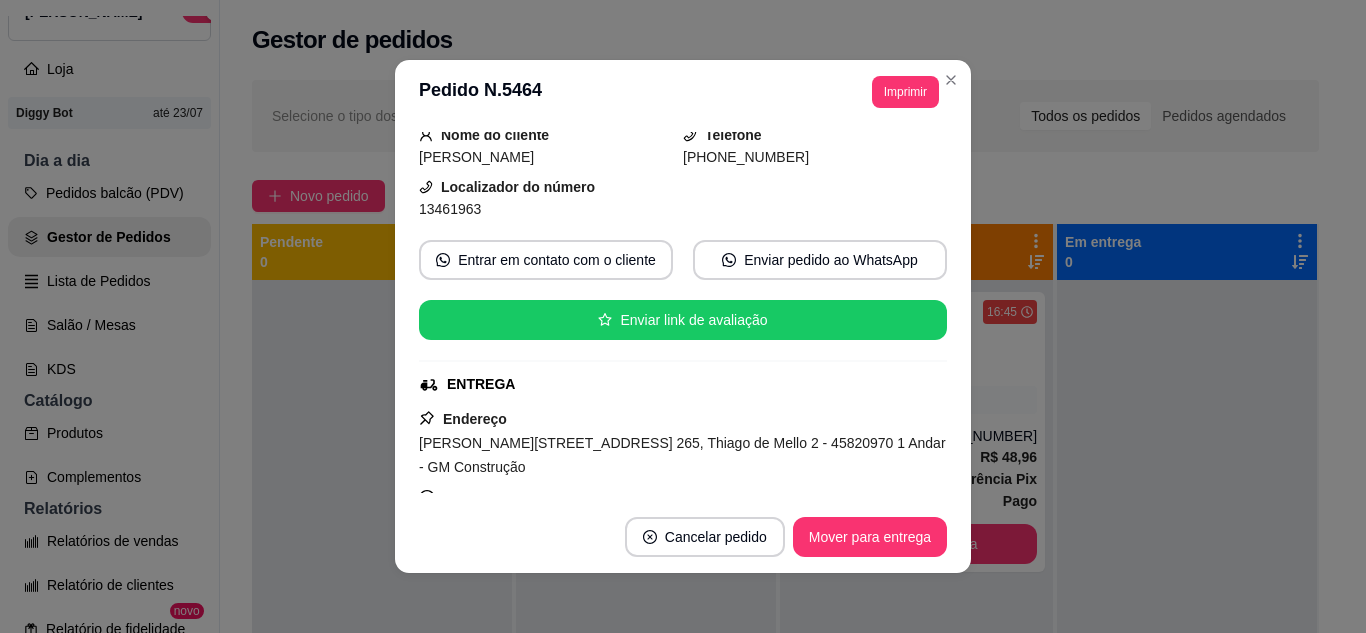 scroll, scrollTop: 200, scrollLeft: 0, axis: vertical 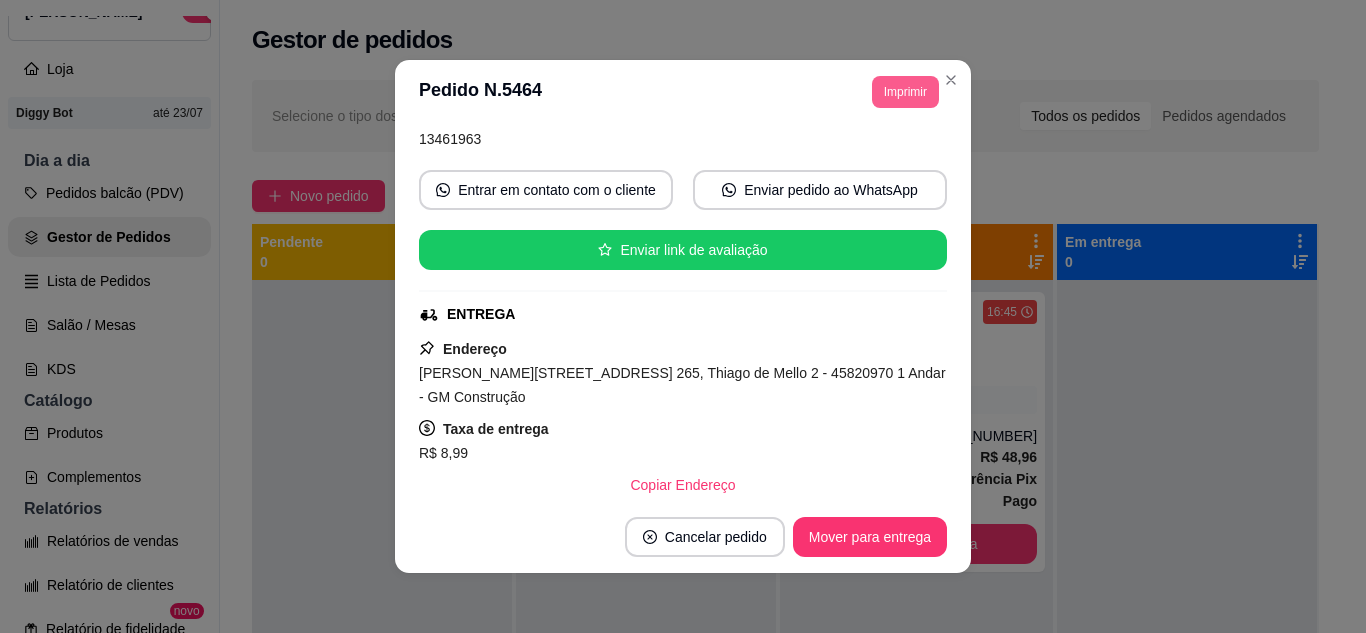click on "Imprimir" at bounding box center [905, 92] 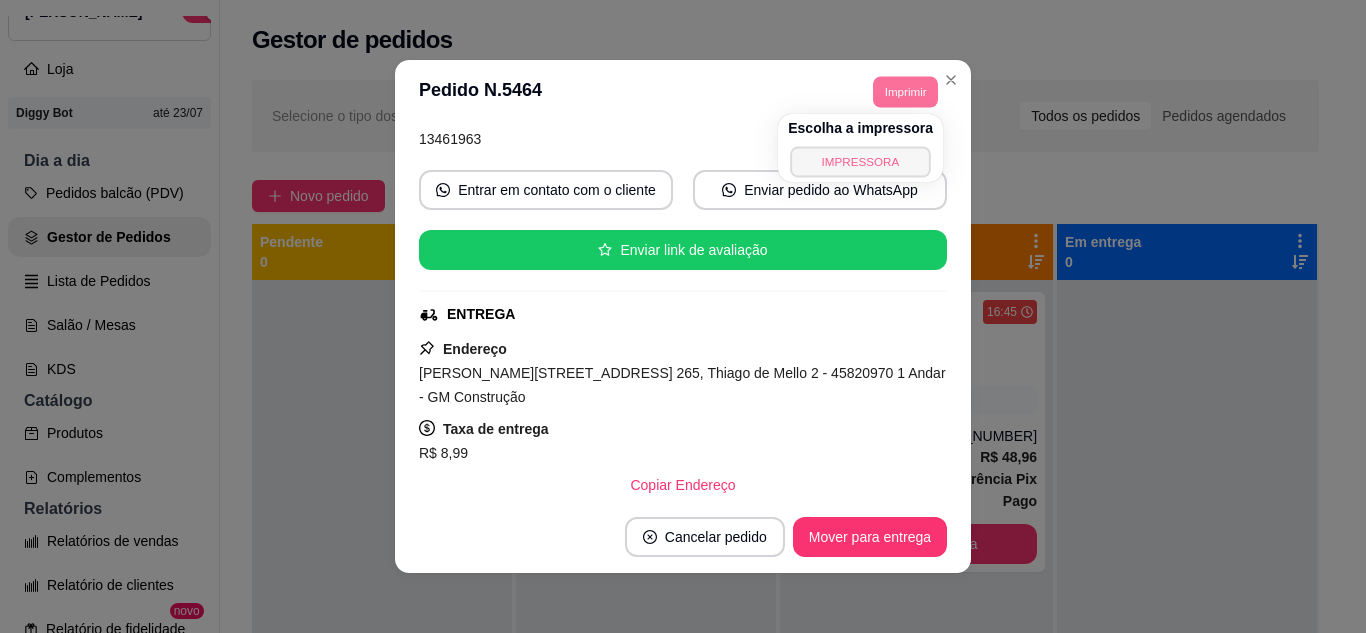 click on "IMPRESSORA" at bounding box center (860, 161) 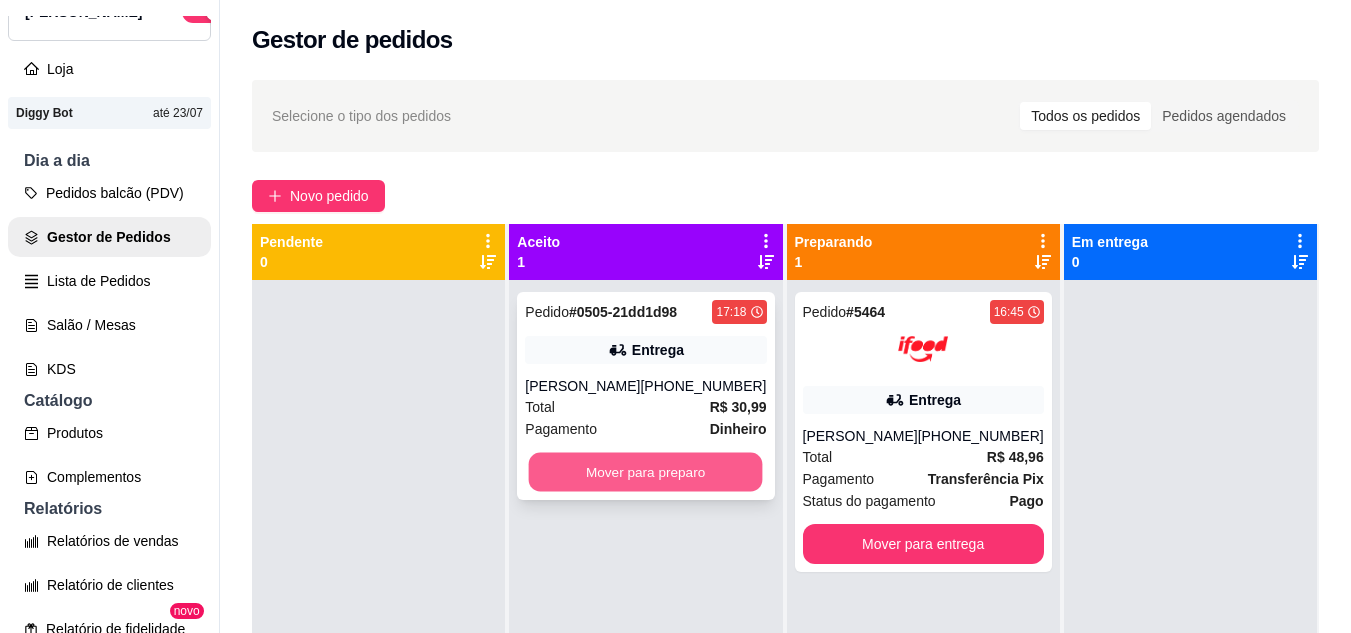 click on "Mover para preparo" at bounding box center (646, 472) 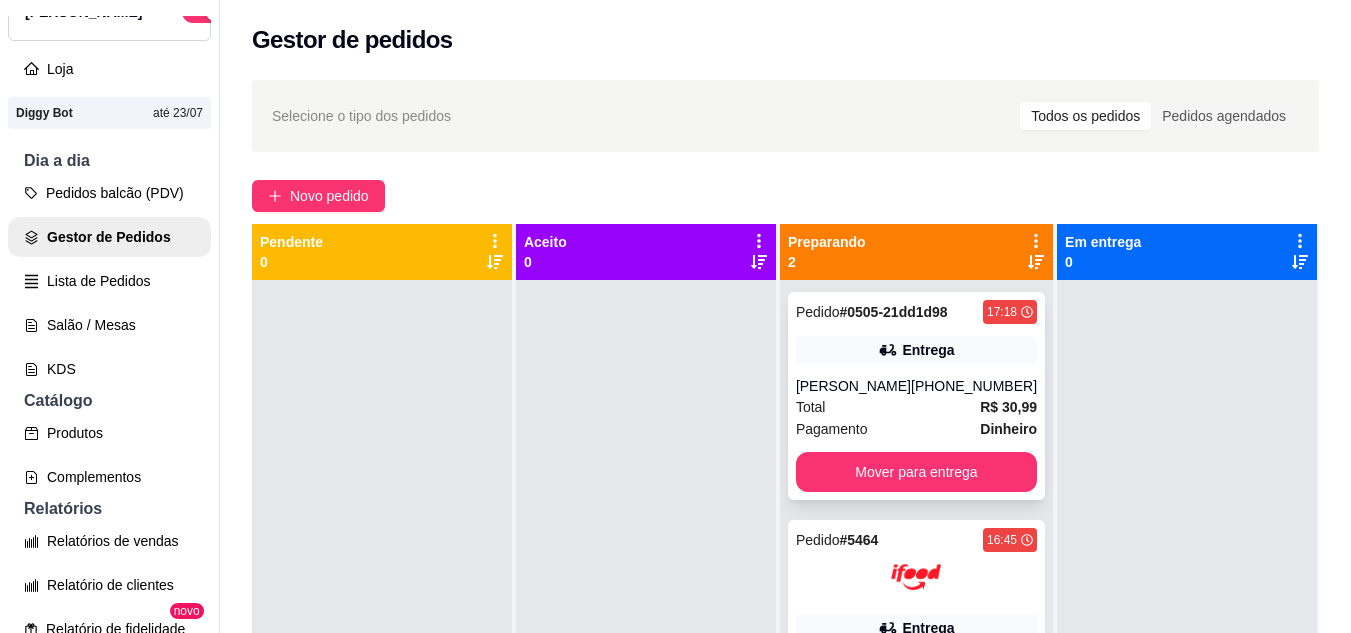 click on "Gabriela Oliveira Ferreira" at bounding box center [853, 386] 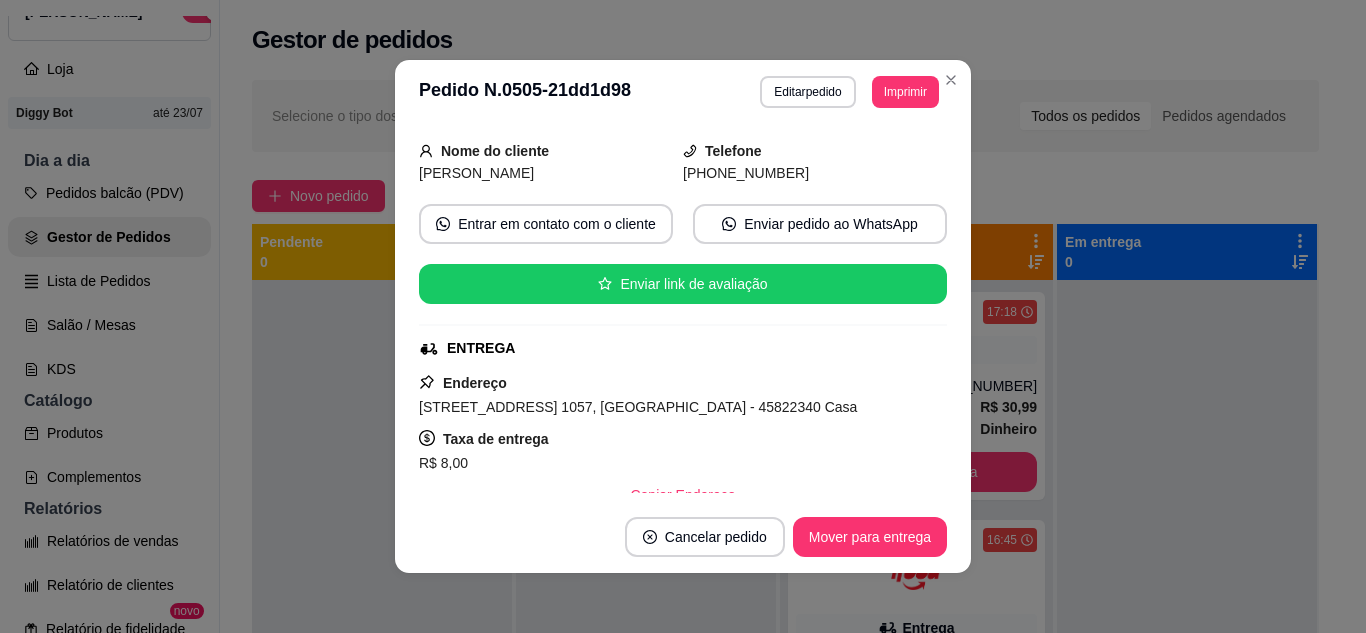 scroll, scrollTop: 300, scrollLeft: 0, axis: vertical 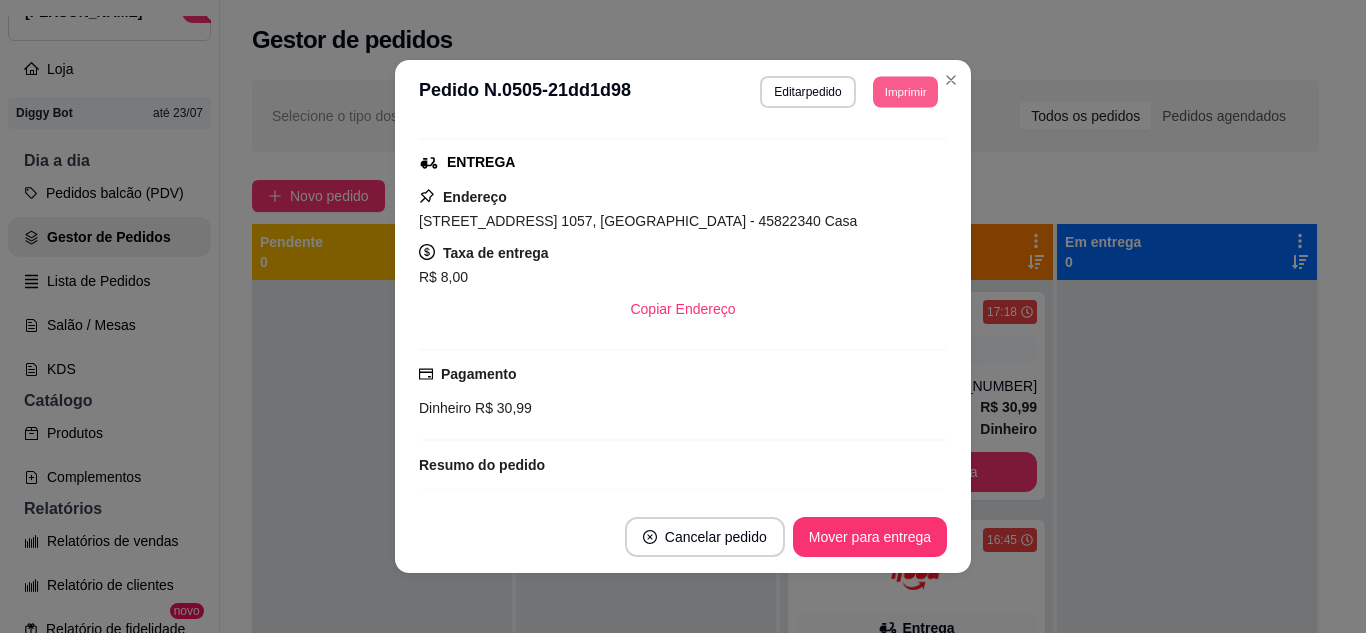 click on "Imprimir" at bounding box center [905, 91] 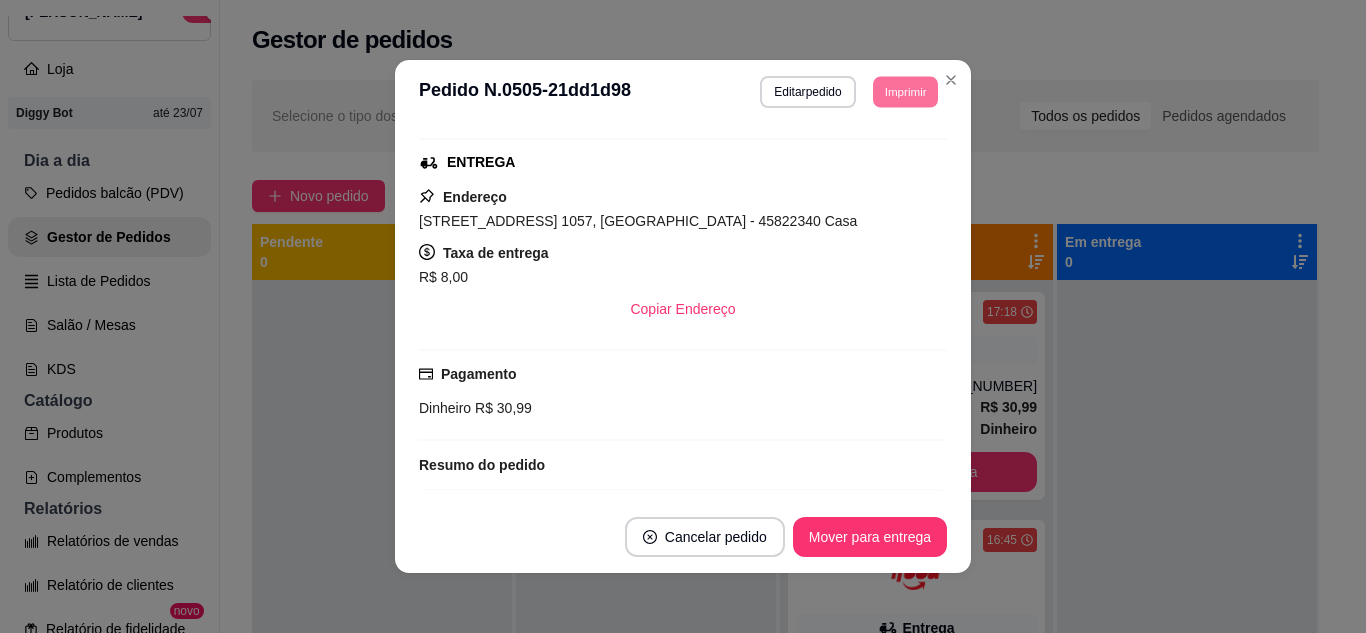 click on "Endereço  Avenida Nossa Senhora dos Navegantes, n. 1057, Itapuã - 45822340 Casa Taxa de entrega  R$ 8,00 Copiar Endereço" at bounding box center [683, 257] 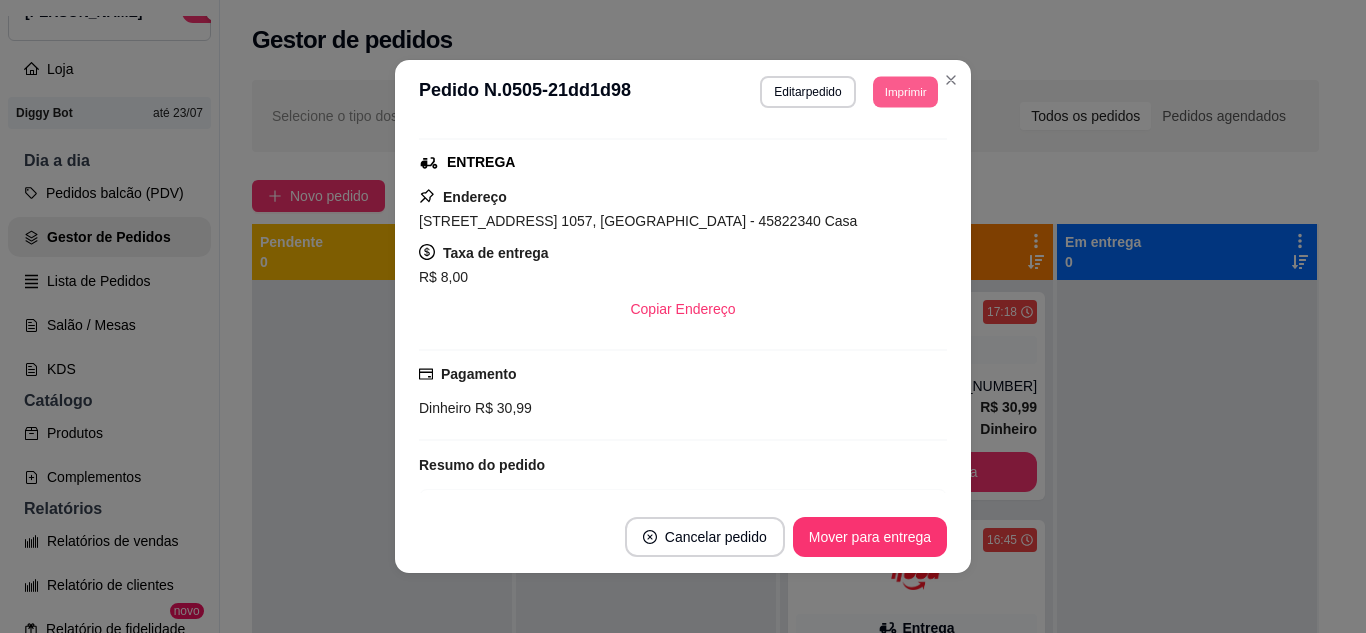 click on "Imprimir" at bounding box center [905, 91] 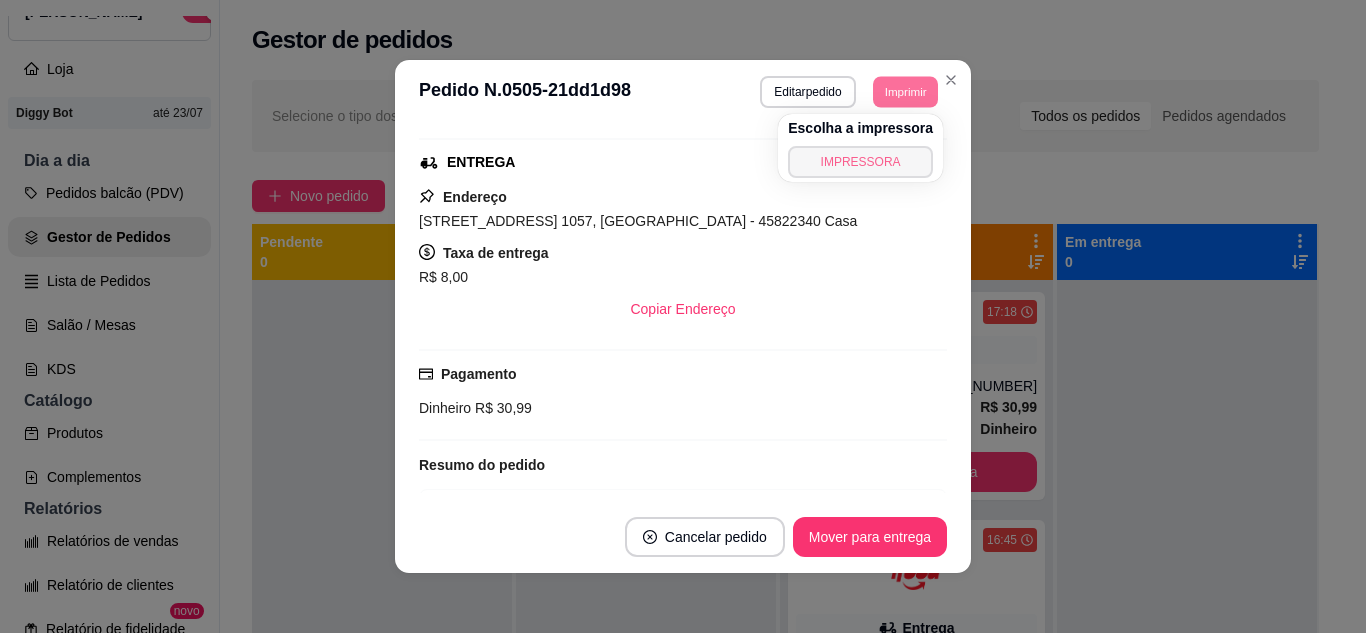 click on "IMPRESSORA" at bounding box center [860, 162] 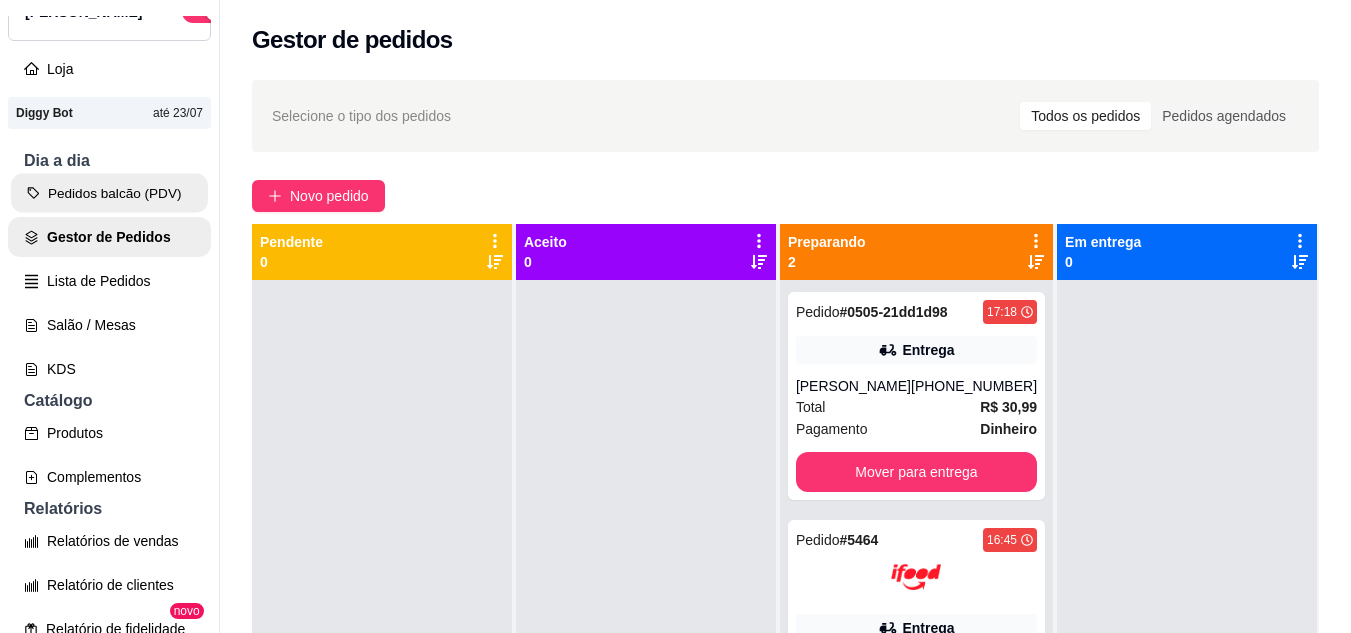 click on "Pedidos balcão (PDV)" at bounding box center (109, 193) 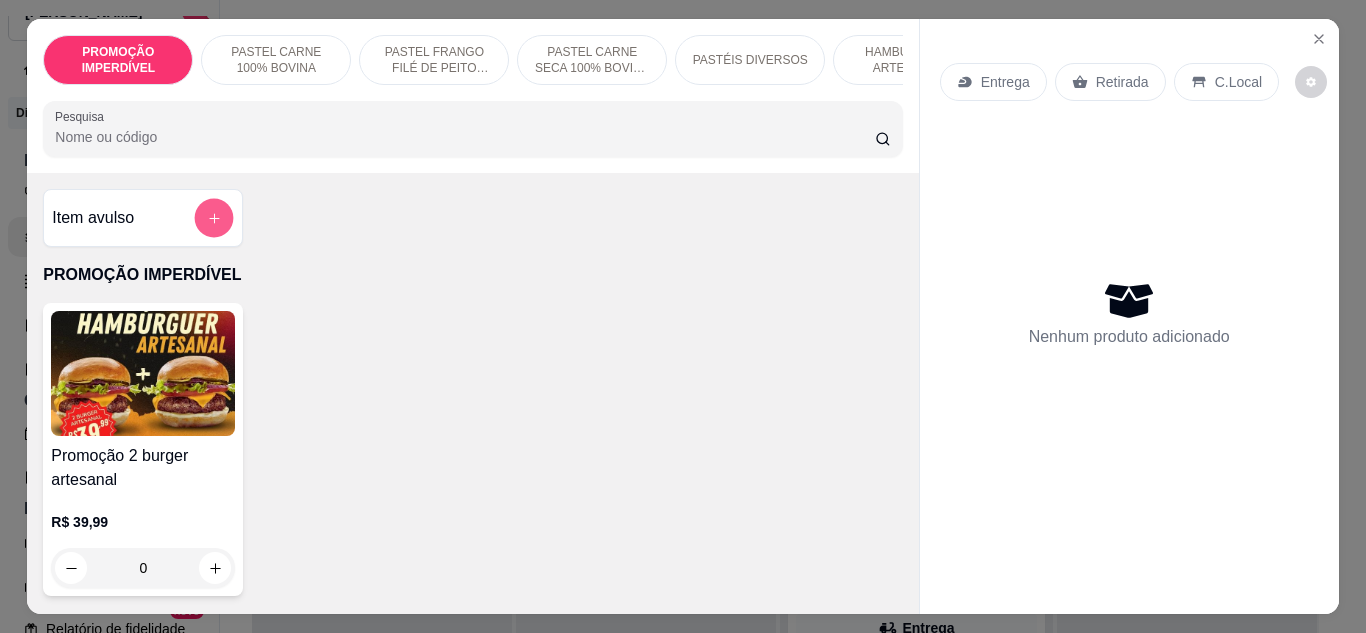 click 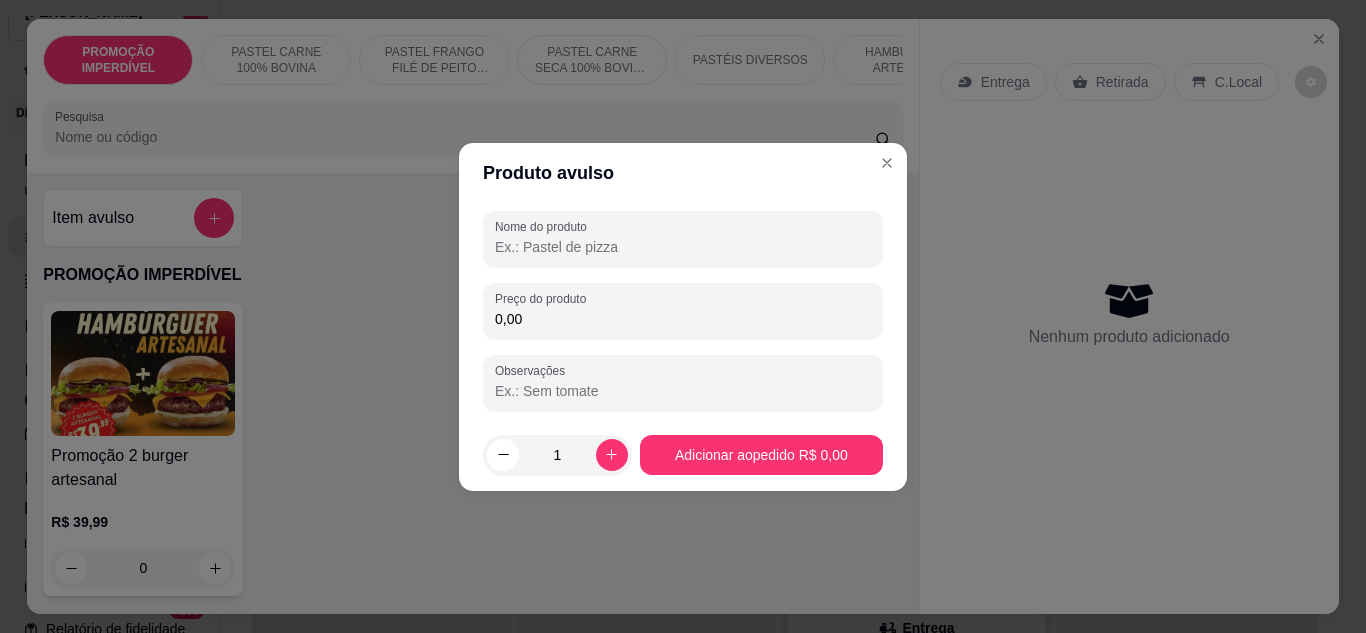 click on "Nome do produto" at bounding box center [683, 247] 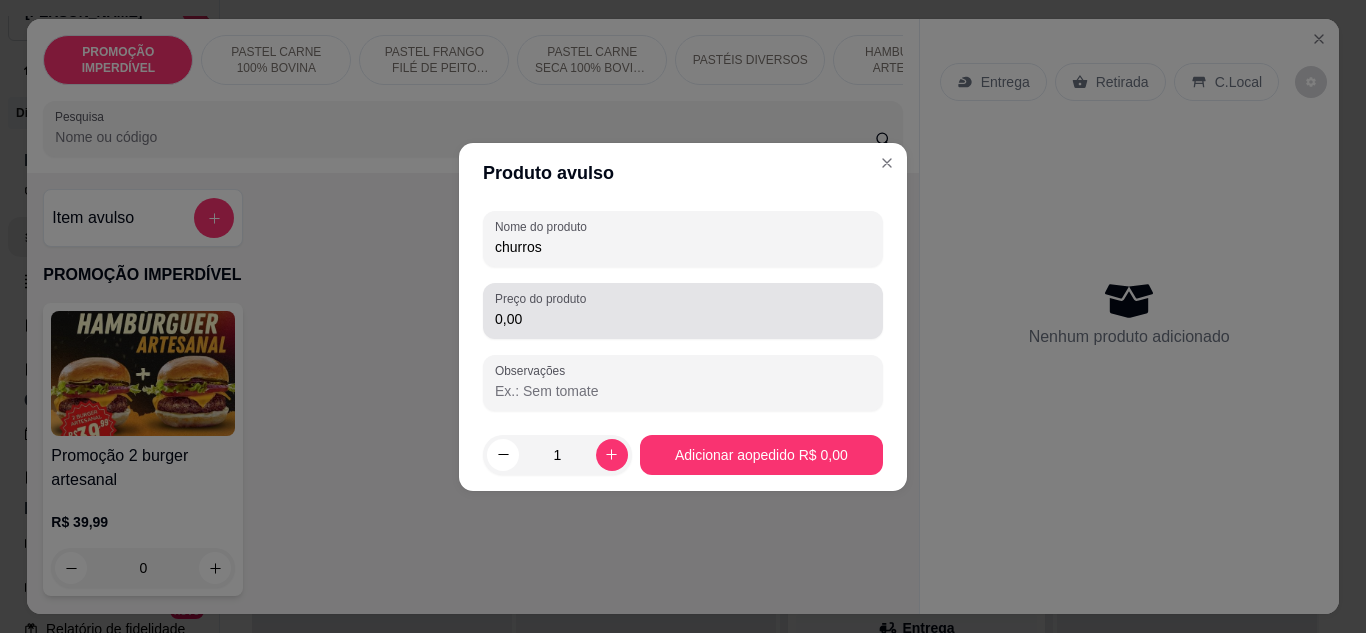 type on "churros" 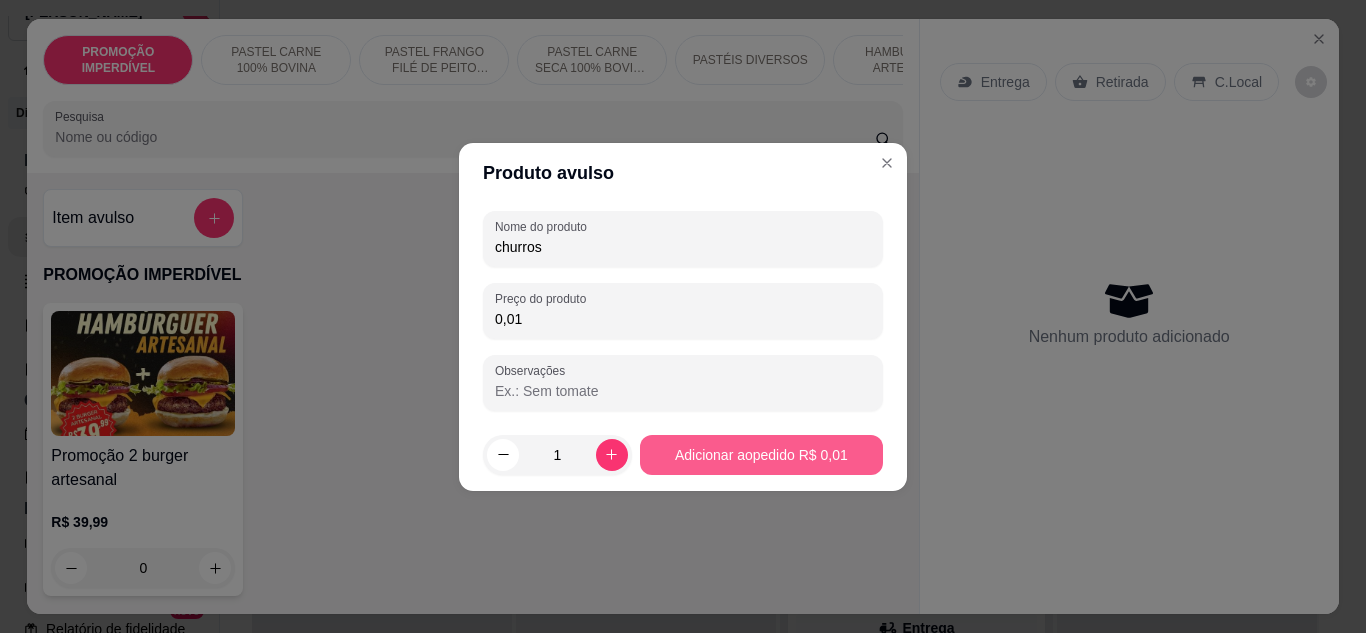 type on "0,01" 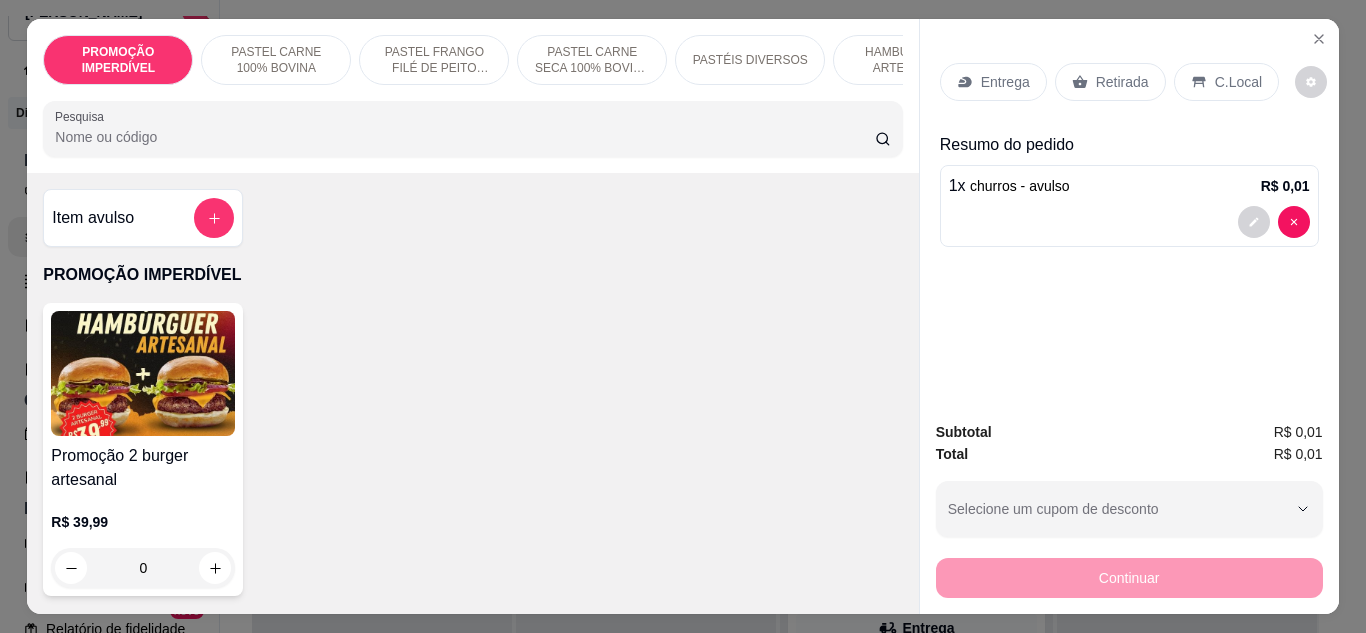 click on "Entrega" at bounding box center [1005, 82] 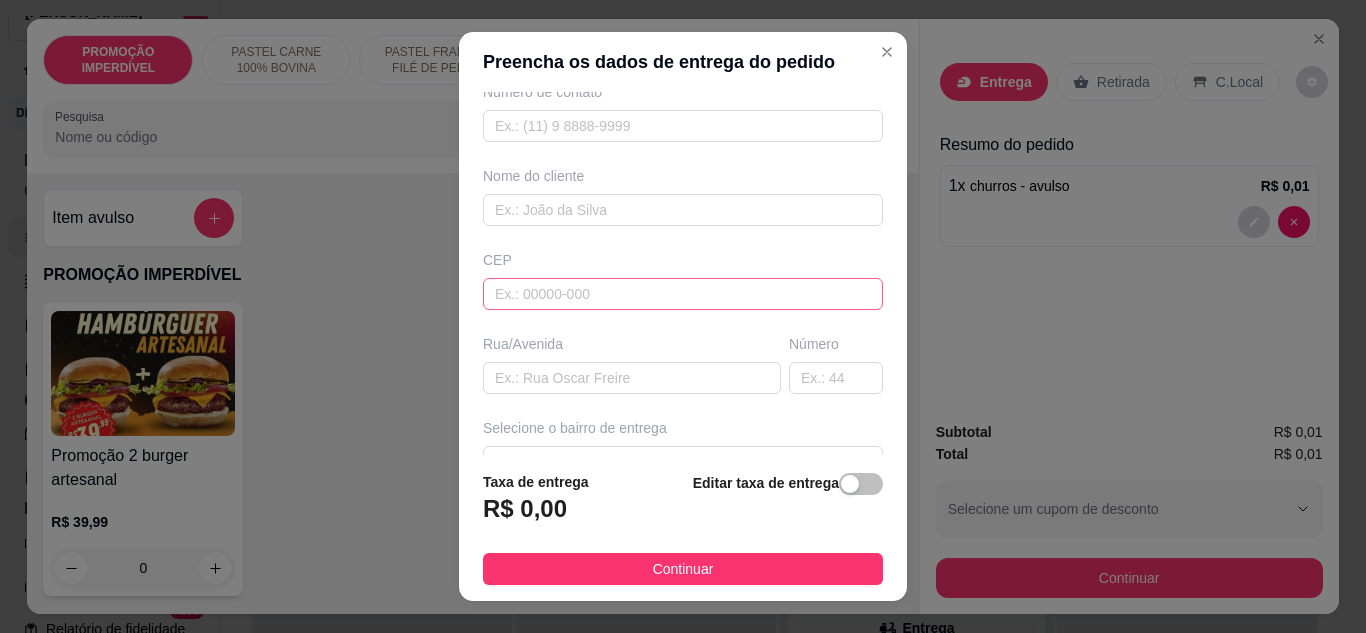 scroll, scrollTop: 200, scrollLeft: 0, axis: vertical 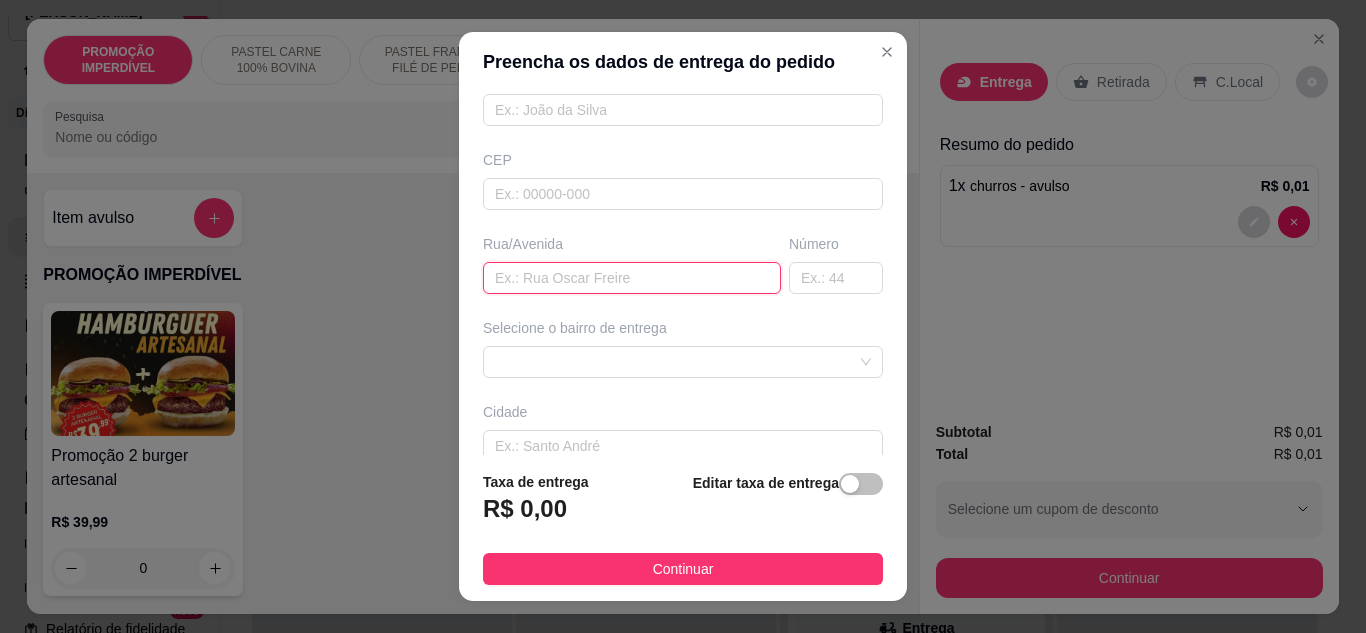 click at bounding box center (632, 278) 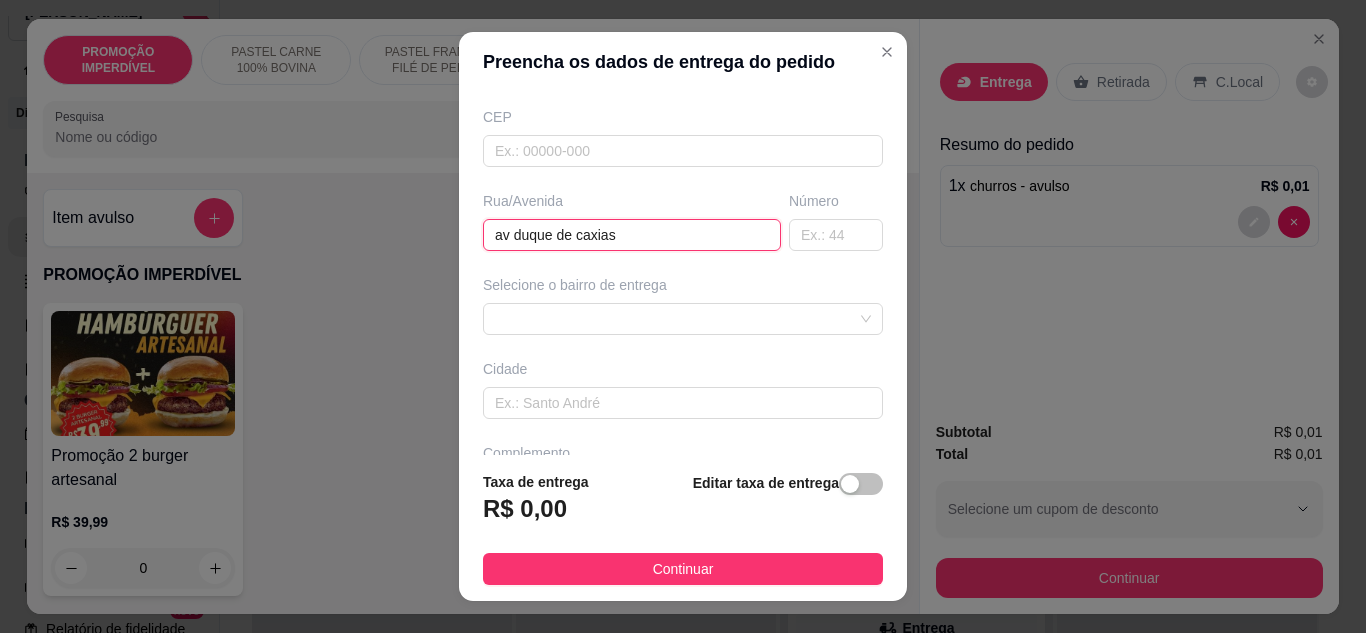scroll, scrollTop: 310, scrollLeft: 0, axis: vertical 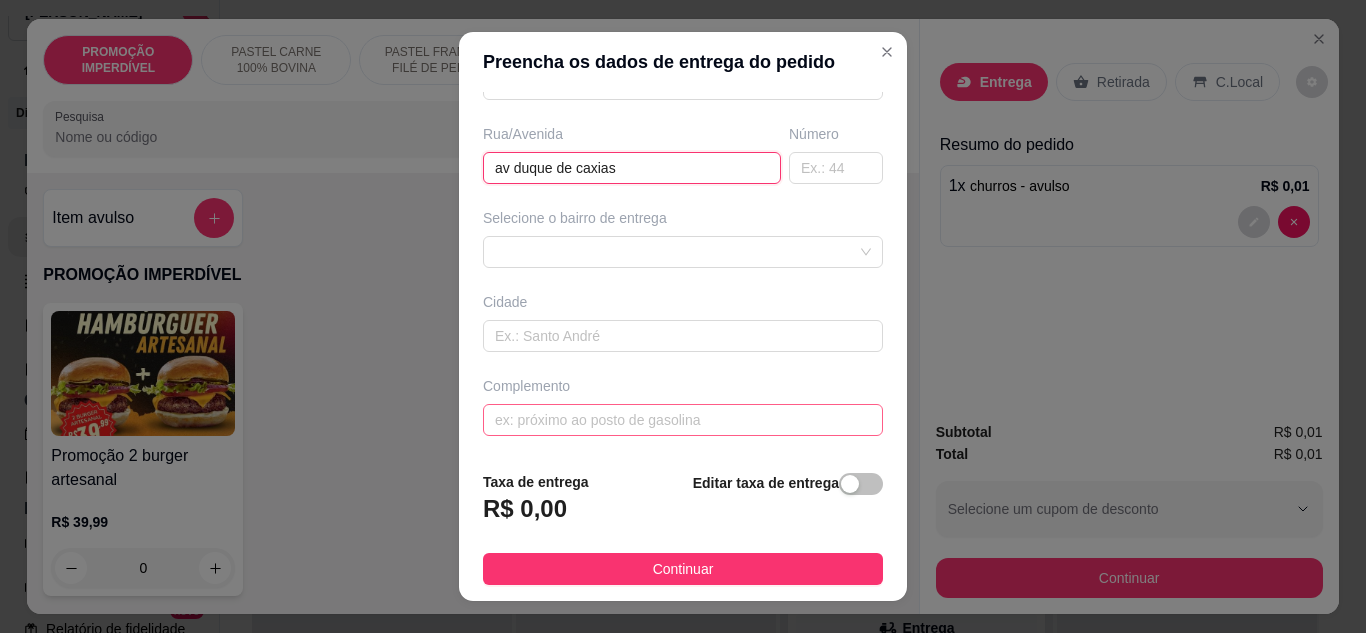 type on "av duque de caxias" 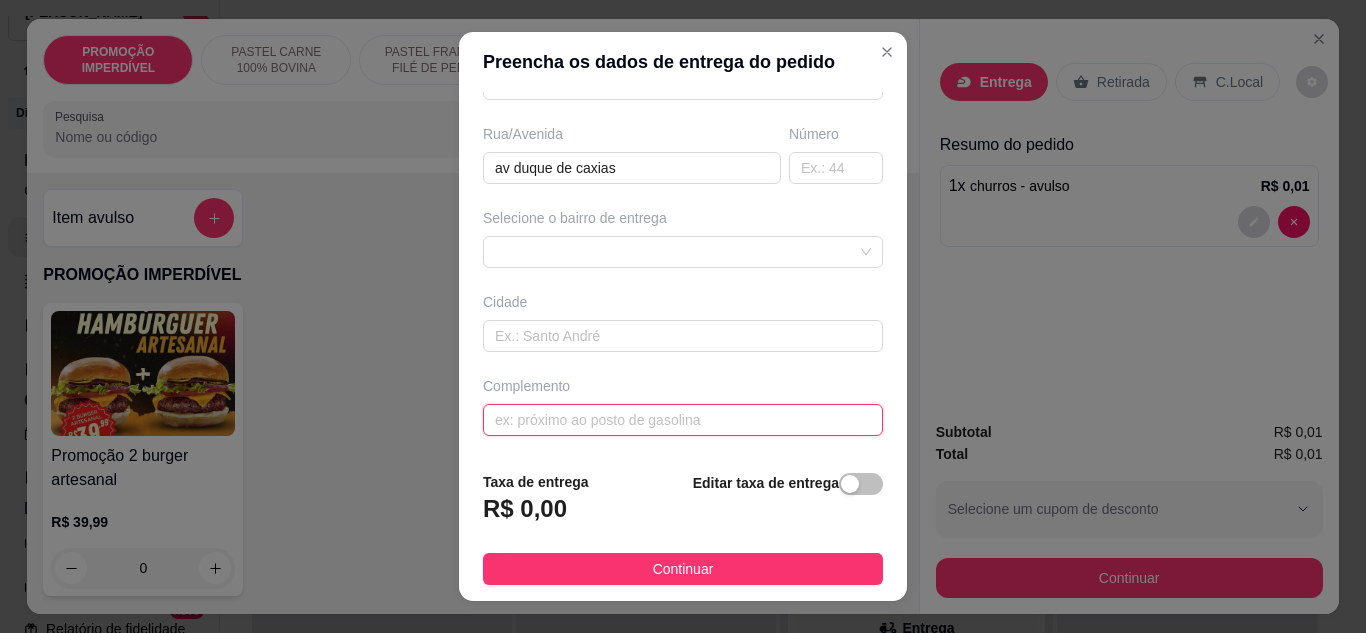 click at bounding box center [683, 420] 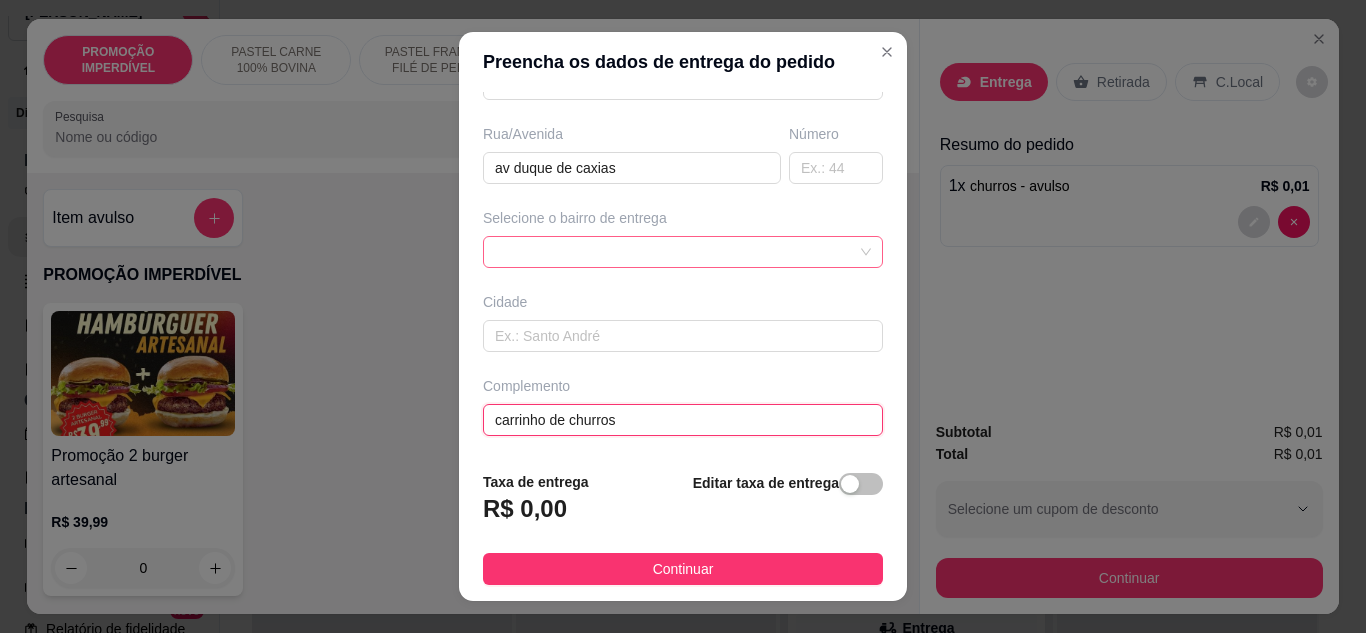 click at bounding box center (683, 252) 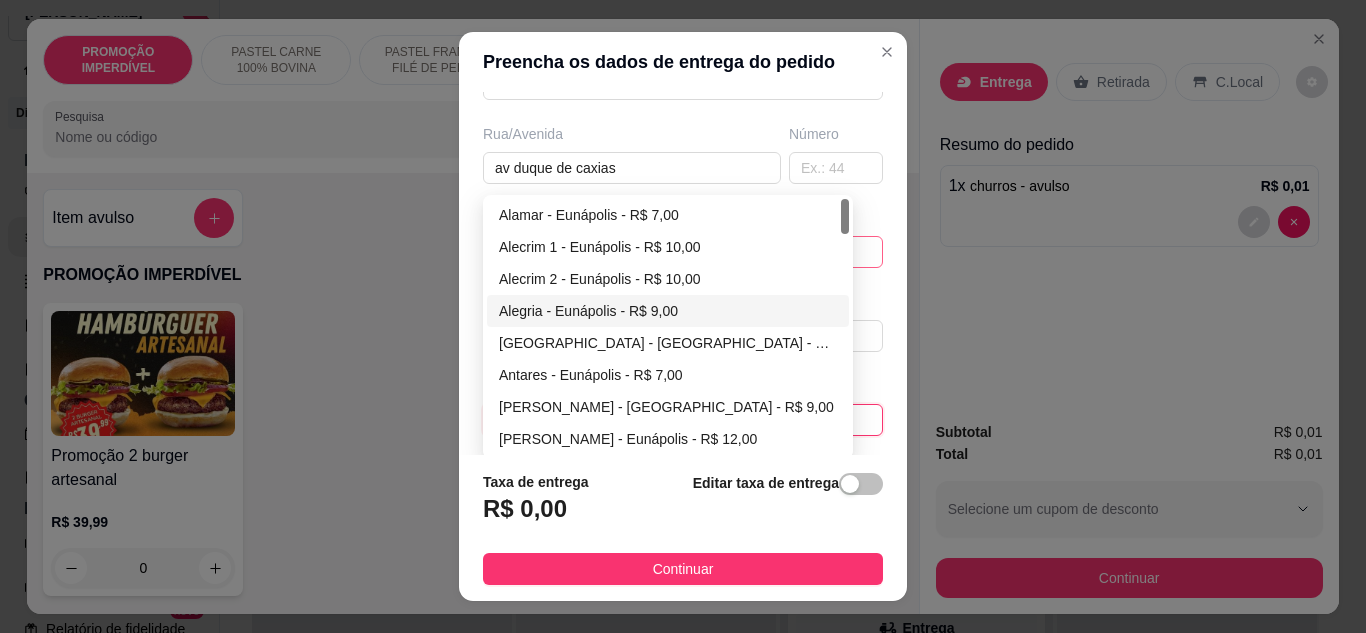 scroll, scrollTop: 100, scrollLeft: 0, axis: vertical 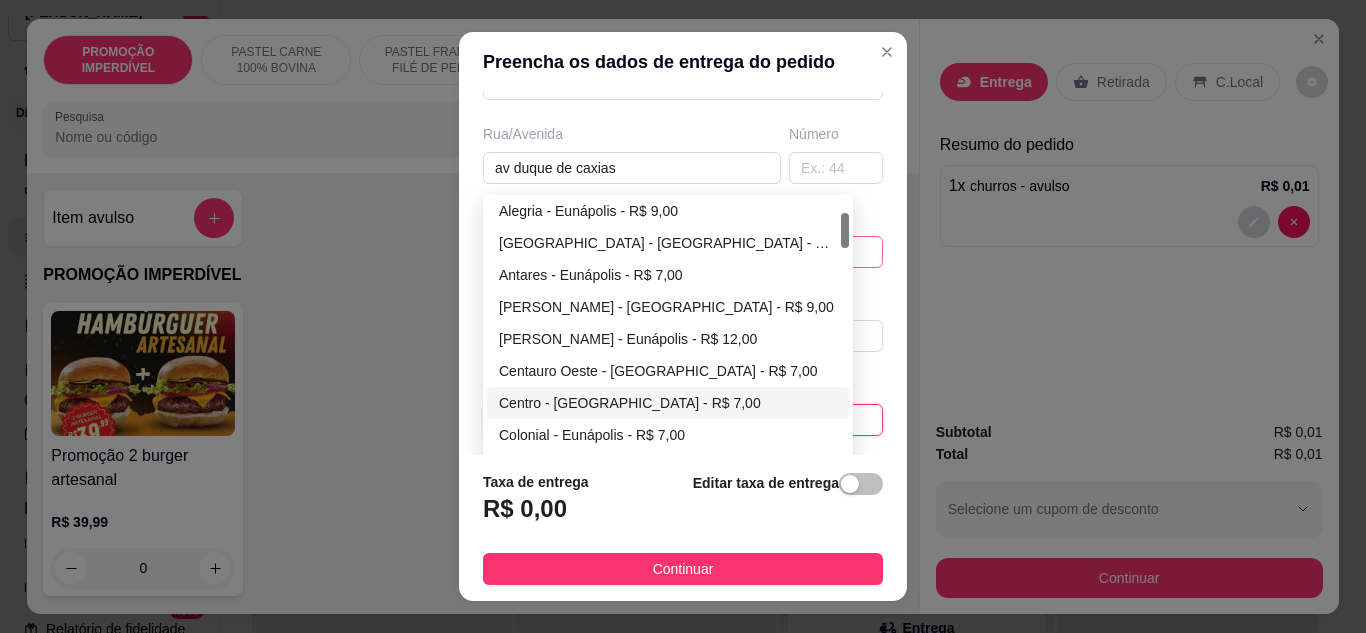 type on "carrinho de churros" 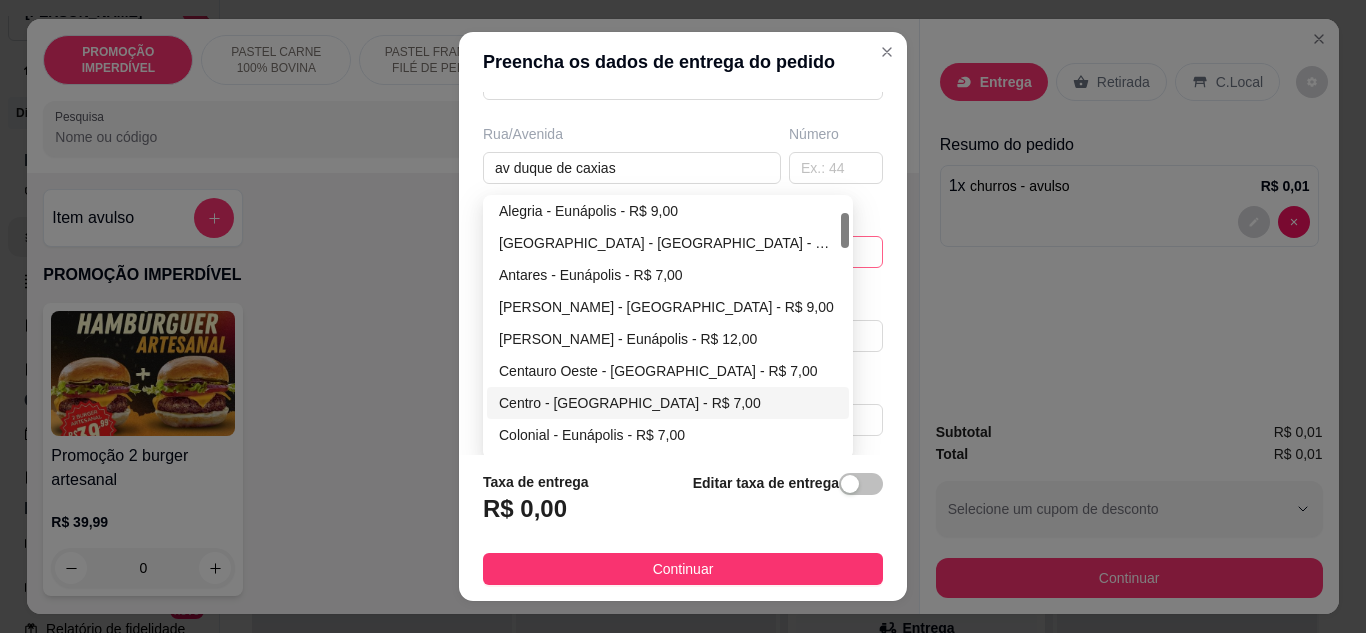 click on "Centro - [GEOGRAPHIC_DATA] -  R$ 7,00" at bounding box center [668, 403] 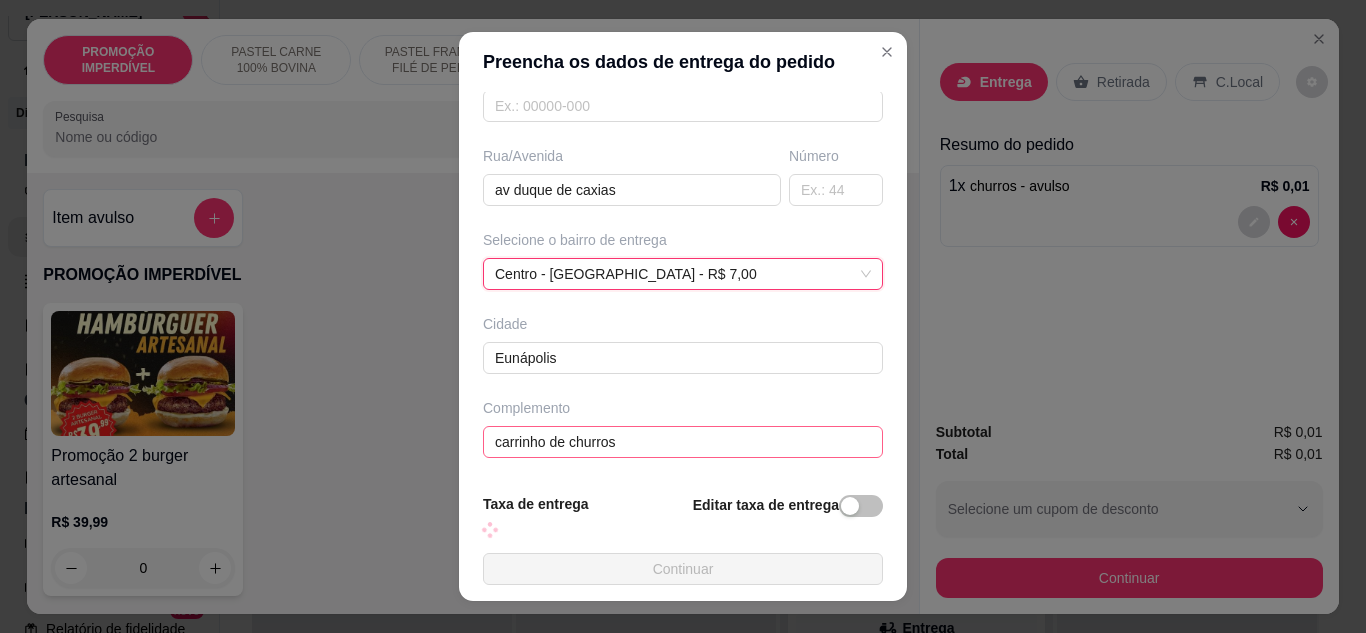 scroll, scrollTop: 288, scrollLeft: 0, axis: vertical 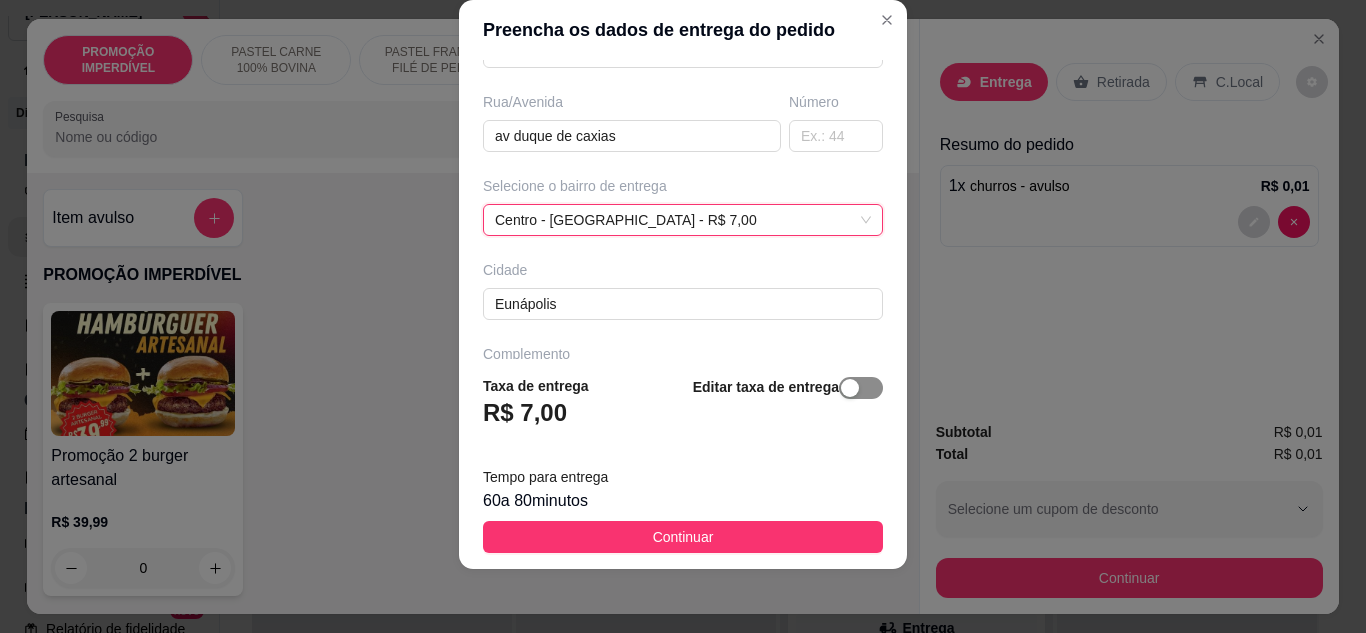 click on "Taxa de entrega R$ 7,00 Editar taxa de entrega  Tempo para entrega  60  a   80  minutos Continuar" at bounding box center (683, 464) 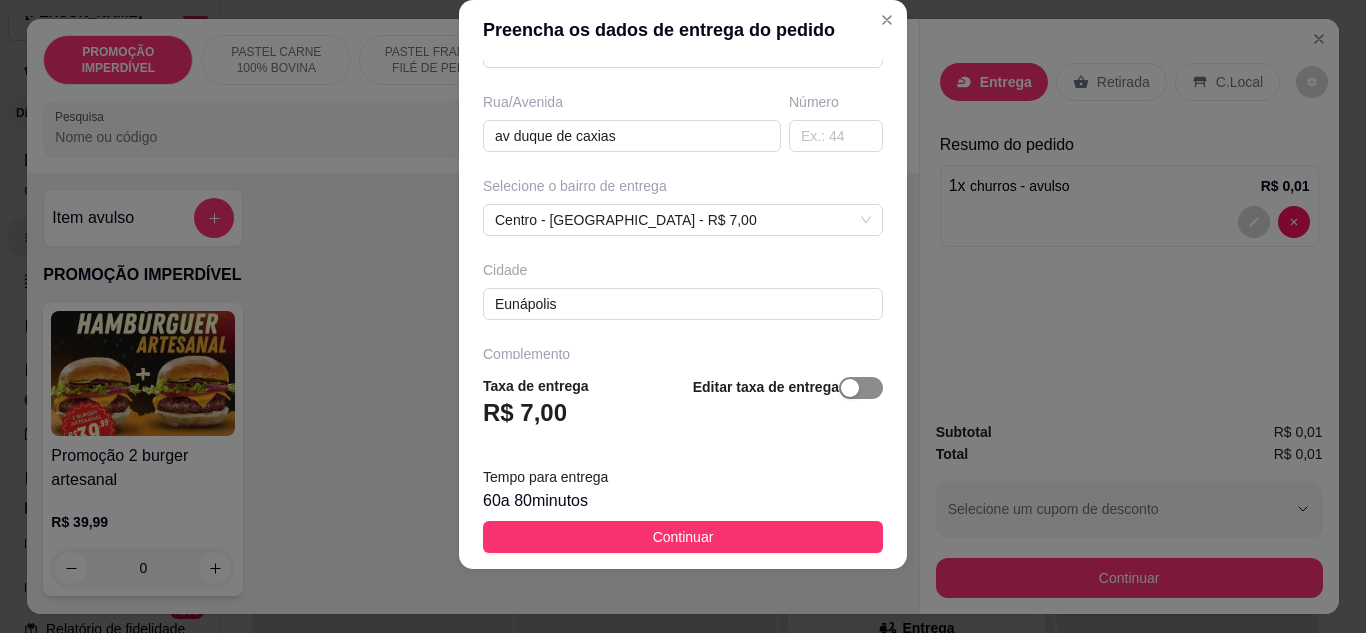 click at bounding box center (861, 388) 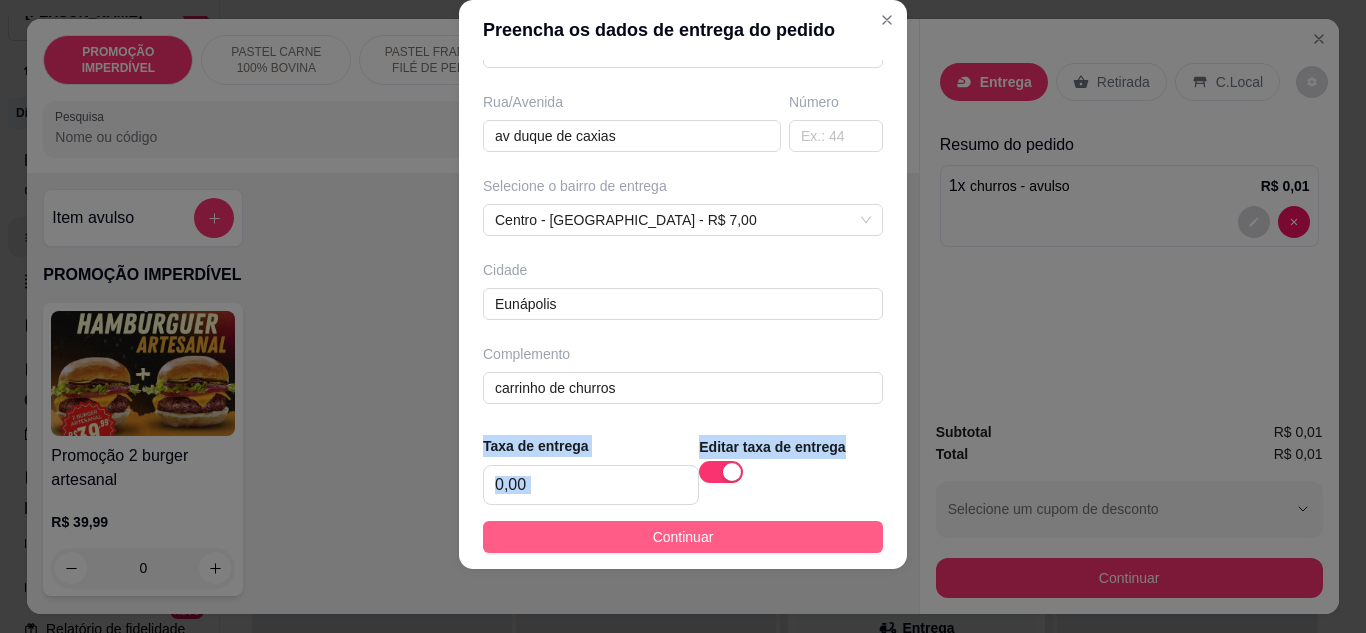 click on "Continuar" at bounding box center (683, 537) 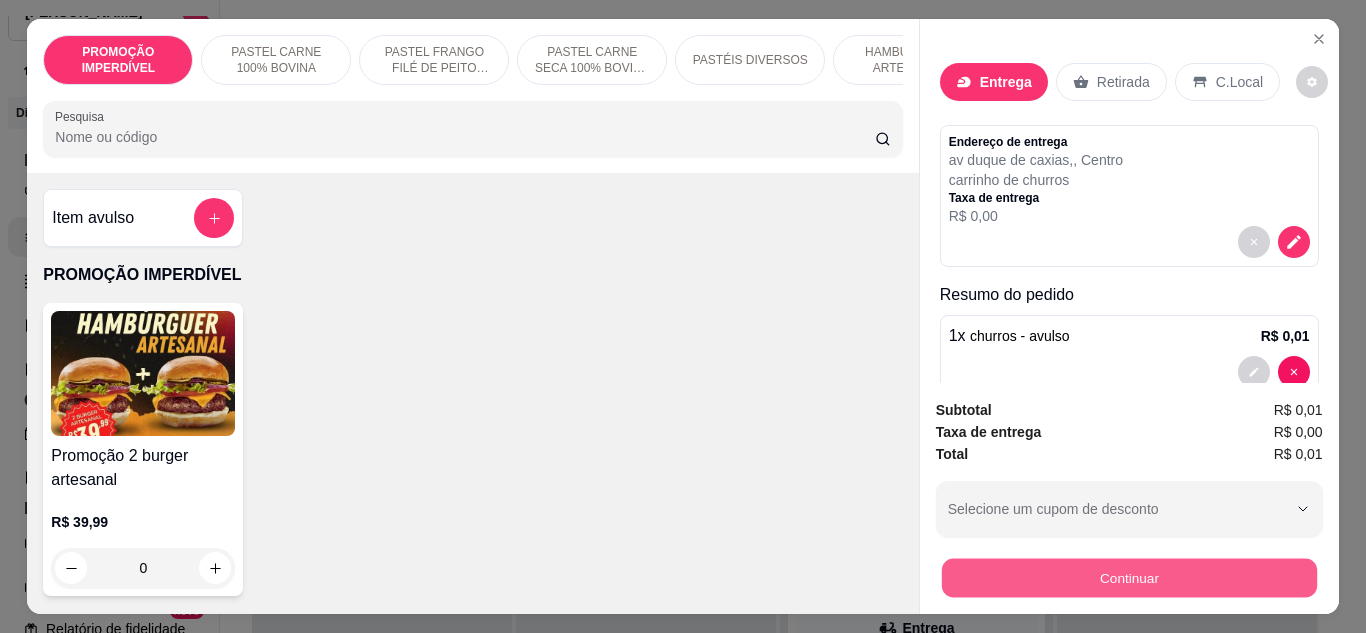click on "Continuar" at bounding box center (1128, 578) 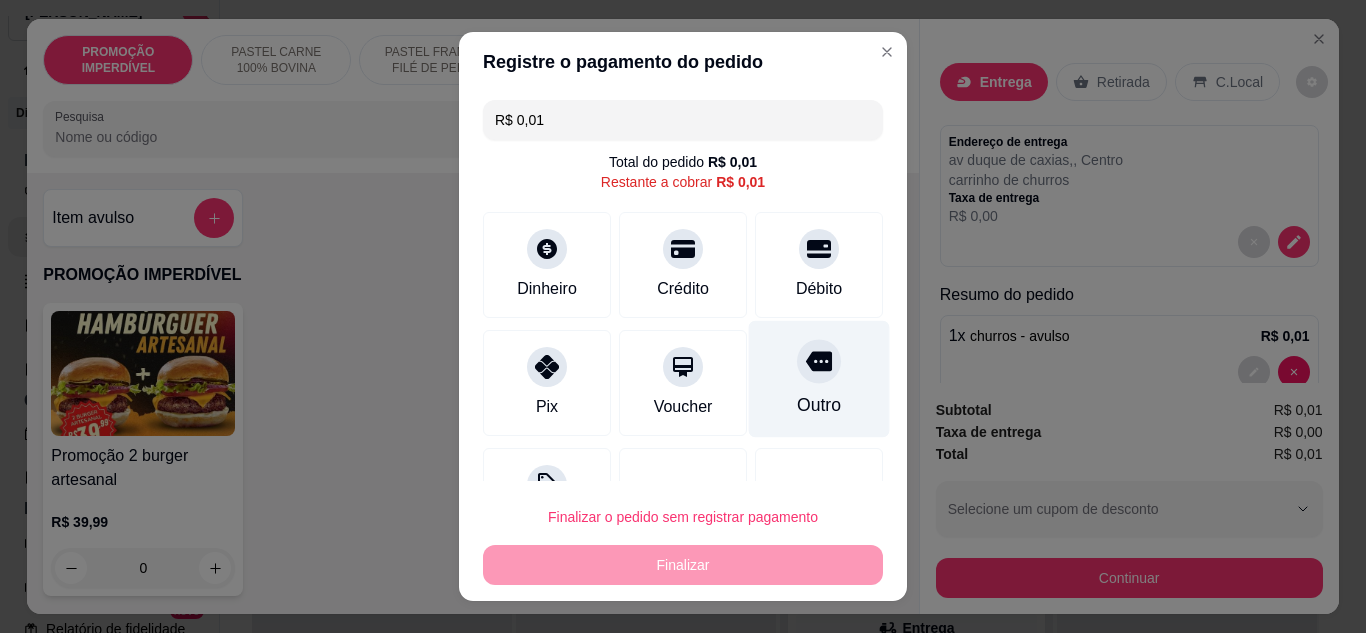 click at bounding box center (819, 361) 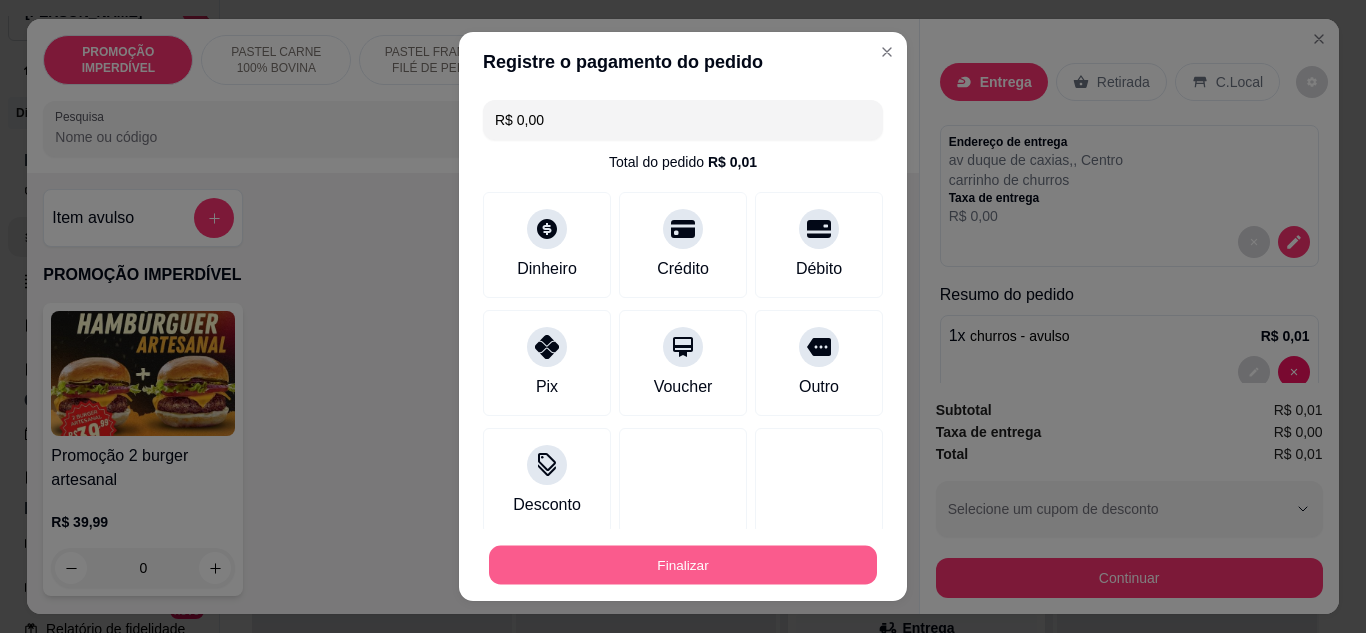 click on "Finalizar" at bounding box center [683, 565] 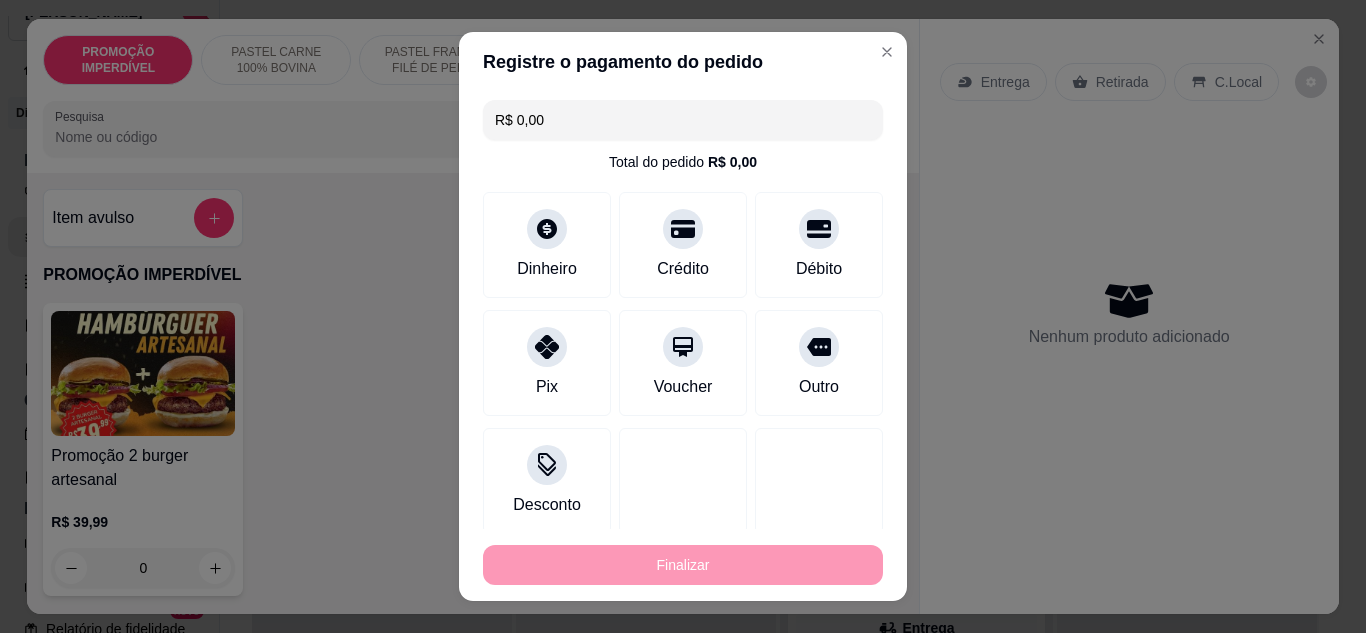 type on "-R$ 0,01" 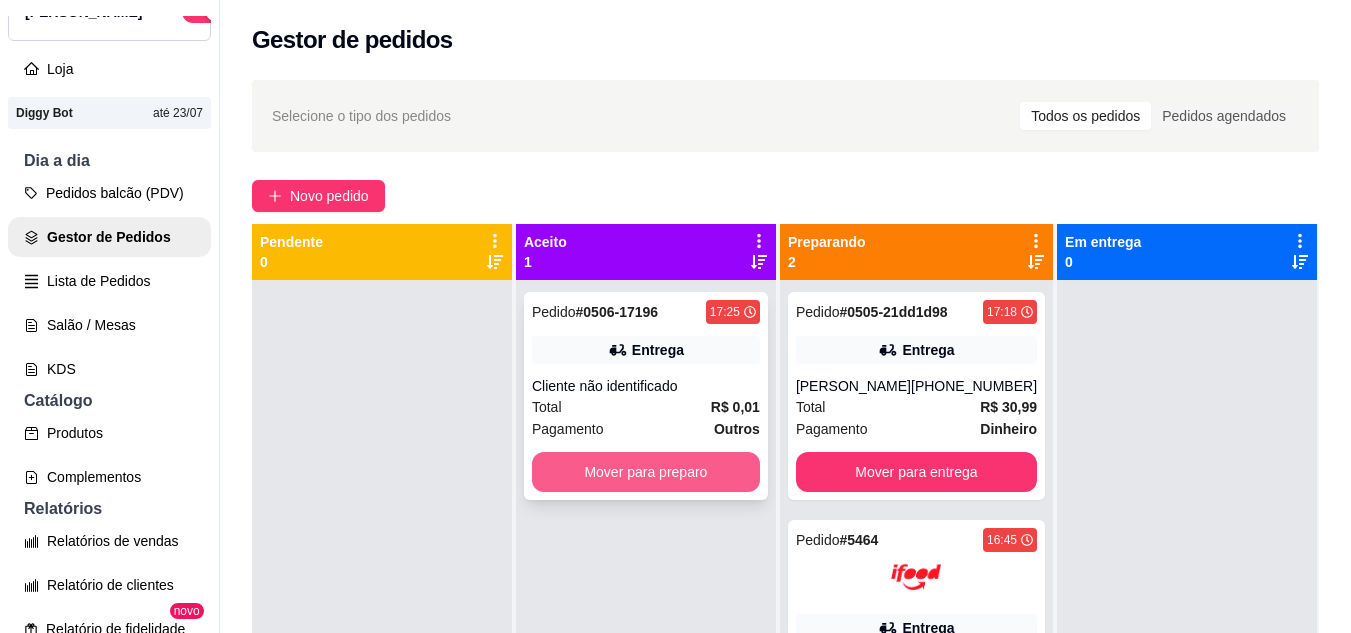 click on "Mover para preparo" at bounding box center [646, 472] 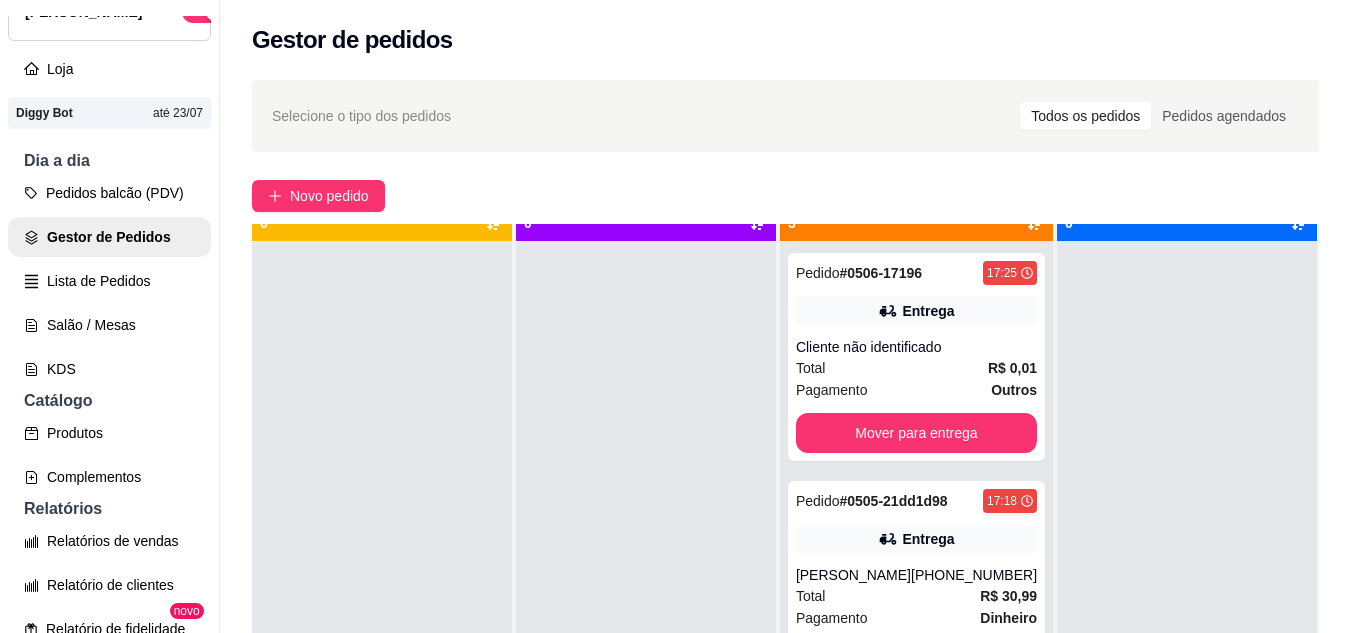 scroll, scrollTop: 56, scrollLeft: 0, axis: vertical 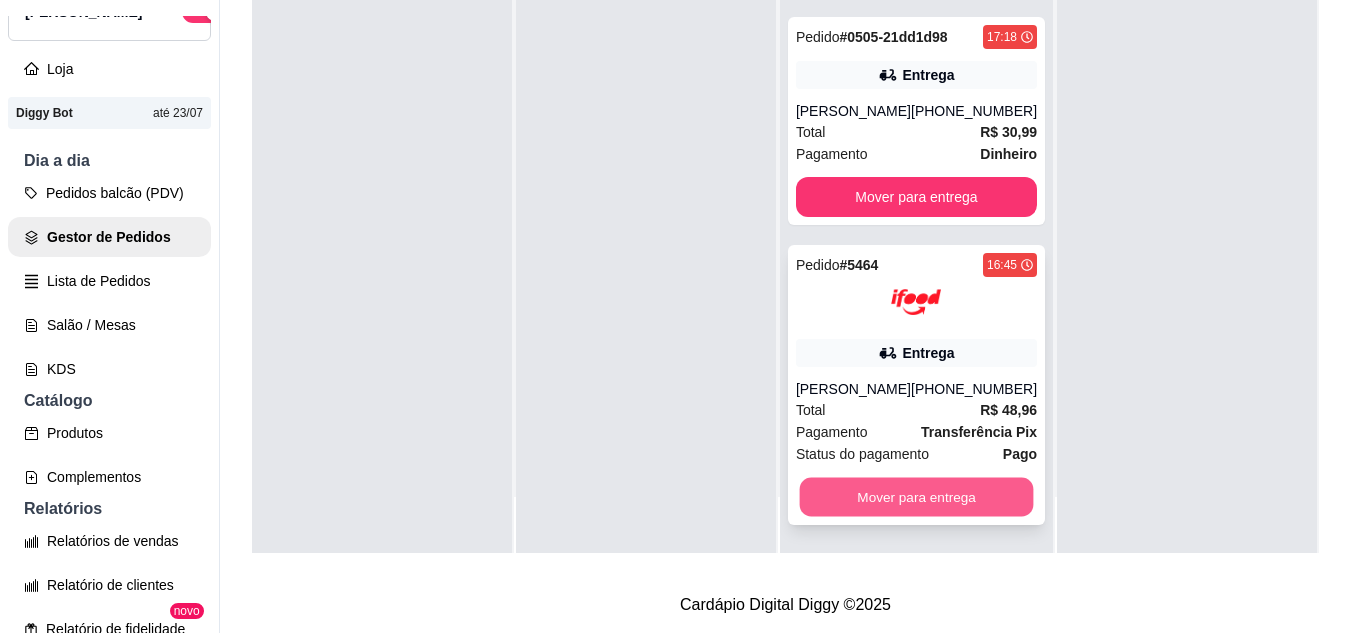 click on "Mover para entrega" at bounding box center [916, 497] 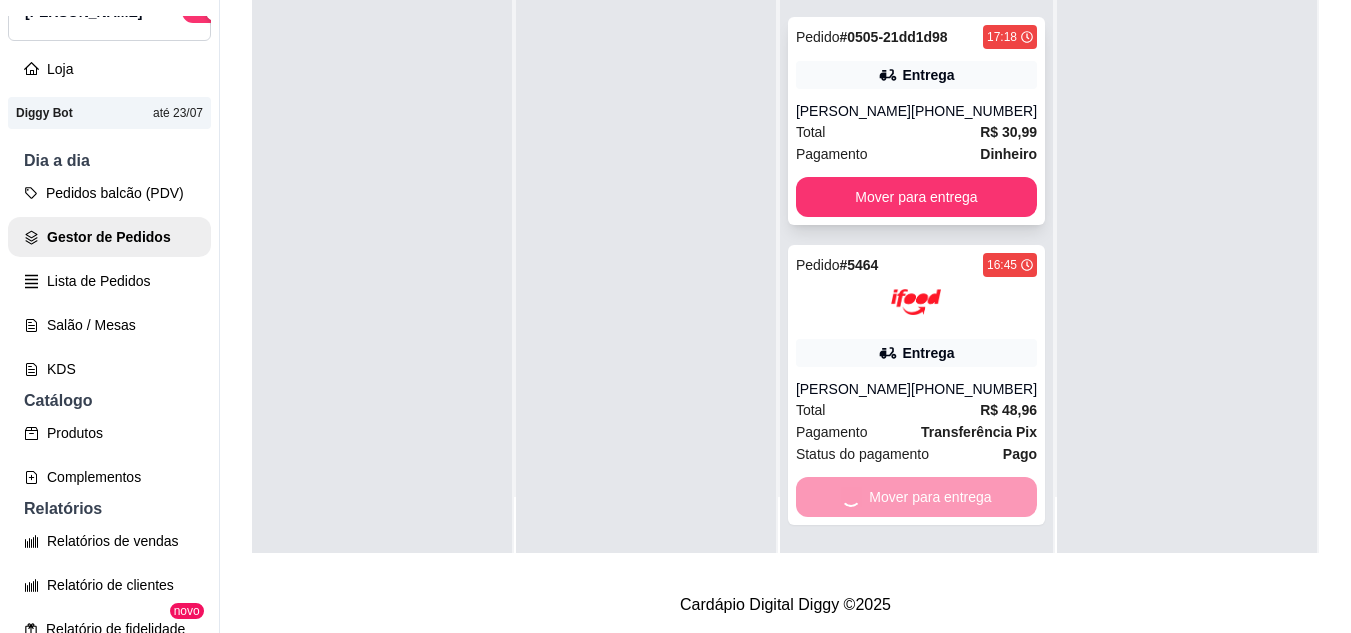 scroll, scrollTop: 0, scrollLeft: 0, axis: both 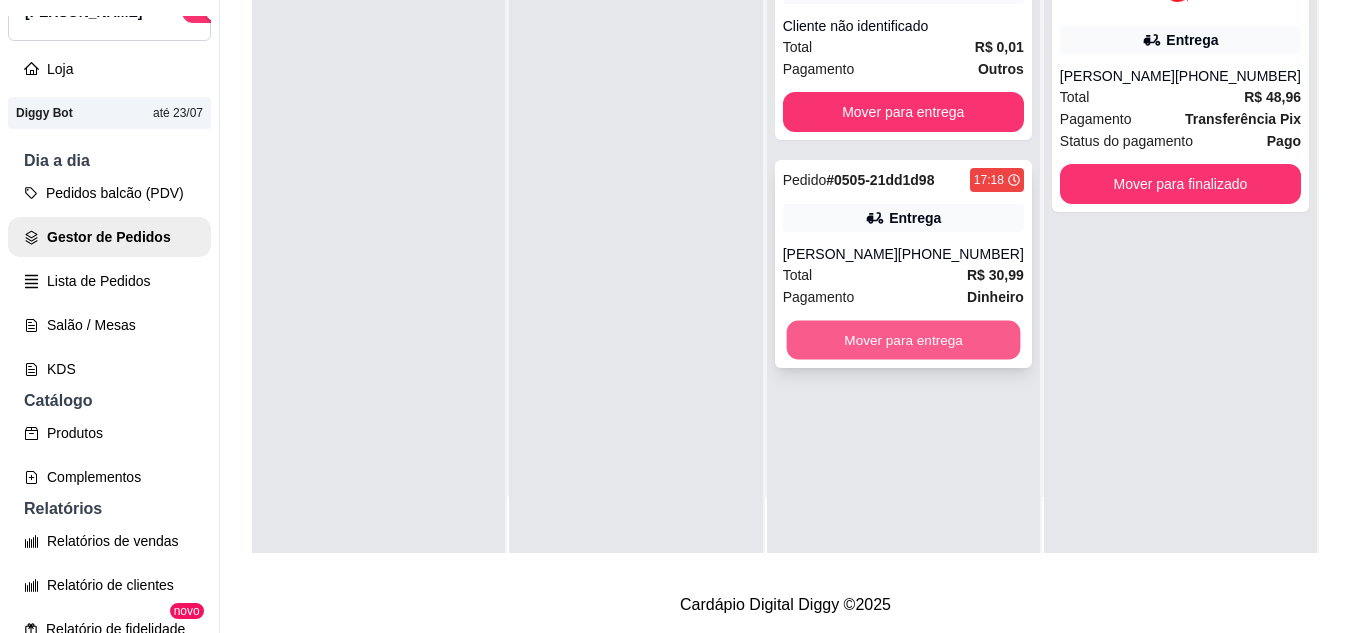 click on "Mover para entrega" at bounding box center (903, 340) 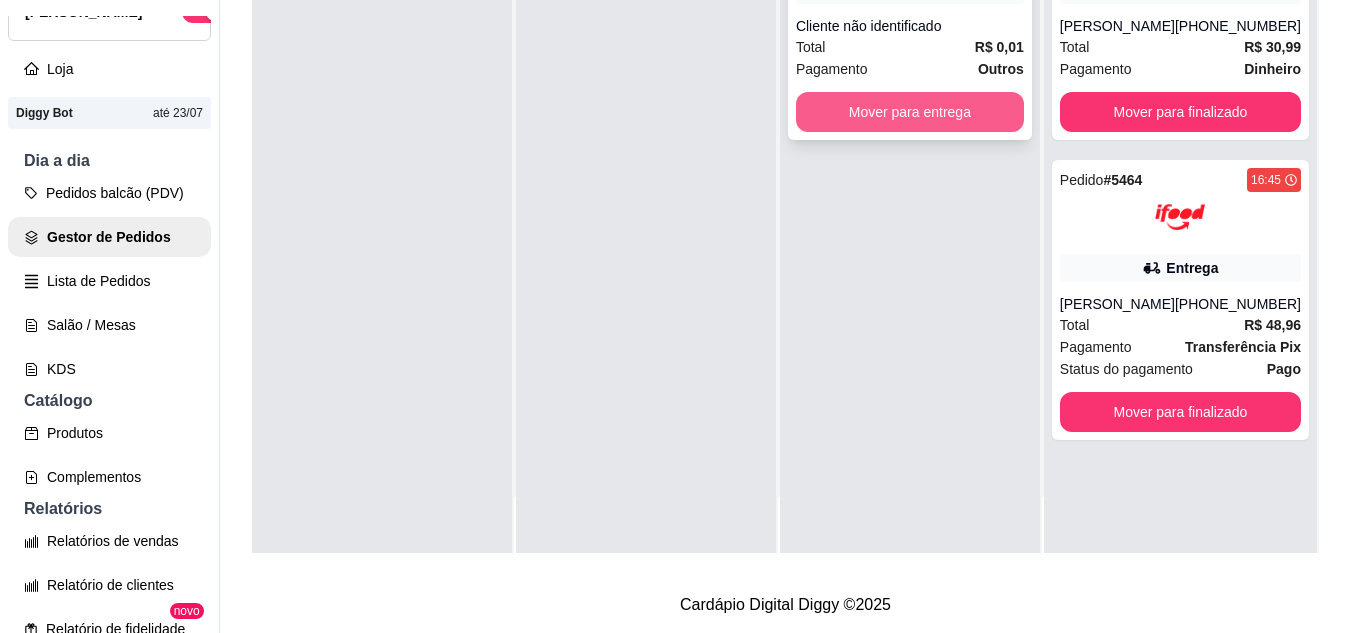 click on "Mover para entrega" at bounding box center [910, 112] 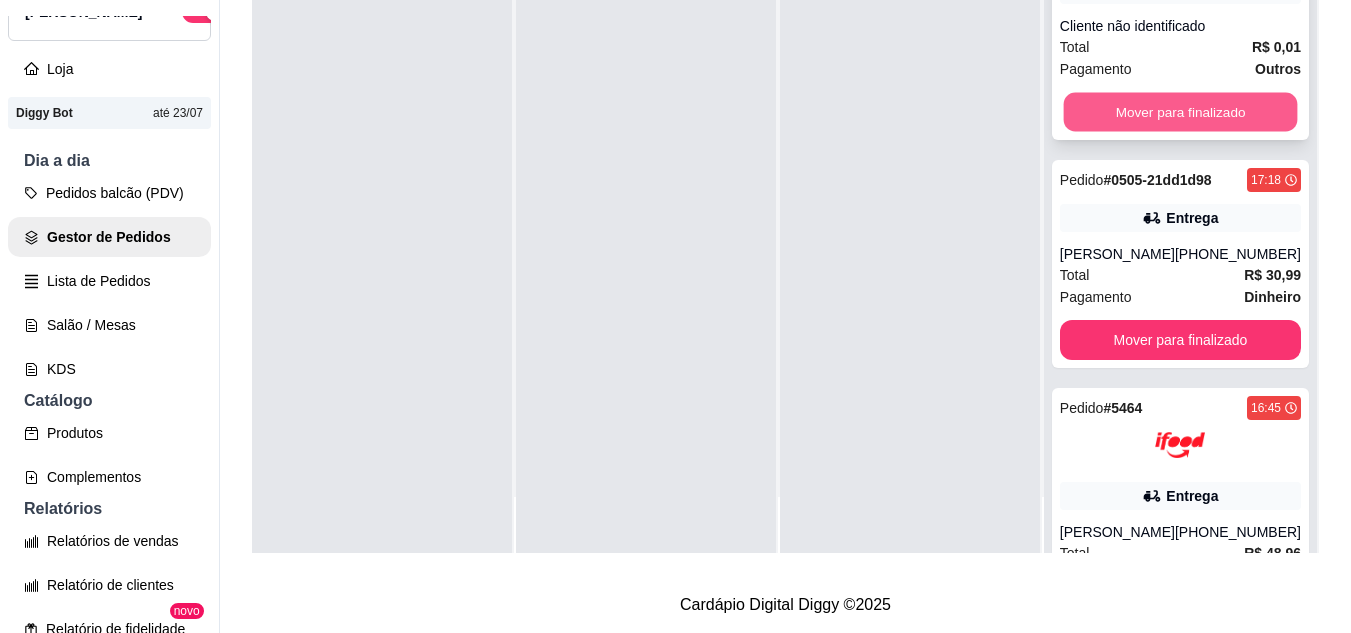 click on "Mover para finalizado" at bounding box center [1180, 112] 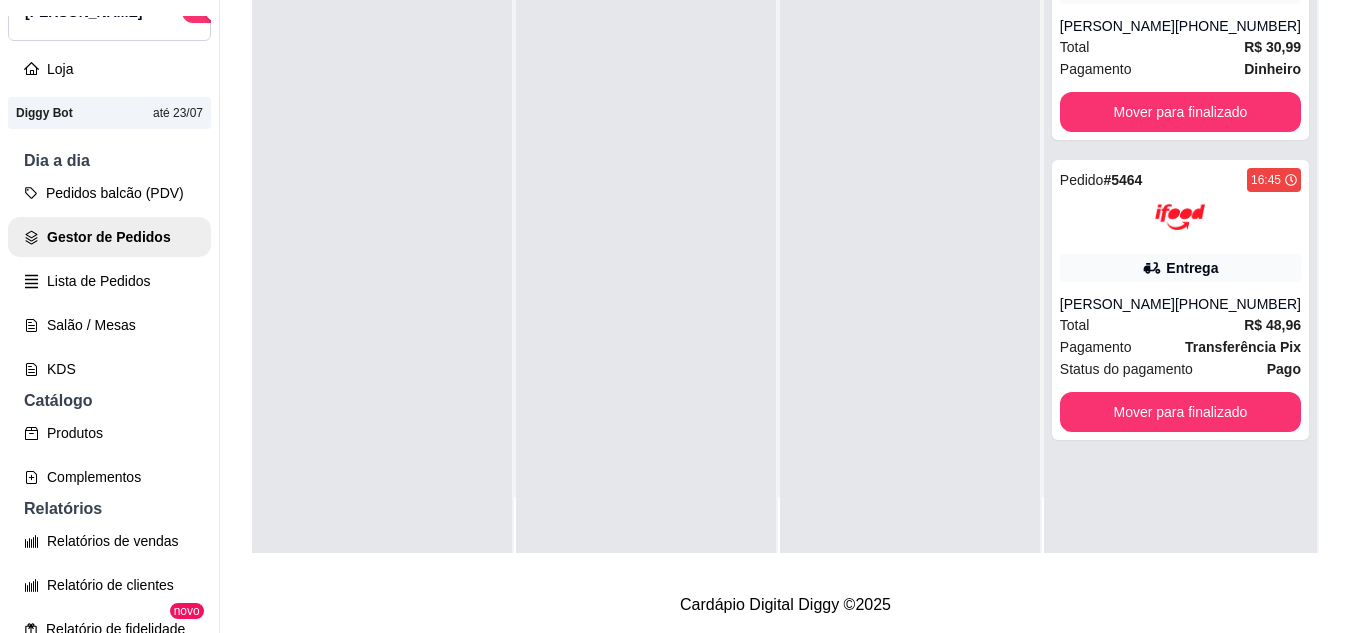 scroll, scrollTop: 0, scrollLeft: 0, axis: both 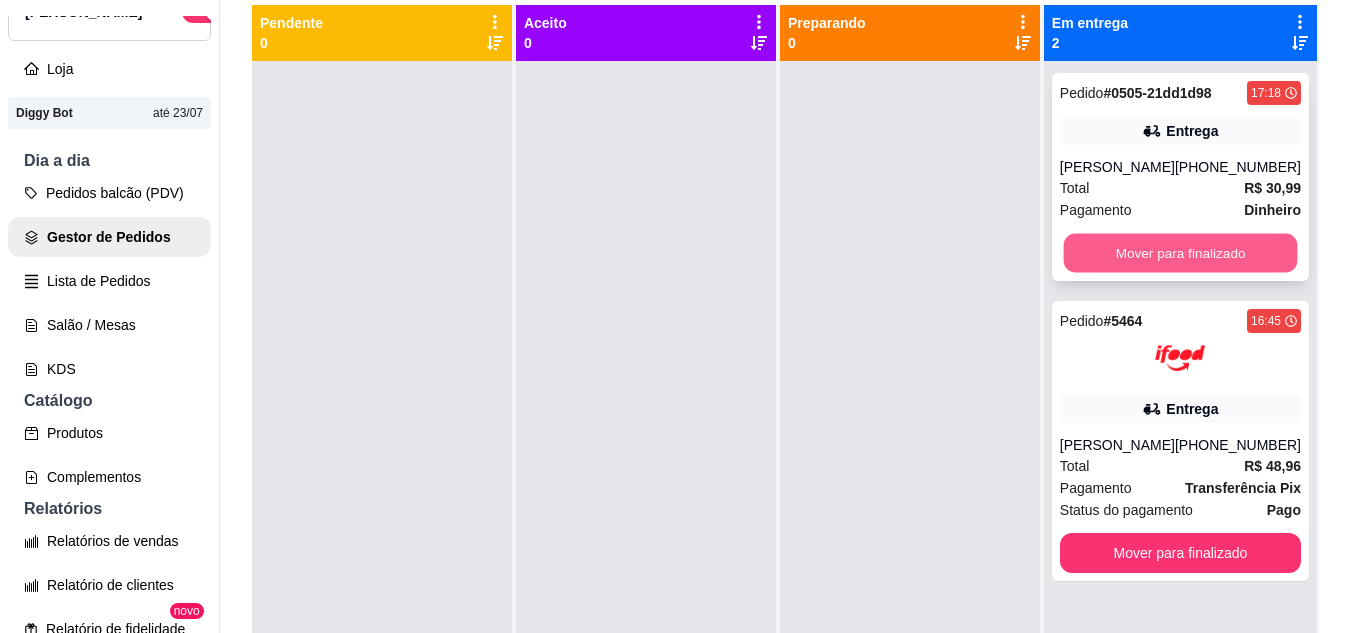 click on "Mover para finalizado" at bounding box center [1180, 253] 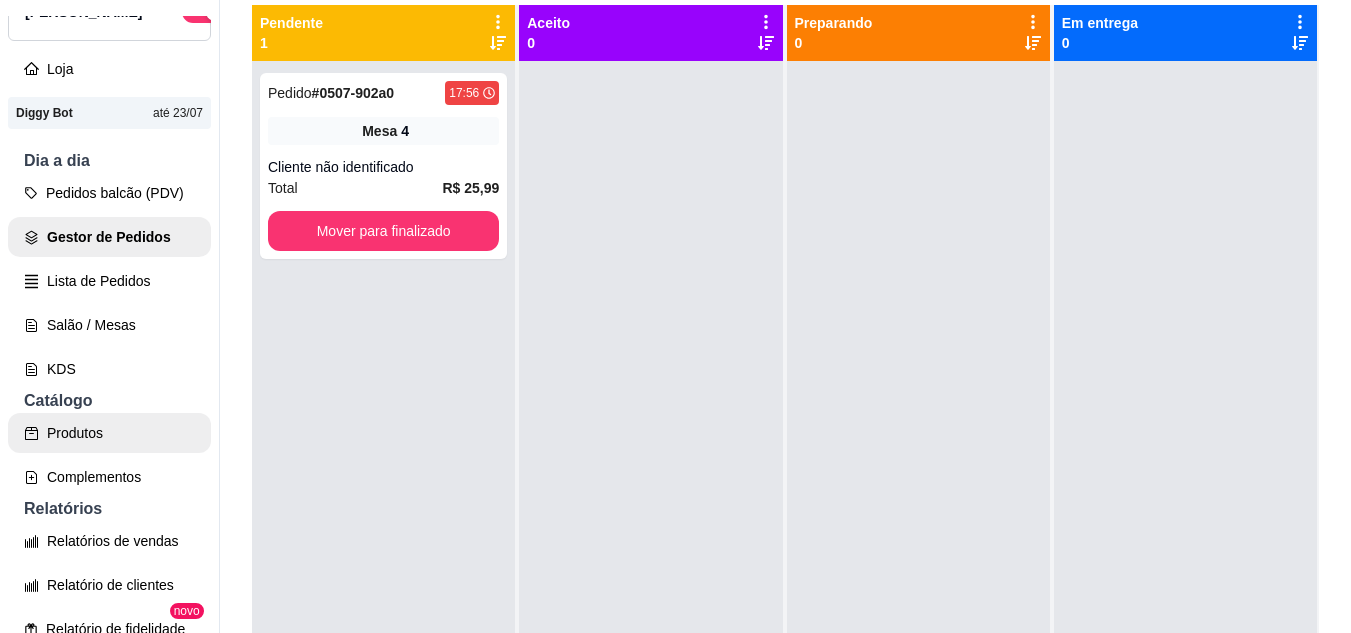 click on "Produtos" at bounding box center [109, 433] 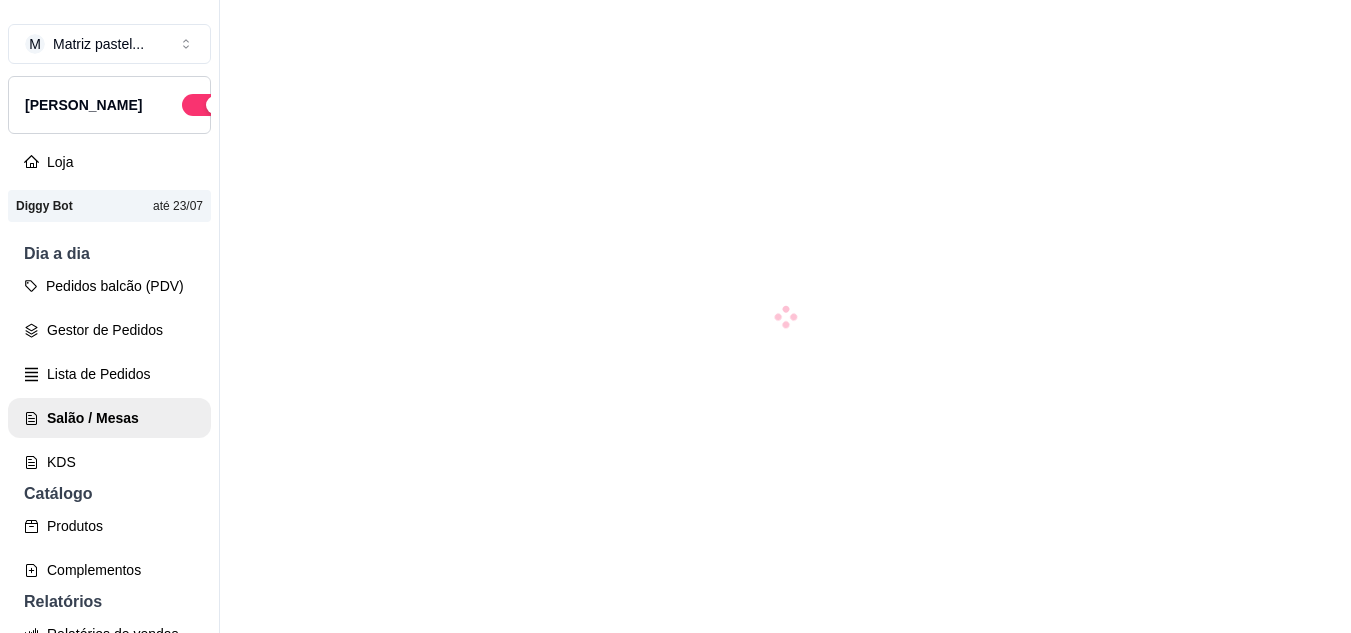scroll, scrollTop: 17, scrollLeft: 0, axis: vertical 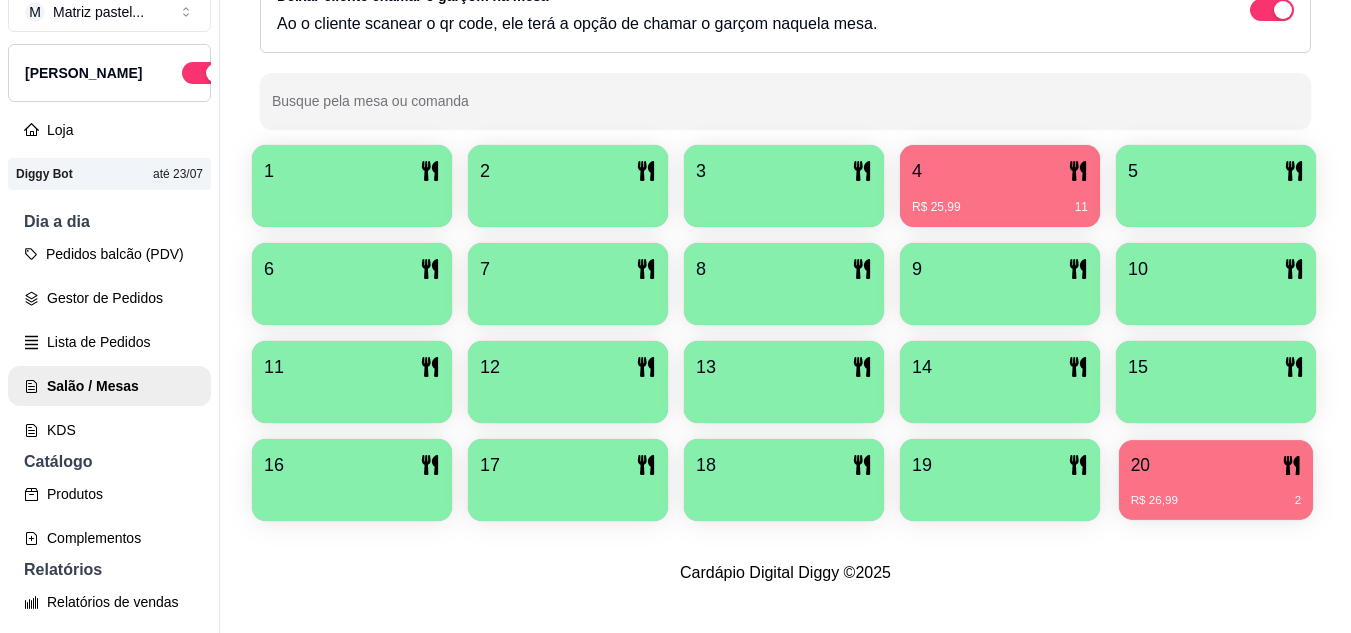 click on "20" at bounding box center (1216, 465) 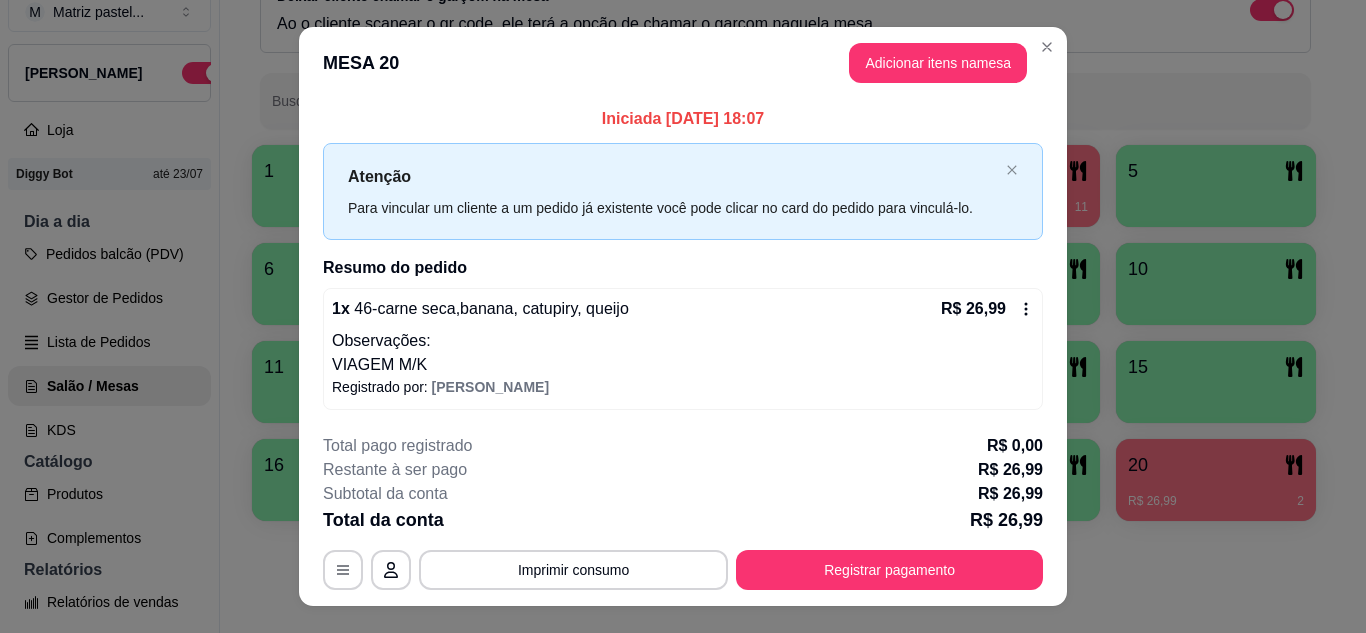 drag, startPoint x: 935, startPoint y: 538, endPoint x: 934, endPoint y: 551, distance: 13.038404 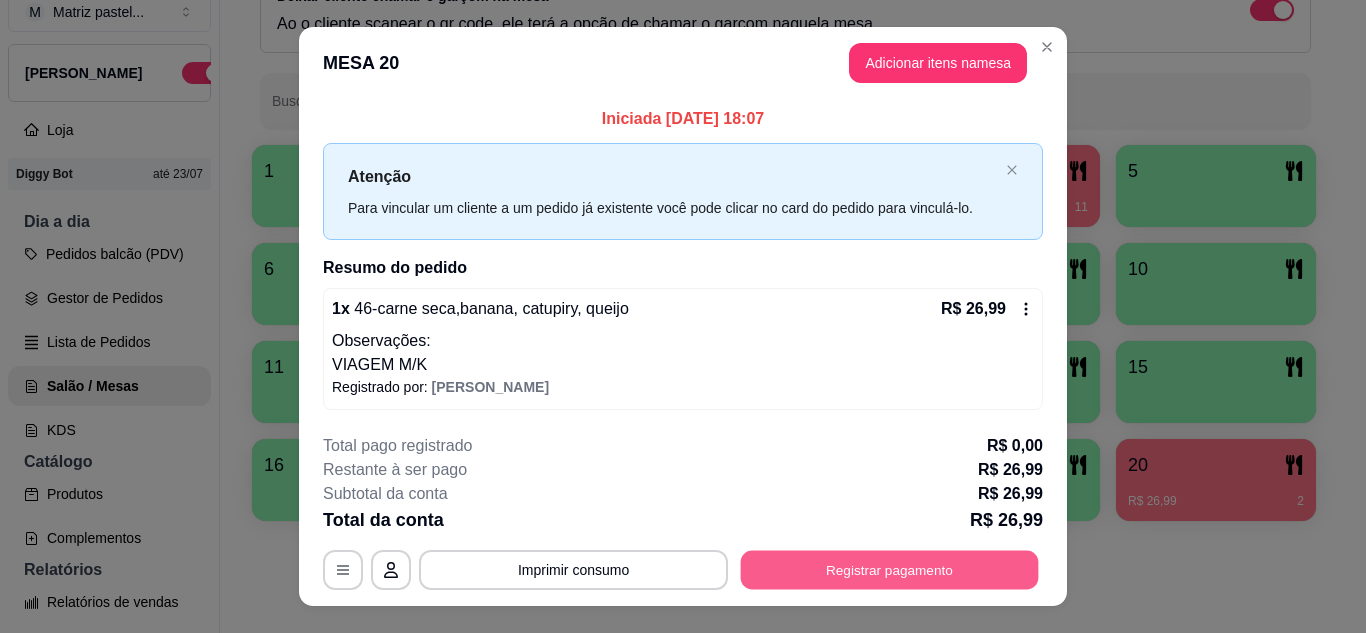 click on "Registrar pagamento" at bounding box center (890, 570) 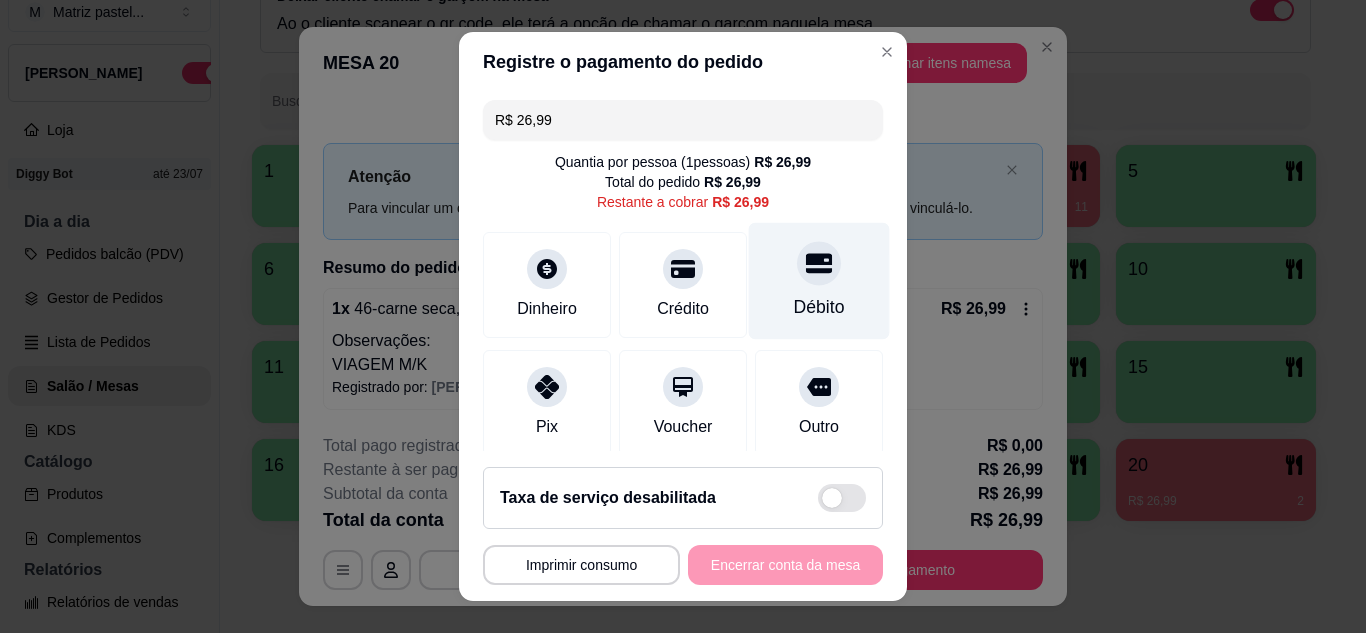 click on "Débito" at bounding box center [819, 280] 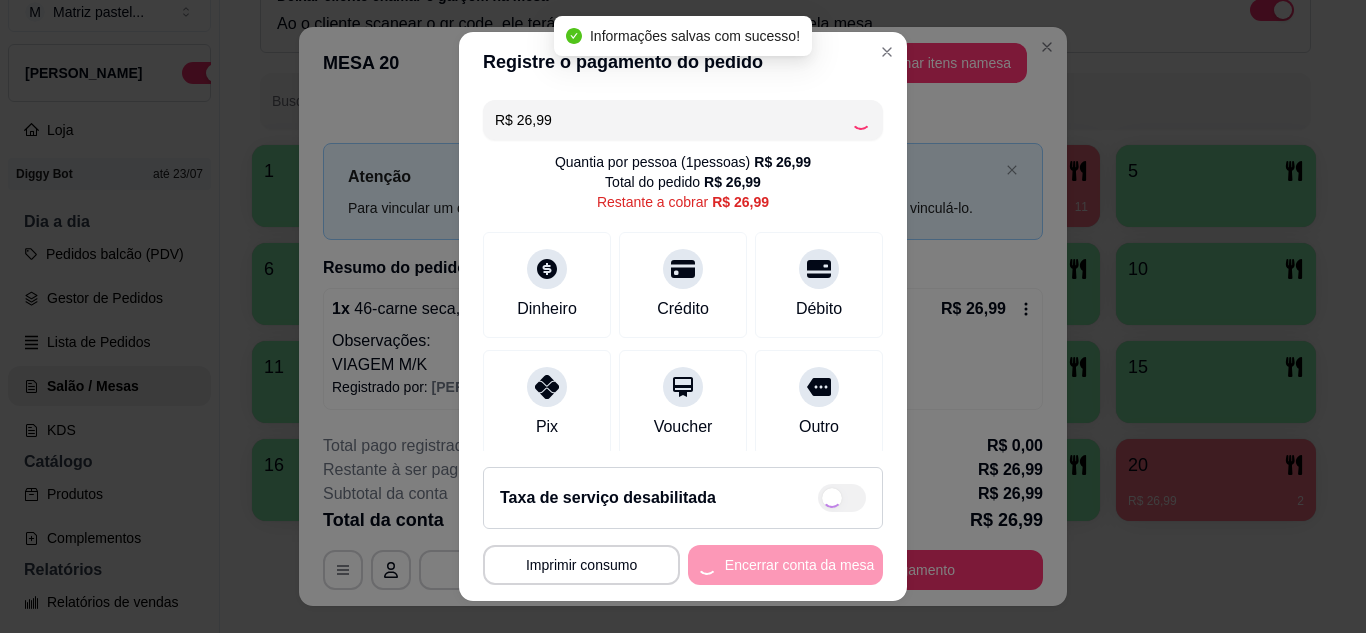 type on "R$ 0,00" 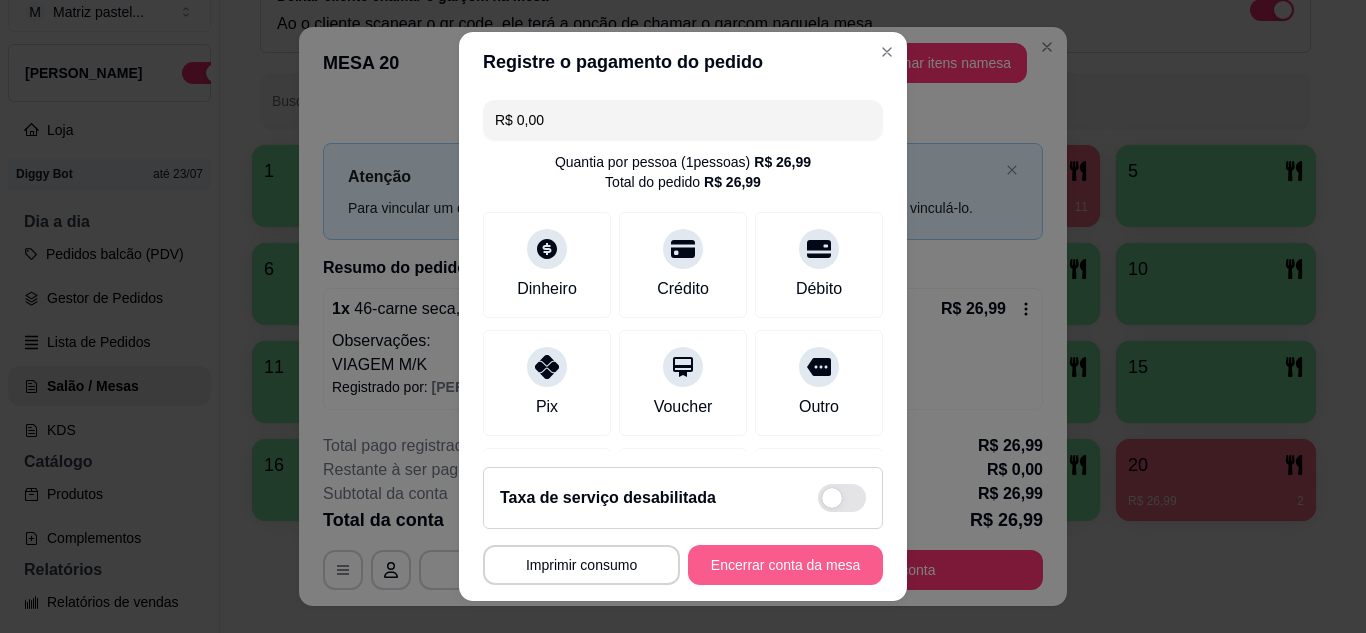 click on "Encerrar conta da mesa" at bounding box center (785, 565) 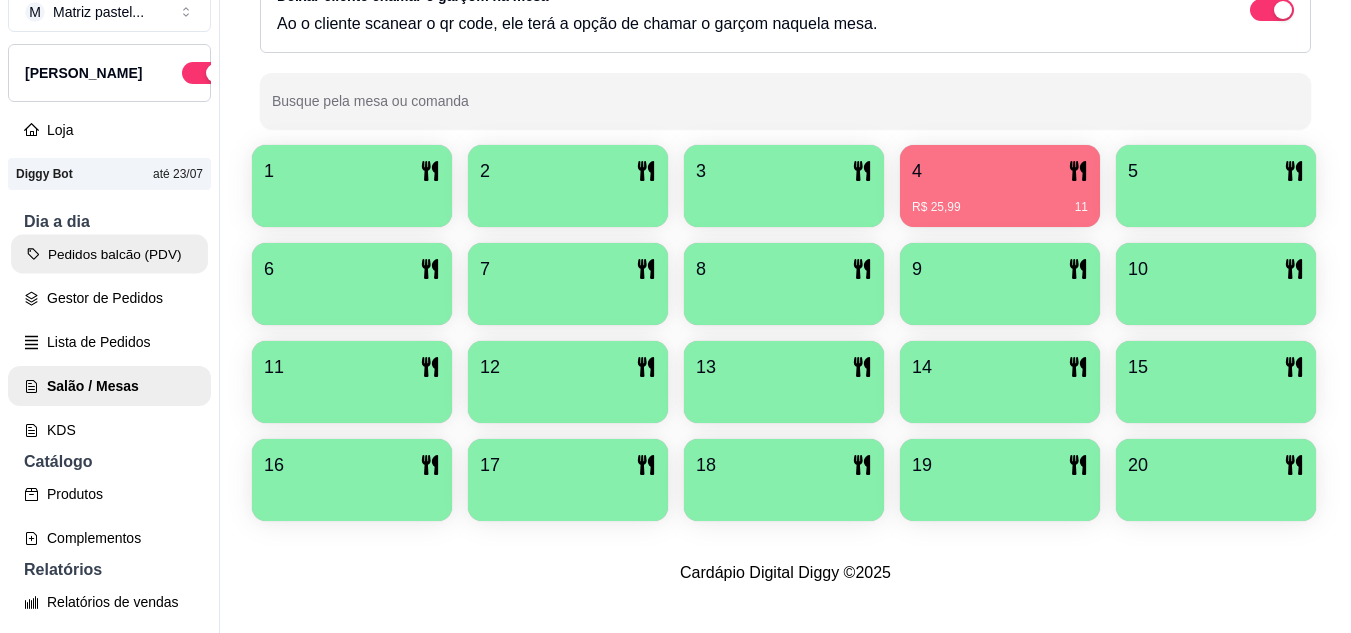 click on "Pedidos balcão (PDV)" at bounding box center [109, 254] 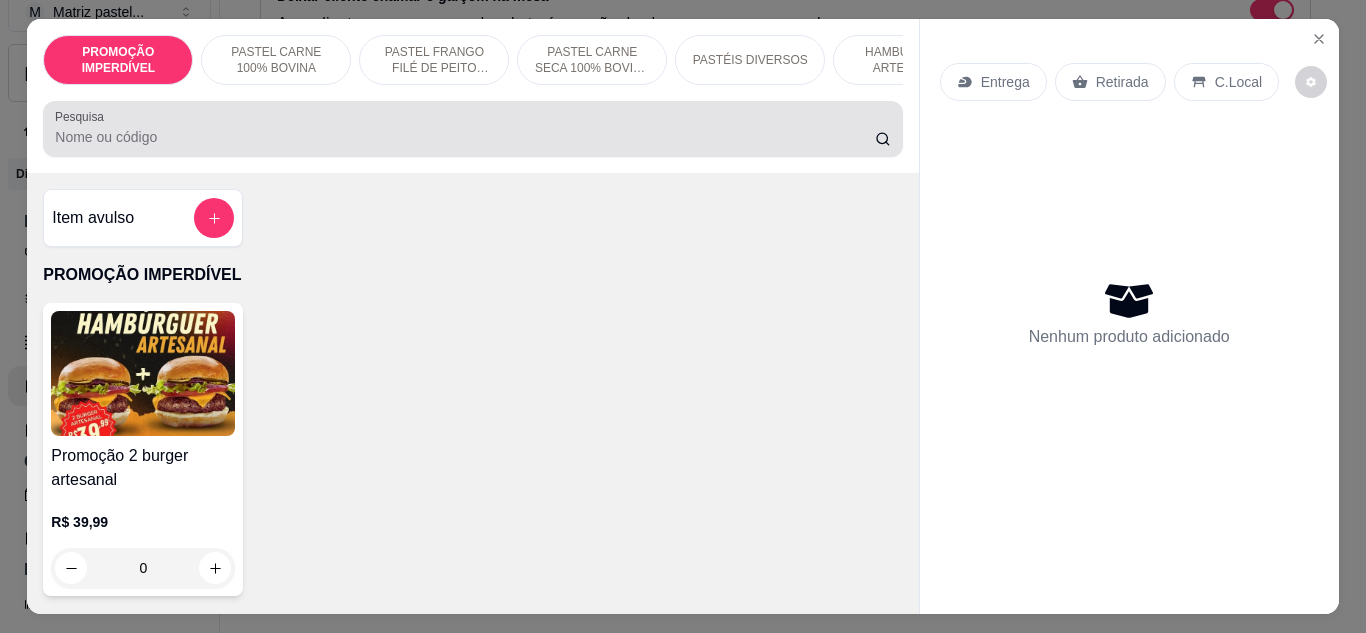 drag, startPoint x: 356, startPoint y: 119, endPoint x: 369, endPoint y: 118, distance: 13.038404 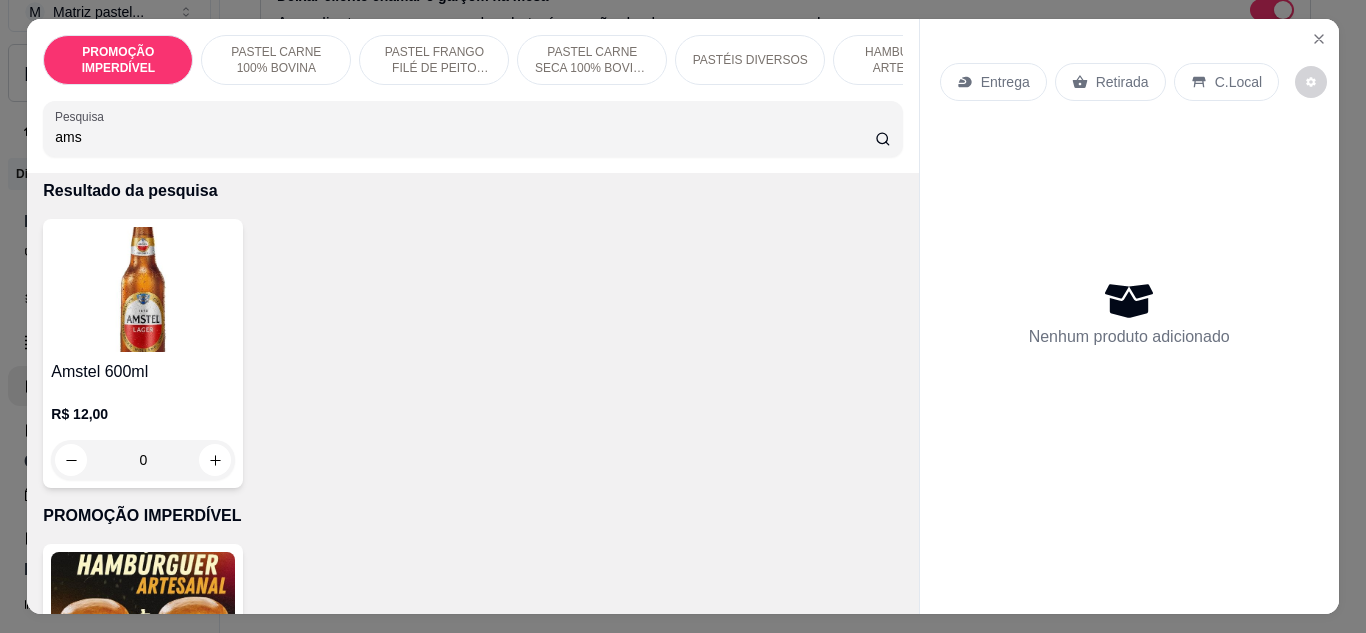 scroll, scrollTop: 100, scrollLeft: 0, axis: vertical 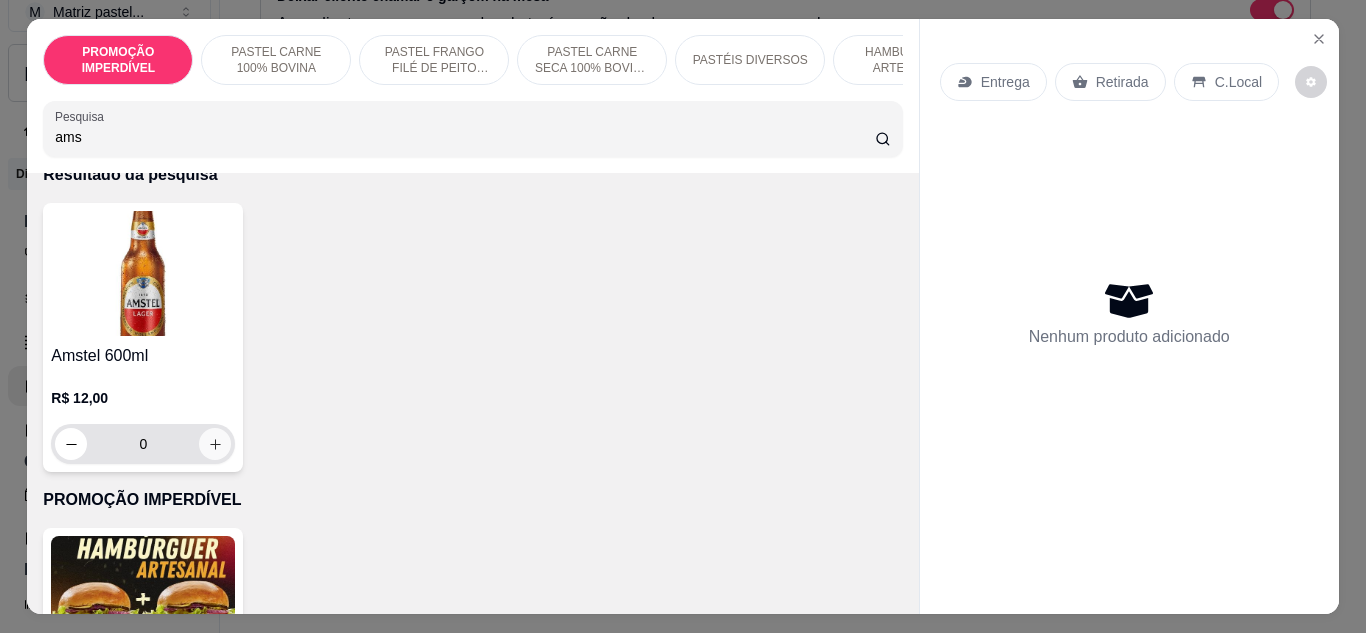 type on "ams" 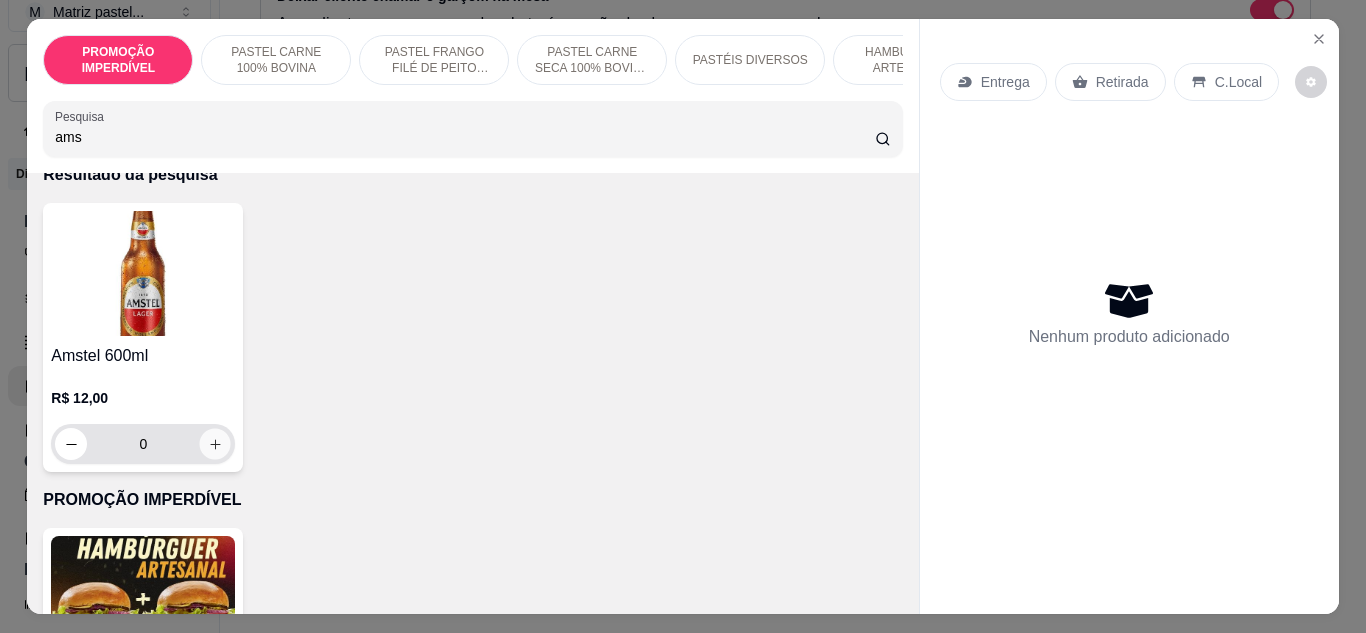 click 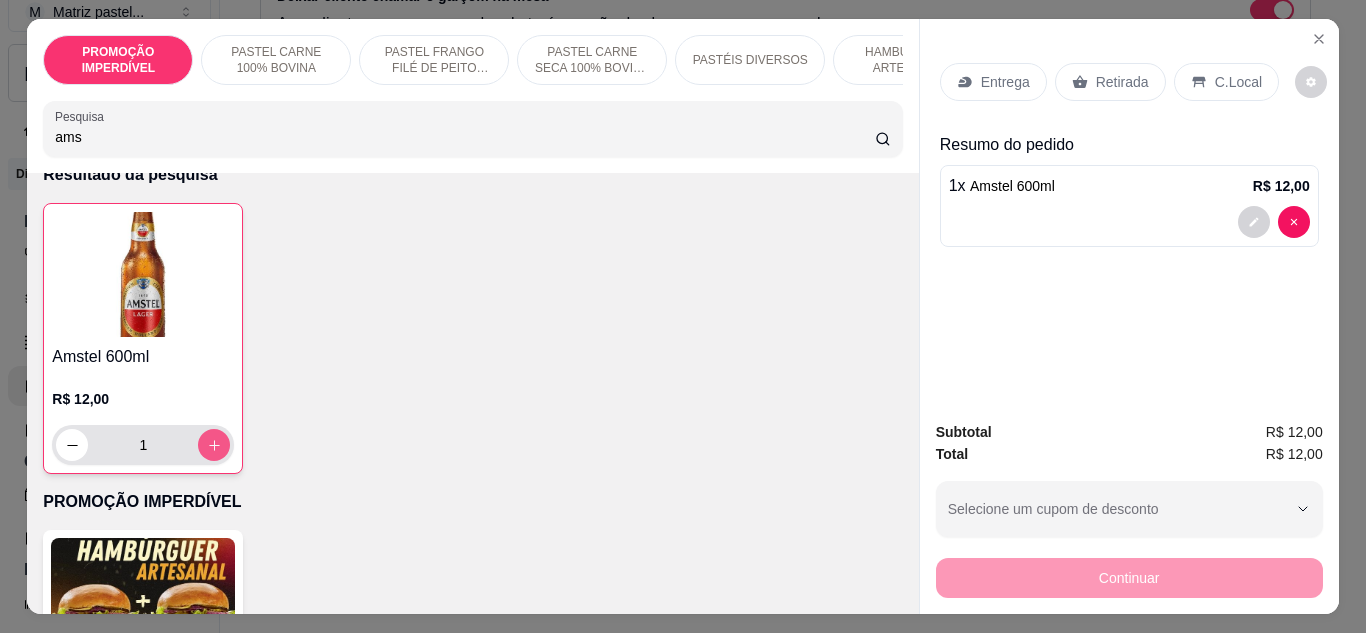 click at bounding box center (214, 445) 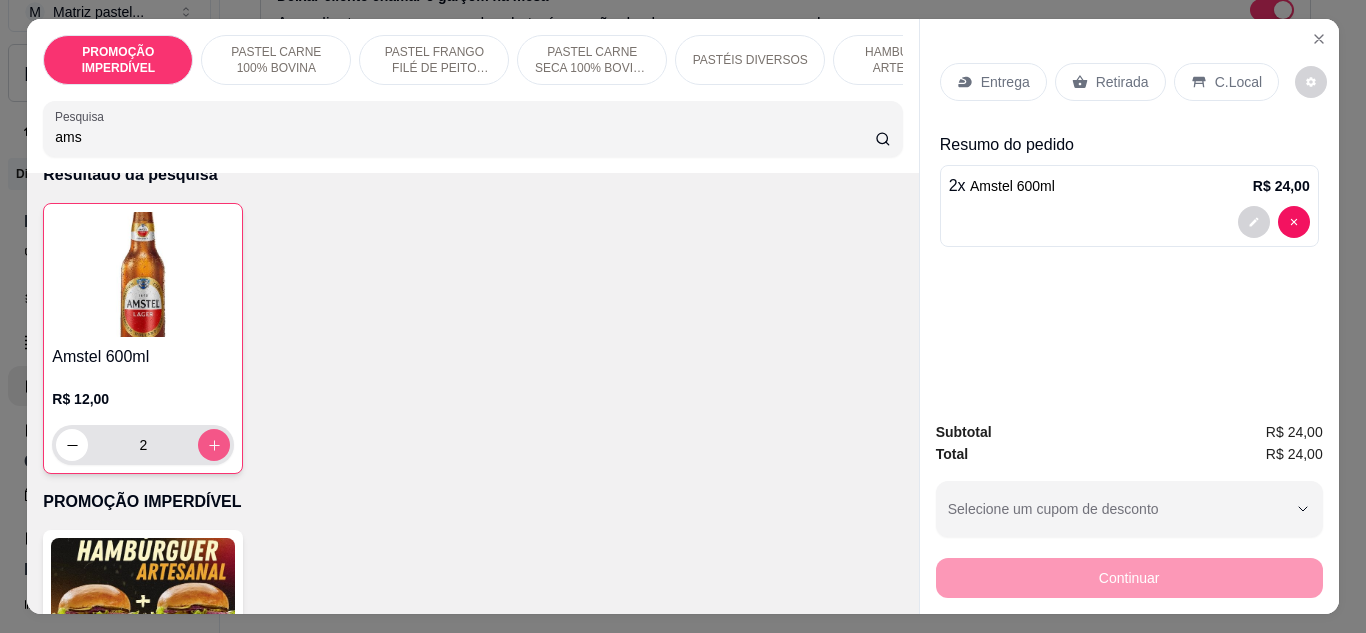 click at bounding box center (214, 445) 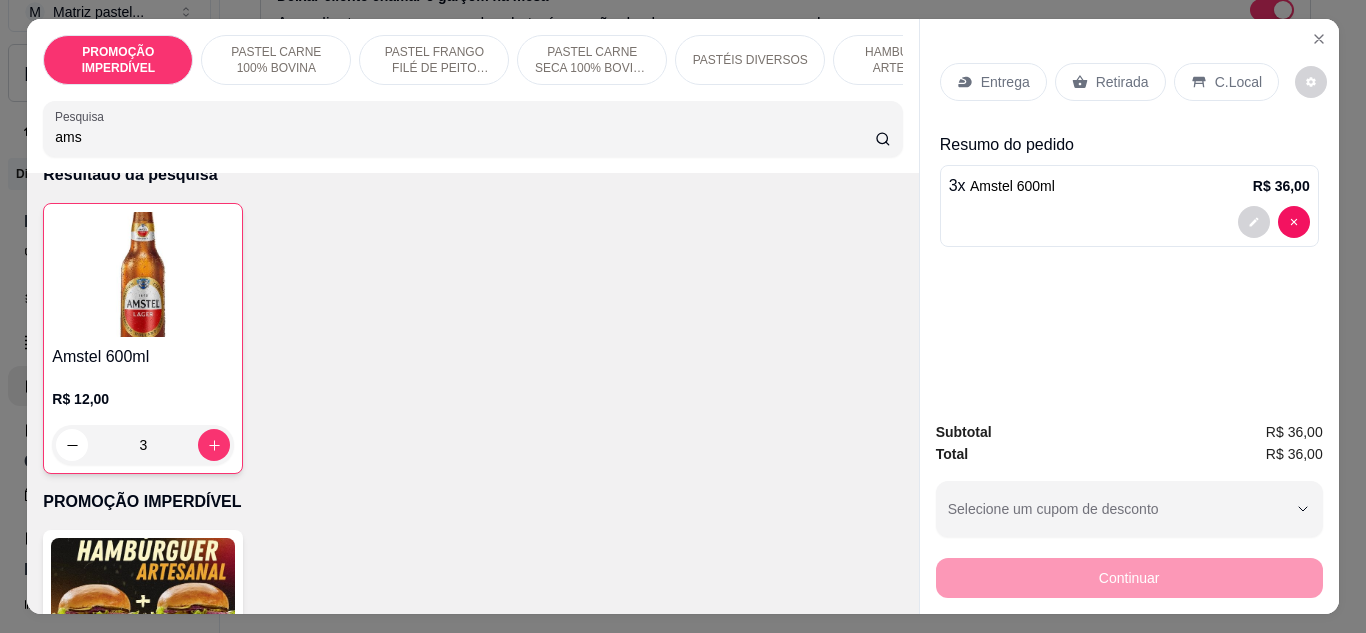 click on "Entrega" at bounding box center (993, 82) 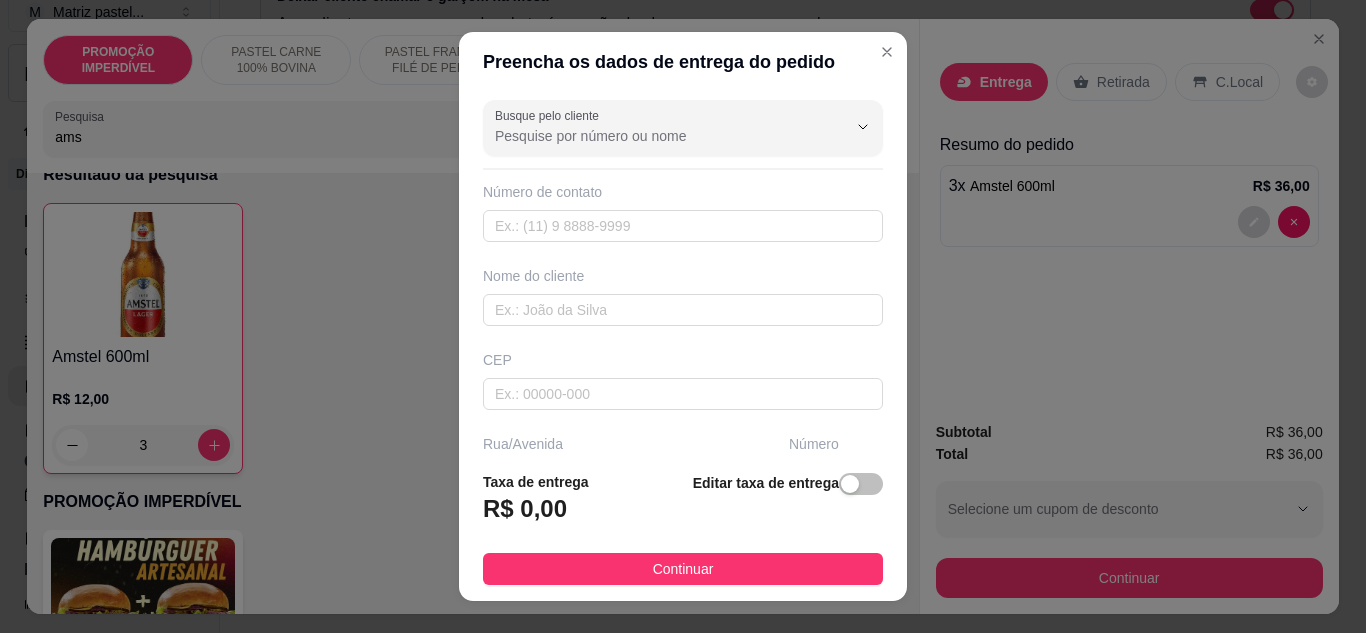 scroll, scrollTop: 100, scrollLeft: 0, axis: vertical 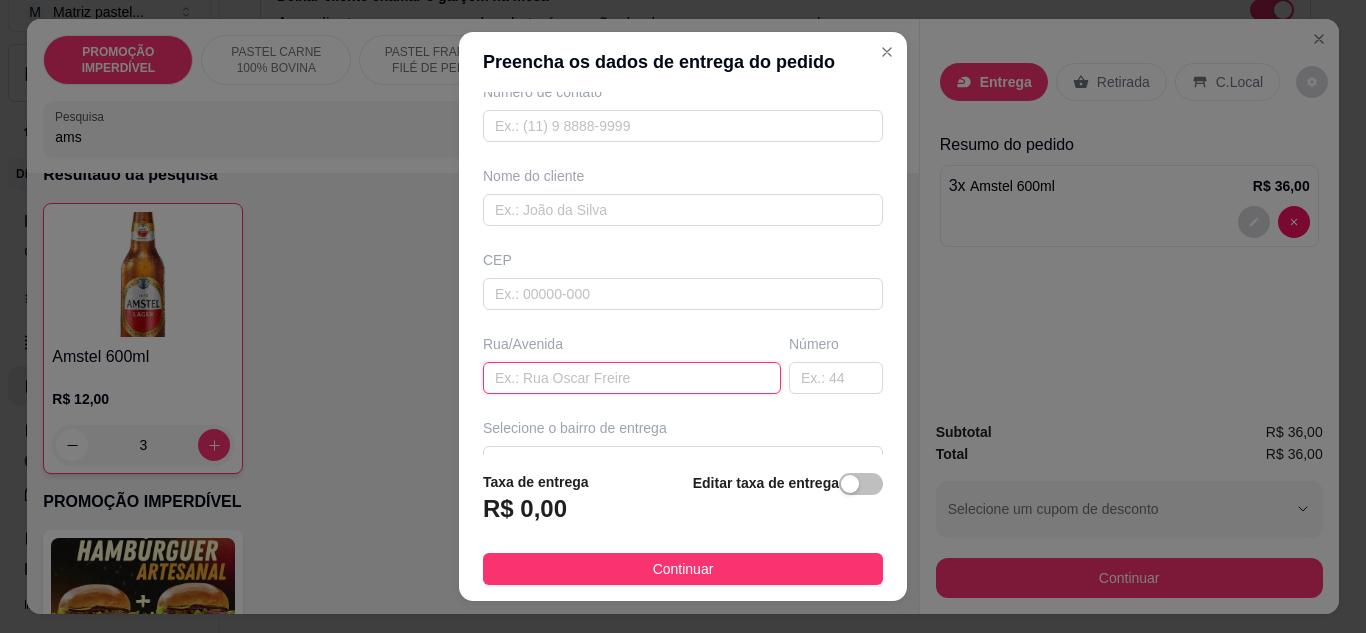 click at bounding box center (632, 378) 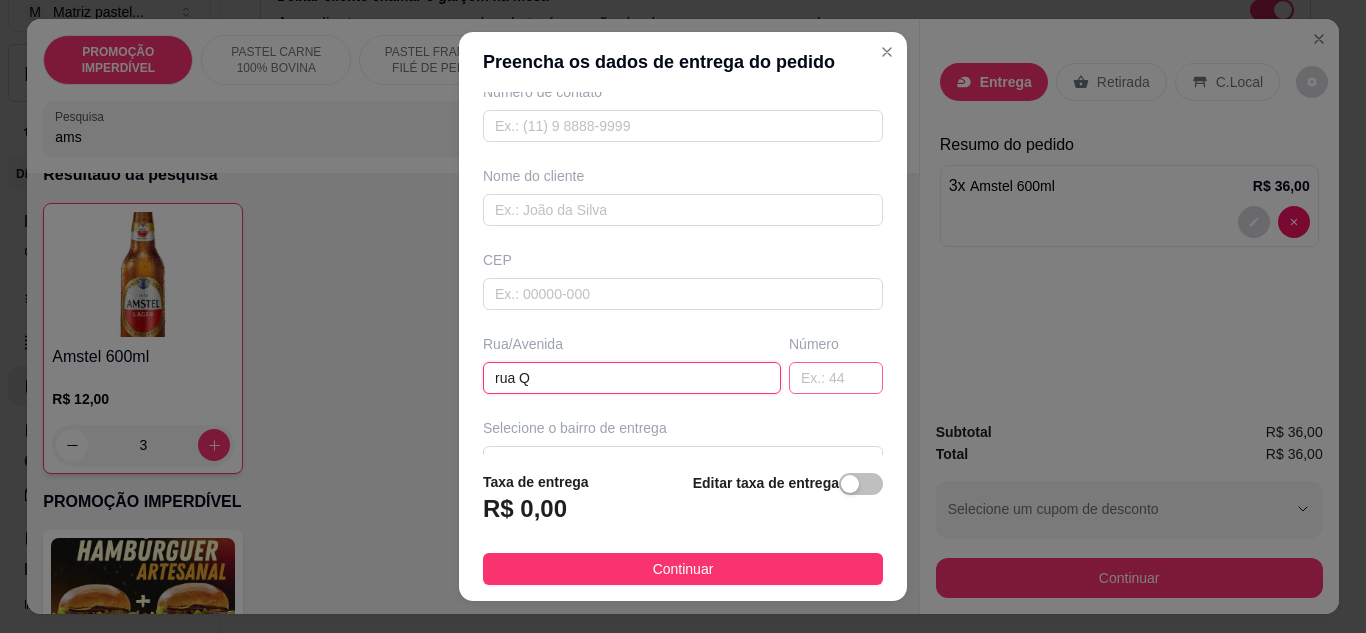 type on "rua Q" 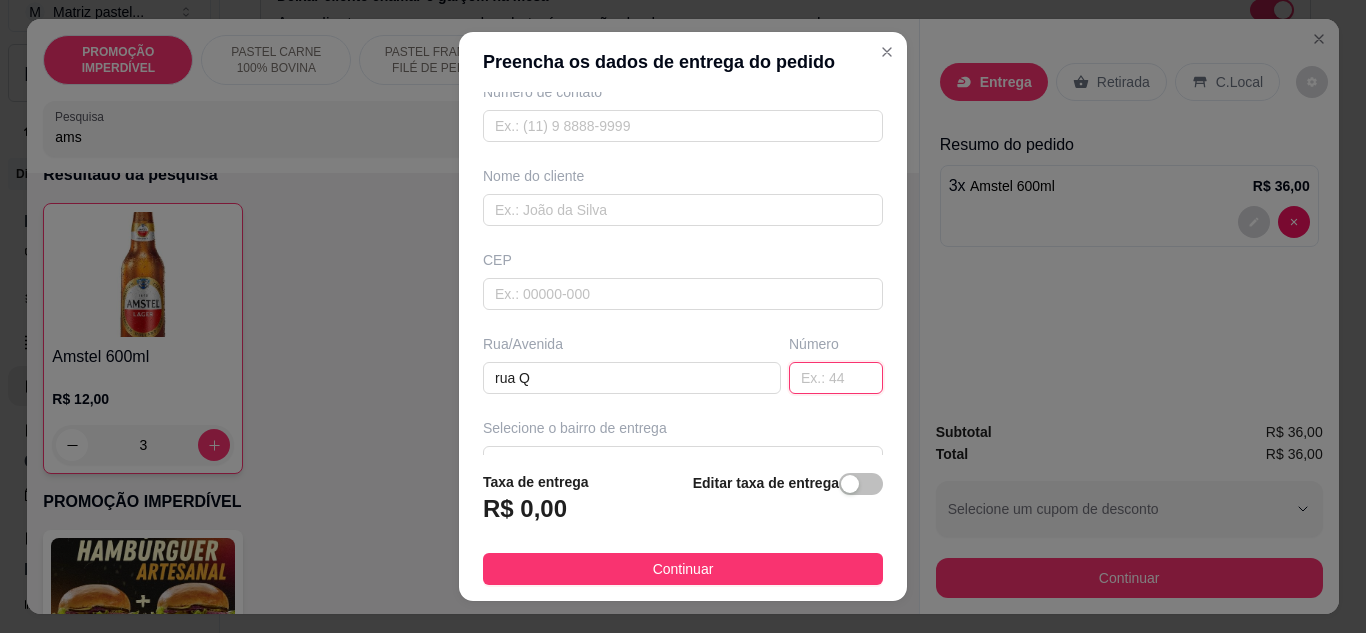 click at bounding box center (836, 378) 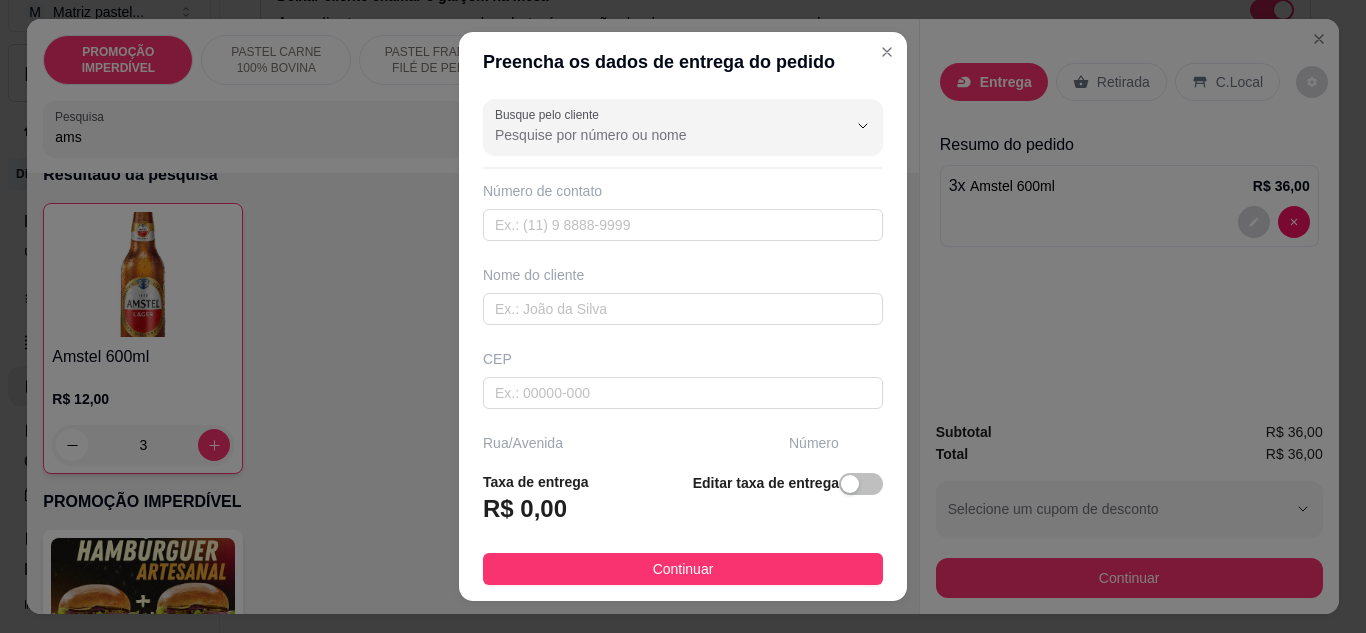 scroll, scrollTop: 0, scrollLeft: 0, axis: both 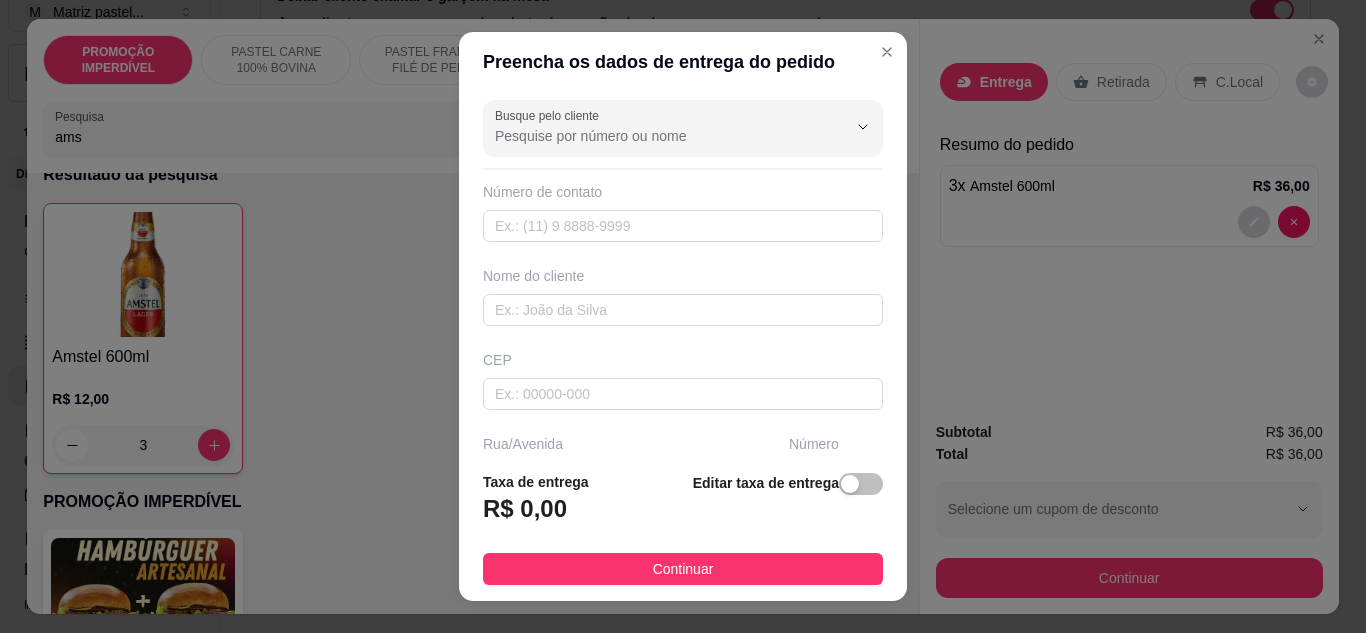 type on "77" 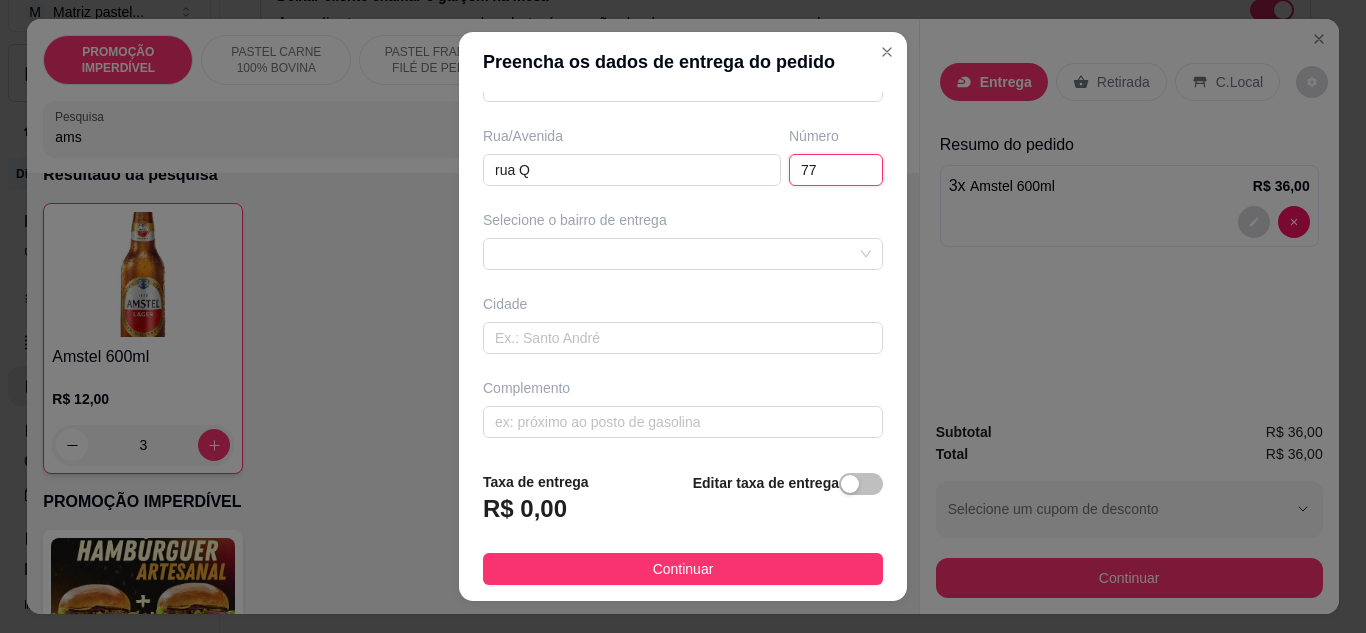 scroll, scrollTop: 310, scrollLeft: 0, axis: vertical 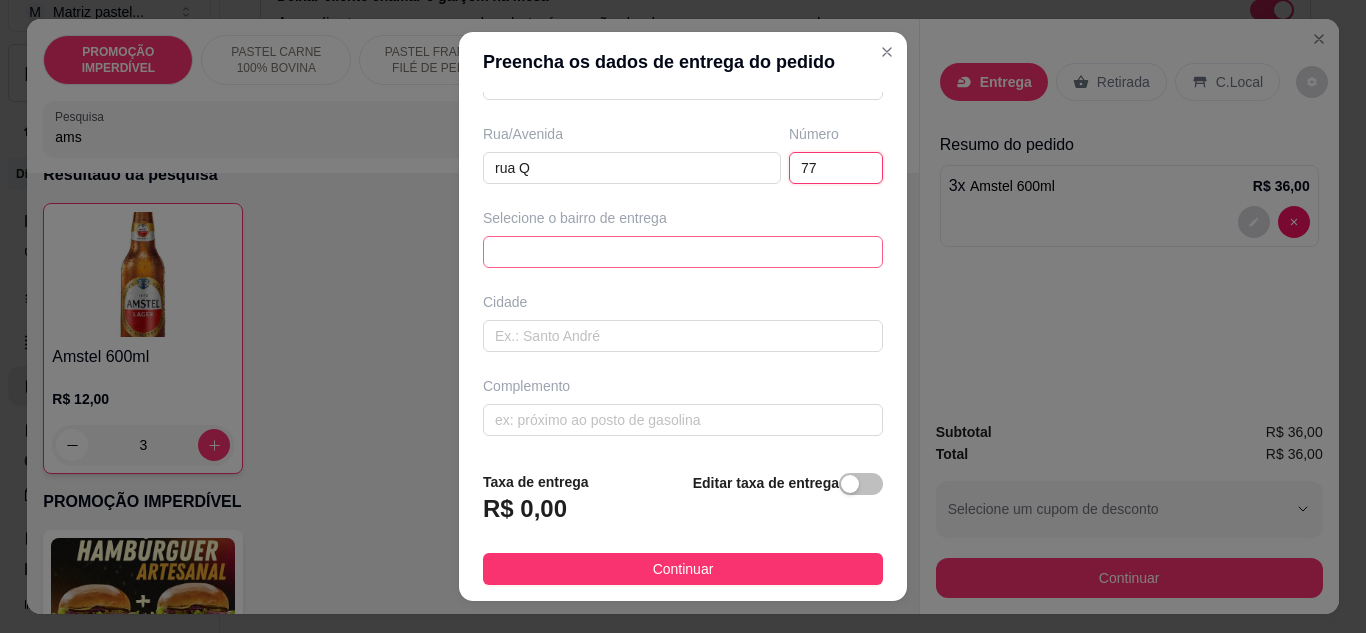 click on "6350873a0b939f714563a481 635091786ca8e8df49de3dc0 Alamar - [GEOGRAPHIC_DATA] -  R$ 7,00 Alecrim 1 - [GEOGRAPHIC_DATA]  -  R$ 10,00 Alecrim 2 - [GEOGRAPHIC_DATA] -  R$ 10,00 [GEOGRAPHIC_DATA] - [GEOGRAPHIC_DATA]  -  R$ 9,00 [GEOGRAPHIC_DATA] - [GEOGRAPHIC_DATA] -  R$ 8,00 Antares - [GEOGRAPHIC_DATA]  -  R$ 7,00 [PERSON_NAME] - [GEOGRAPHIC_DATA]  -  R$ 9,00 [PERSON_NAME] - [GEOGRAPHIC_DATA]  -  R$ 12,00 [GEOGRAPHIC_DATA] - [GEOGRAPHIC_DATA] -  R$ 7,00 Centro - [GEOGRAPHIC_DATA] -  R$ 7,00" at bounding box center [683, 252] 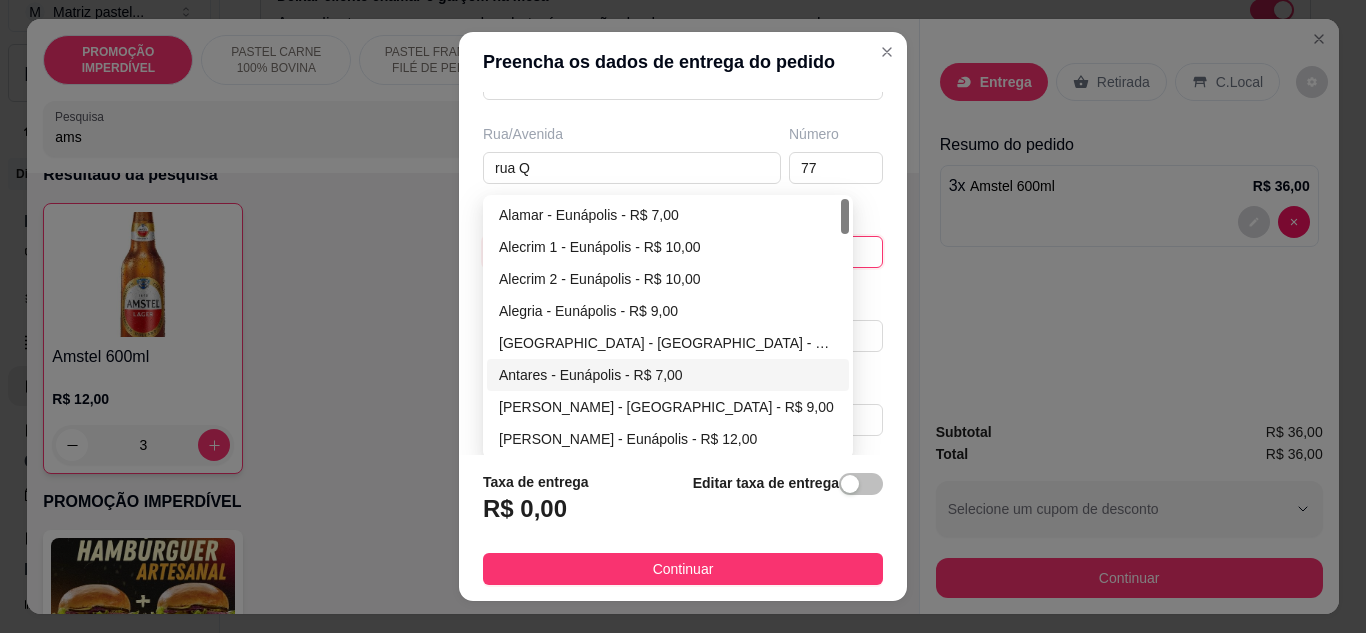 click on "Antares - Eunápolis  -  R$ 7,00" at bounding box center (668, 375) 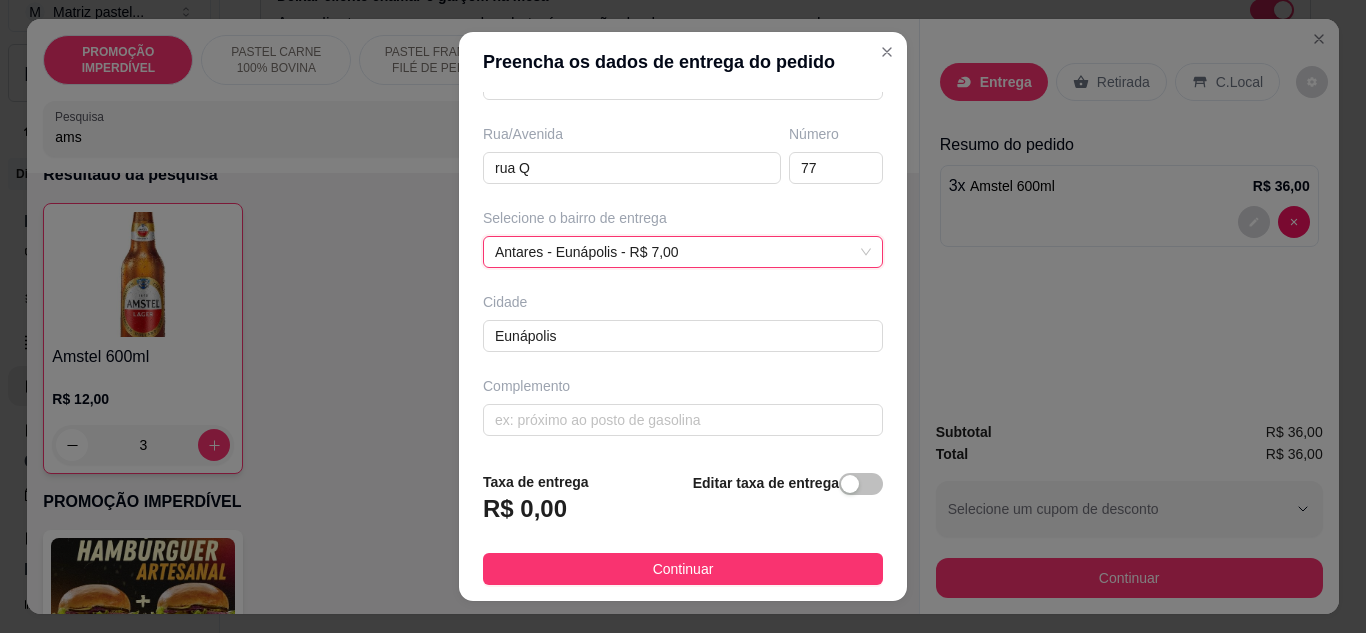 scroll, scrollTop: 288, scrollLeft: 0, axis: vertical 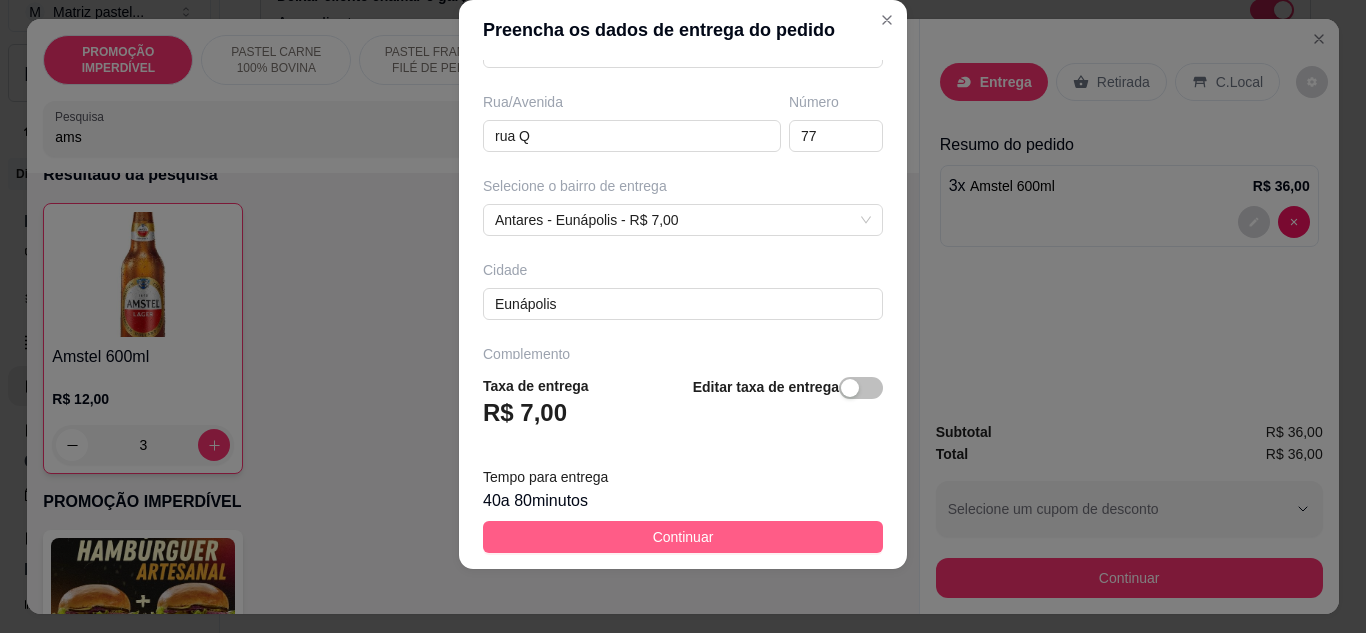click on "Continuar" at bounding box center (683, 537) 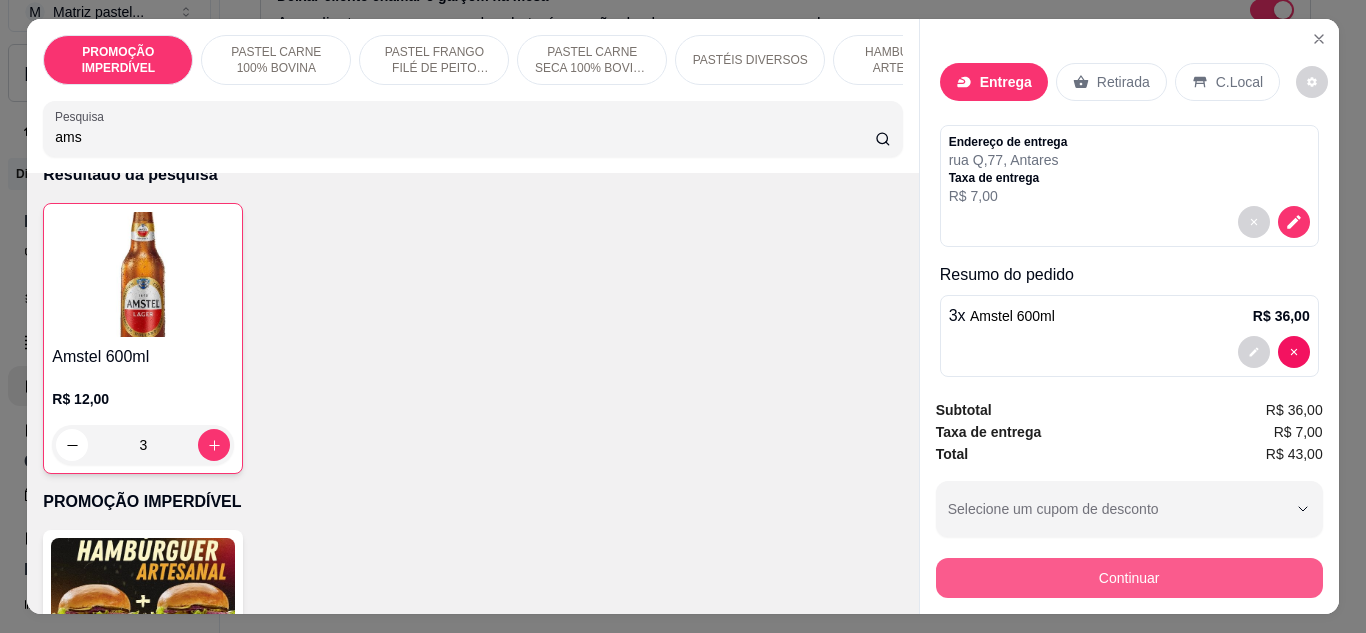 click on "Continuar" at bounding box center [1129, 578] 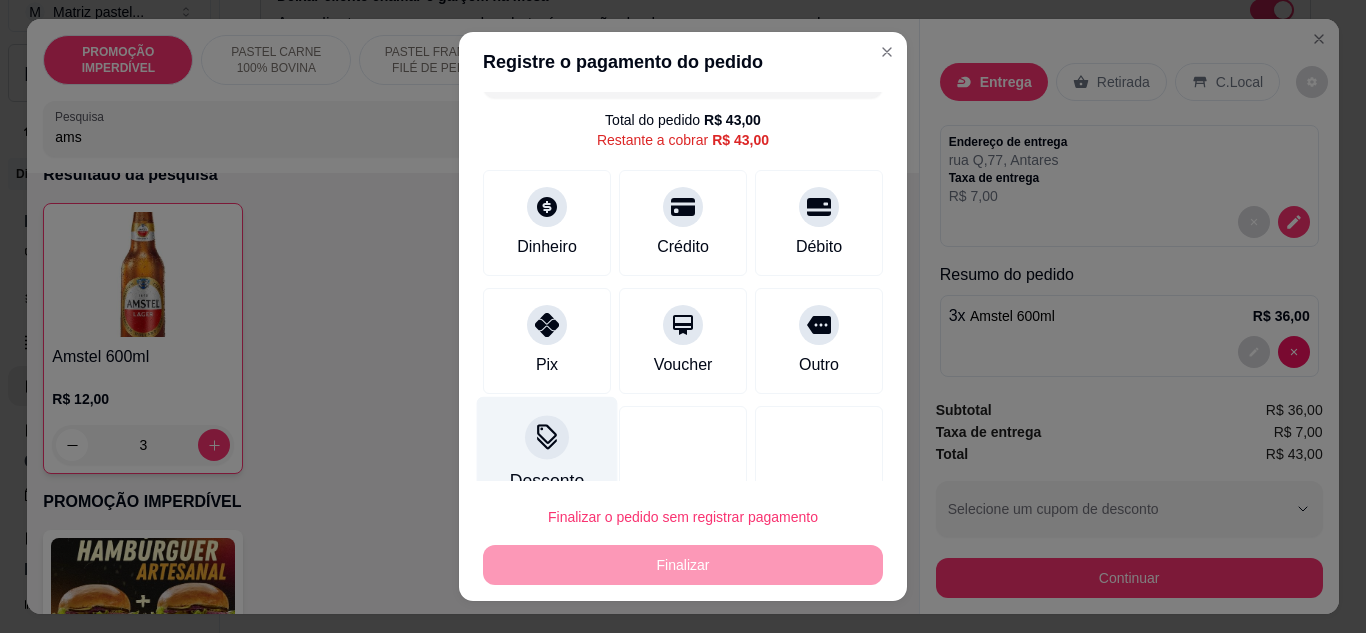 scroll, scrollTop: 80, scrollLeft: 0, axis: vertical 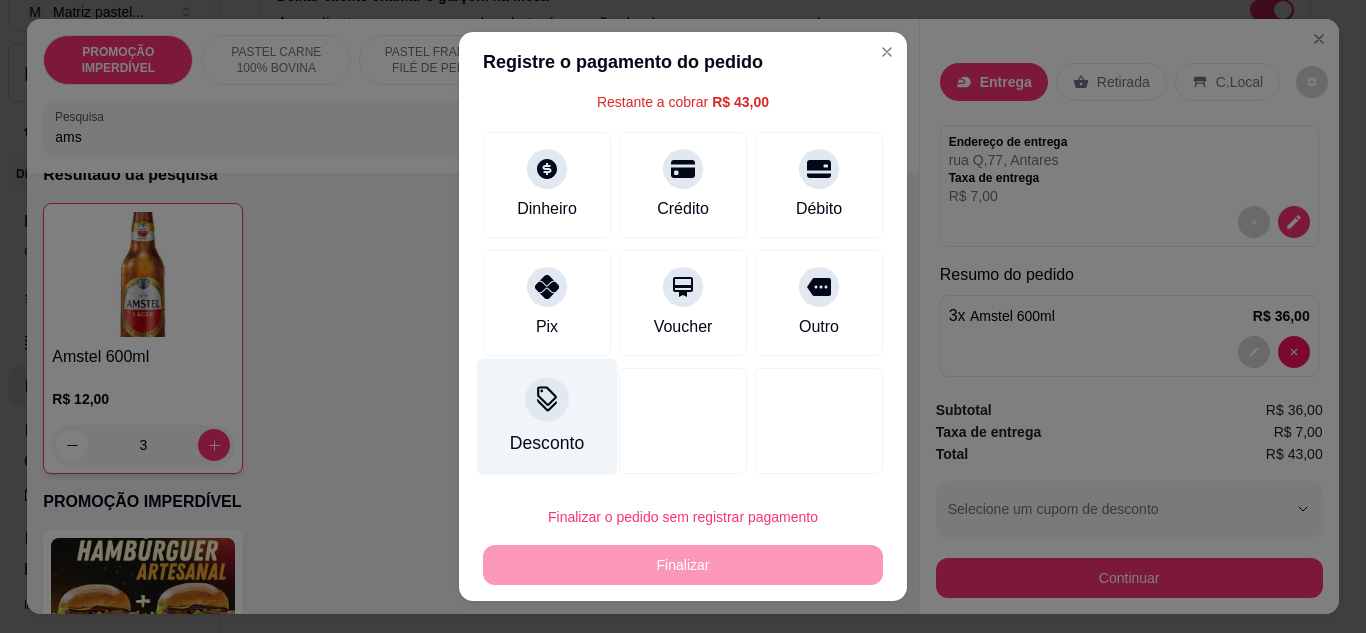 click 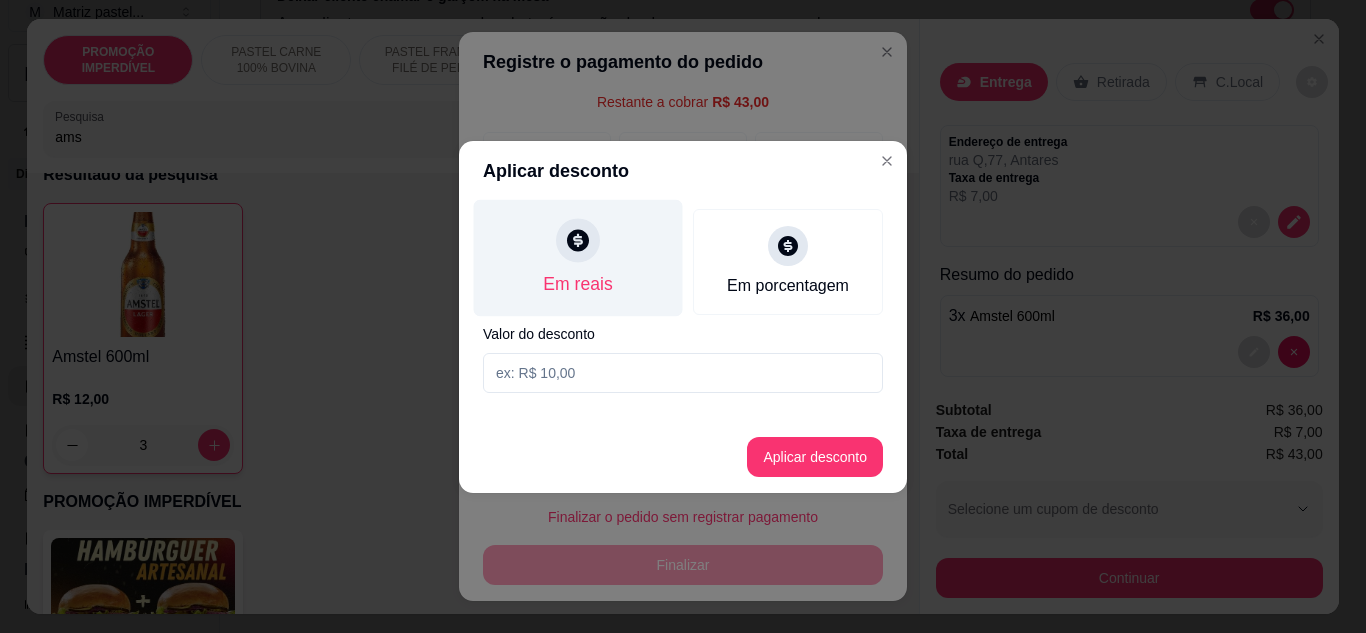 click on "Em reais" at bounding box center (578, 257) 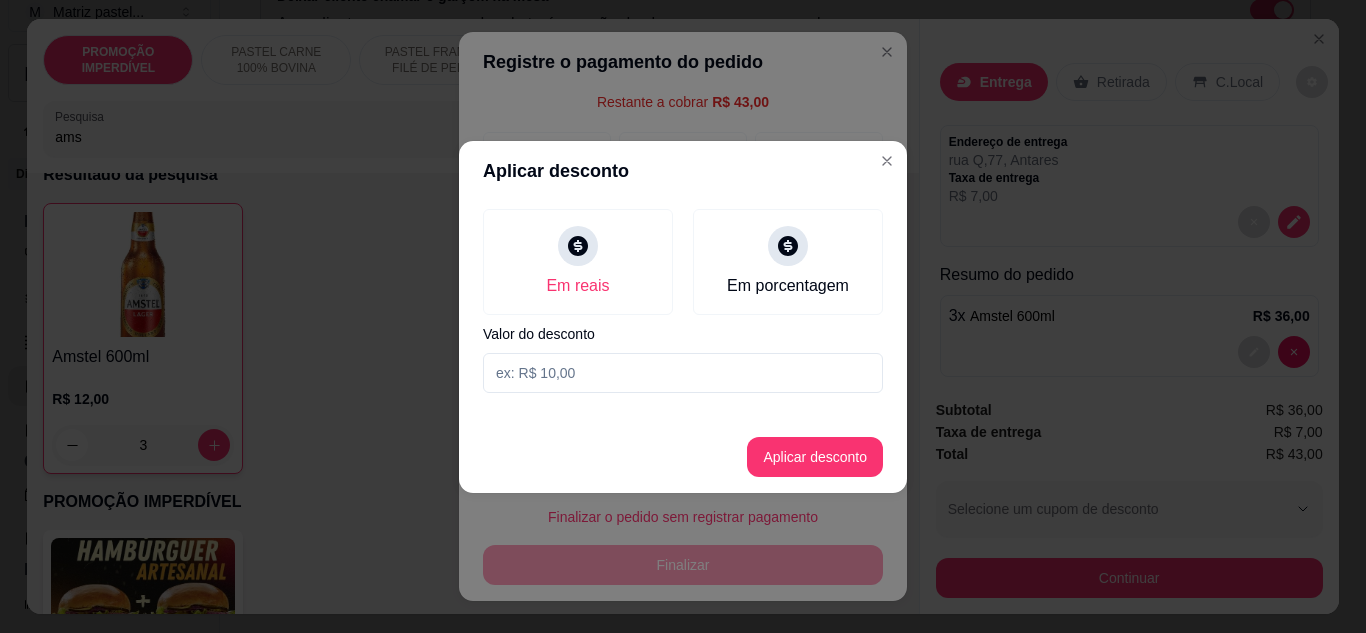 click at bounding box center [683, 373] 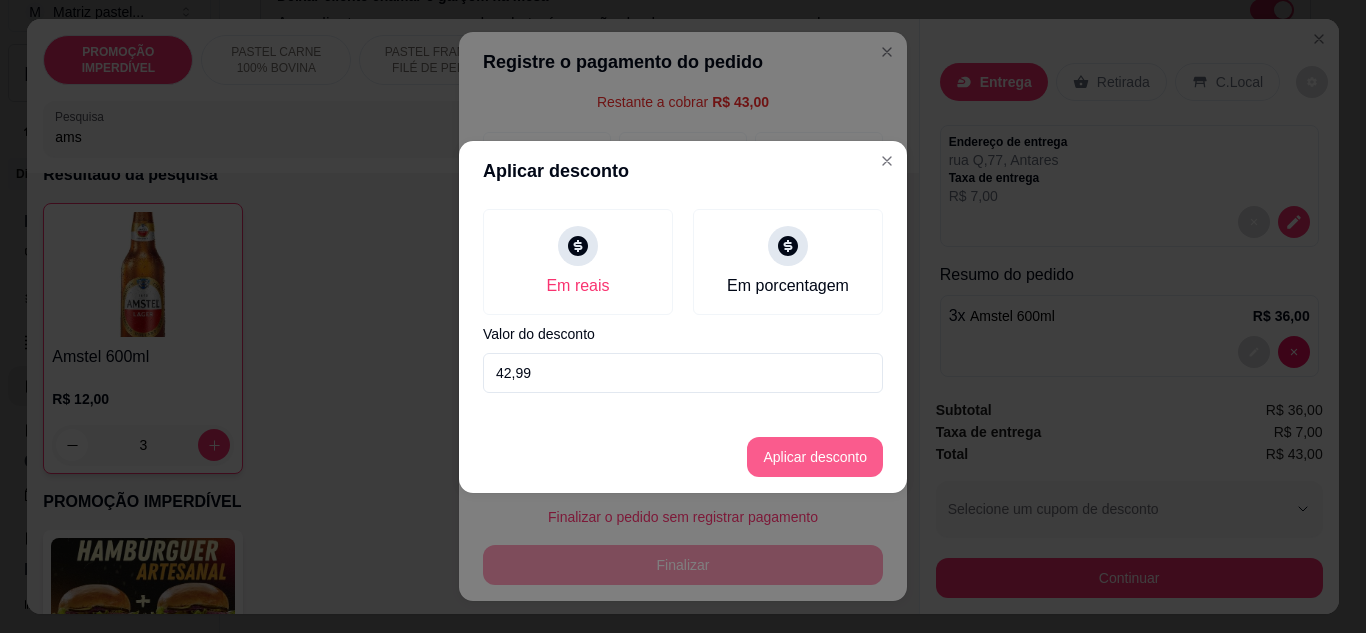 type on "42,99" 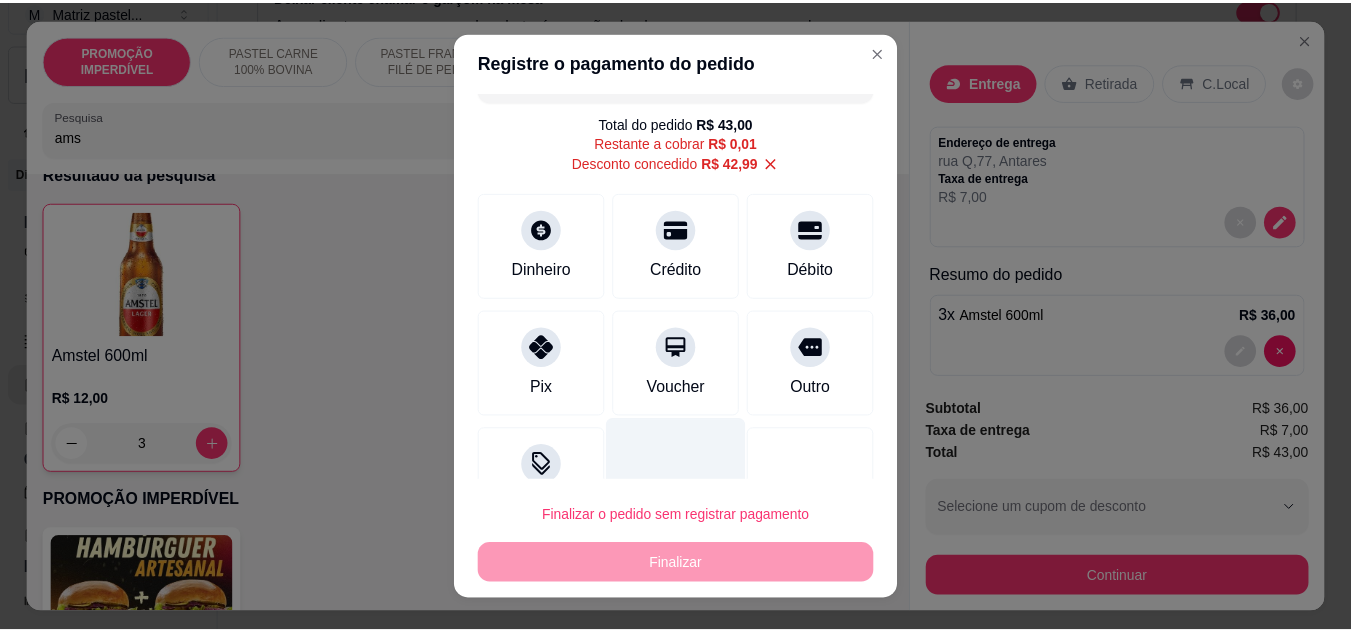scroll, scrollTop: 0, scrollLeft: 0, axis: both 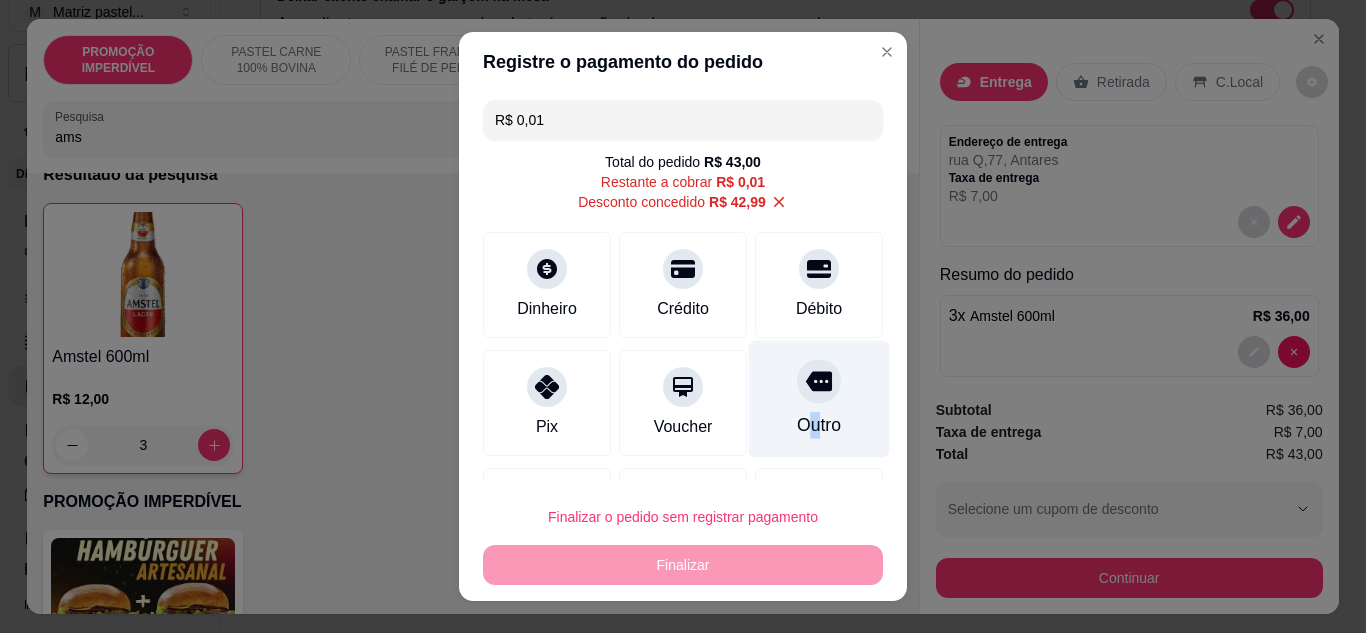 click on "Outro" at bounding box center (819, 398) 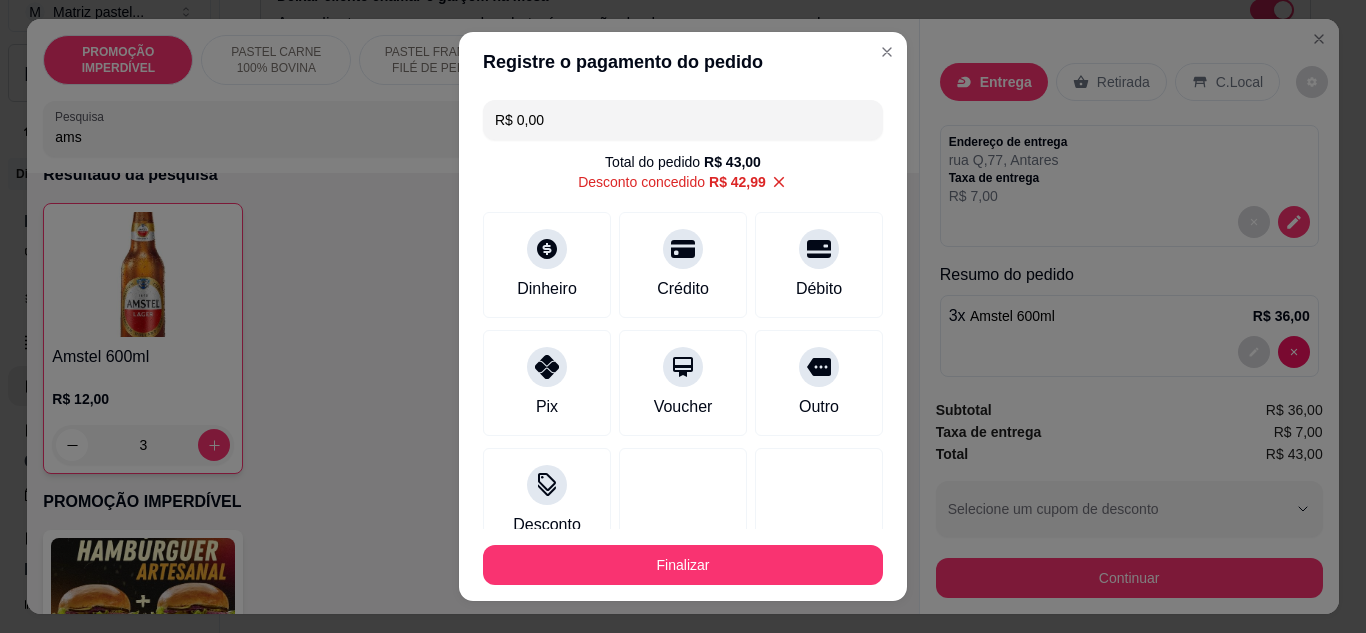 click on "Finalizar" at bounding box center (683, 565) 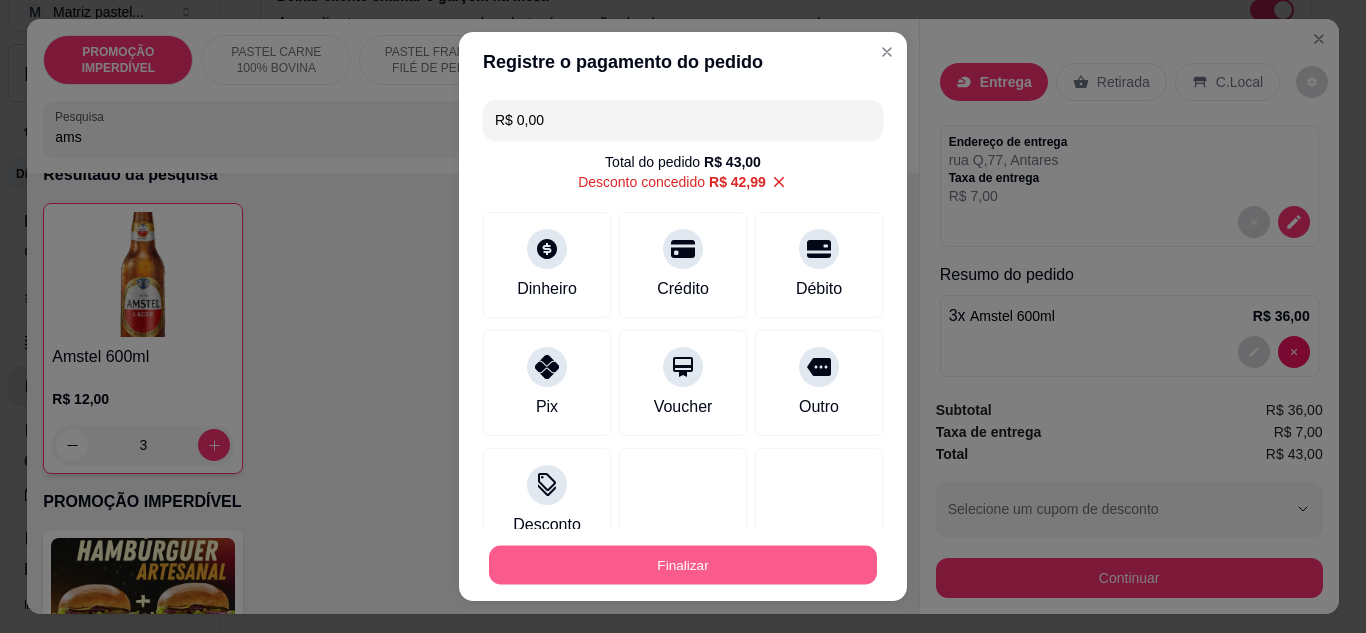 click on "Finalizar" at bounding box center (683, 565) 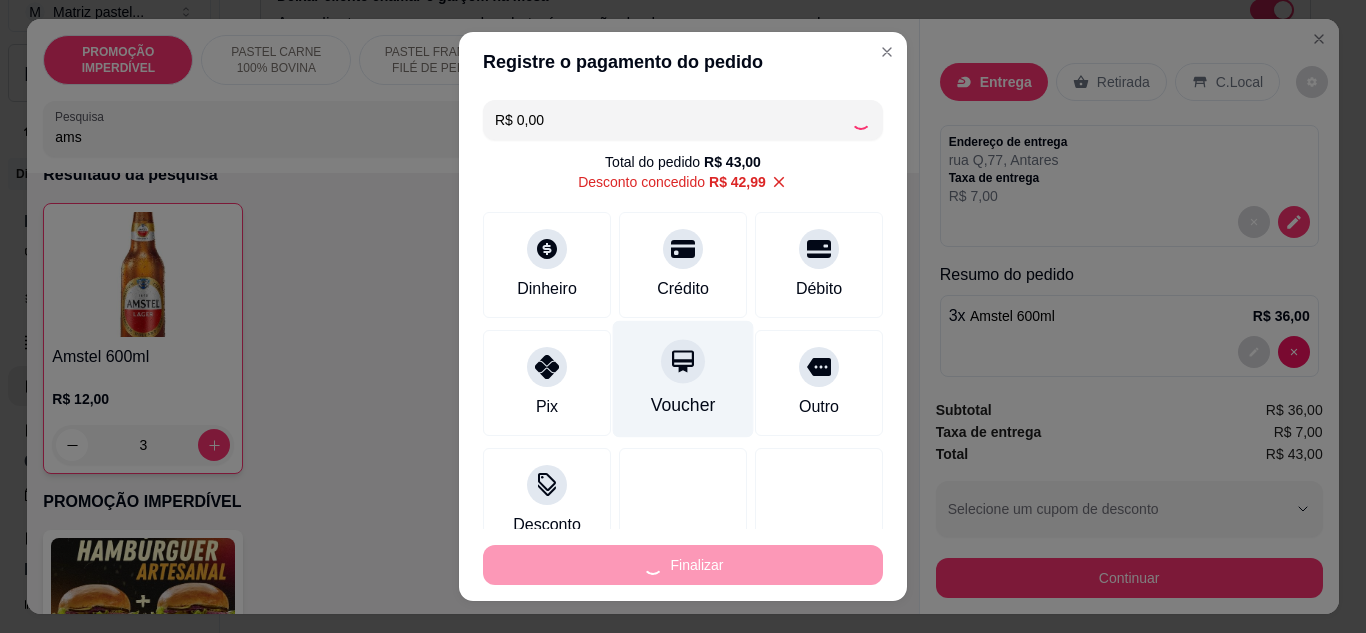 type on "0" 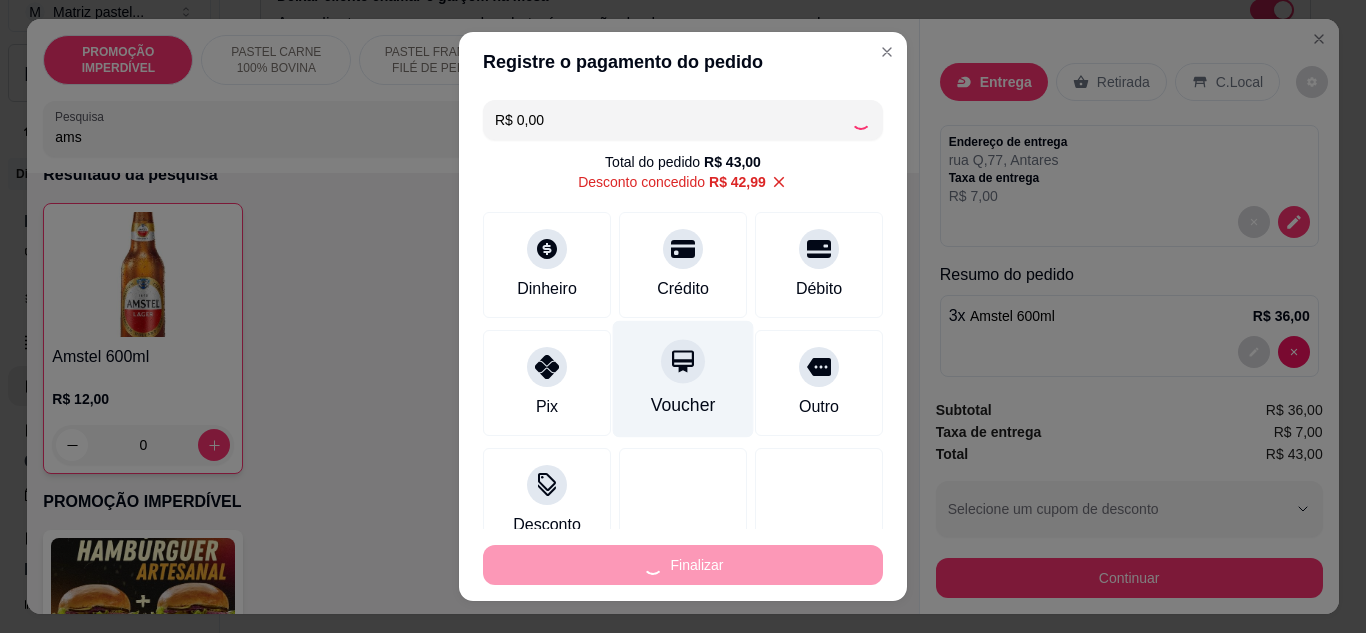 type on "-R$ 43,00" 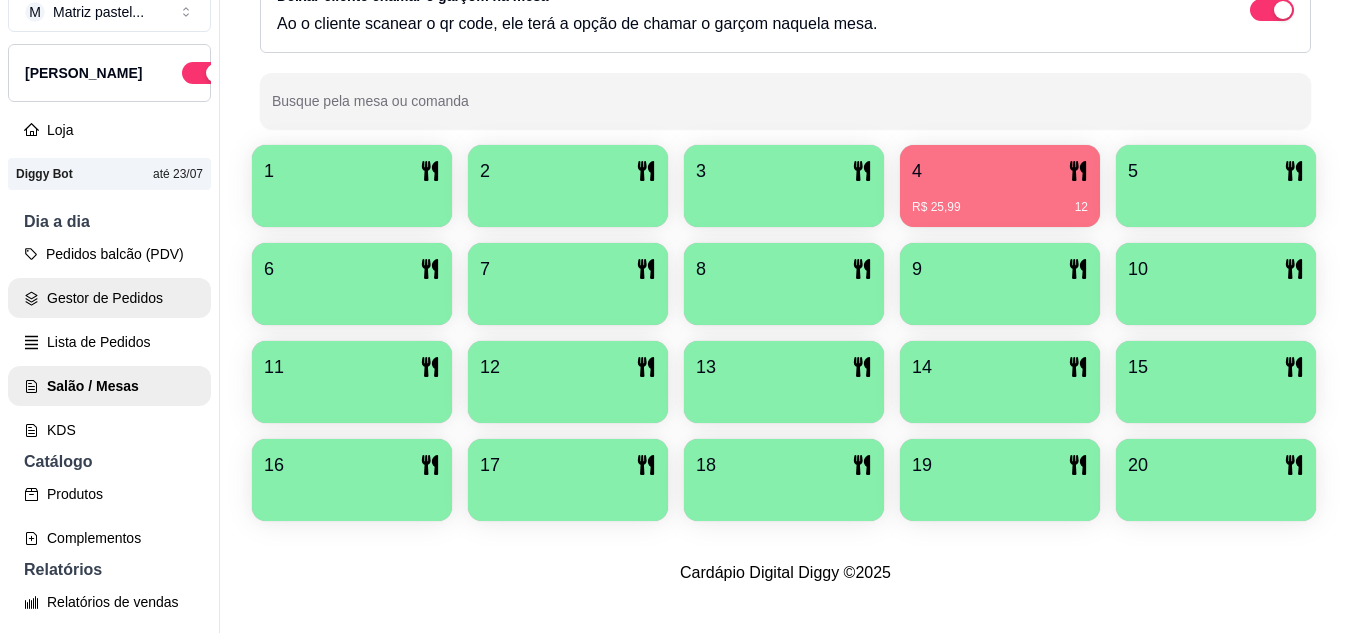click on "Gestor de Pedidos" at bounding box center (109, 298) 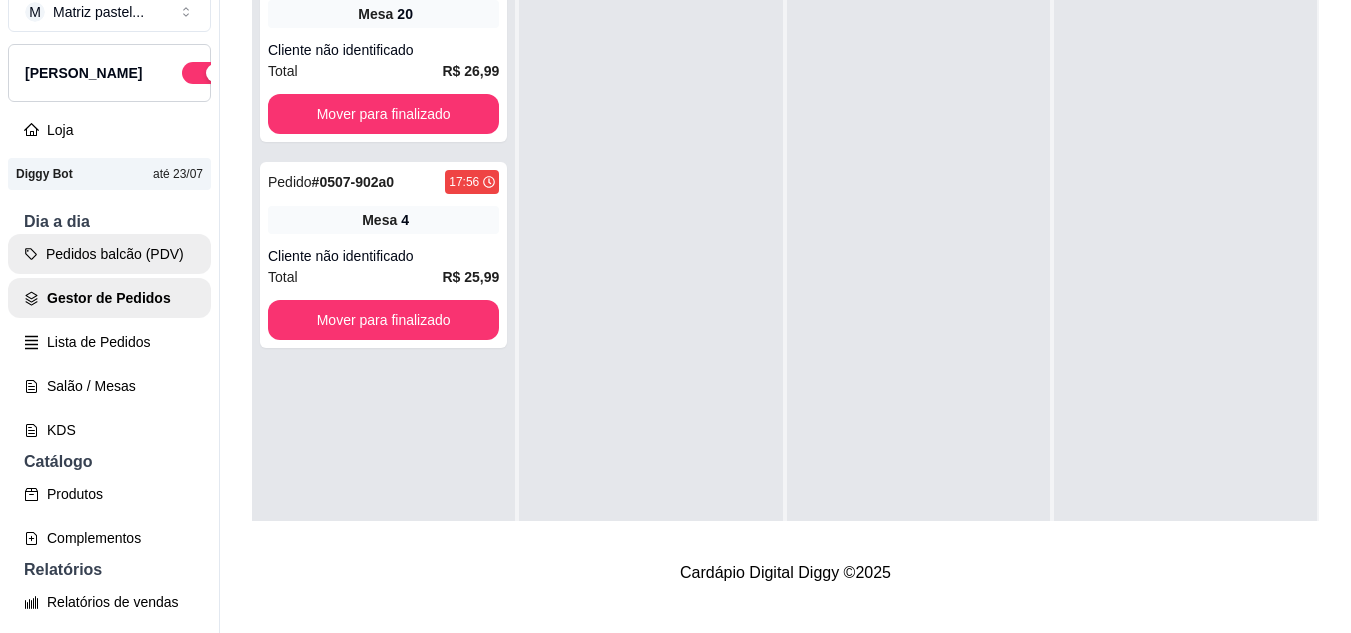 scroll, scrollTop: 0, scrollLeft: 0, axis: both 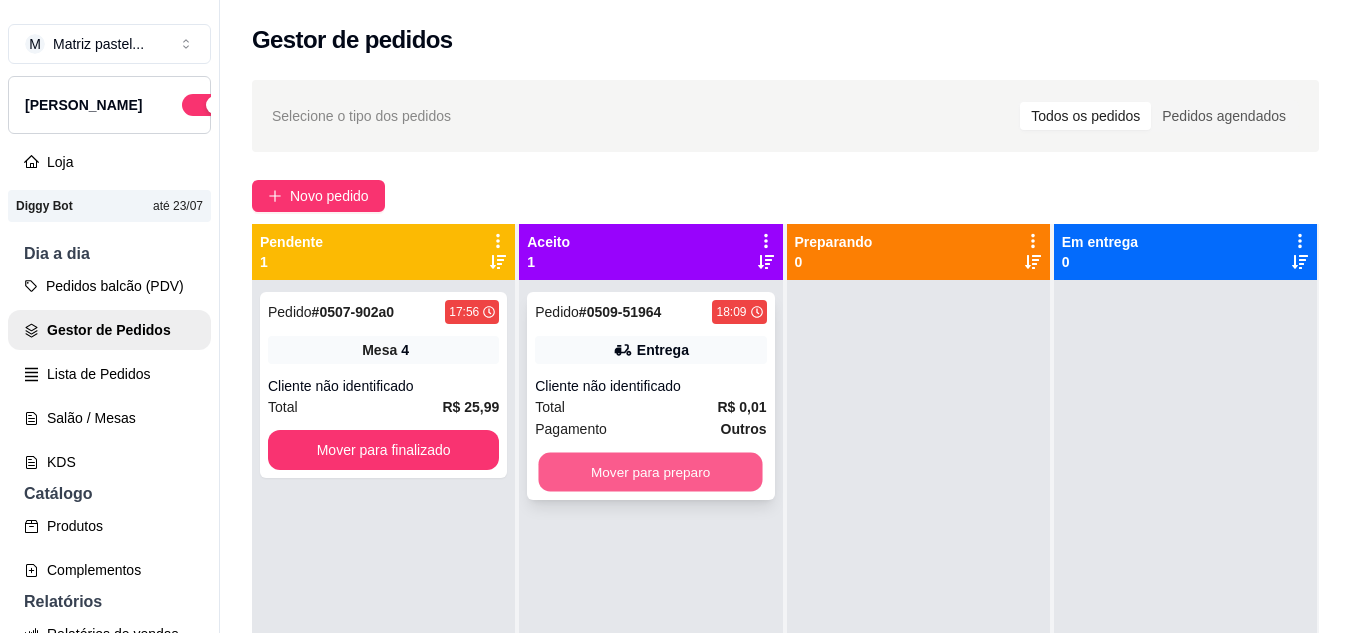 click on "Mover para preparo" at bounding box center [651, 472] 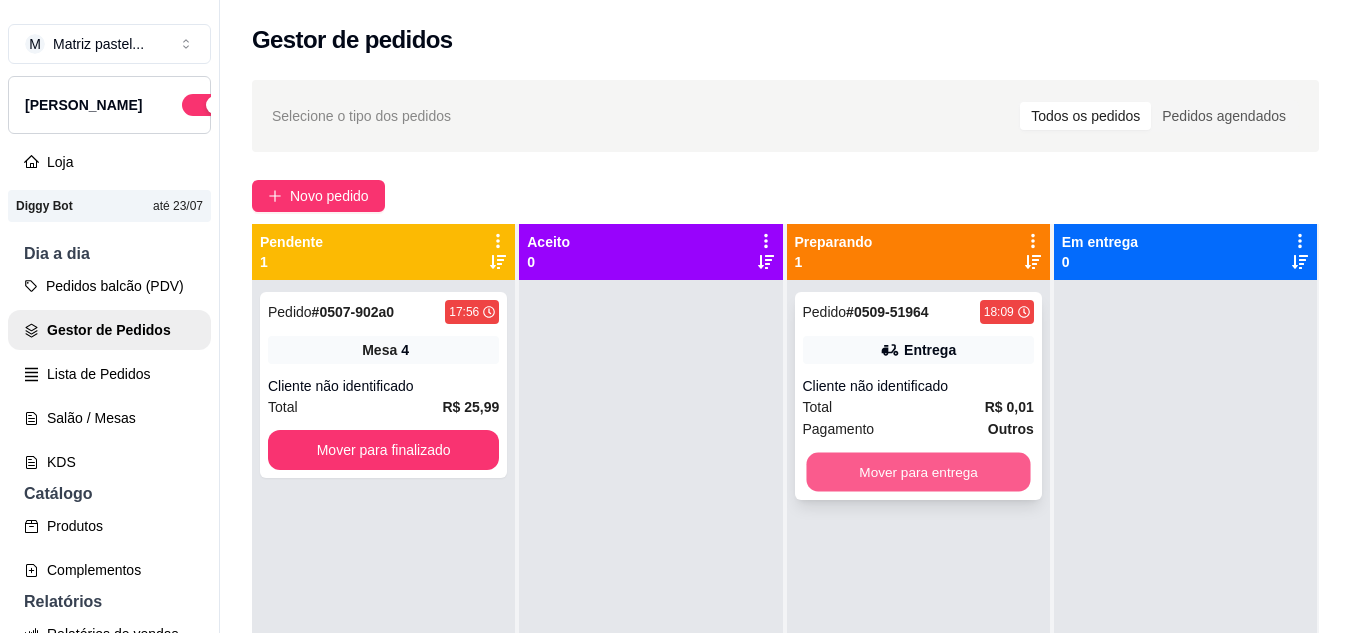 click on "Mover para entrega" at bounding box center [918, 472] 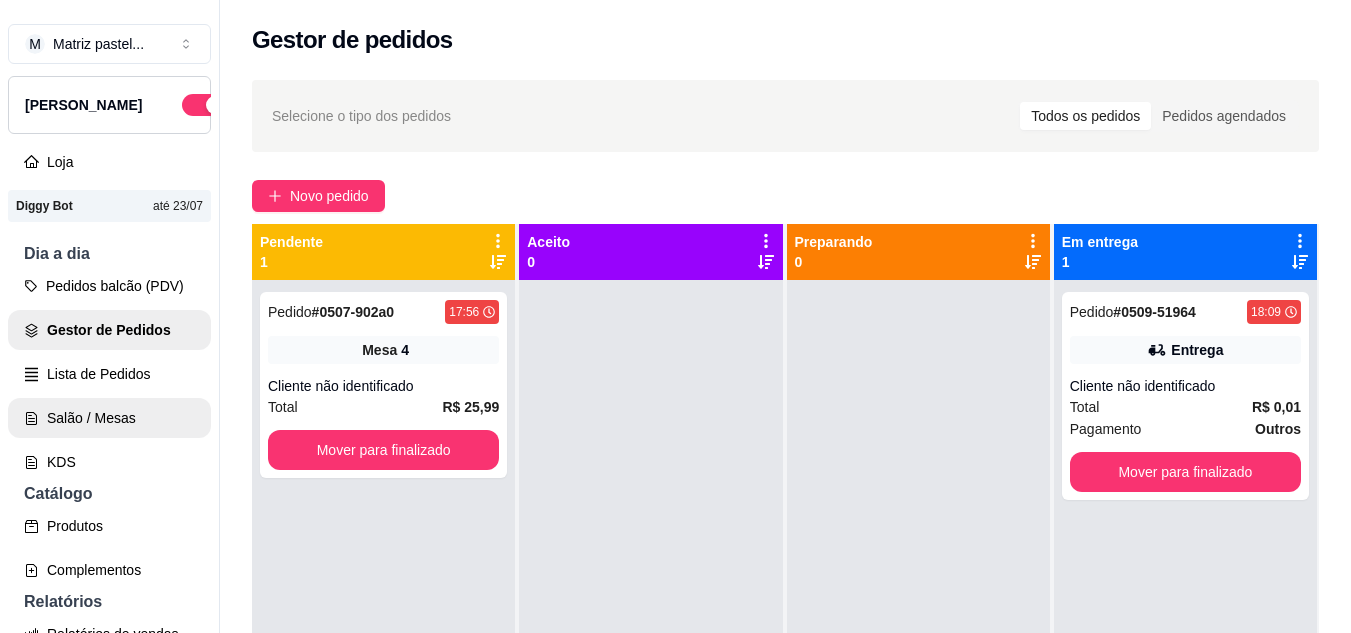 click on "Salão / Mesas" at bounding box center [109, 418] 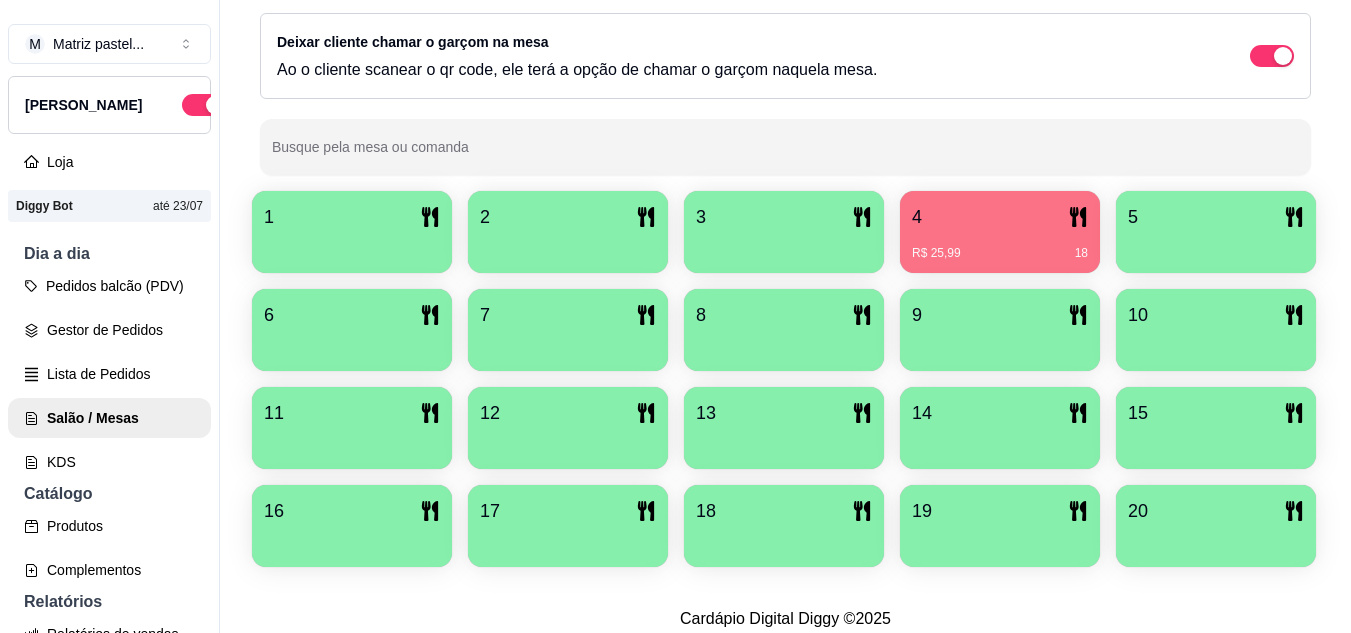 scroll, scrollTop: 300, scrollLeft: 0, axis: vertical 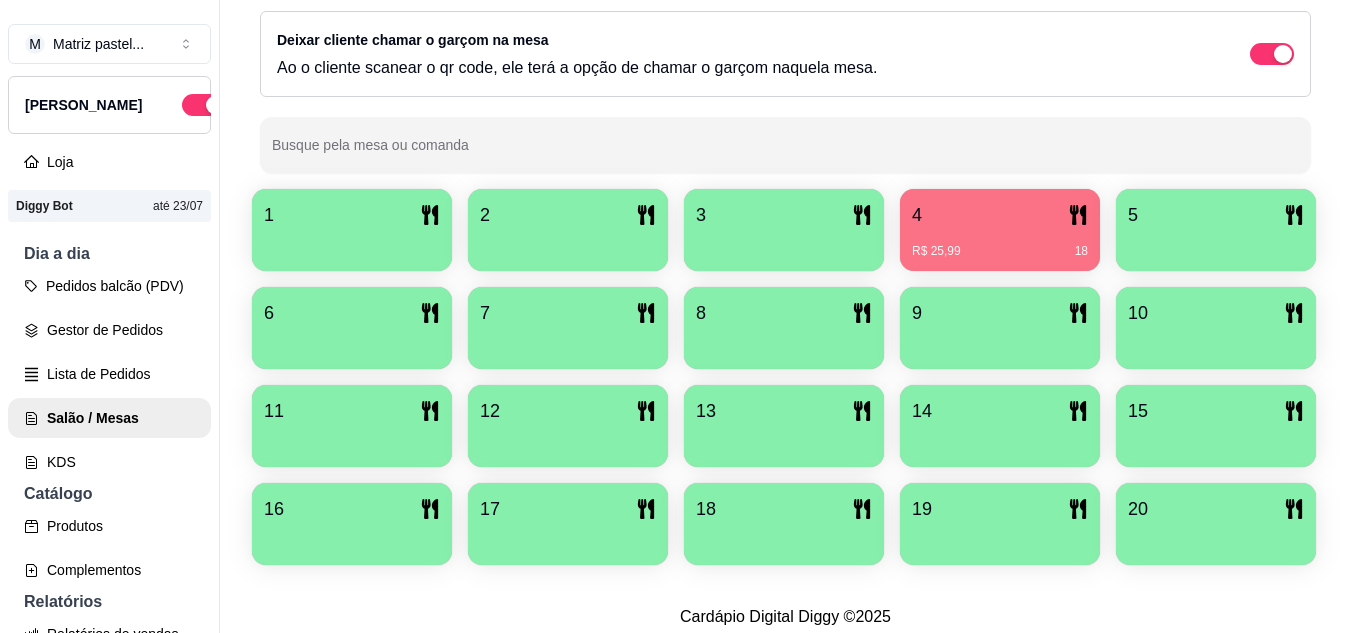 click on "R$ 25,99 18" at bounding box center (1000, 244) 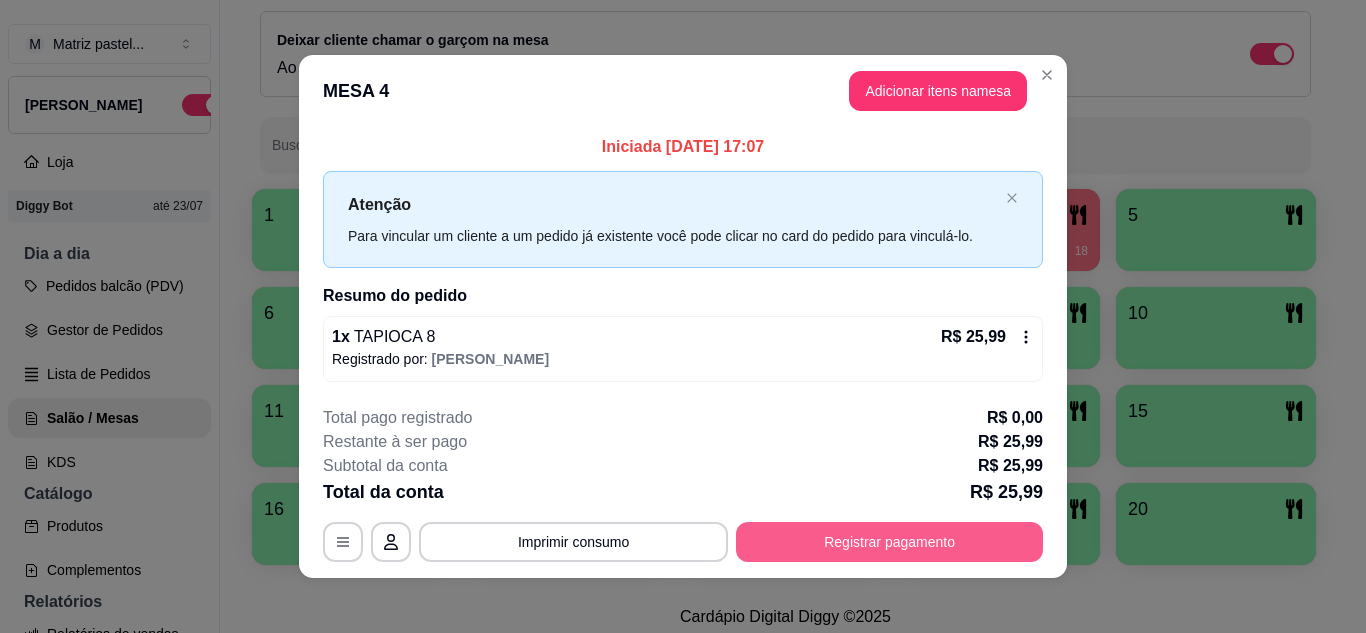 click on "Registrar pagamento" at bounding box center (889, 542) 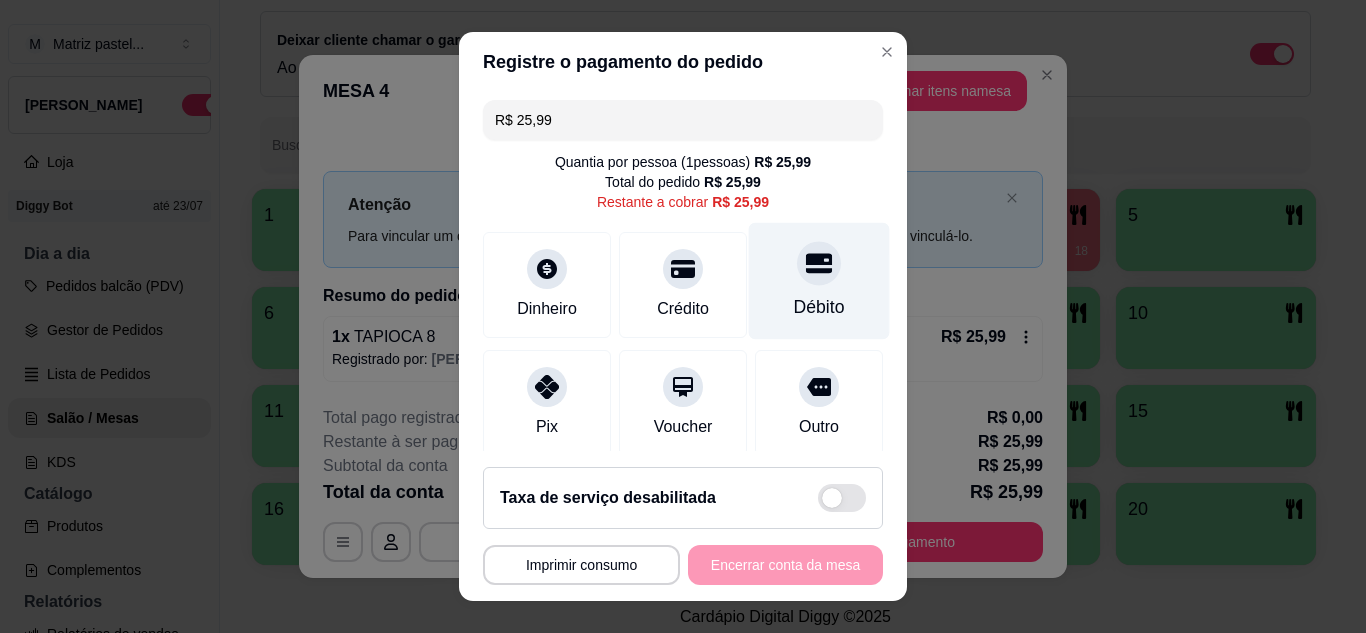 click 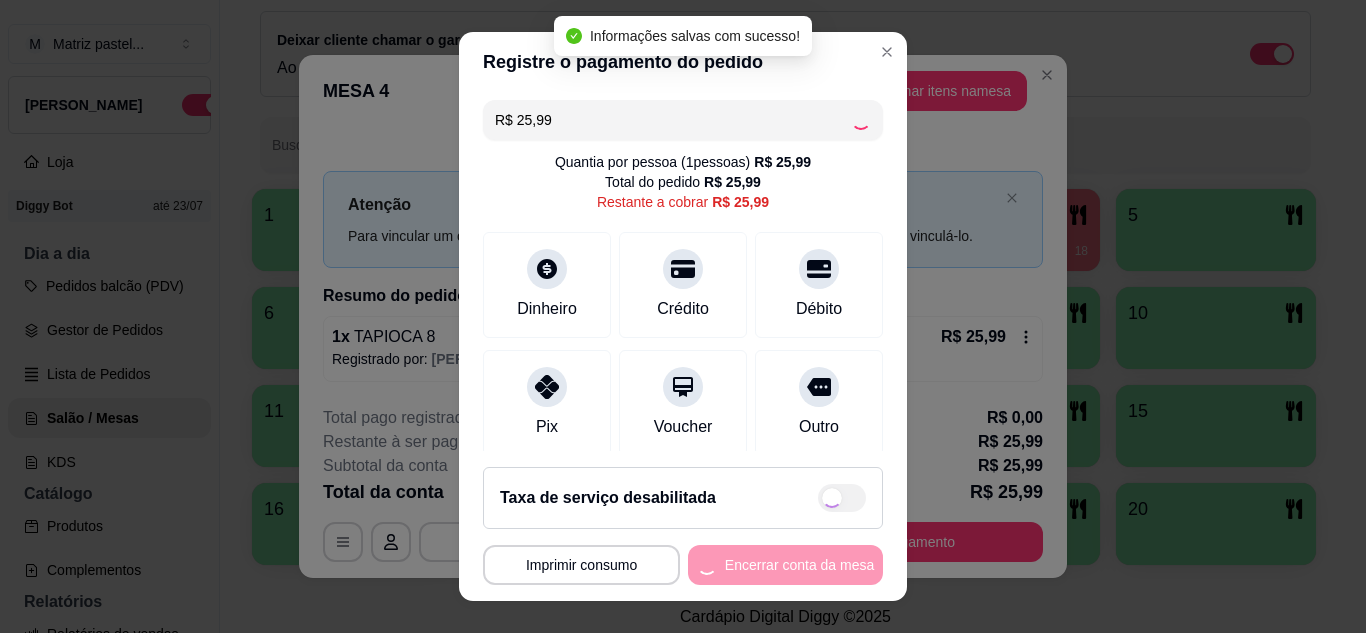 type on "R$ 0,00" 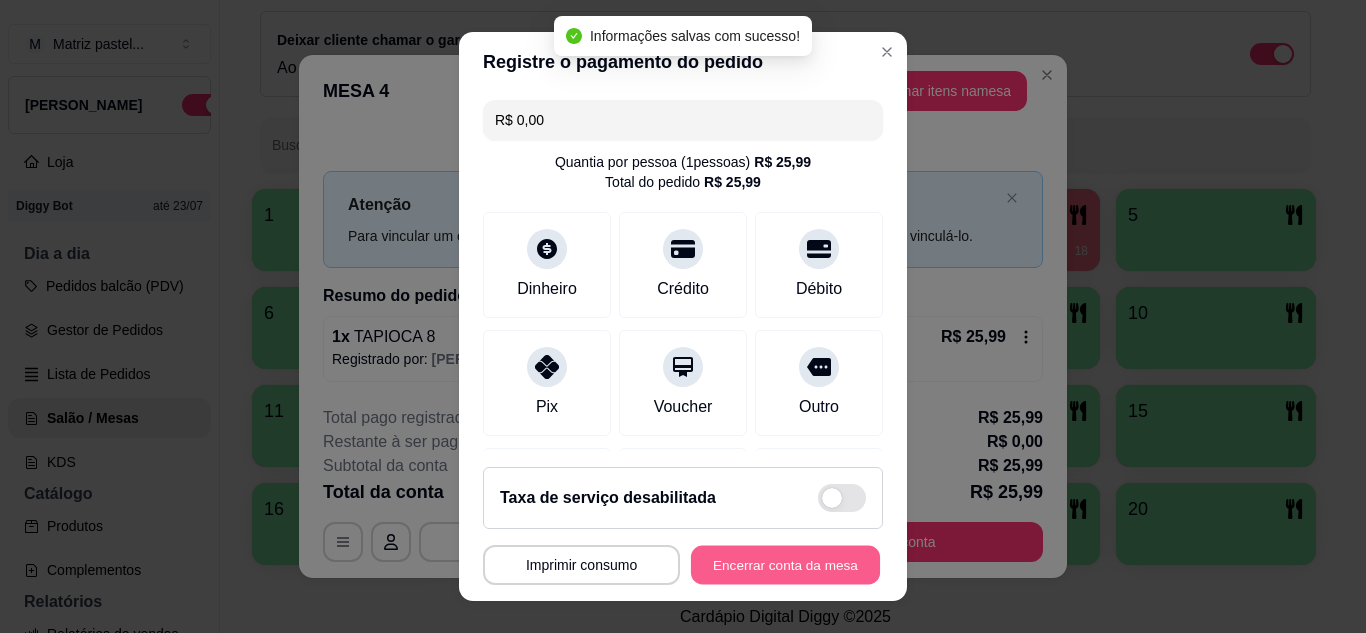 click on "Encerrar conta da mesa" at bounding box center [785, 565] 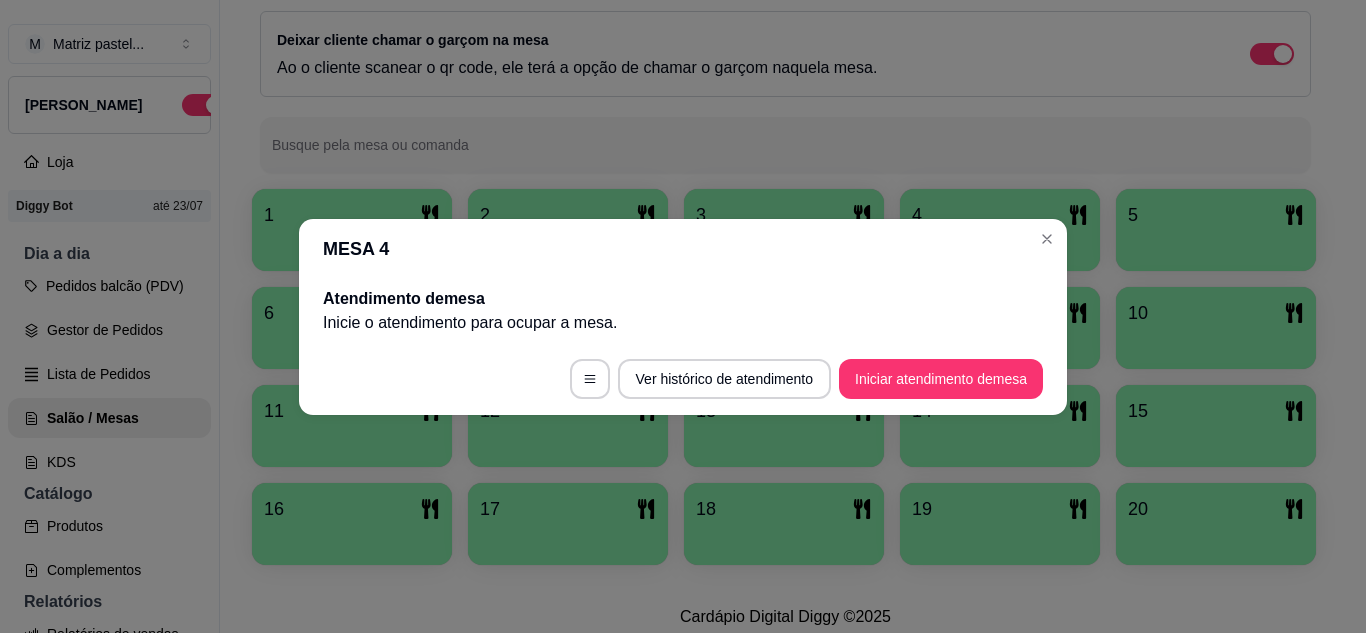 click on "MESA 4" at bounding box center [683, 249] 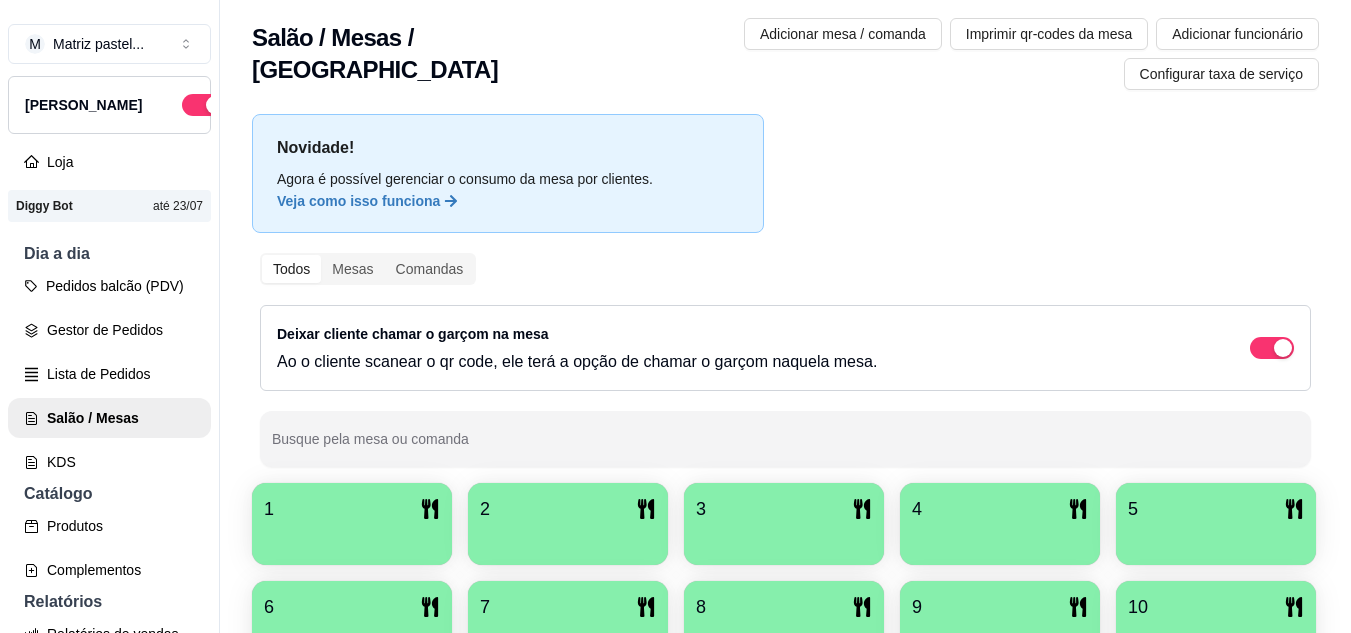scroll, scrollTop: 0, scrollLeft: 0, axis: both 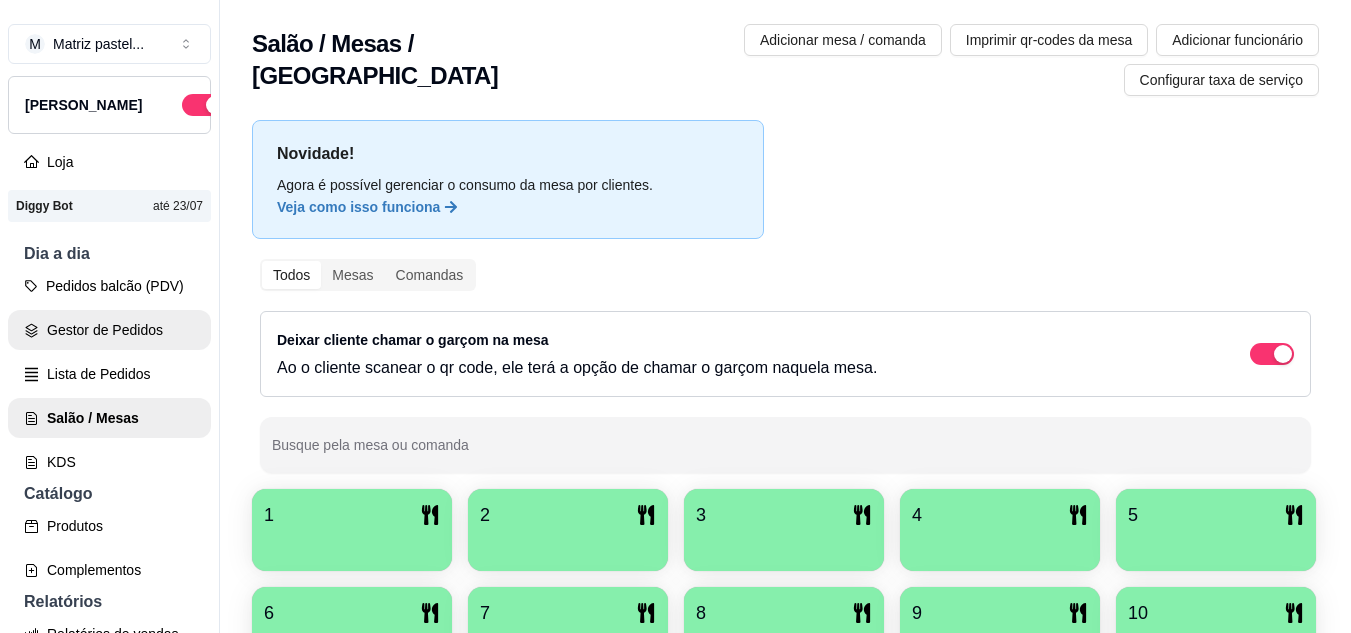 click on "Gestor de Pedidos" at bounding box center [109, 330] 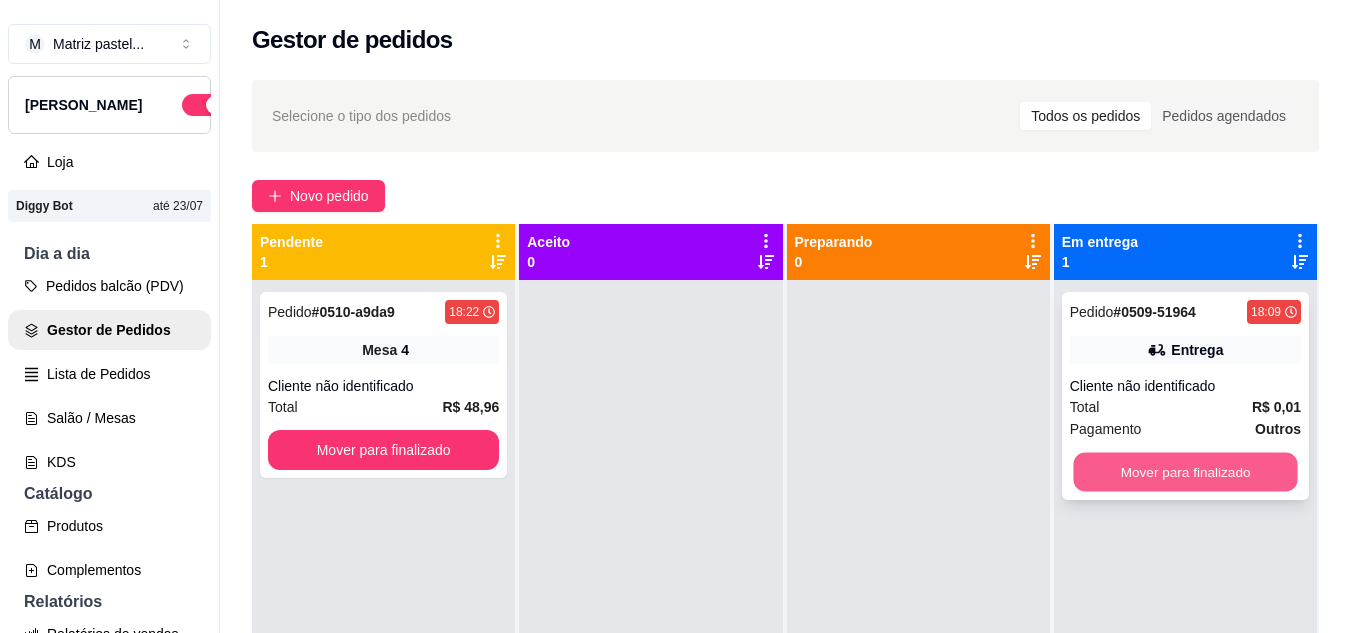 click on "Mover para finalizado" at bounding box center (1185, 472) 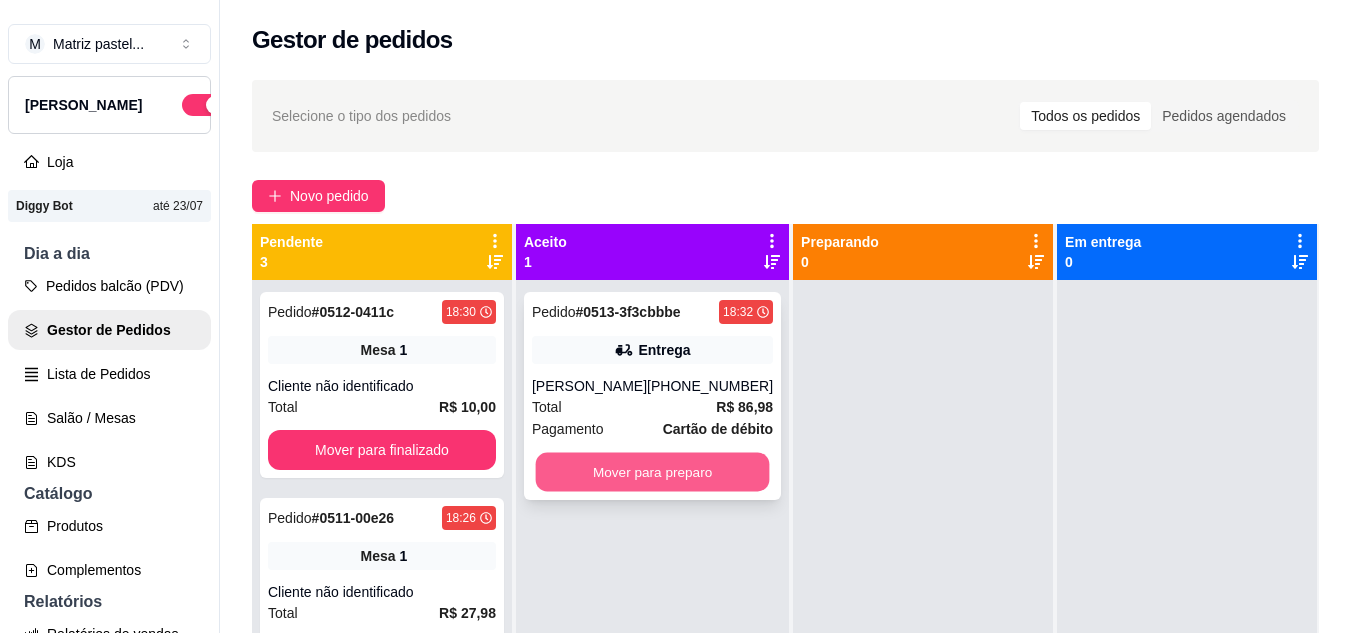 click on "Mover para preparo" at bounding box center (653, 472) 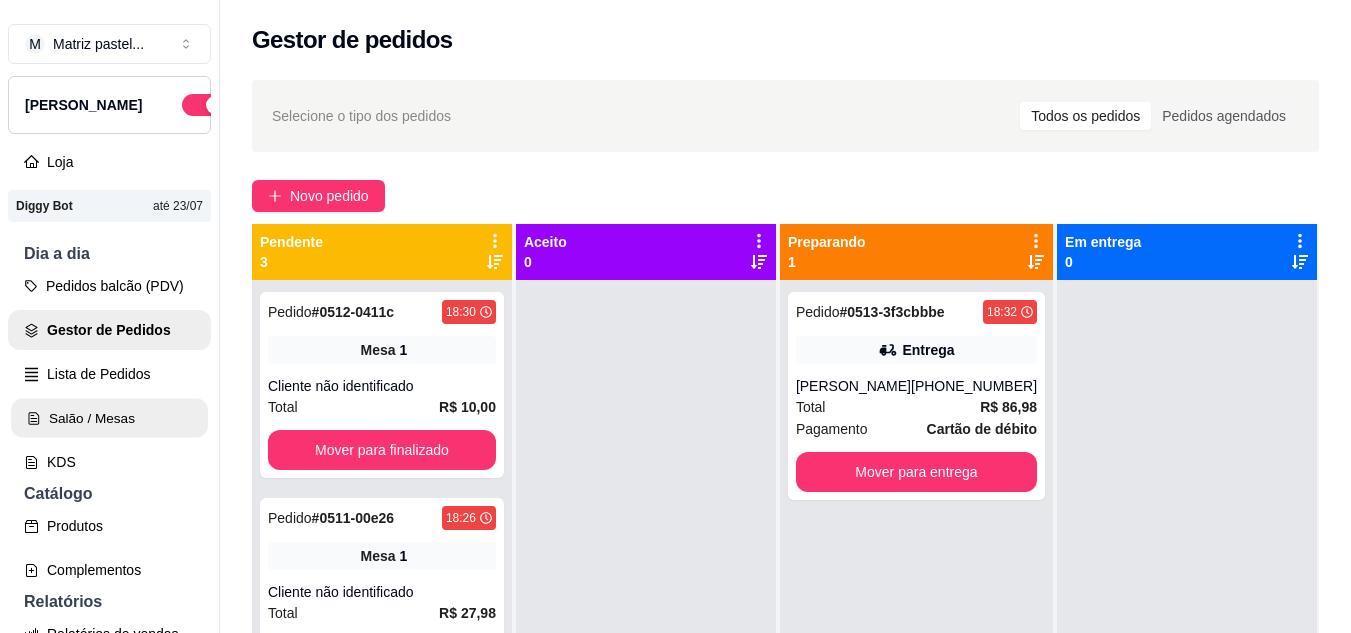 click on "Salão / Mesas" at bounding box center (109, 418) 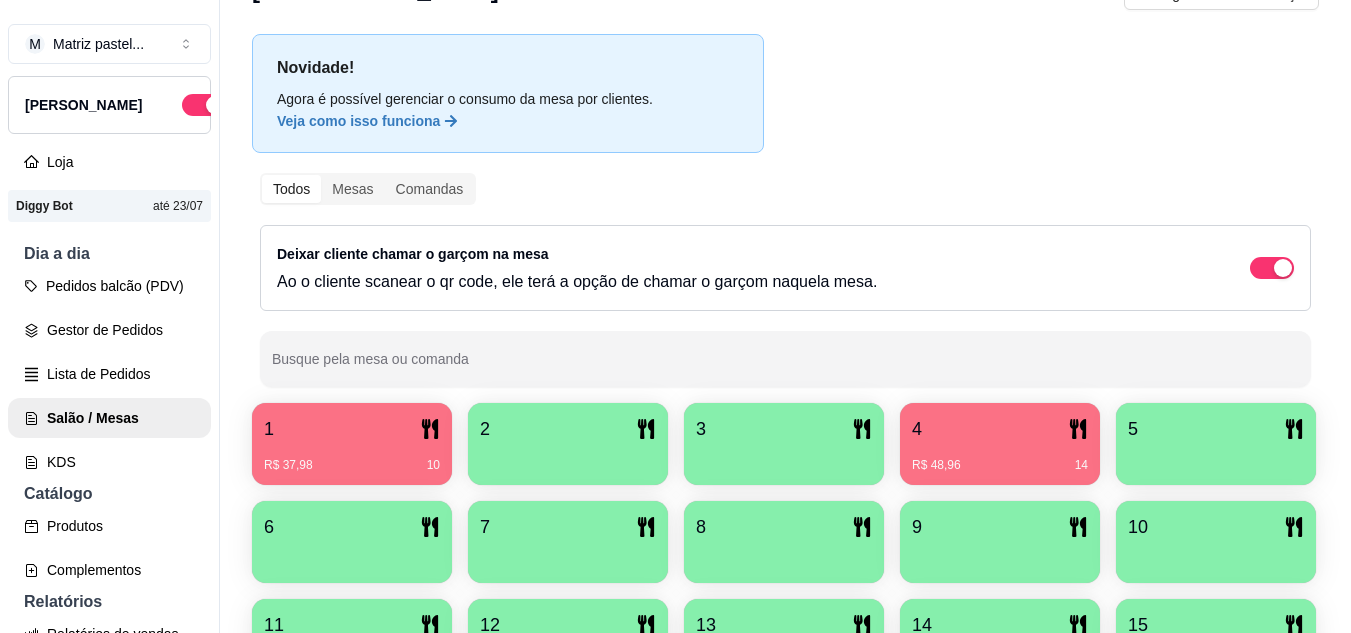 scroll, scrollTop: 200, scrollLeft: 0, axis: vertical 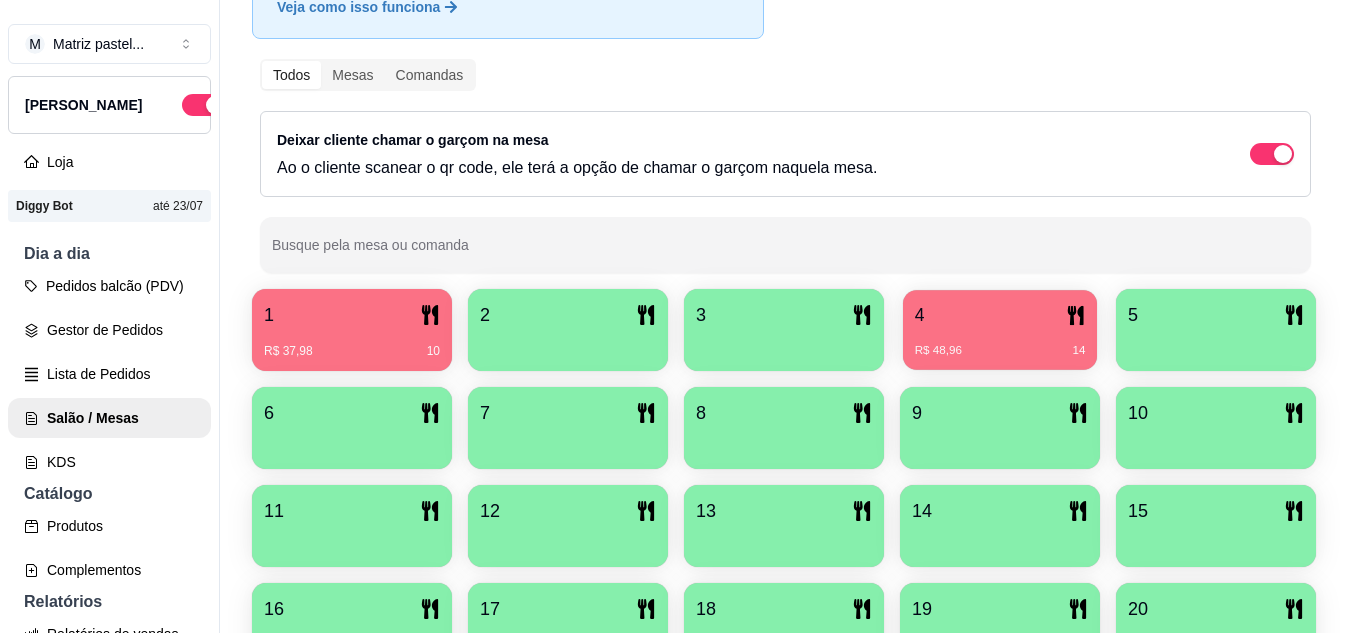 click on "4" at bounding box center (1000, 315) 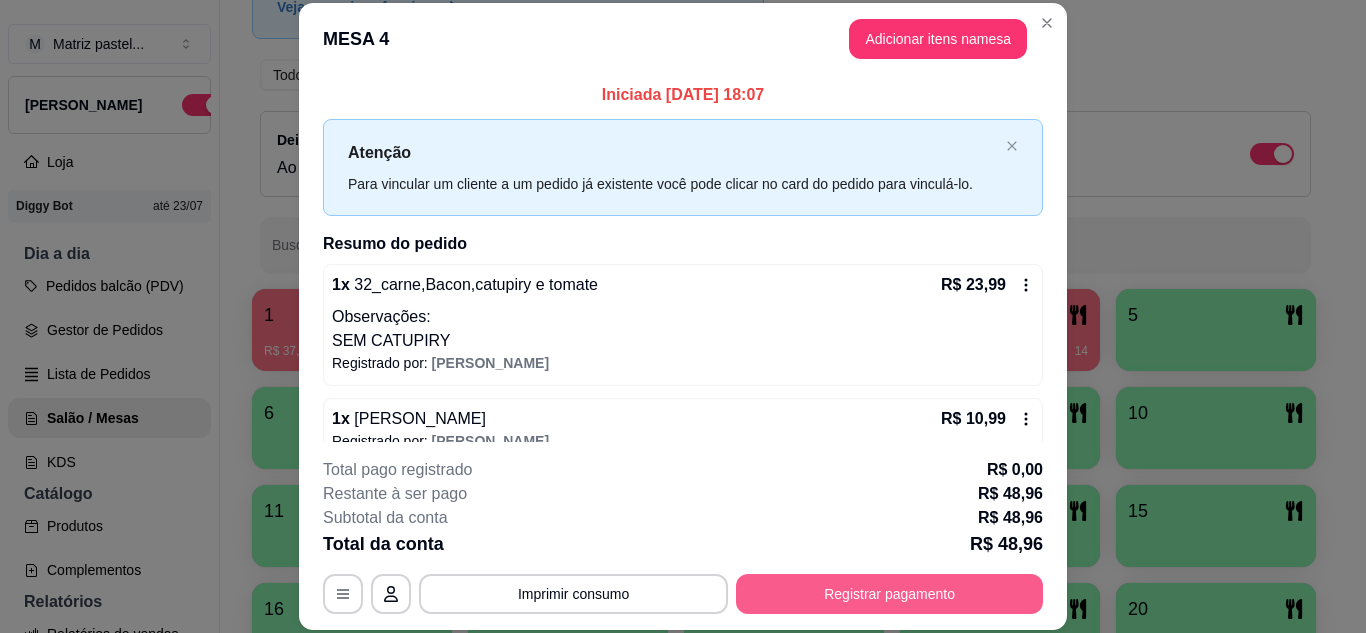 click on "Registrar pagamento" at bounding box center (889, 594) 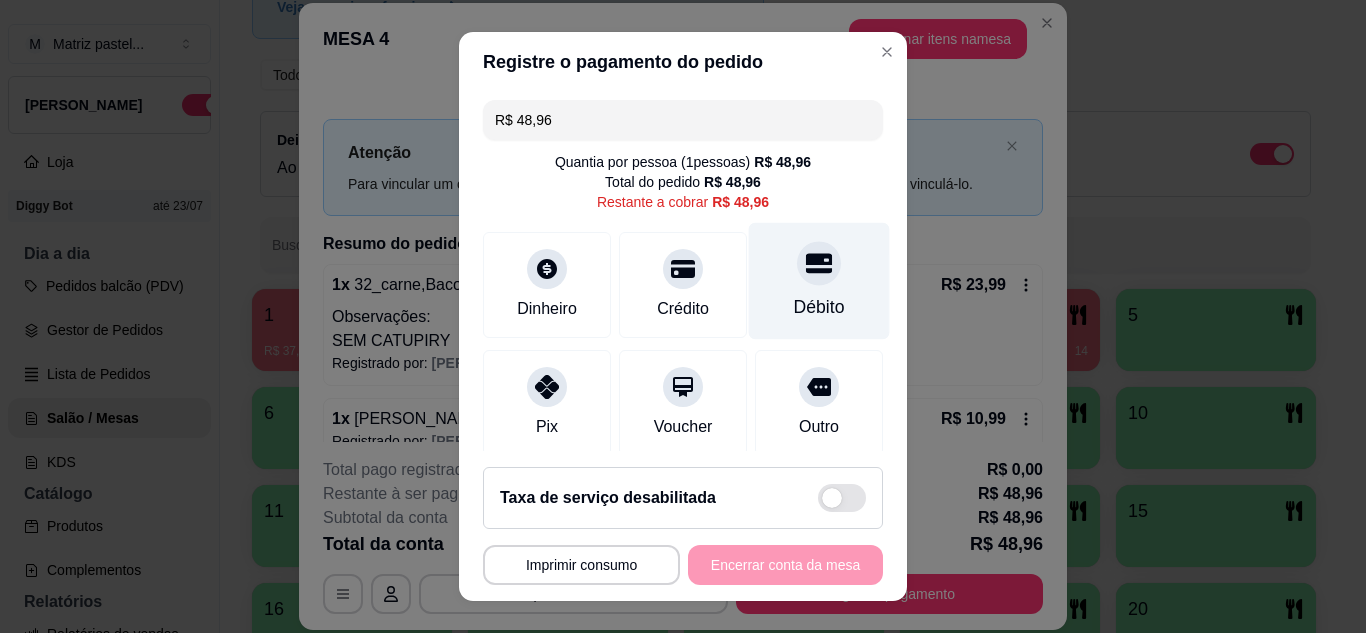 click on "Débito" at bounding box center [819, 280] 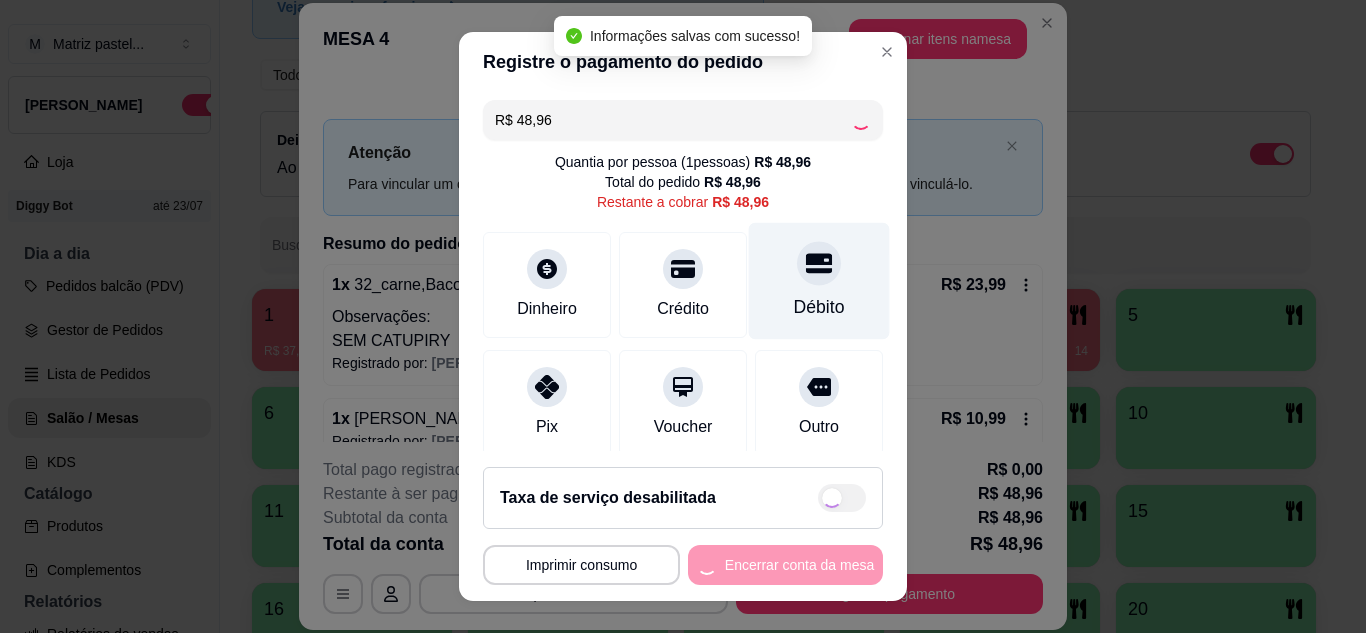 type on "R$ 0,00" 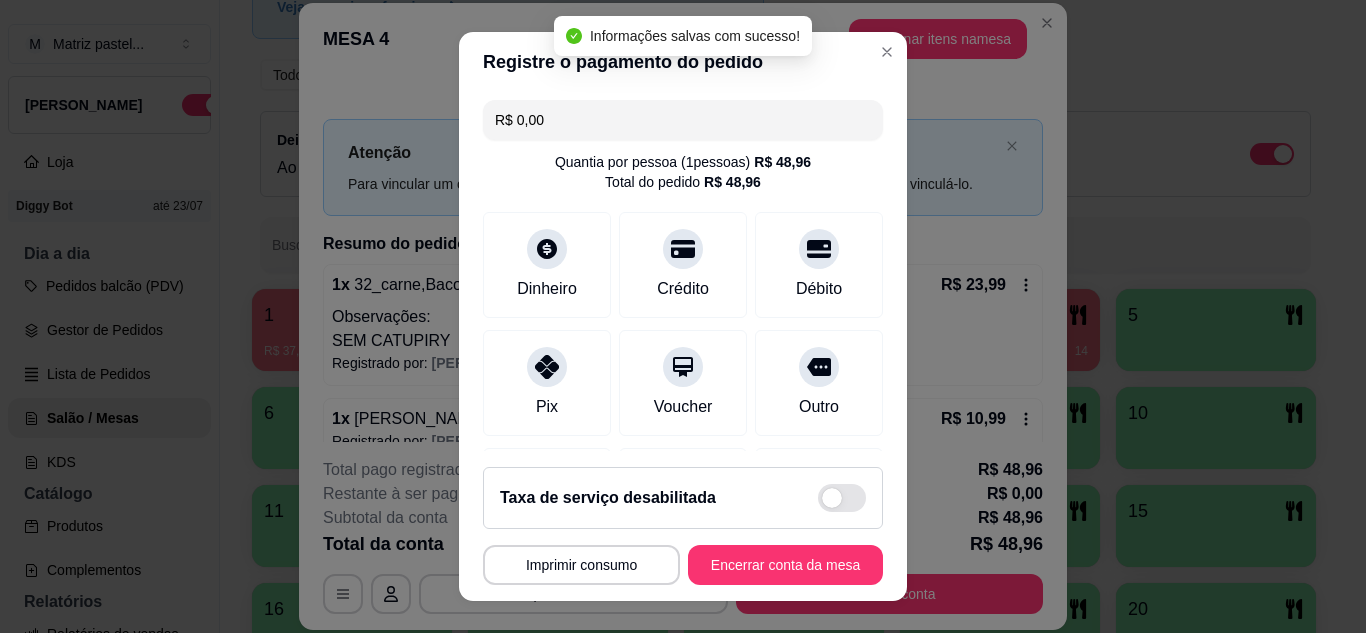 click on "**********" at bounding box center [683, 526] 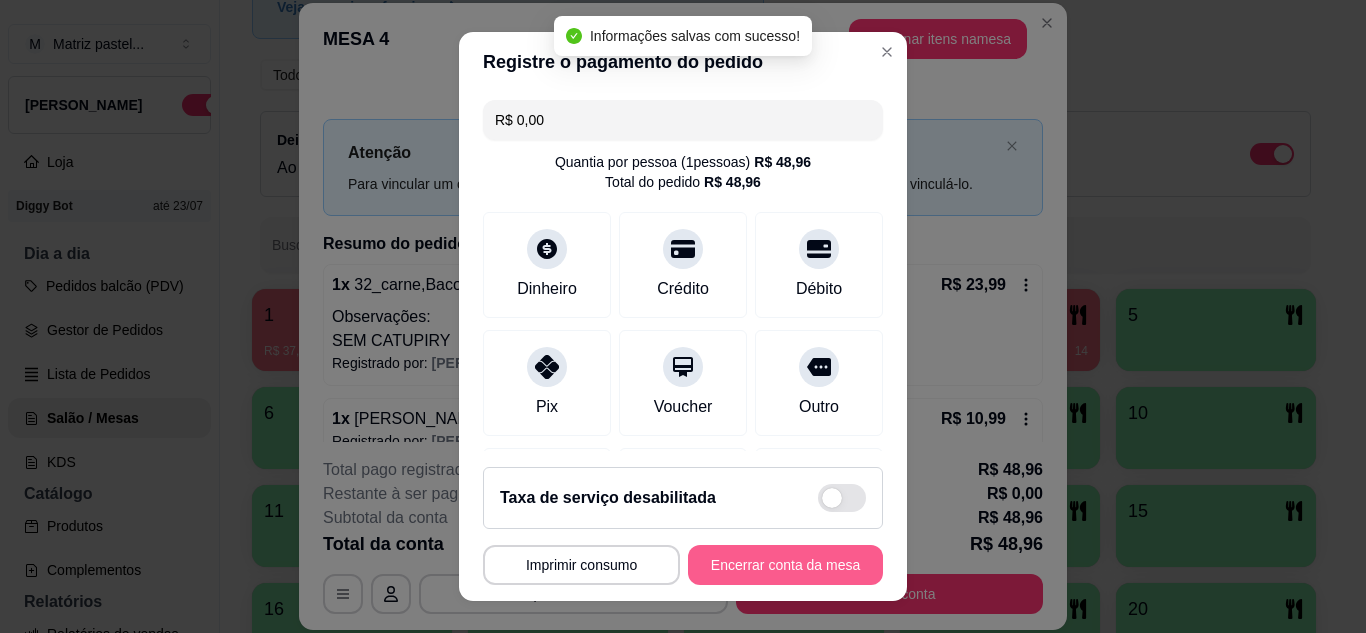 click on "Encerrar conta da mesa" at bounding box center [785, 565] 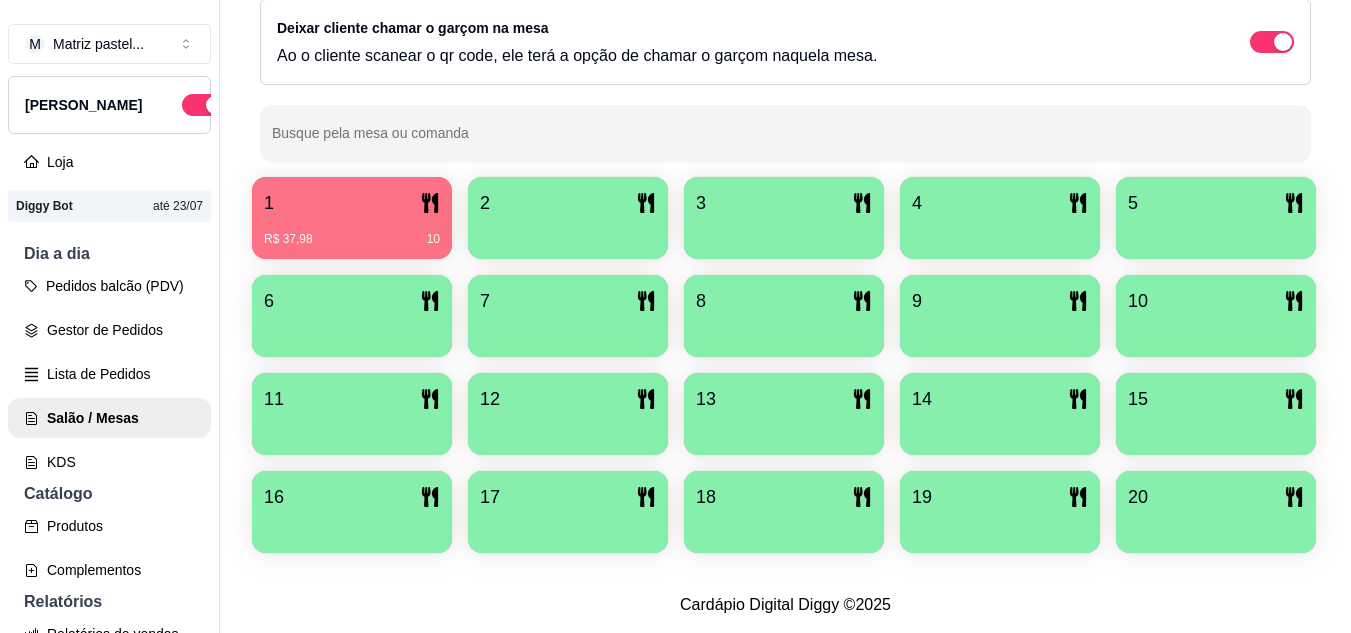 scroll, scrollTop: 225, scrollLeft: 0, axis: vertical 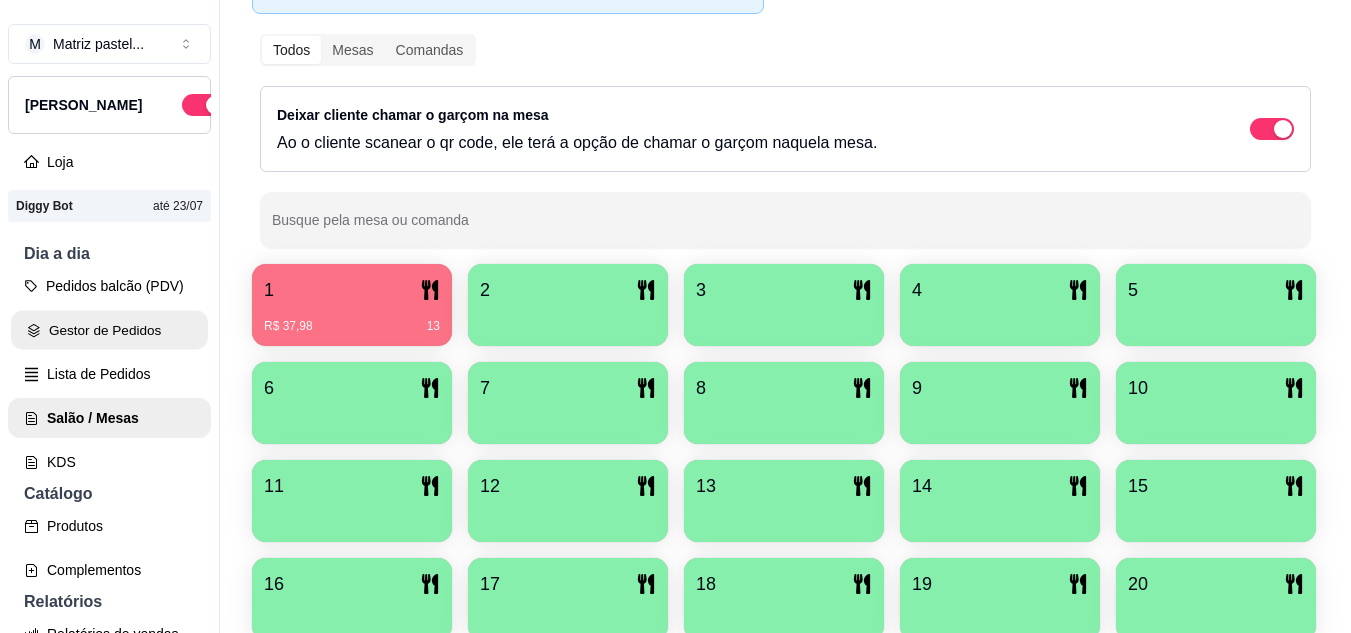 click on "Gestor de Pedidos" at bounding box center (109, 330) 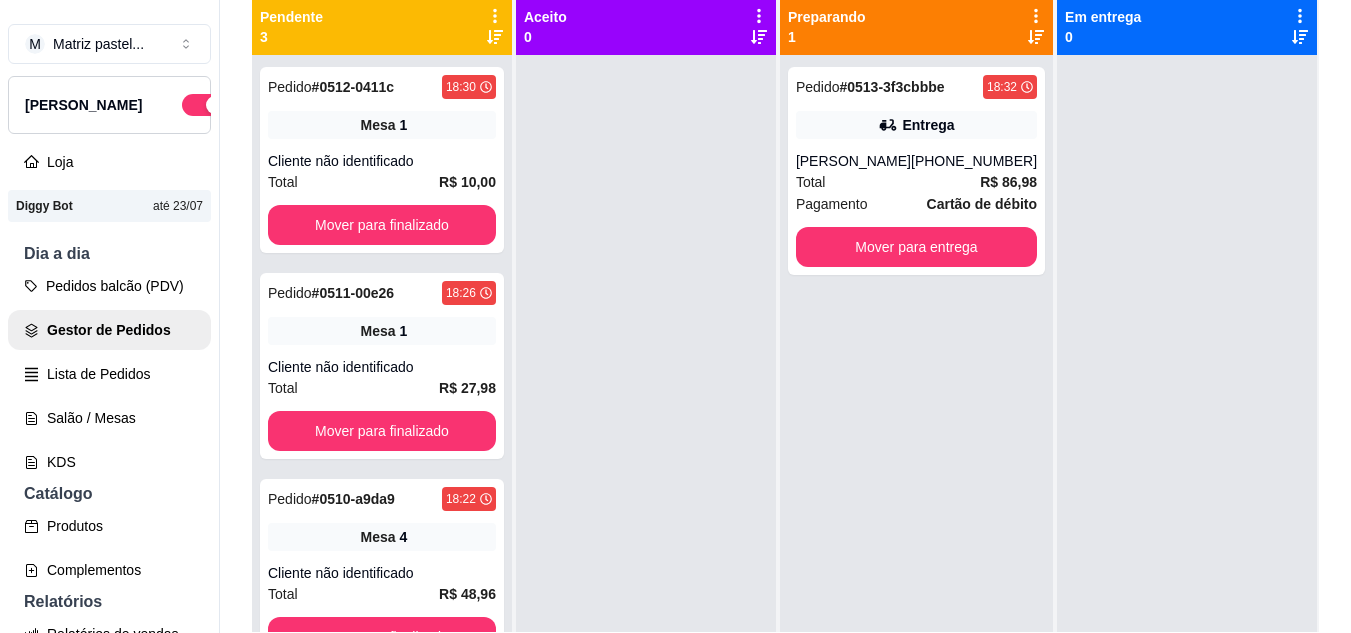 scroll, scrollTop: 0, scrollLeft: 0, axis: both 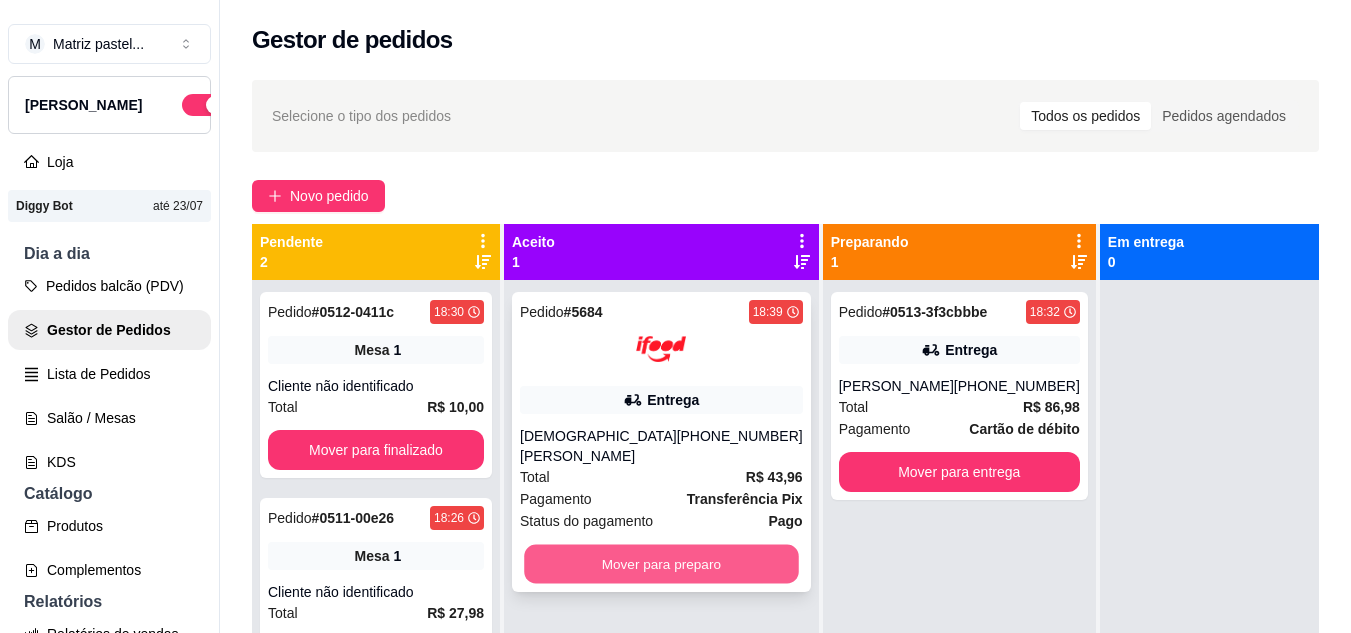 click on "Mover para preparo" at bounding box center [661, 564] 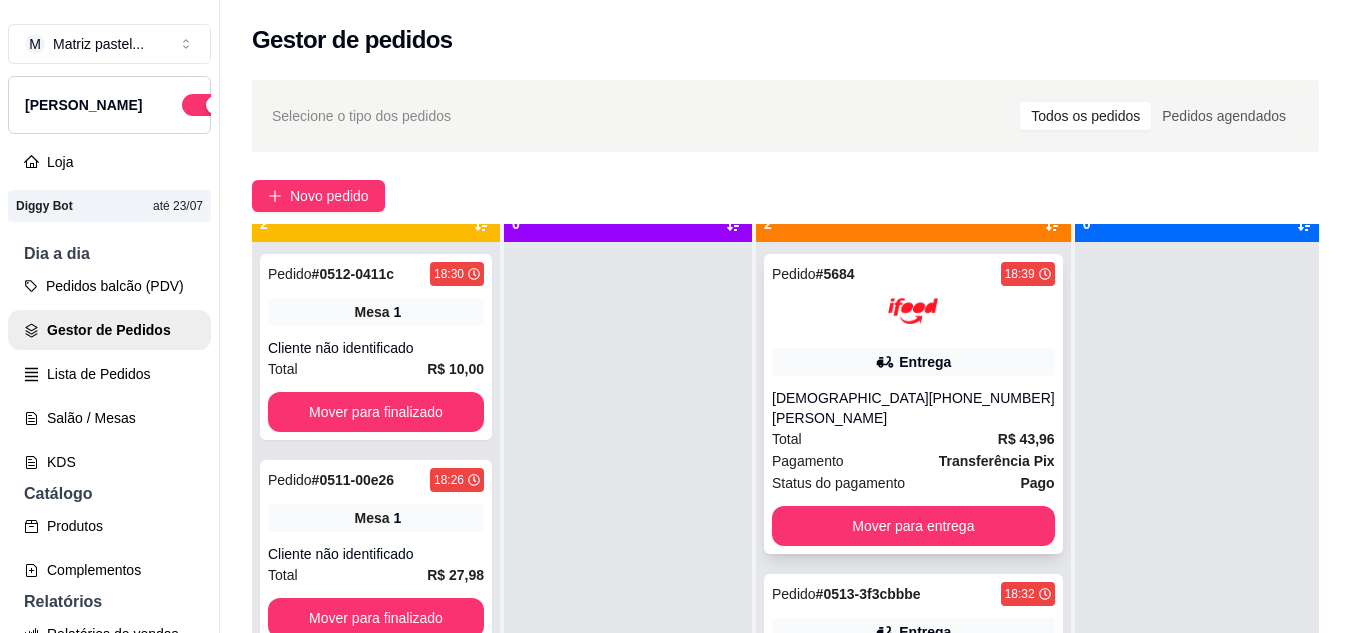 scroll, scrollTop: 56, scrollLeft: 0, axis: vertical 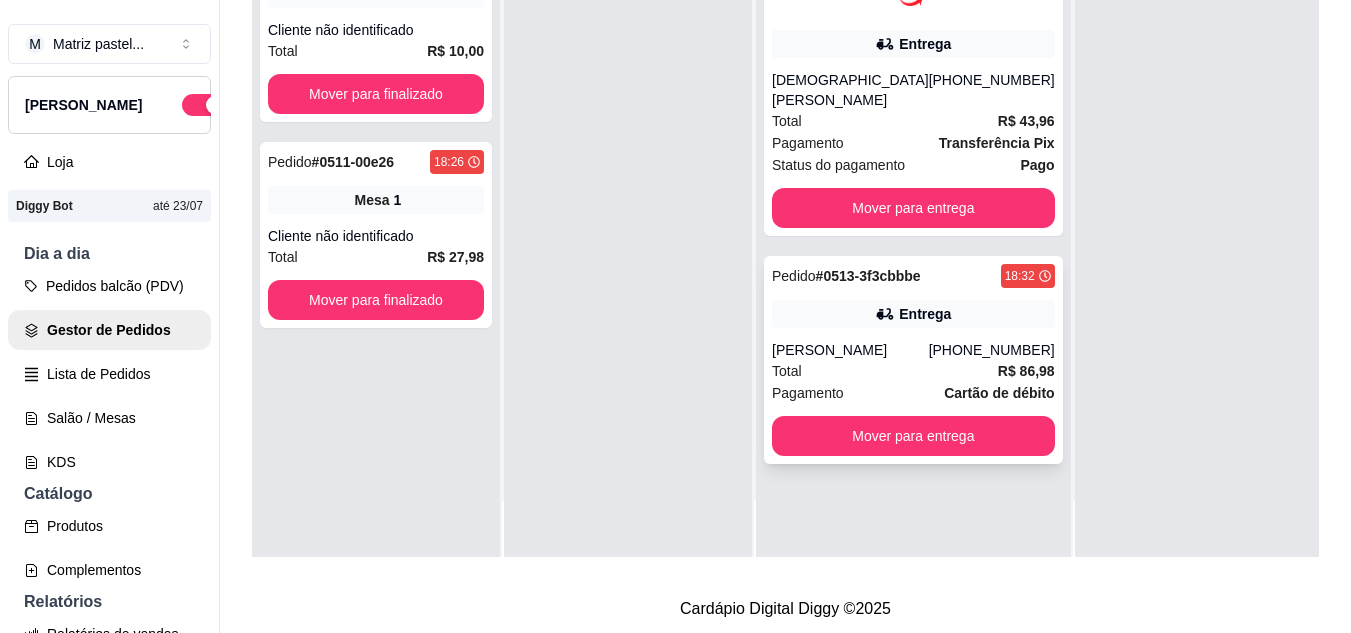 click on "Pedido  # 0513-3f3cbbbe 18:32 Entrega [PERSON_NAME] [PHONE_NUMBER] Total R$ 86,98 Pagamento Cartão de débito Mover para entrega" at bounding box center (913, 360) 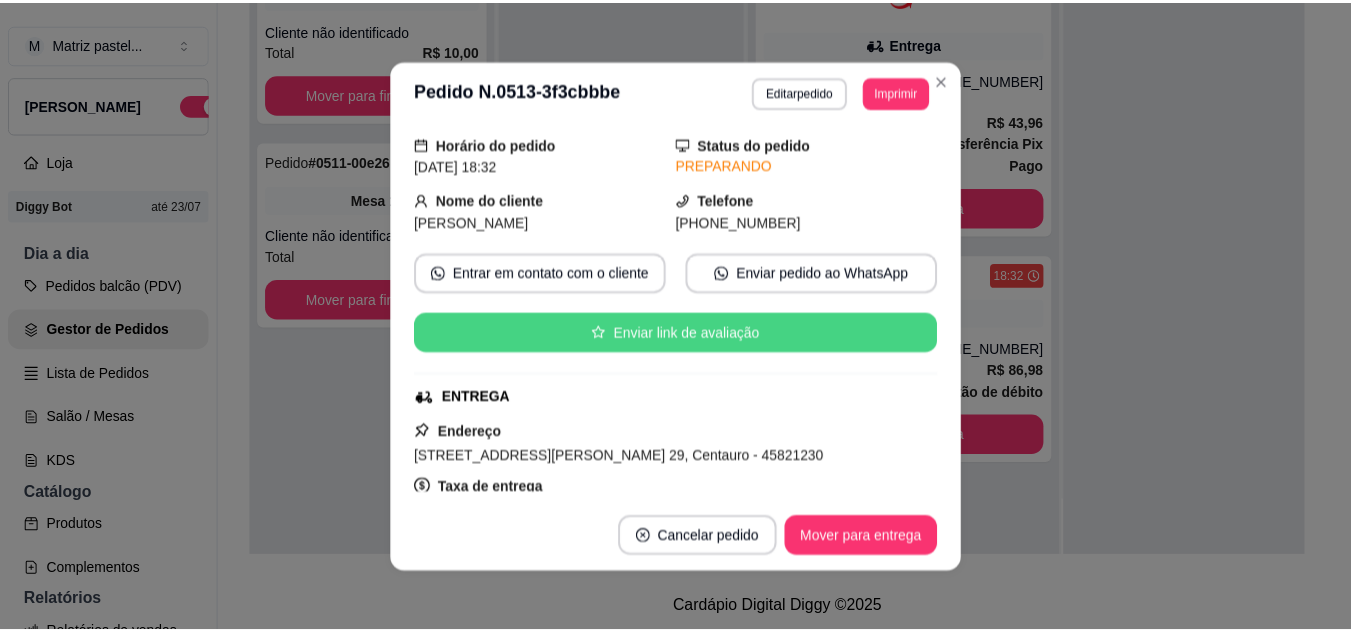 scroll, scrollTop: 100, scrollLeft: 0, axis: vertical 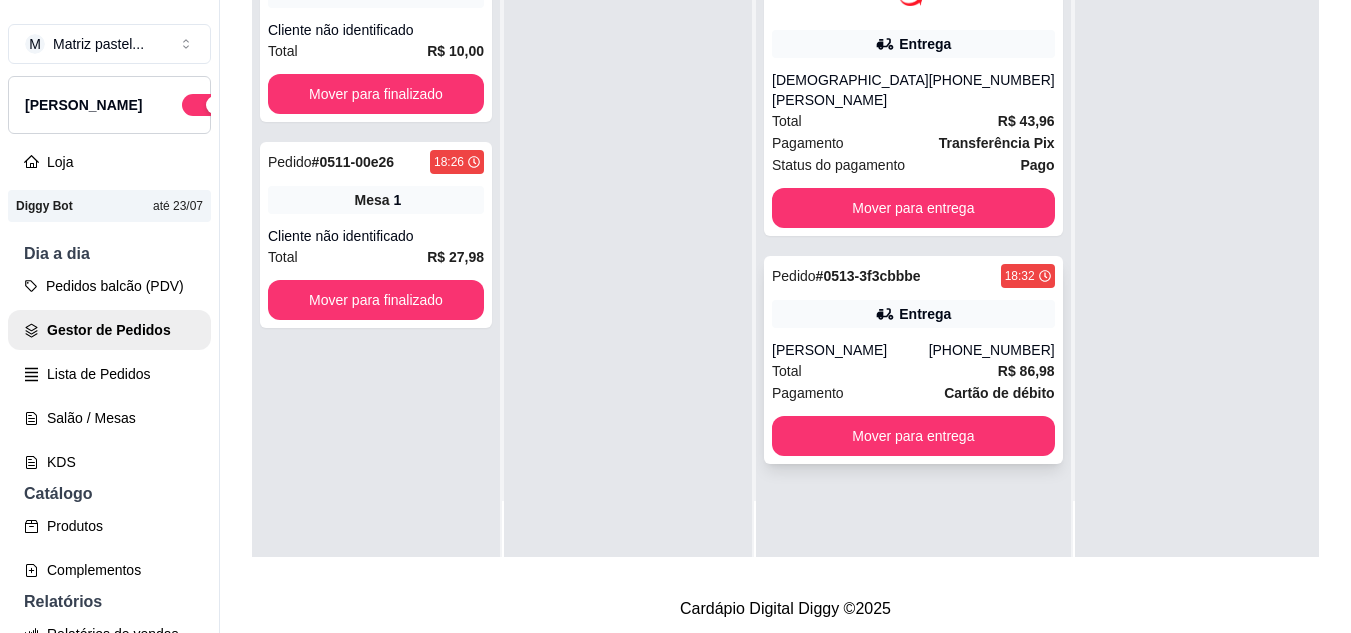 click on "[PHONE_NUMBER]" at bounding box center (992, 350) 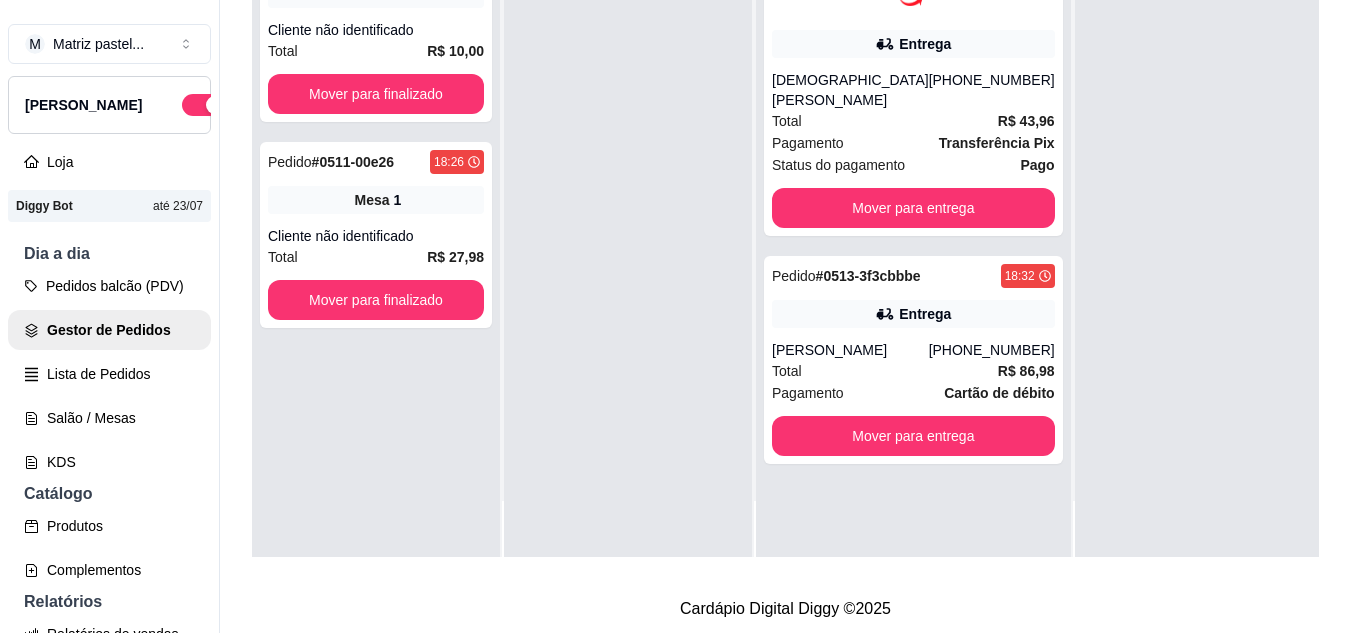 click on "Imprimir" at bounding box center [905, 92] 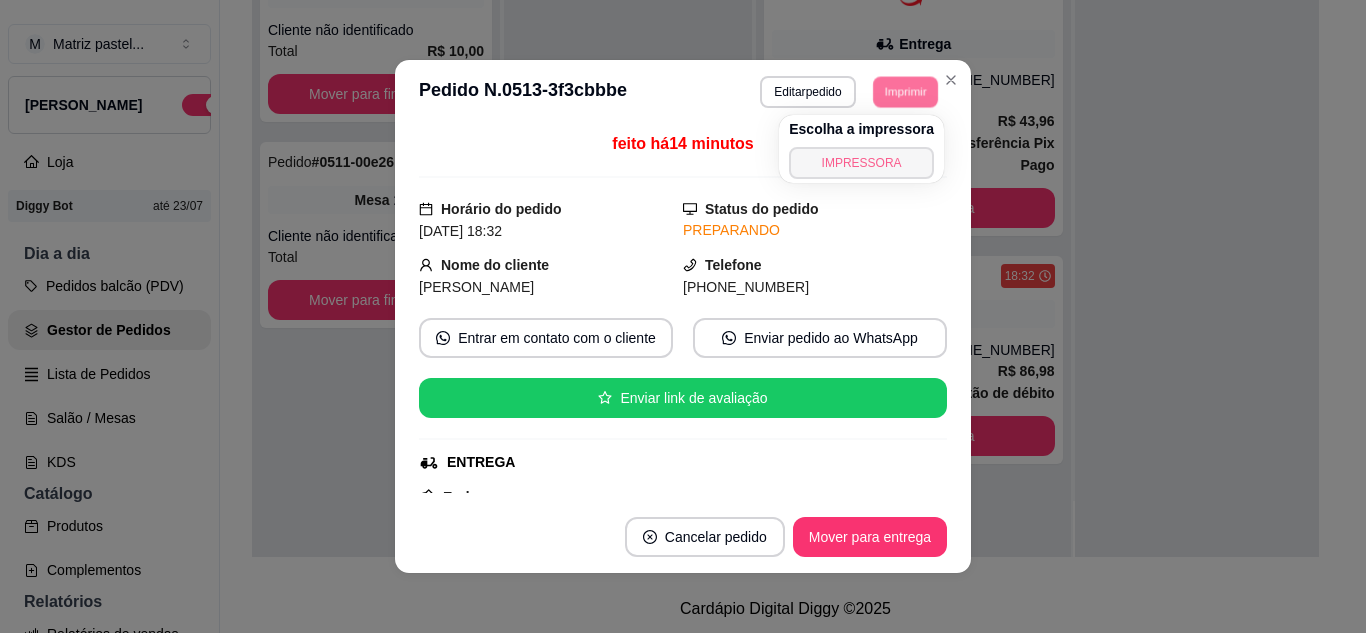 click on "IMPRESSORA" at bounding box center [861, 163] 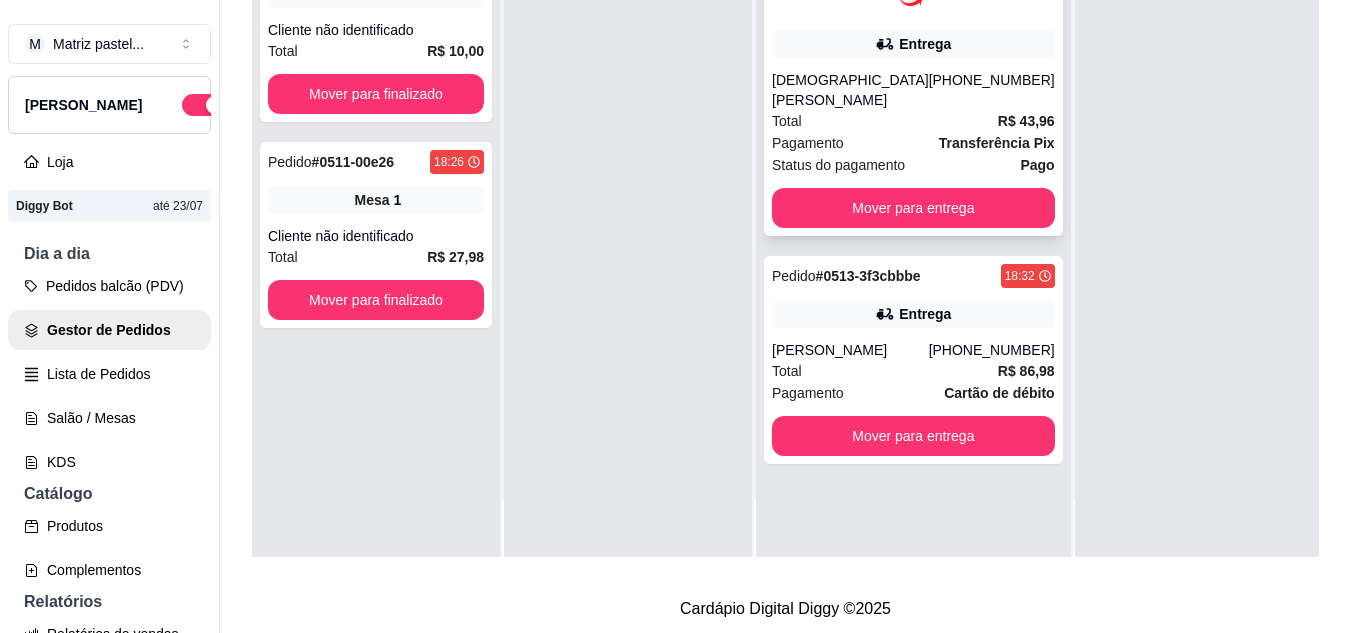 click on "Pagamento Transferência Pix" at bounding box center [913, 143] 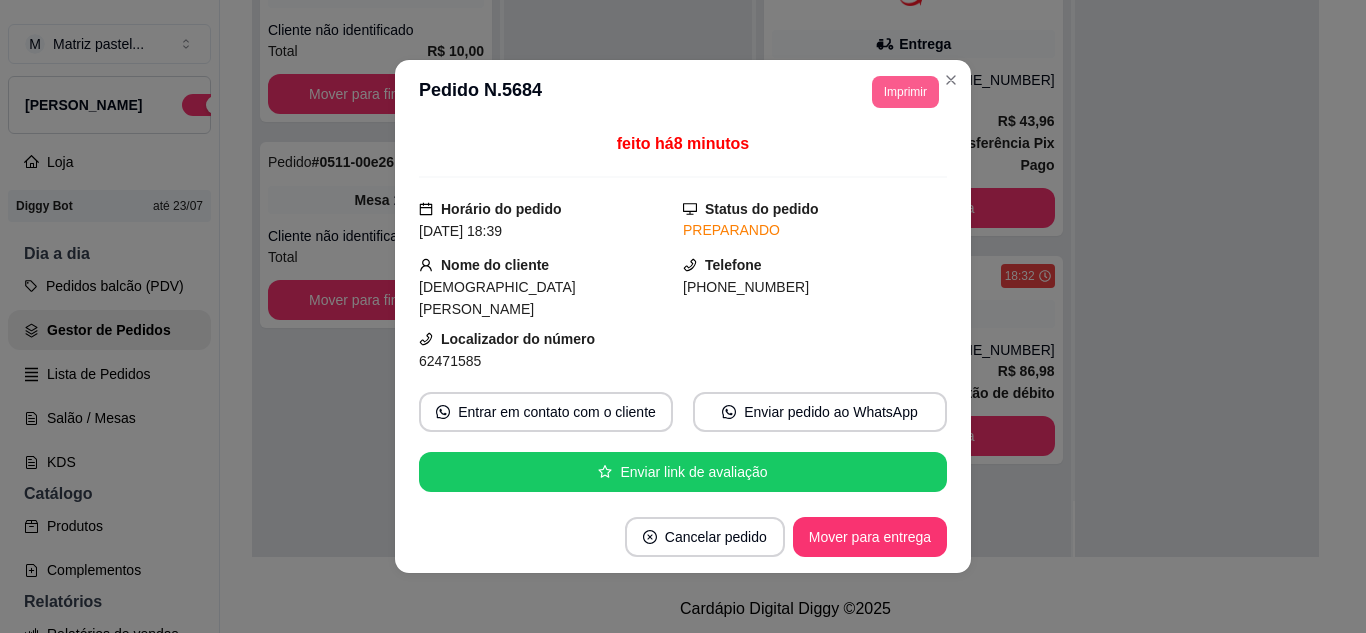 click on "Imprimir" at bounding box center (905, 92) 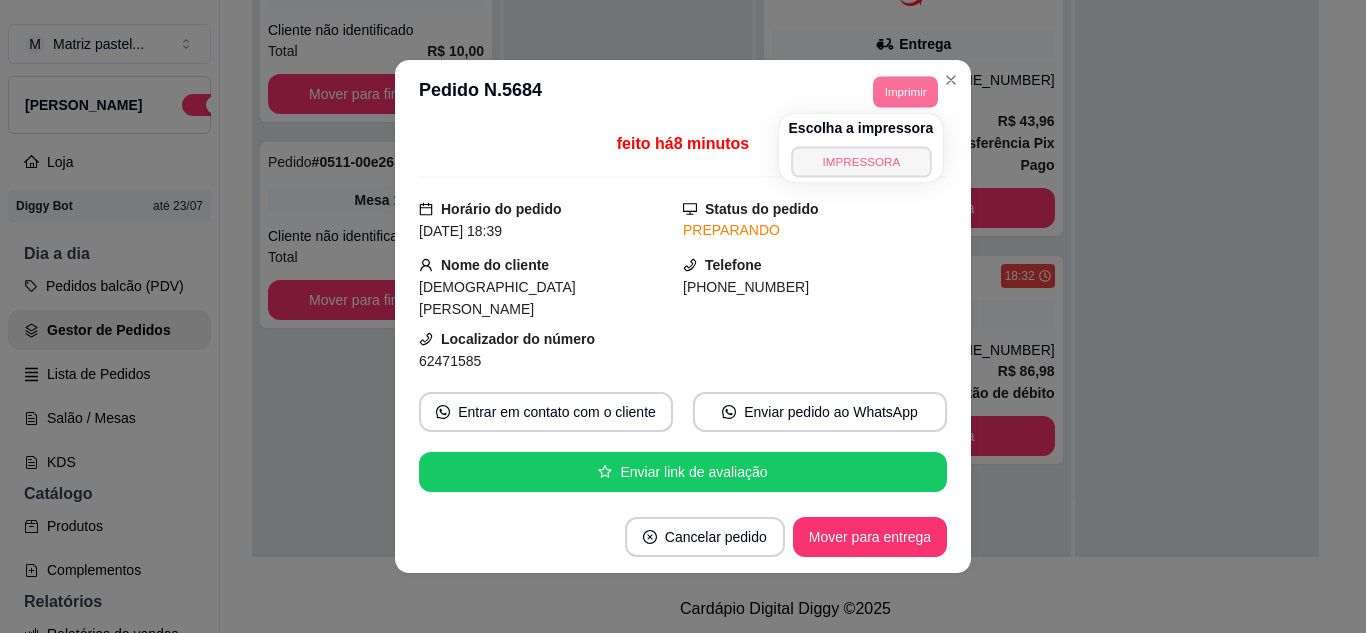 click on "IMPRESSORA" at bounding box center (861, 161) 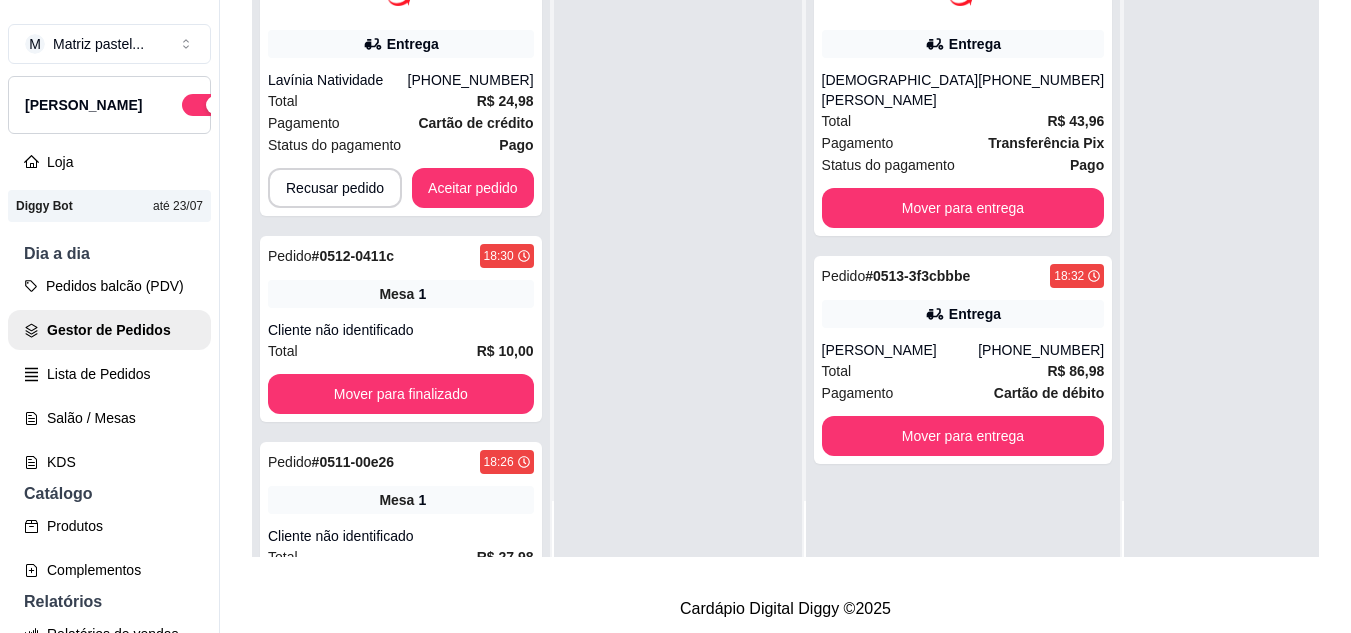 scroll, scrollTop: 319, scrollLeft: 0, axis: vertical 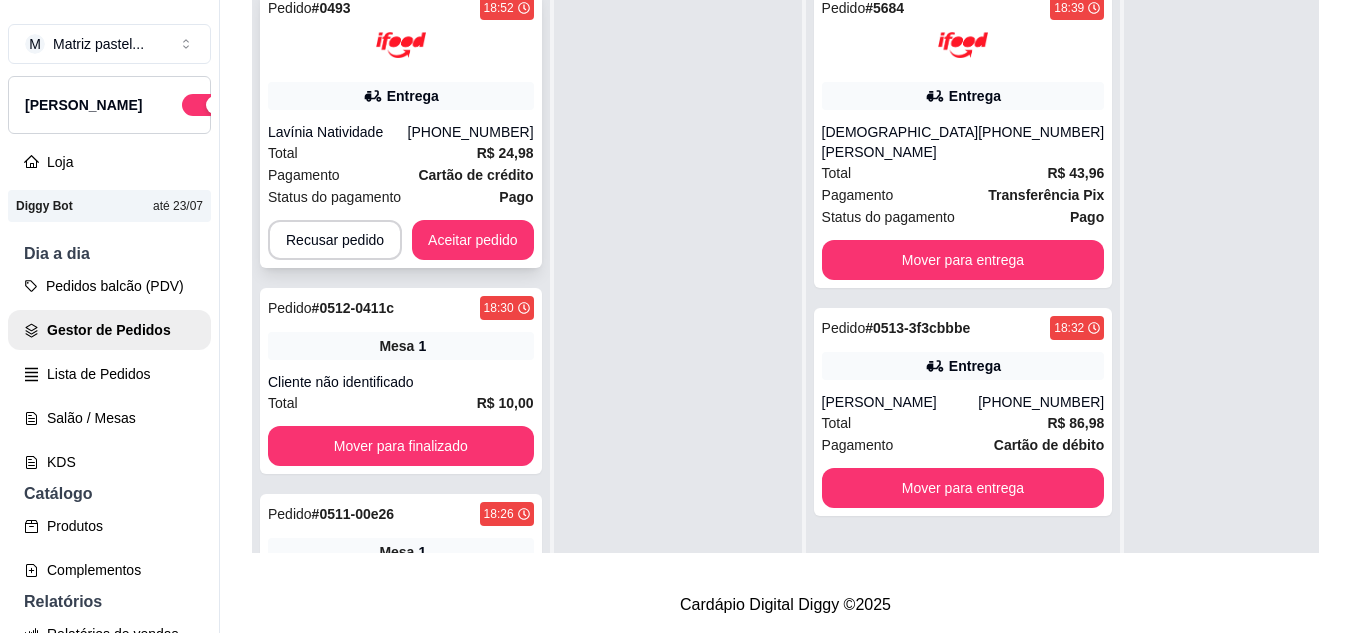 click at bounding box center (401, 45) 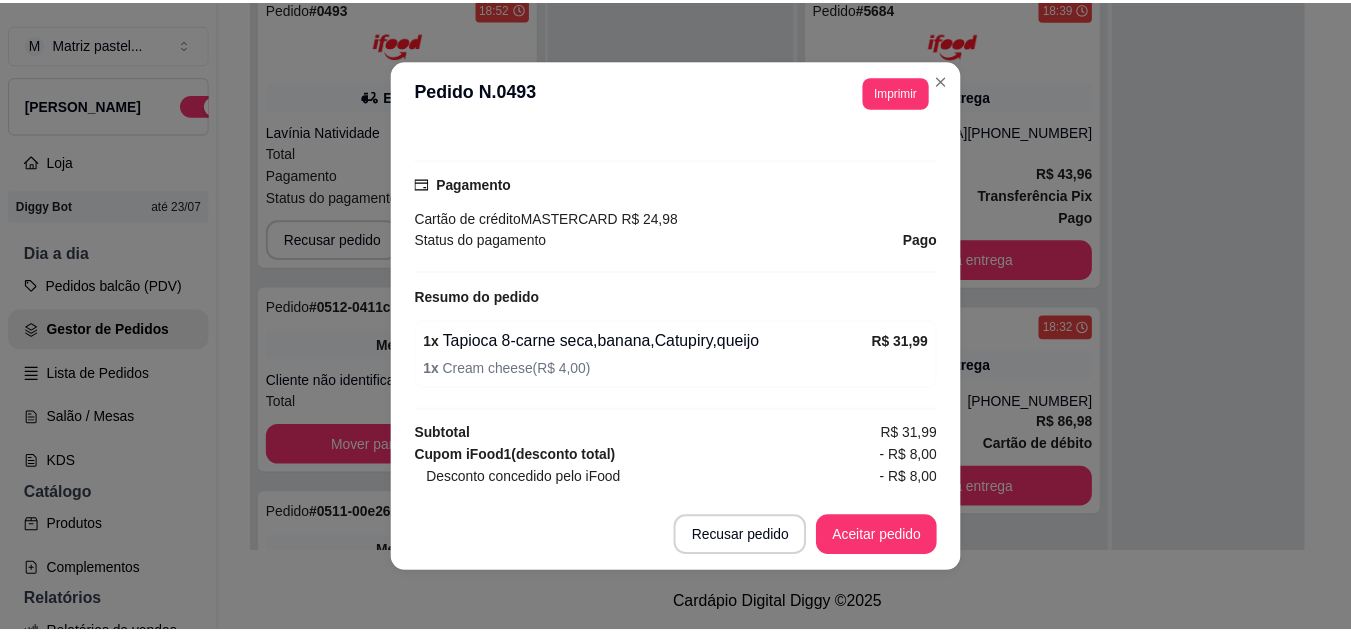 scroll, scrollTop: 600, scrollLeft: 0, axis: vertical 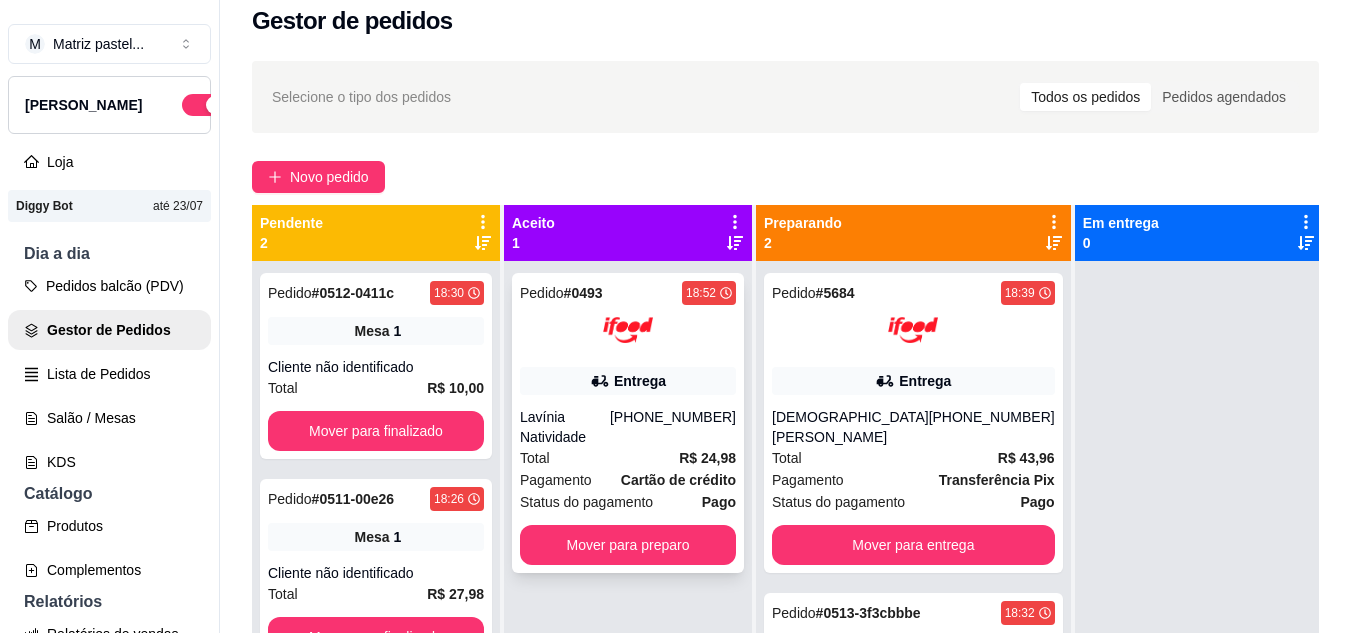 click at bounding box center (628, 330) 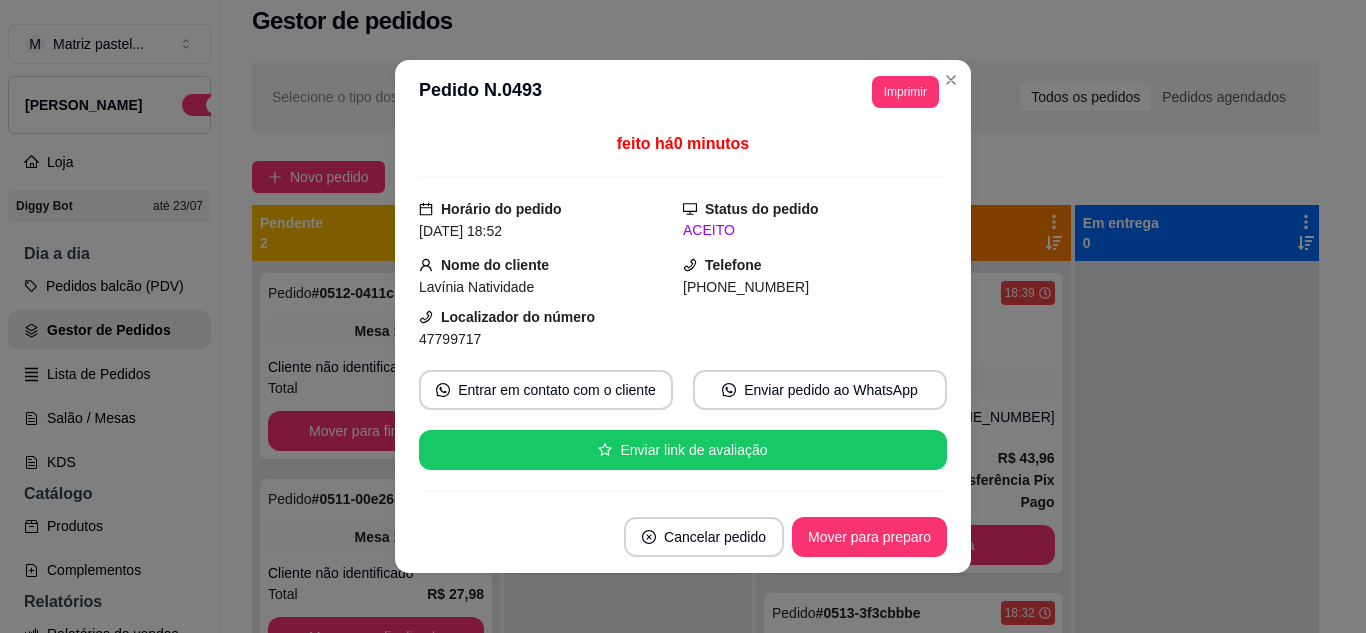 click on "Imprimir" at bounding box center (905, 92) 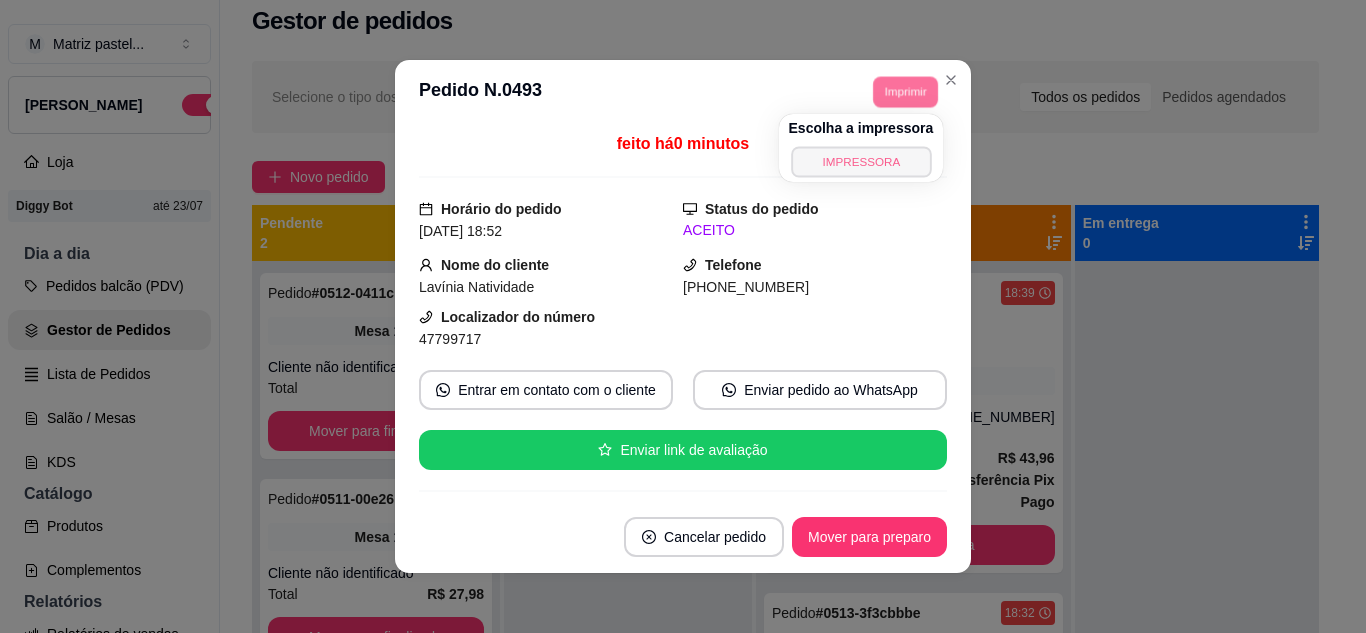 click on "IMPRESSORA" at bounding box center (861, 161) 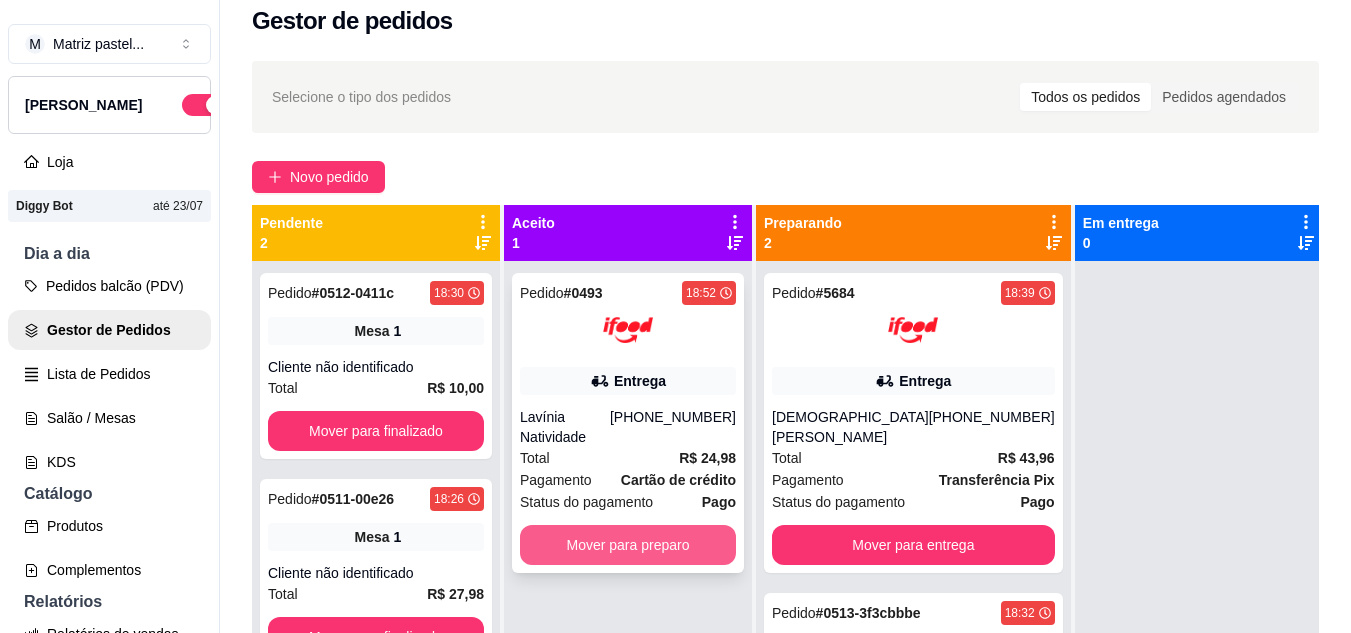 click on "Mover para preparo" at bounding box center (628, 545) 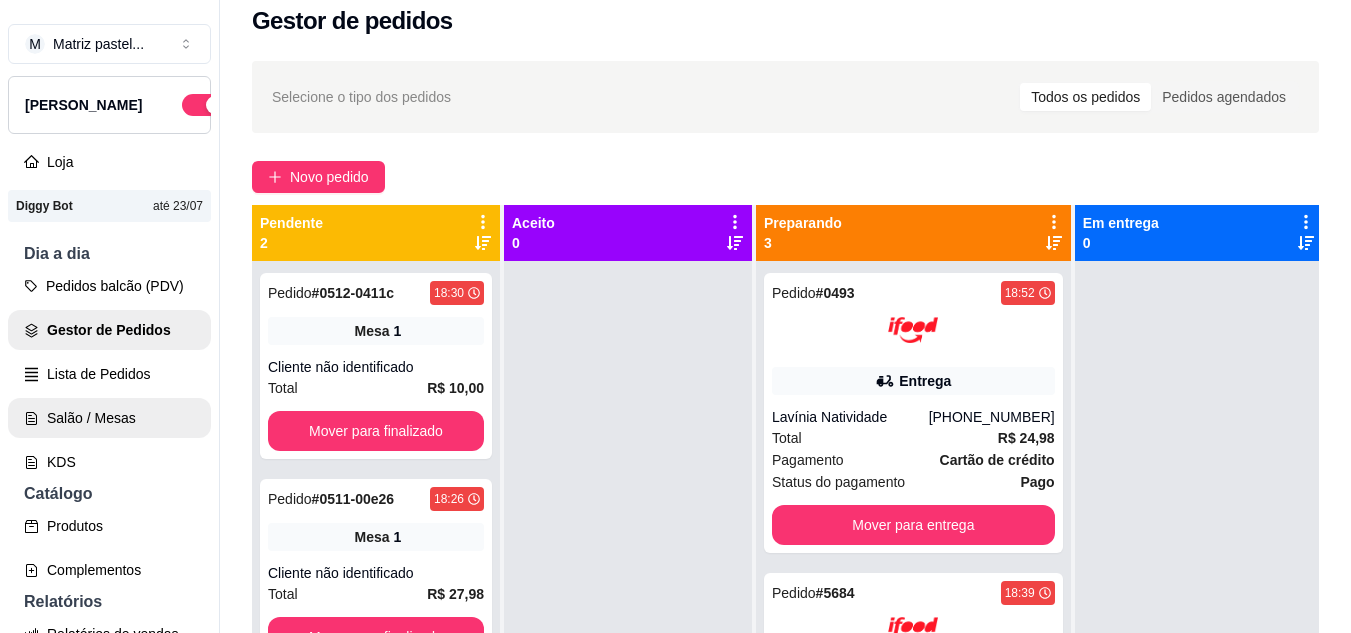 click on "Salão / Mesas" at bounding box center [109, 418] 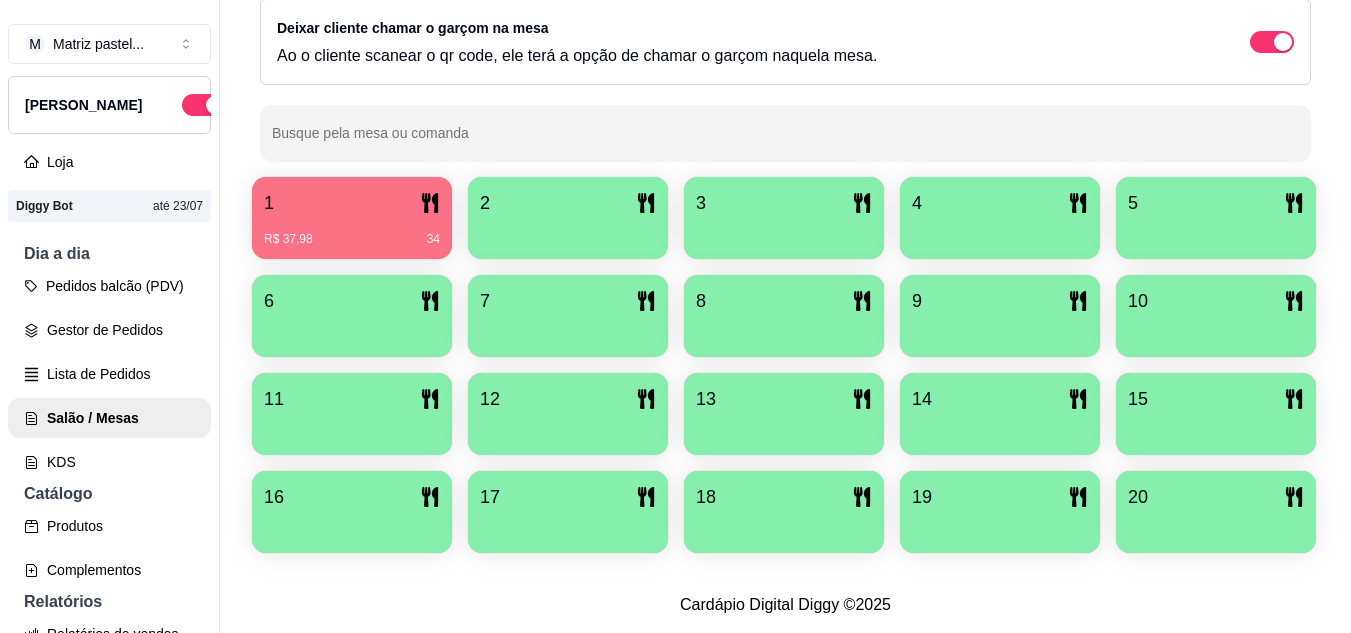 scroll, scrollTop: 400, scrollLeft: 0, axis: vertical 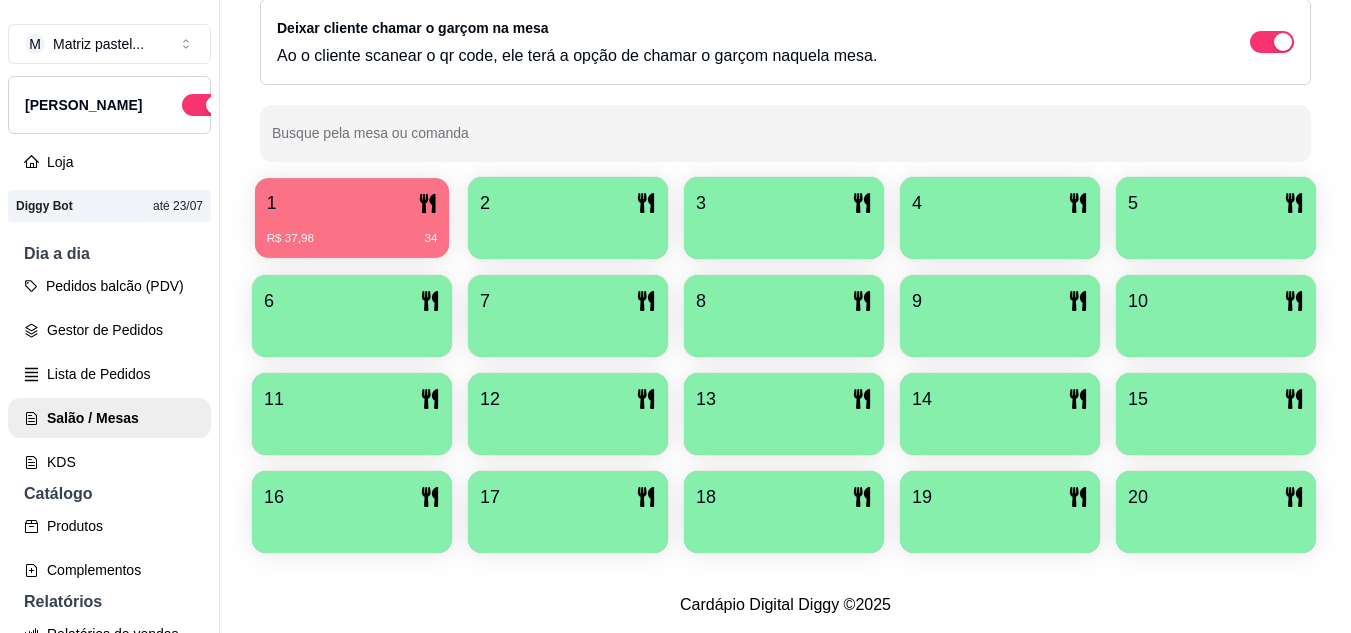 click on "R$ 37,98" at bounding box center [290, 239] 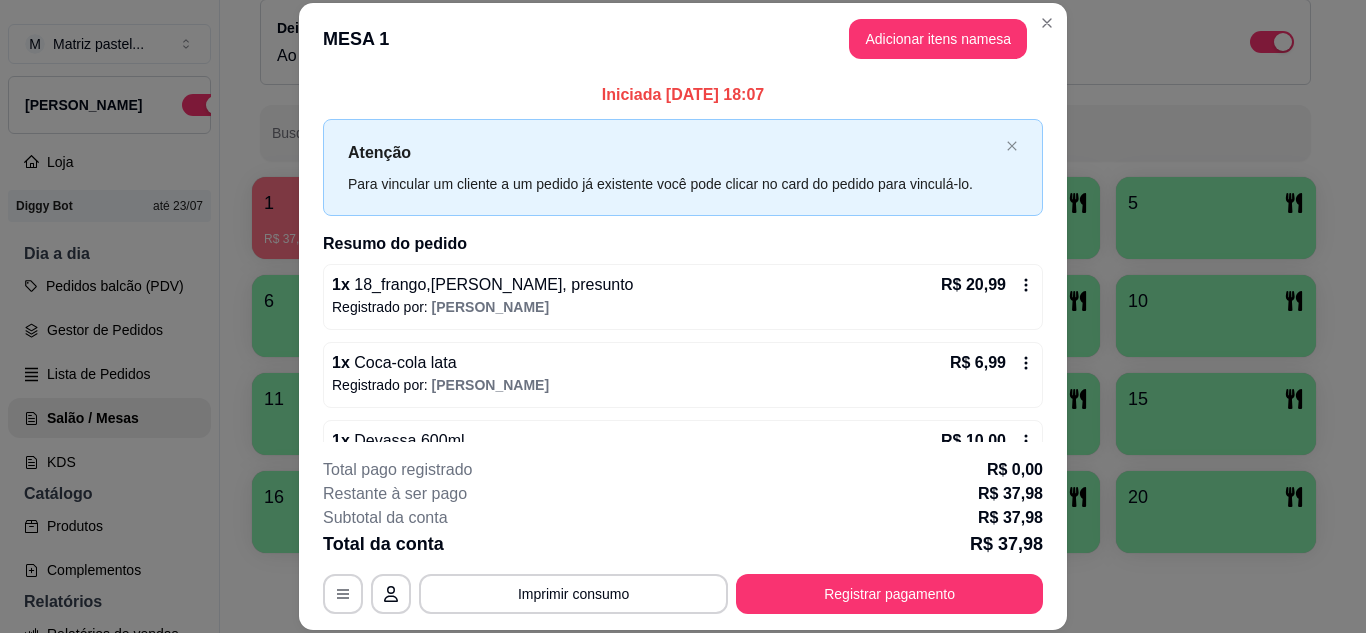 click on "**********" at bounding box center (683, 536) 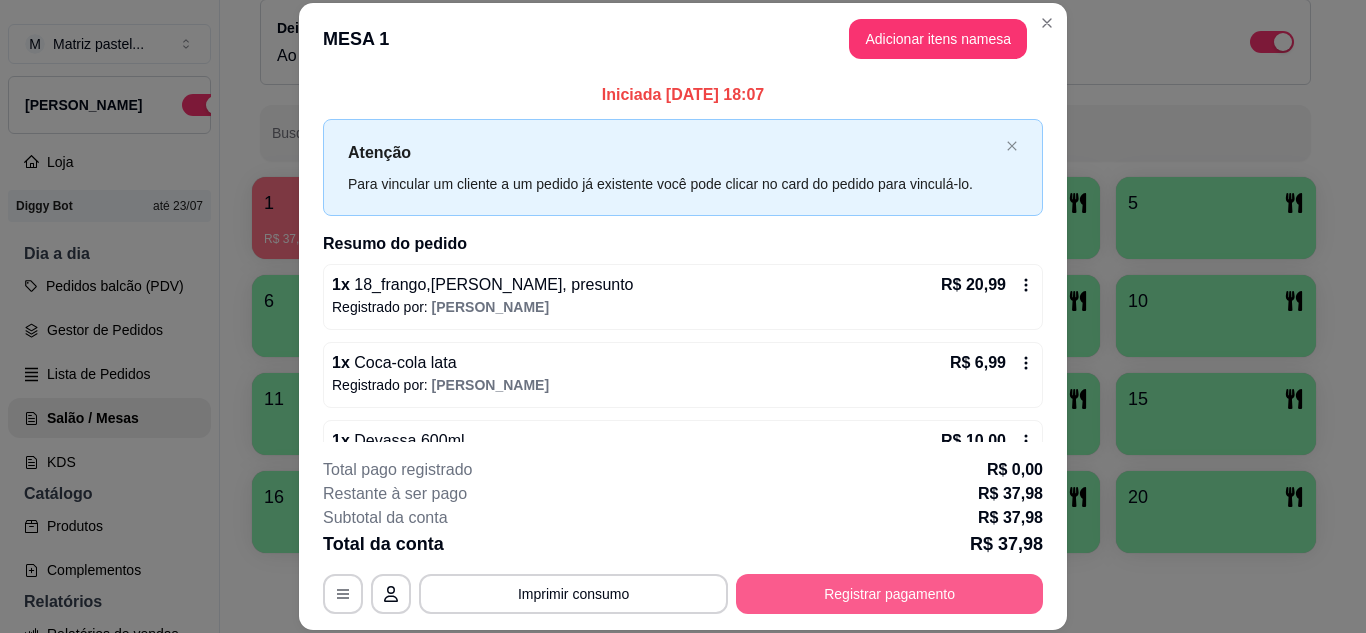 click on "Registrar pagamento" at bounding box center [889, 594] 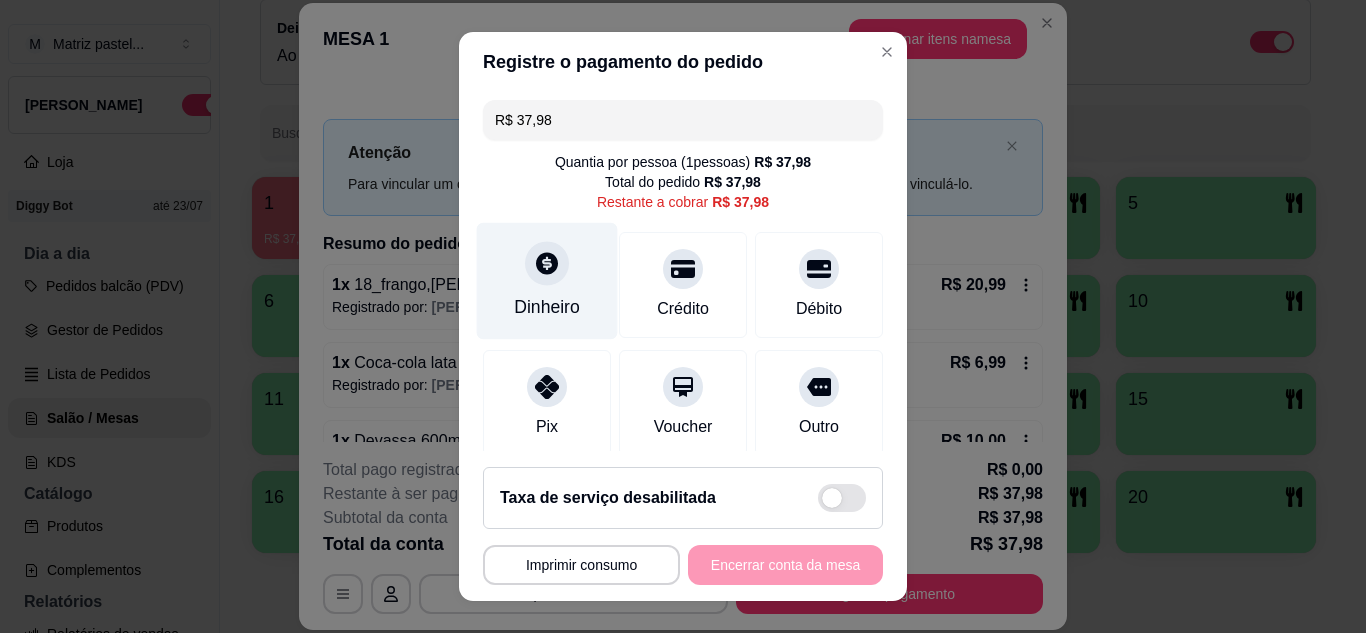 click on "Dinheiro" at bounding box center [547, 280] 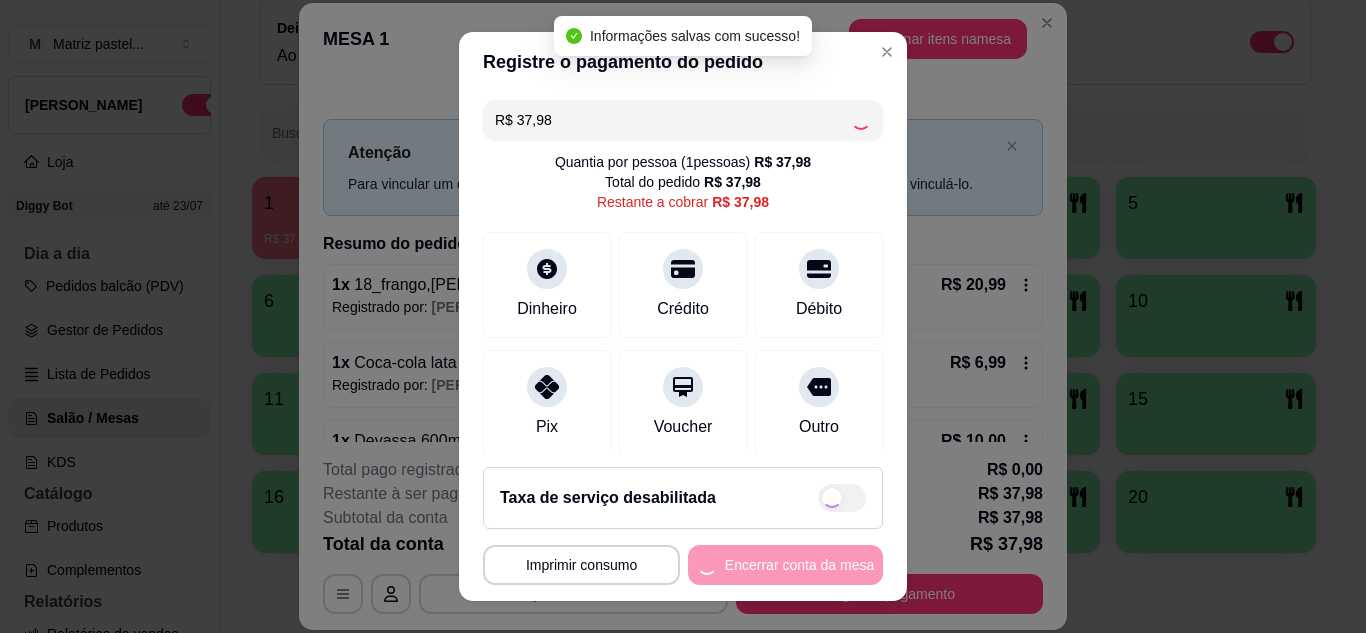 type on "R$ 0,00" 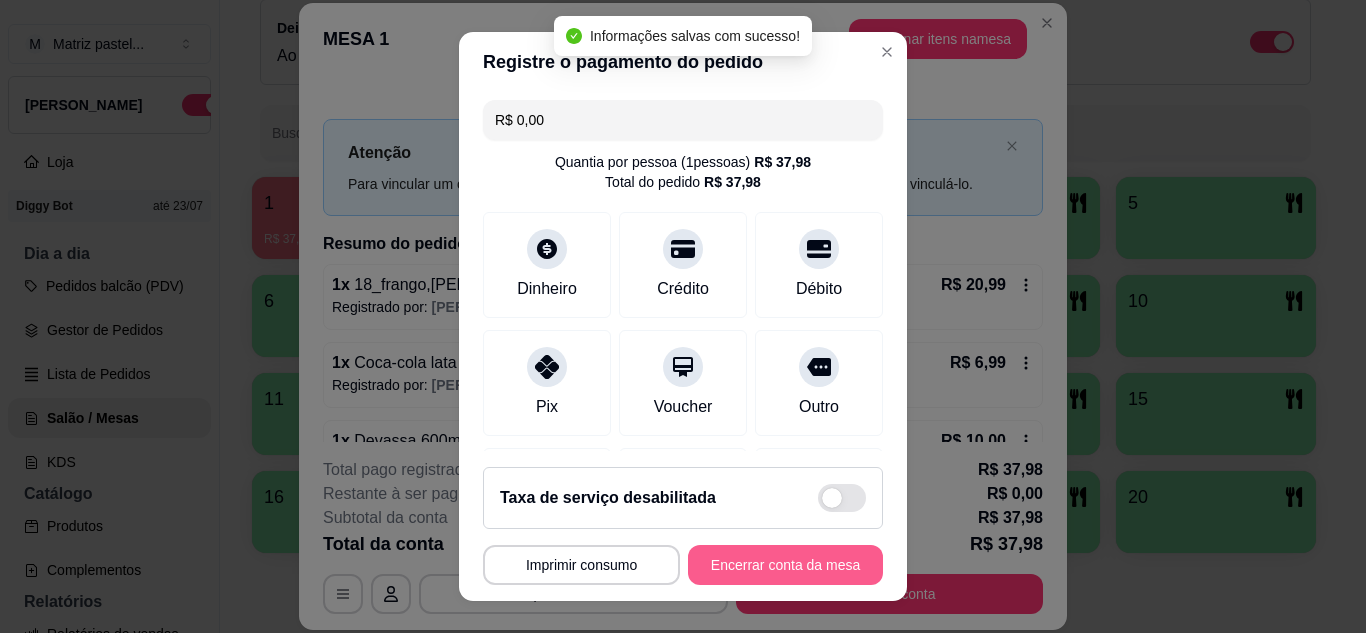 click on "Encerrar conta da mesa" at bounding box center (785, 565) 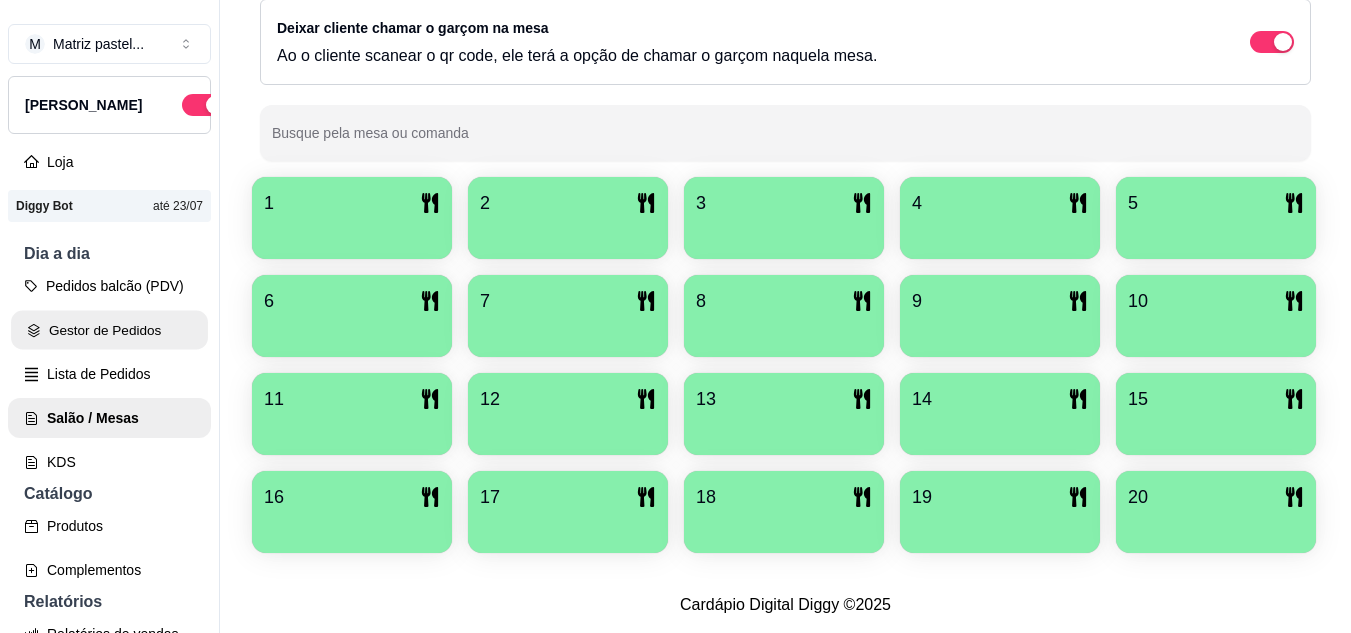 click on "Gestor de Pedidos" at bounding box center (109, 330) 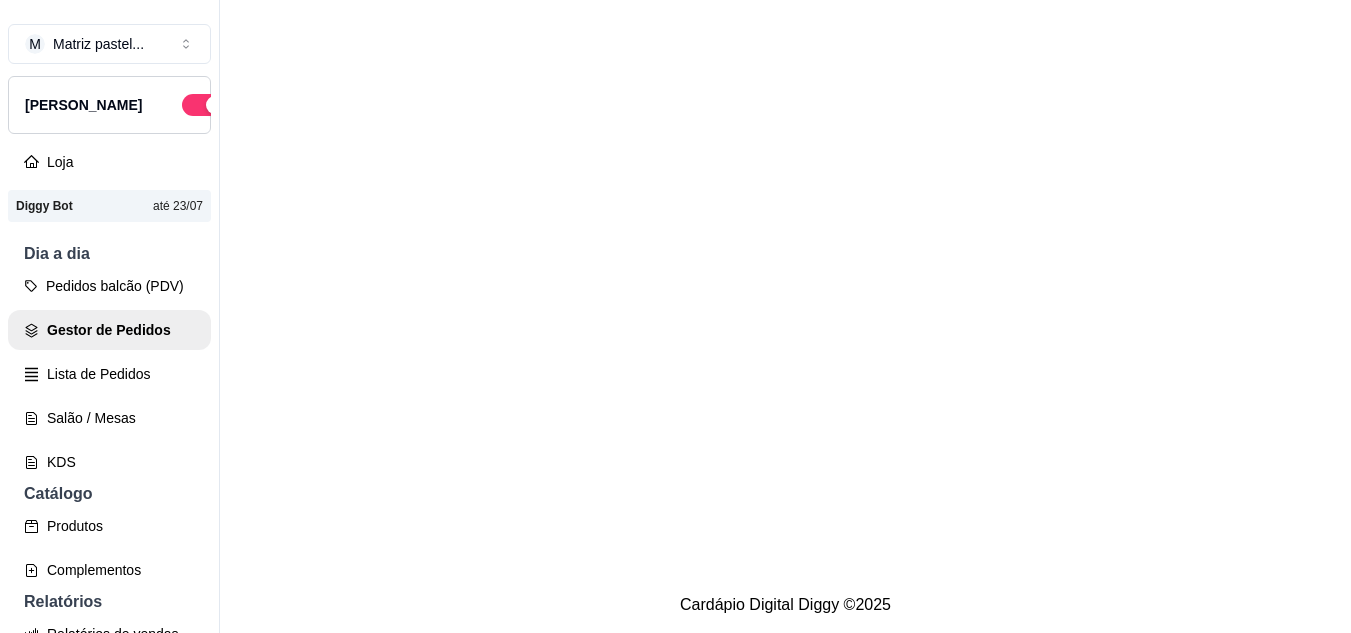 scroll, scrollTop: 0, scrollLeft: 0, axis: both 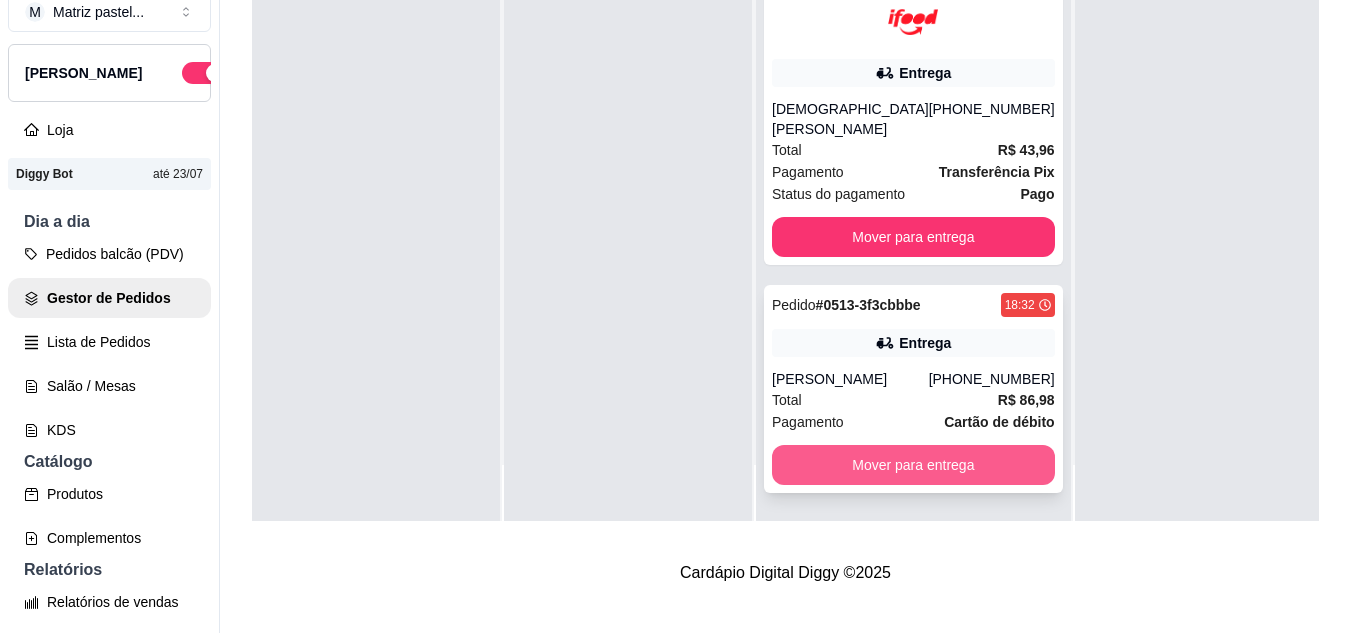 click on "Mover para entrega" at bounding box center (913, 465) 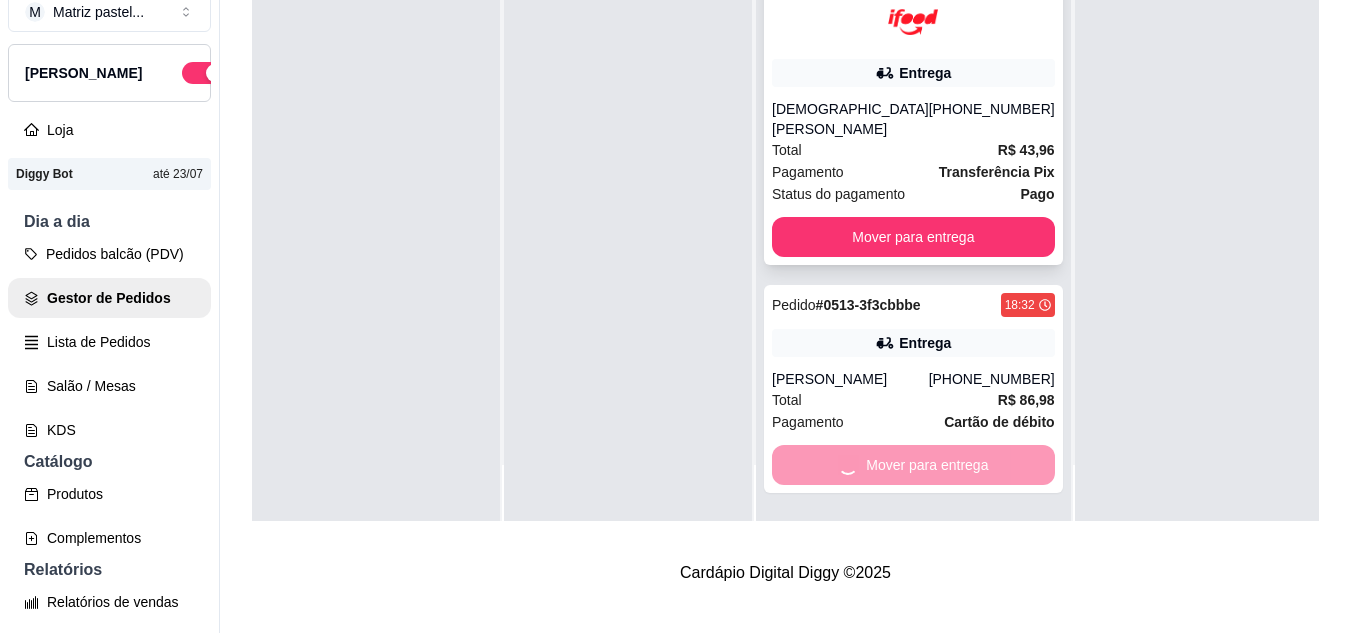scroll, scrollTop: 7, scrollLeft: 0, axis: vertical 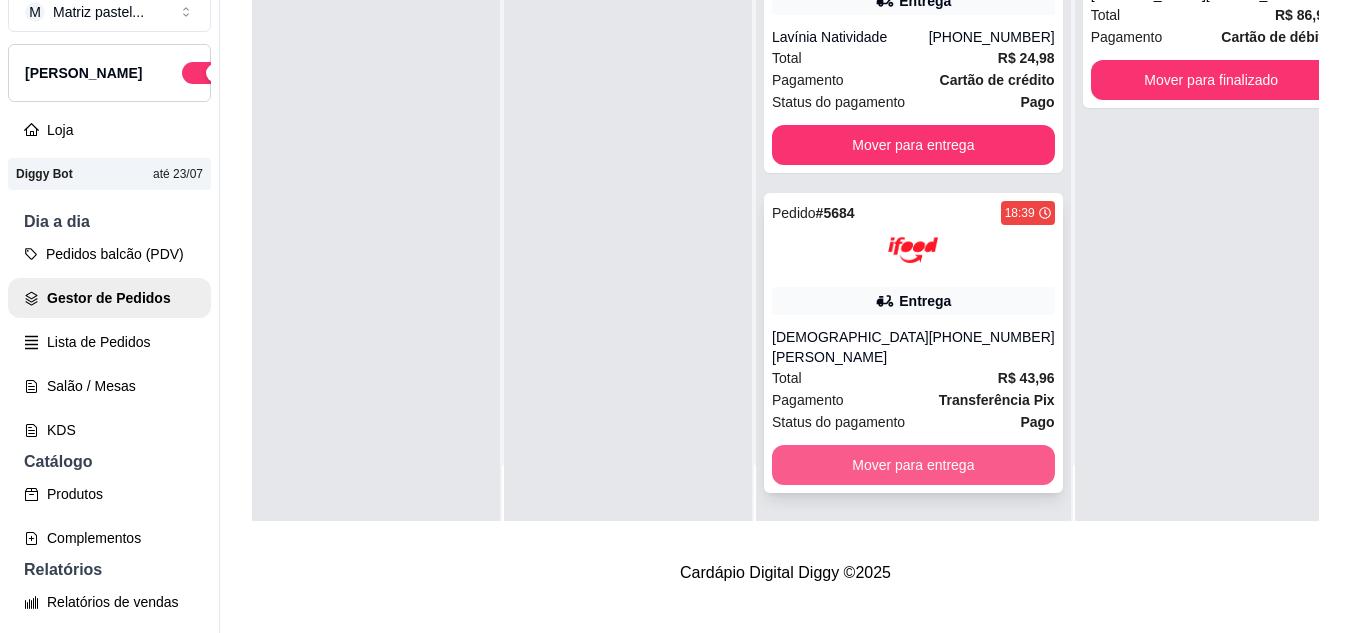 click on "Mover para entrega" at bounding box center (913, 465) 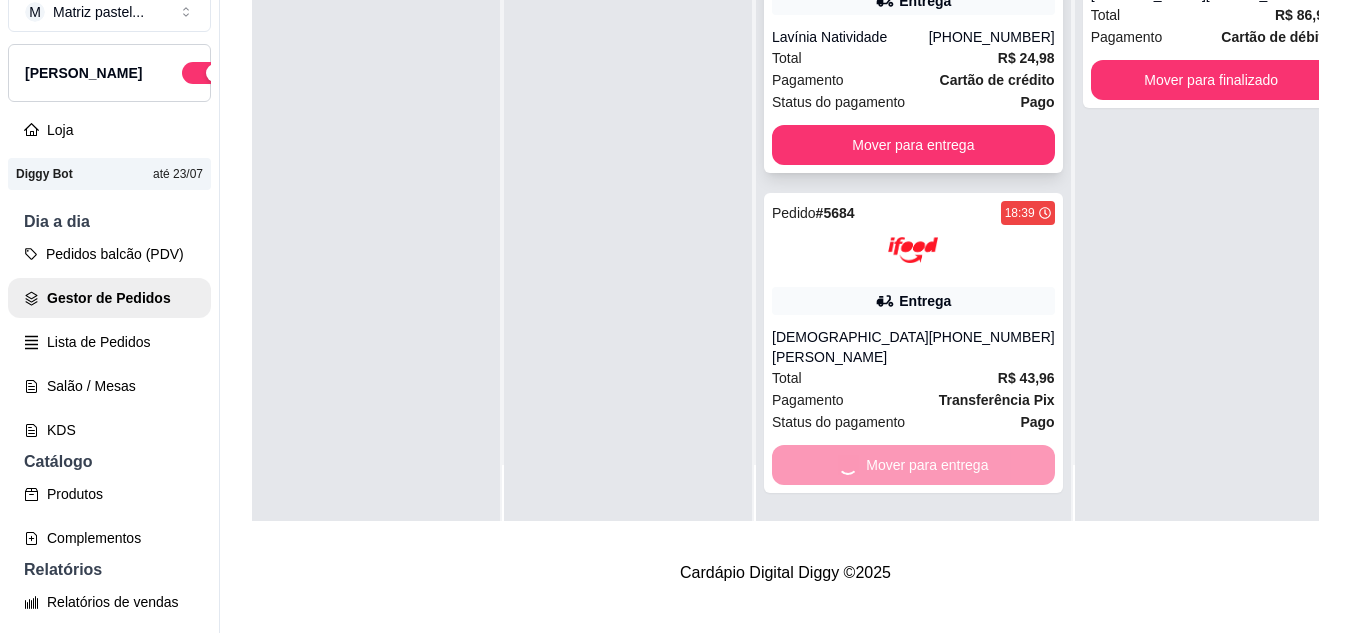 scroll, scrollTop: 0, scrollLeft: 0, axis: both 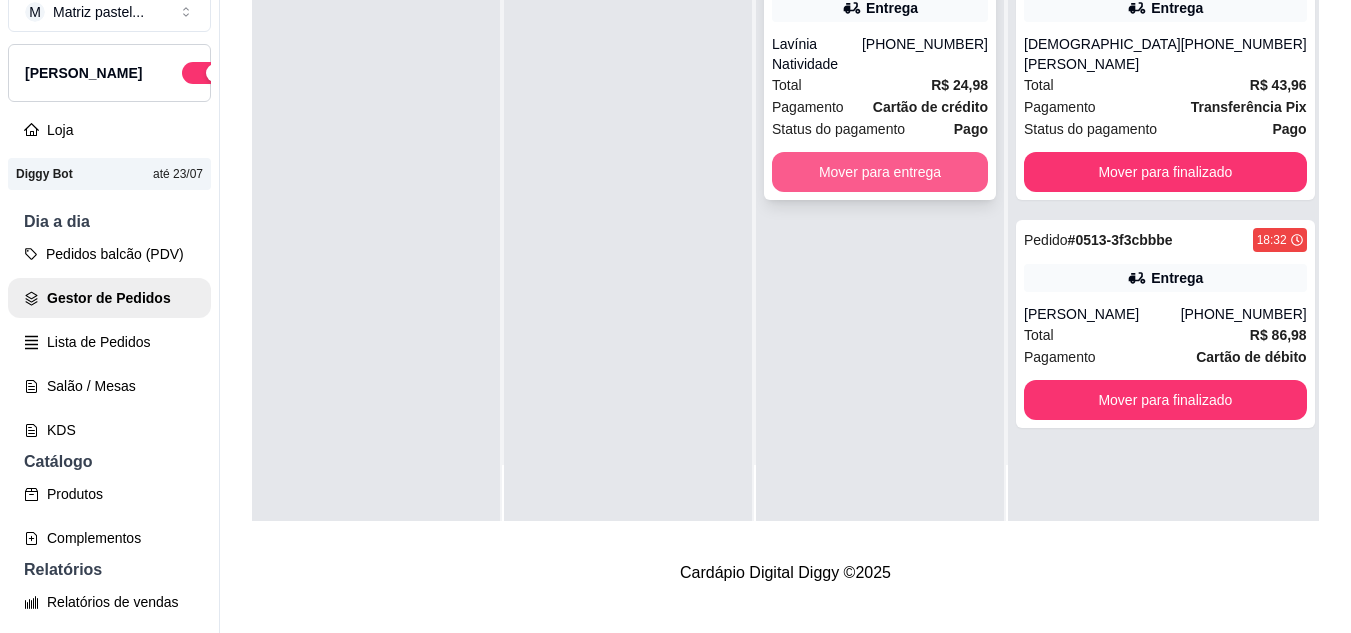 click on "Mover para entrega" at bounding box center [880, 172] 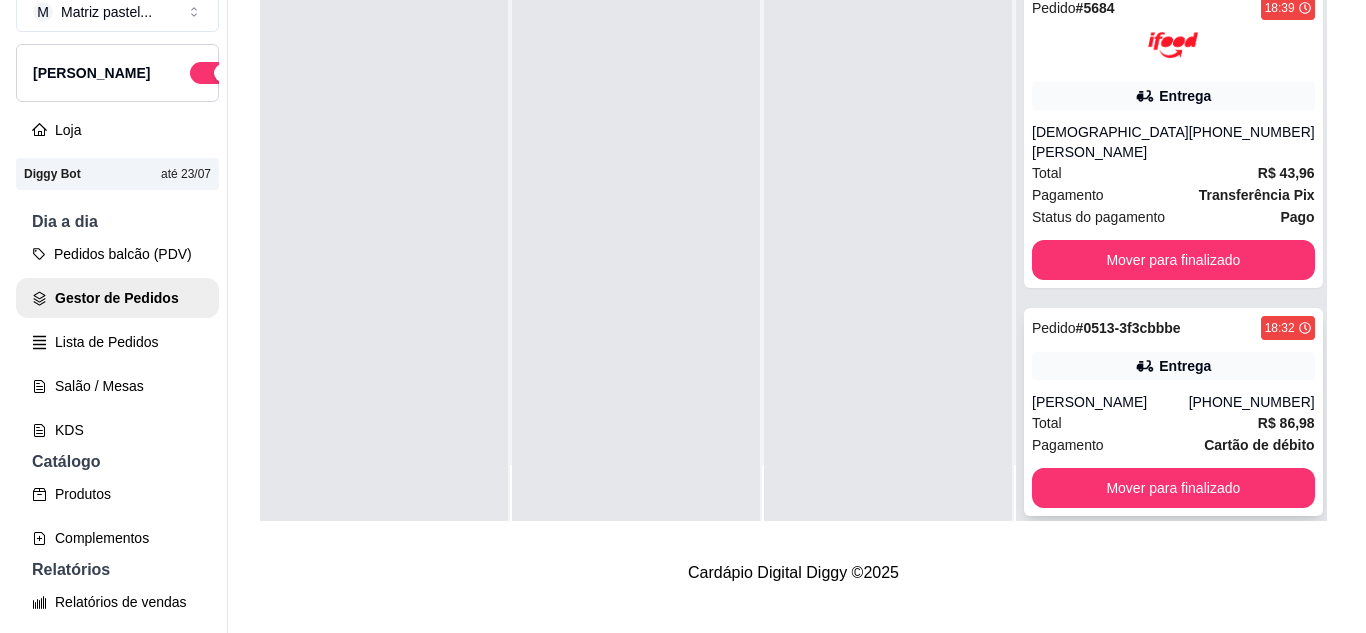 scroll, scrollTop: 255, scrollLeft: 0, axis: vertical 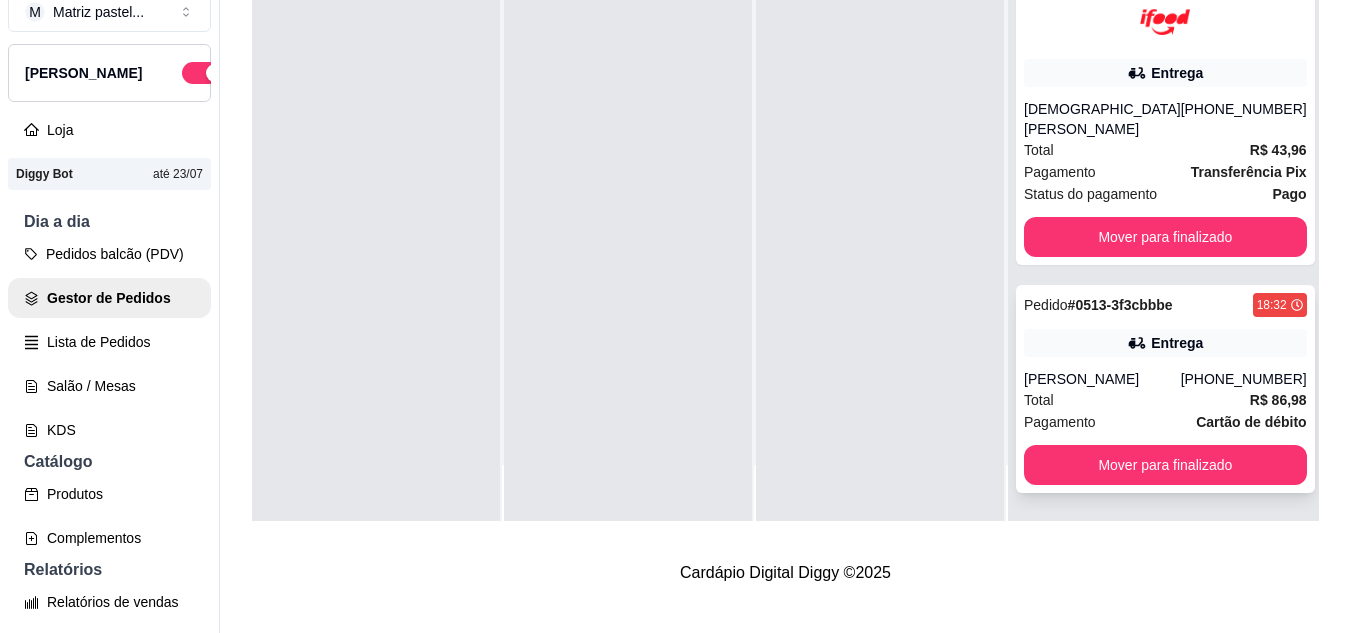 click on "Pedido  # 0513-3f3cbbbe 18:32 Entrega [PERSON_NAME] [PHONE_NUMBER] Total R$ 86,98 Pagamento Cartão de débito Mover para finalizado" at bounding box center (1165, 389) 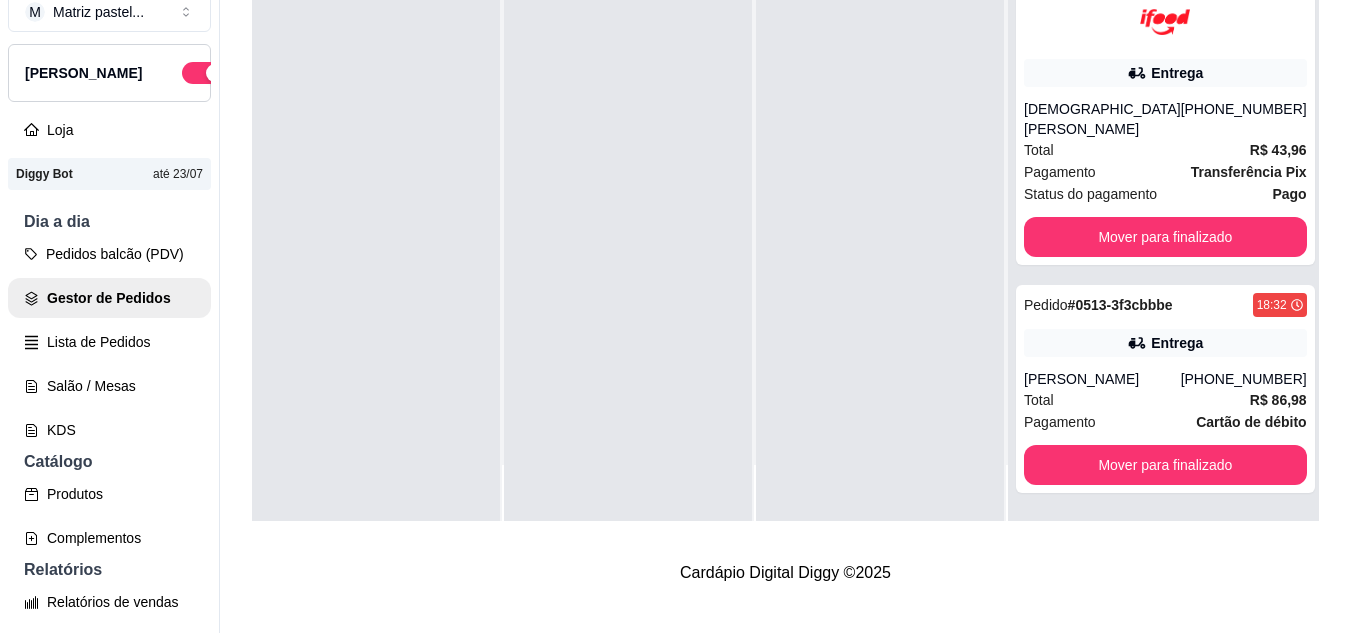 scroll, scrollTop: 200, scrollLeft: 0, axis: vertical 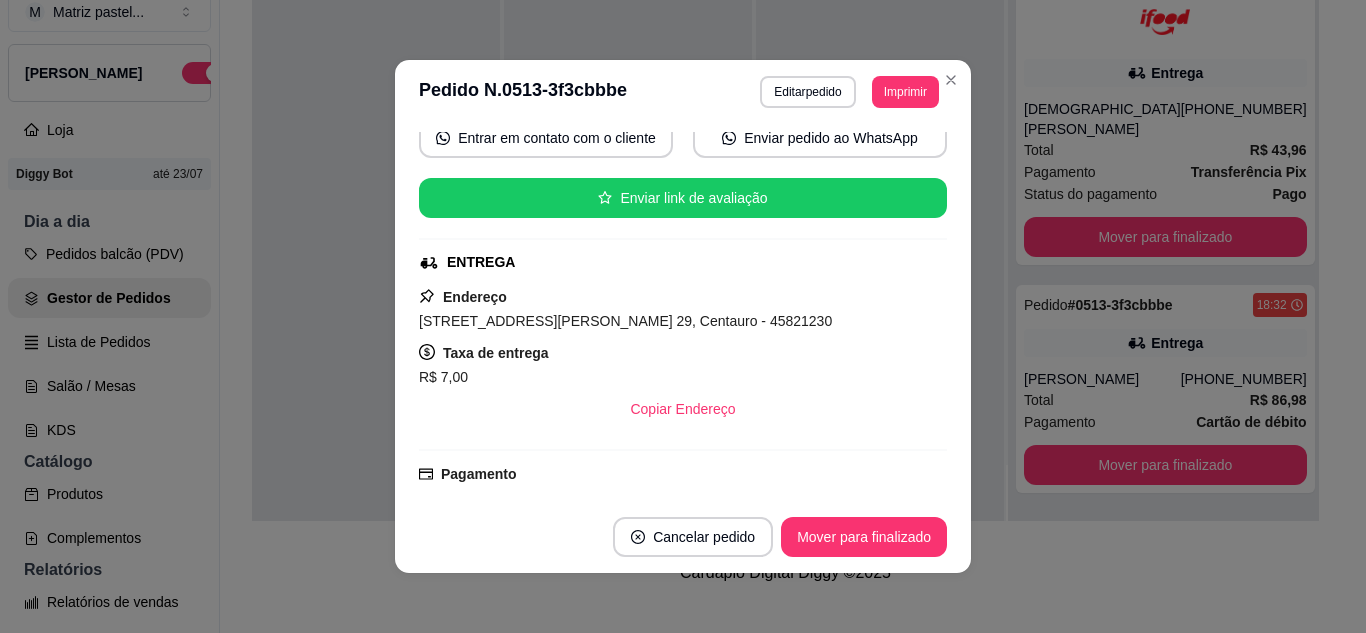 click on "Cancelar pedido Mover para finalizado" at bounding box center [683, 537] 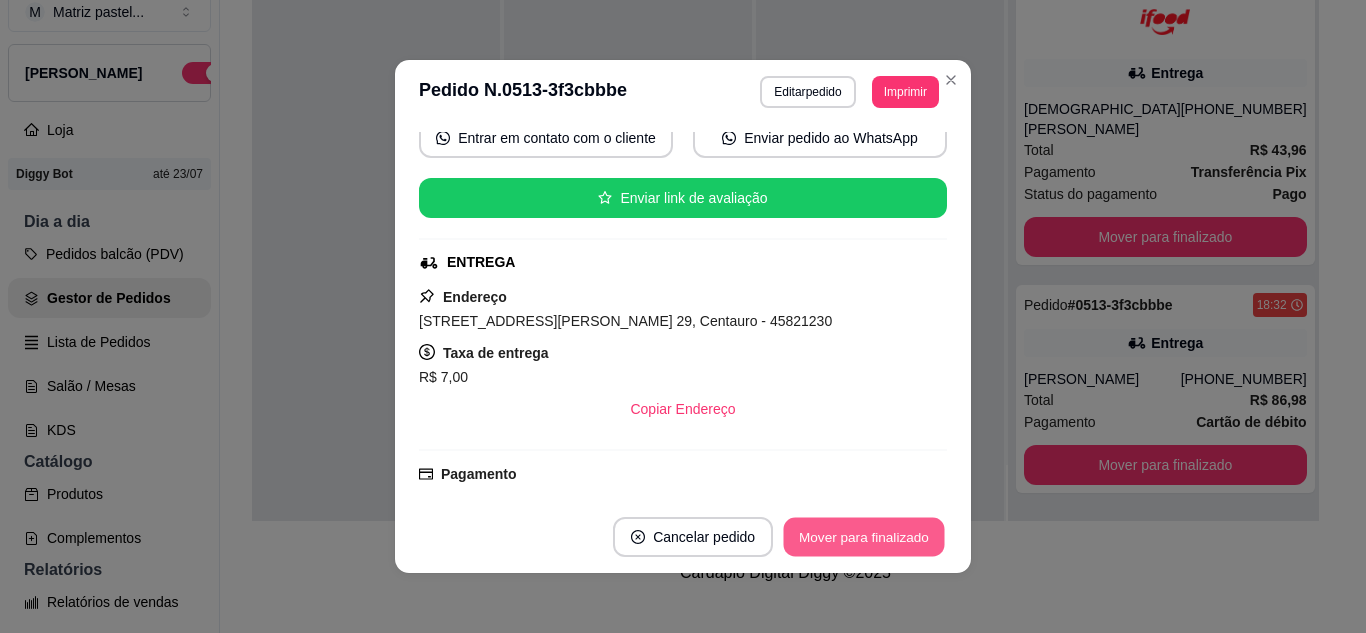 click on "Mover para finalizado" at bounding box center [864, 537] 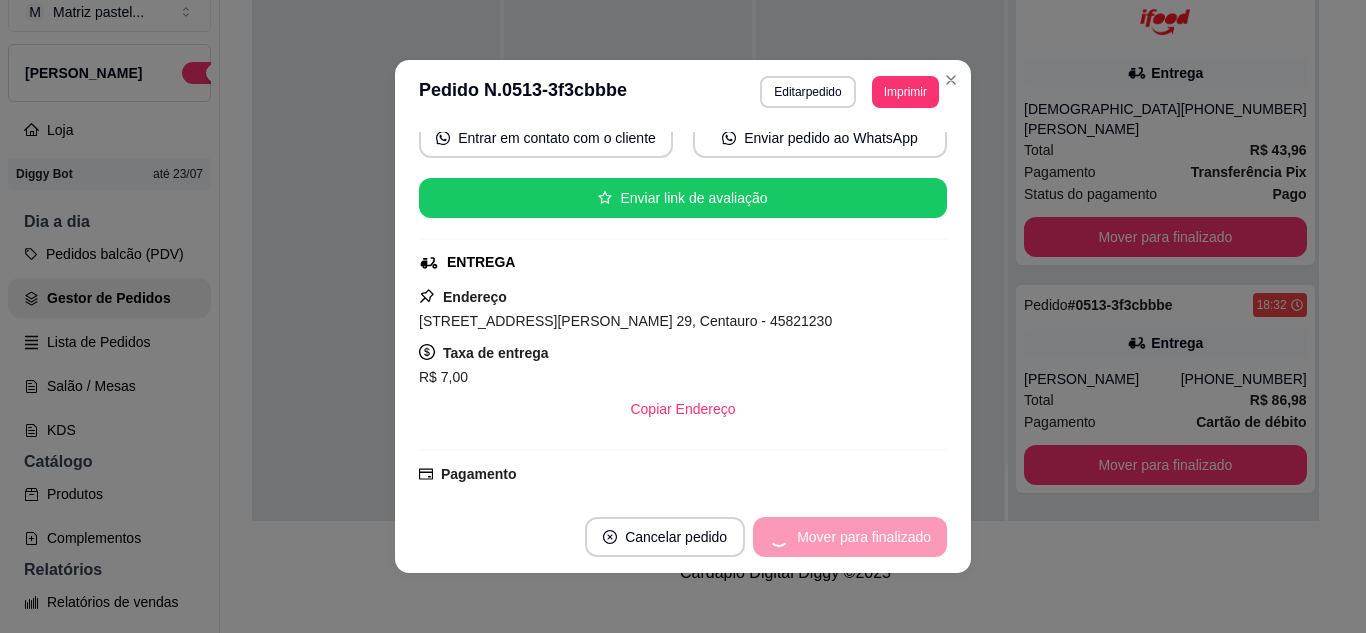 scroll, scrollTop: 7, scrollLeft: 0, axis: vertical 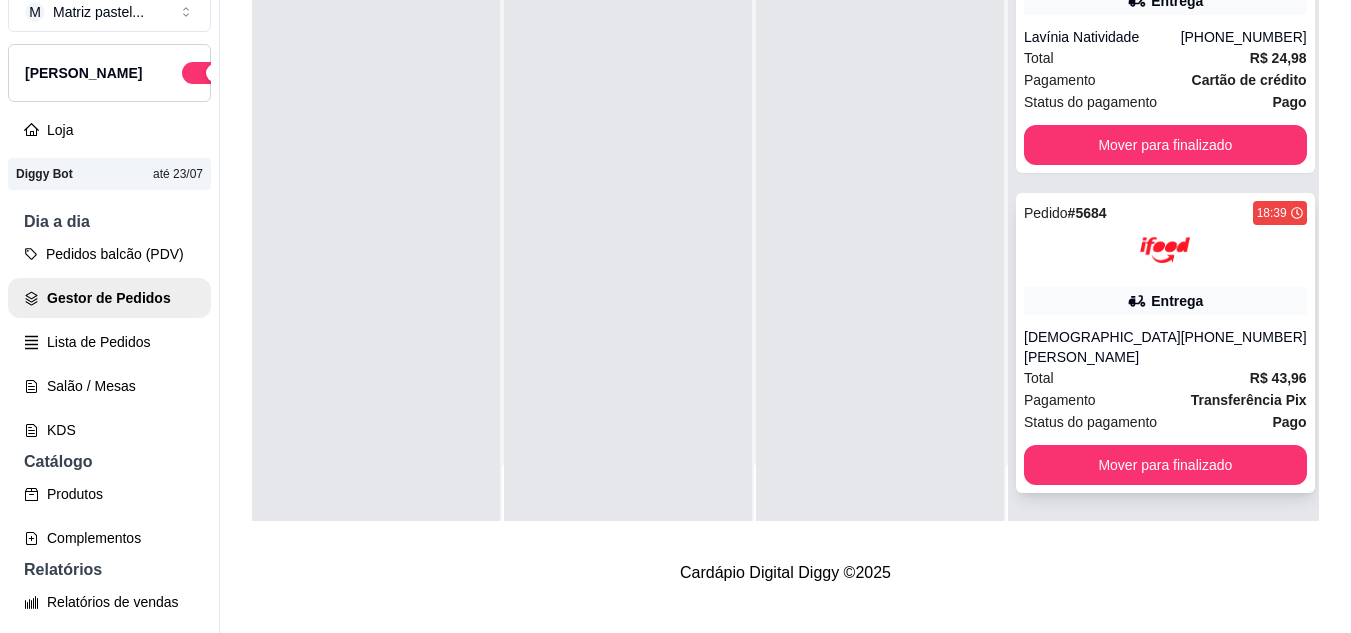 click on "[DEMOGRAPHIC_DATA][PERSON_NAME]" at bounding box center [1102, 347] 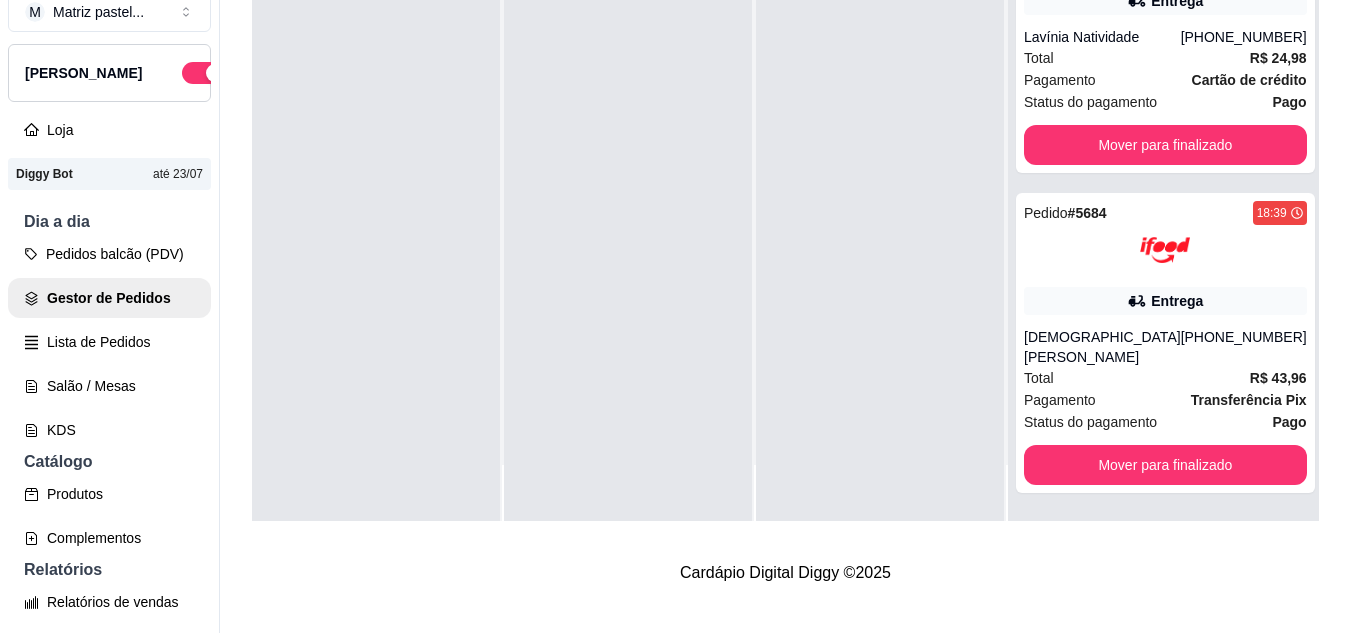 scroll, scrollTop: 100, scrollLeft: 0, axis: vertical 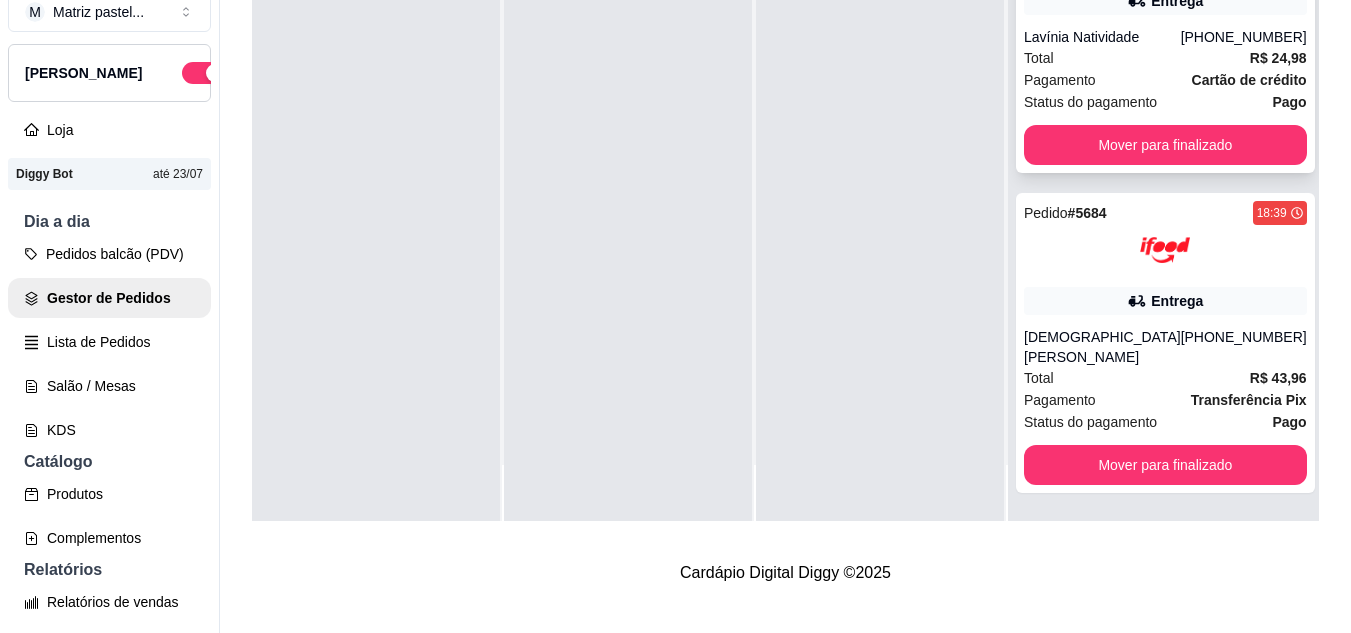 click on "Total R$ 24,98" at bounding box center [1165, 58] 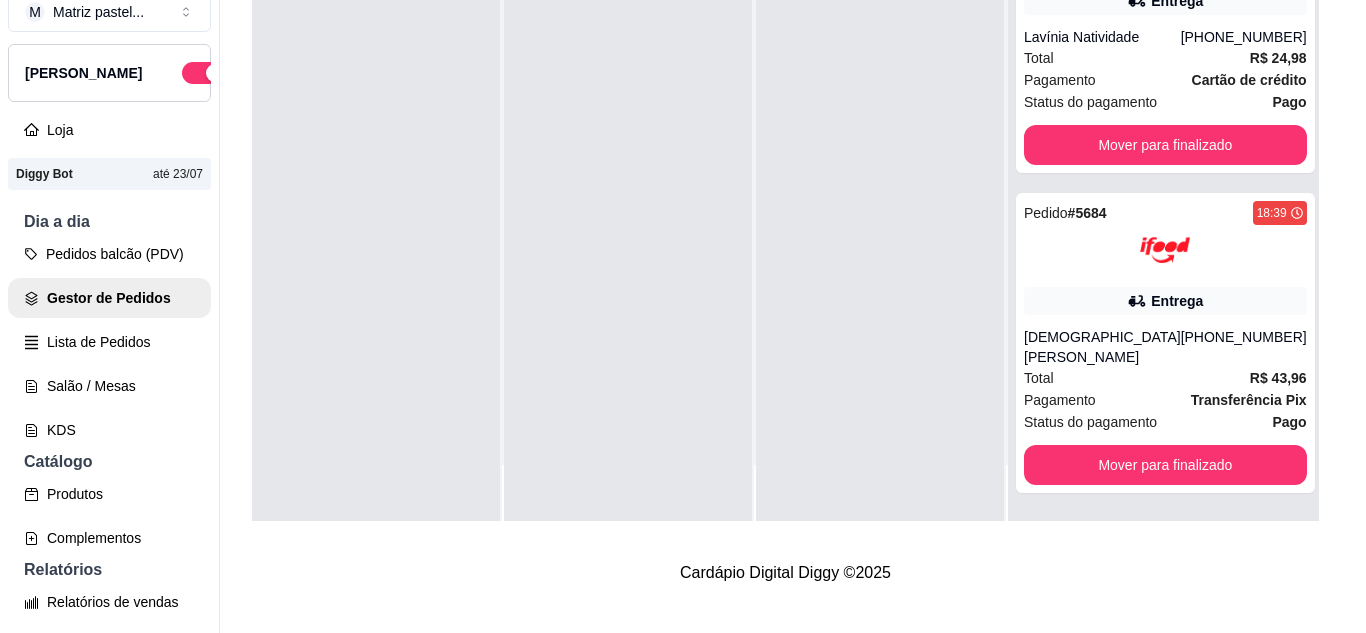 scroll, scrollTop: 100, scrollLeft: 0, axis: vertical 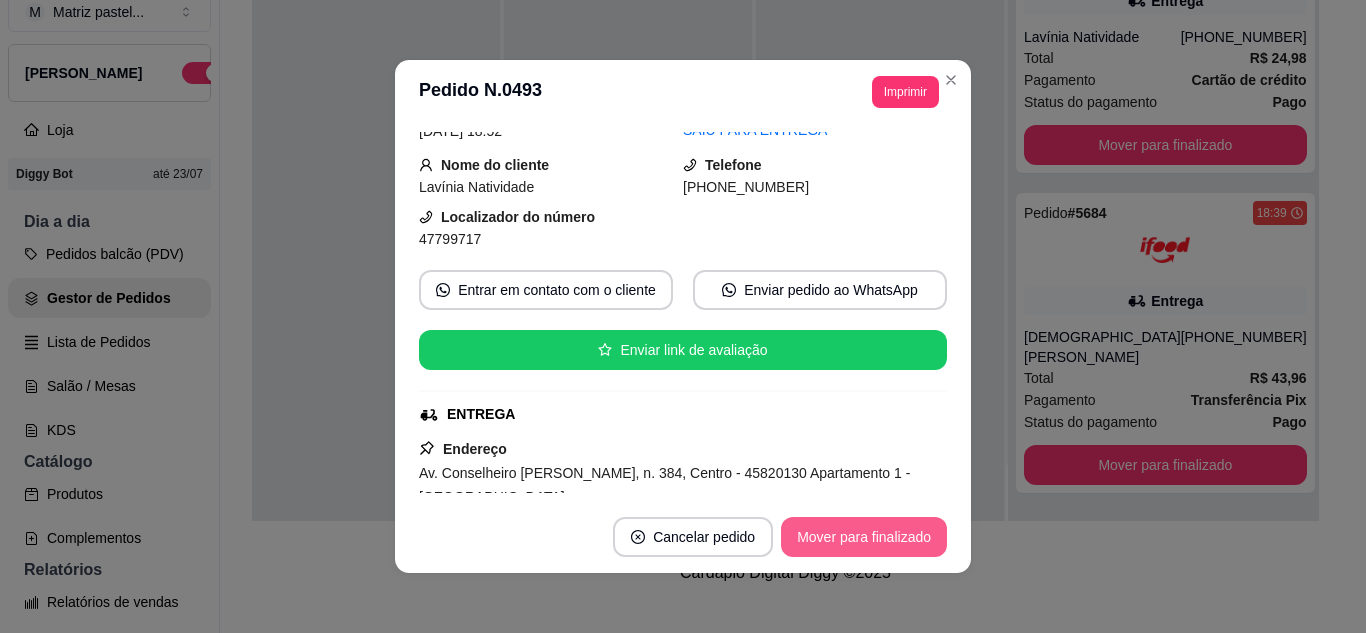 click on "Mover para finalizado" at bounding box center [864, 537] 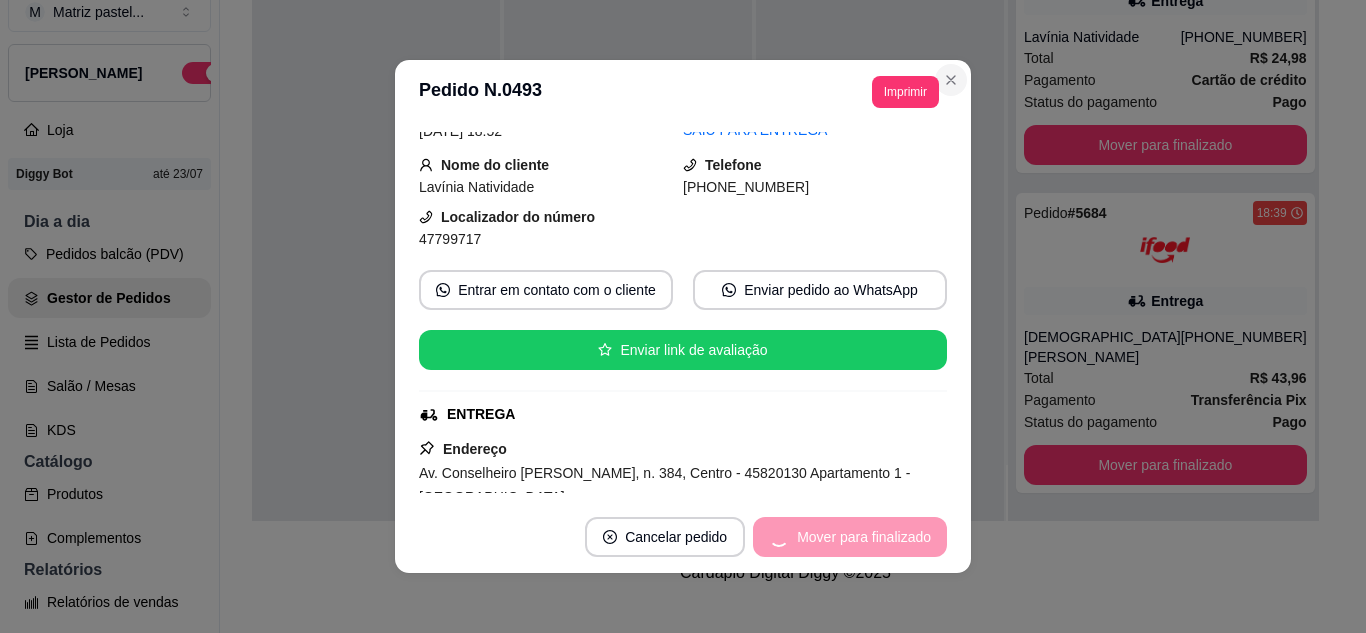 scroll, scrollTop: 0, scrollLeft: 0, axis: both 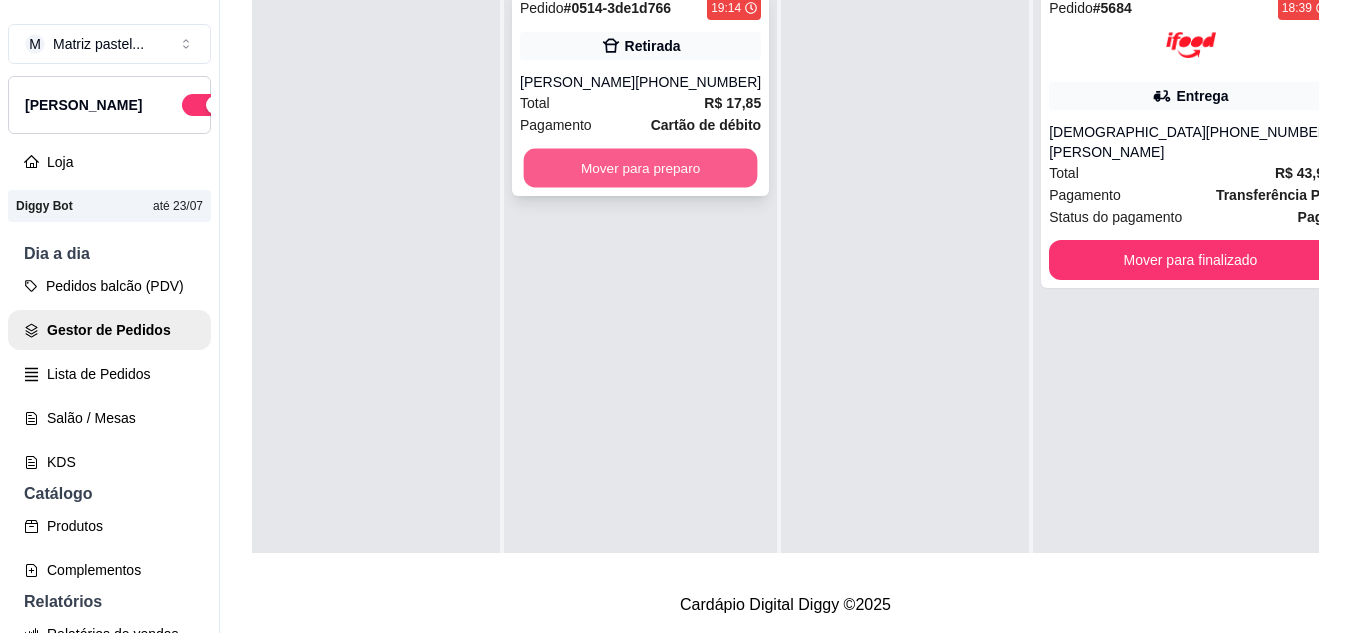 click on "Mover para preparo" at bounding box center [641, 168] 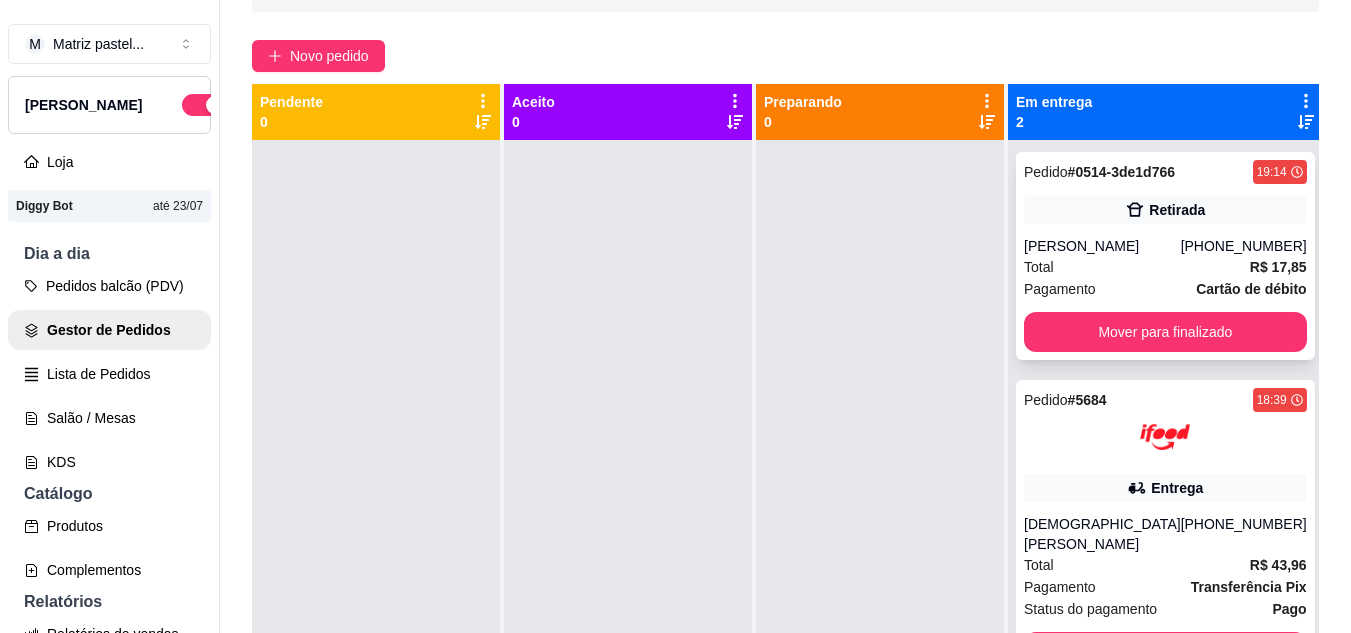 scroll, scrollTop: 119, scrollLeft: 0, axis: vertical 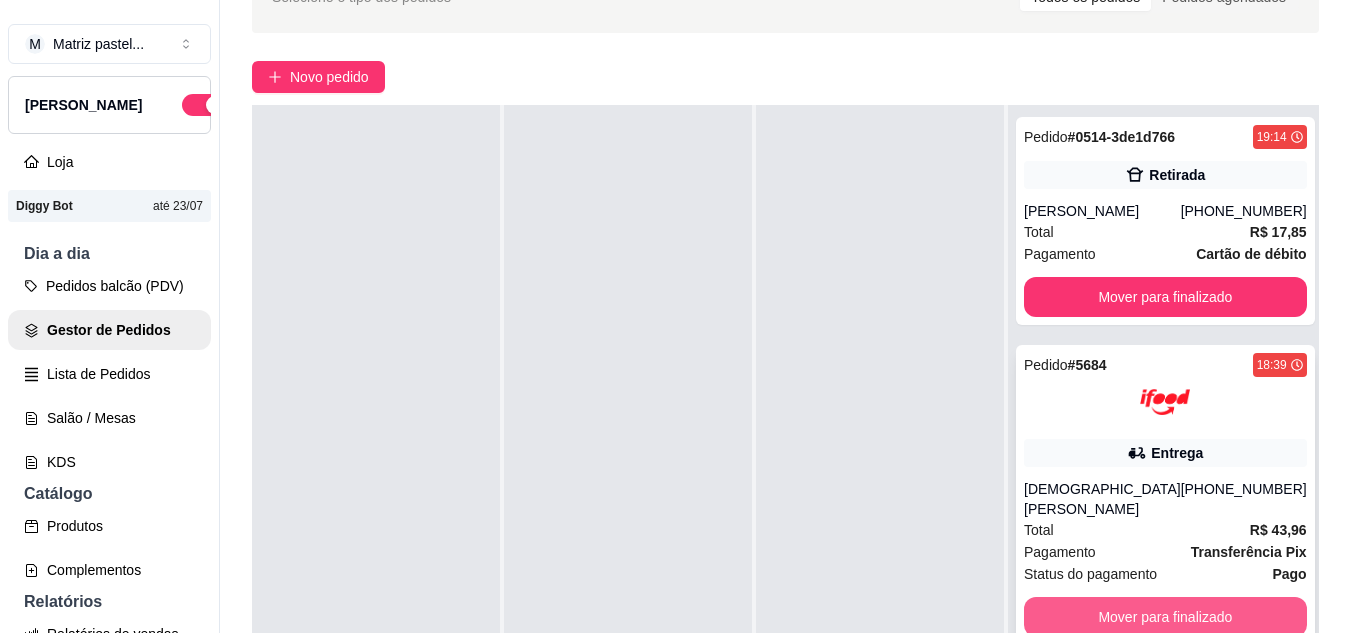 click on "Mover para finalizado" at bounding box center [1165, 617] 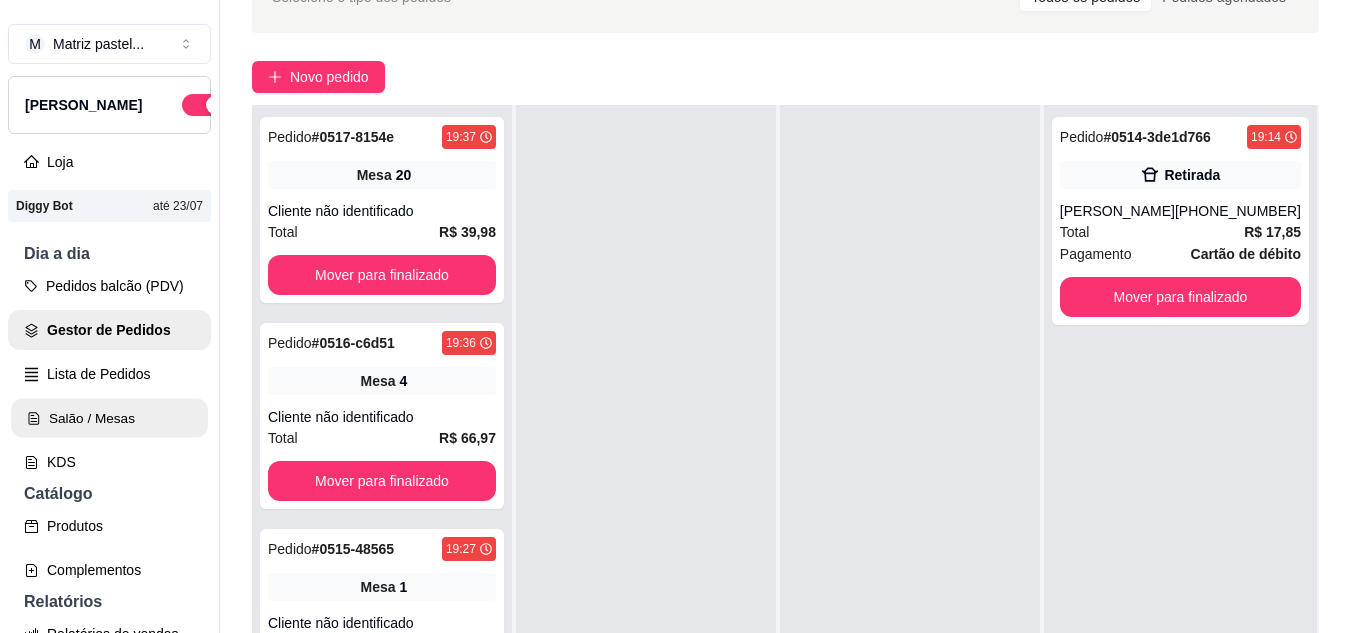 click on "Salão / Mesas" at bounding box center (109, 418) 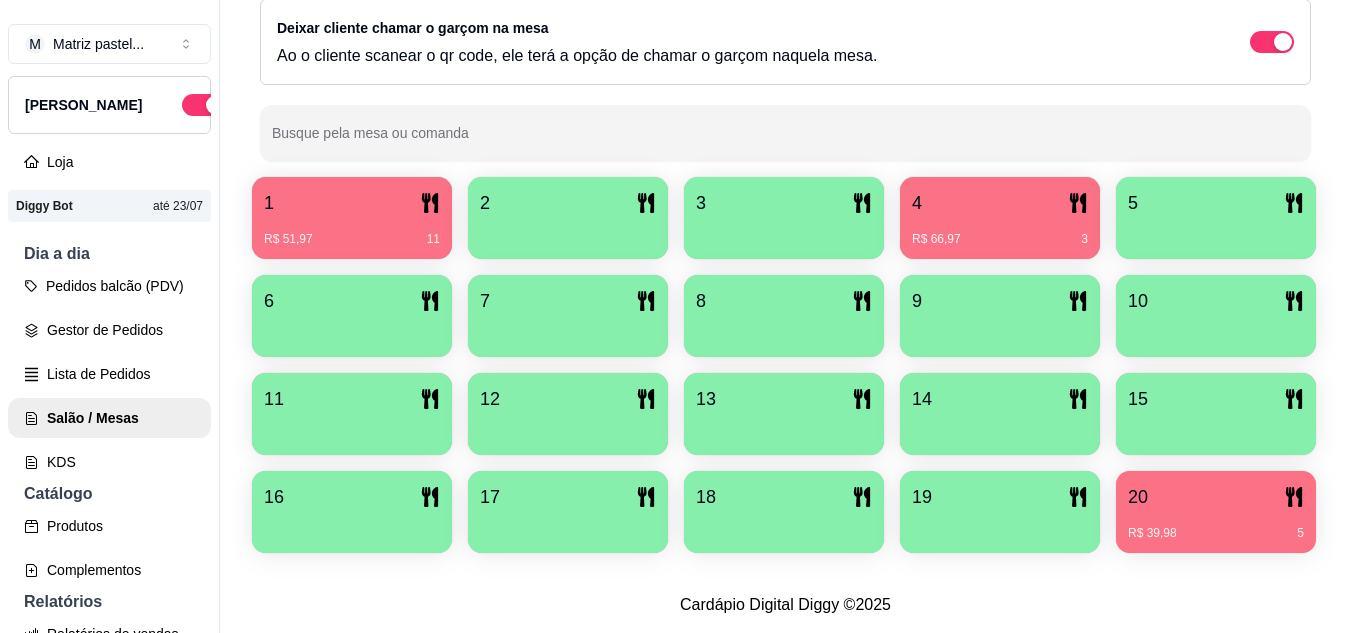 scroll, scrollTop: 425, scrollLeft: 0, axis: vertical 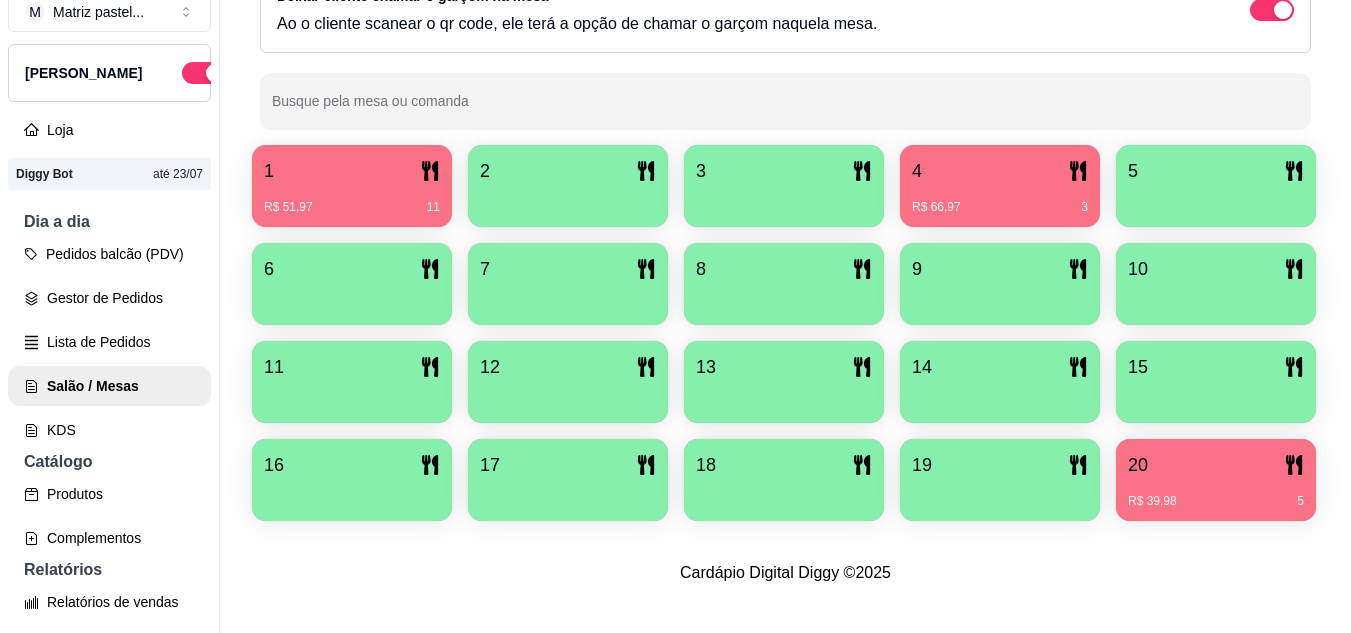 click on "R$ 39,98 5" at bounding box center [1216, 494] 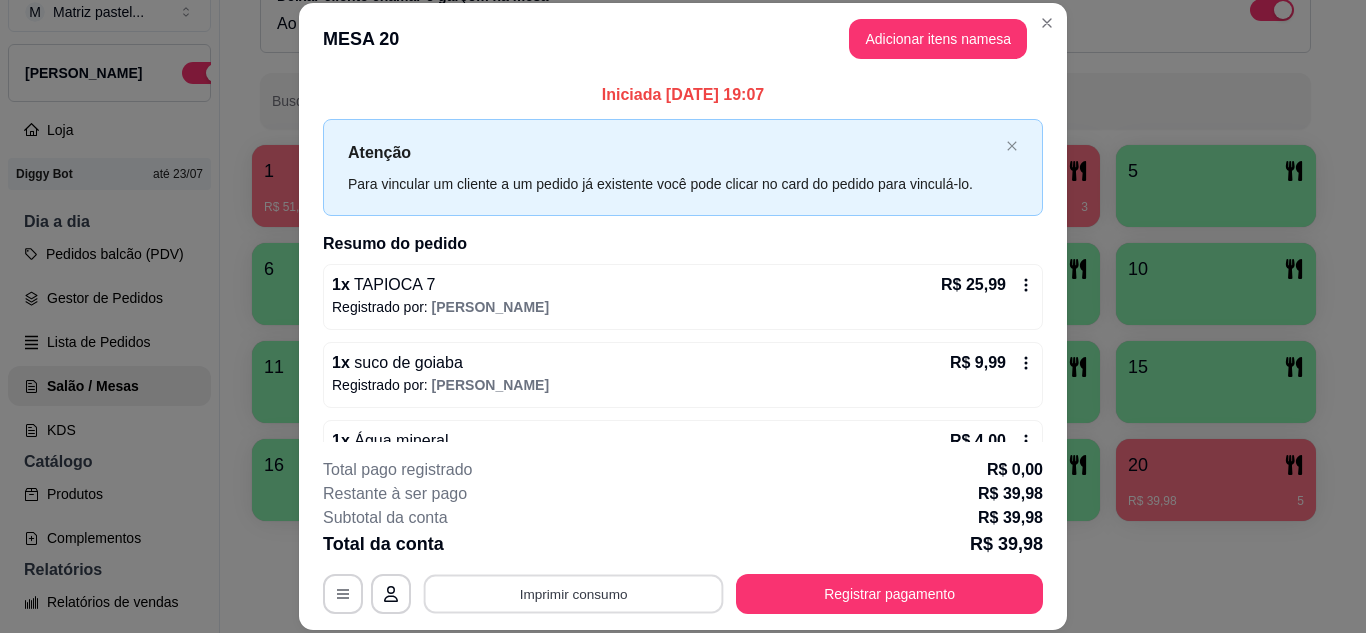 click on "Imprimir consumo" at bounding box center [574, 593] 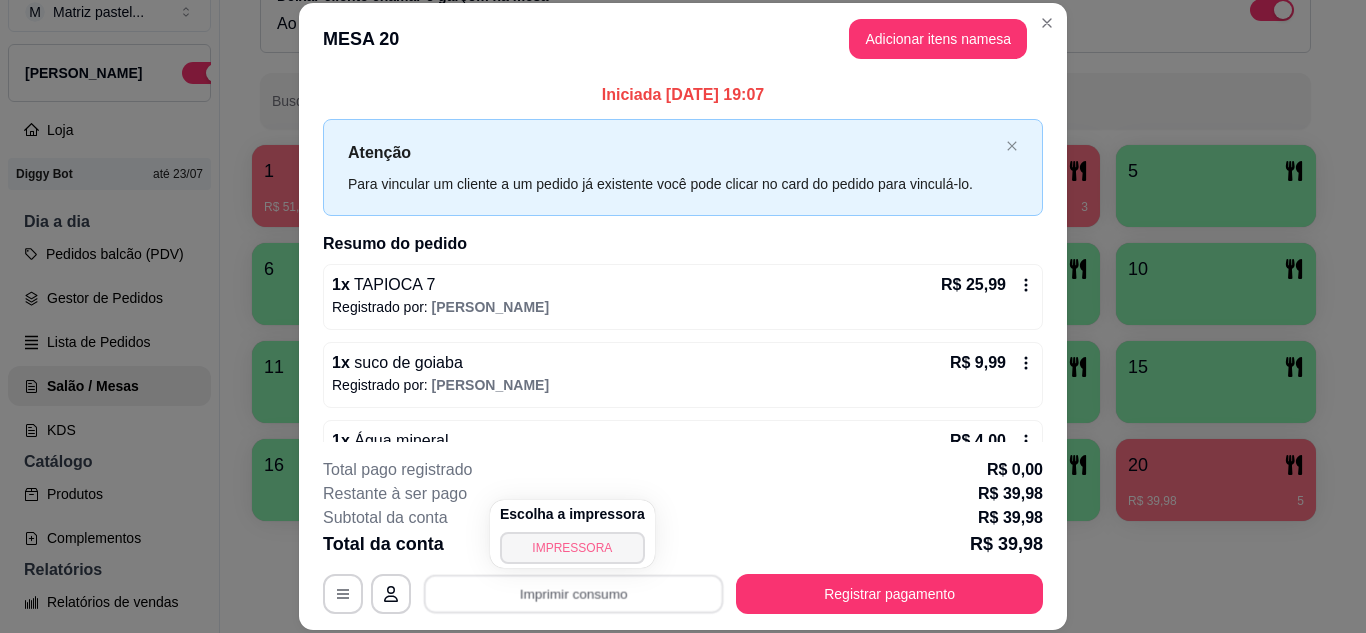 click on "IMPRESSORA" at bounding box center [572, 548] 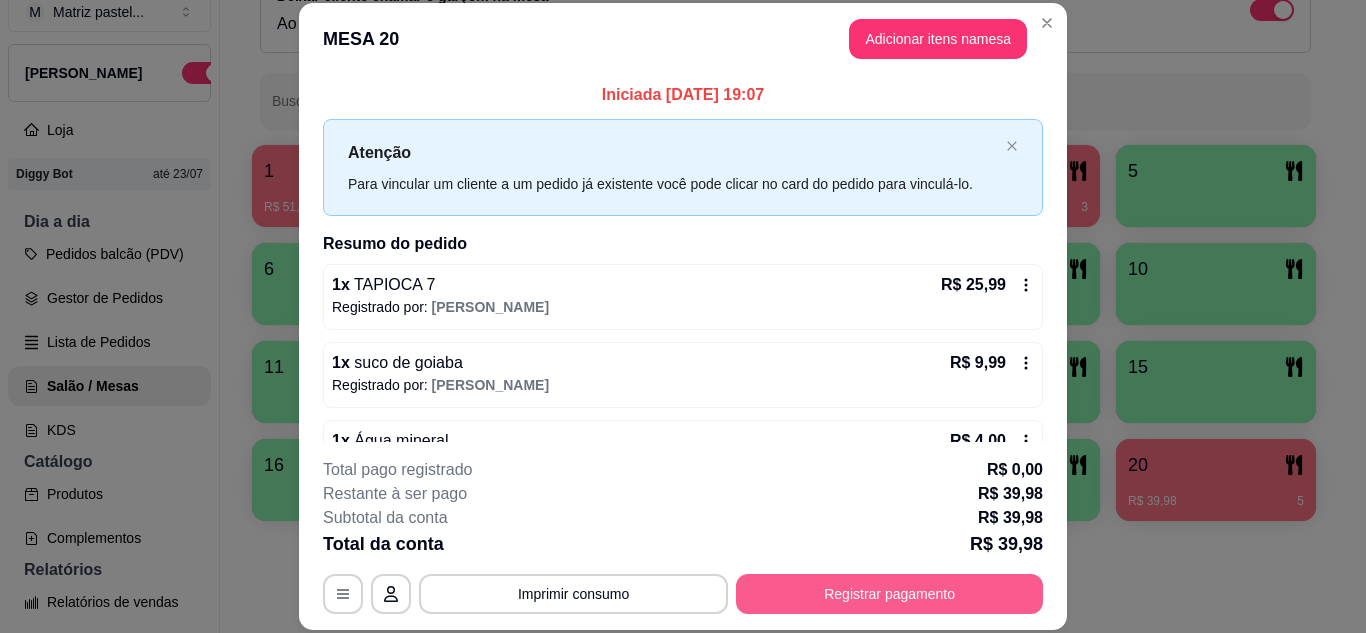 click on "Registrar pagamento" at bounding box center [889, 594] 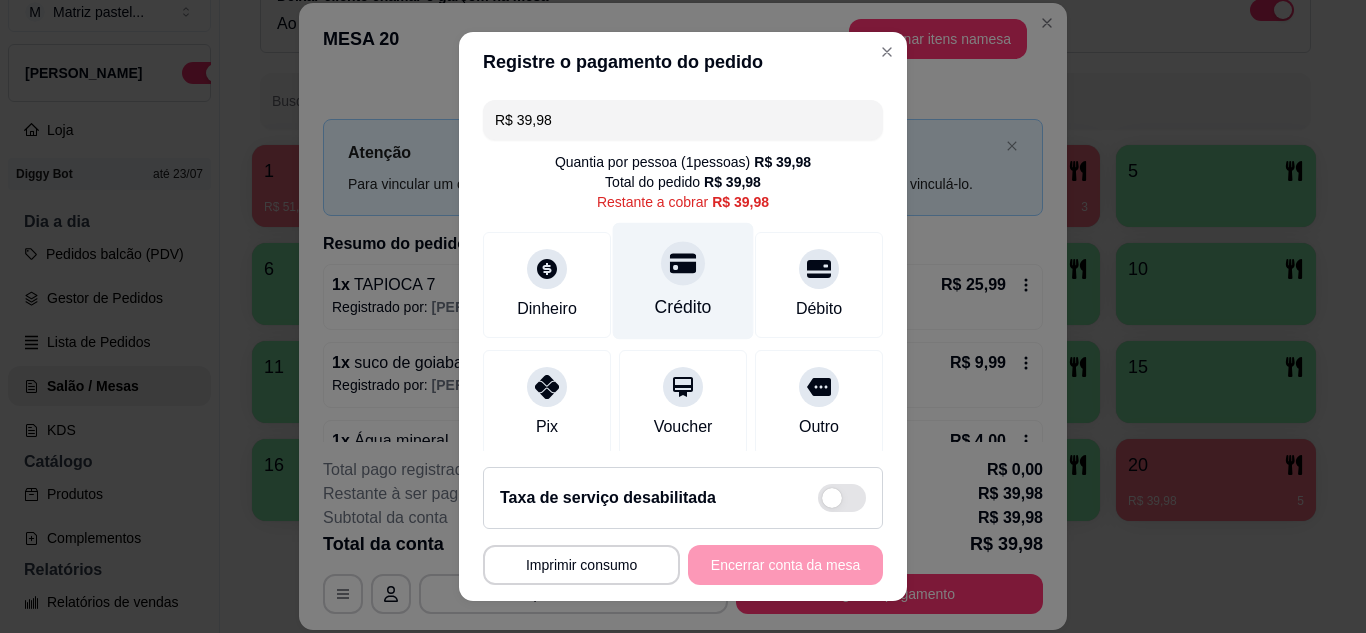 click on "Crédito" at bounding box center (683, 280) 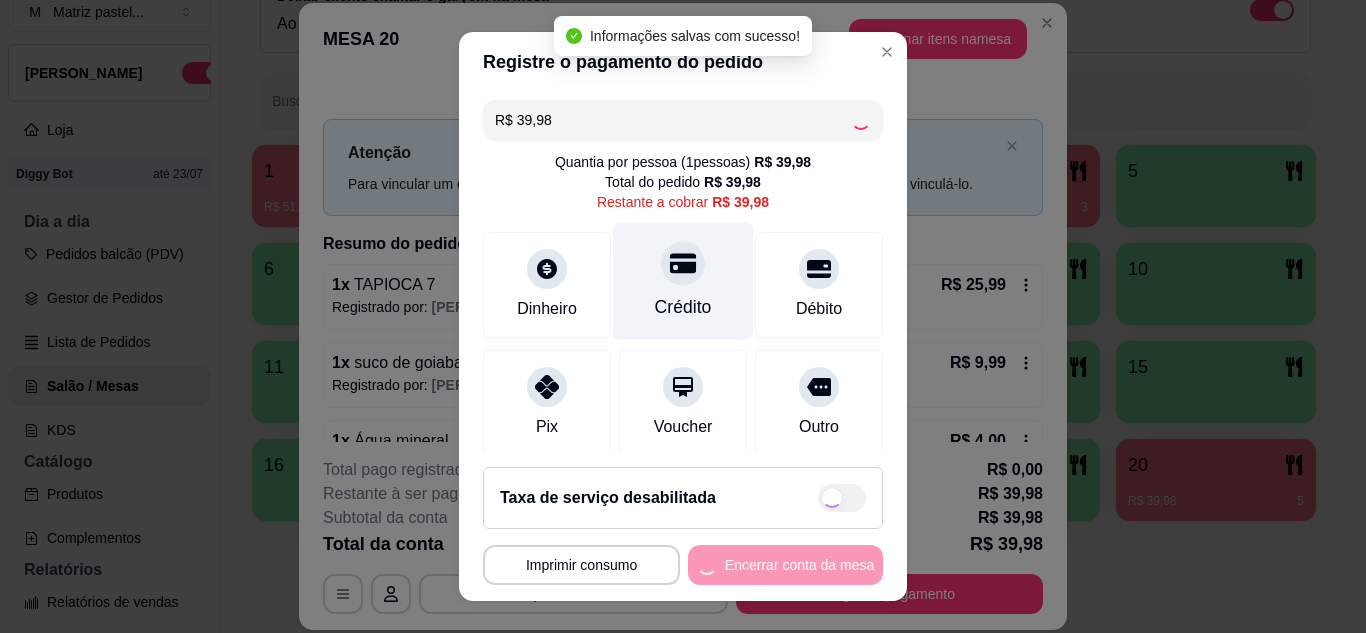 type on "R$ 0,00" 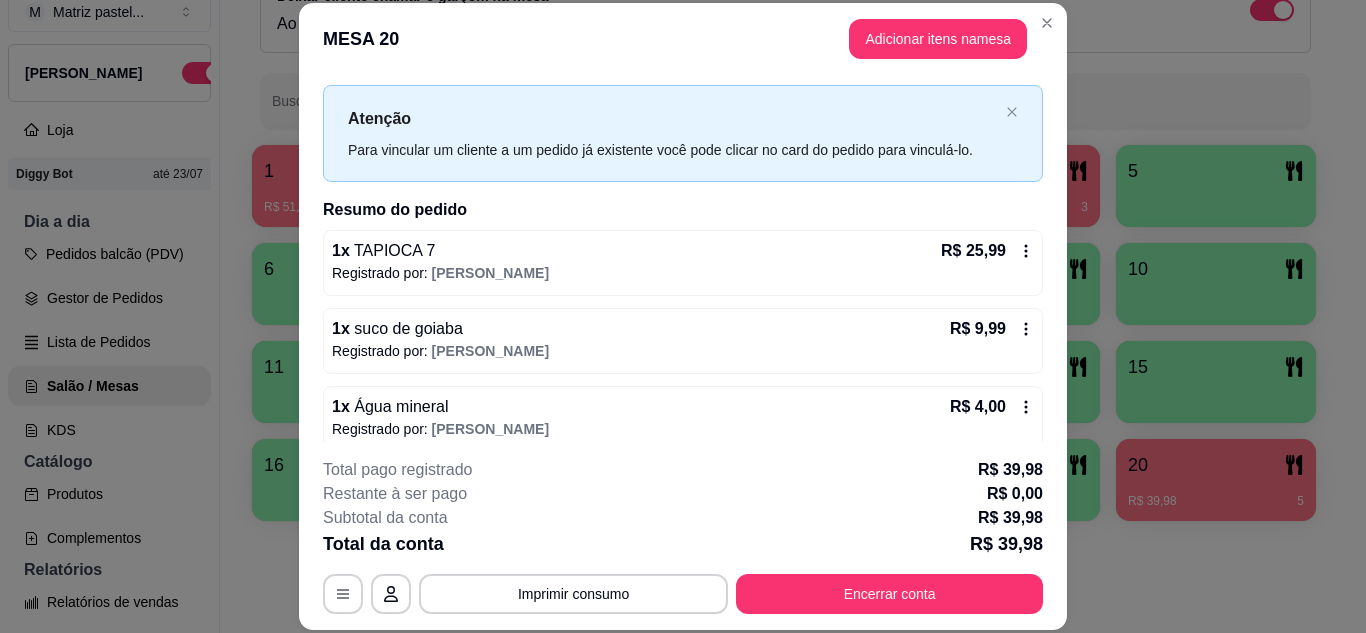 scroll, scrollTop: 52, scrollLeft: 0, axis: vertical 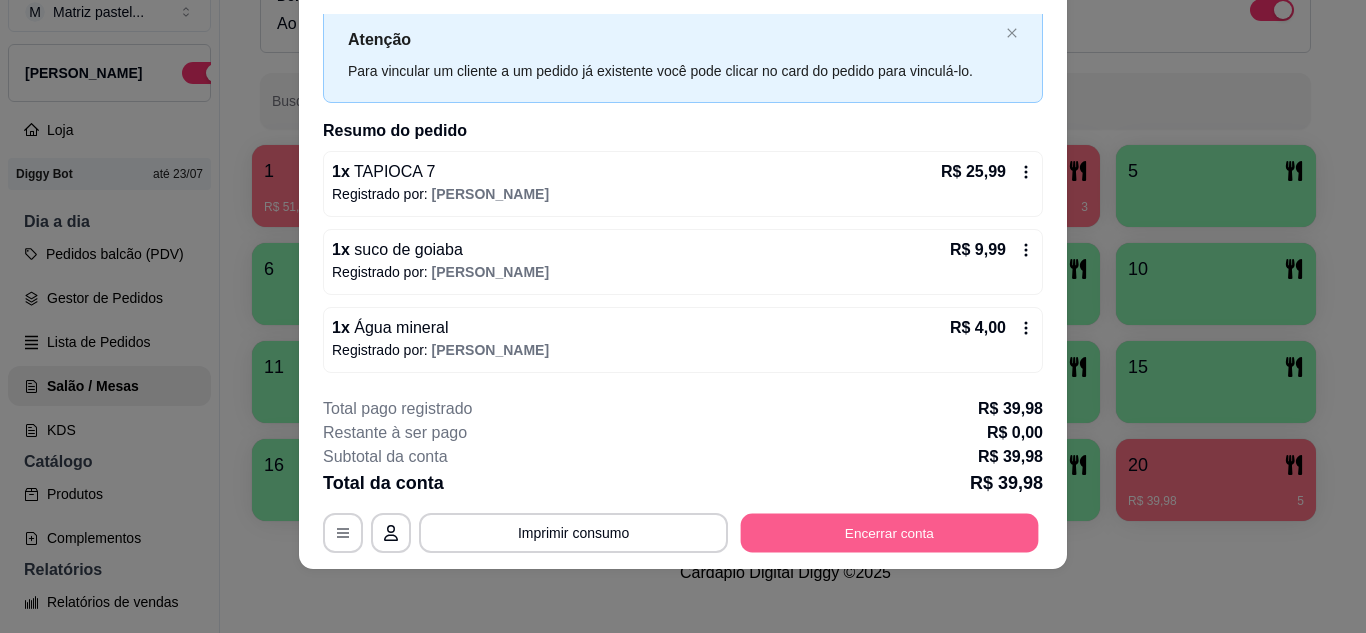 click on "Encerrar conta" at bounding box center [890, 532] 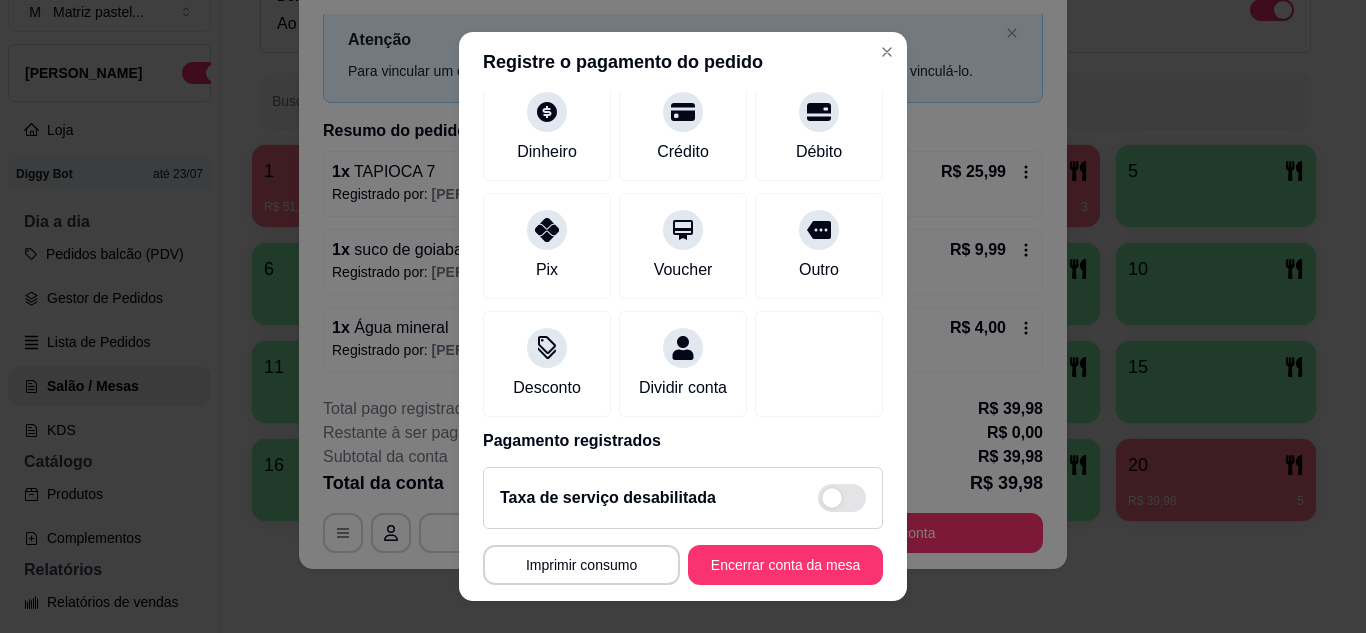 scroll, scrollTop: 238, scrollLeft: 0, axis: vertical 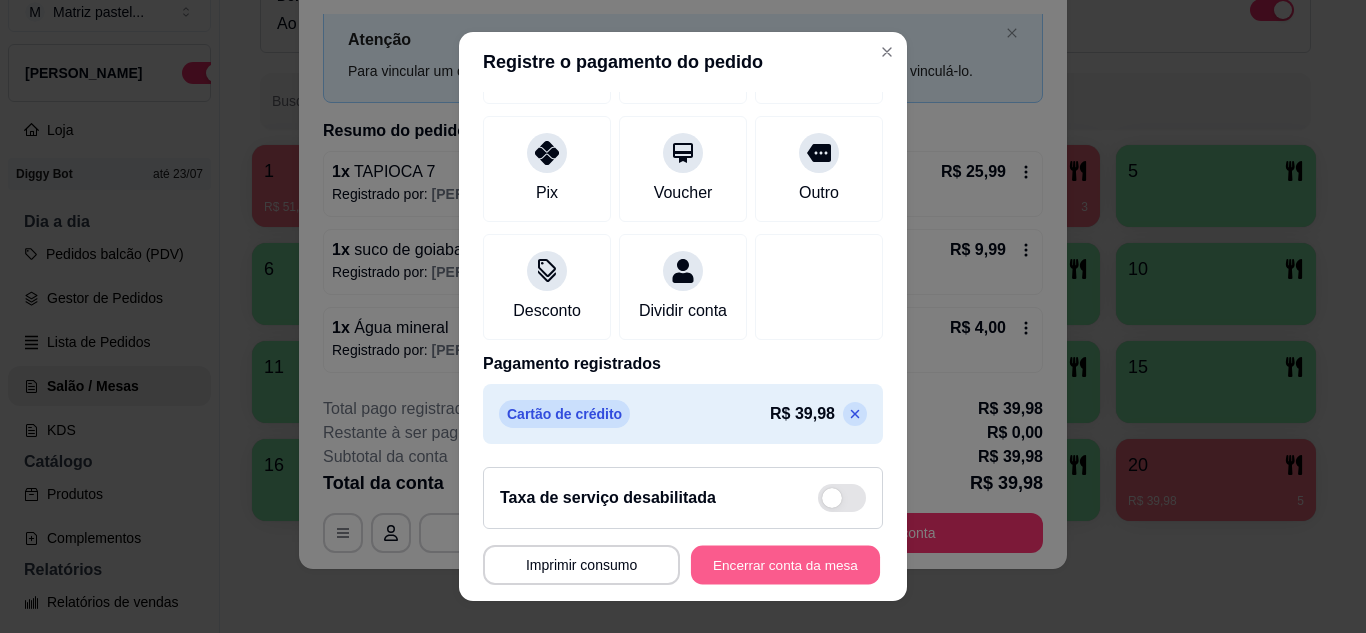 click on "Encerrar conta da mesa" at bounding box center (785, 565) 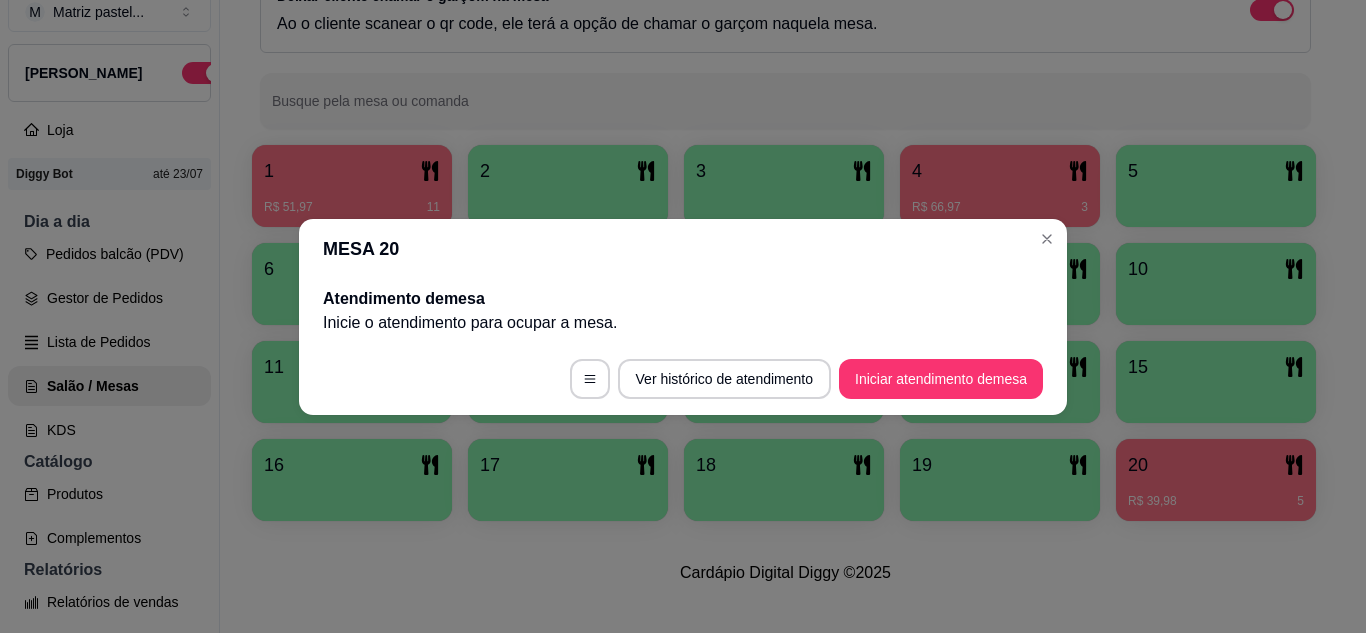 scroll, scrollTop: 0, scrollLeft: 0, axis: both 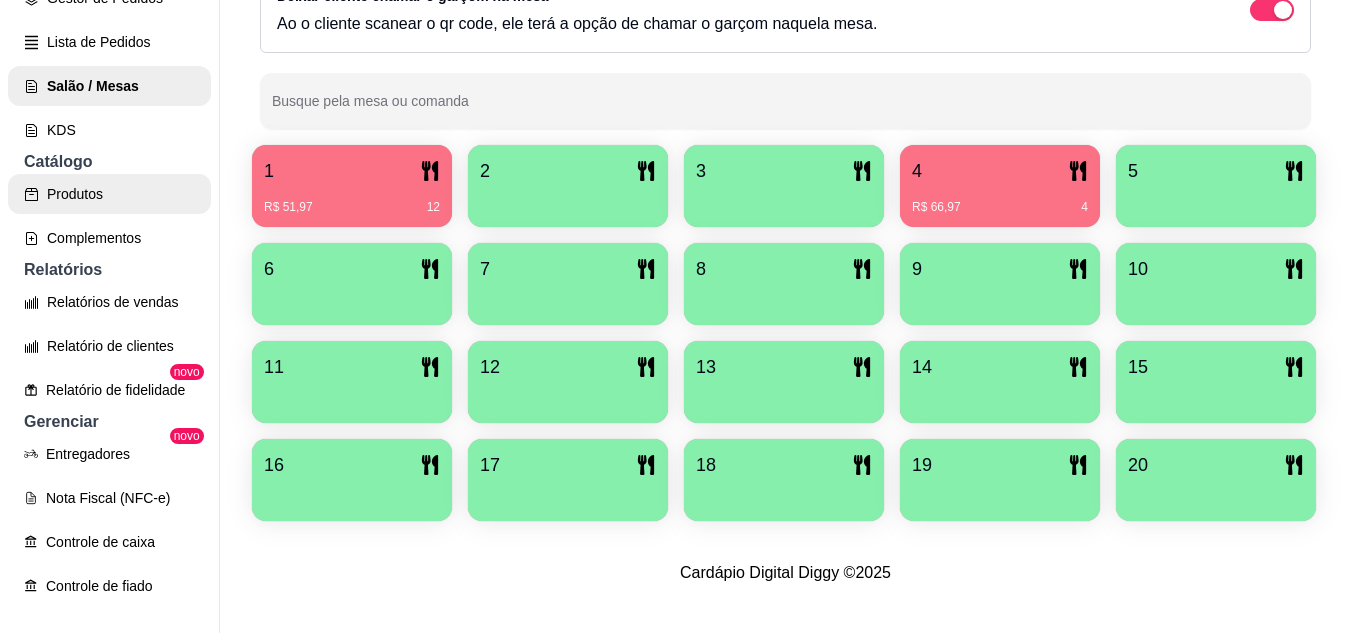 click on "Produtos" at bounding box center [109, 194] 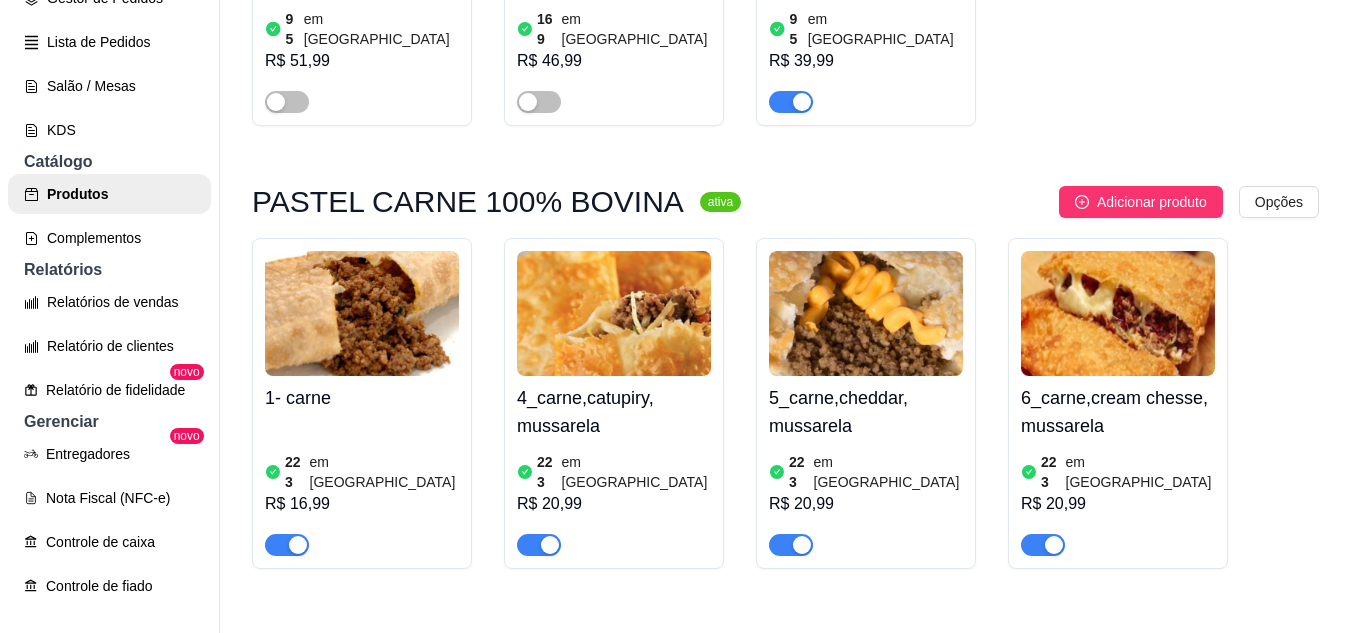 scroll, scrollTop: 0, scrollLeft: 0, axis: both 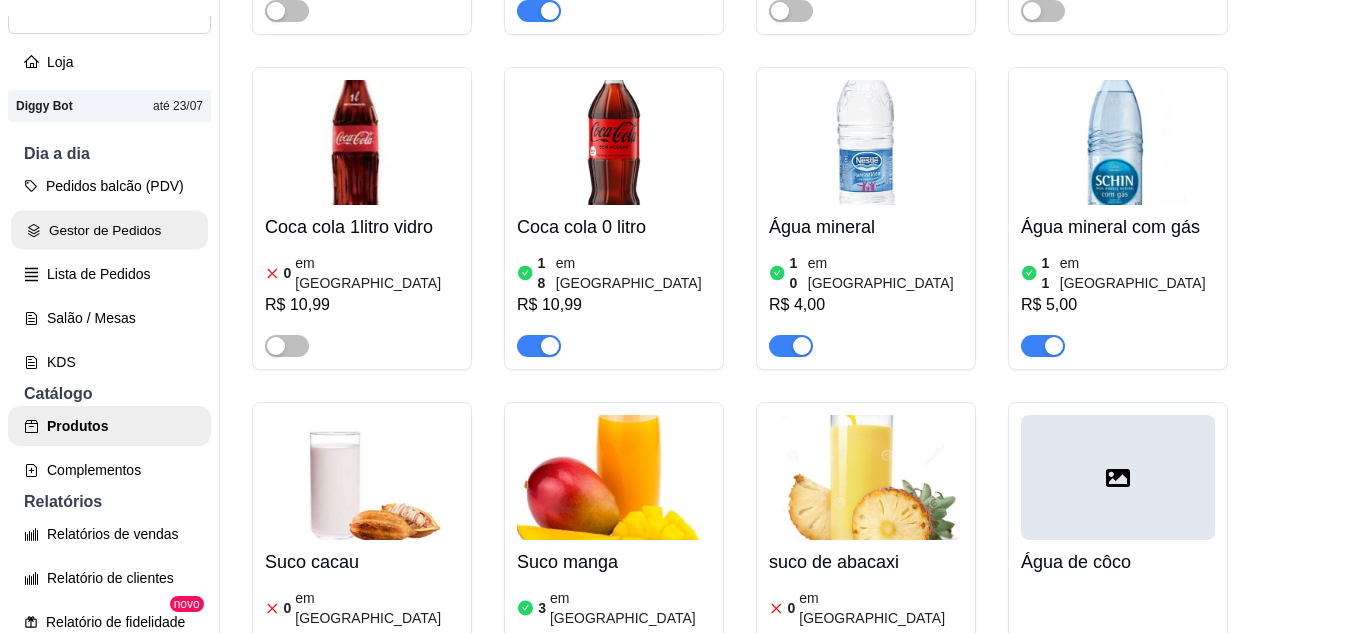 click on "Gestor de Pedidos" at bounding box center (109, 230) 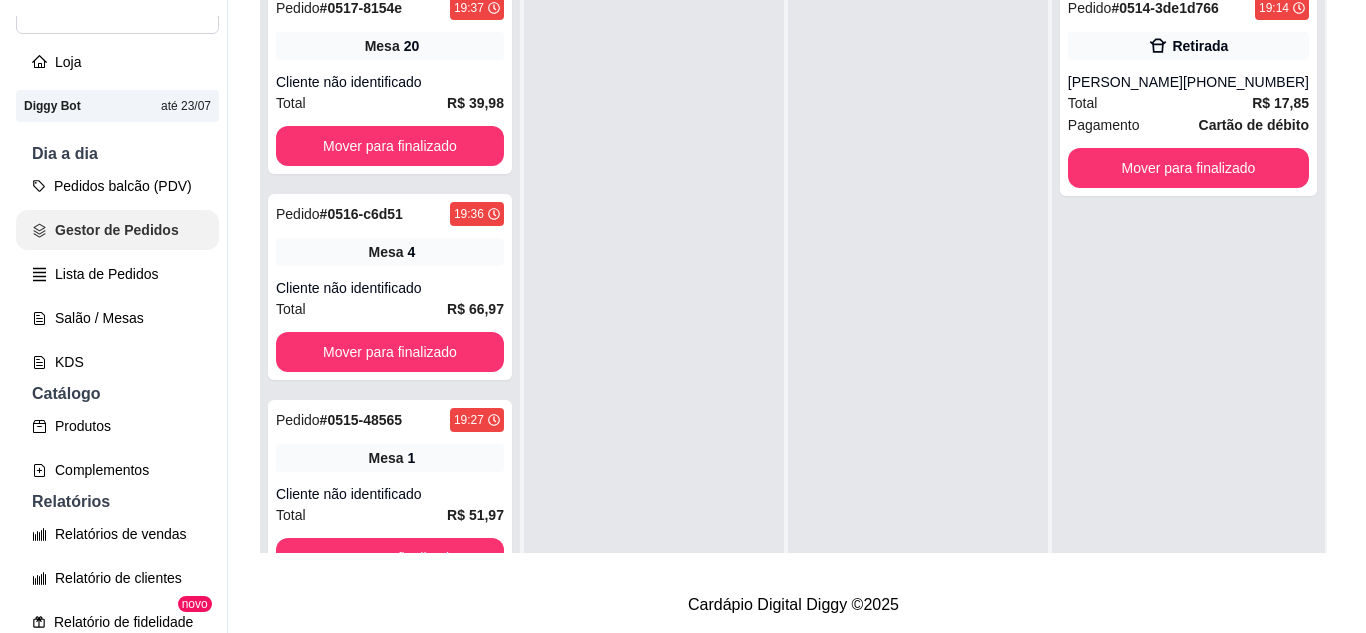 scroll, scrollTop: 0, scrollLeft: 0, axis: both 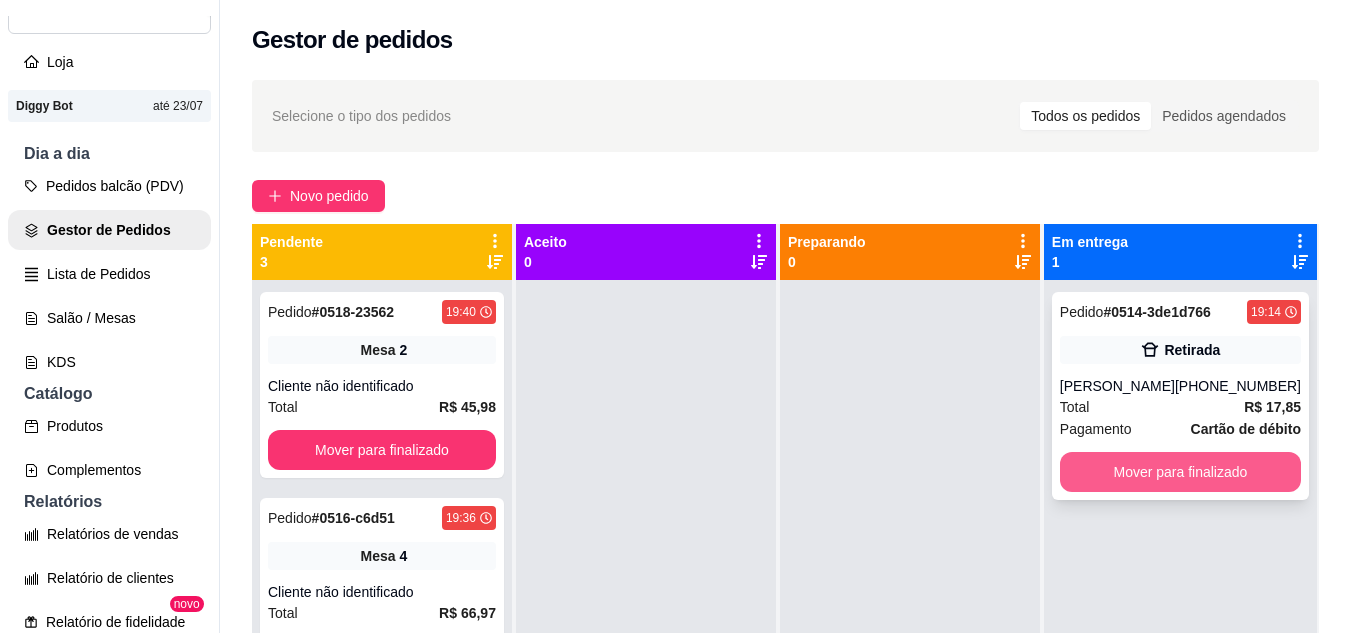 click on "Mover para finalizado" at bounding box center [1180, 472] 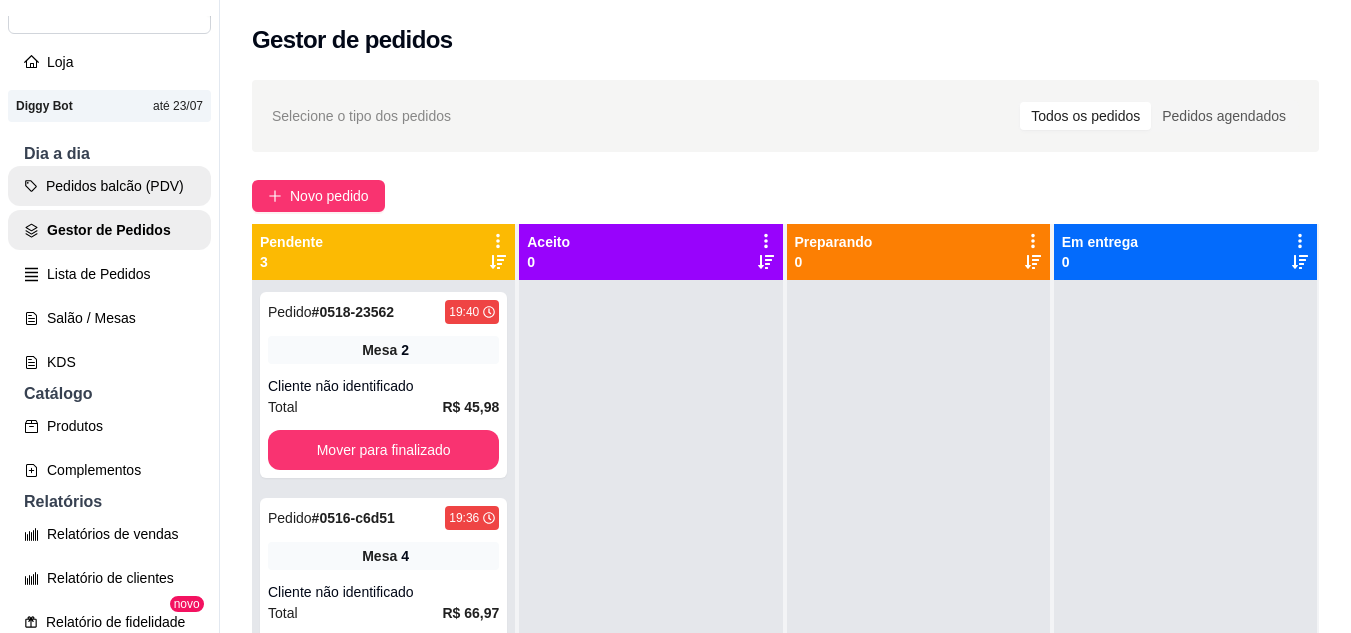 click on "Pedidos balcão (PDV)" at bounding box center [109, 186] 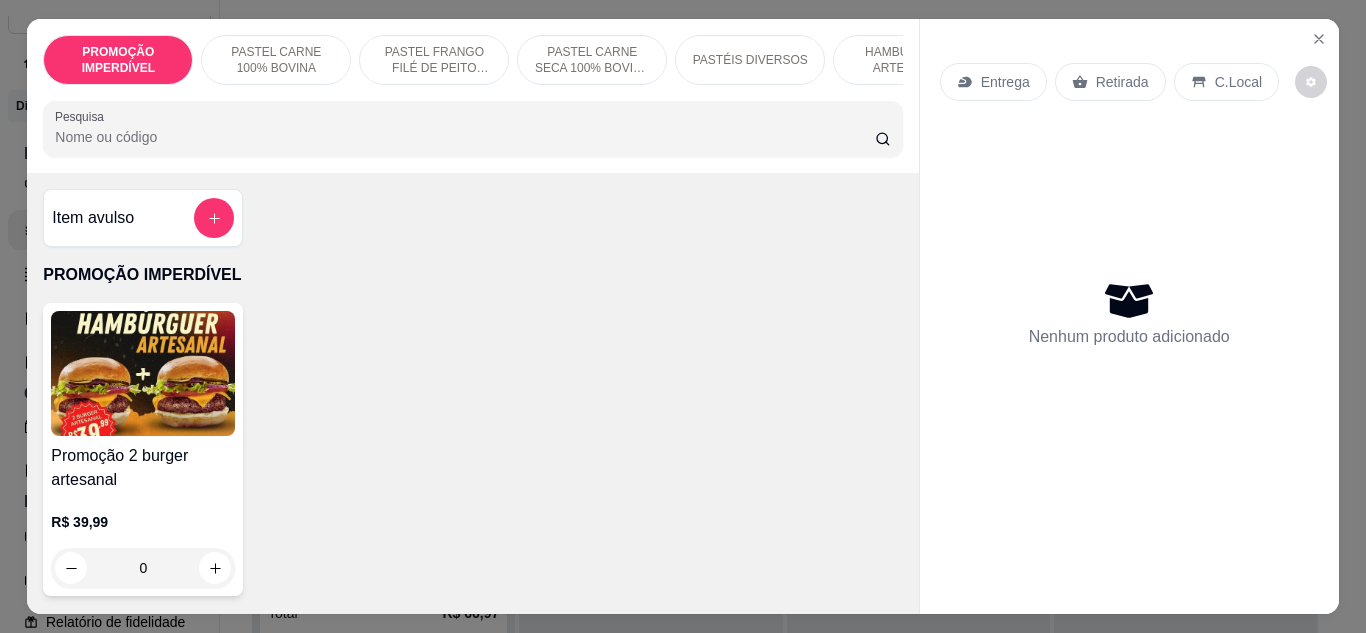 click on "Pesquisa" at bounding box center [465, 137] 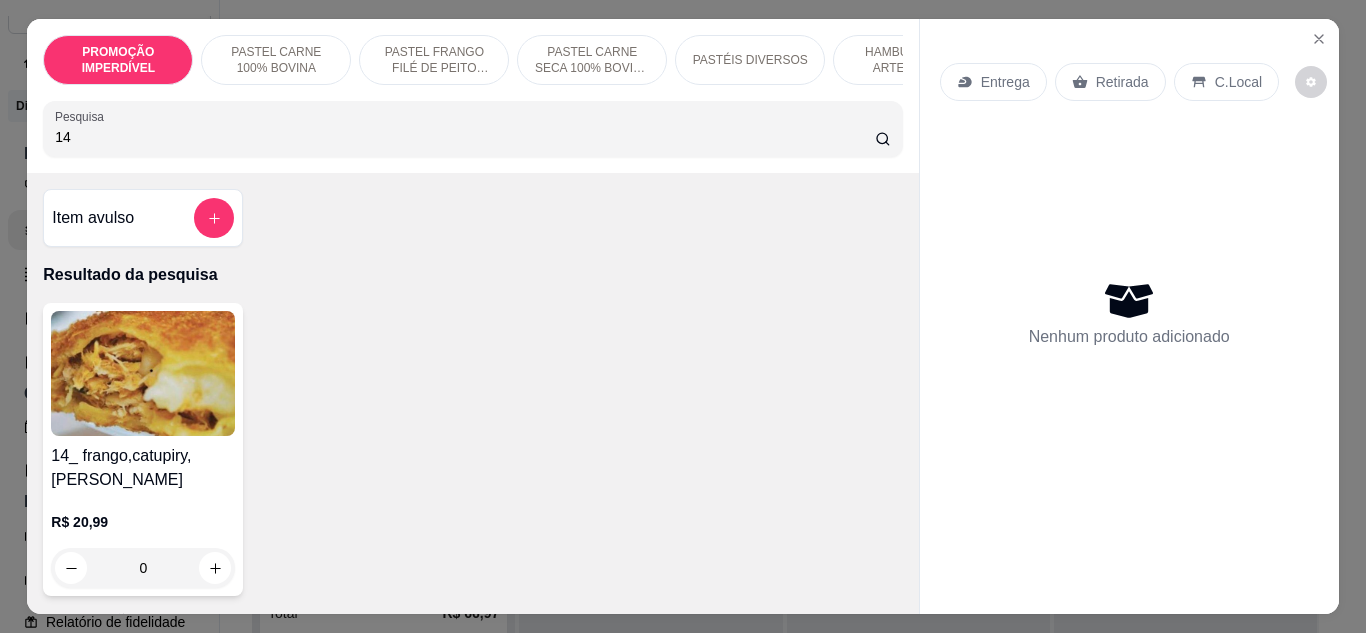 type on "14" 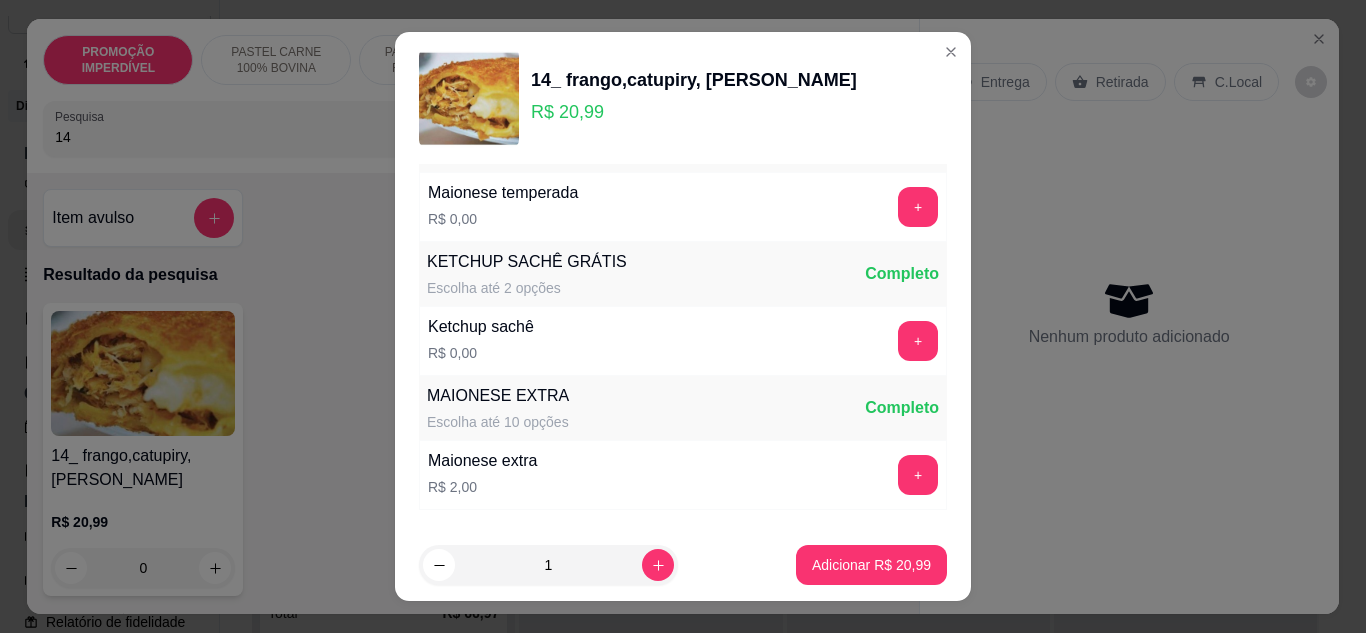 scroll, scrollTop: 1030, scrollLeft: 0, axis: vertical 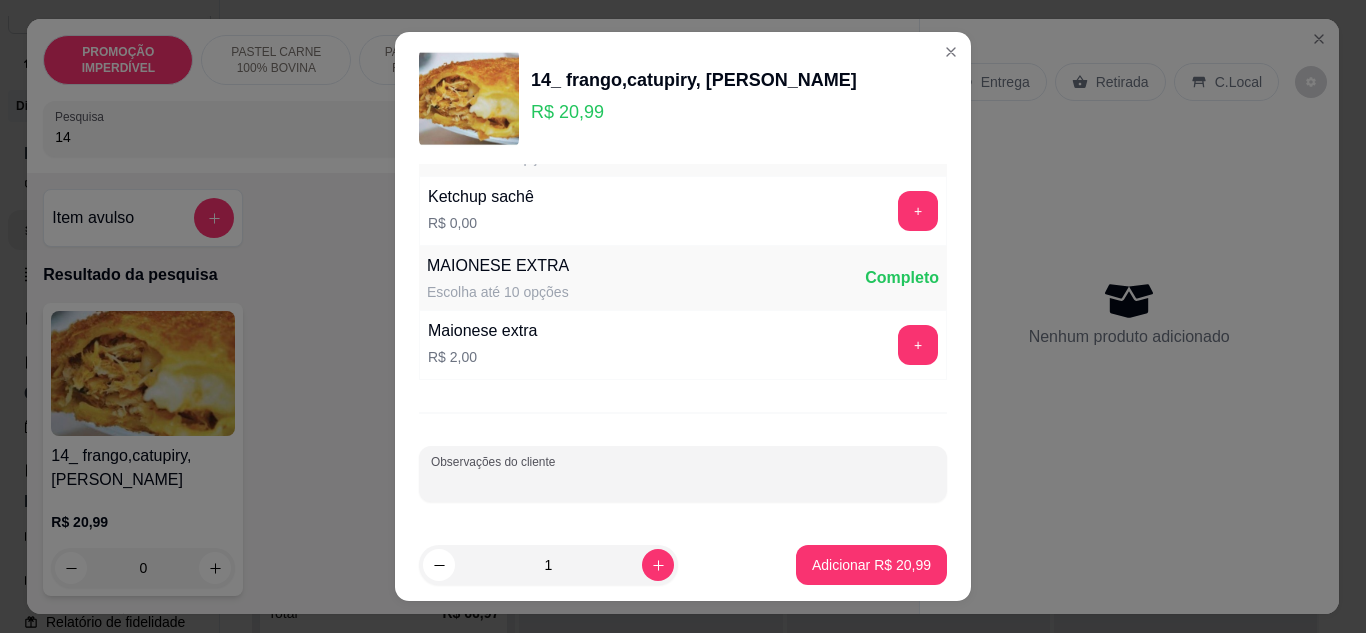 click on "Observações do cliente" at bounding box center (683, 482) 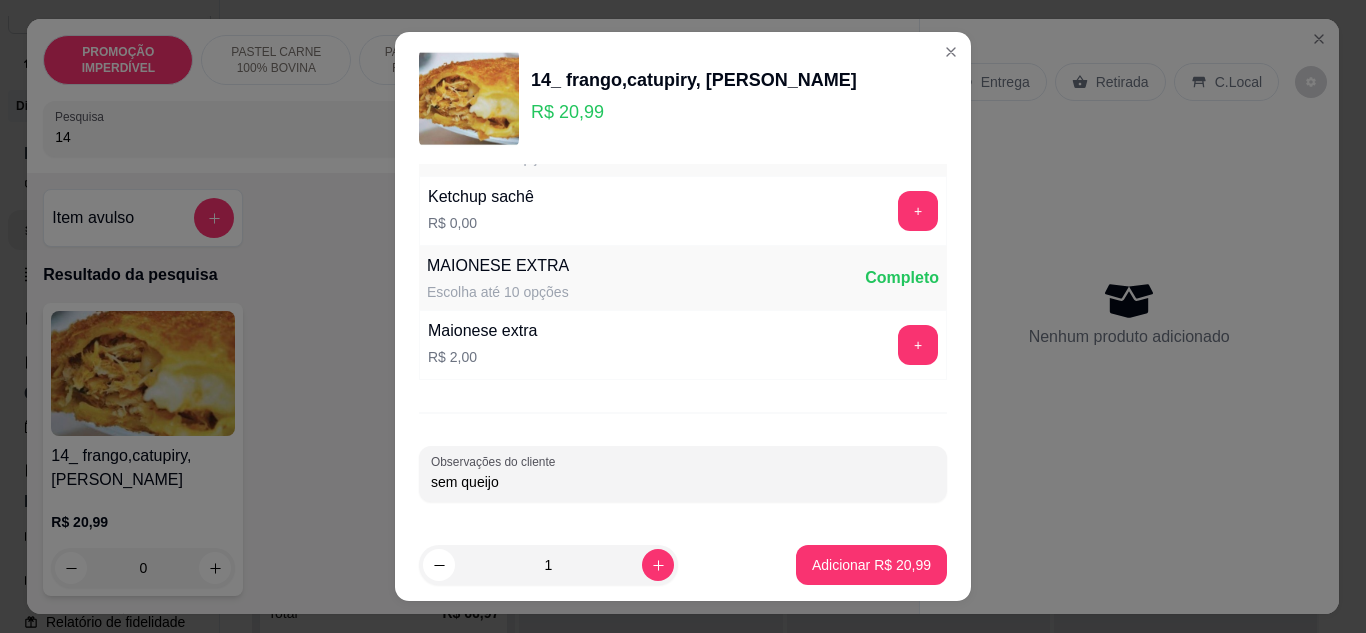 type on "sem queijo" 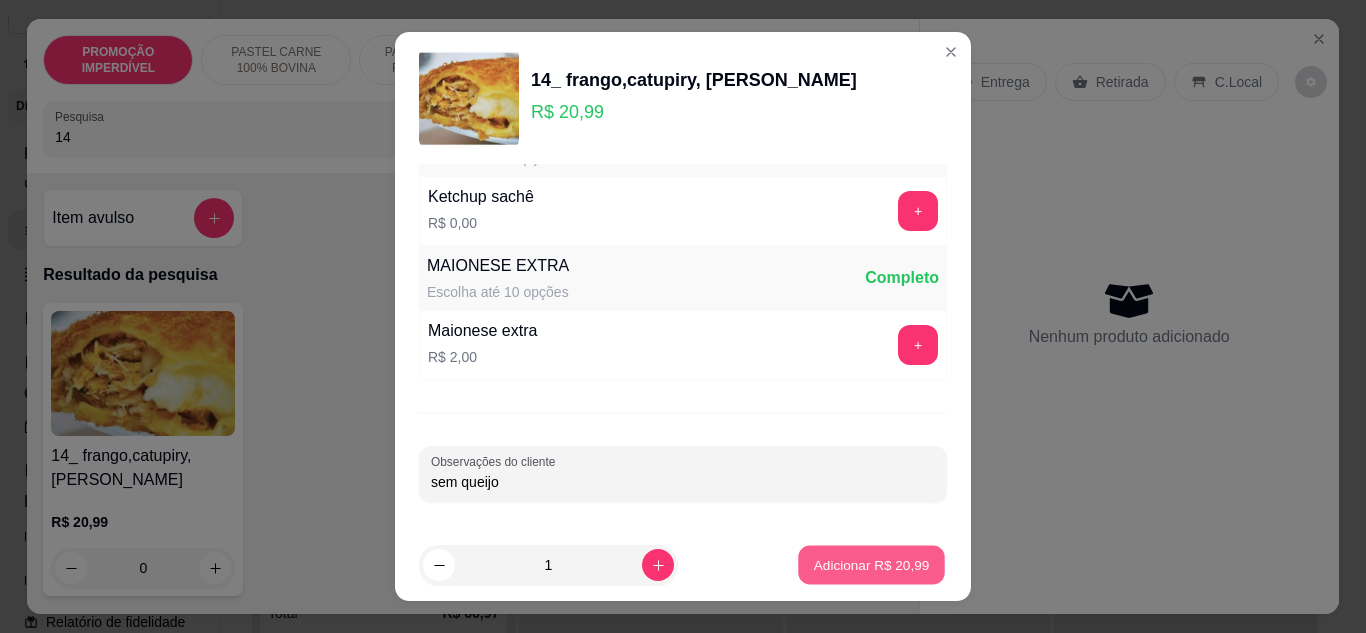 click on "Adicionar   R$ 20,99" at bounding box center [872, 565] 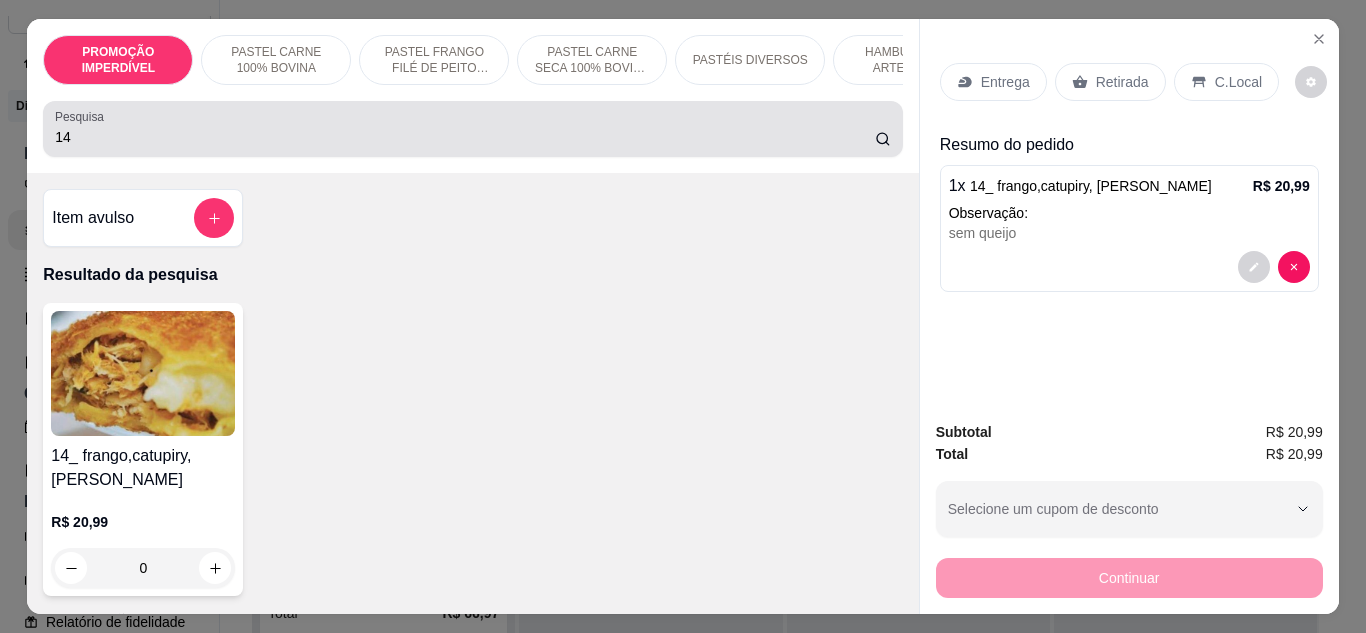 click on "14" at bounding box center (465, 137) 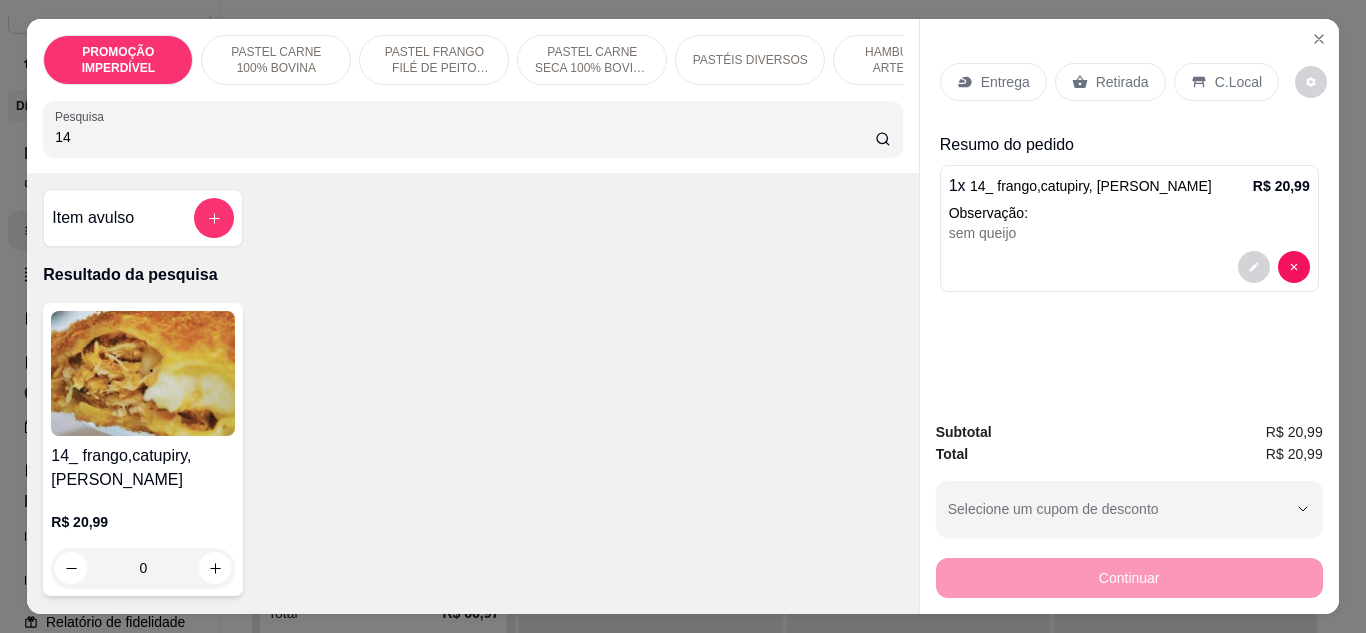 click on "14" at bounding box center (465, 137) 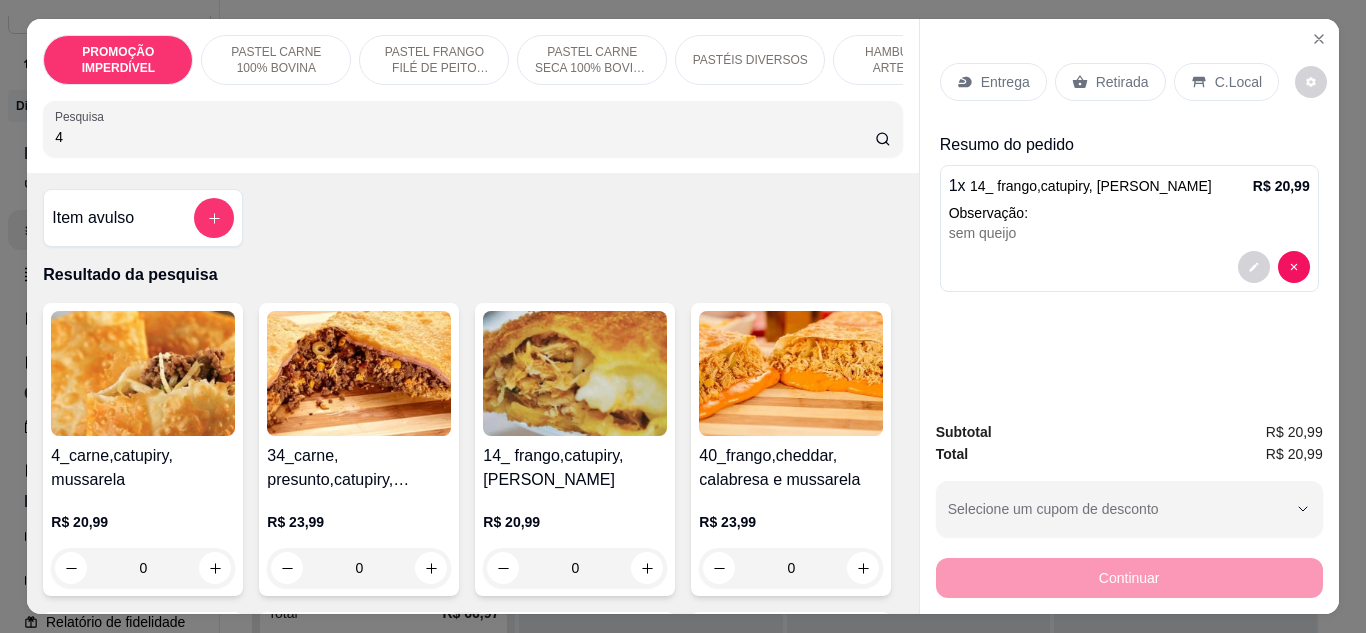 type on "4" 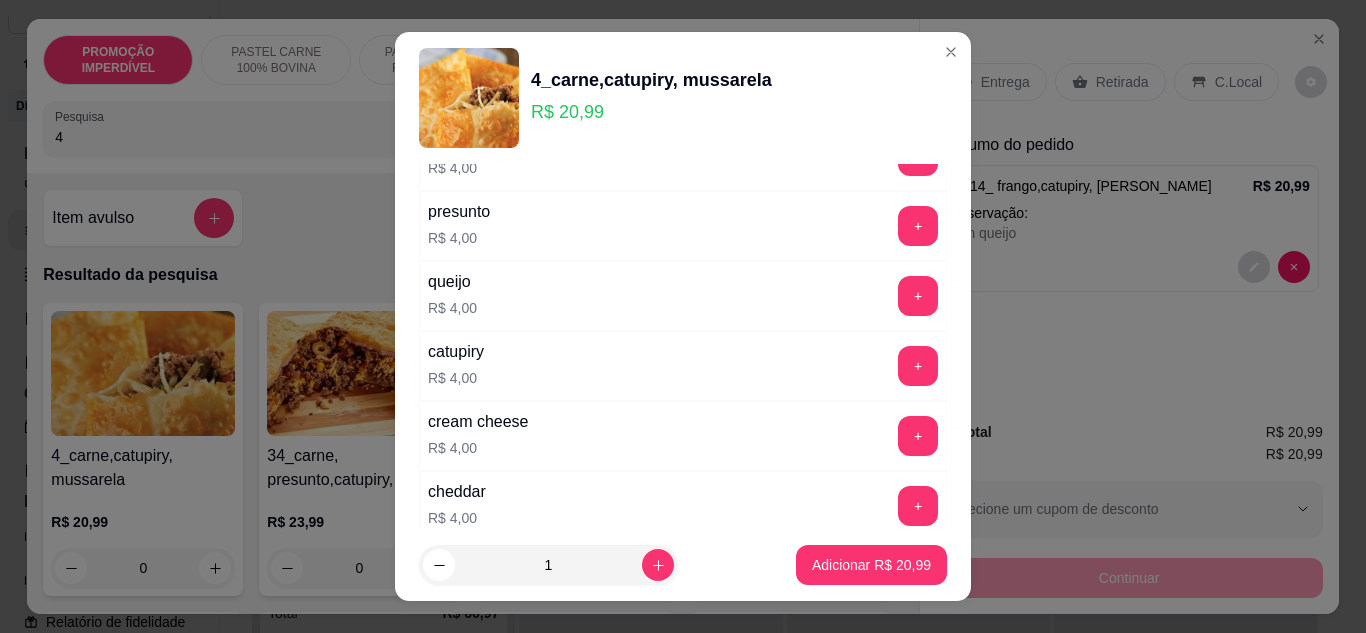 scroll, scrollTop: 600, scrollLeft: 0, axis: vertical 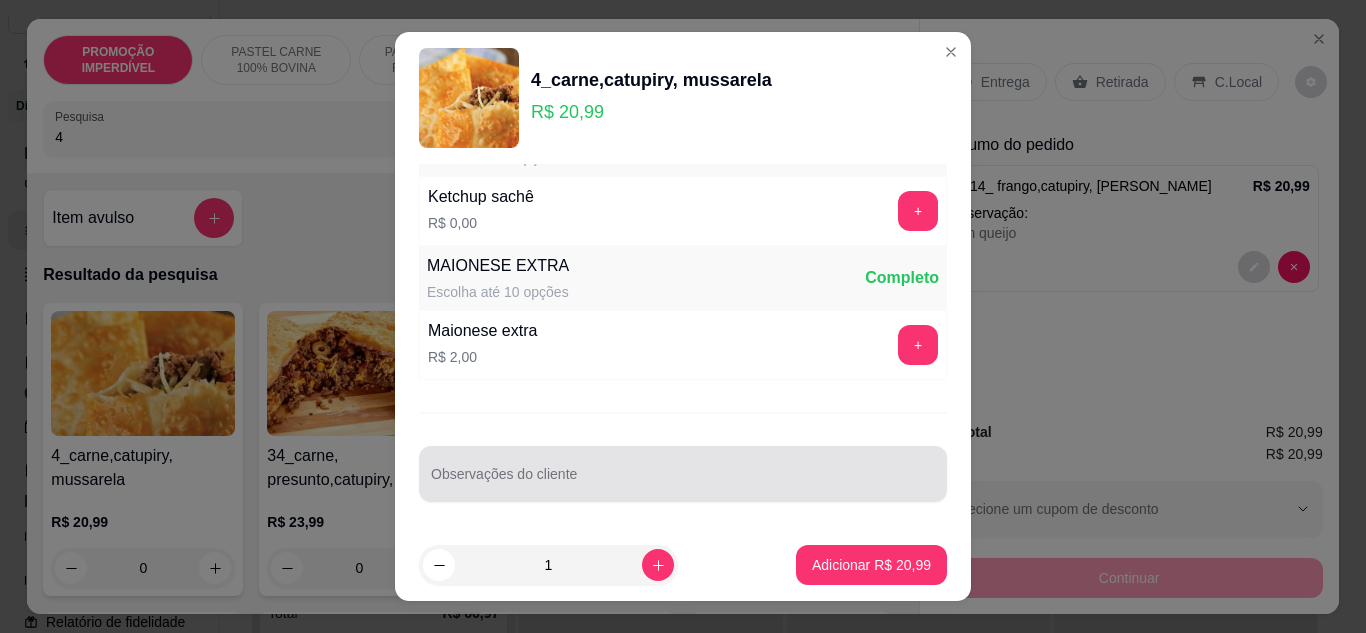 drag, startPoint x: 494, startPoint y: 486, endPoint x: 520, endPoint y: 501, distance: 30.016663 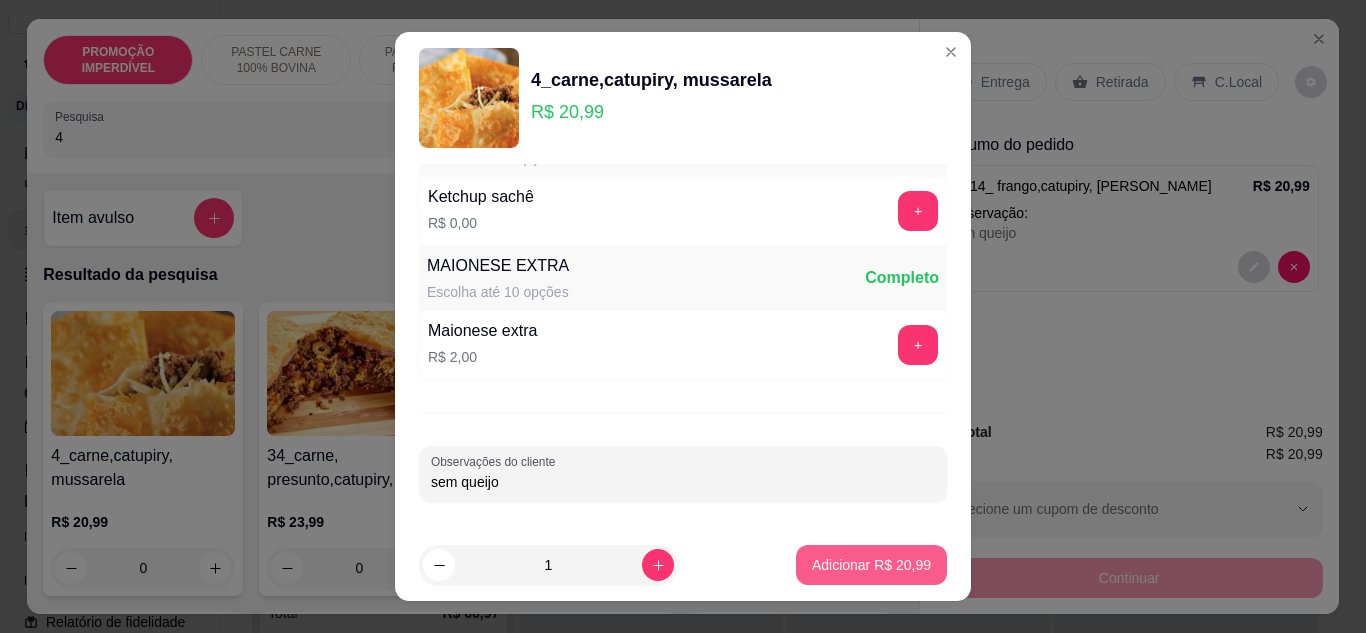 type on "sem queijo" 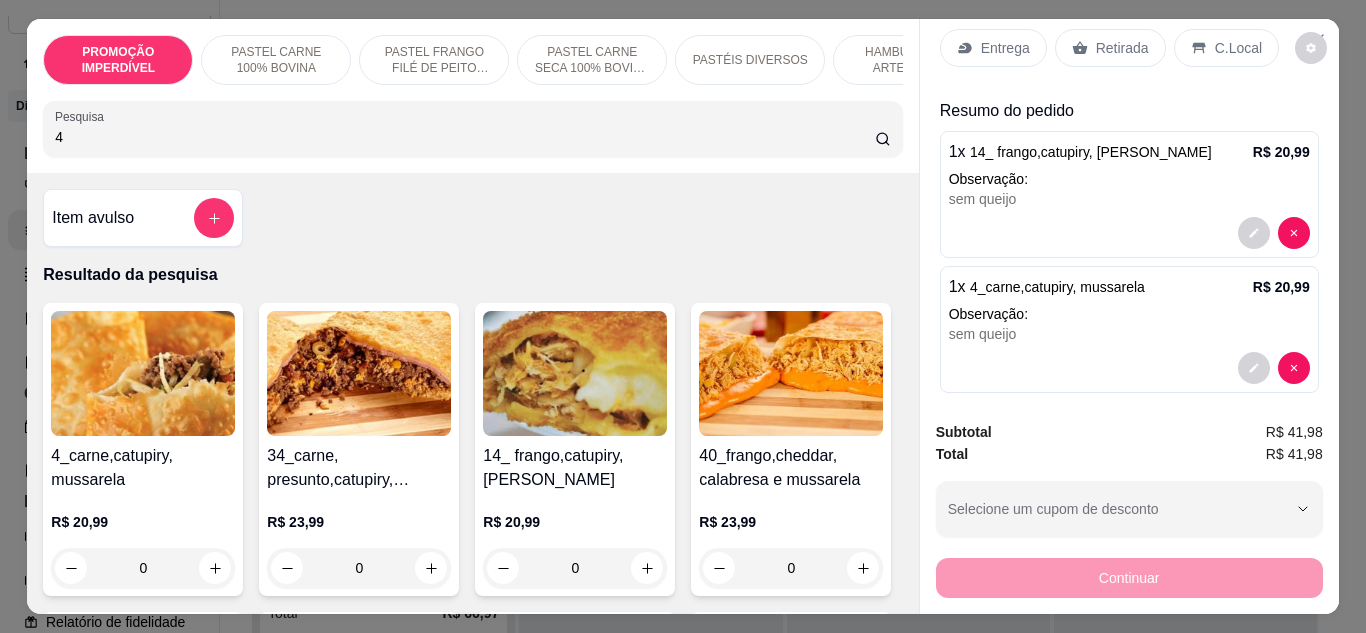 scroll, scrollTop: 50, scrollLeft: 0, axis: vertical 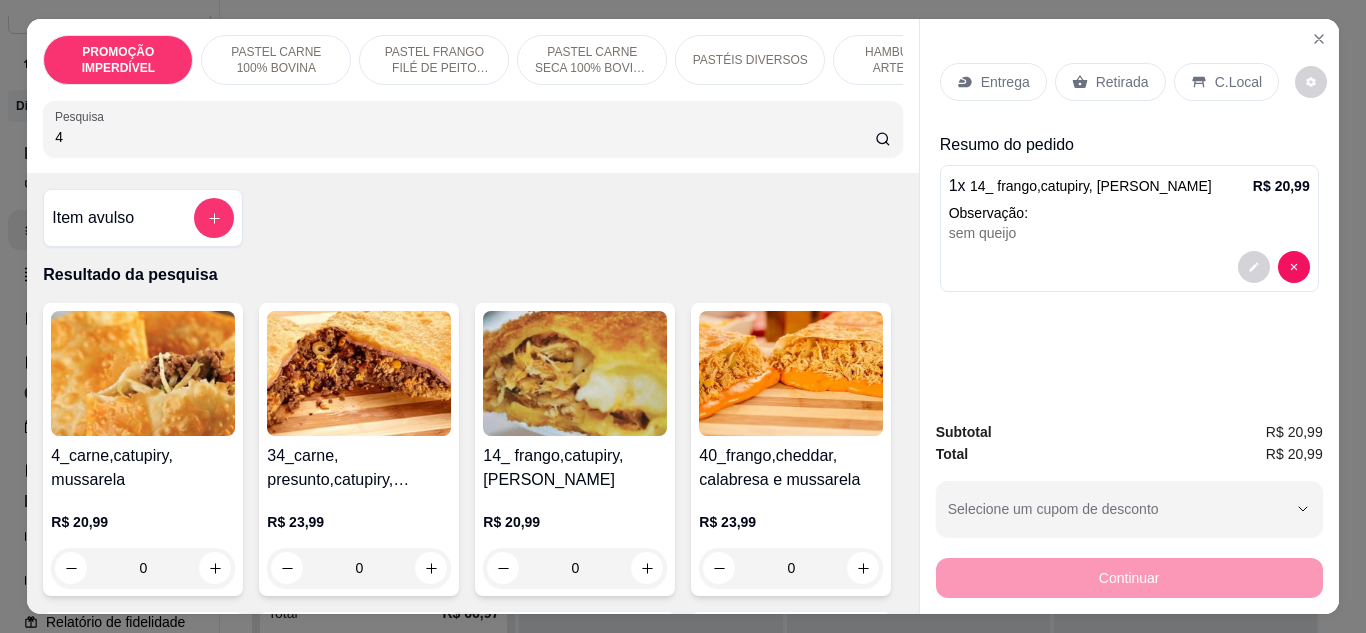 click on "0" at bounding box center [143, 568] 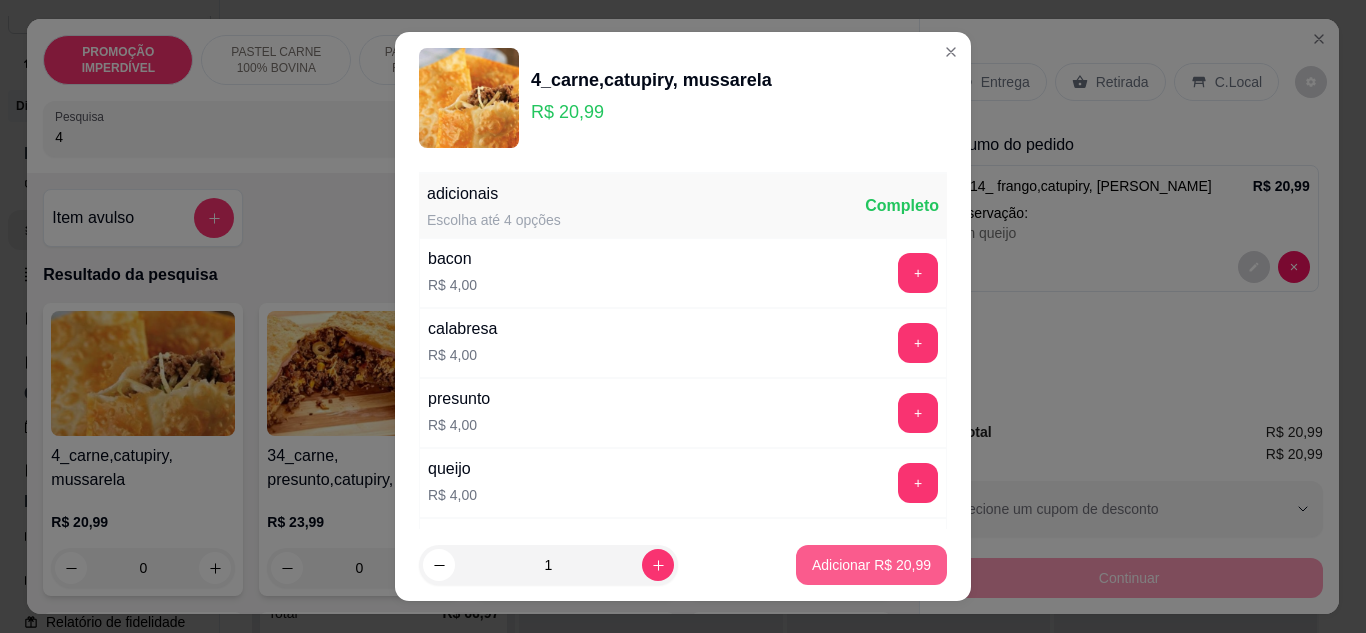 click on "Adicionar   R$ 20,99" at bounding box center [871, 565] 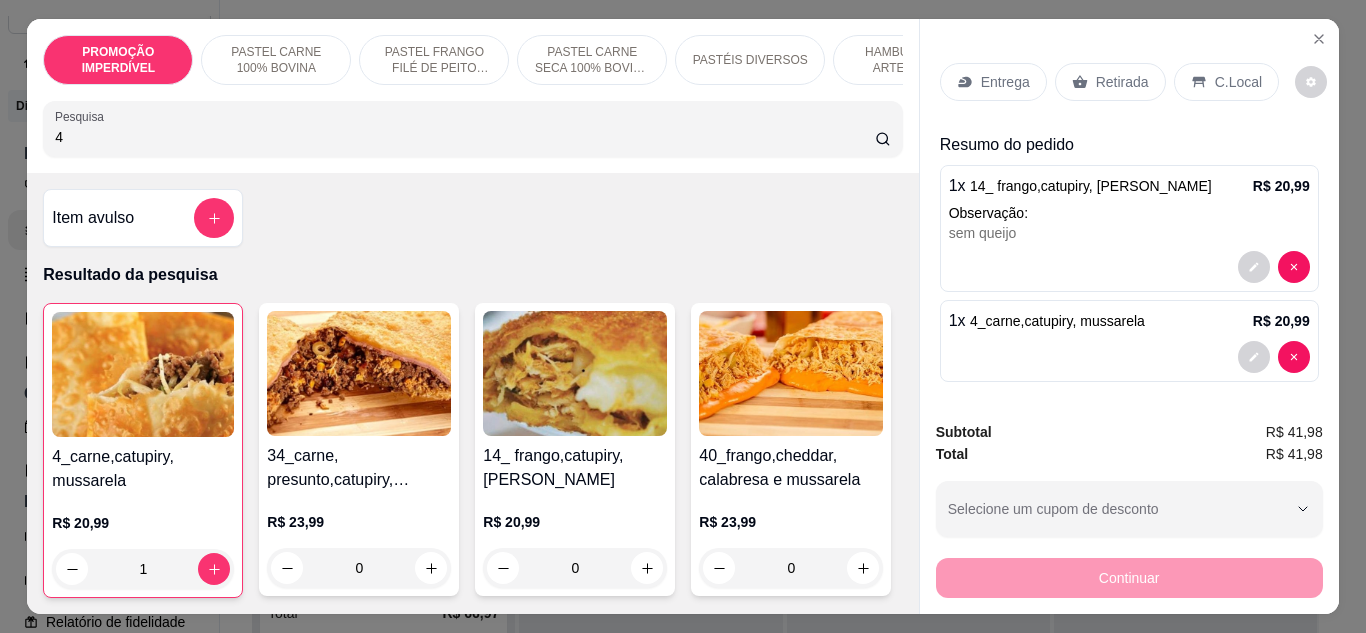 click on "Entrega" at bounding box center (1005, 82) 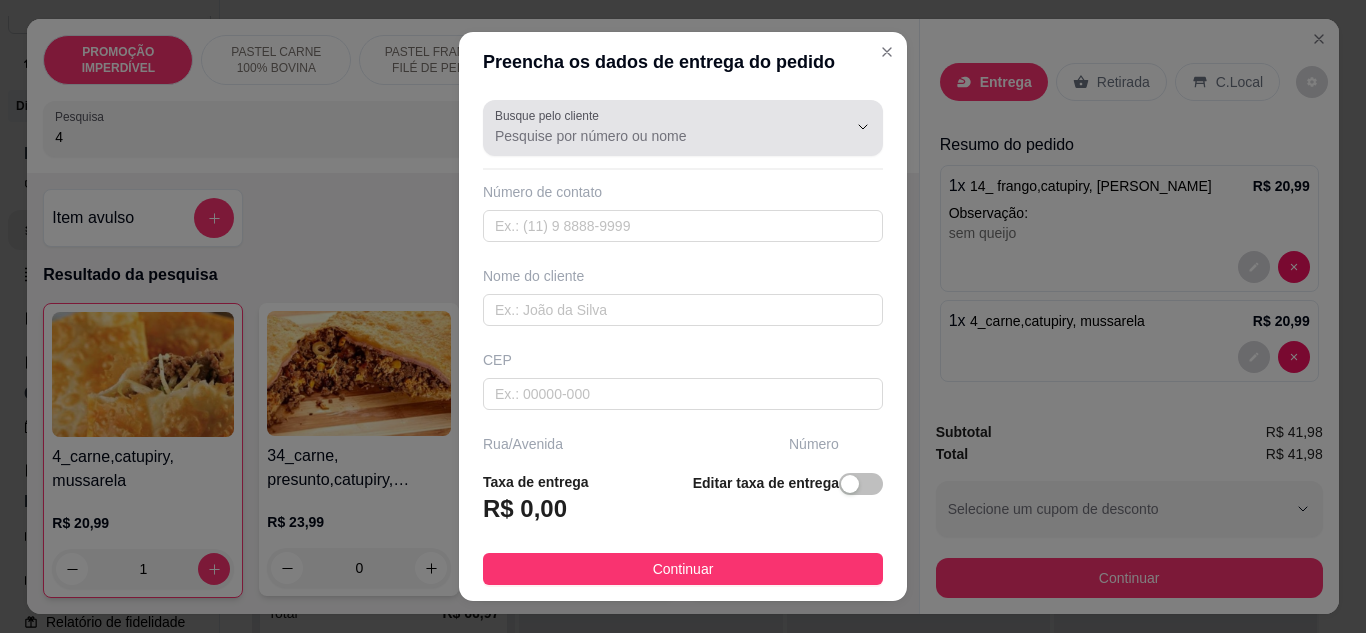 click at bounding box center (683, 128) 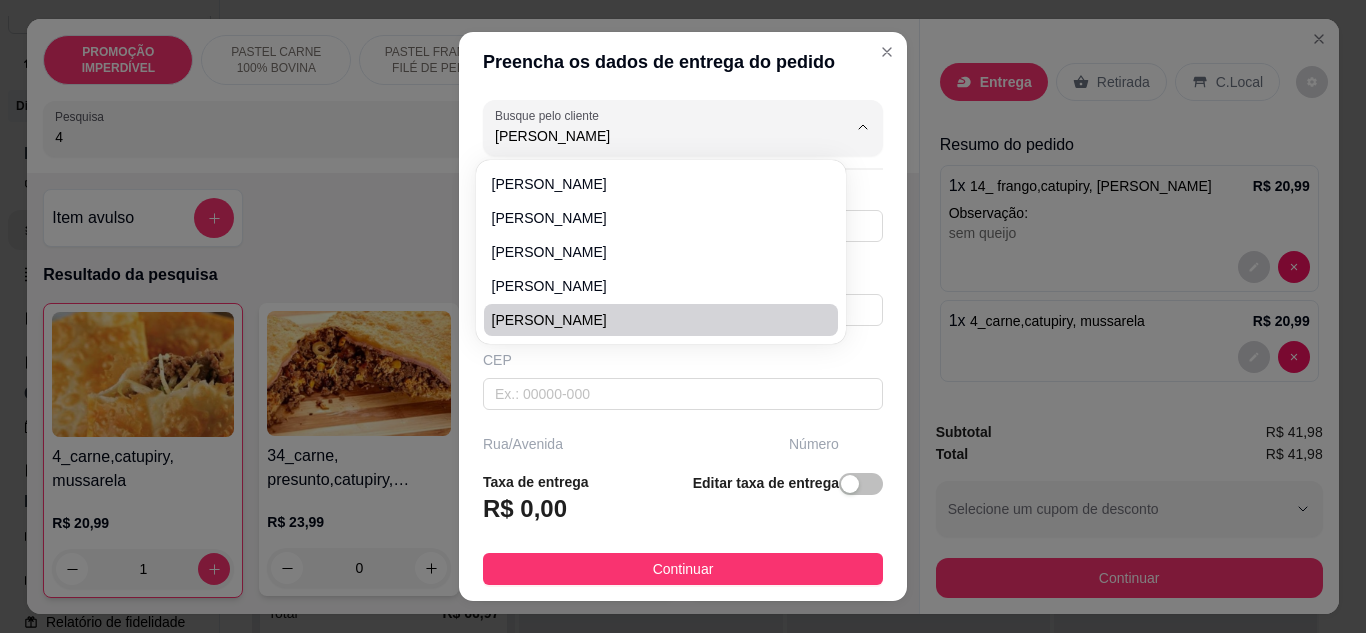 click on "[PERSON_NAME]" at bounding box center (651, 320) 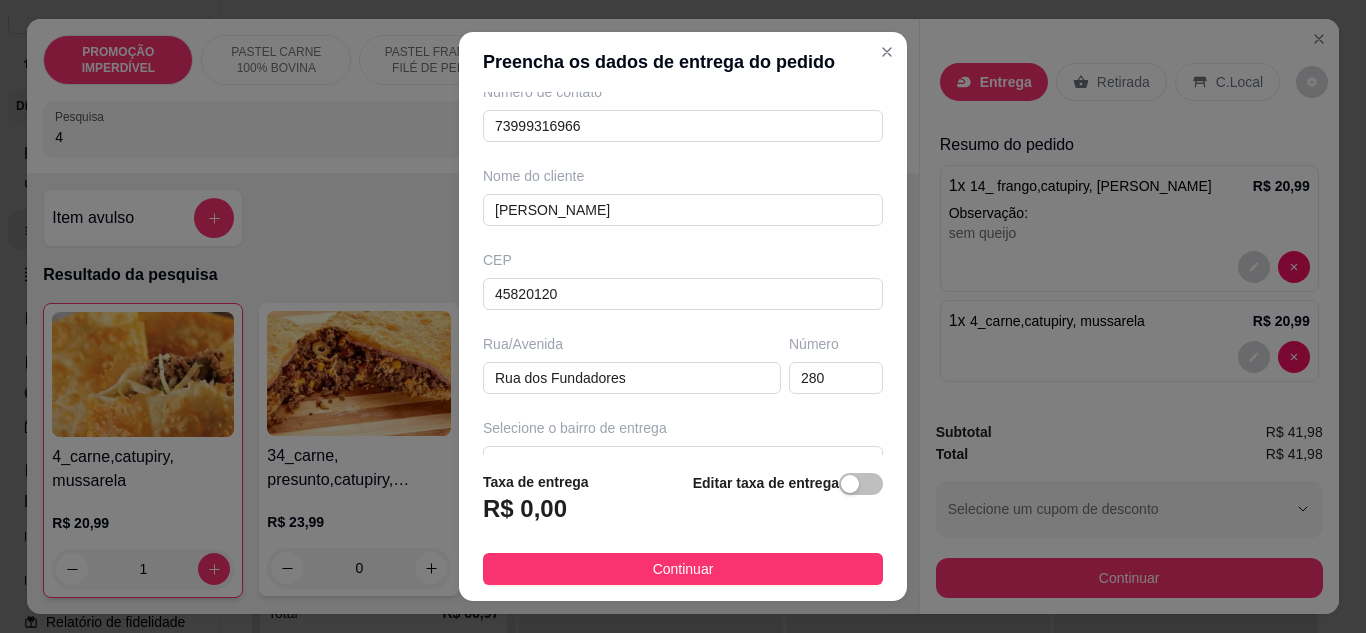 type on "Casa" 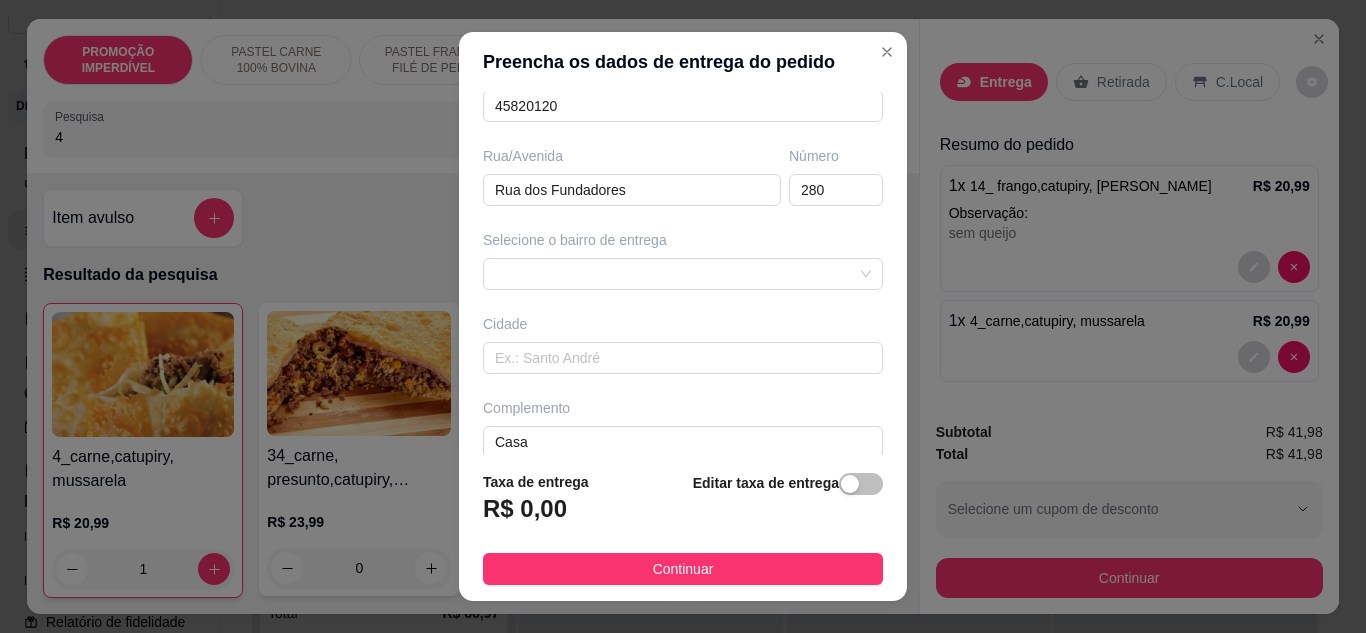 scroll, scrollTop: 300, scrollLeft: 0, axis: vertical 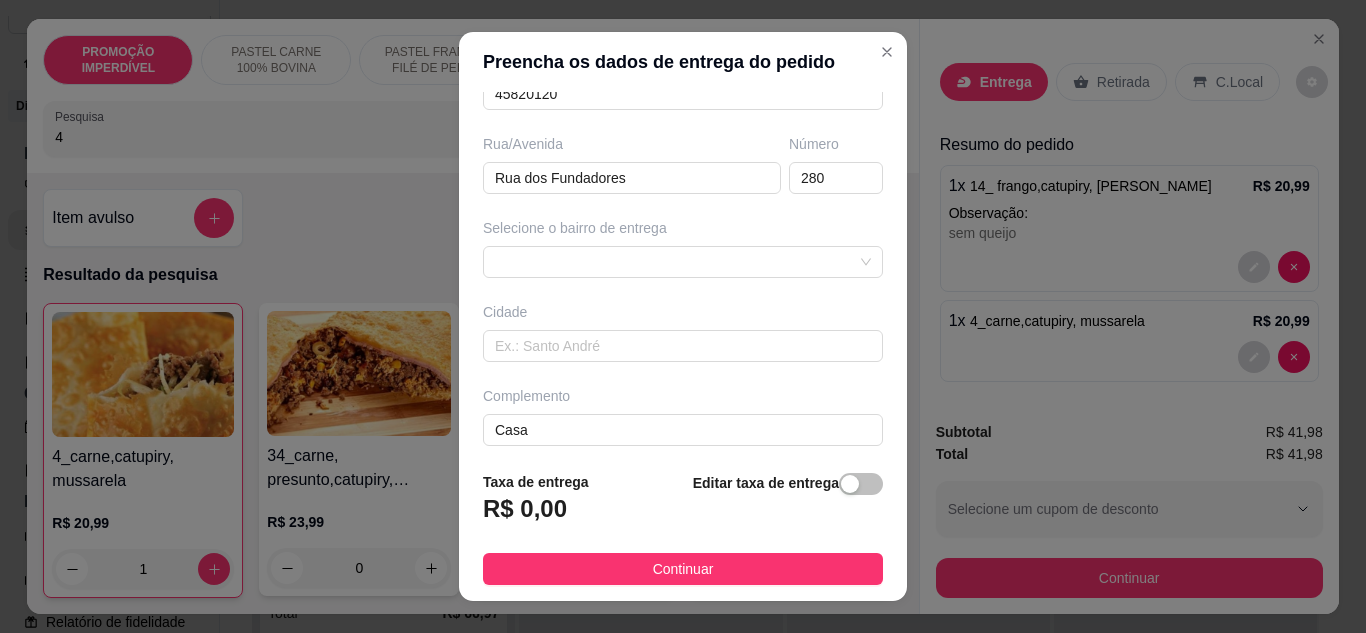 type on "[PERSON_NAME]" 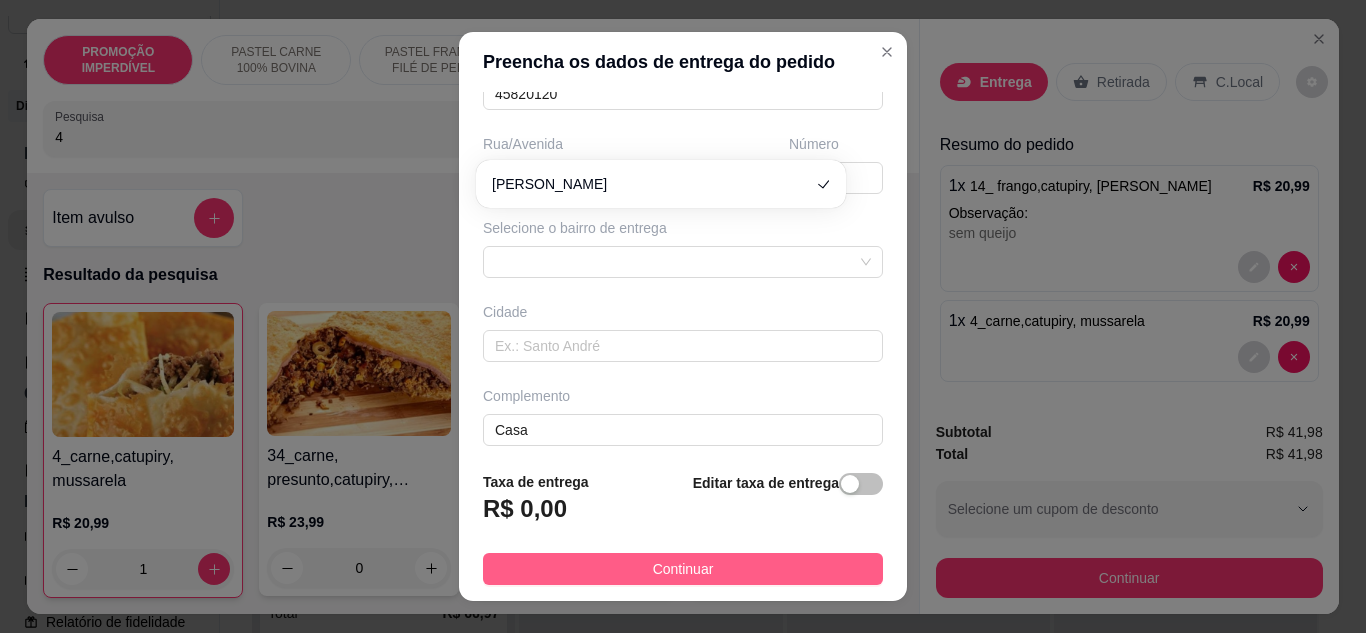 scroll, scrollTop: 0, scrollLeft: 0, axis: both 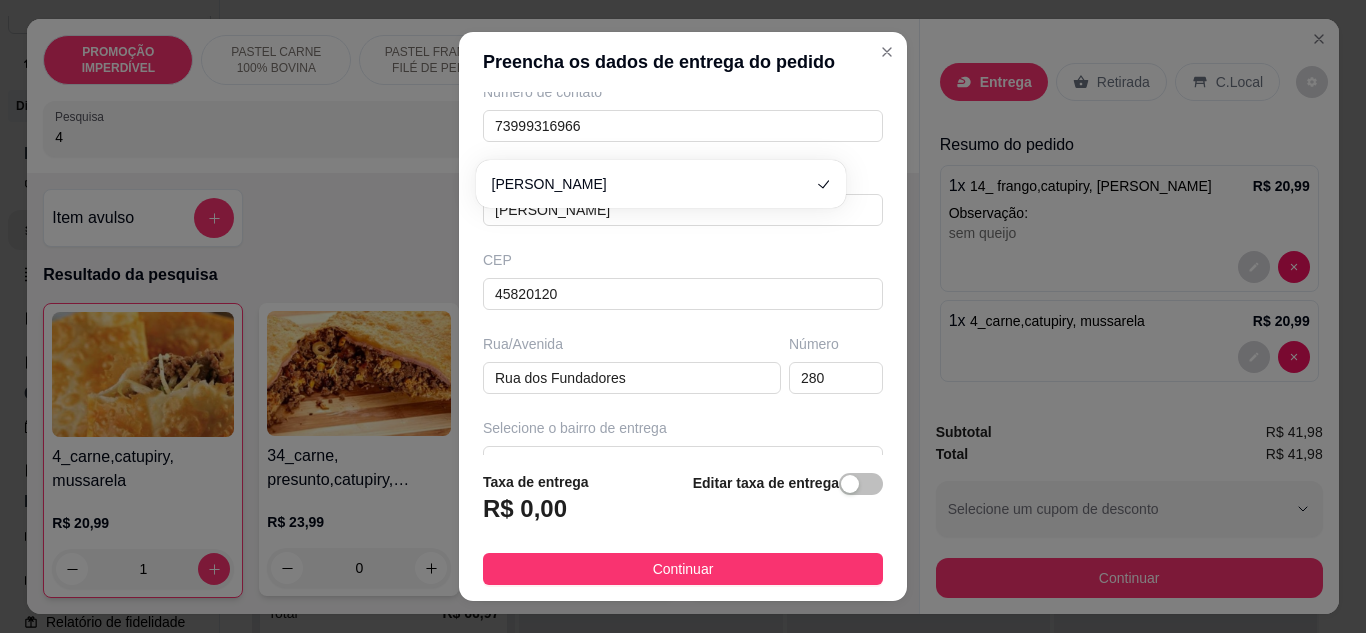 type on "Casa" 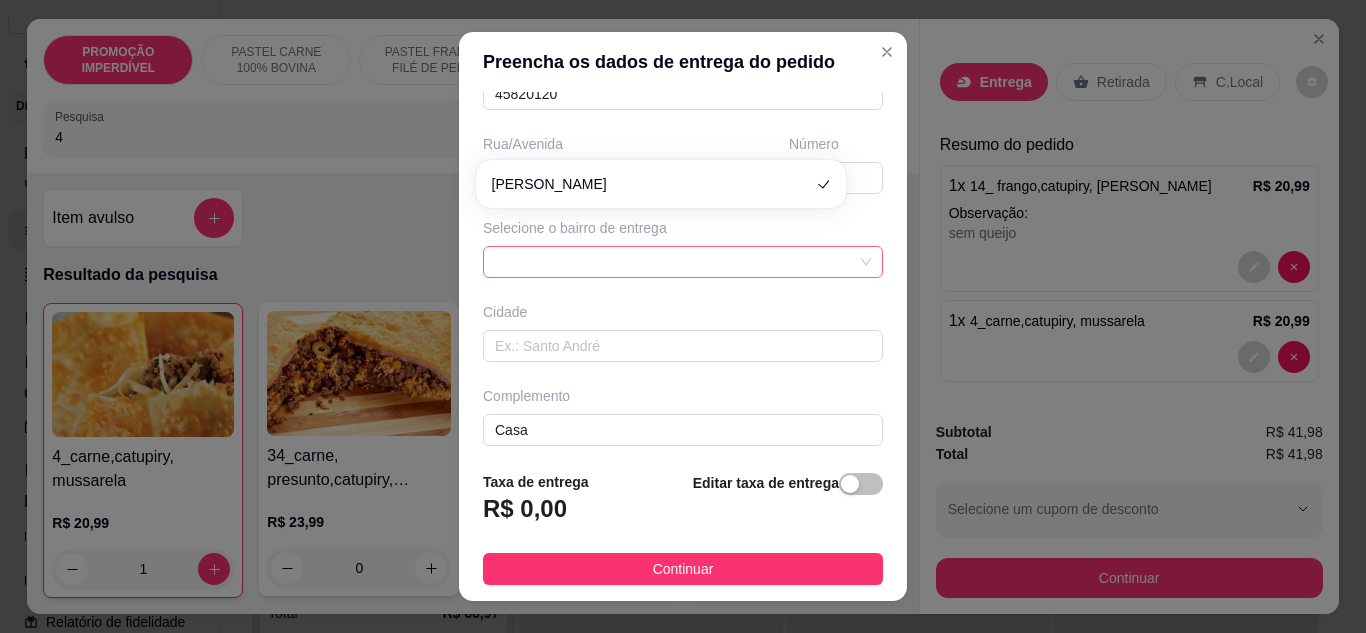 click at bounding box center [683, 262] 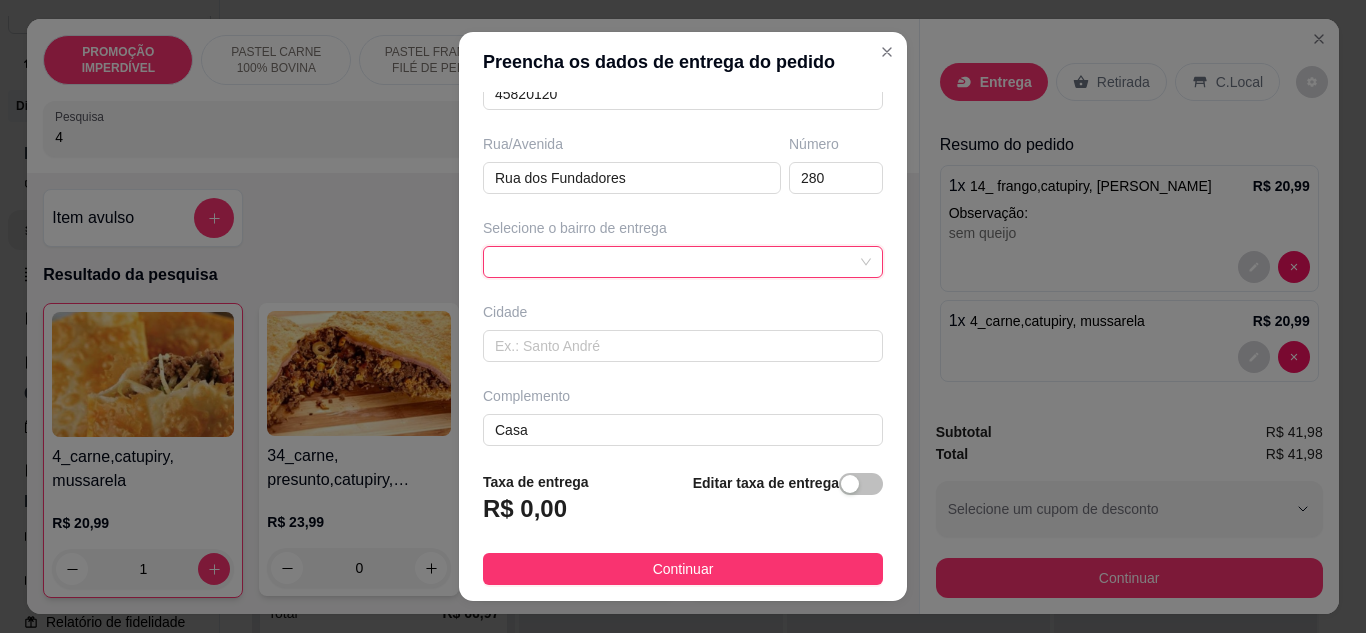 click on "Busque pelo cliente [PERSON_NAME] Número de contato 73999316966 Nome do cliente [PERSON_NAME] CEP 45820120 Rua/[GEOGRAPHIC_DATA] Selecione o bairro de entrega [GEOGRAPHIC_DATA]" at bounding box center (683, 274) 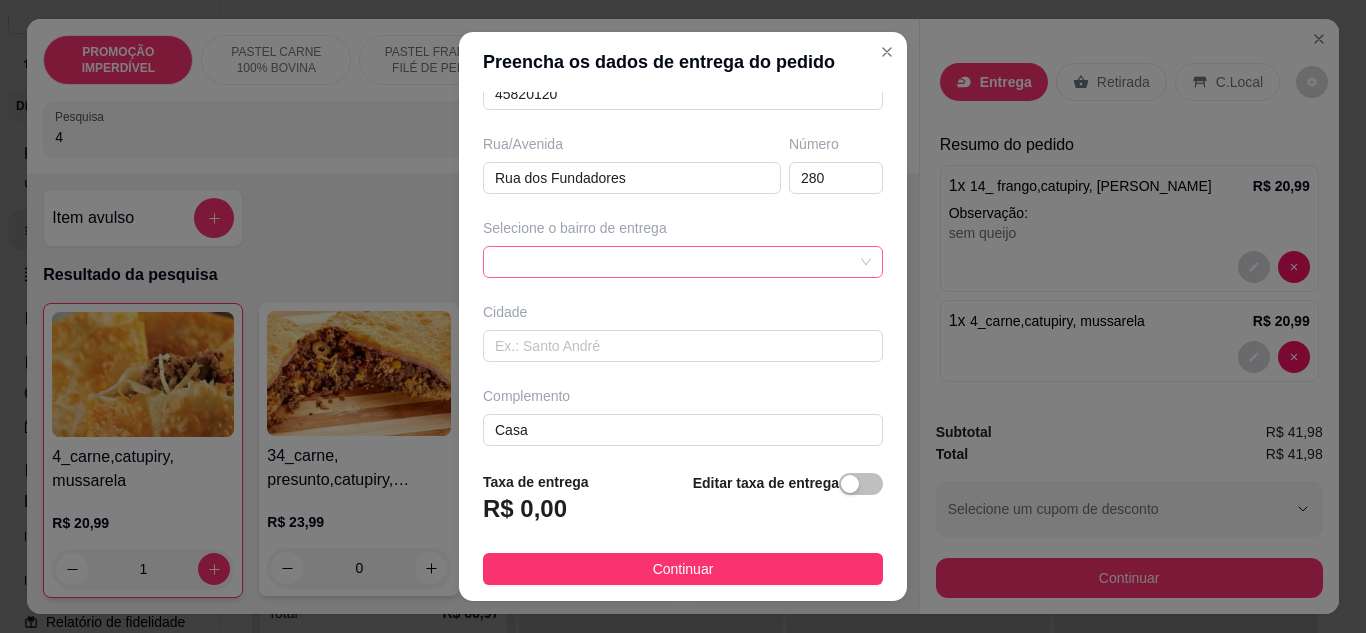 click at bounding box center [683, 262] 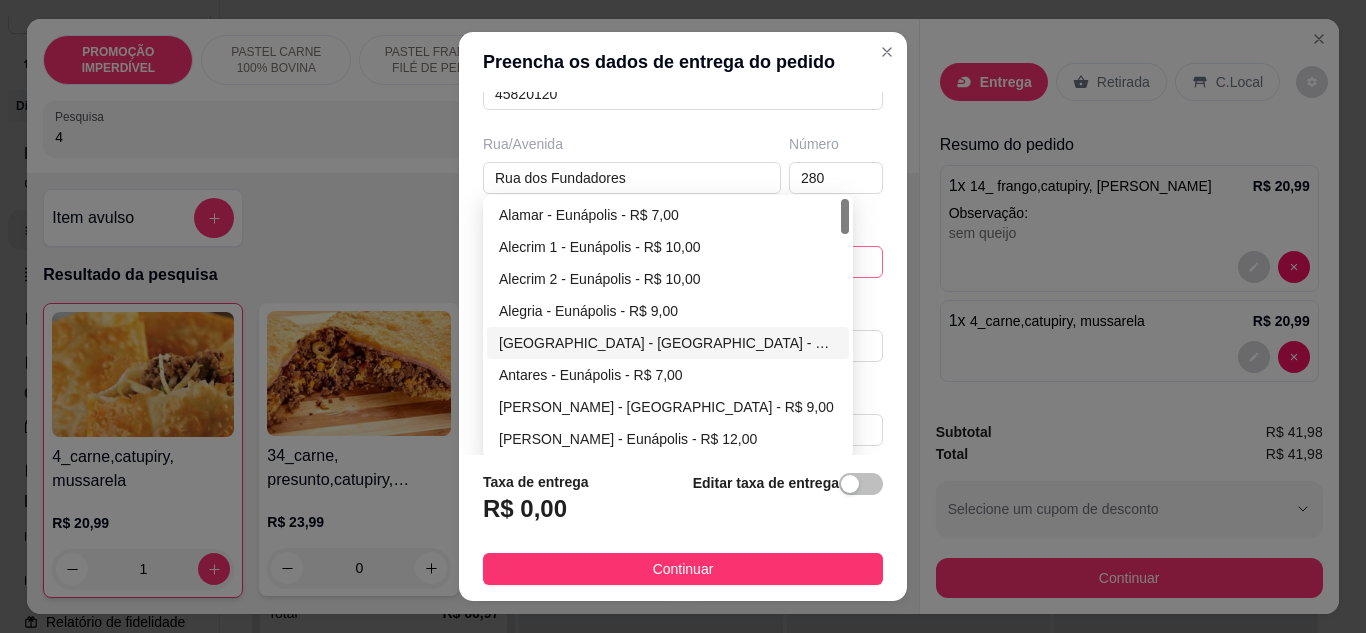 scroll, scrollTop: 100, scrollLeft: 0, axis: vertical 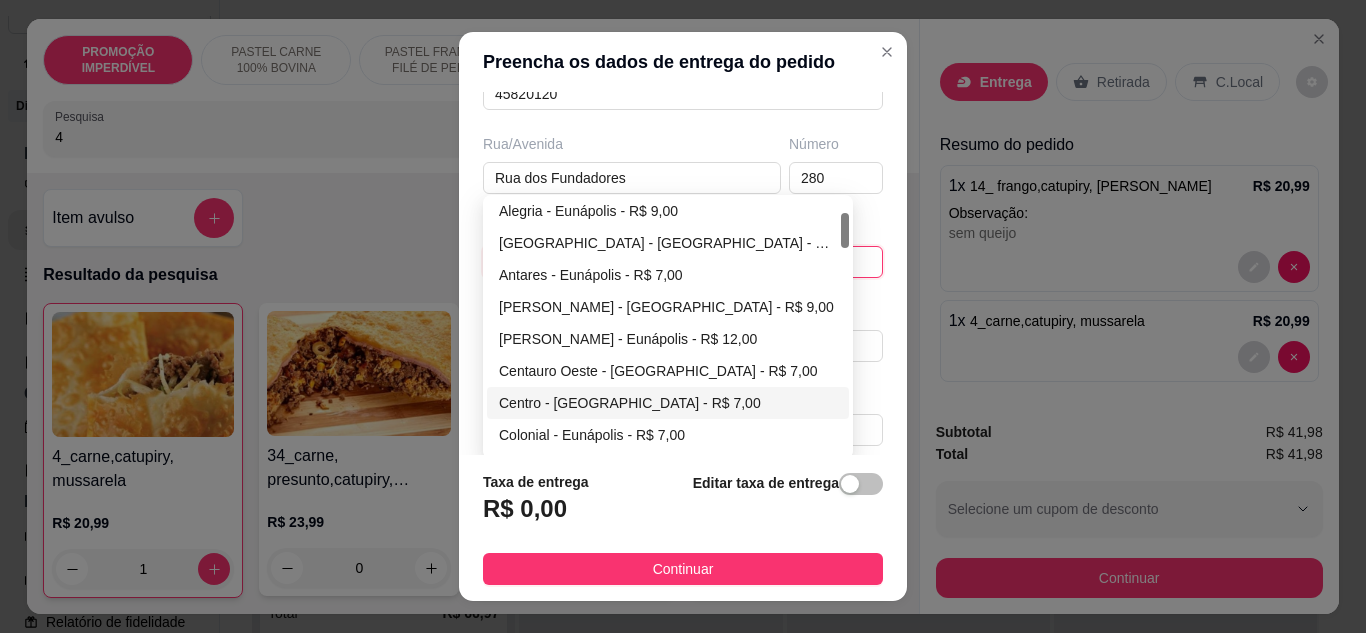 click on "Centro - [GEOGRAPHIC_DATA] -  R$ 7,00" at bounding box center (668, 403) 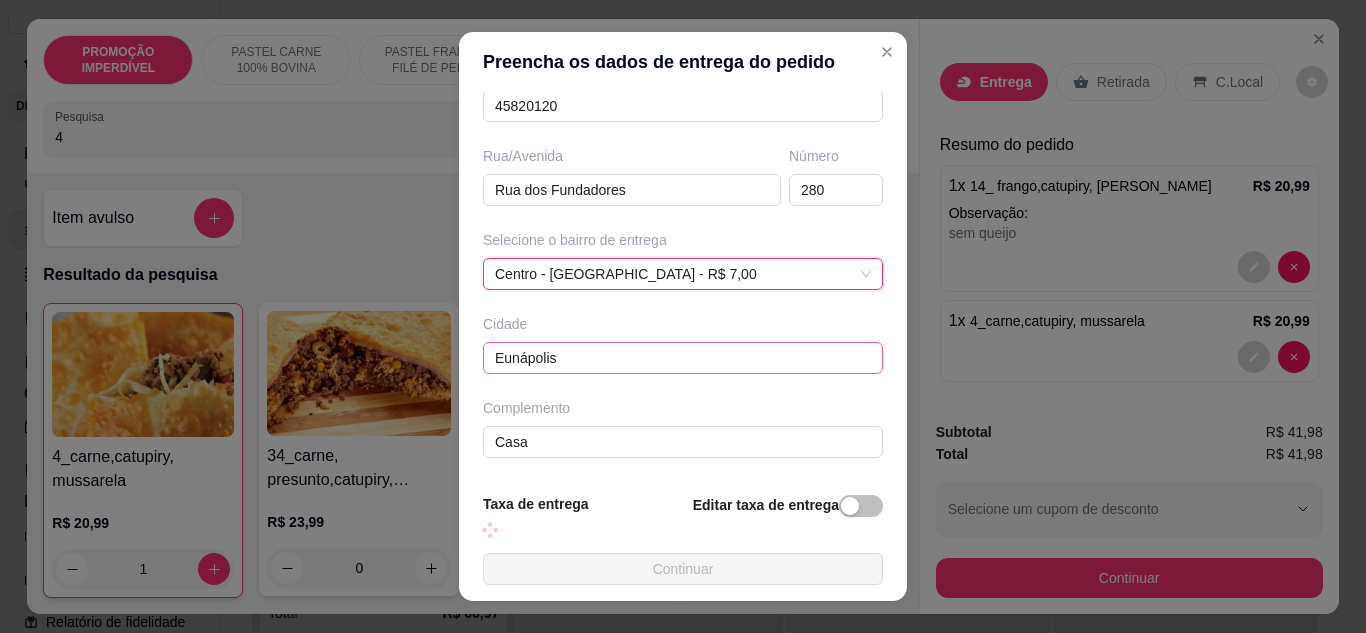 type on "Casa" 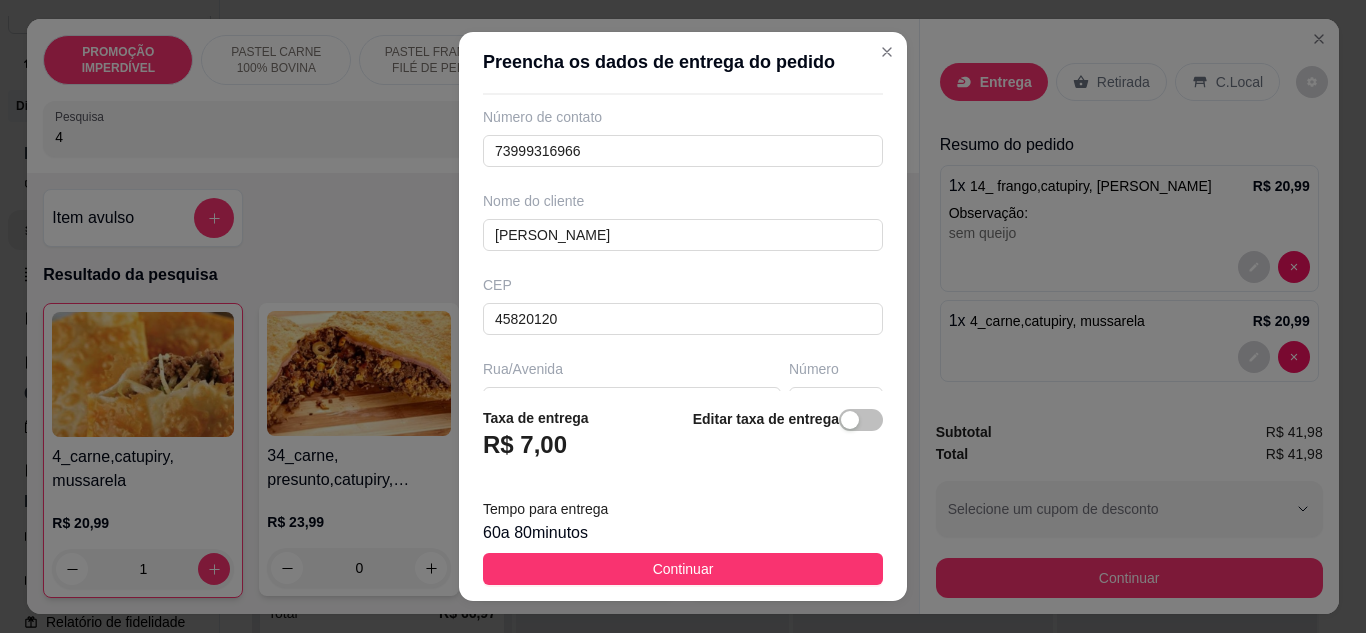 scroll, scrollTop: 0, scrollLeft: 0, axis: both 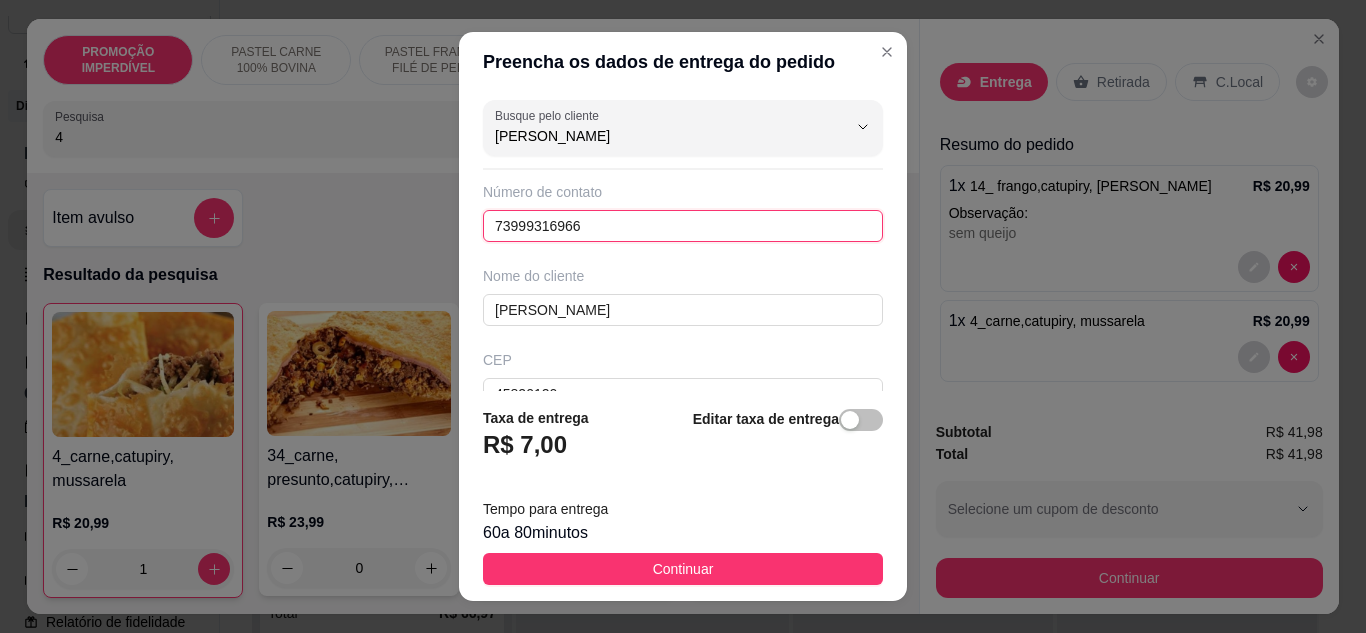 click on "73999316966" at bounding box center [683, 226] 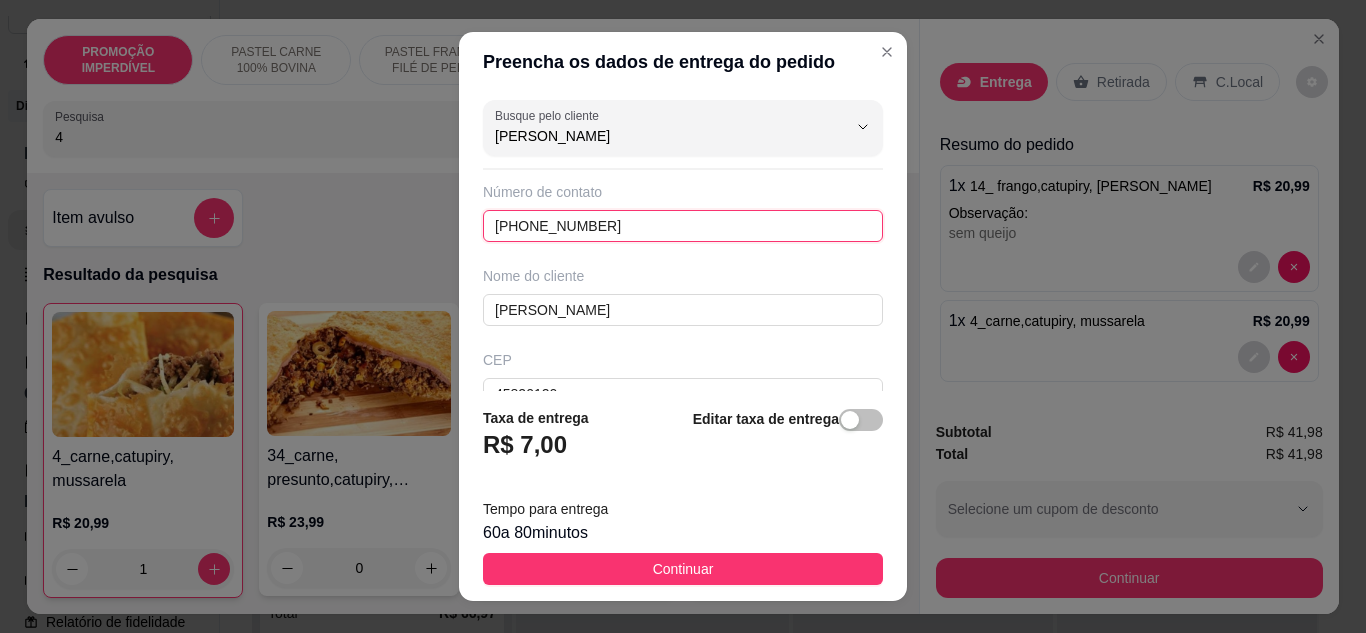 type on "[PHONE_NUMBER]" 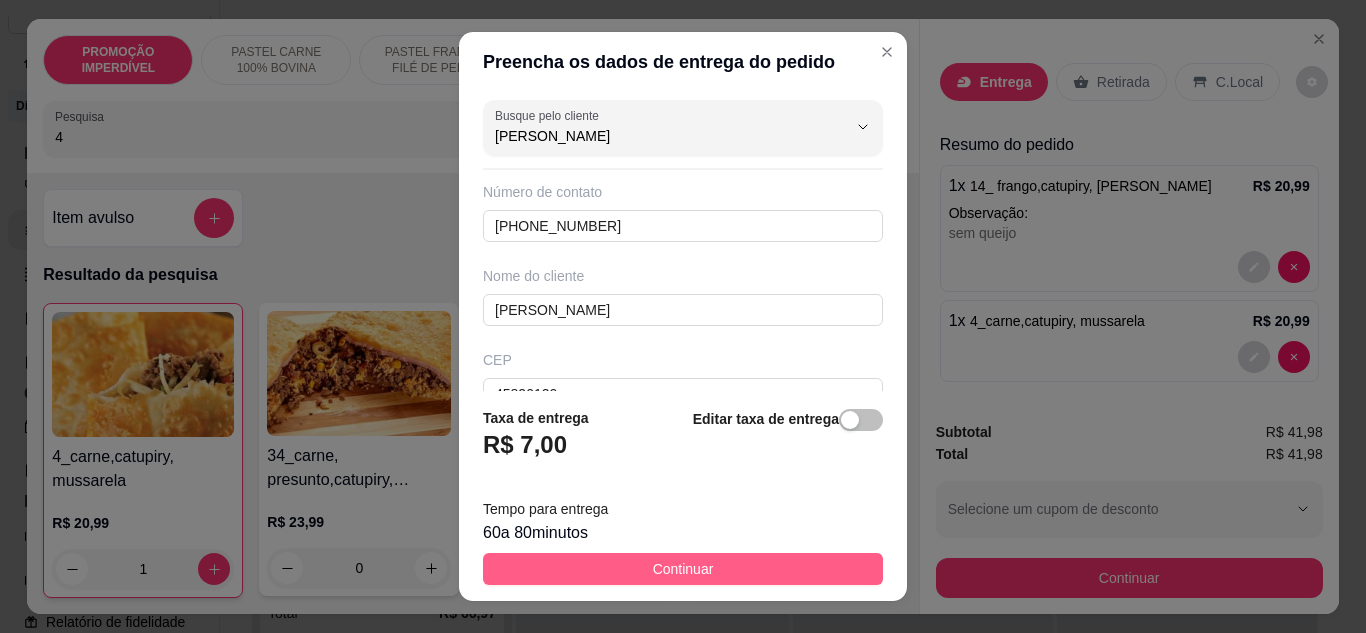 click on "Continuar" at bounding box center [683, 569] 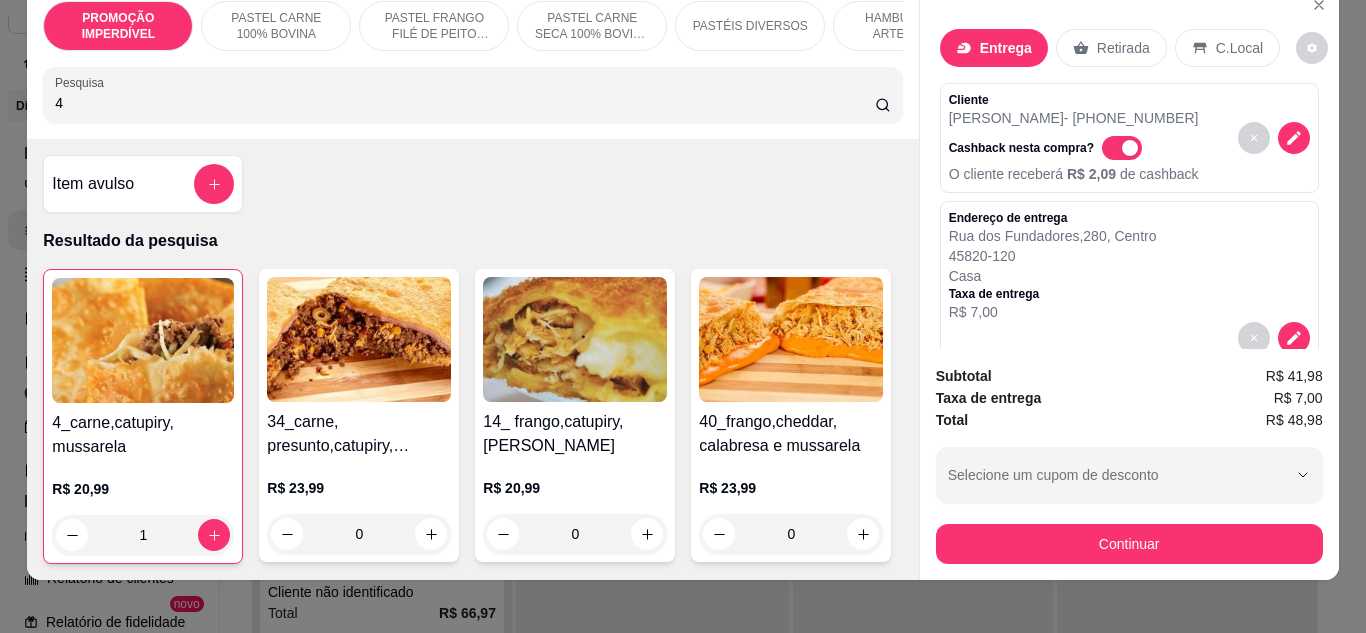 scroll, scrollTop: 53, scrollLeft: 0, axis: vertical 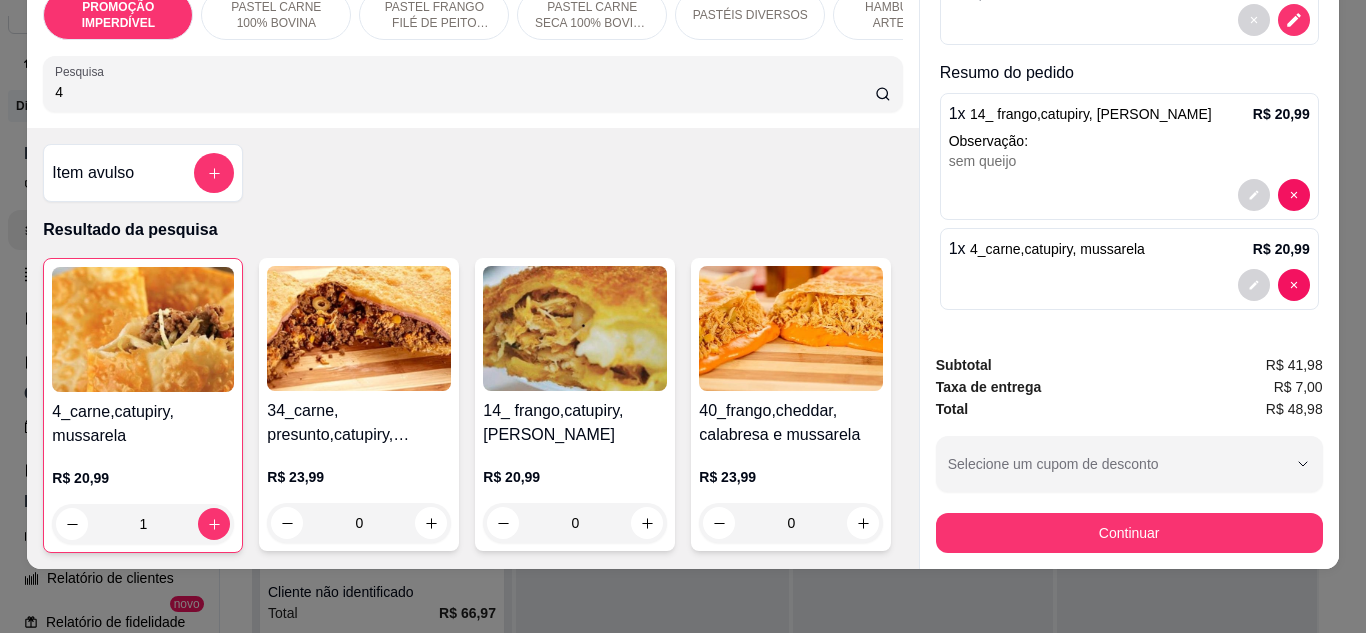 click on "Continuar" at bounding box center [1129, 533] 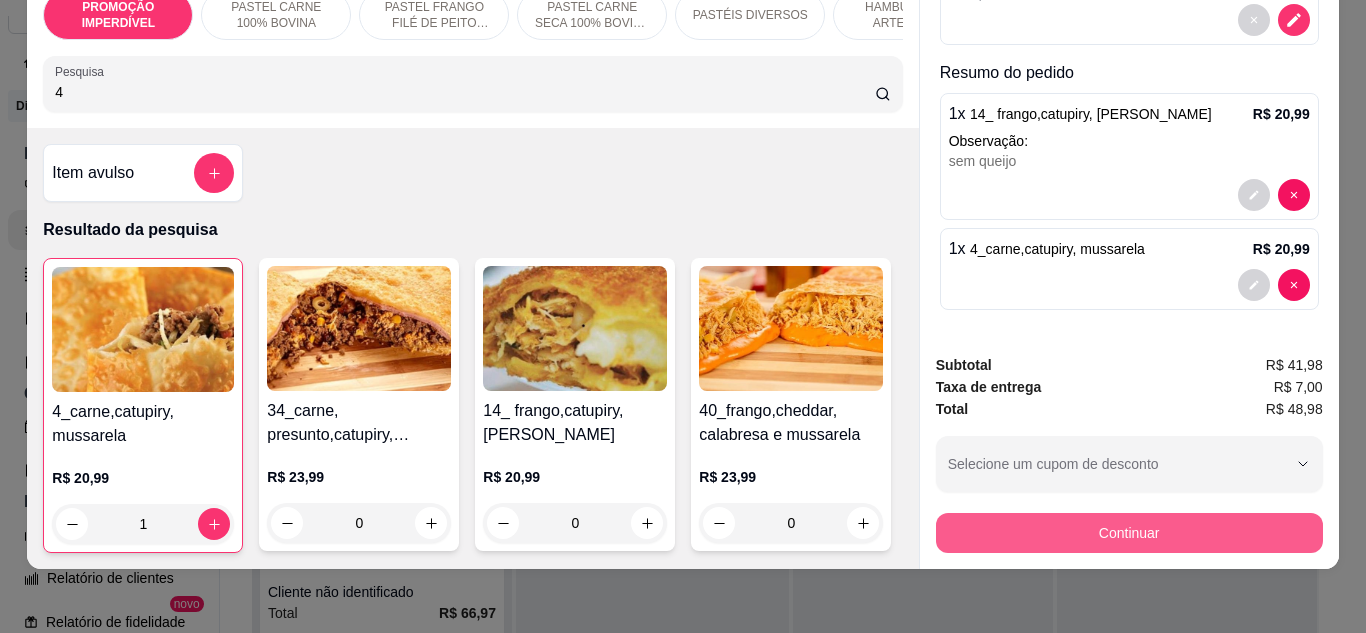 click on "Pix" at bounding box center (544, 379) 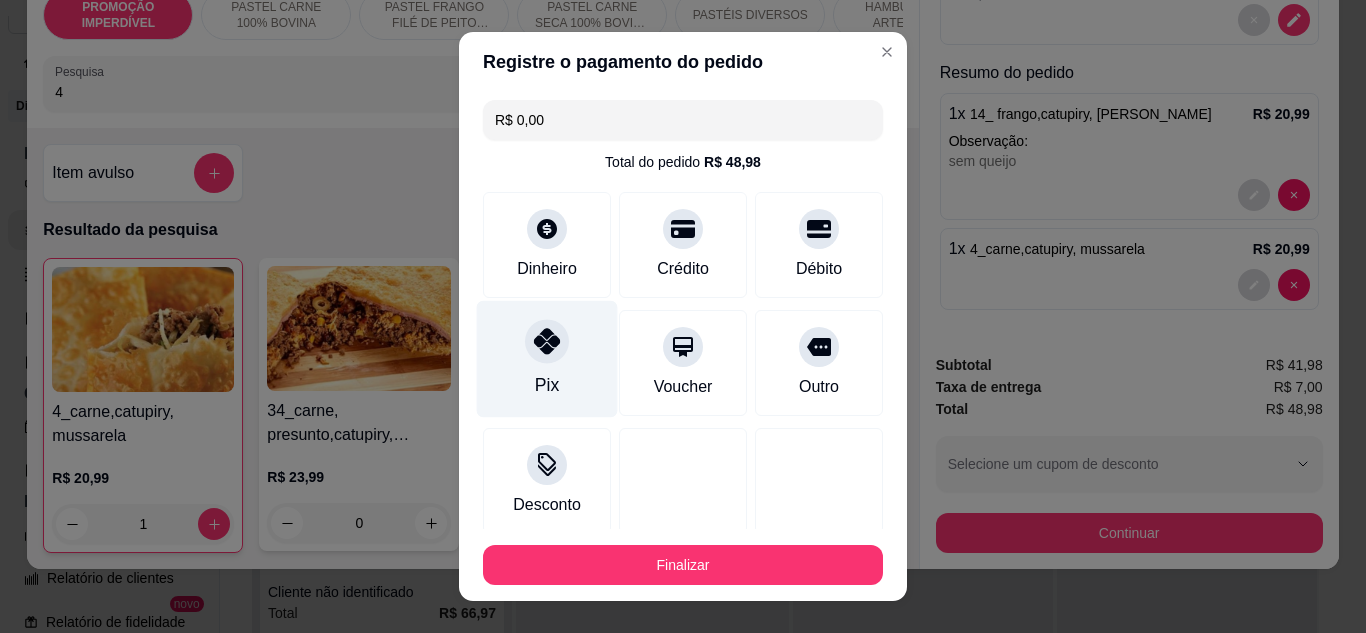 type on "R$ 0,00" 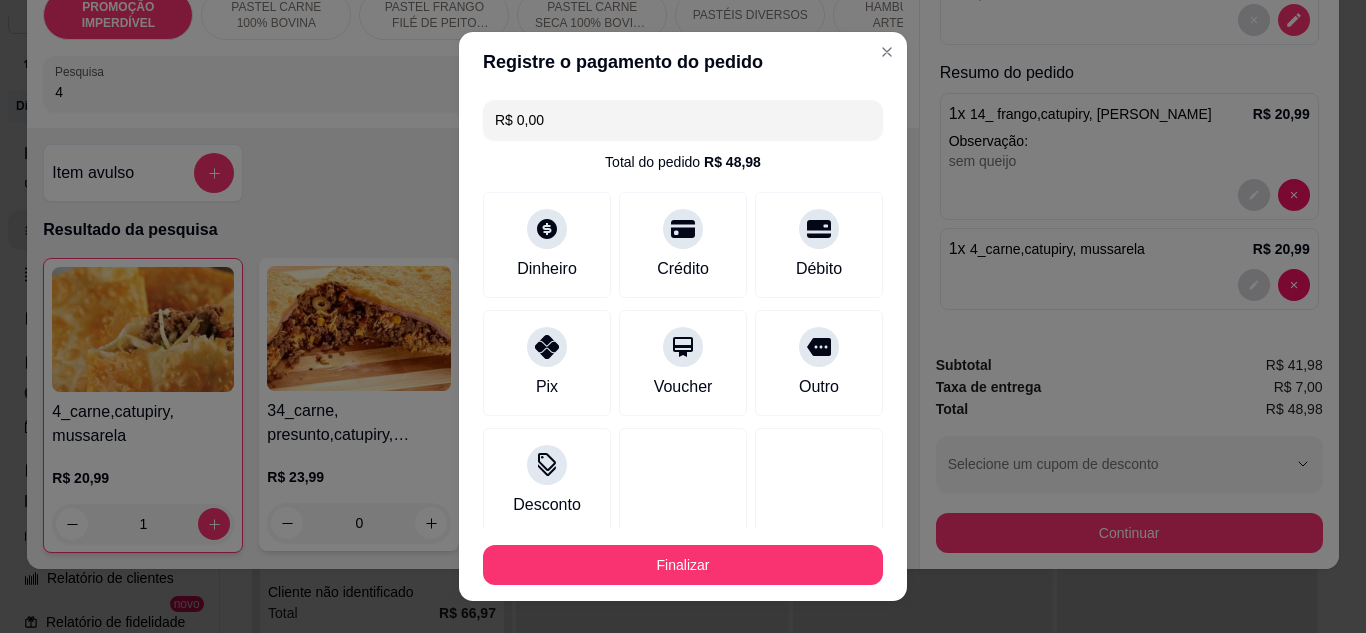 click on "Finalizar" at bounding box center (683, 565) 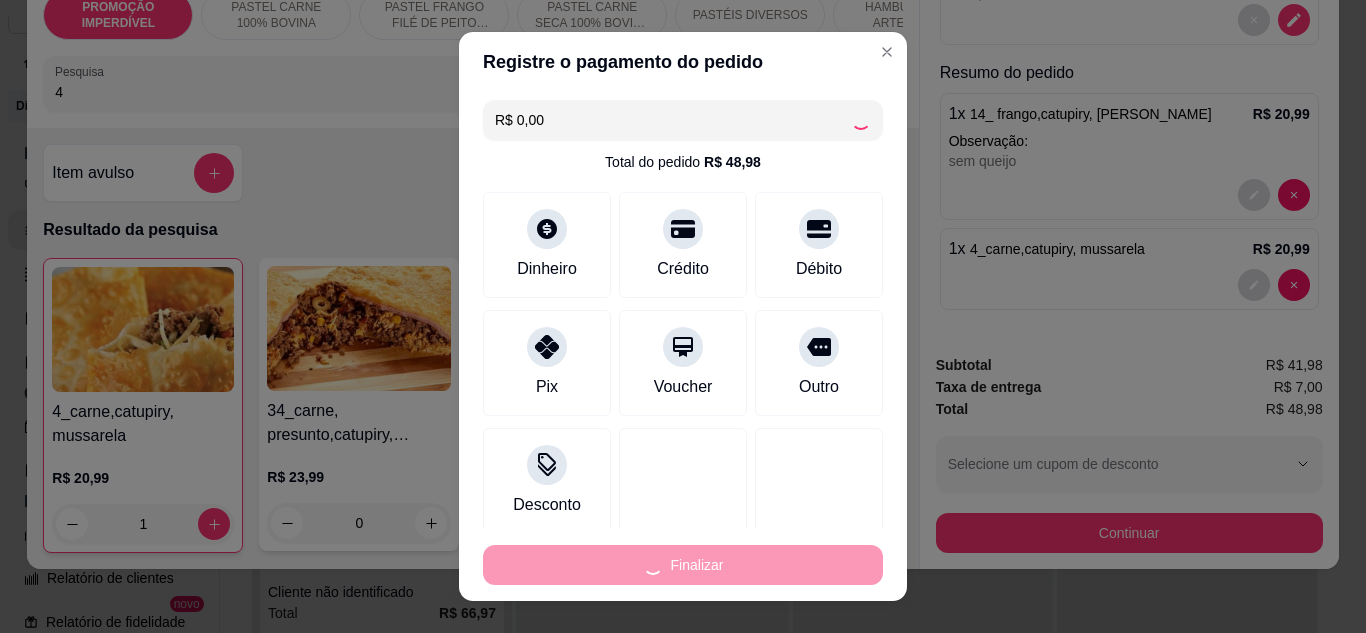 type on "0" 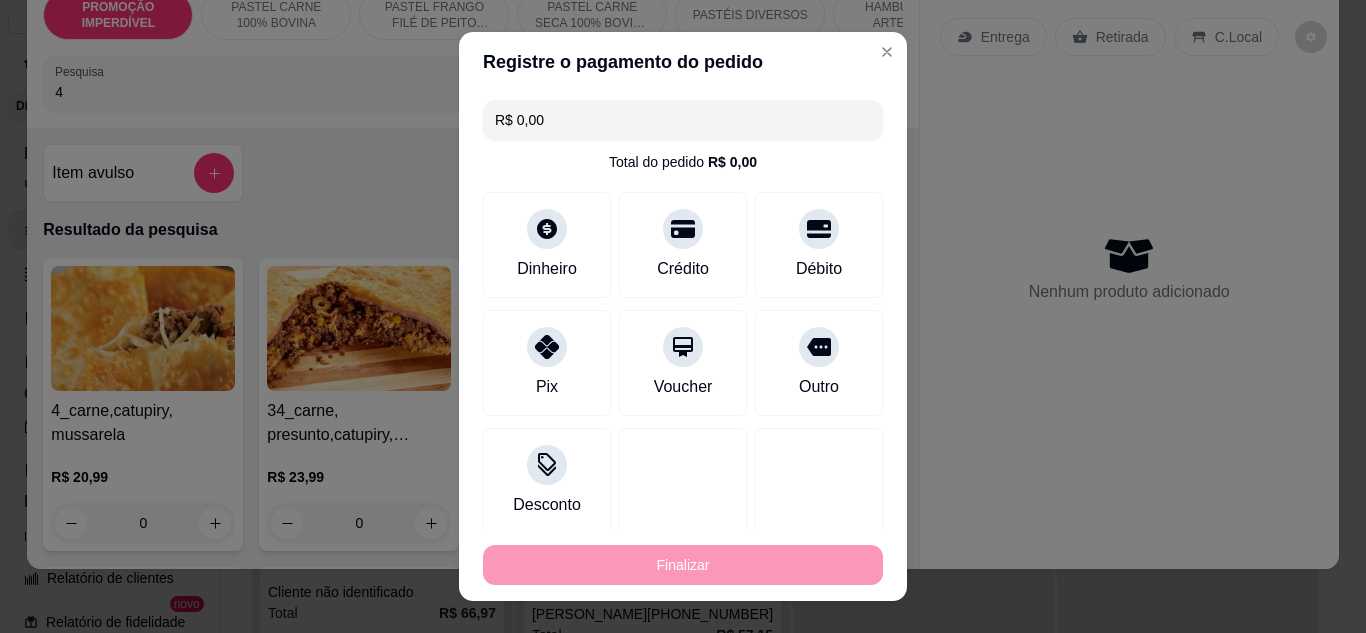 type on "-R$ 48,98" 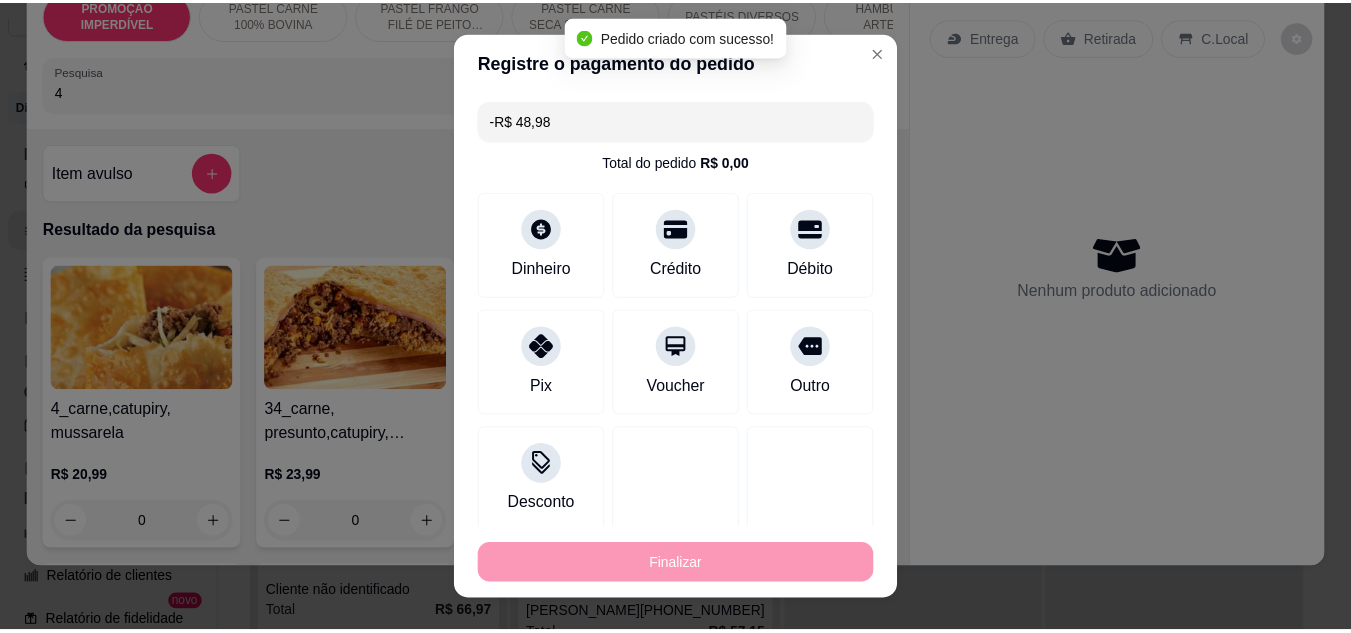 scroll, scrollTop: 0, scrollLeft: 0, axis: both 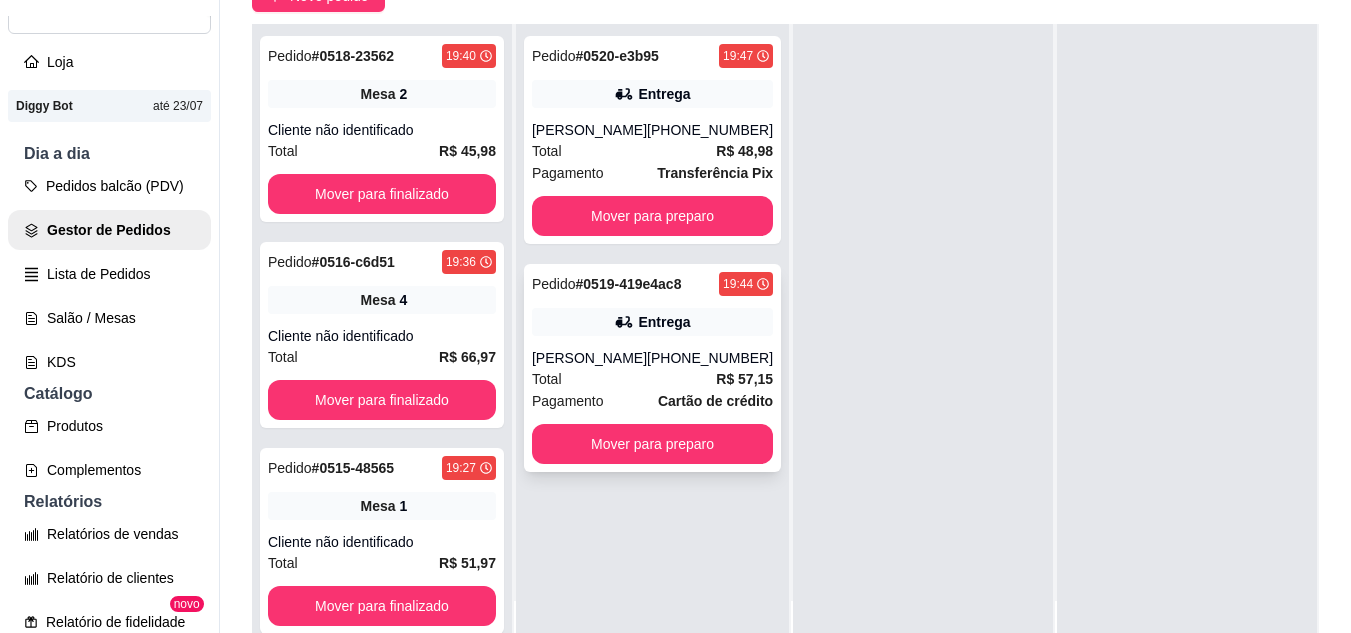 click on "Entrega" at bounding box center [652, 322] 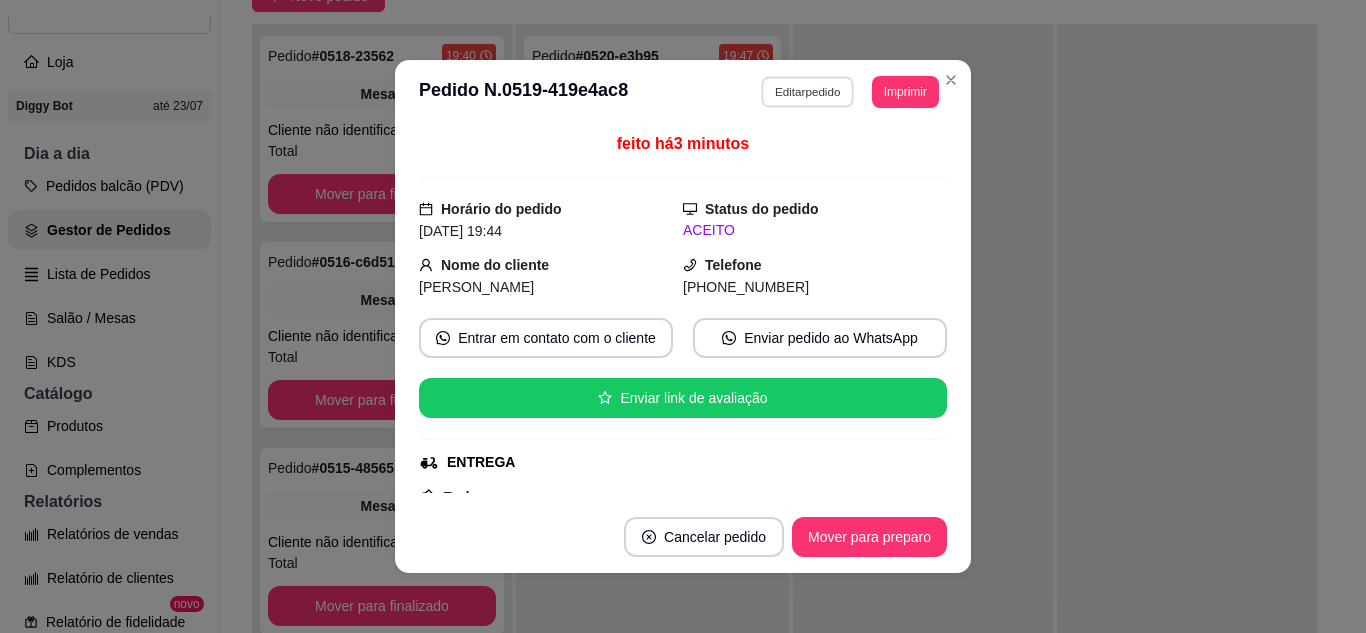 click on "Editar  pedido" at bounding box center [808, 91] 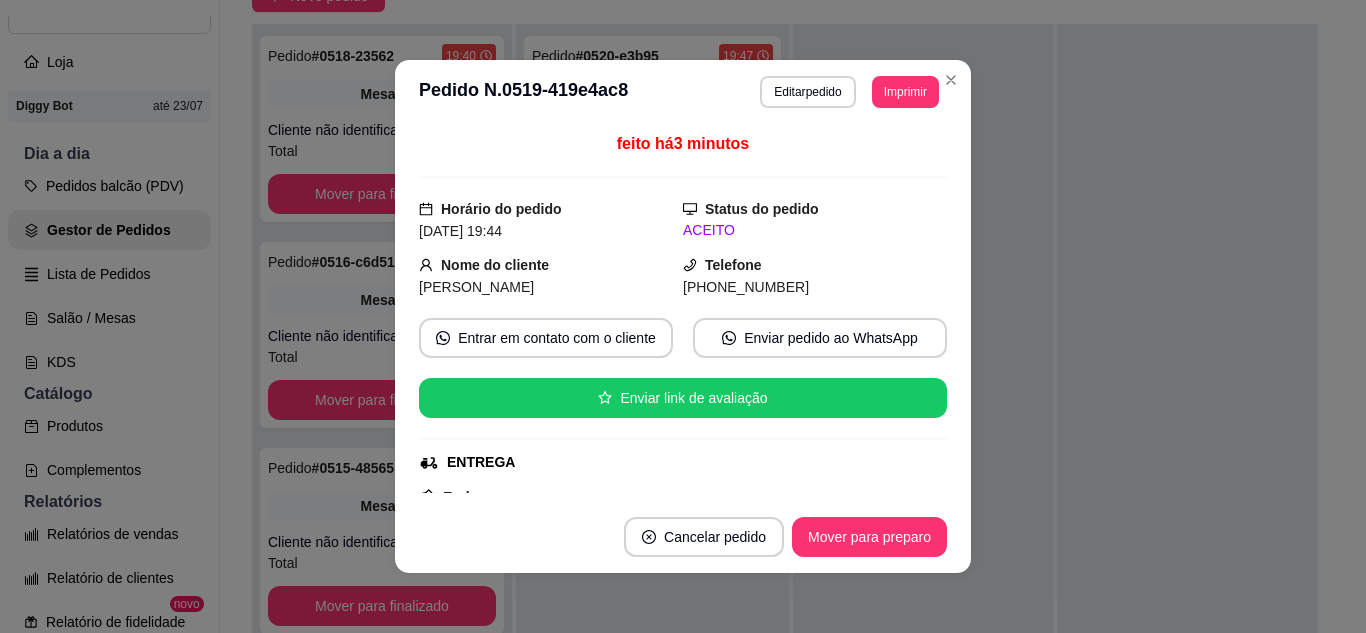 click on "PROMOÇÃO  IMPERDÍVEL  PASTEL CARNE 100% BOVINA  PASTEL FRANGO FILÉ DE PEITO DESFIADO  PASTEL CARNE SECA 100% BOVINA DESFIADA  PASTÉIS DIVERSOS  HAMBÚRGUER  ARTESANAL  TAPIOCA CHURROS FRITO NA HORA BEBIDAS GELADAS Pesquisa" at bounding box center (472, 96) 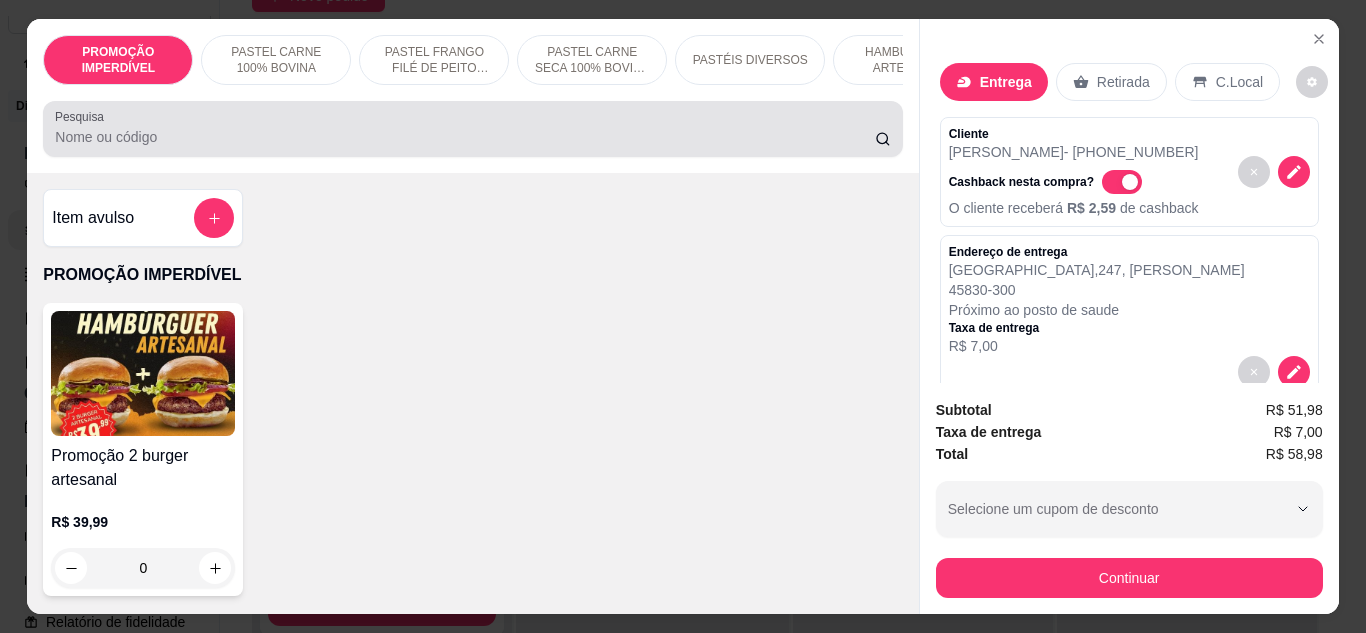 click at bounding box center (472, 129) 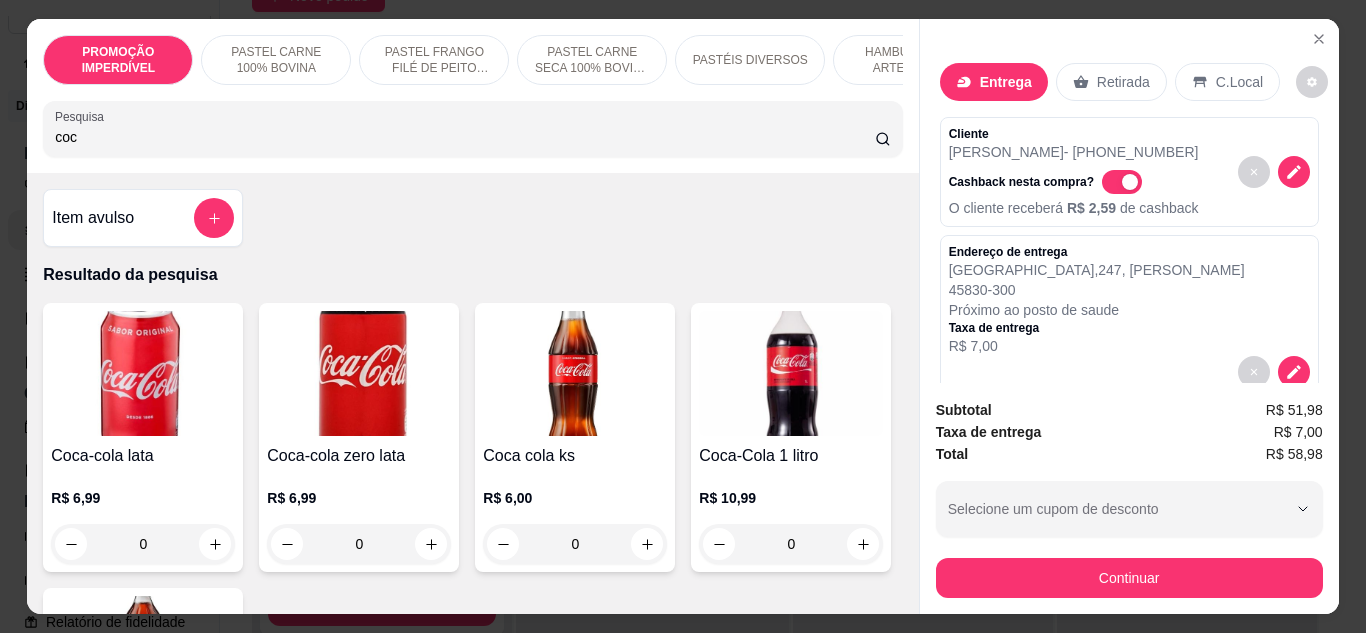 scroll, scrollTop: 100, scrollLeft: 0, axis: vertical 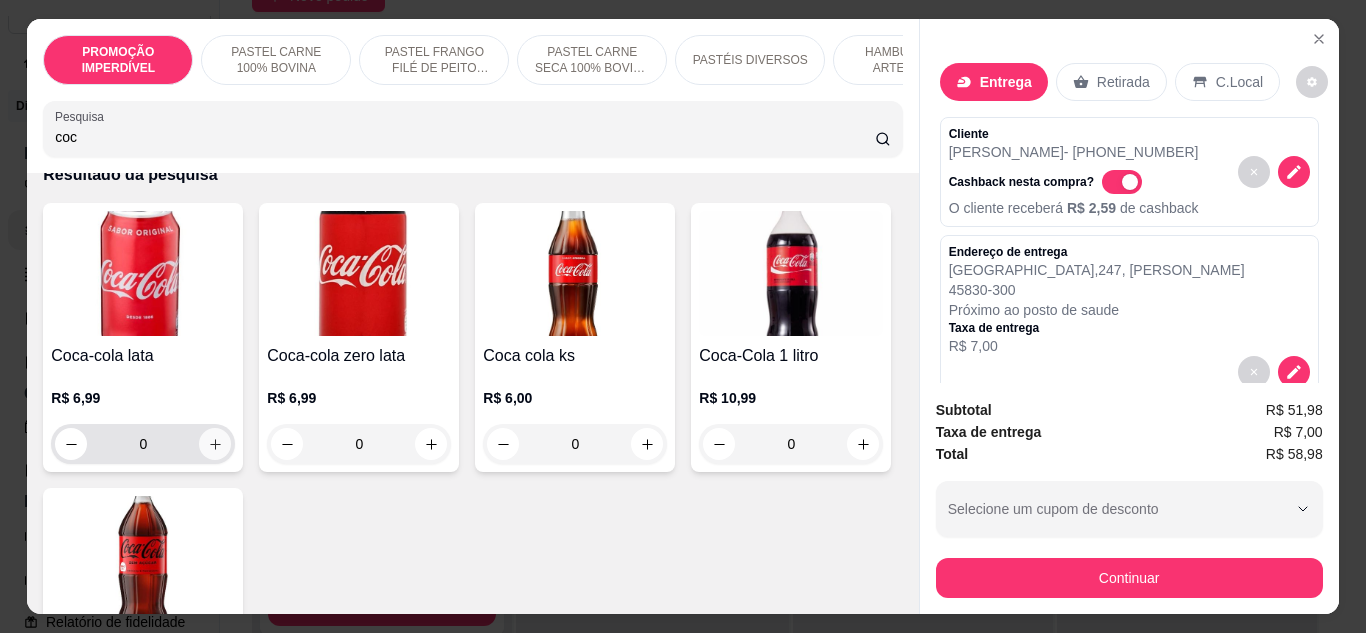 type on "coc" 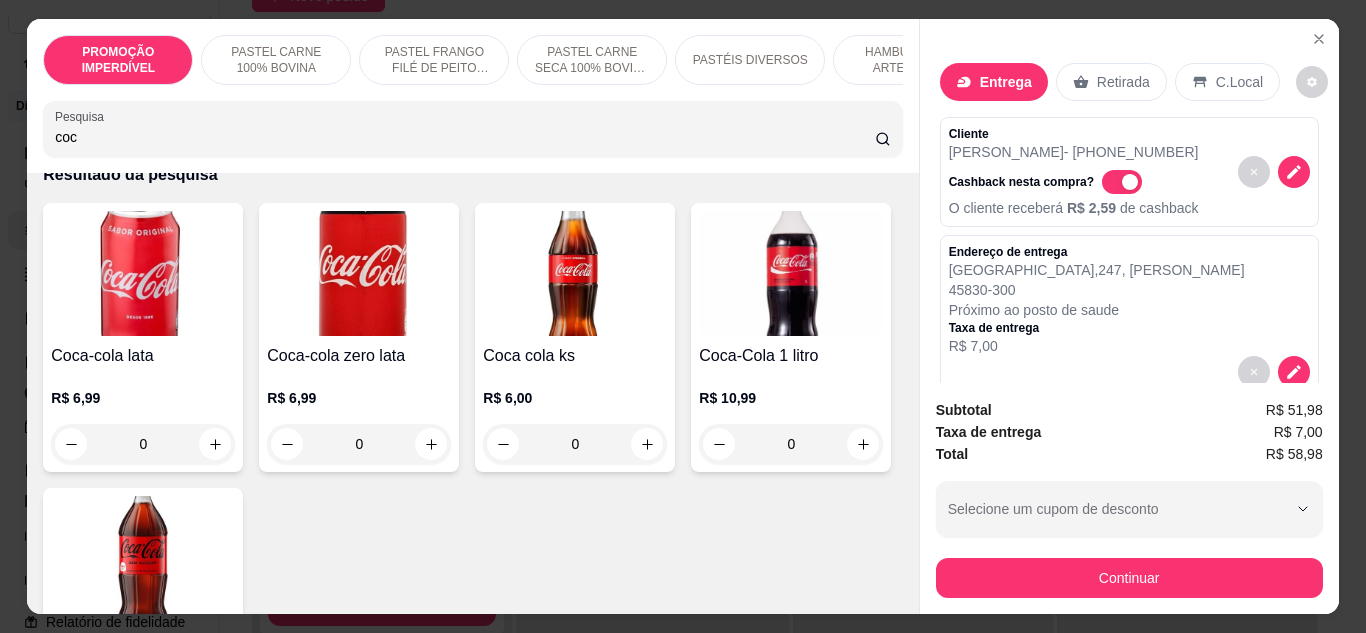 click on "Coca-cola lata   R$ 6,99 0 Coca-cola zero lata   R$ 6,99 0 Coca cola ks   R$ 6,00 0 Coca-Cola 1 litro   R$ 10,99 0 Coca cola 0 litro   R$ 10,99 0" at bounding box center [472, 480] 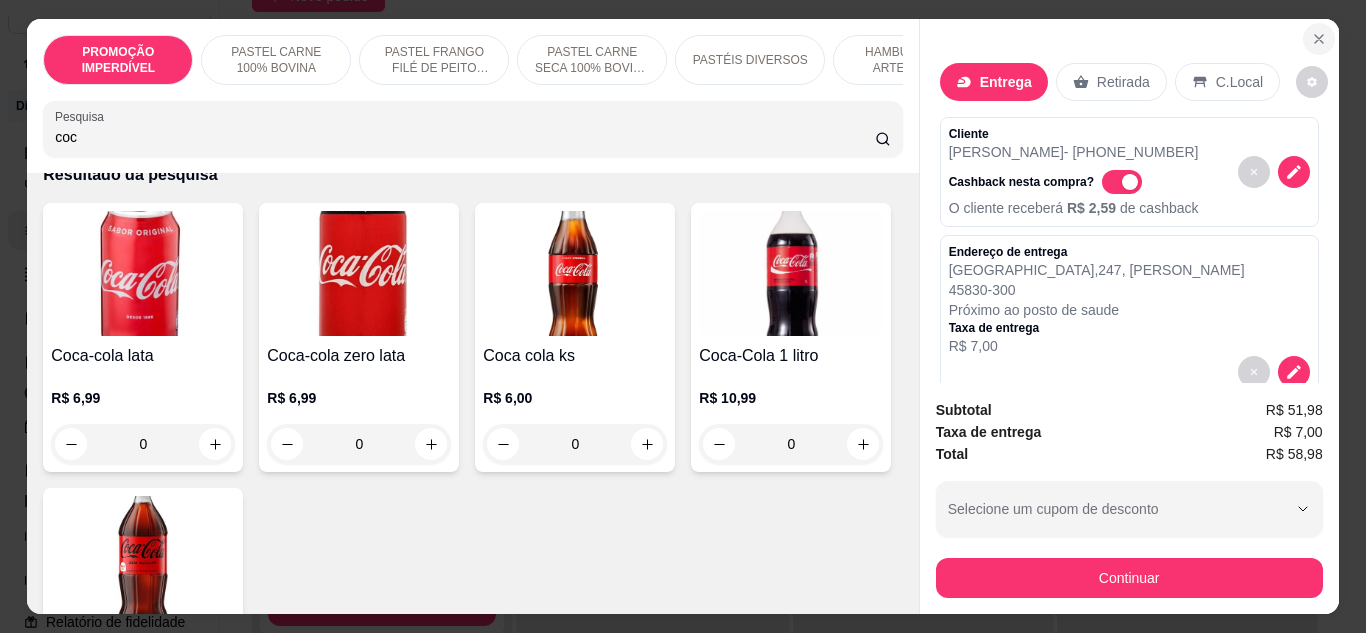 click at bounding box center (1319, 39) 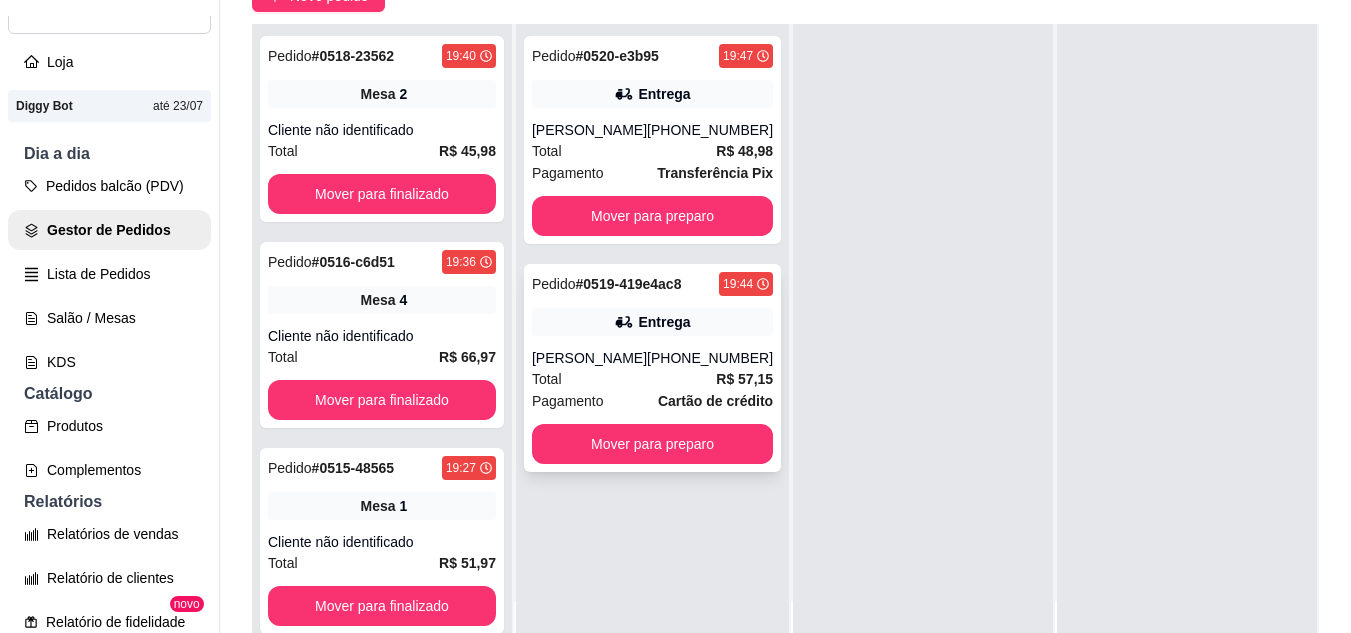 click on "[PERSON_NAME]" at bounding box center [589, 358] 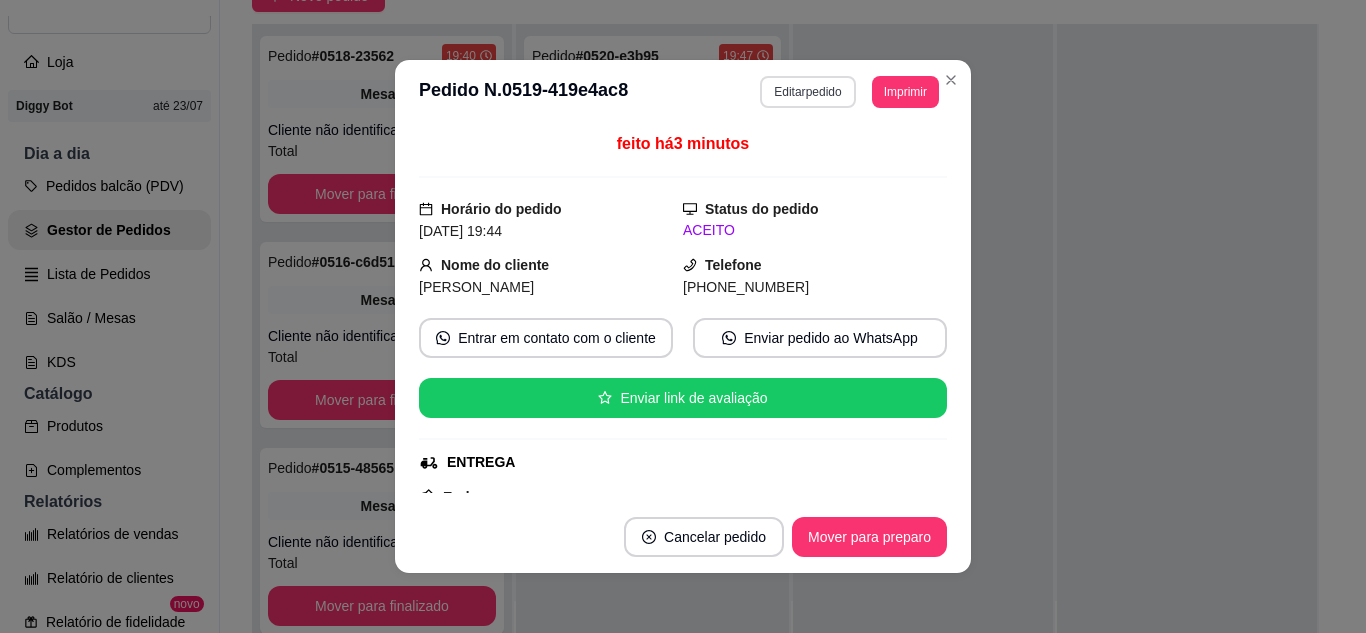 click on "Editar  pedido" at bounding box center (807, 92) 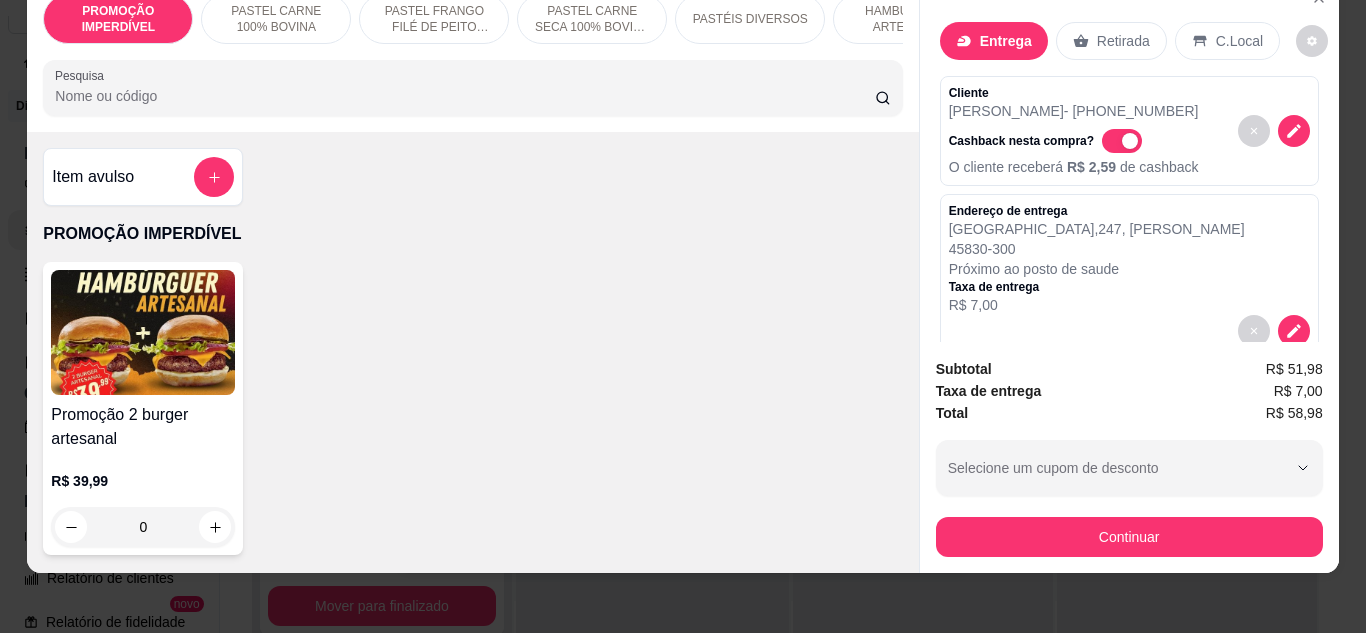 scroll, scrollTop: 53, scrollLeft: 0, axis: vertical 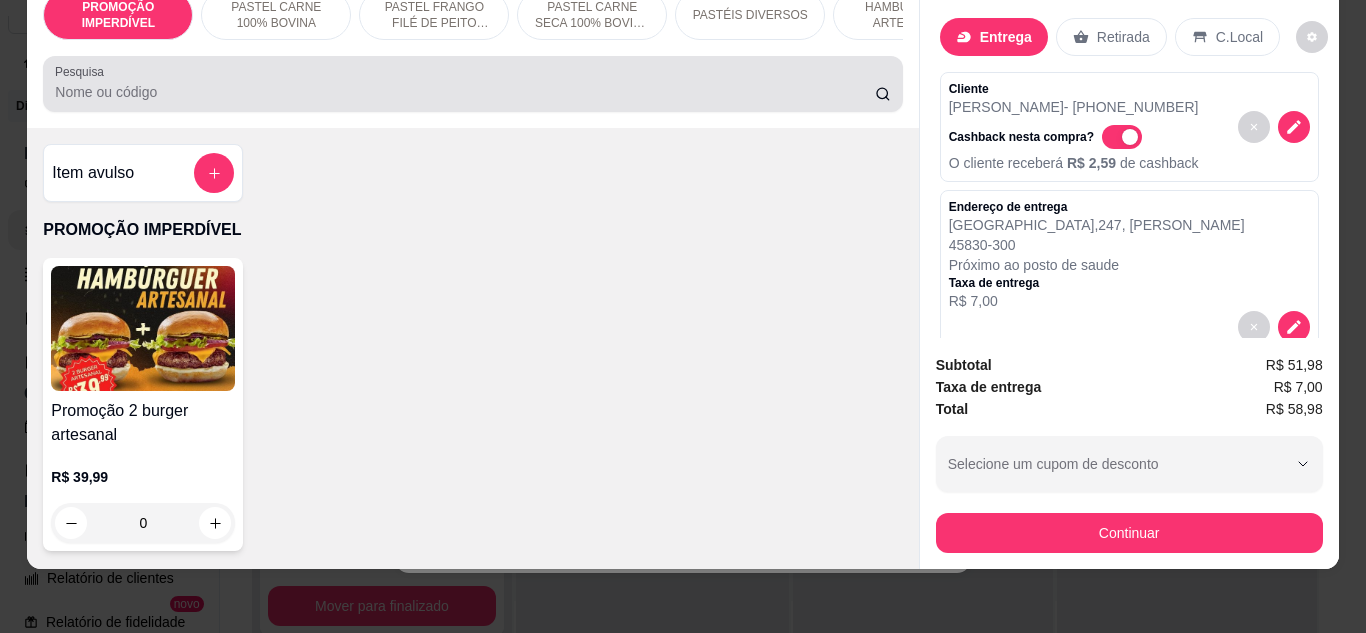 click at bounding box center (472, 84) 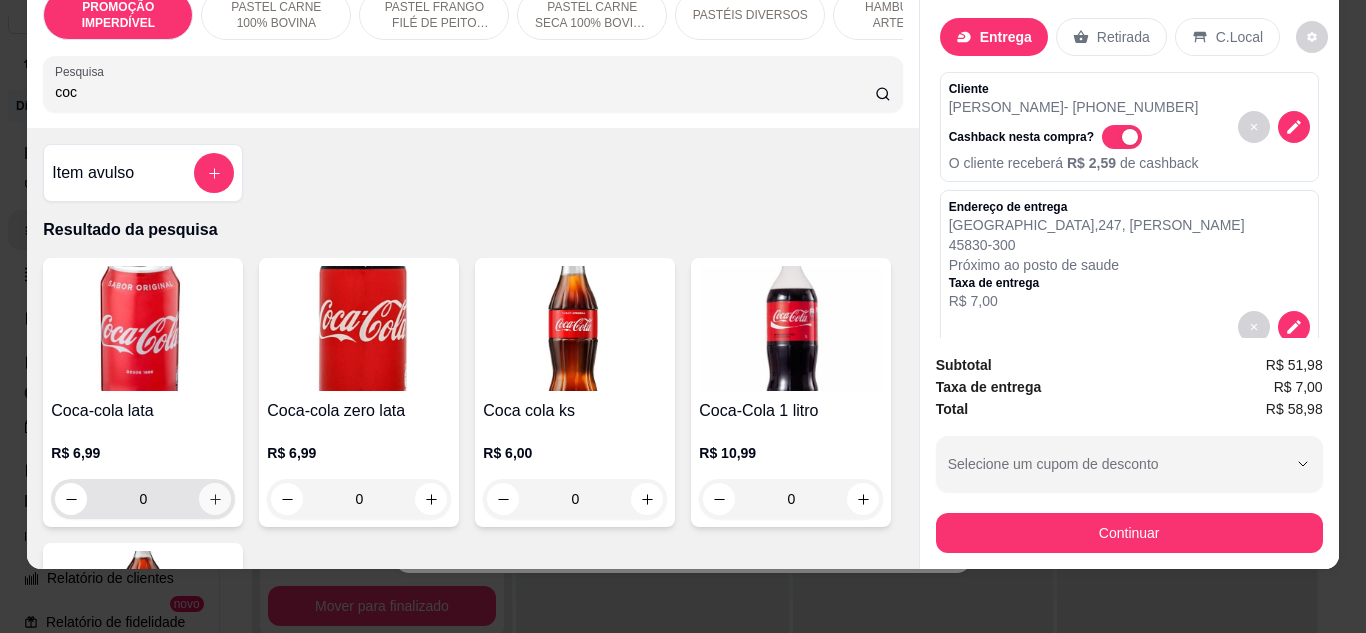 type on "coc" 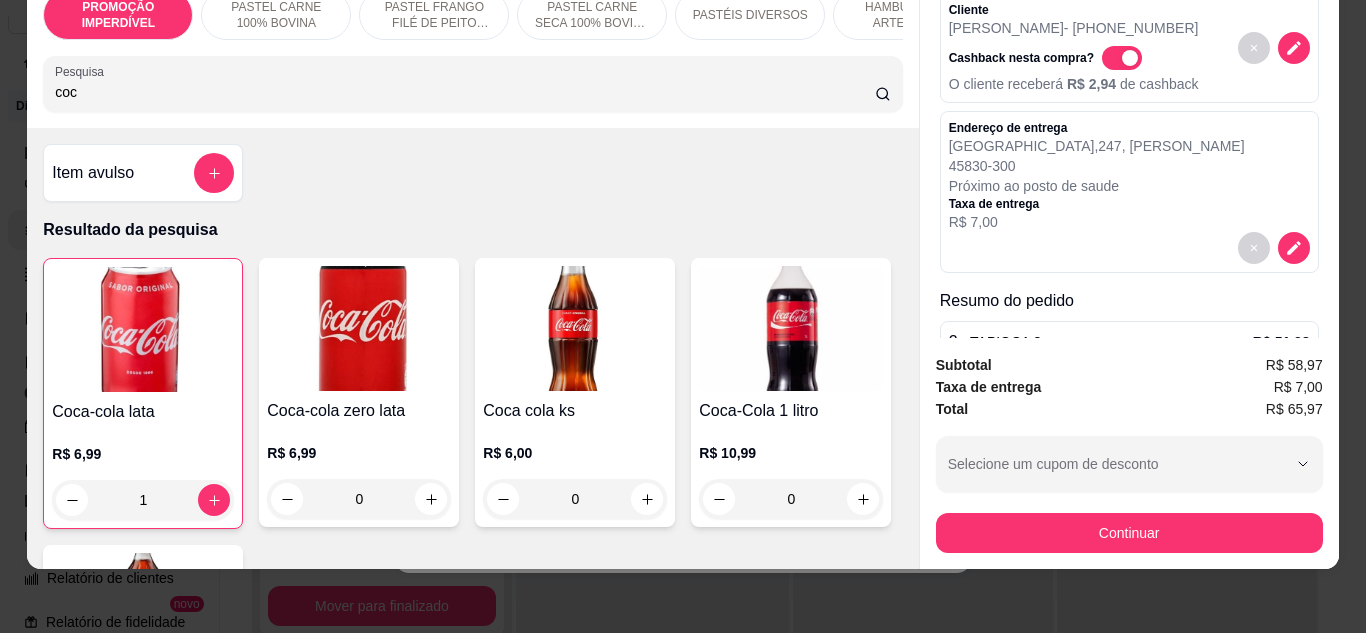 scroll, scrollTop: 322, scrollLeft: 0, axis: vertical 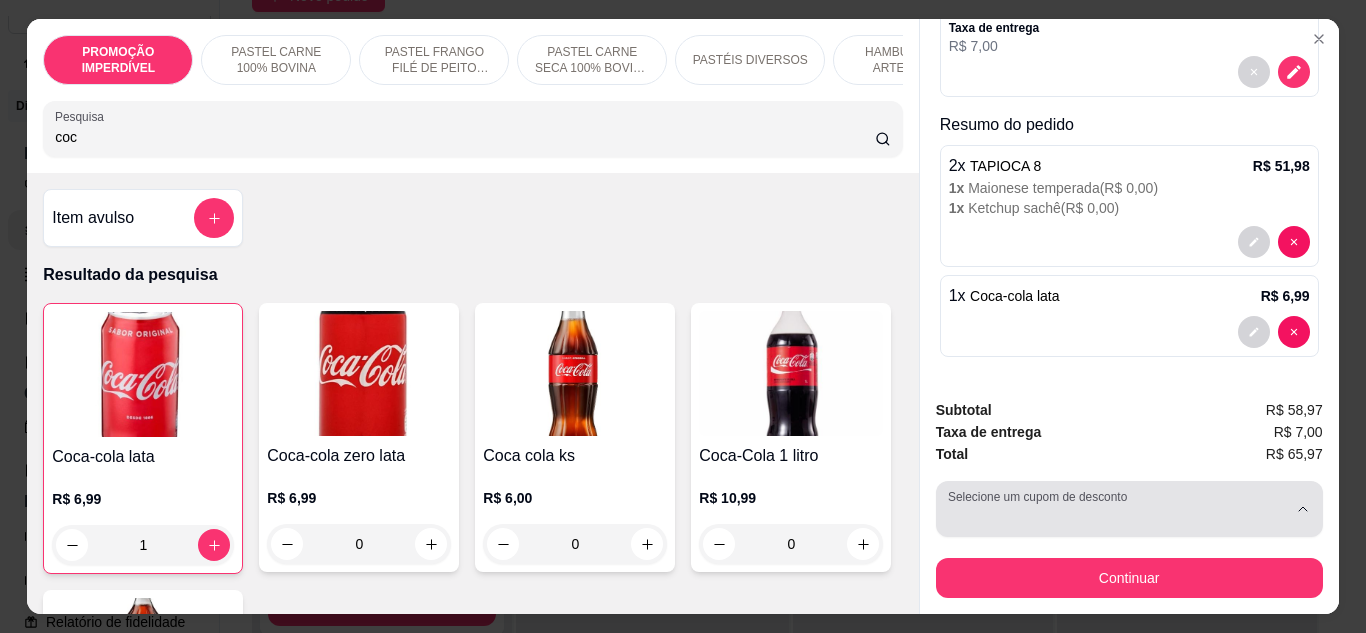 click on "Selecione um cupom de desconto" at bounding box center (1129, 509) 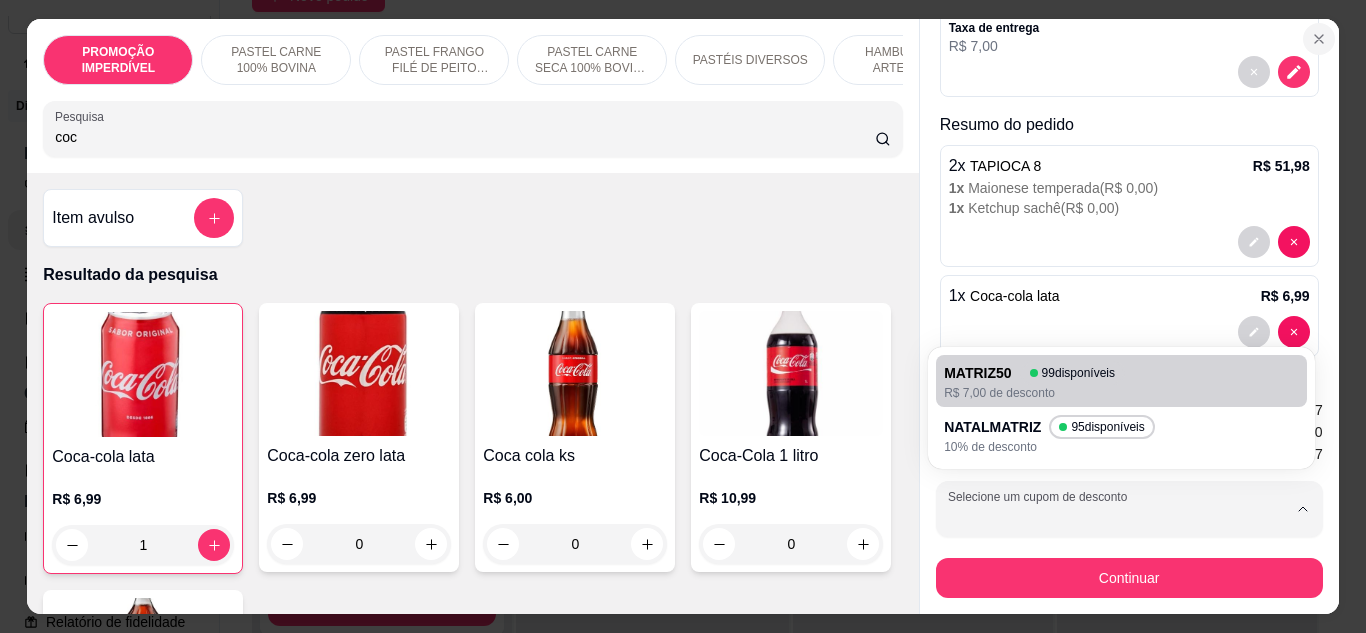 click at bounding box center [1319, 39] 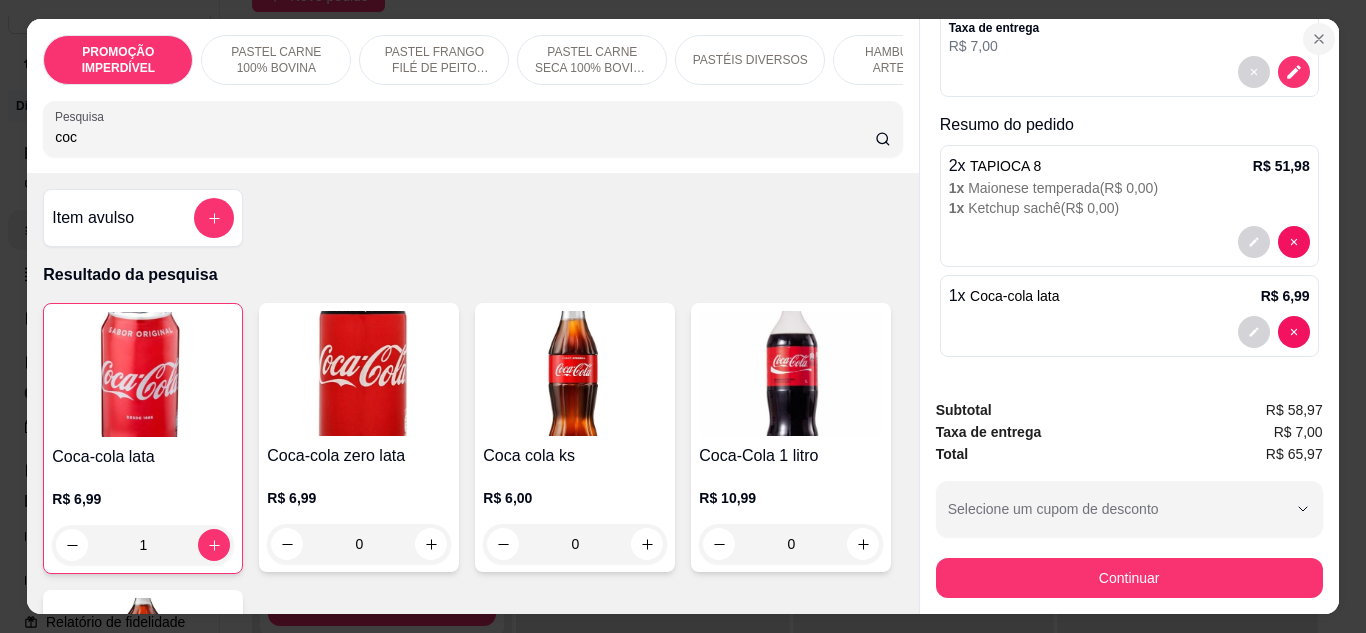 click at bounding box center (1319, 39) 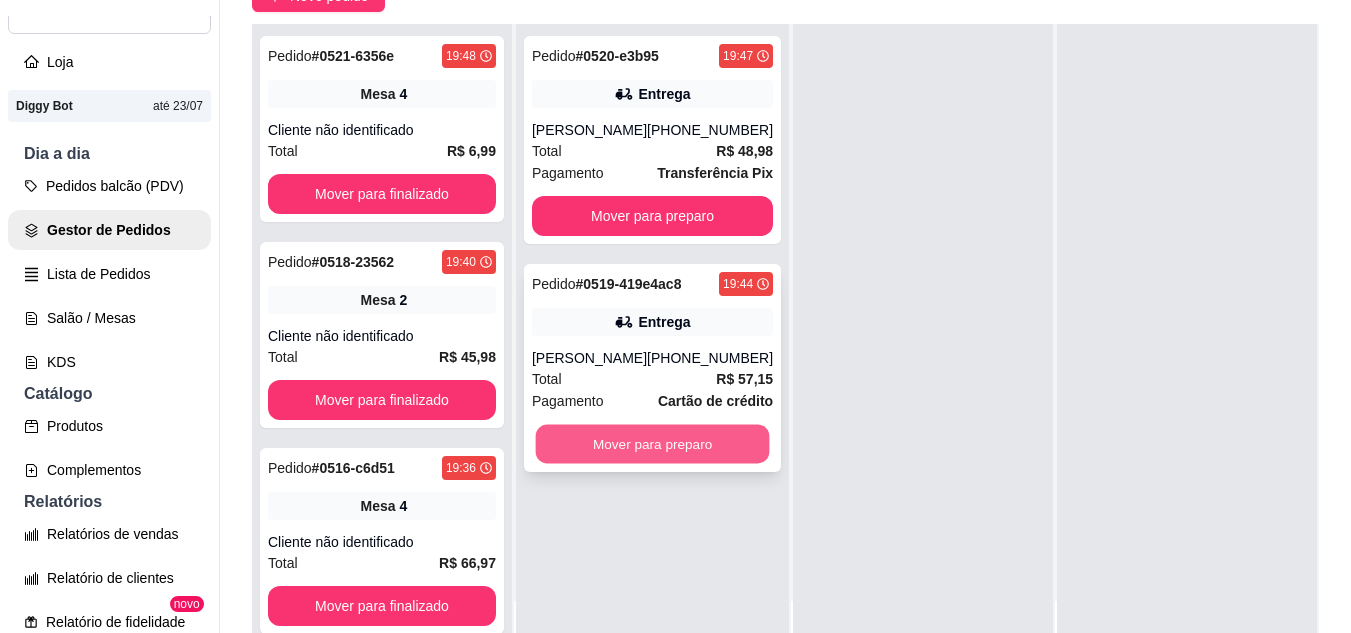 click on "Mover para preparo" at bounding box center (653, 444) 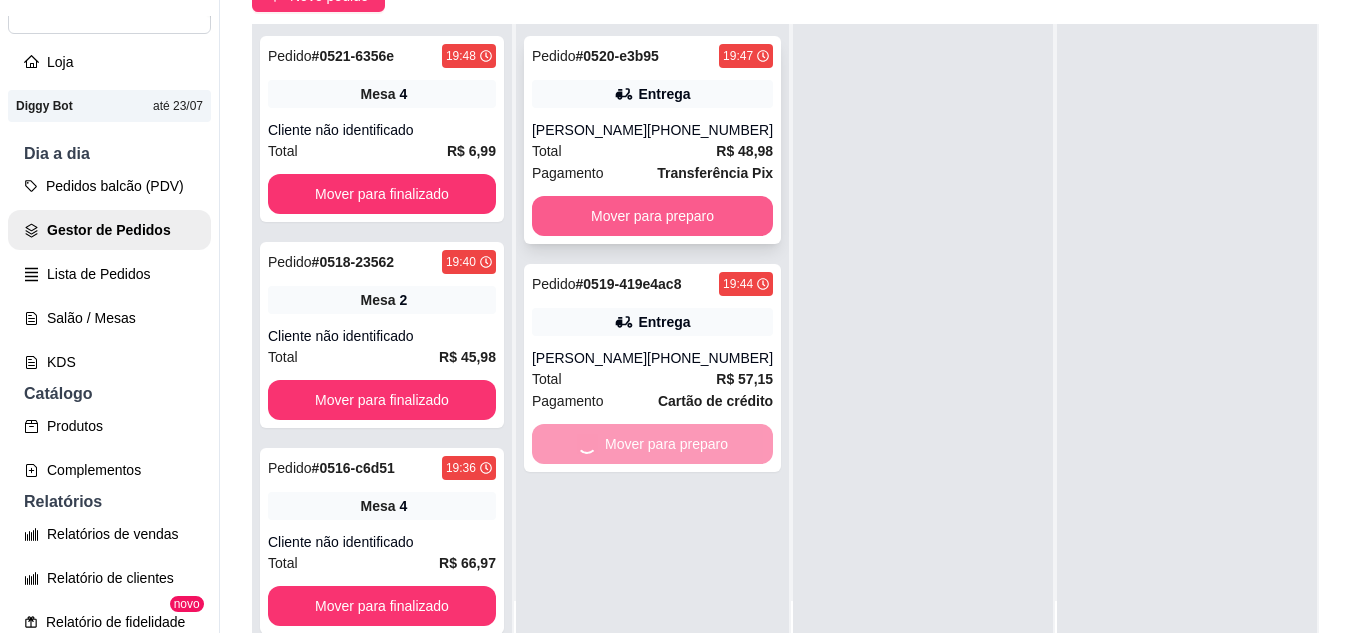 click on "Mover para preparo" at bounding box center (652, 216) 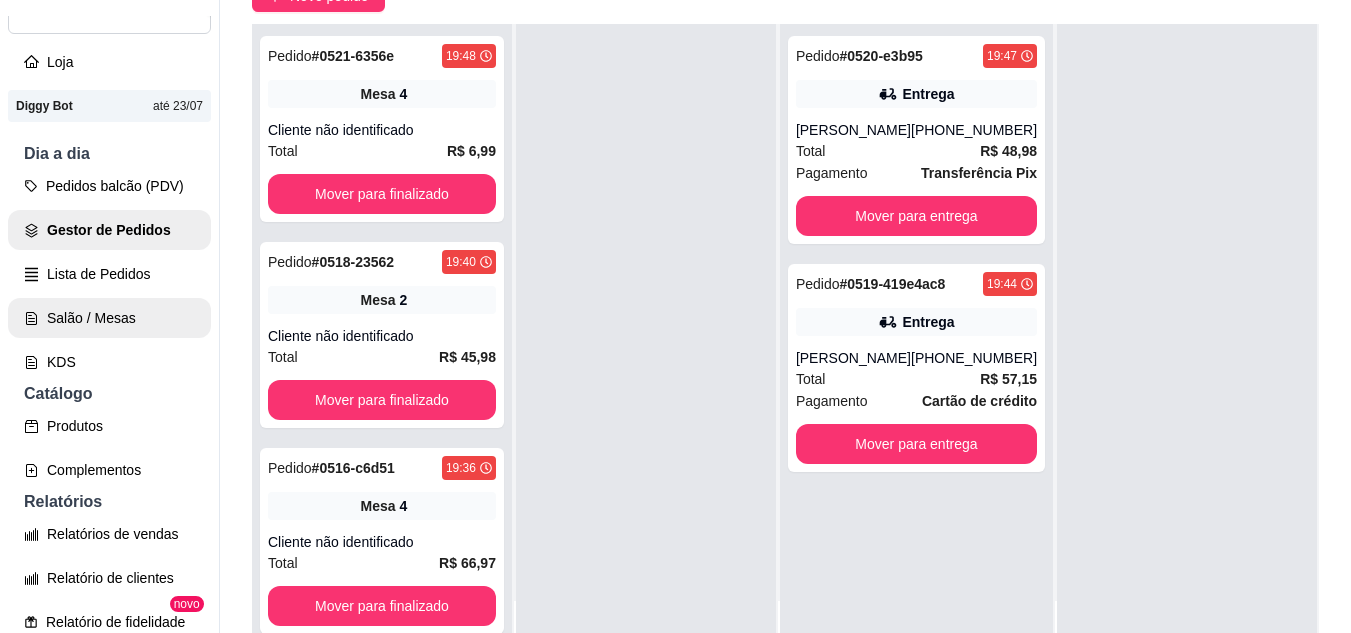 click on "Salão / Mesas" at bounding box center (109, 318) 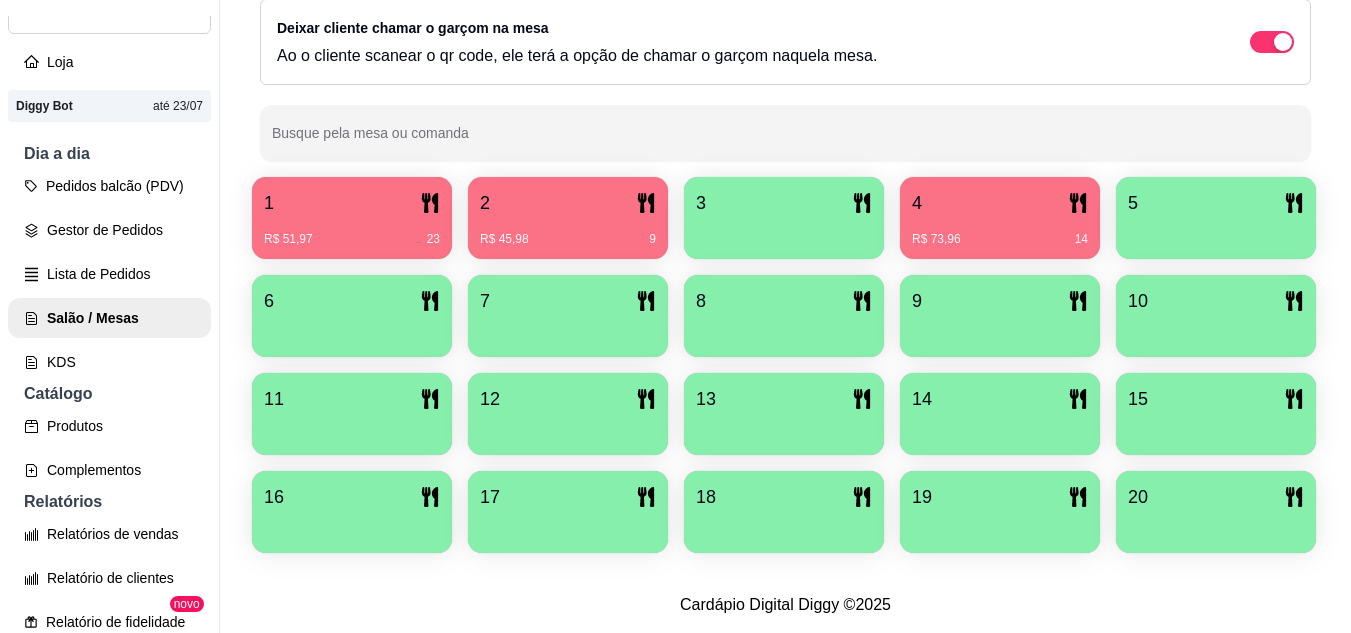 scroll, scrollTop: 425, scrollLeft: 0, axis: vertical 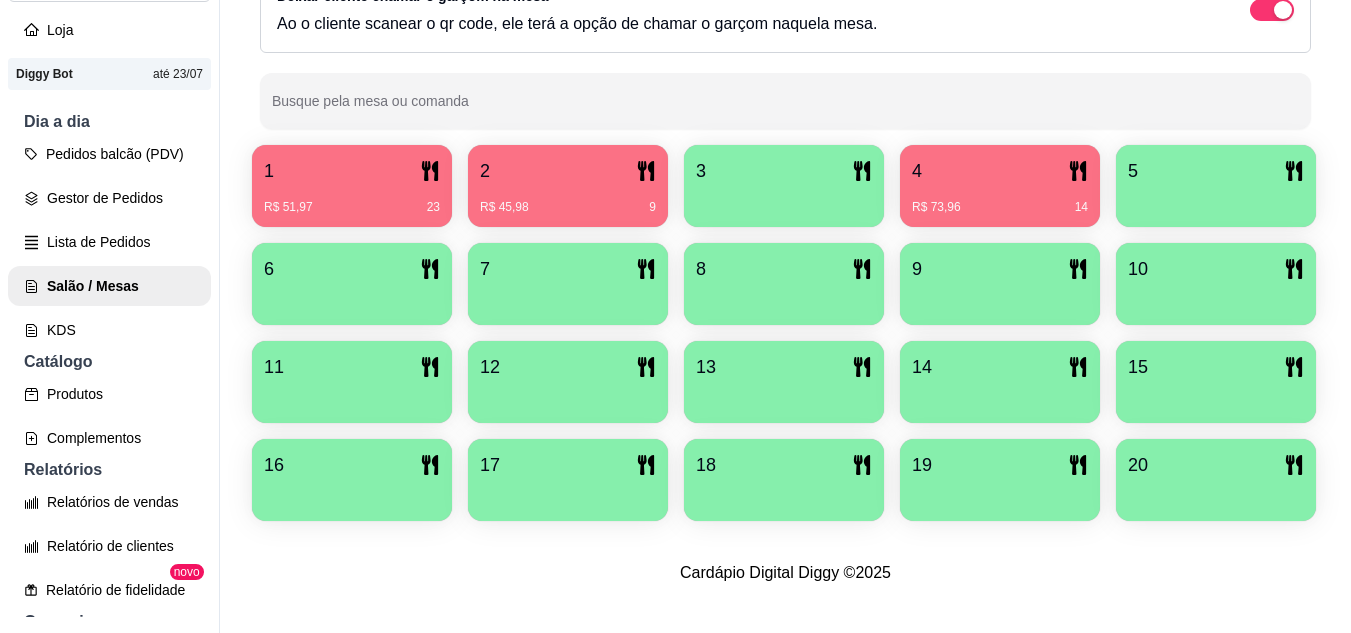 click at bounding box center (1216, 494) 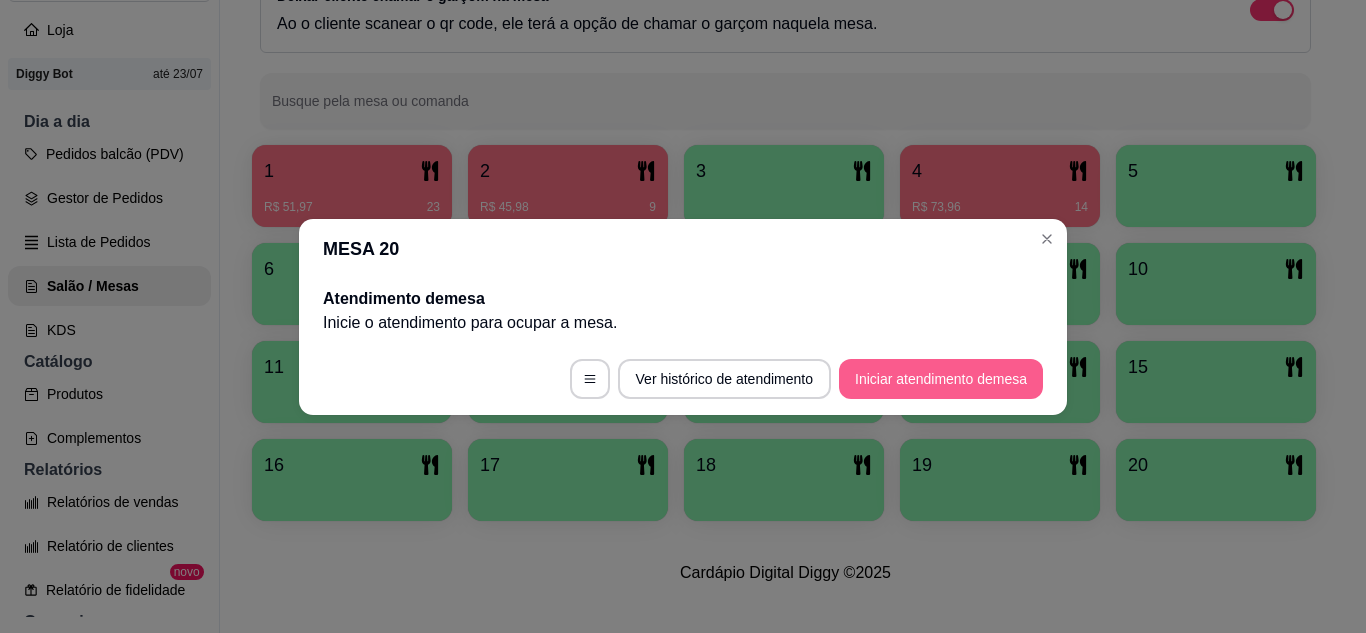 click on "Iniciar atendimento de  mesa" at bounding box center [941, 379] 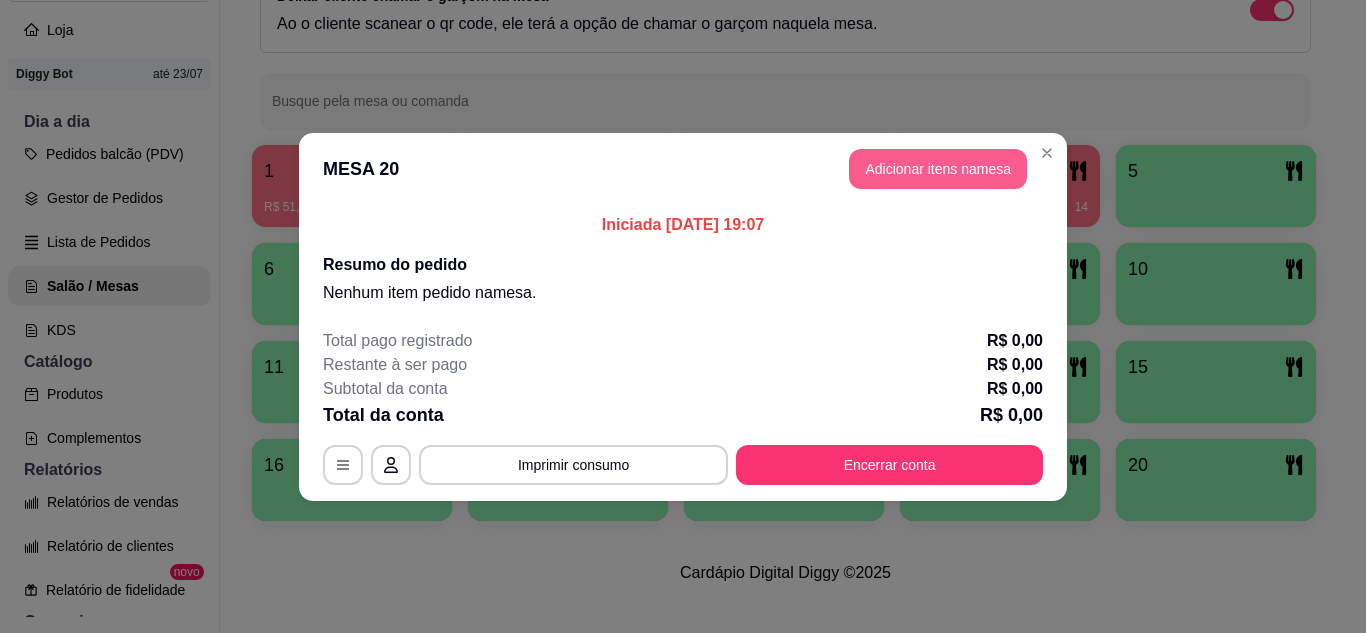 click on "Adicionar itens na  mesa" at bounding box center [938, 169] 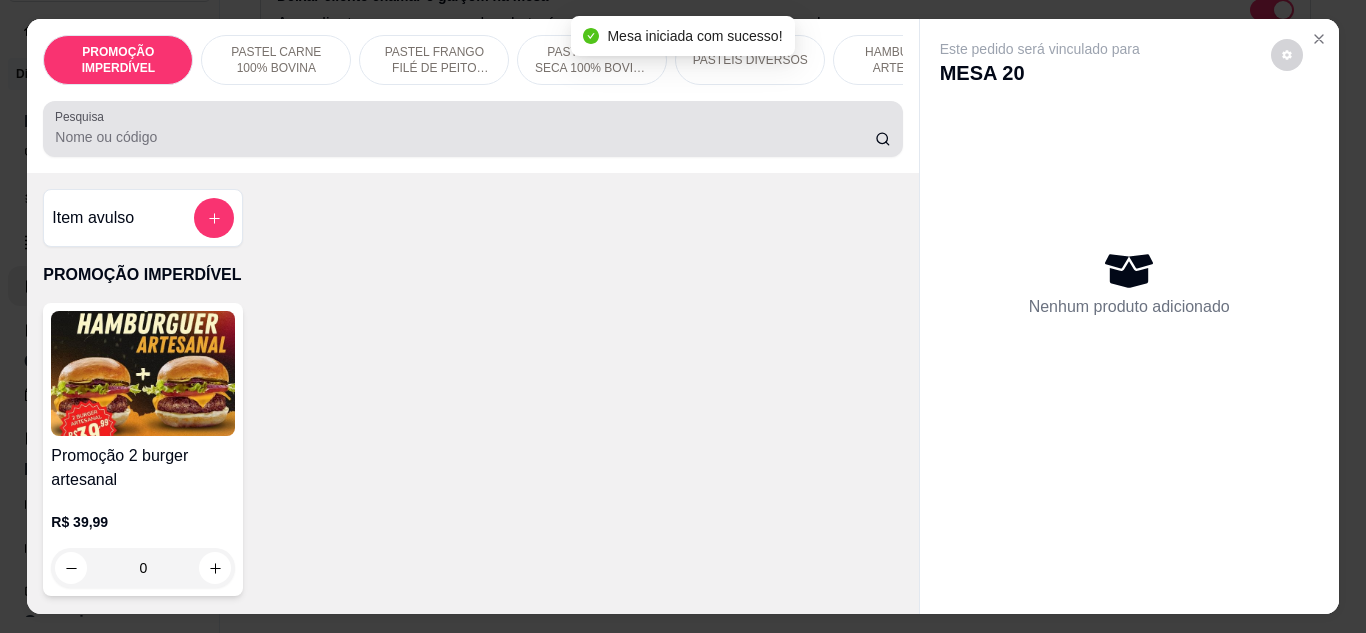 click on "PROMOÇÃO  IMPERDÍVEL  PASTEL CARNE 100% BOVINA  PASTEL FRANGO FILÉ DE PEITO DESFIADO  PASTEL CARNE SECA 100% BOVINA DESFIADA  PASTÉIS DIVERSOS  HAMBÚRGUER  ARTESANAL  TAPIOCA CHURROS FRITO NA HORA BEBIDAS GELADAS Pesquisa" at bounding box center [472, 96] 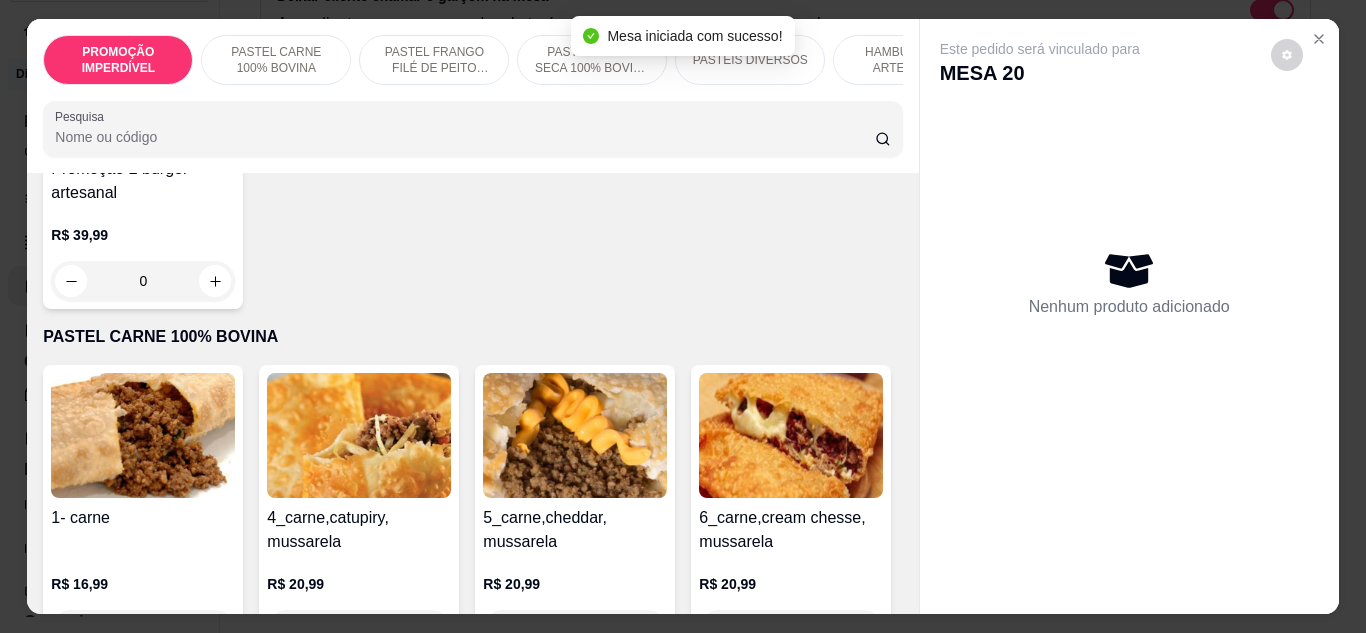 scroll, scrollTop: 400, scrollLeft: 0, axis: vertical 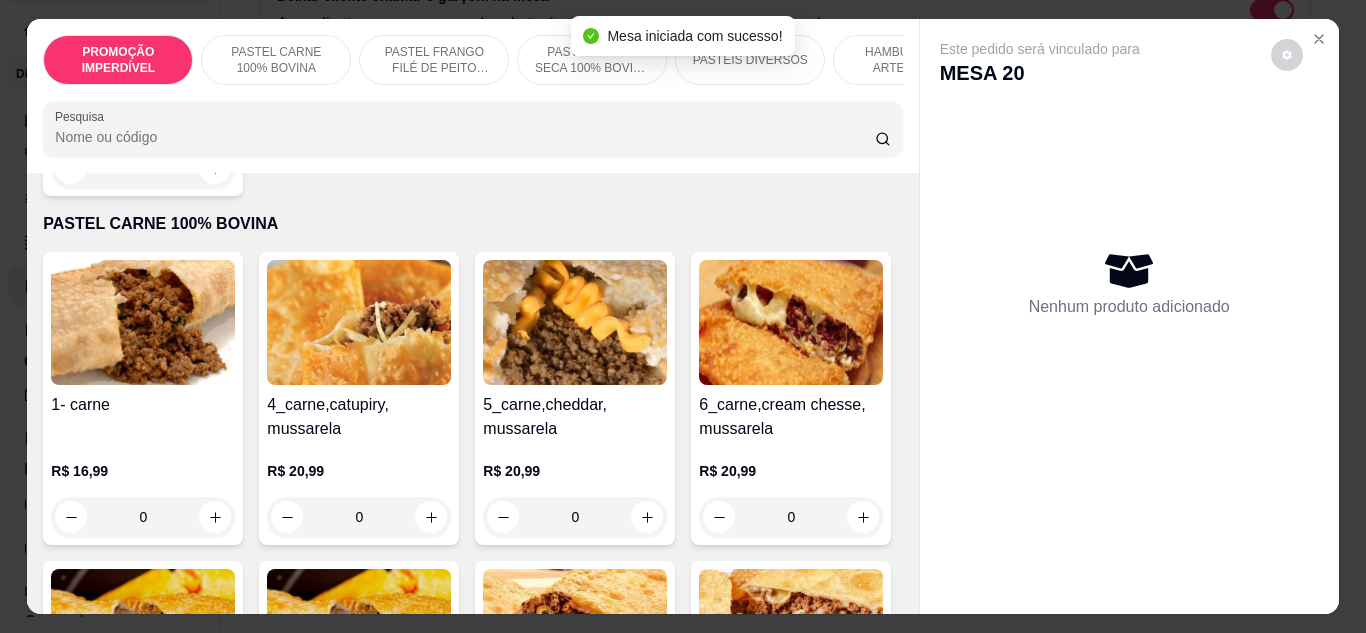 click on "0" at bounding box center (143, 517) 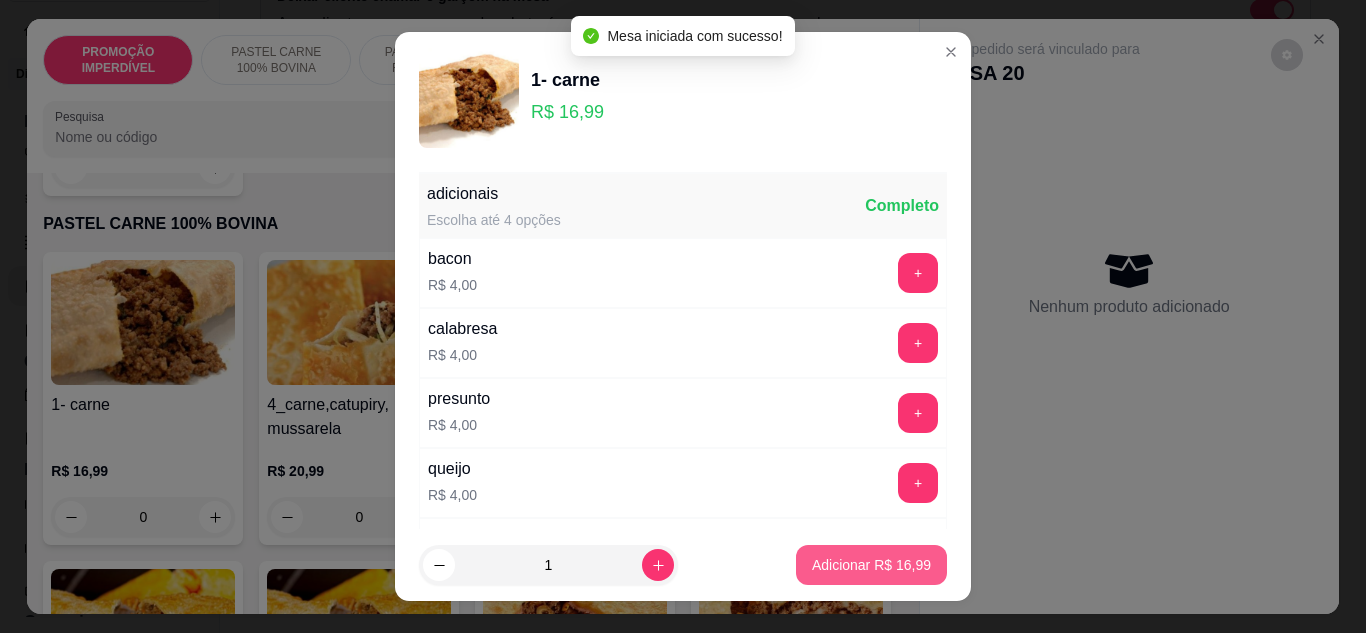 click on "Adicionar   R$ 16,99" at bounding box center (871, 565) 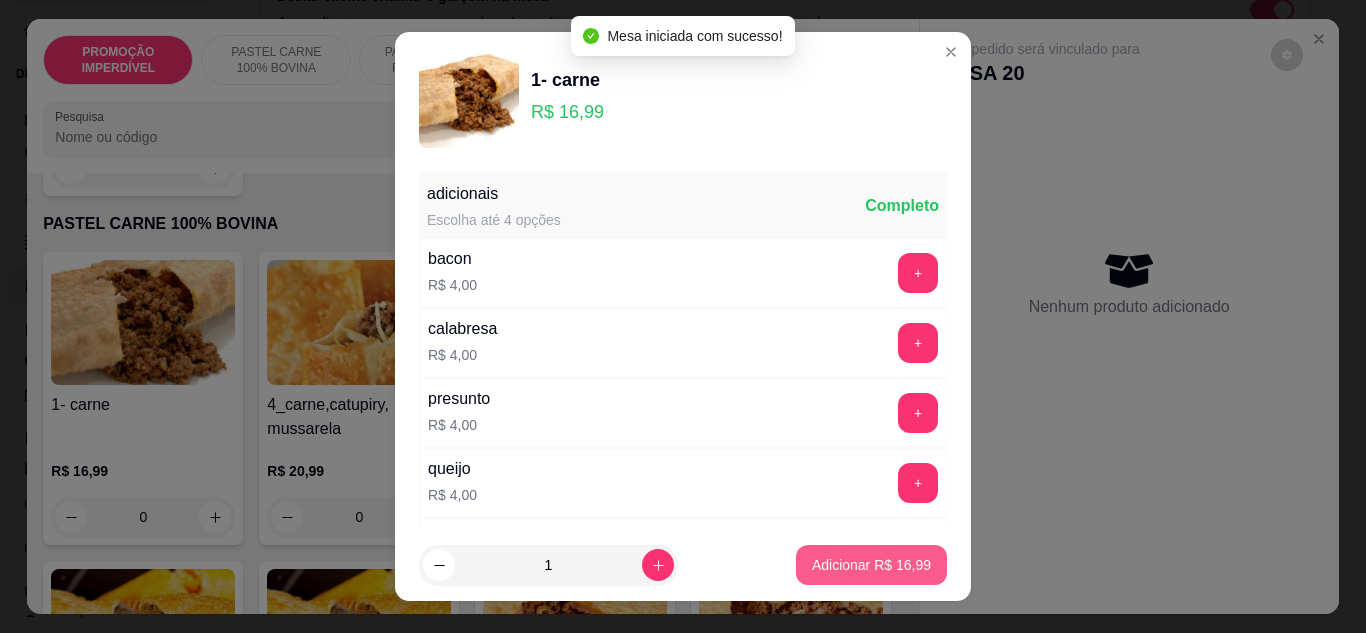 type on "1" 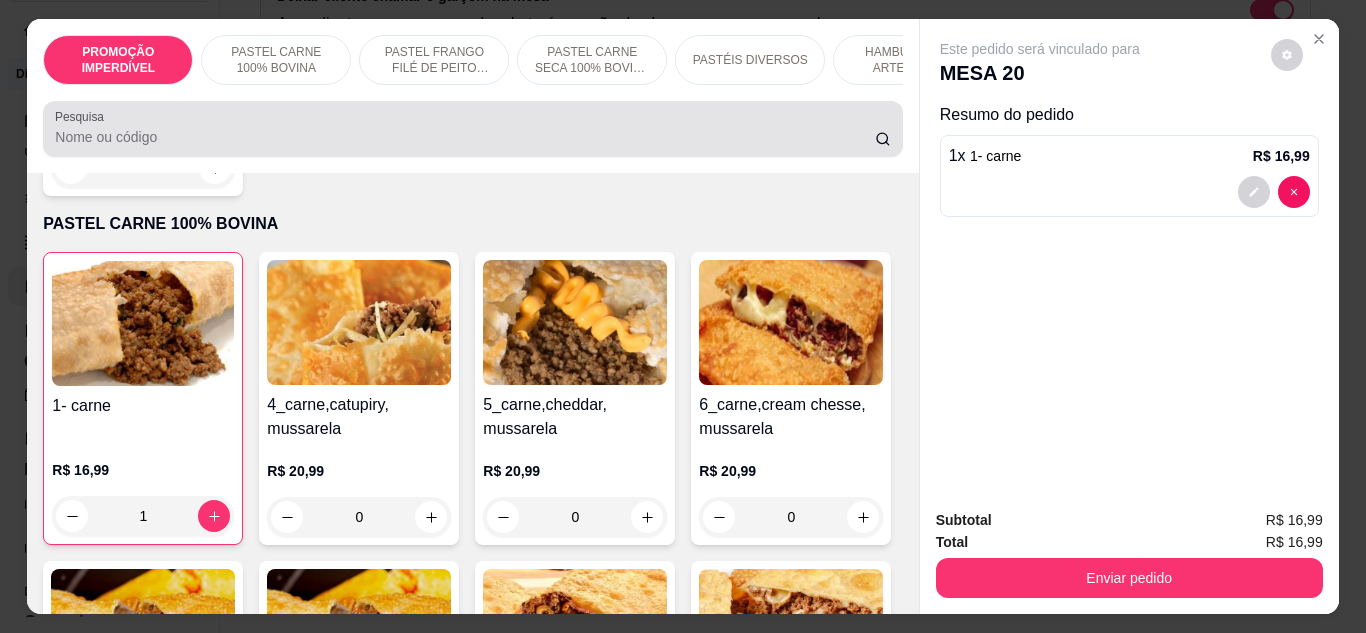 click at bounding box center [472, 129] 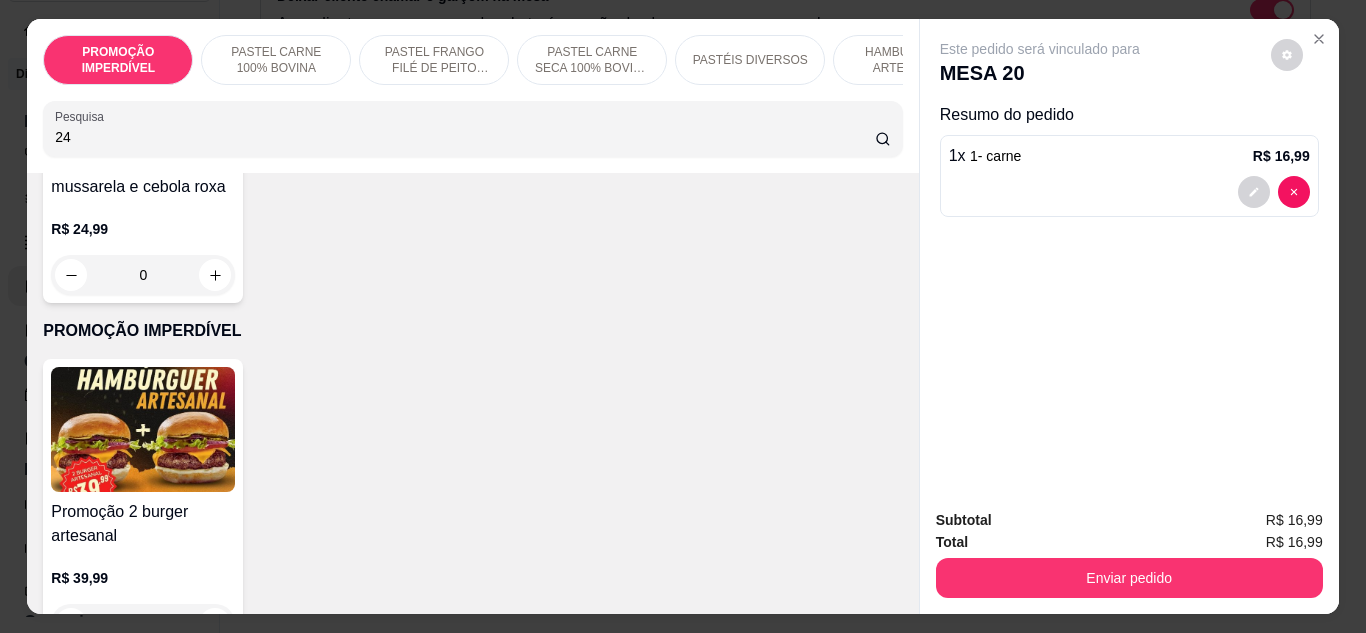 scroll, scrollTop: 149, scrollLeft: 0, axis: vertical 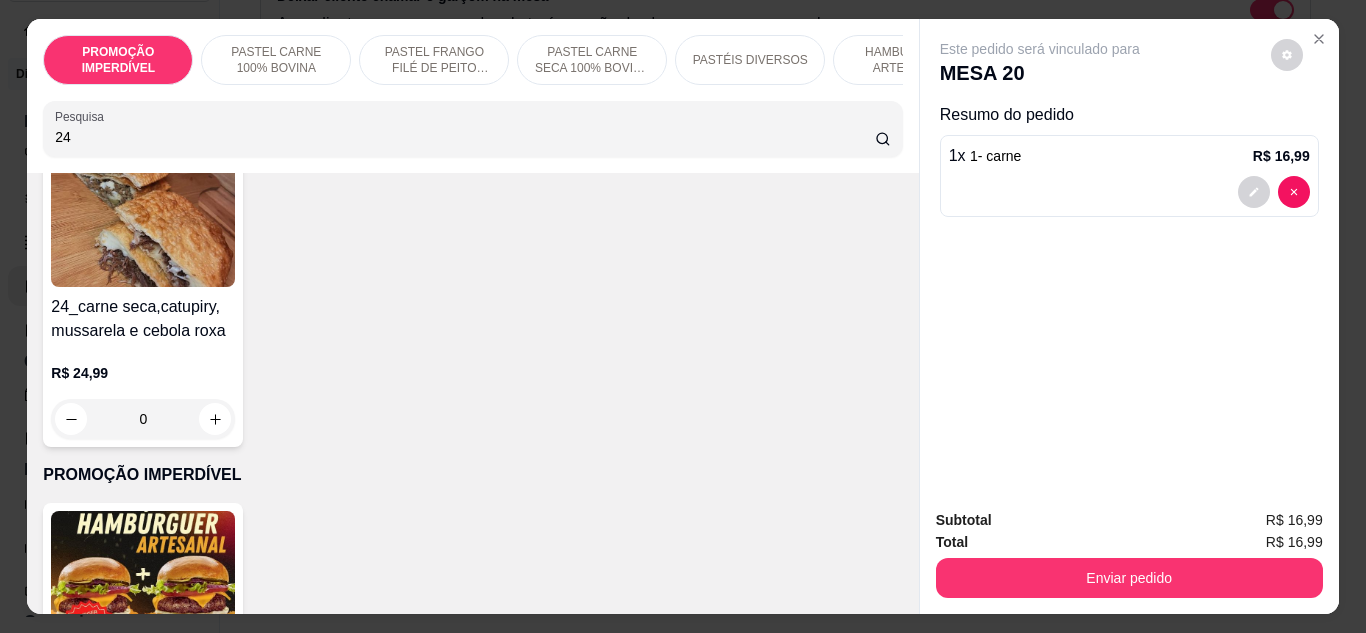 type on "24" 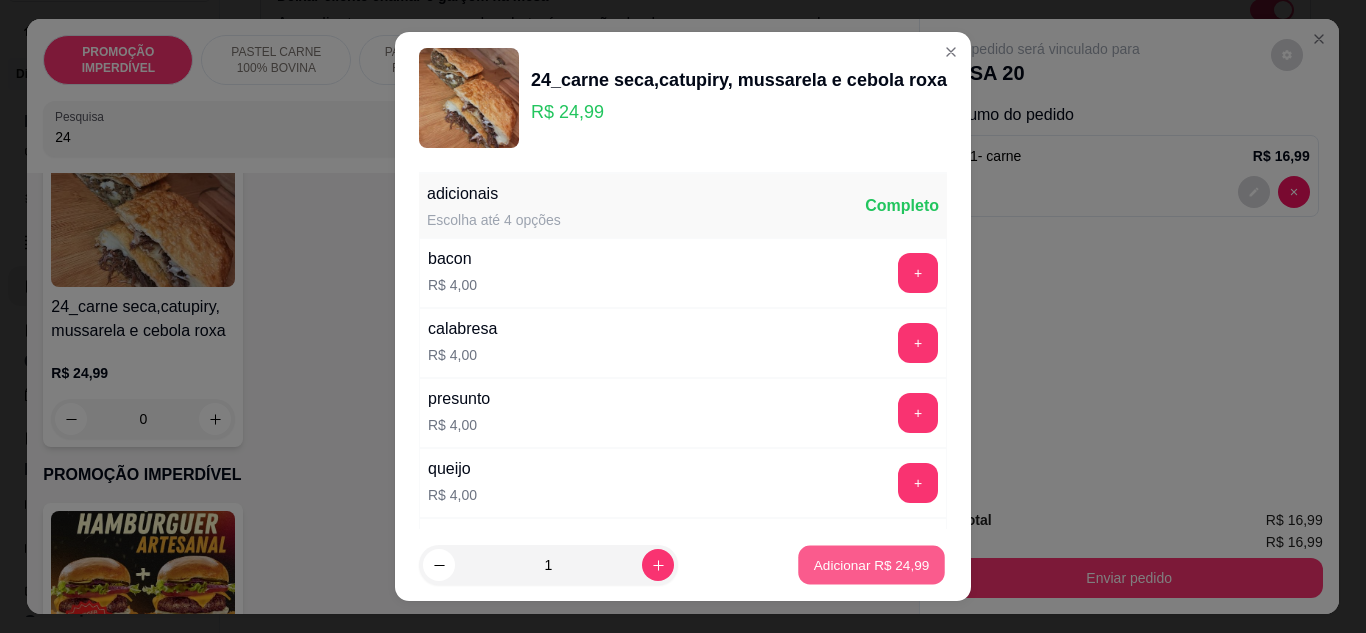 click on "Adicionar   R$ 24,99" at bounding box center (871, 565) 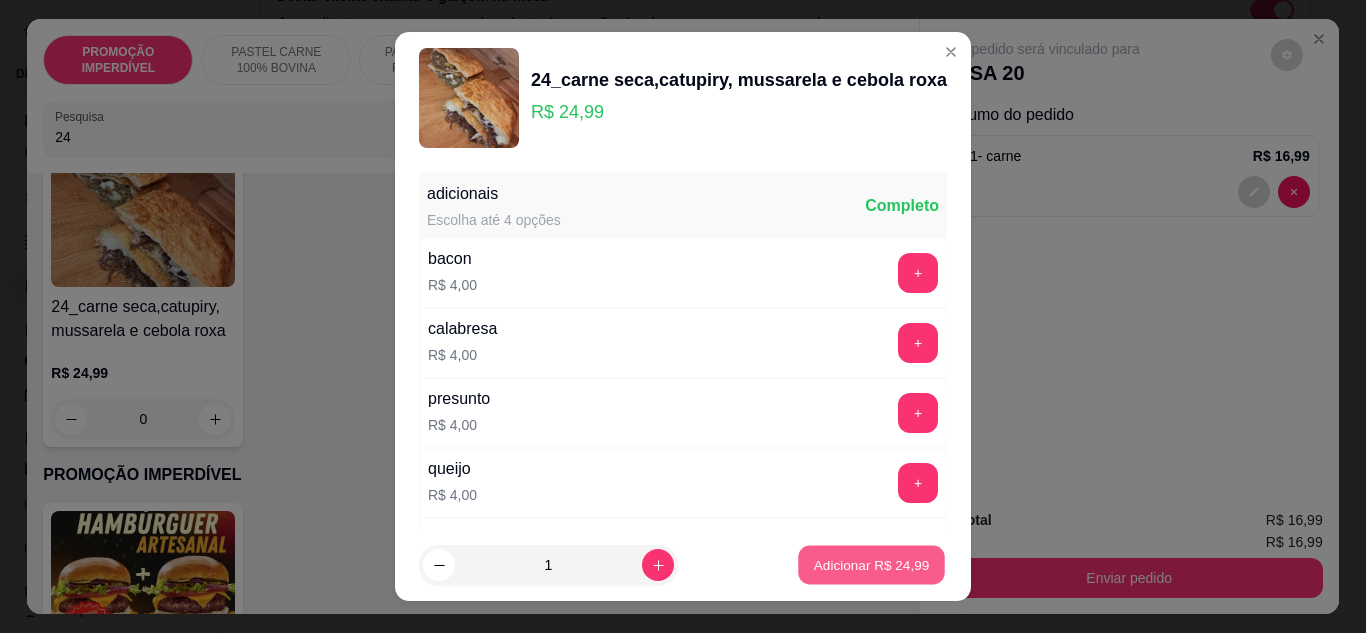 type on "1" 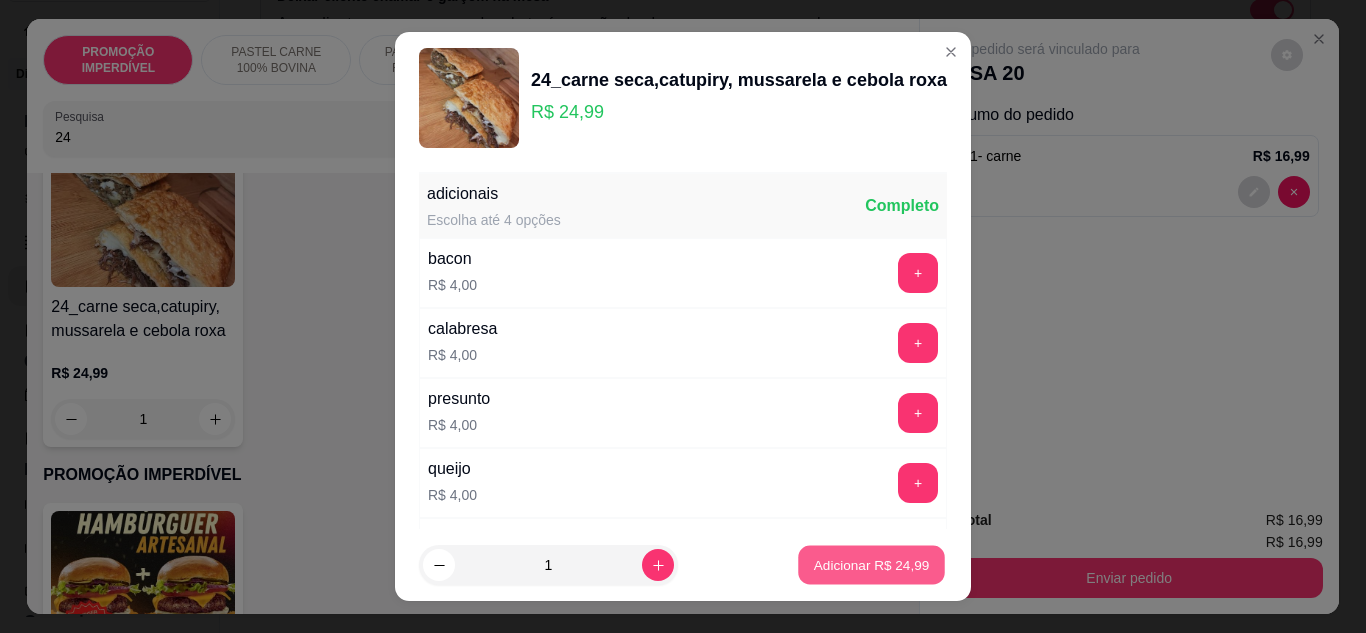 scroll, scrollTop: 150, scrollLeft: 0, axis: vertical 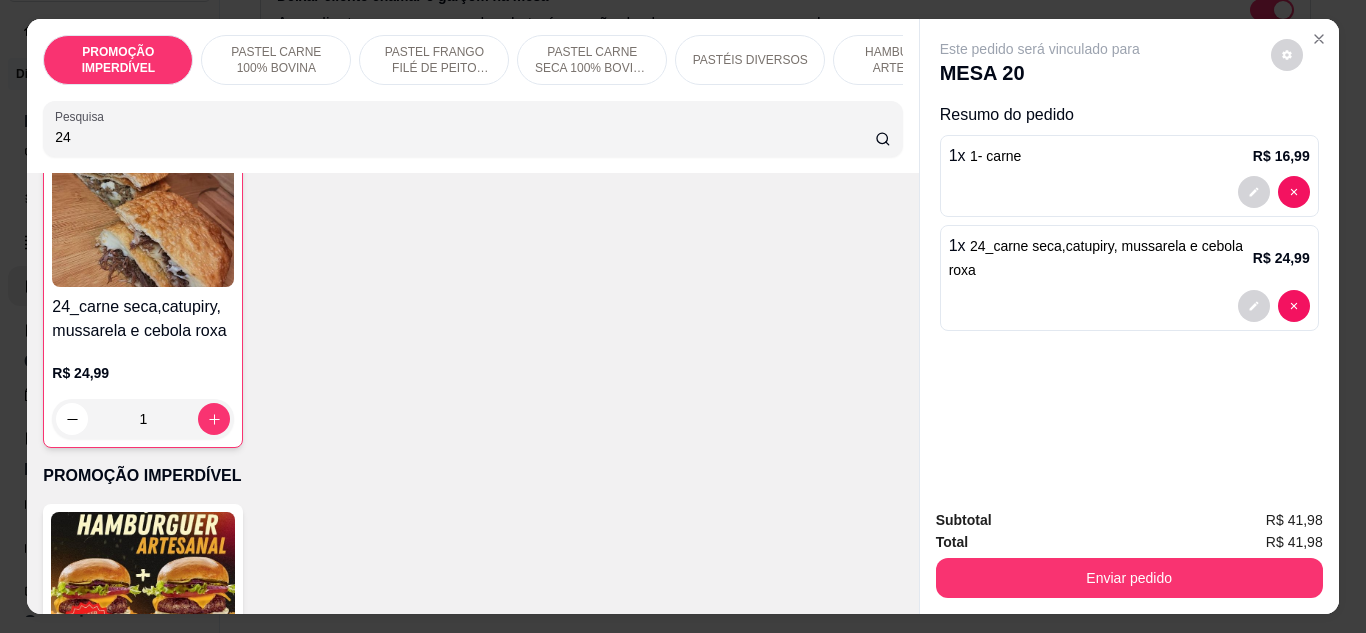 click on "24" at bounding box center (465, 137) 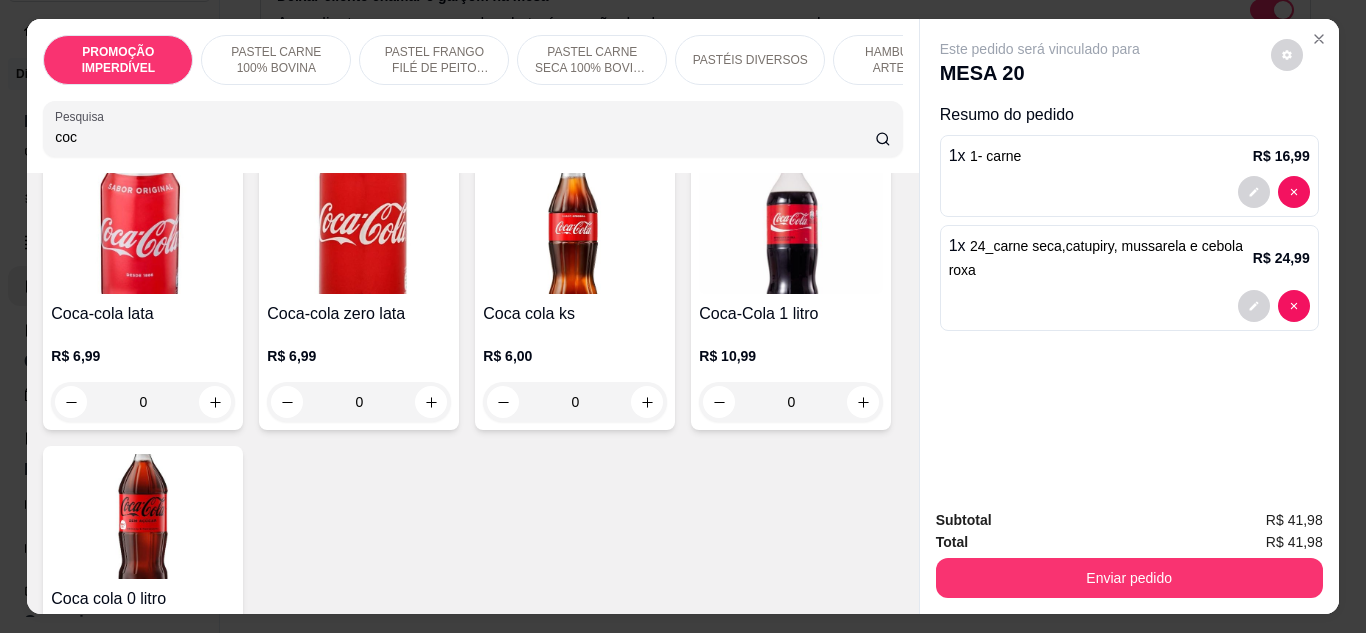 scroll, scrollTop: 140, scrollLeft: 0, axis: vertical 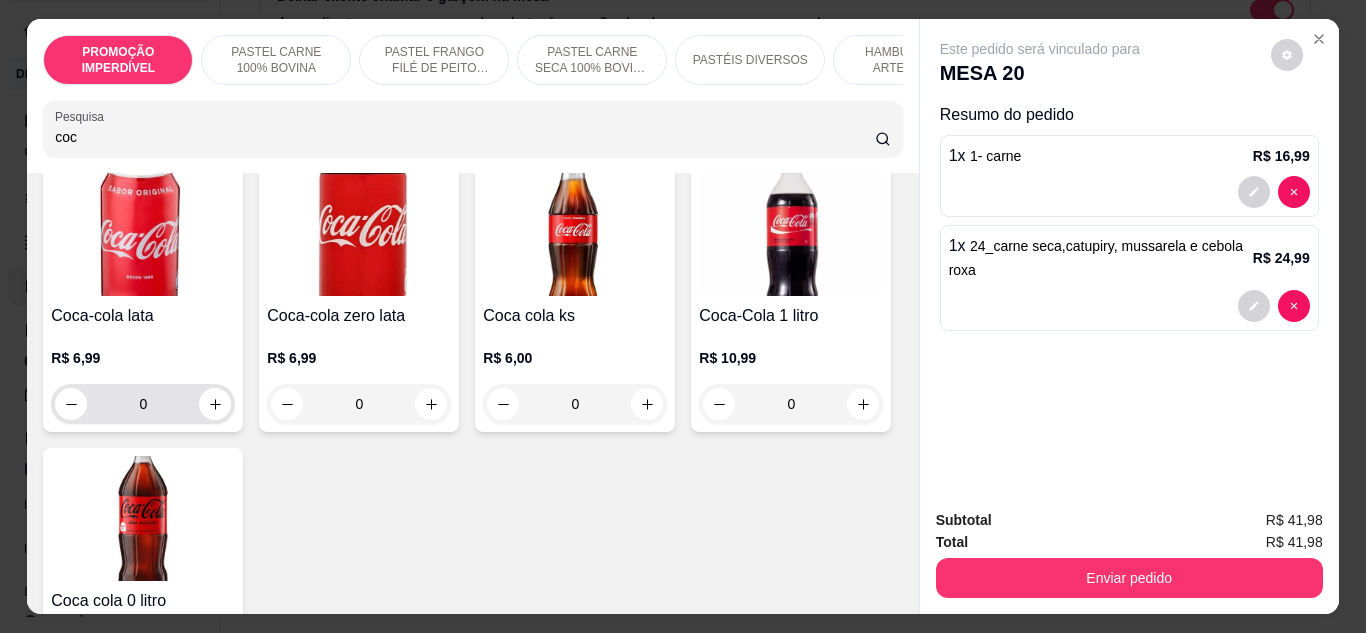 type on "coc" 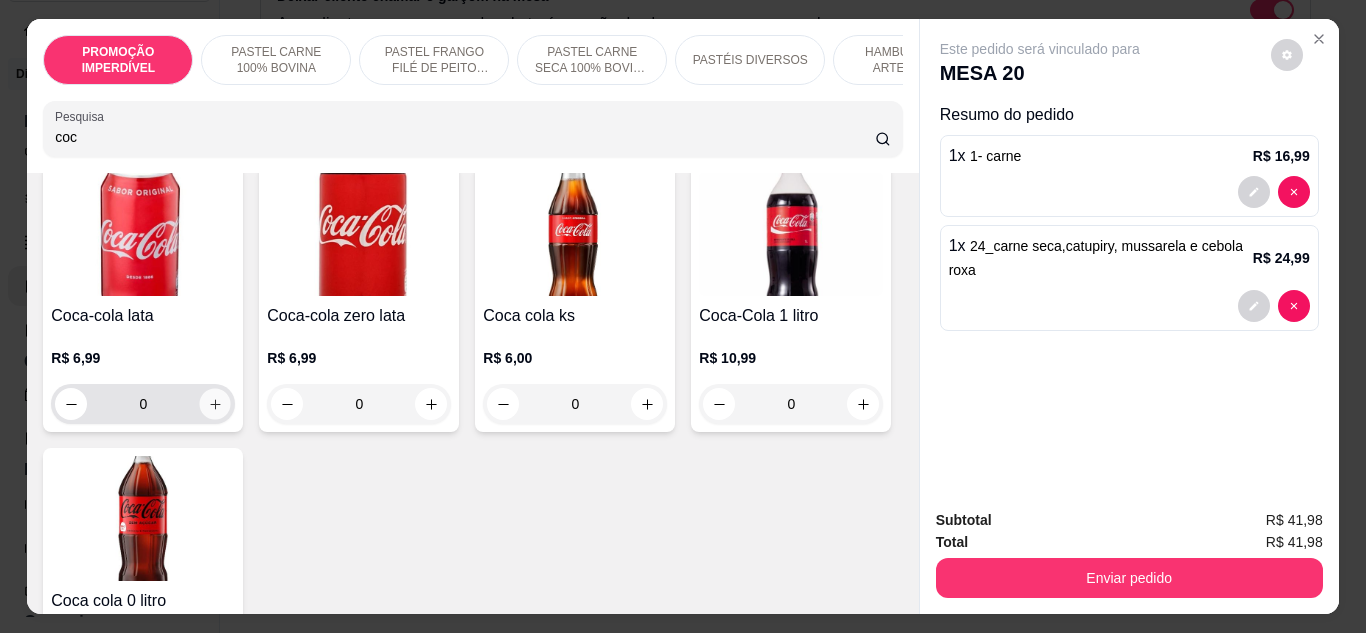 click at bounding box center (215, 403) 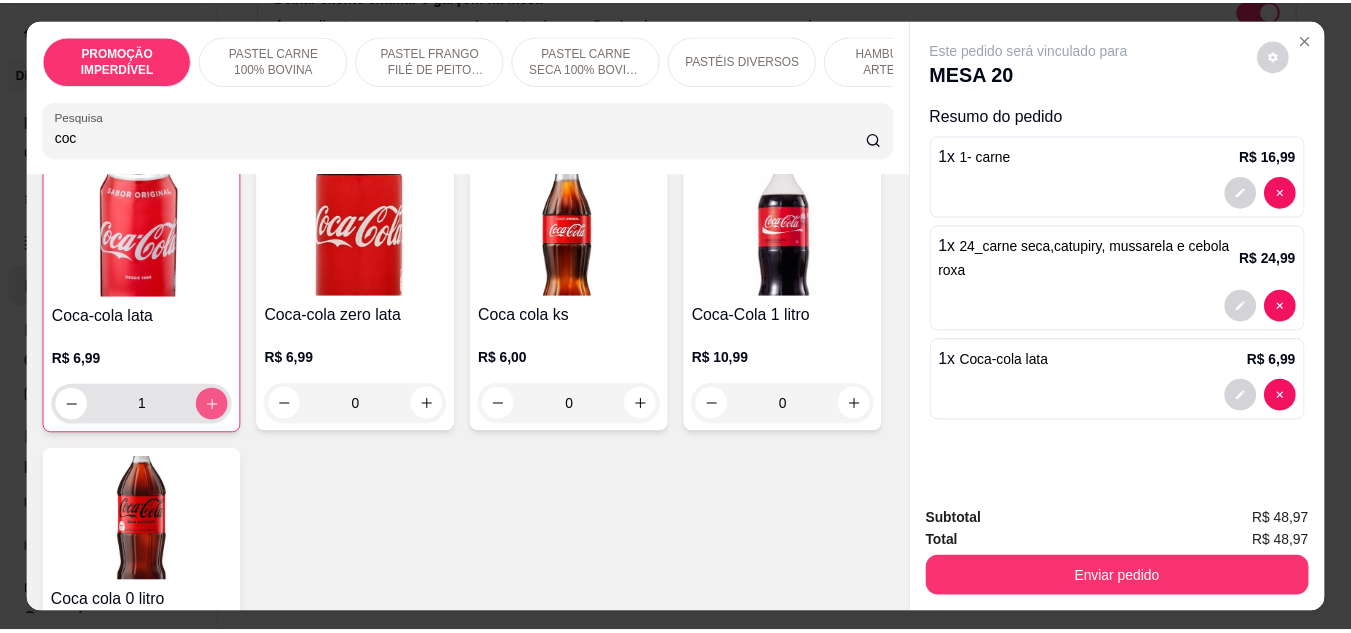 scroll, scrollTop: 141, scrollLeft: 0, axis: vertical 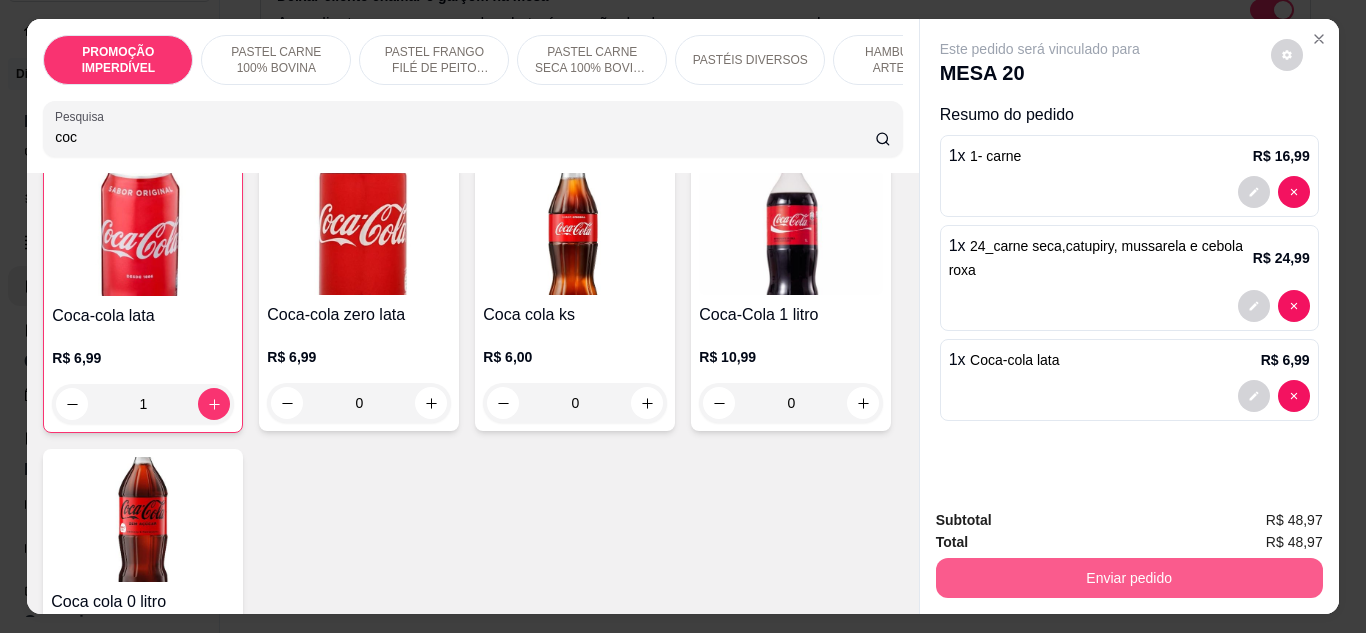 click on "Enviar pedido" at bounding box center (1129, 578) 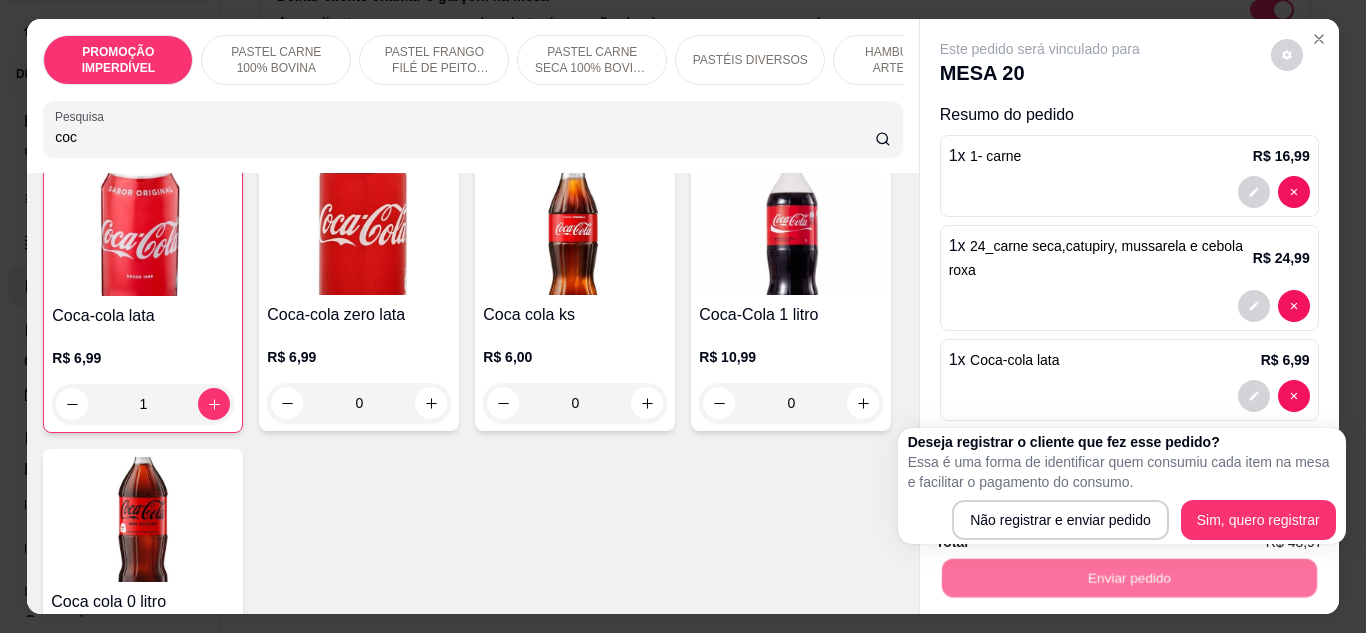 click on "Deseja registrar o cliente que fez esse pedido? Essa é uma forma de identificar quem consumiu cada item na mesa e facilitar o pagamento do consumo. Não registrar e enviar pedido Sim, quero registrar" at bounding box center (1122, 486) 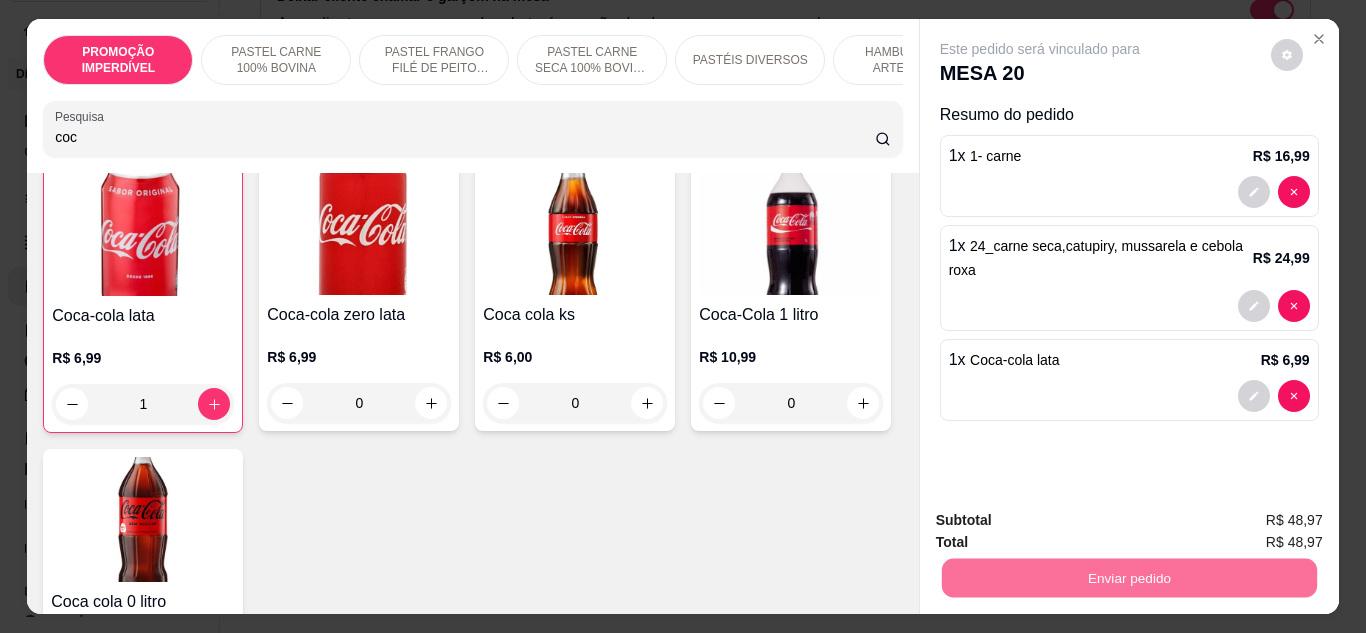 click on "Não registrar e enviar pedido" at bounding box center (1063, 521) 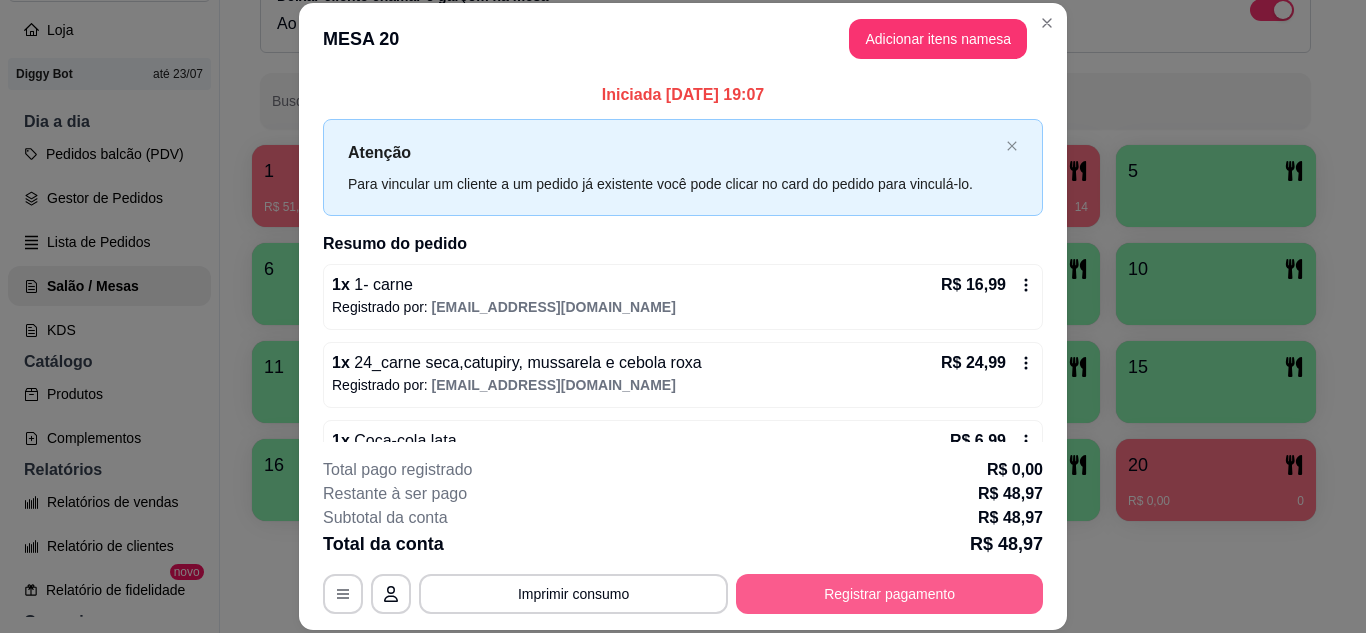 click on "Registrar pagamento" at bounding box center [889, 594] 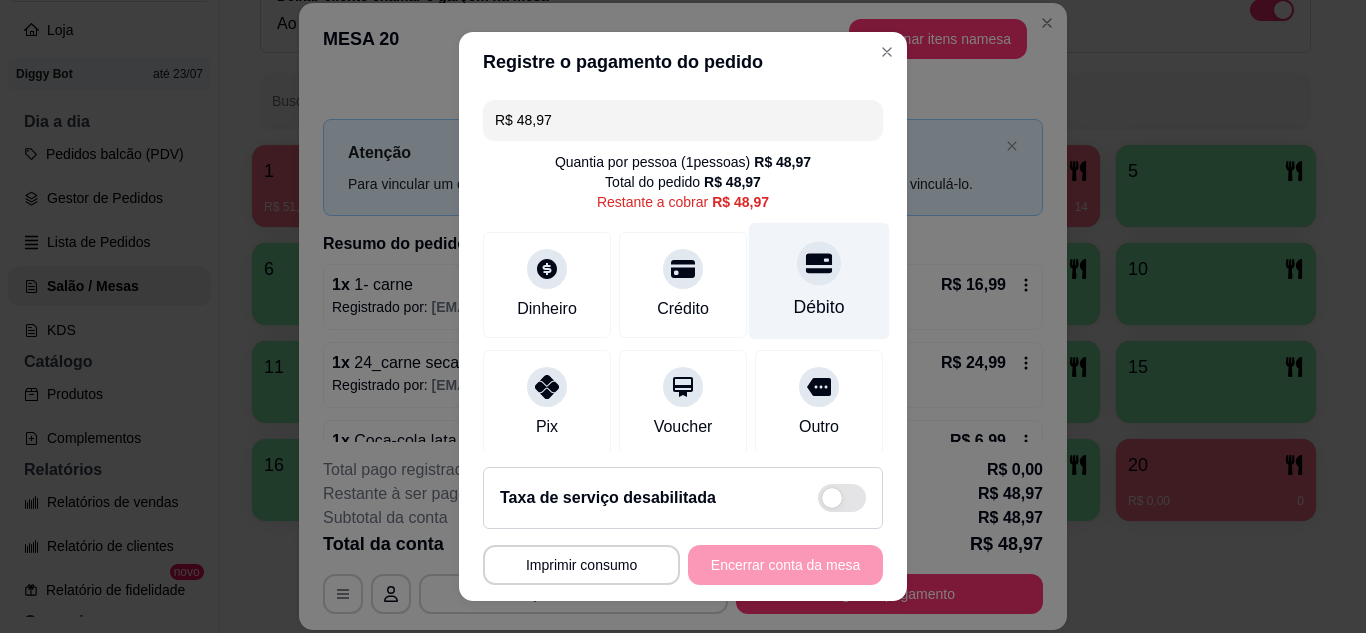click on "Débito" at bounding box center (819, 307) 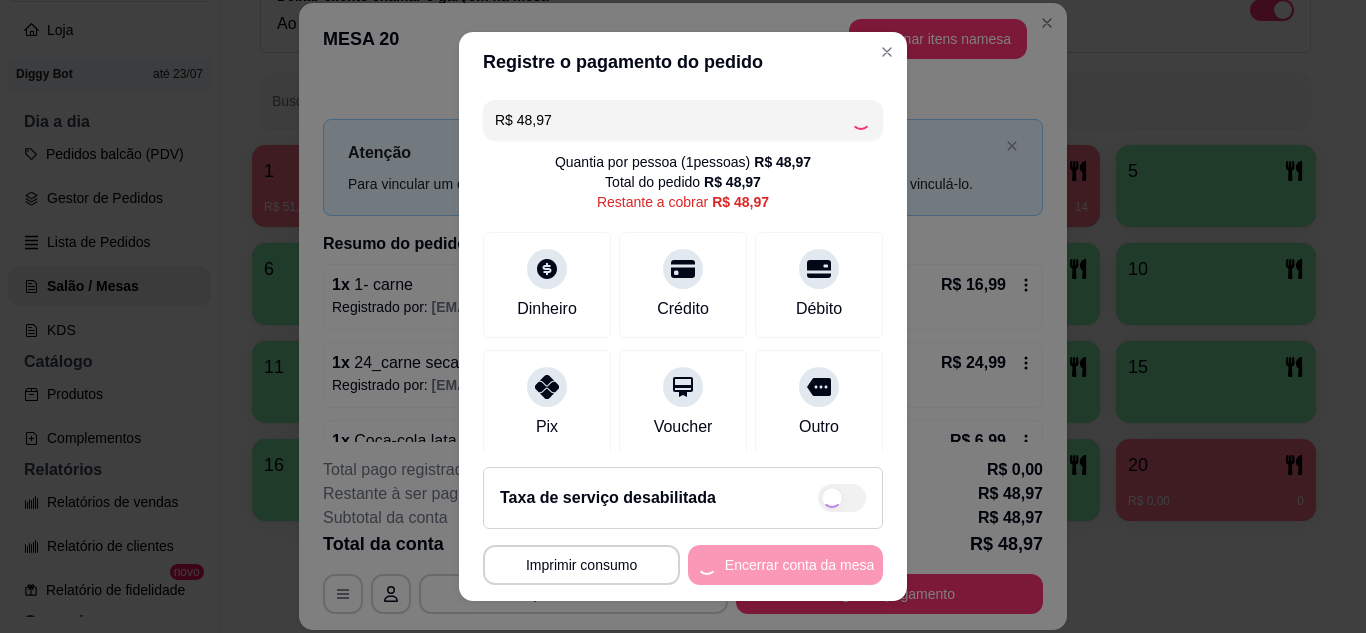 type on "R$ 0,00" 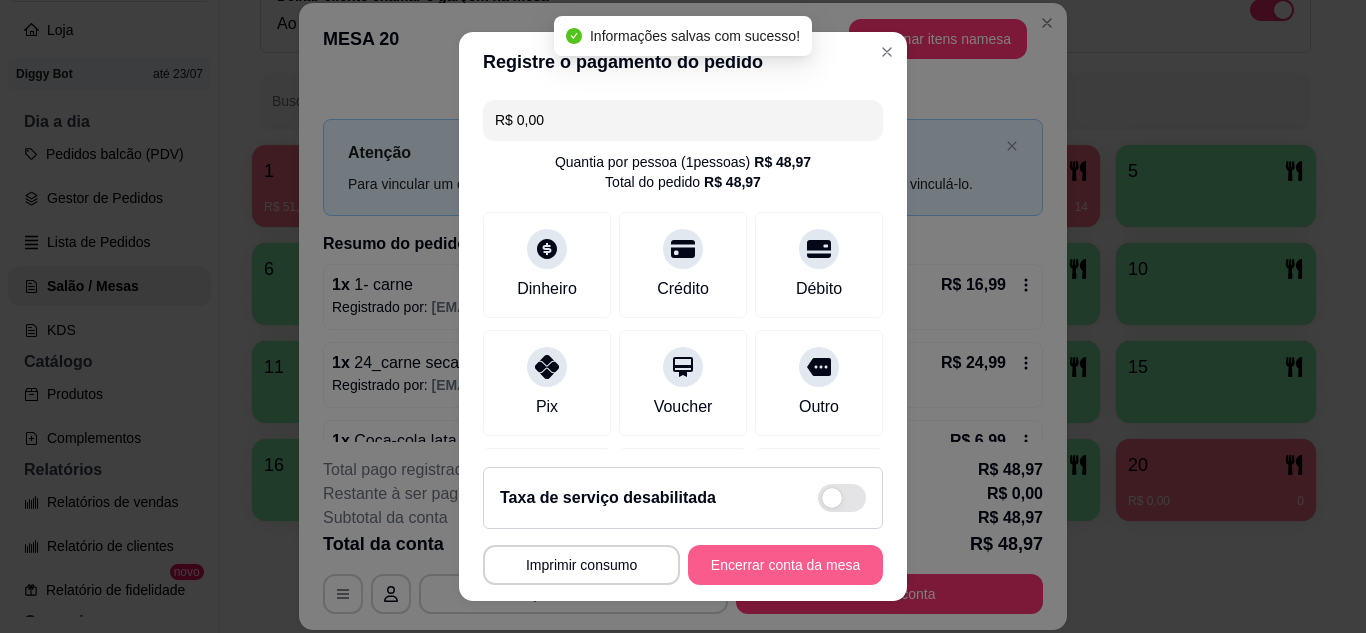click on "Encerrar conta da mesa" at bounding box center (785, 565) 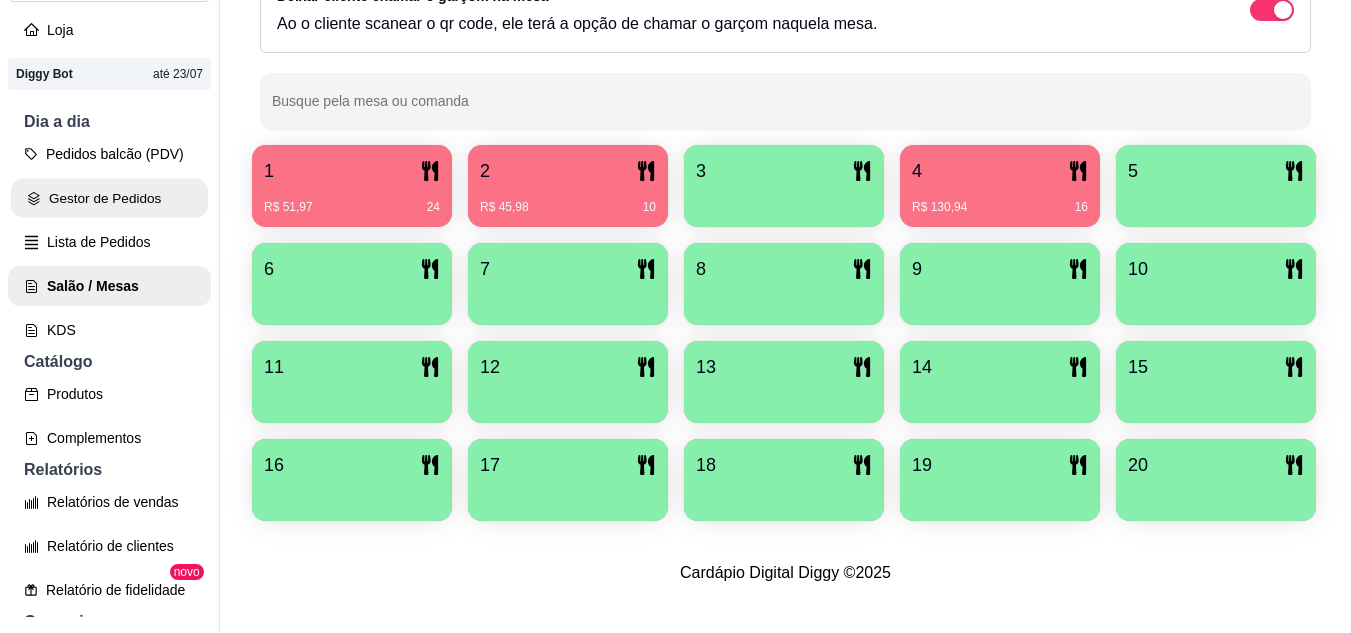 click on "Gestor de Pedidos" at bounding box center [109, 198] 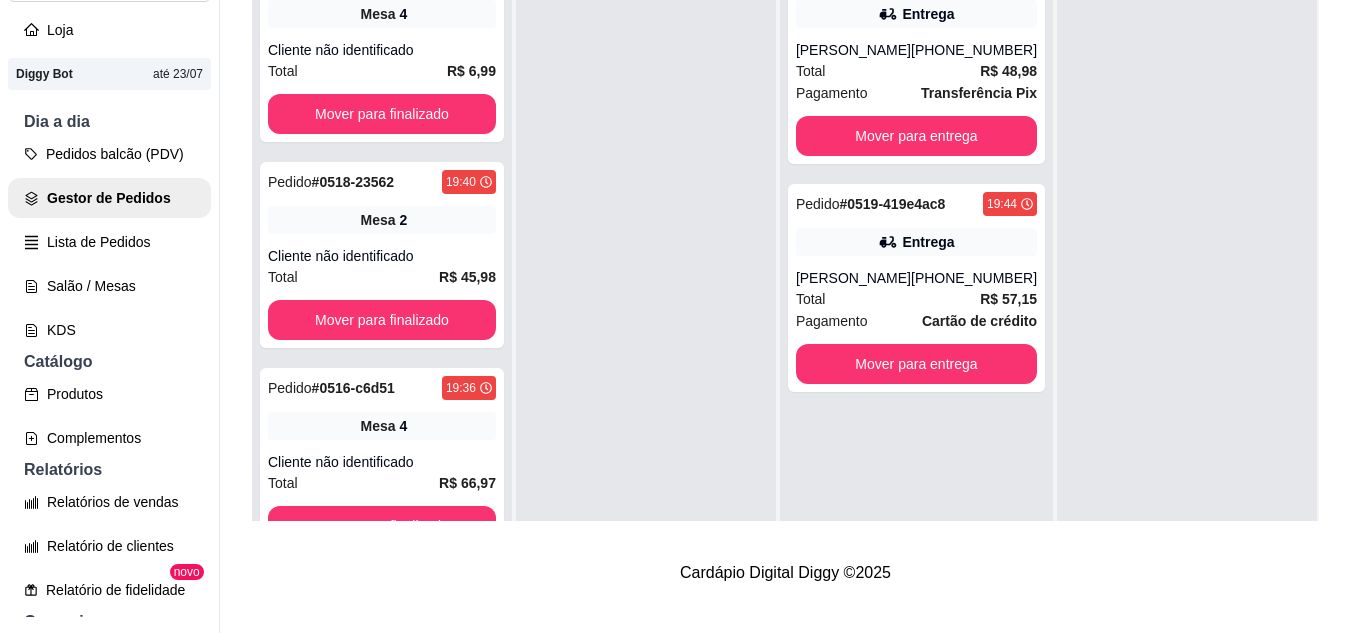 scroll, scrollTop: 0, scrollLeft: 0, axis: both 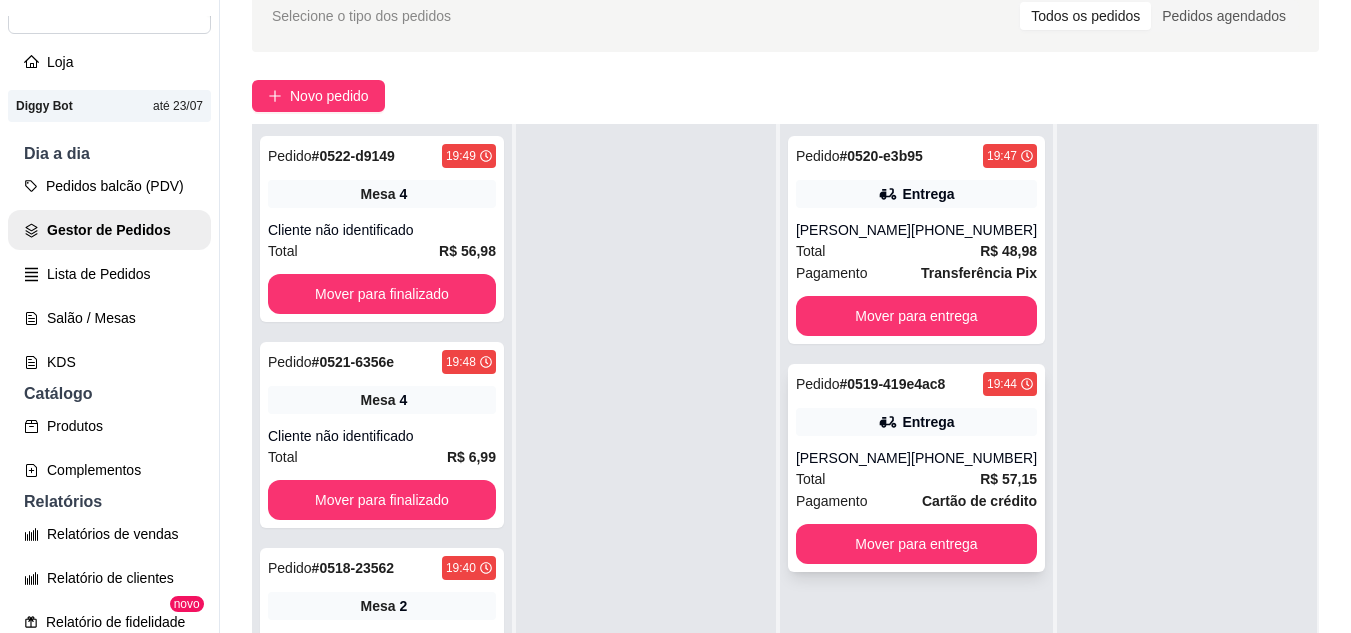 click on "[PERSON_NAME]" at bounding box center (853, 458) 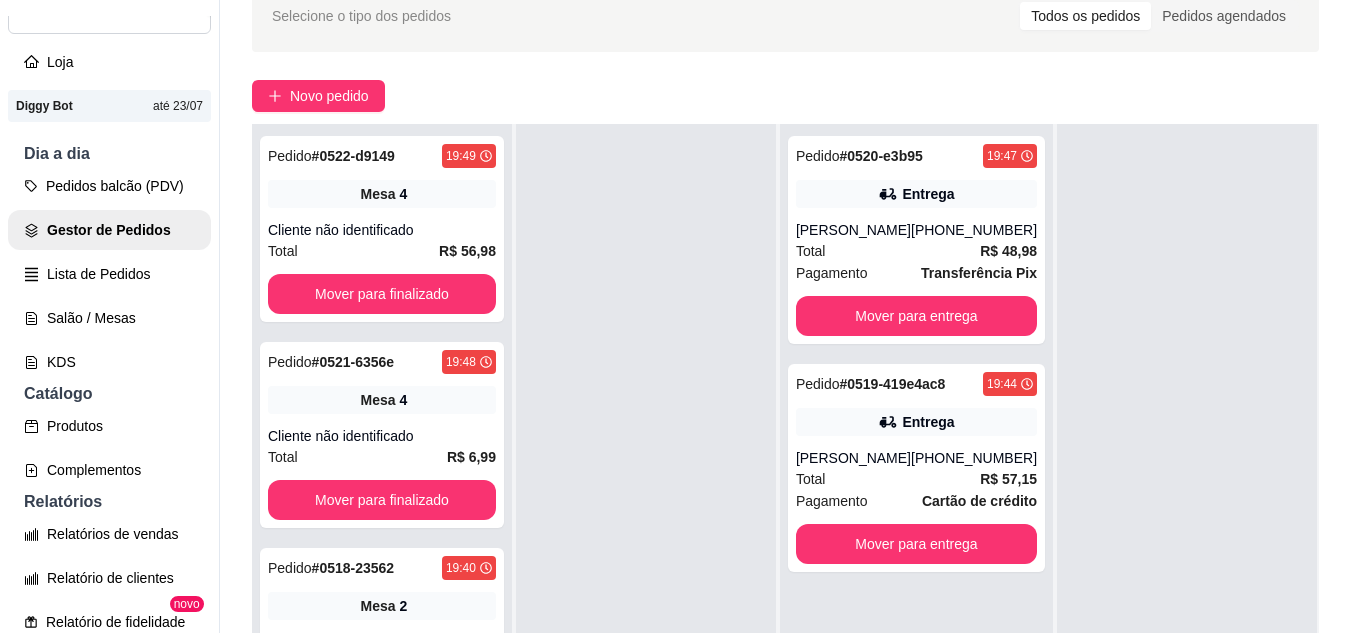 click on "Imprimir" at bounding box center (905, 92) 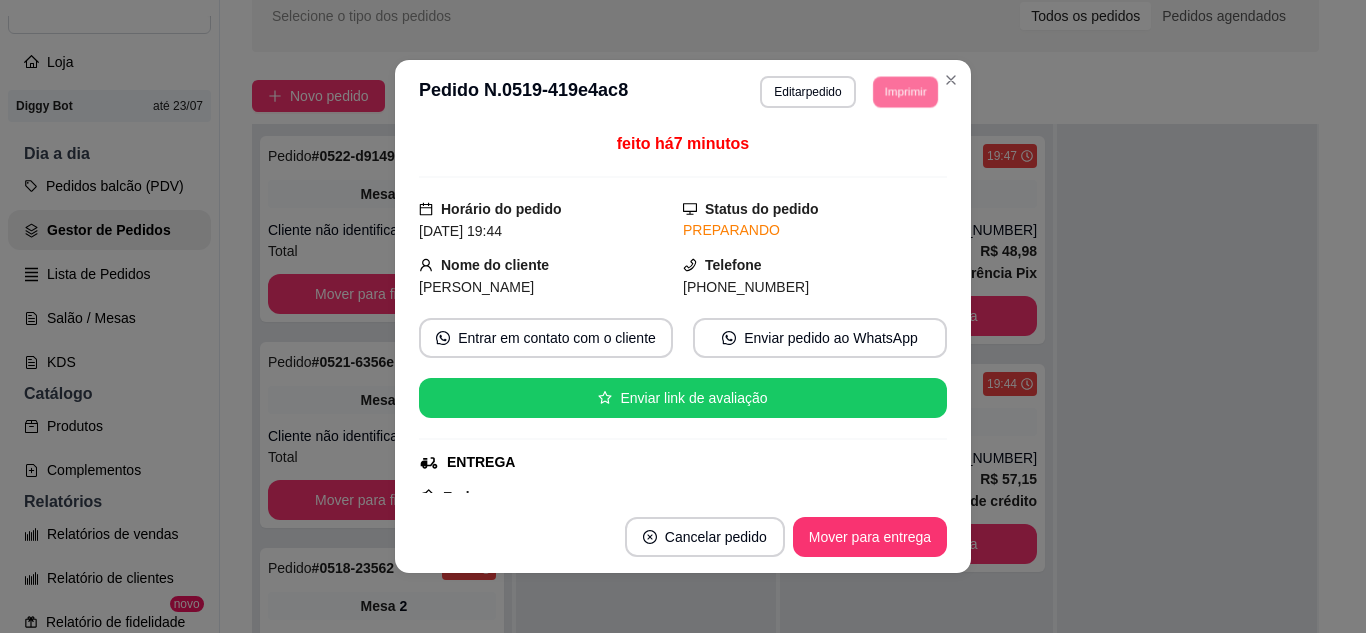 click on "IMPRESSORA" at bounding box center [877, 153] 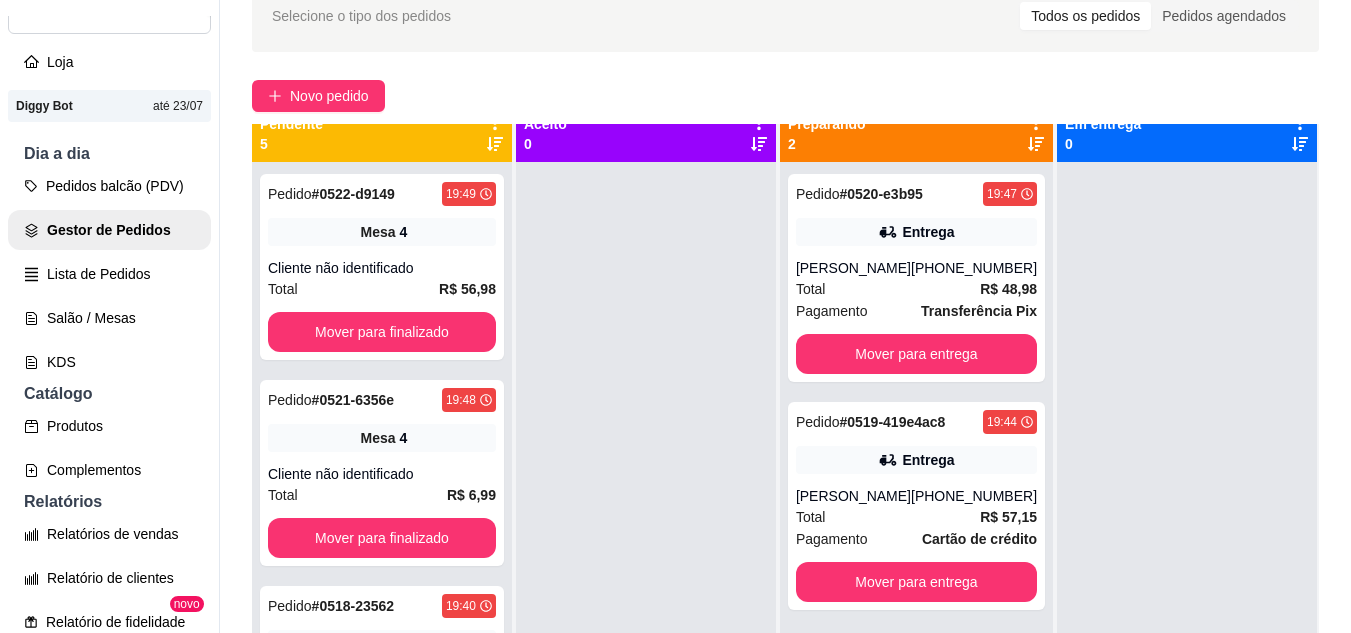 scroll, scrollTop: 0, scrollLeft: 0, axis: both 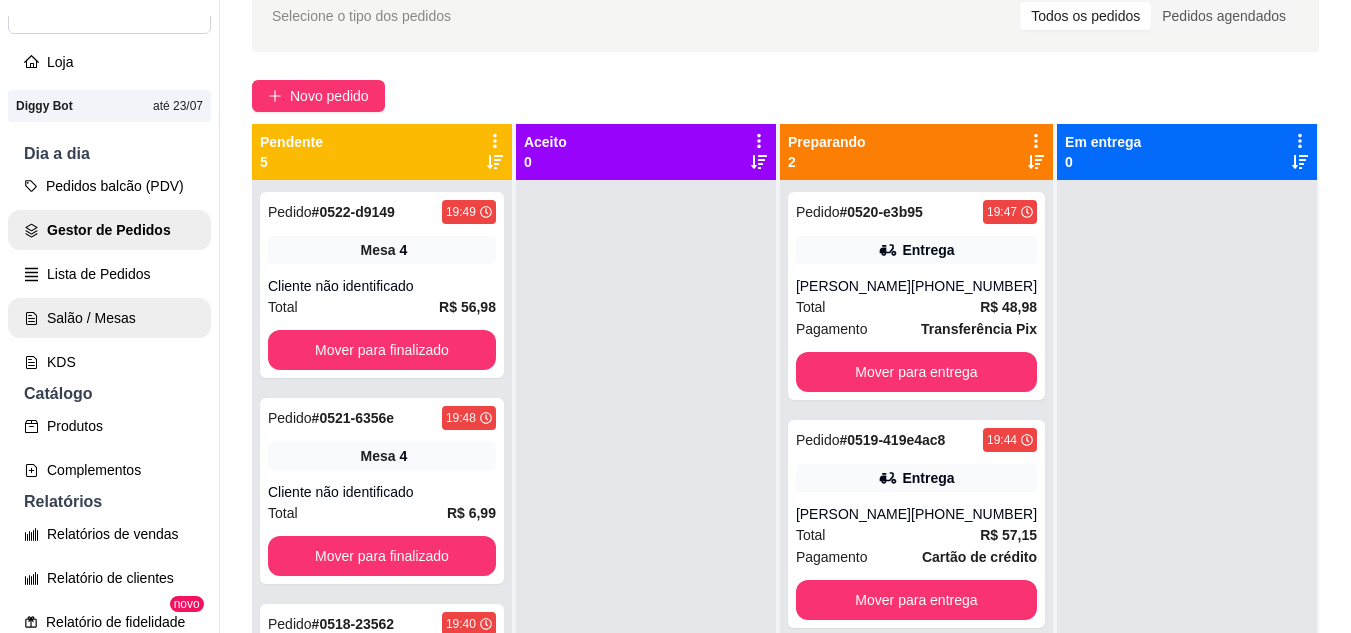 click on "Salão / Mesas" at bounding box center (109, 318) 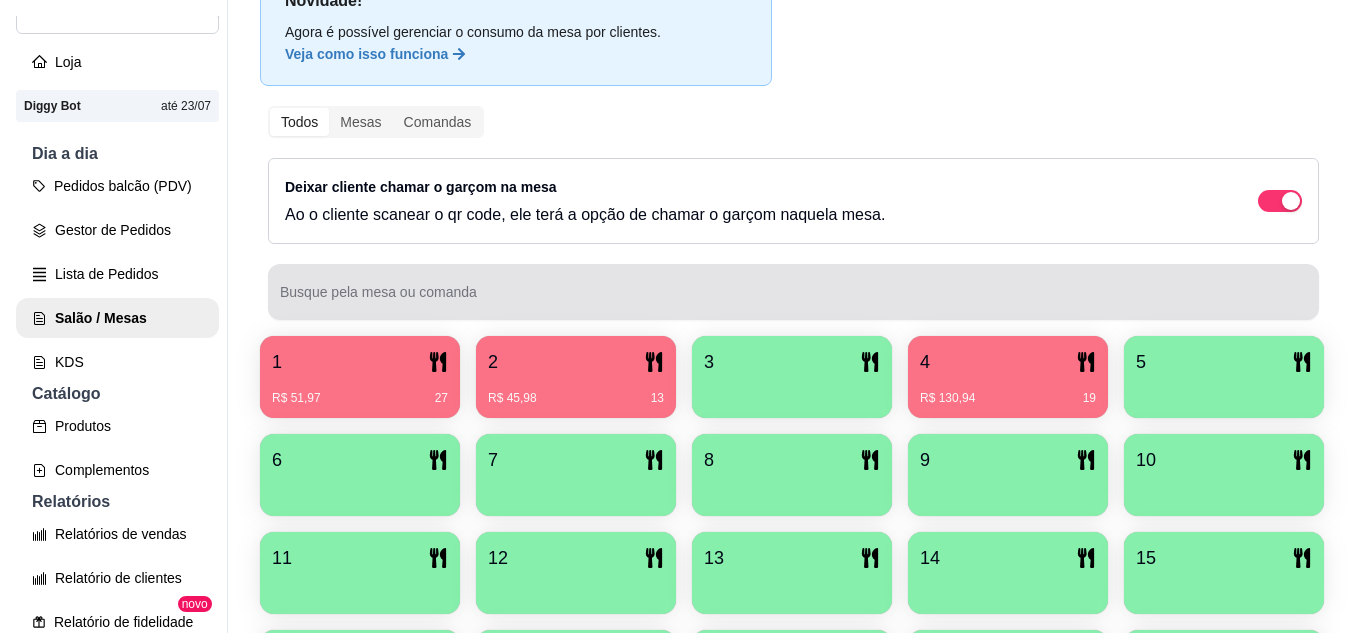 scroll, scrollTop: 400, scrollLeft: 0, axis: vertical 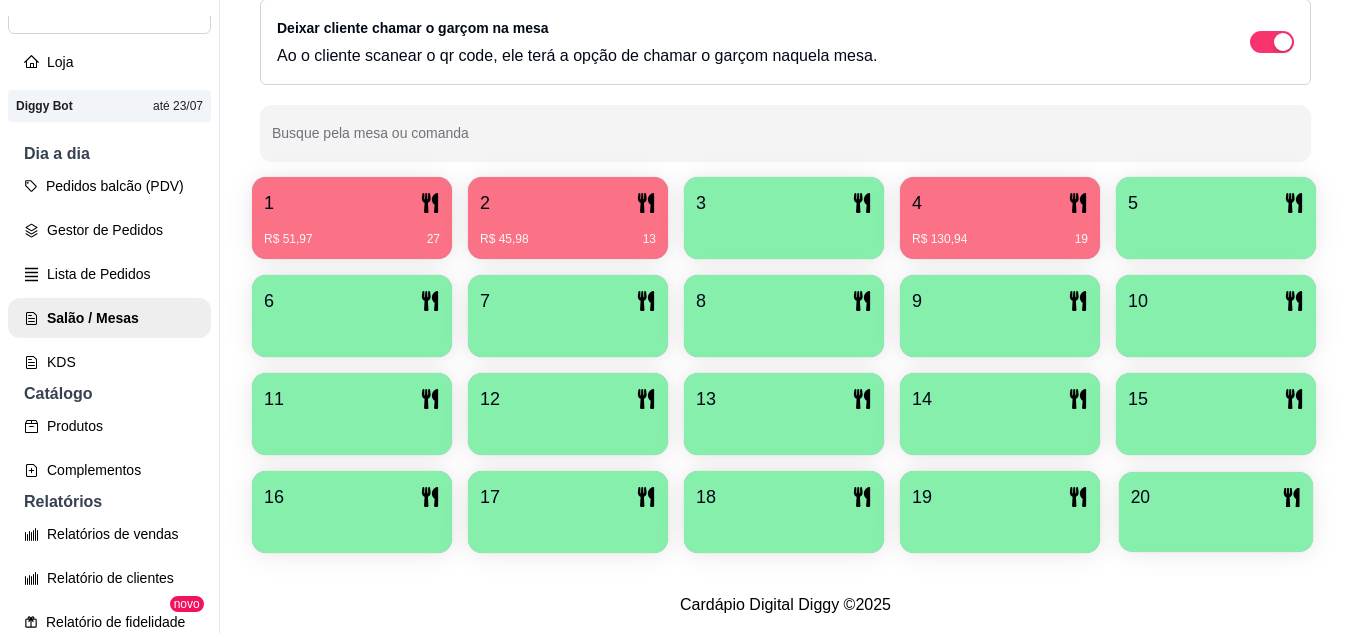 click at bounding box center [1216, 525] 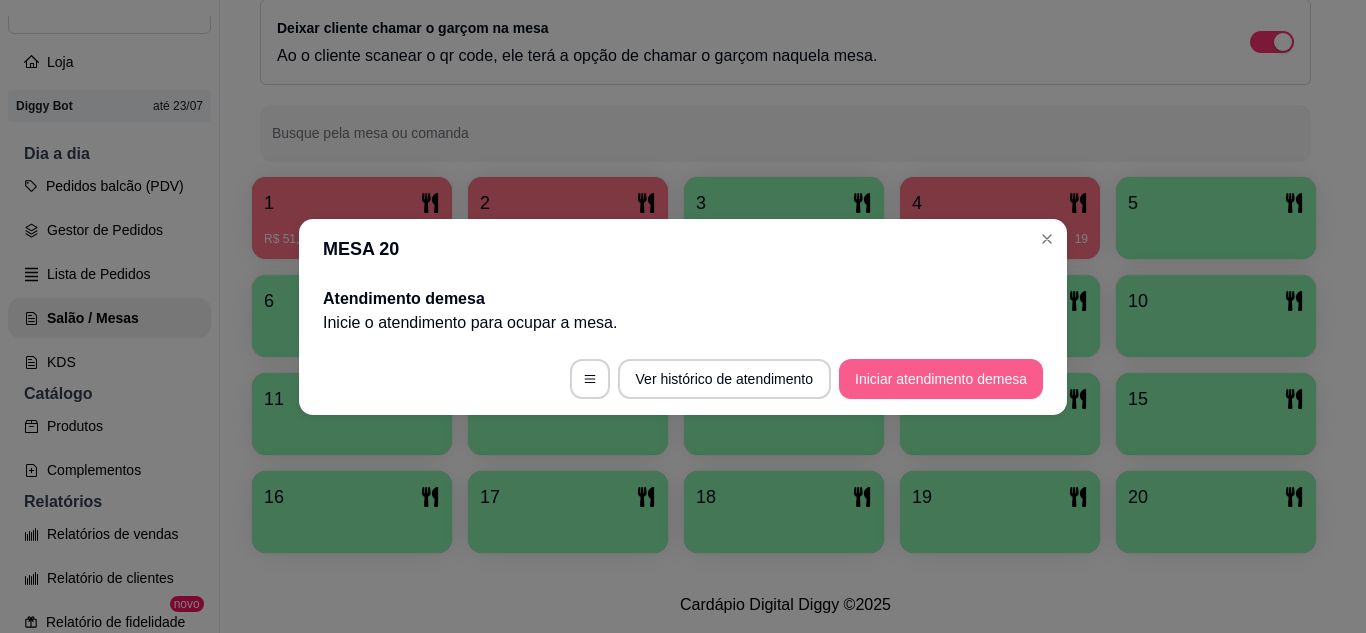 click on "Iniciar atendimento de  mesa" at bounding box center (941, 379) 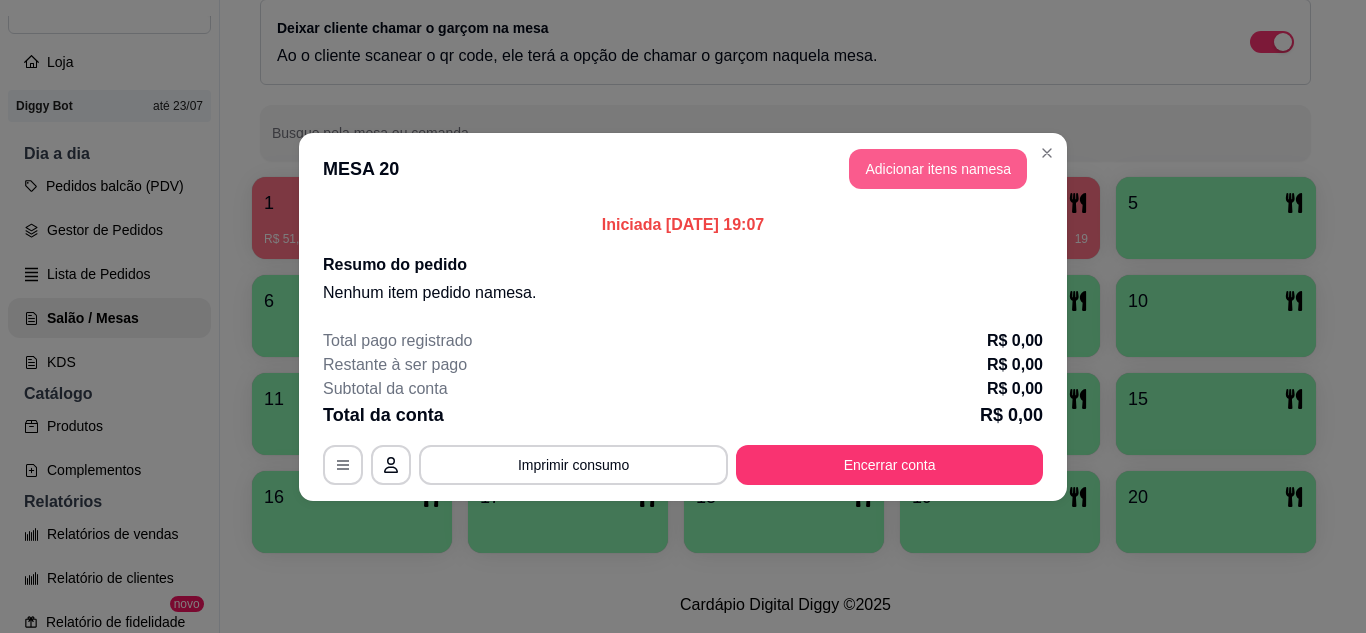 click on "Adicionar itens na  mesa" at bounding box center (938, 169) 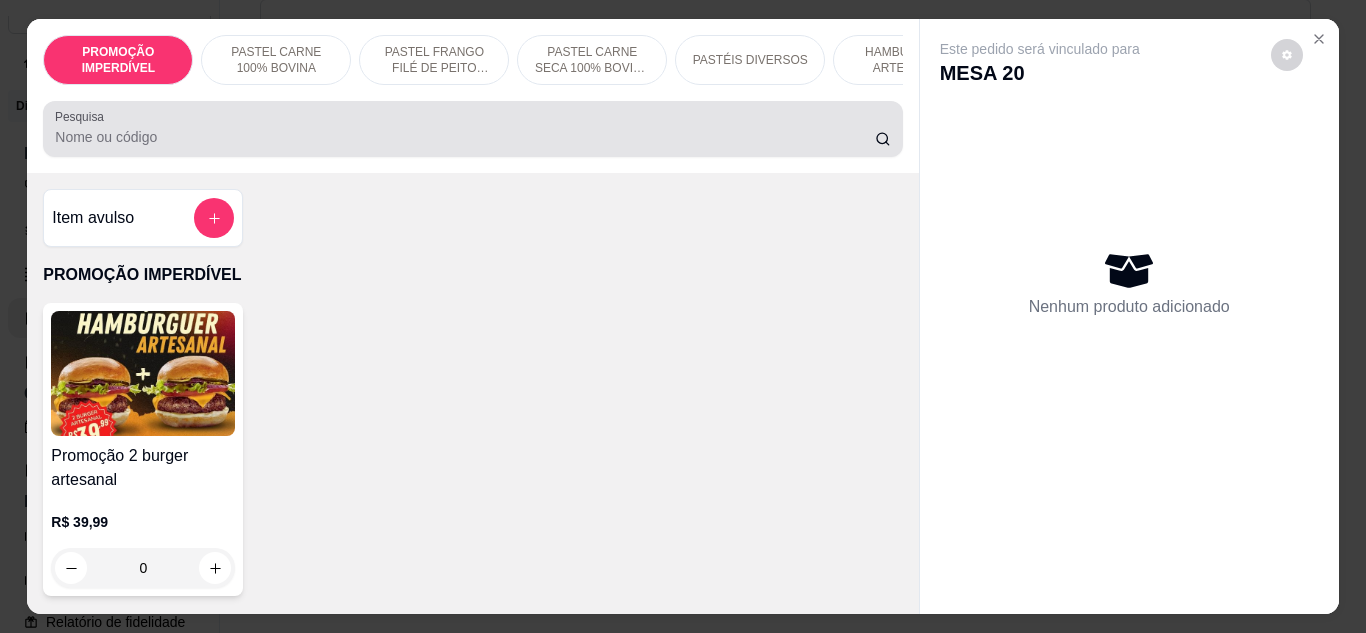 click on "Pesquisa" at bounding box center [465, 137] 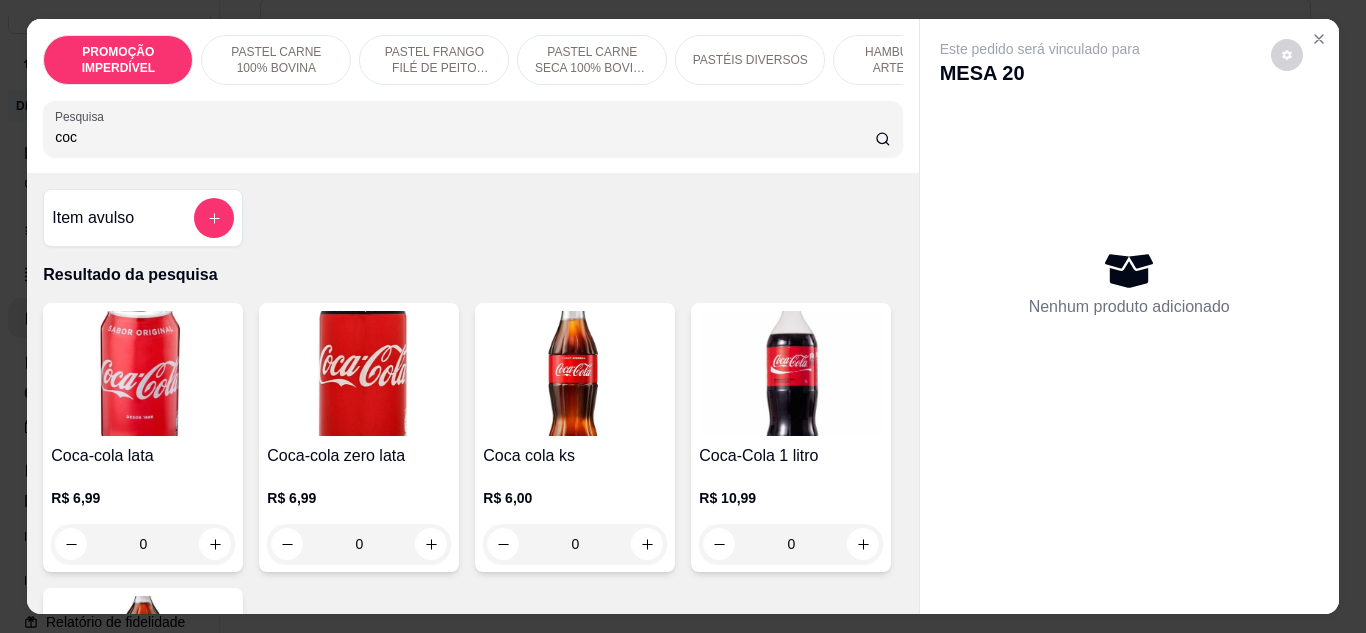 type on "coc" 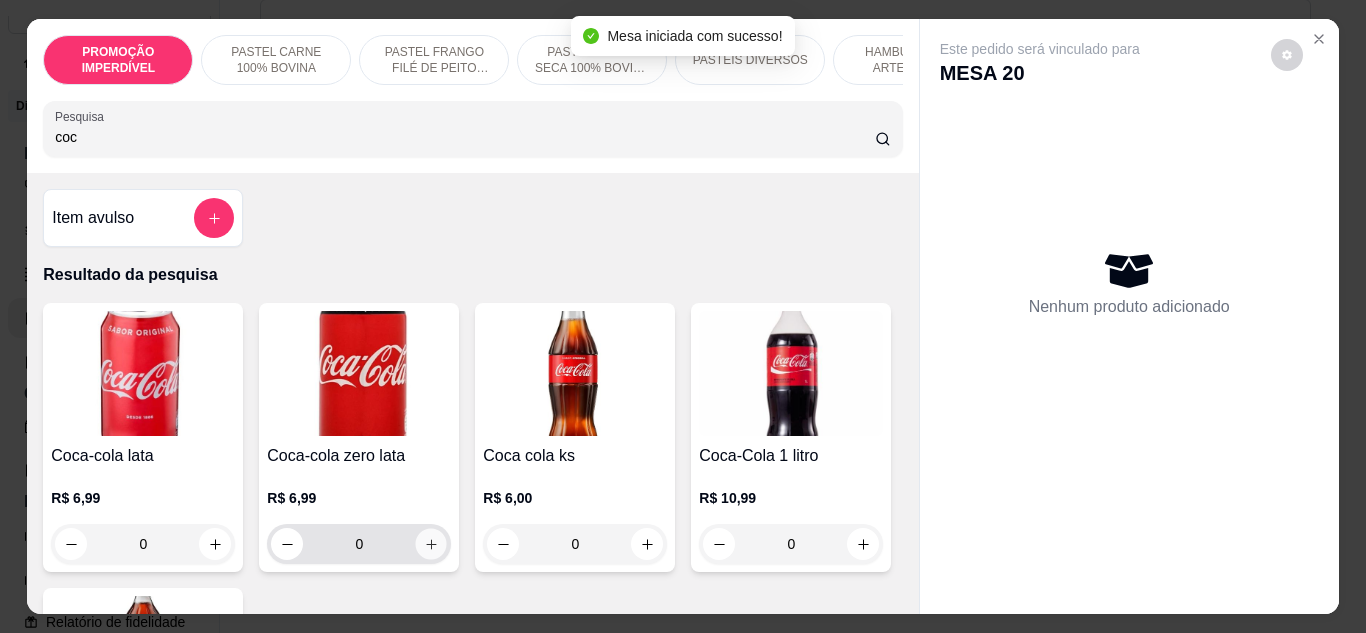 click 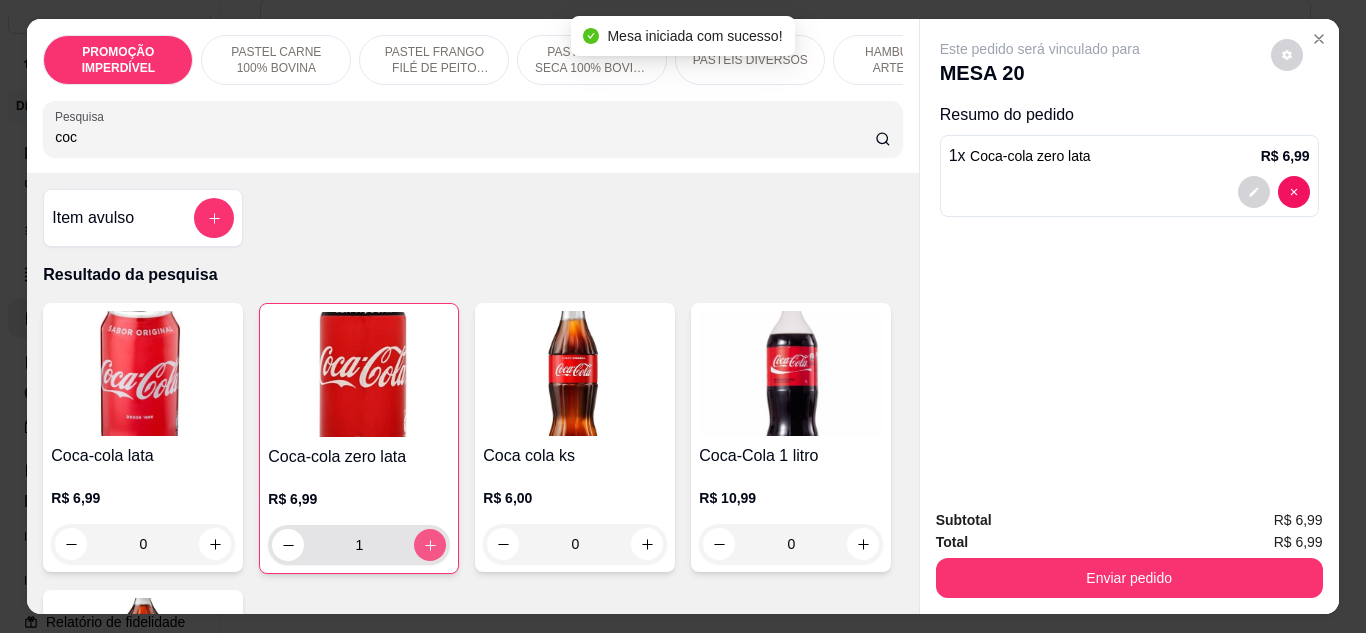 click at bounding box center [430, 545] 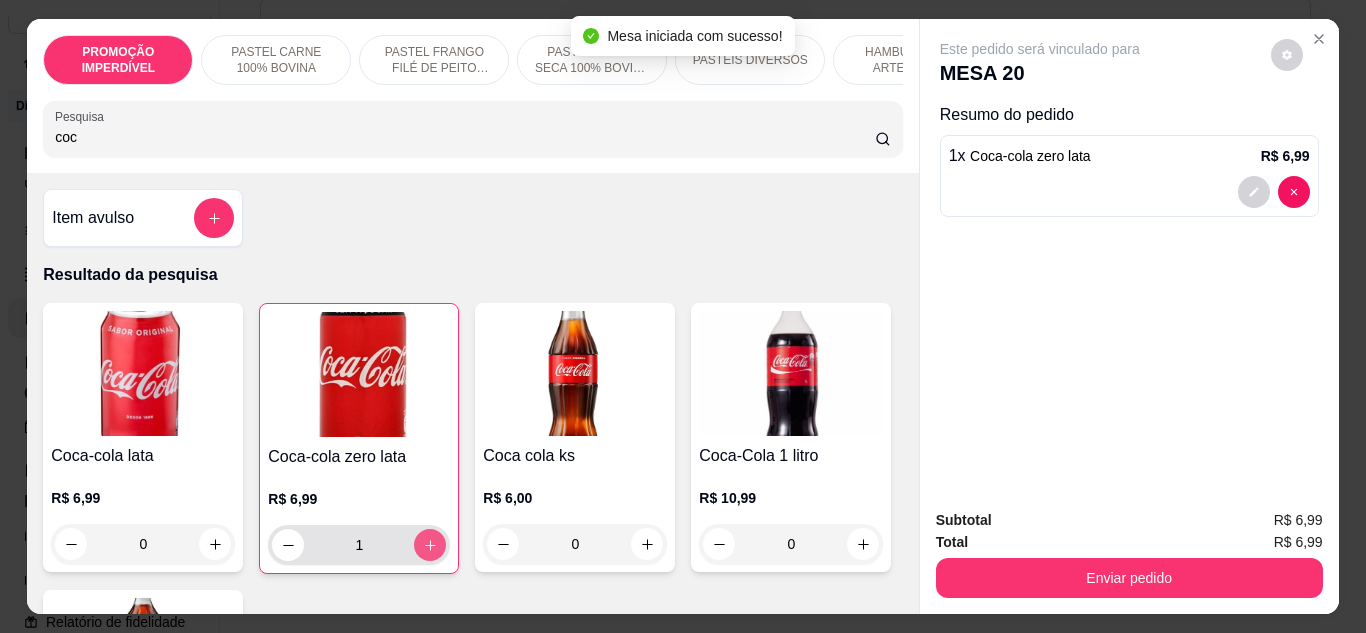 type on "2" 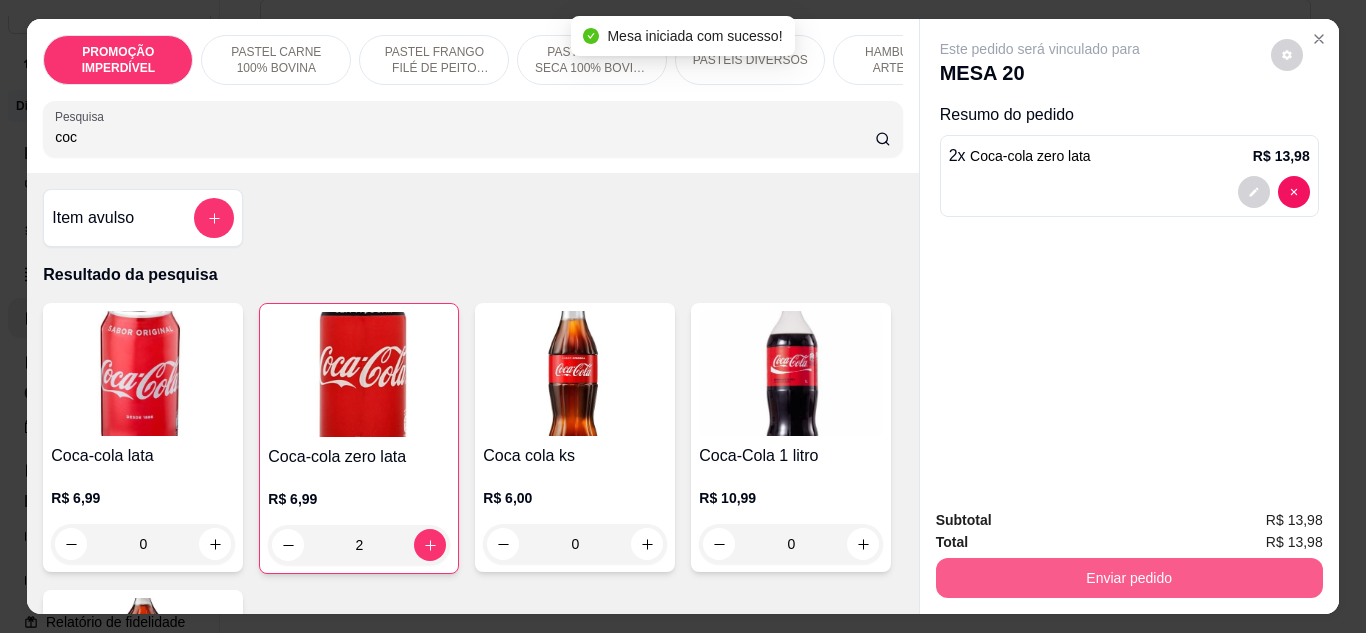 click on "Enviar pedido" at bounding box center (1129, 578) 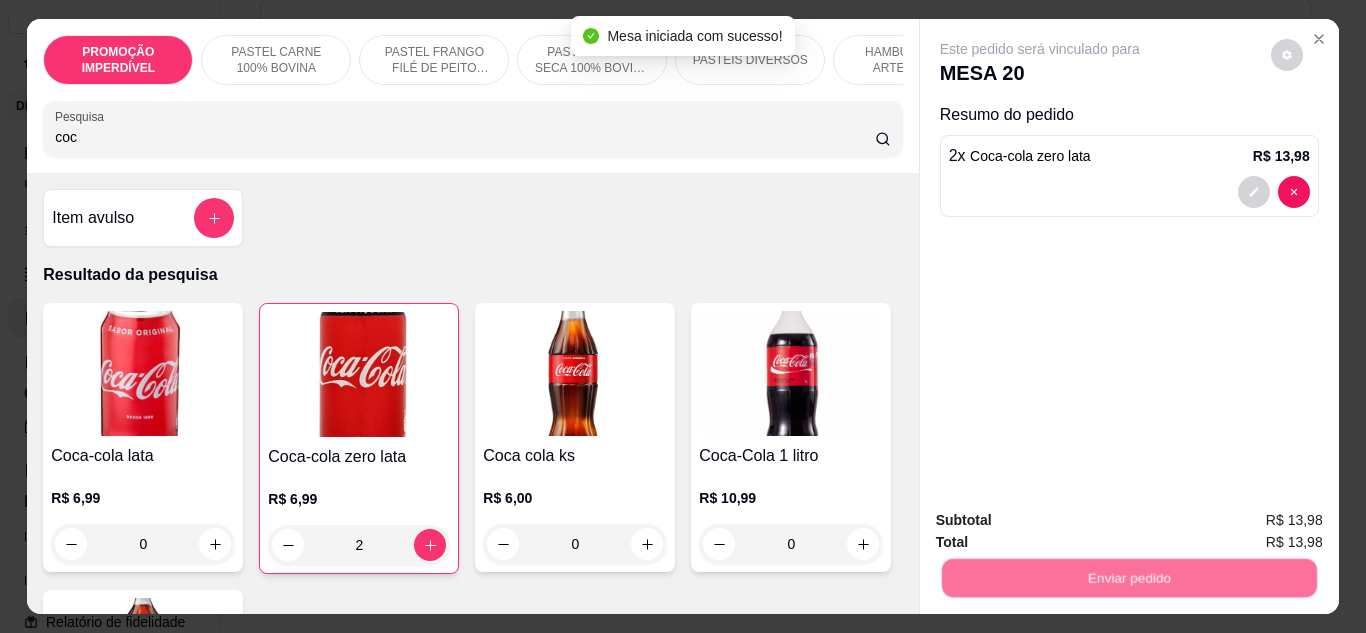 click on "Não registrar e enviar pedido" at bounding box center [1063, 520] 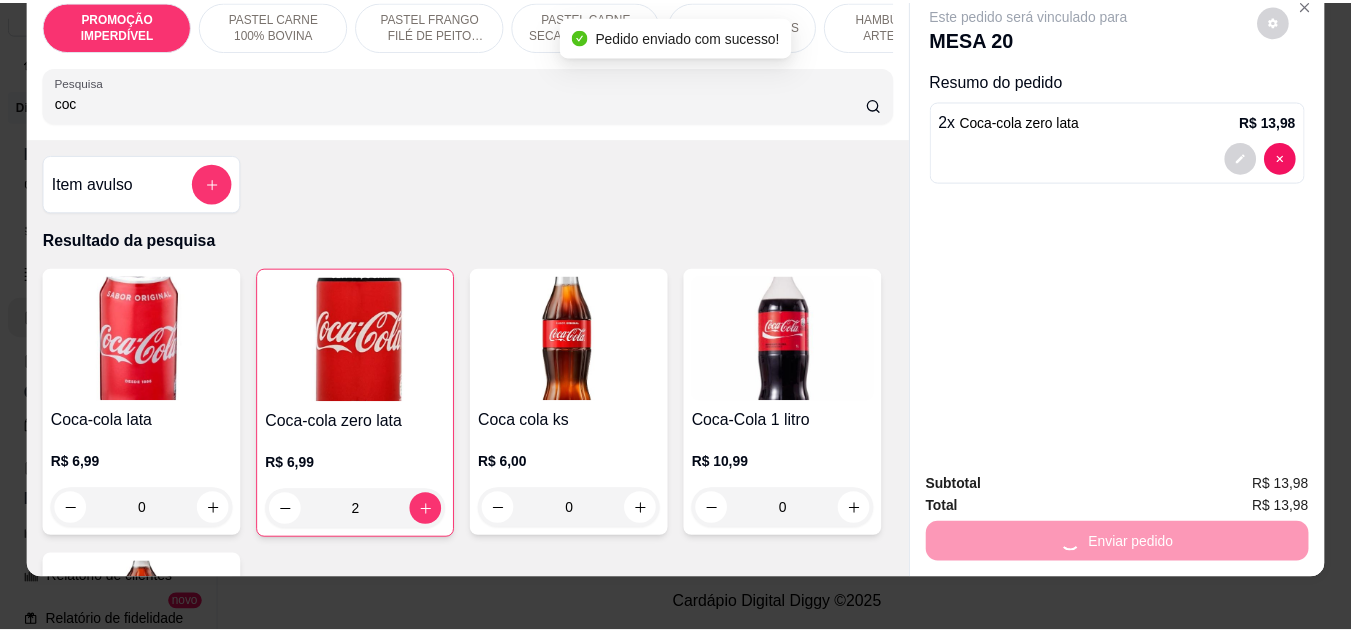 scroll, scrollTop: 0, scrollLeft: 0, axis: both 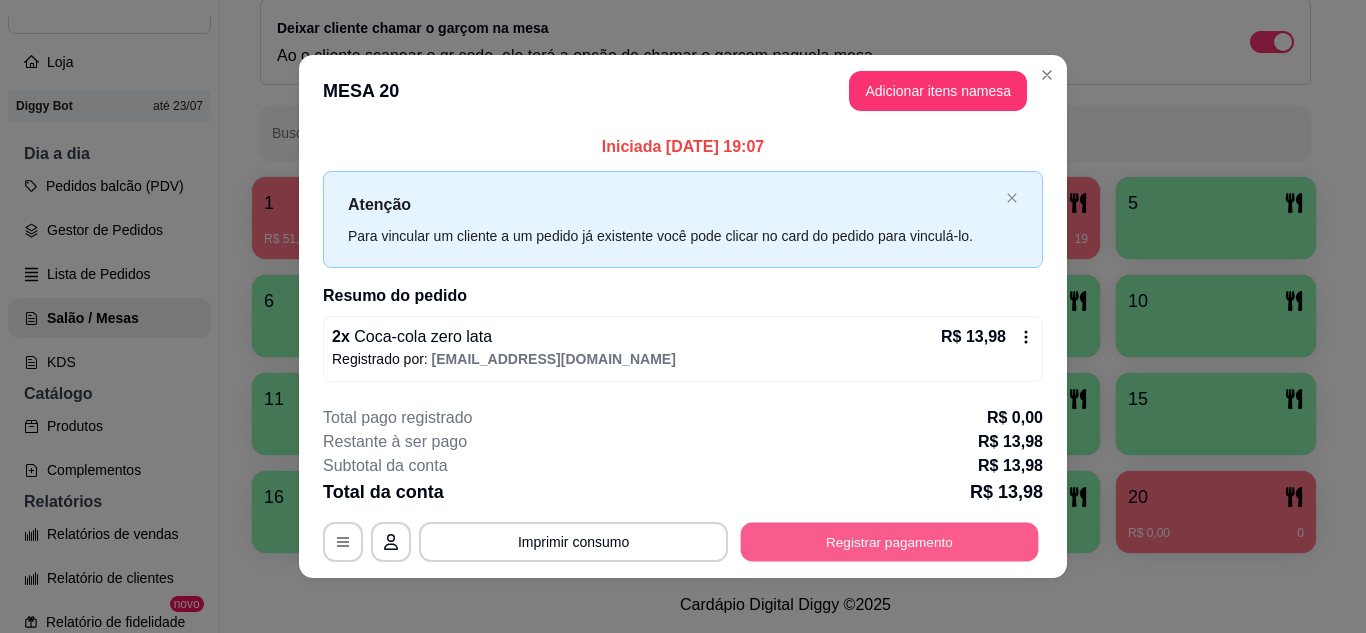 click on "Registrar pagamento" at bounding box center (890, 542) 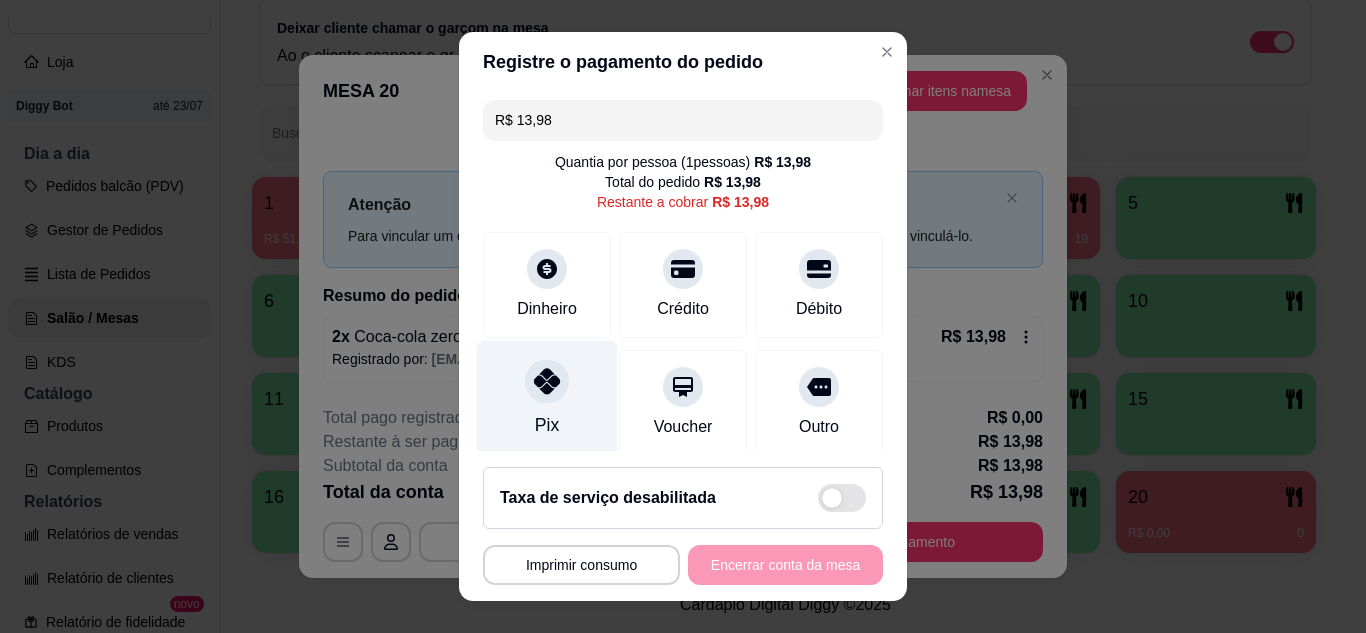 click 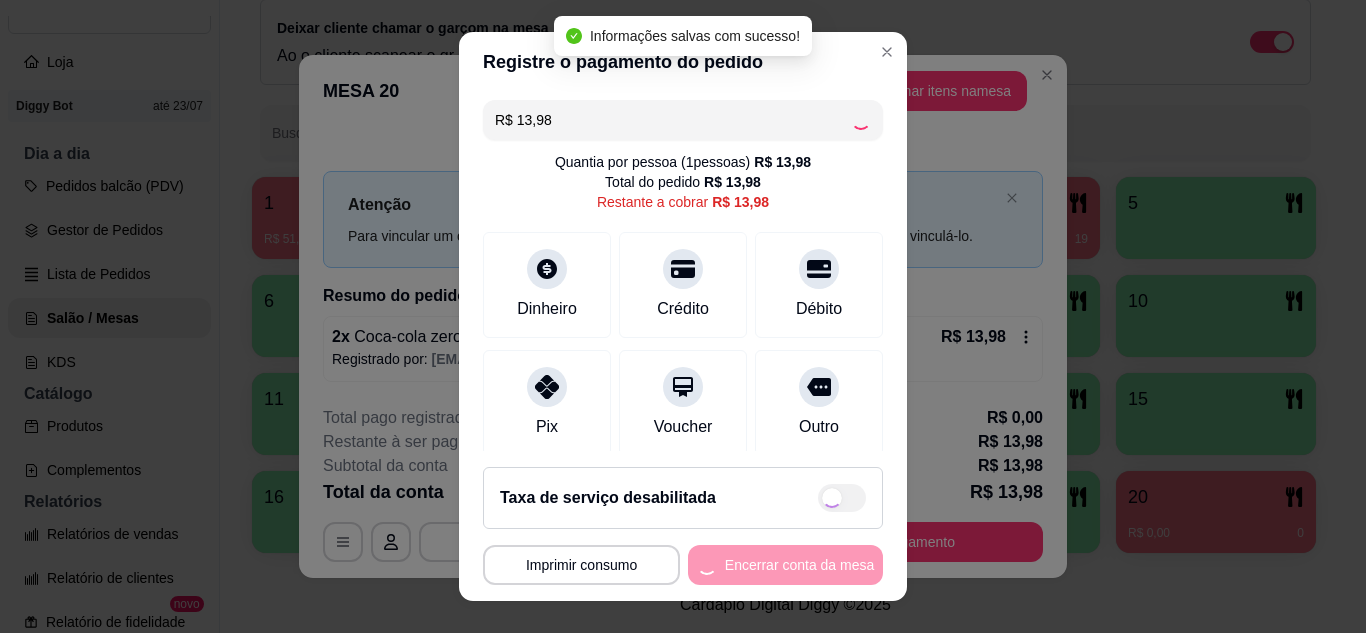 type on "R$ 0,00" 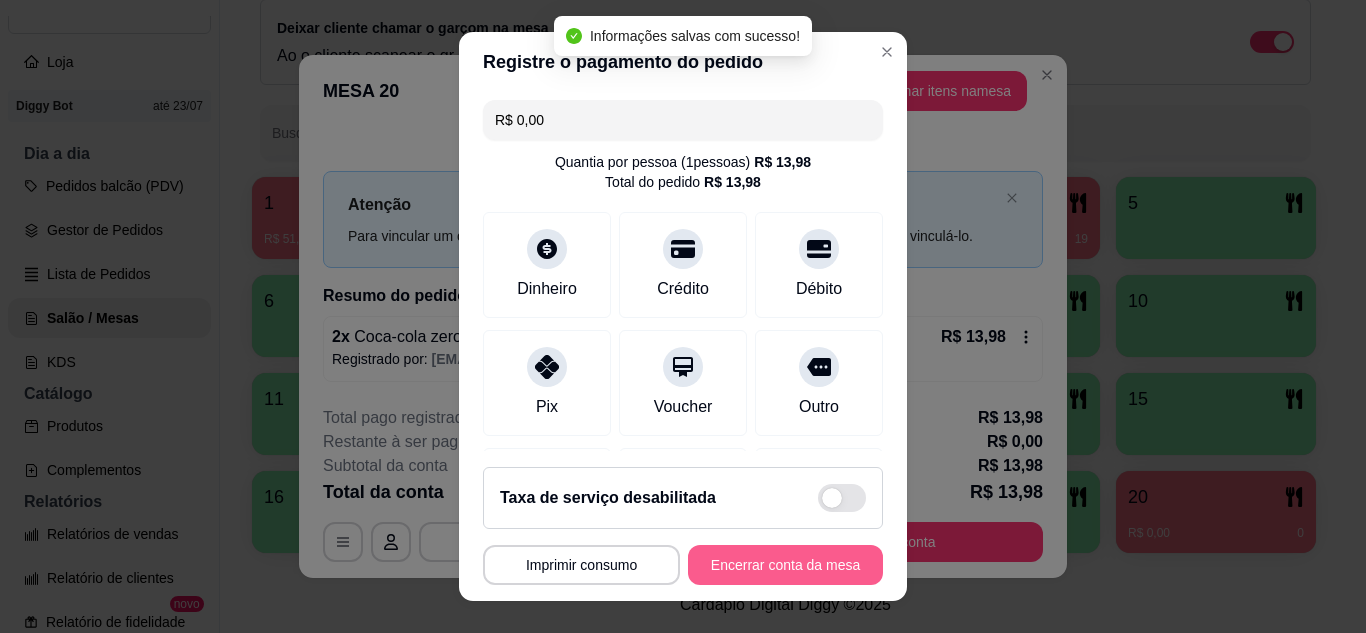 click on "Encerrar conta da mesa" at bounding box center [785, 565] 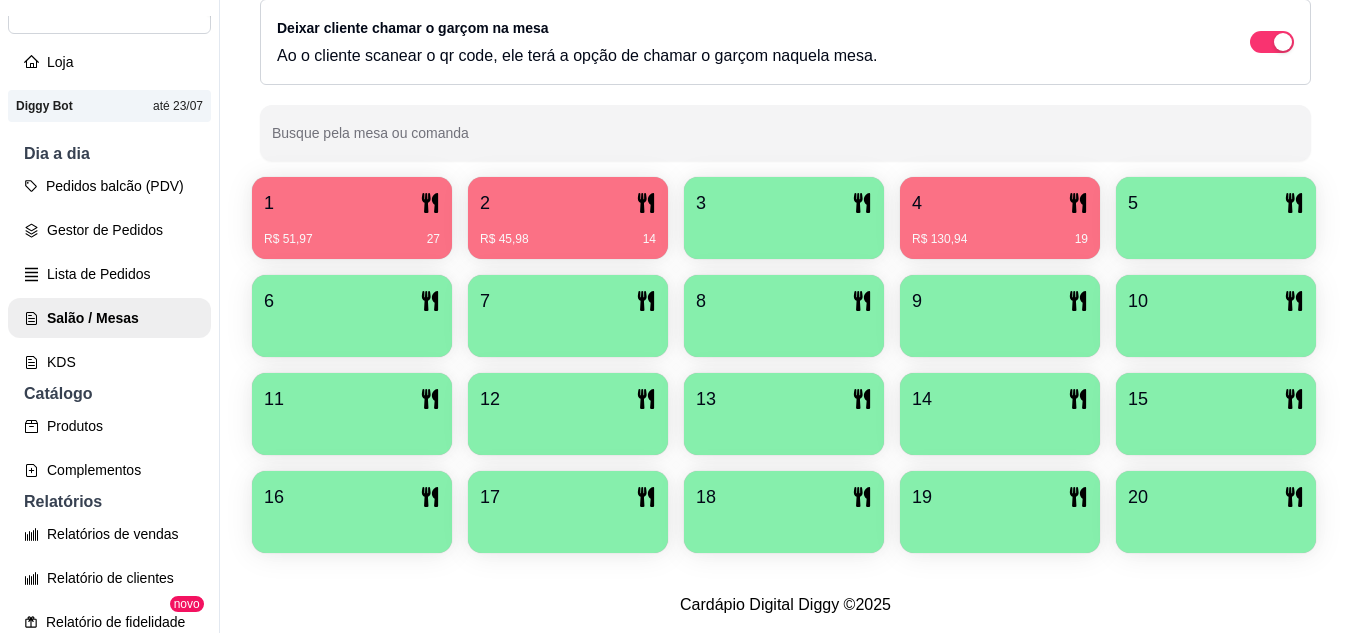 click on "1" at bounding box center (352, 203) 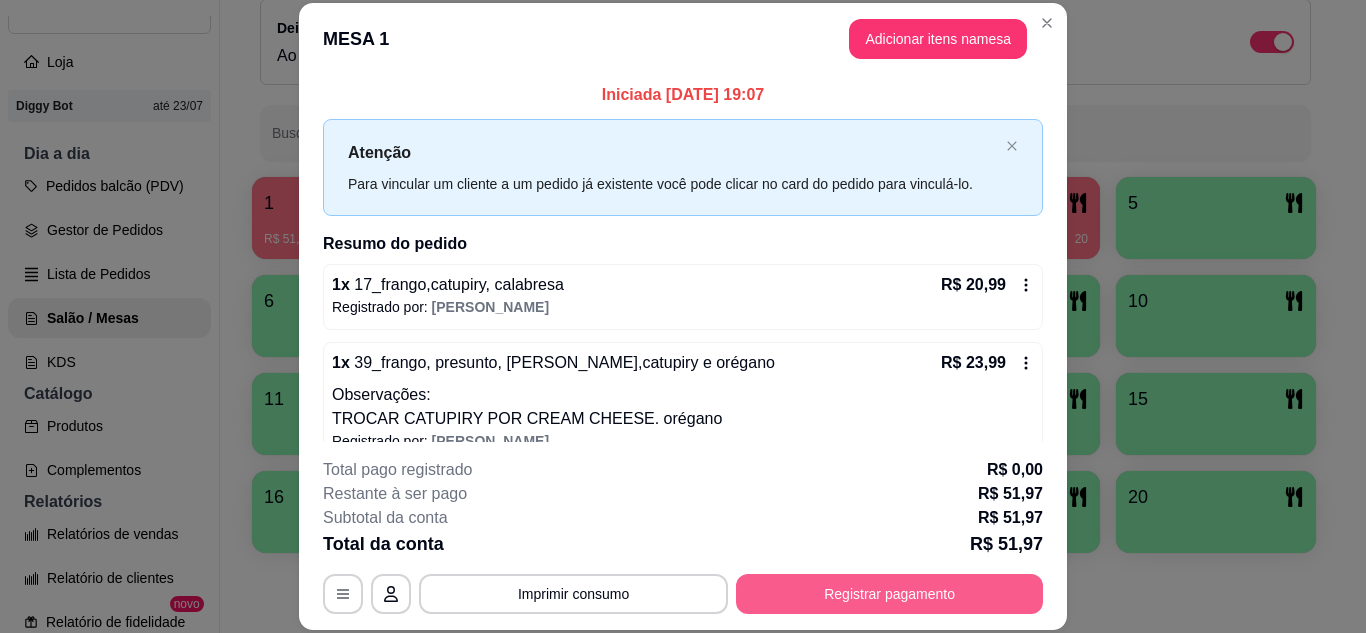 click on "Registrar pagamento" at bounding box center [889, 594] 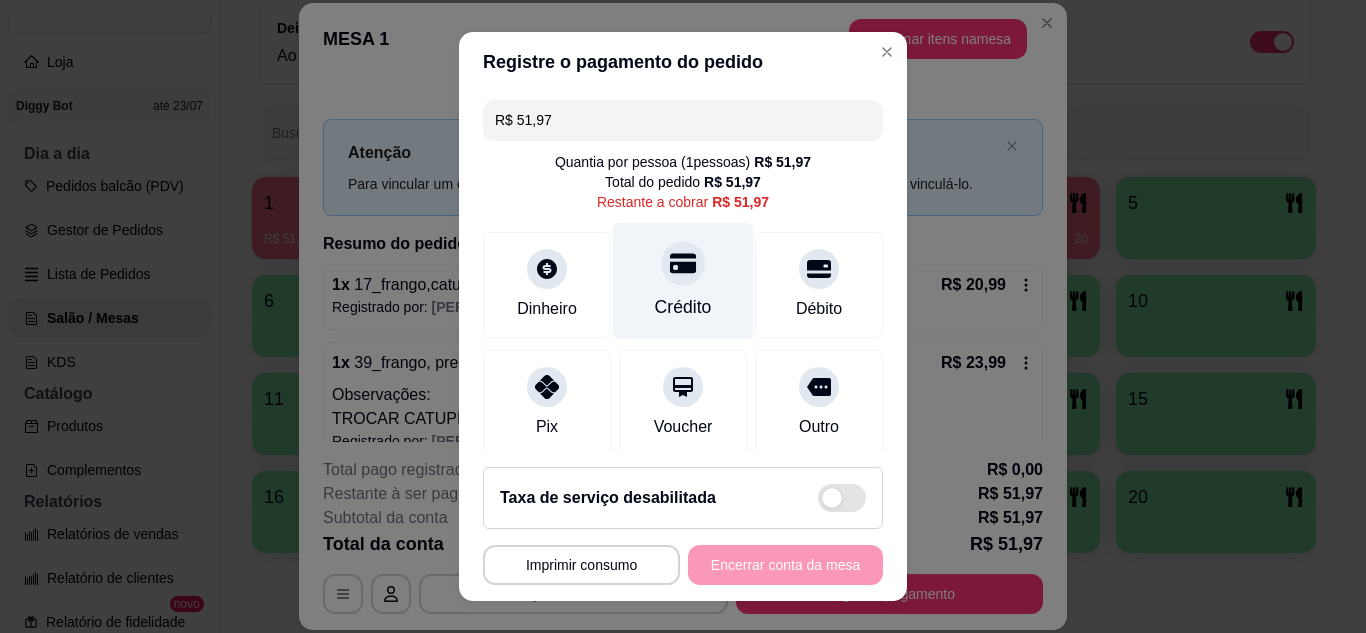 click on "Crédito" at bounding box center (683, 280) 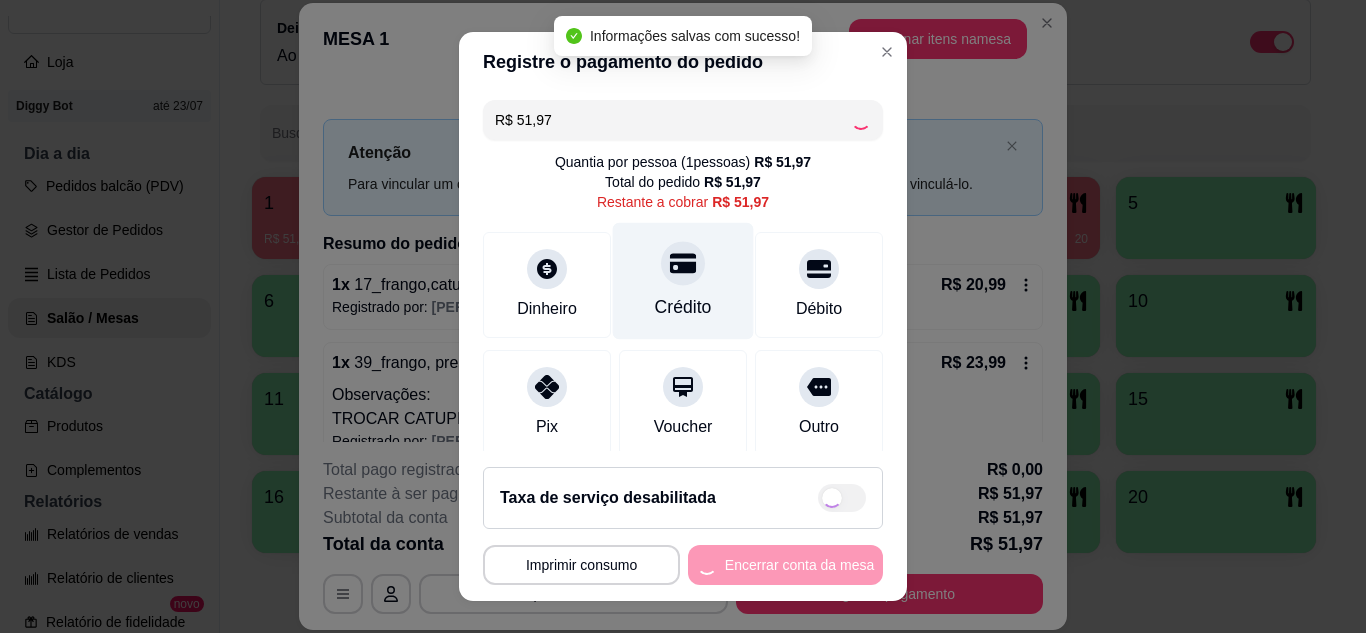 type on "R$ 0,00" 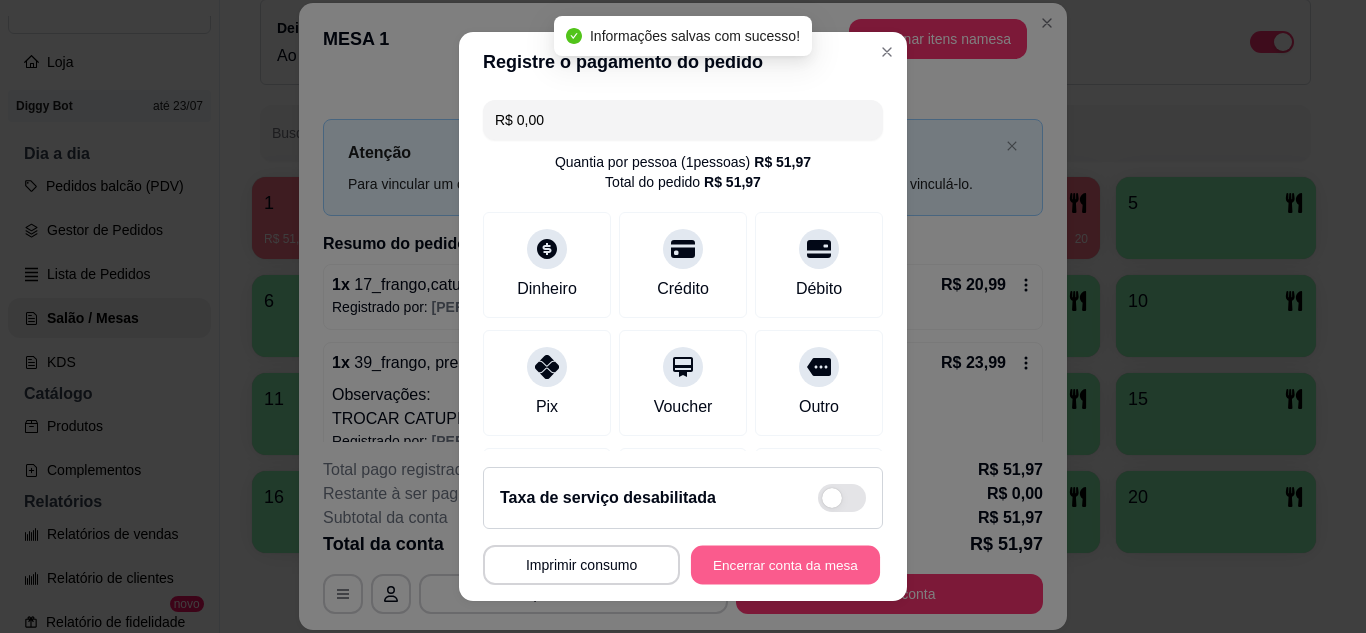 click on "Encerrar conta da mesa" at bounding box center (785, 565) 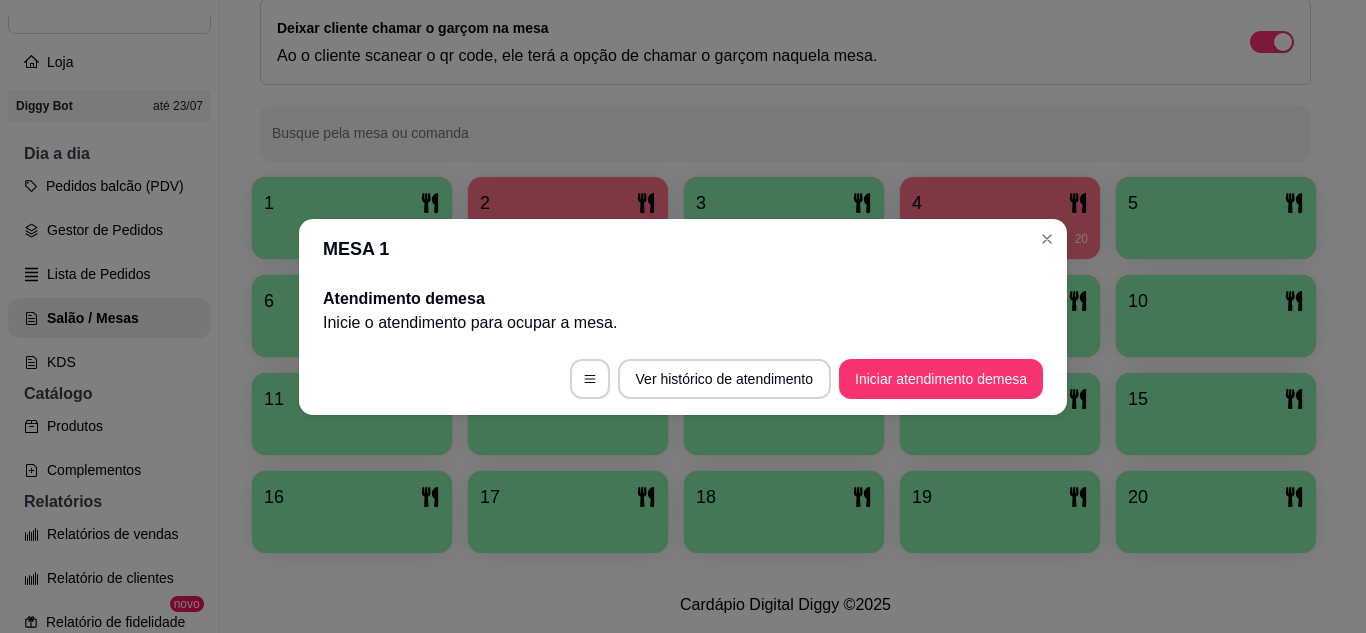 click on "MESA 1" at bounding box center [683, 249] 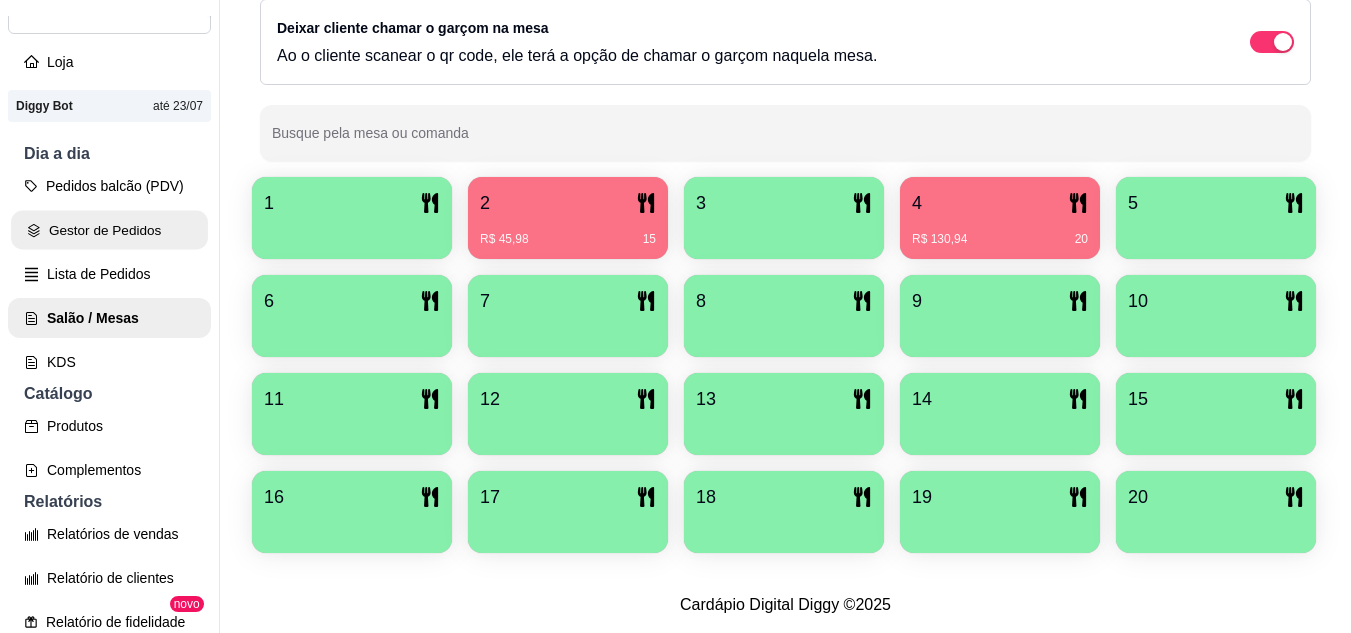 click on "Gestor de Pedidos" at bounding box center (109, 230) 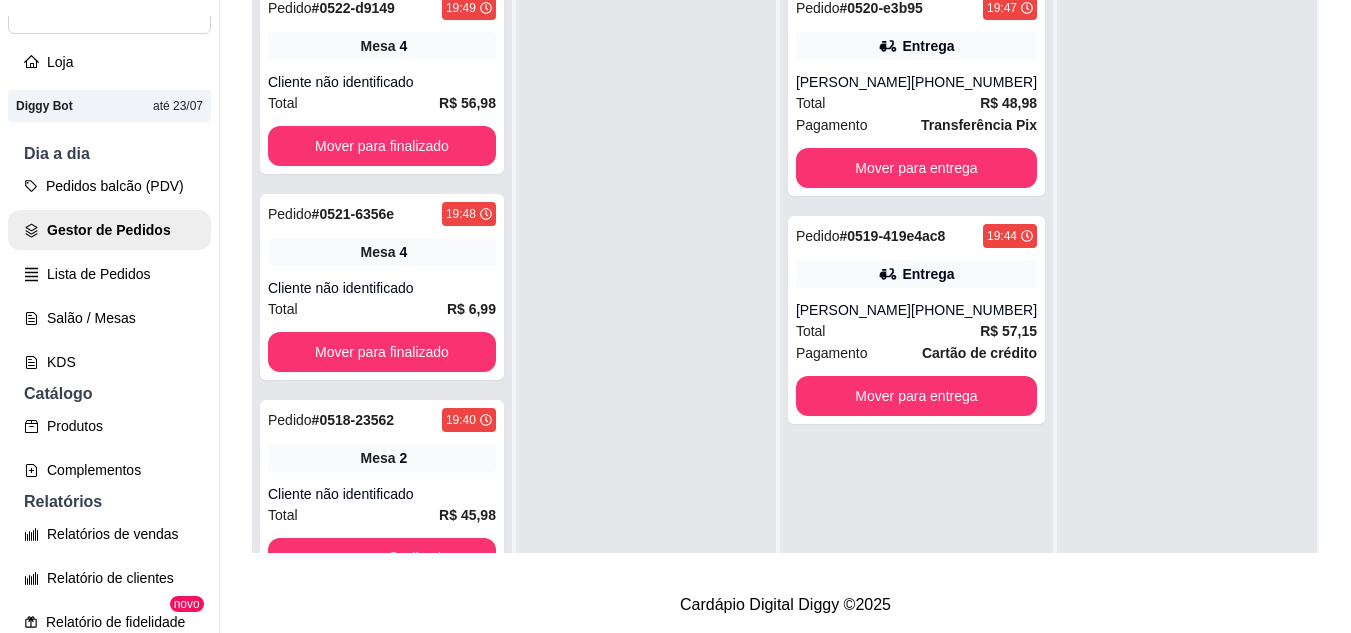 scroll, scrollTop: 0, scrollLeft: 0, axis: both 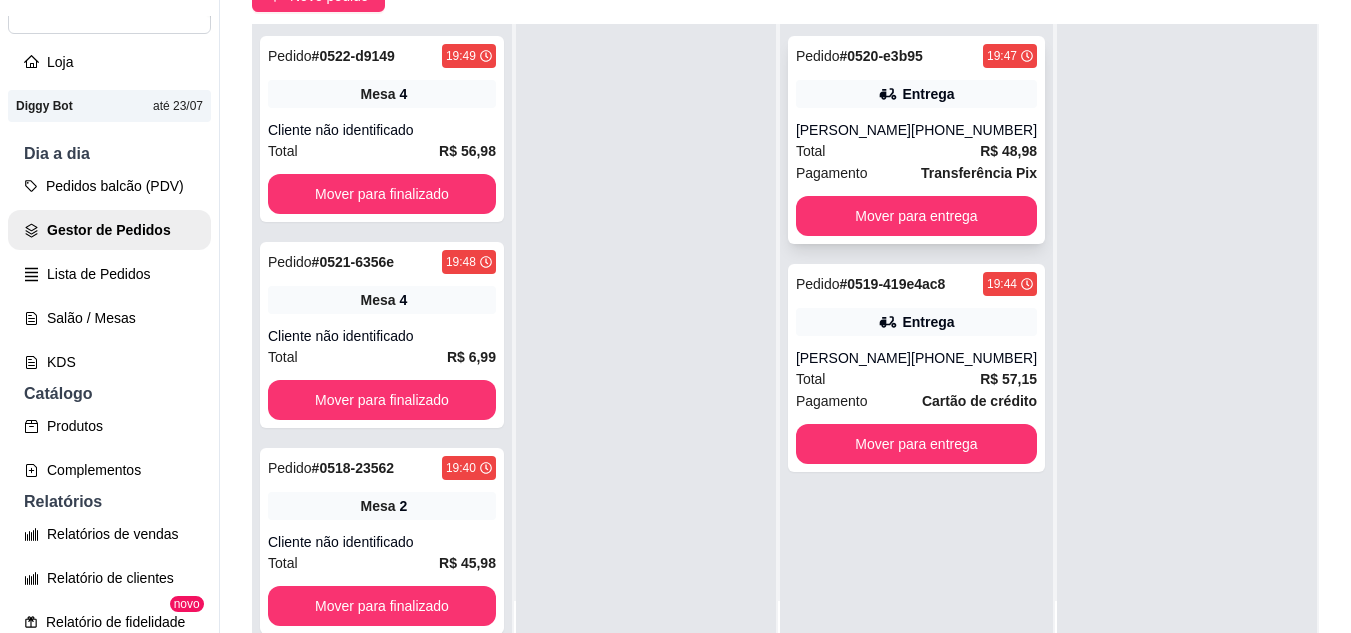 click on "Pedido  # 0520-e3b95 19:47 Entrega [PERSON_NAME]  [PHONE_NUMBER] Total R$ 48,98 Pagamento Transferência Pix Mover para entrega" at bounding box center (916, 140) 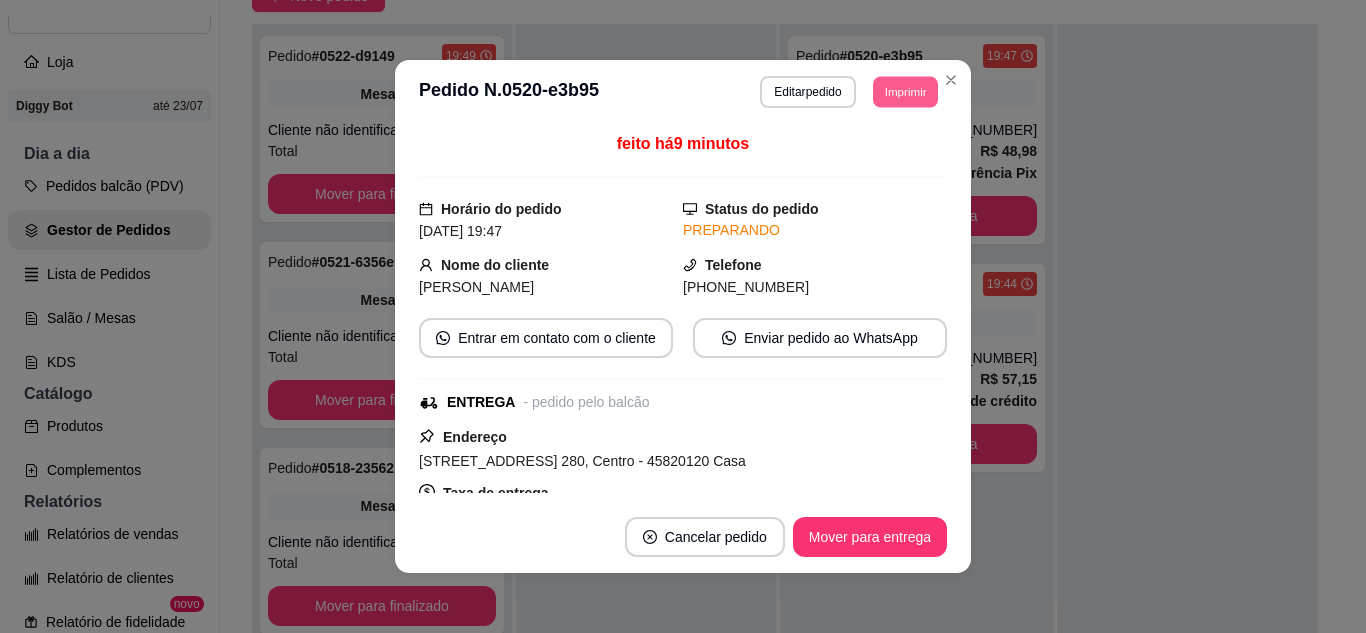 click on "Imprimir" at bounding box center [905, 91] 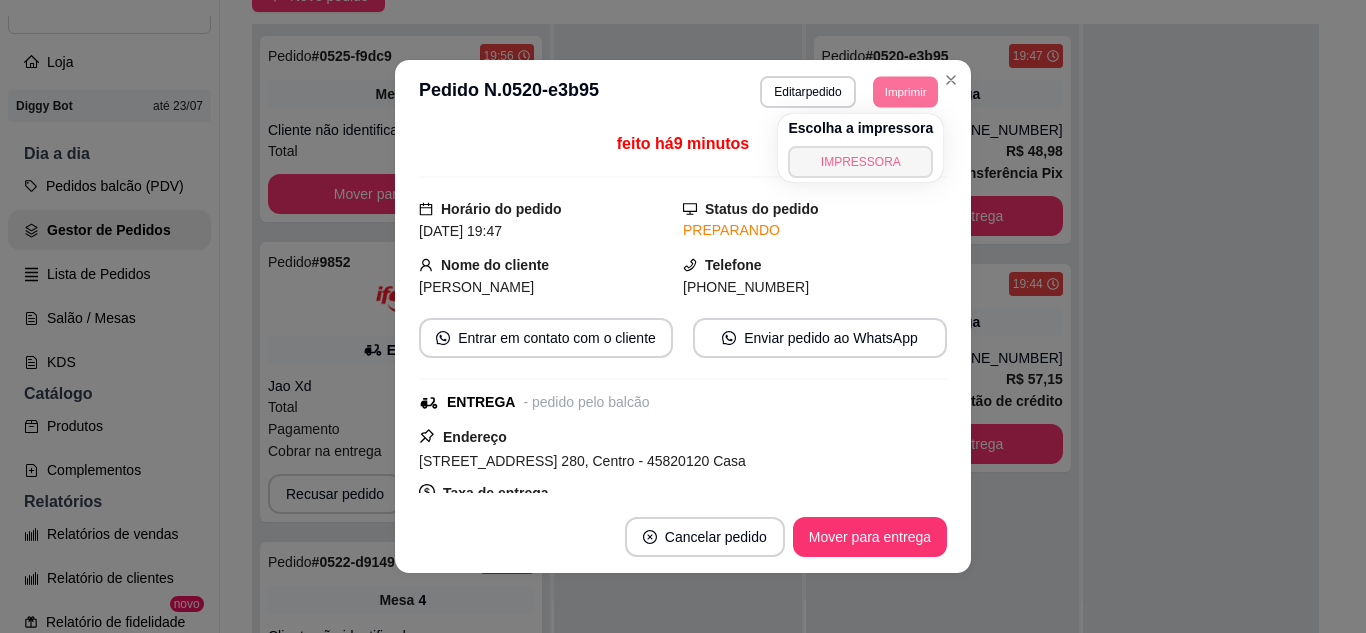 click on "IMPRESSORA" at bounding box center (860, 162) 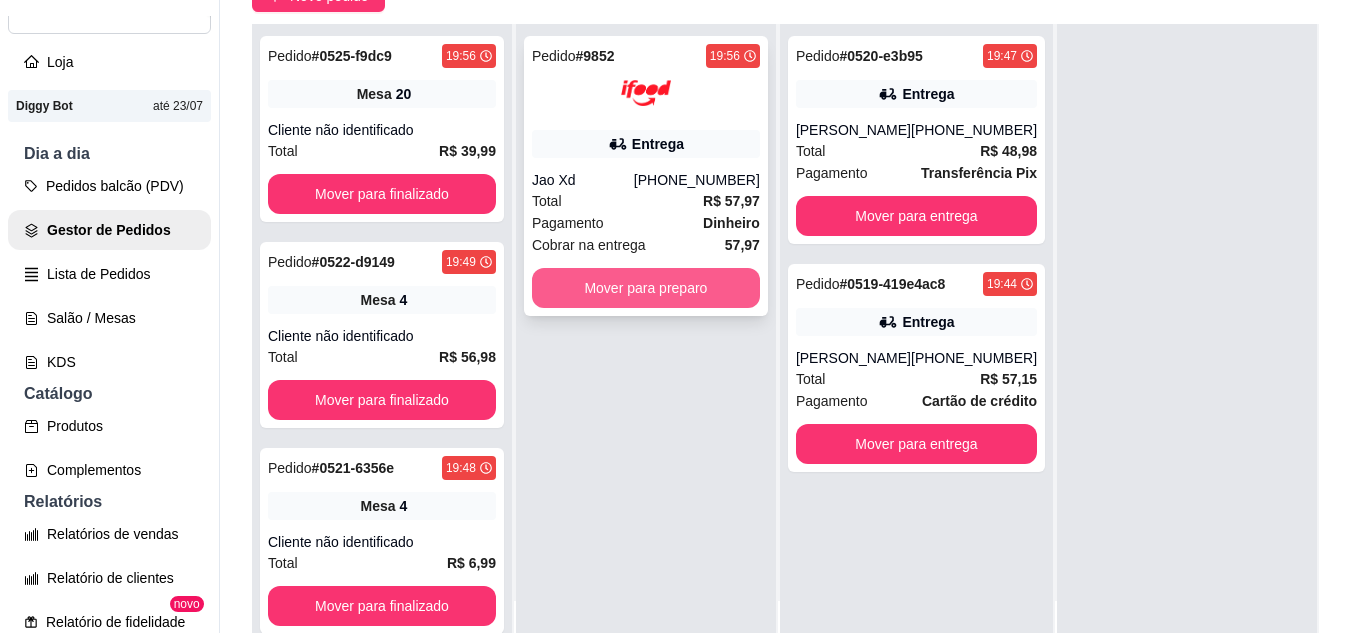 click on "Mover para preparo" at bounding box center [646, 288] 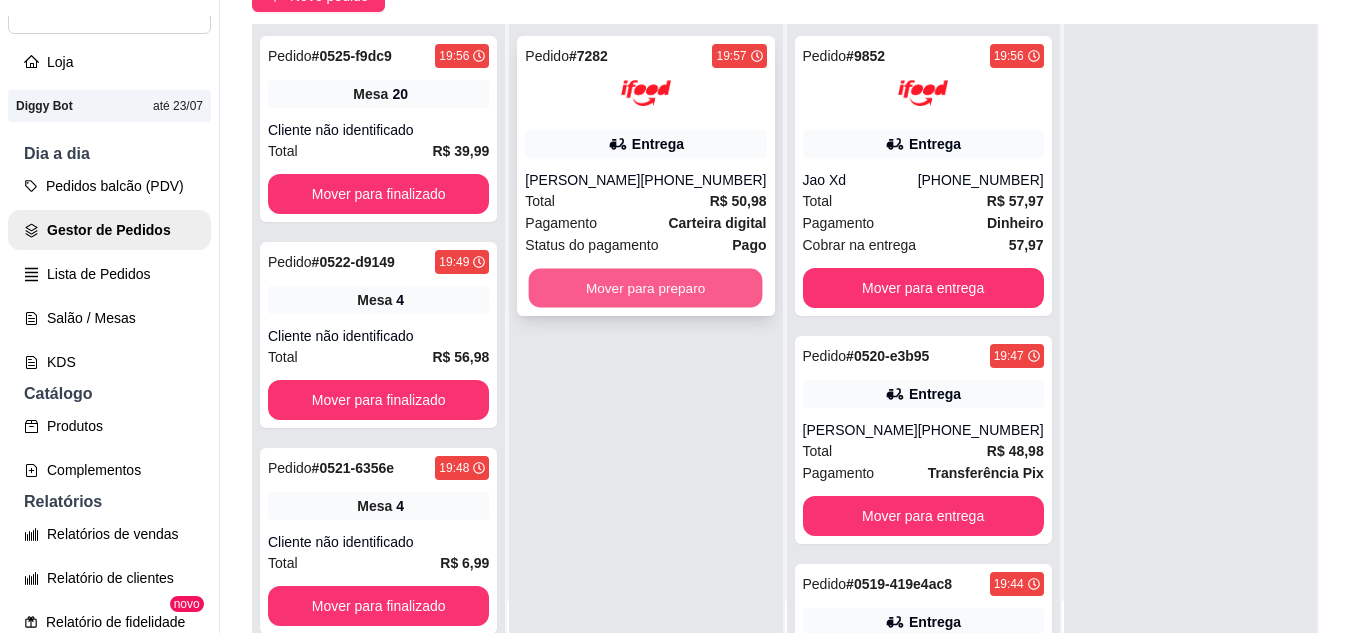 click on "Mover para preparo" at bounding box center (646, 288) 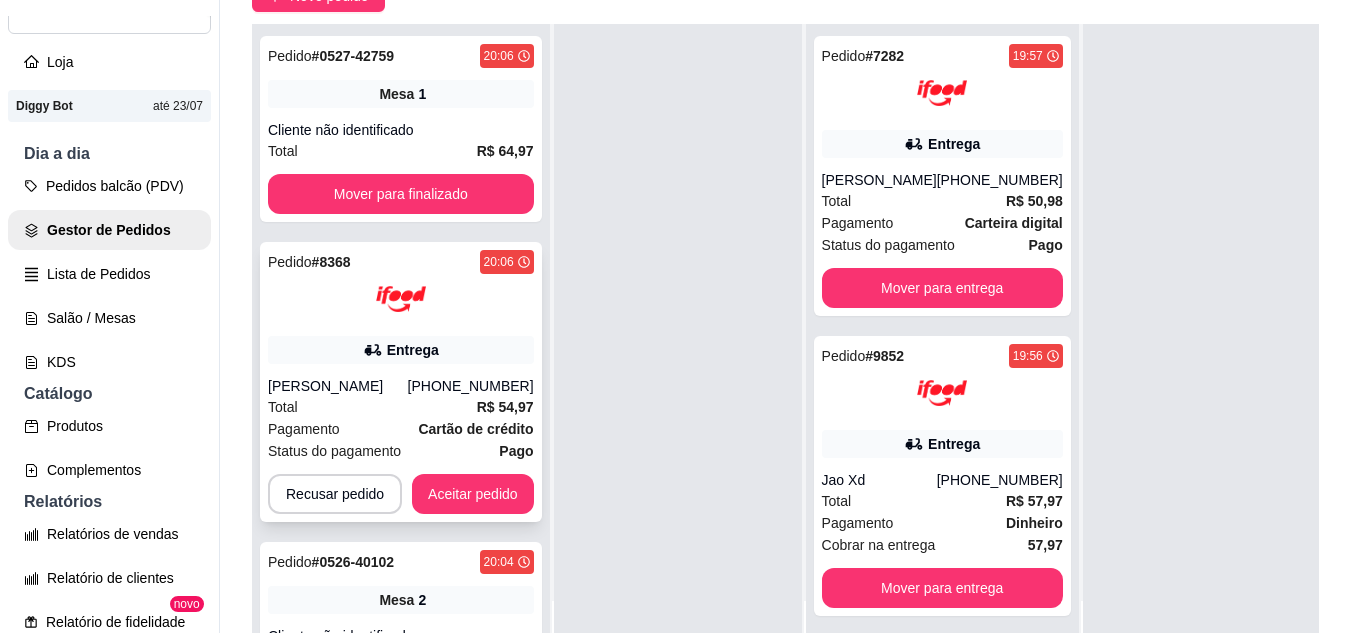 scroll, scrollTop: 0, scrollLeft: 0, axis: both 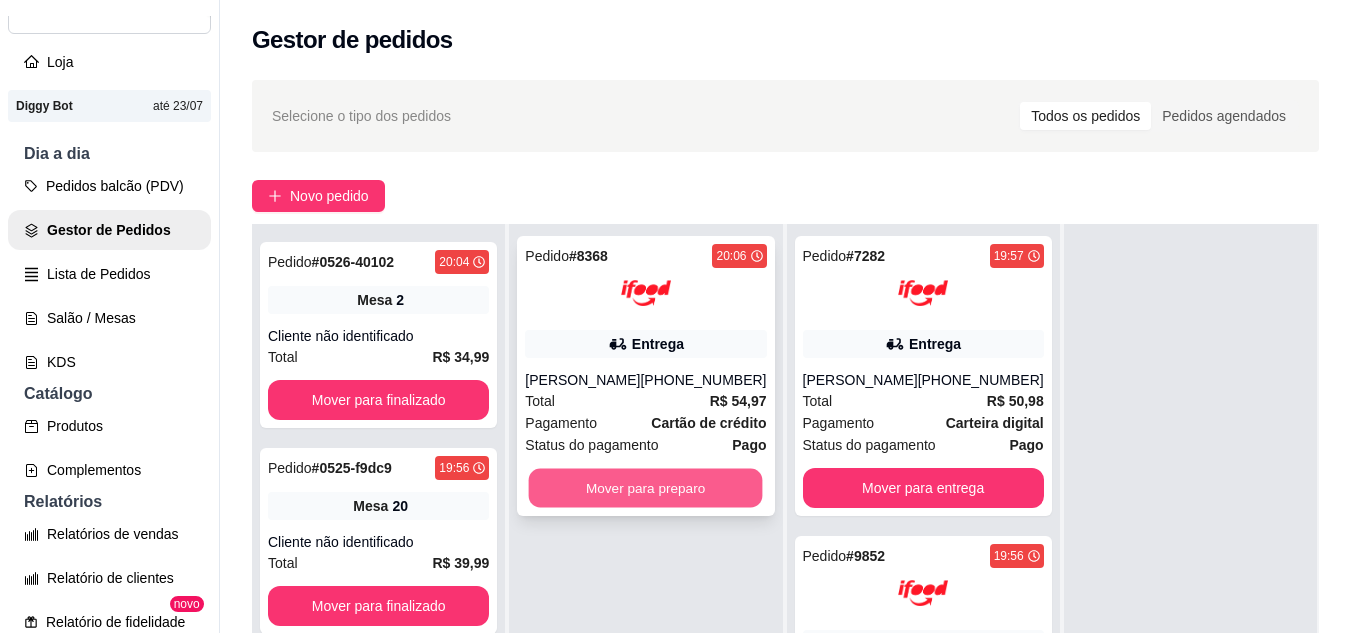 click on "Mover para preparo" at bounding box center (646, 488) 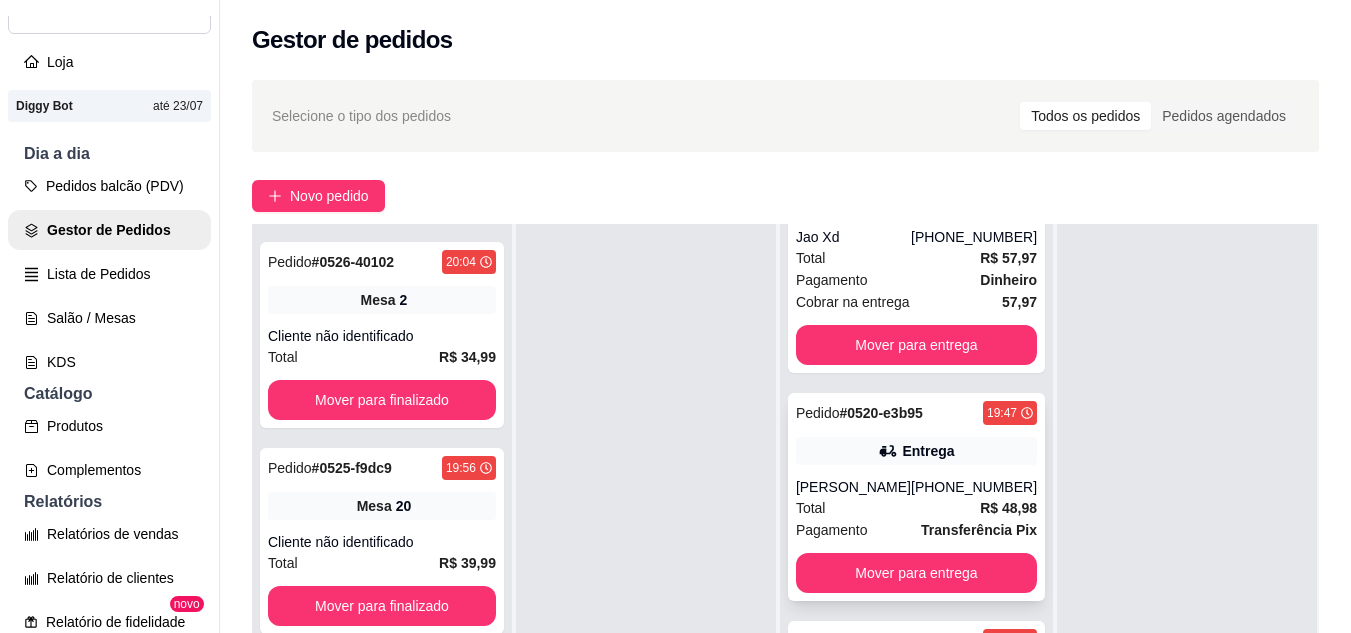 scroll, scrollTop: 783, scrollLeft: 0, axis: vertical 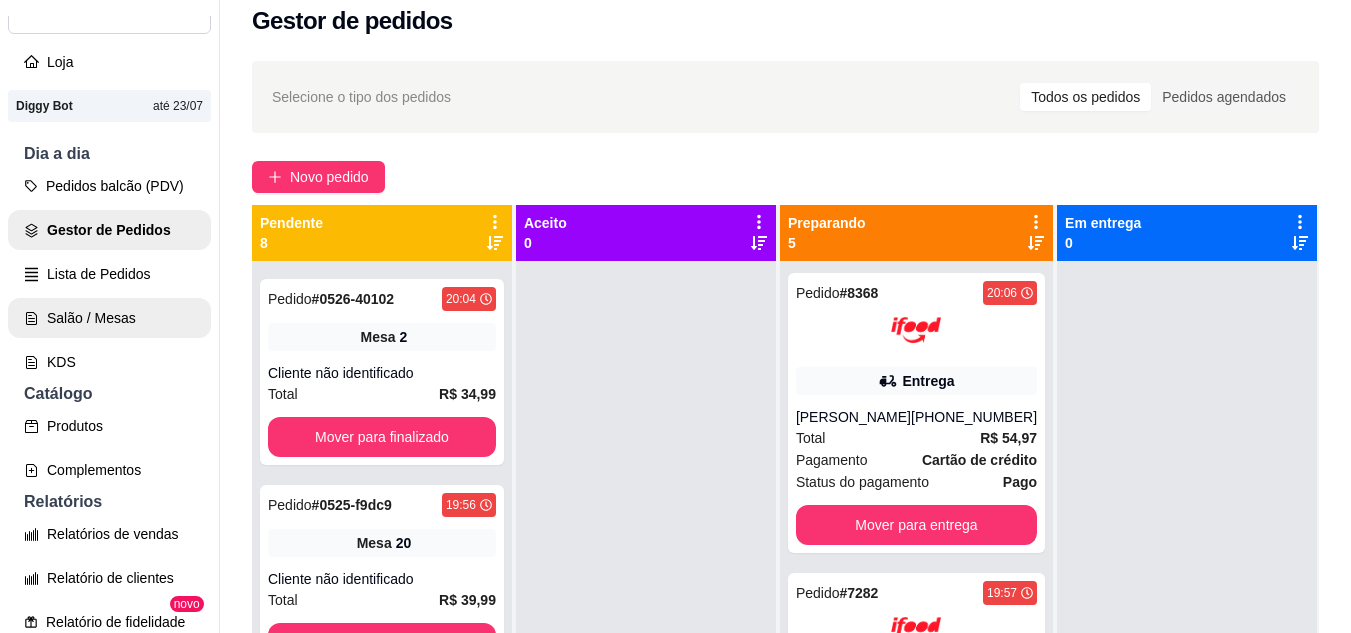 click on "Salão / Mesas" at bounding box center (109, 318) 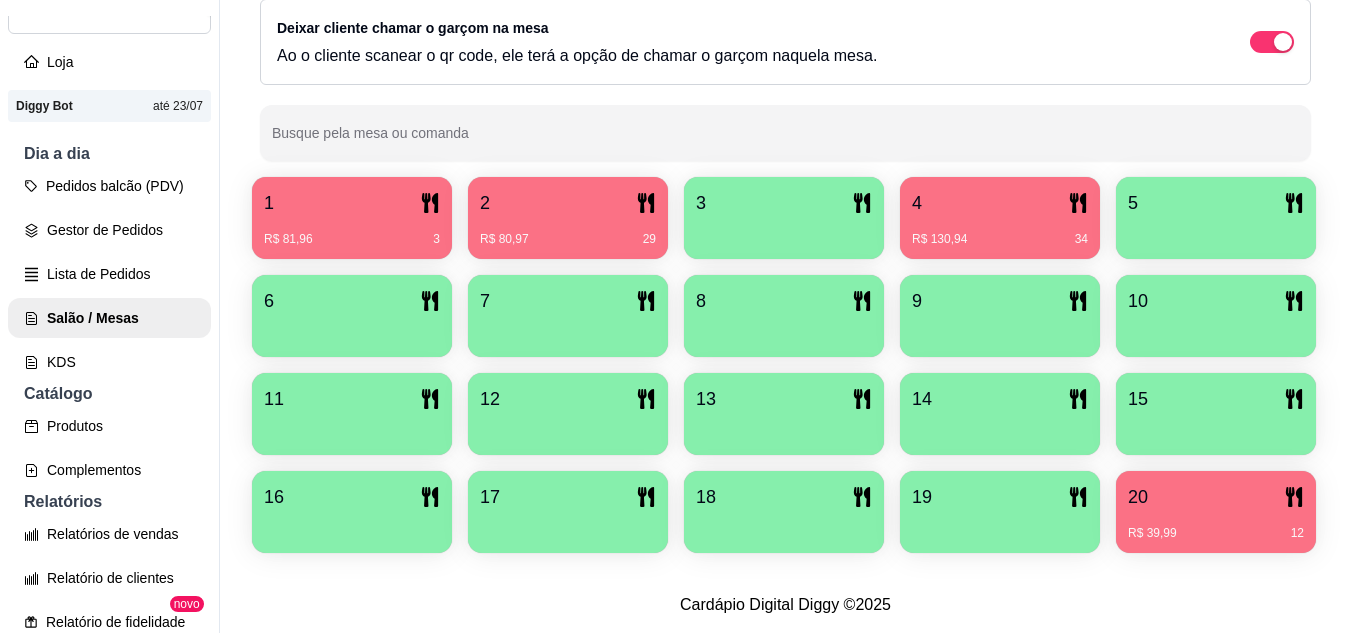 scroll, scrollTop: 400, scrollLeft: 0, axis: vertical 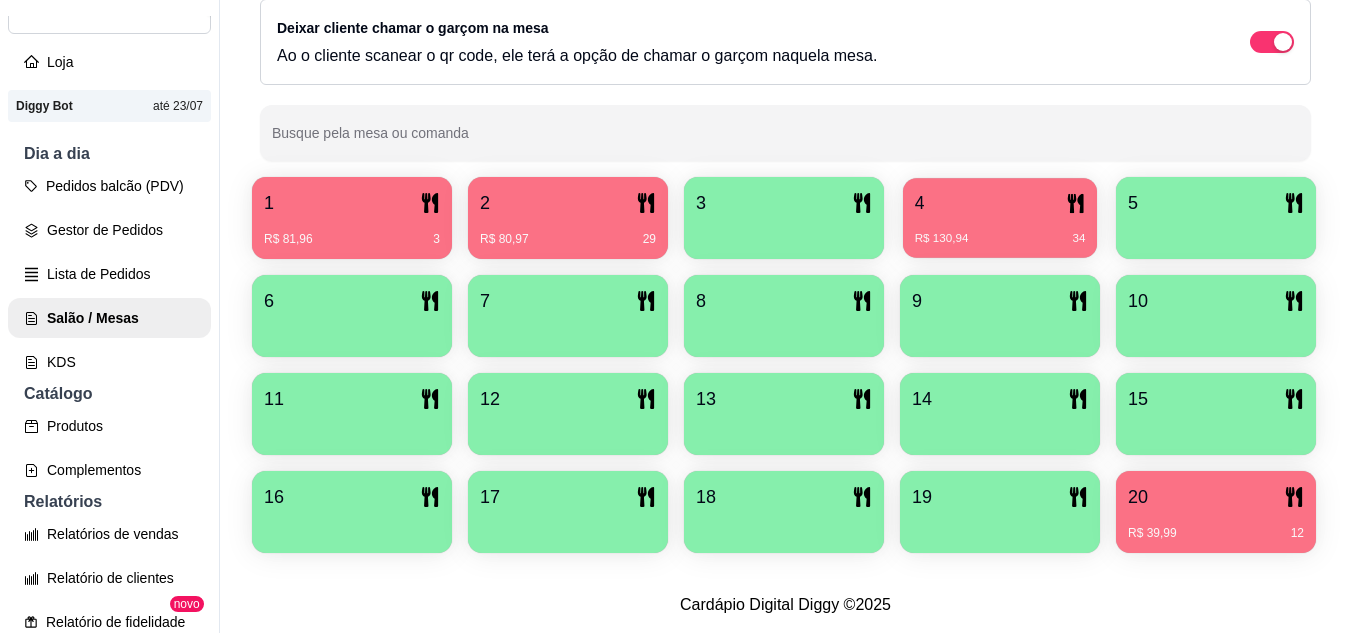 click on "4" at bounding box center (1000, 203) 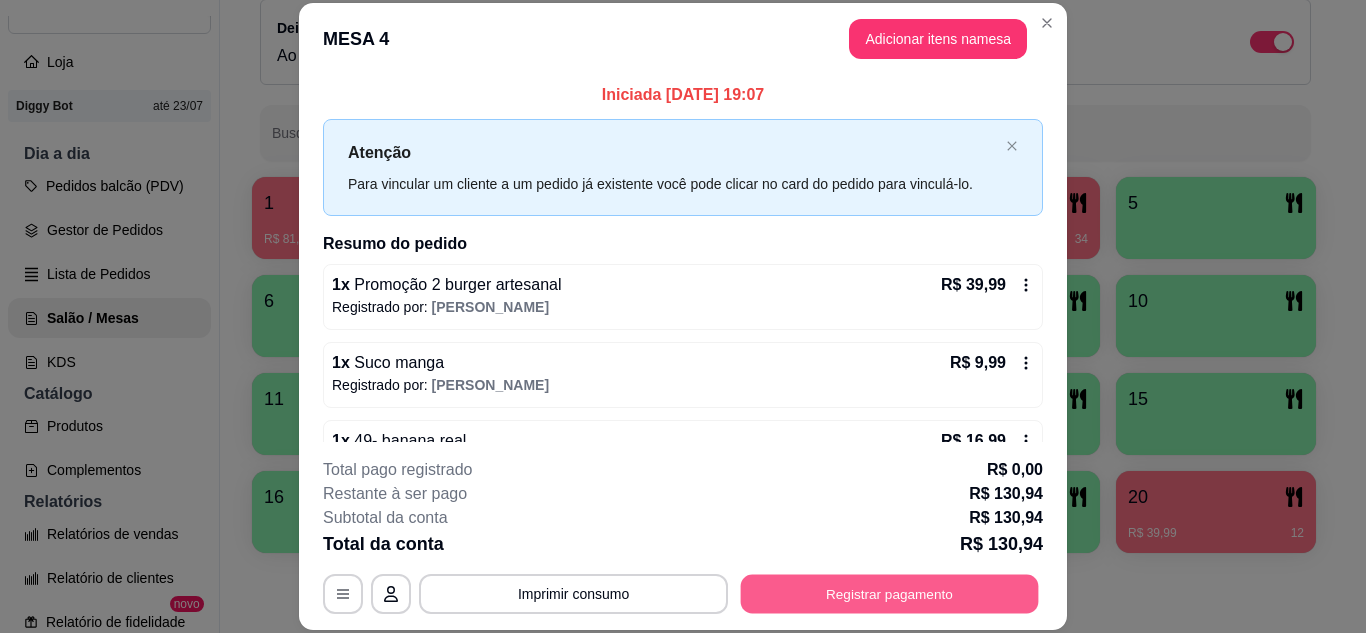 click on "Registrar pagamento" at bounding box center (890, 593) 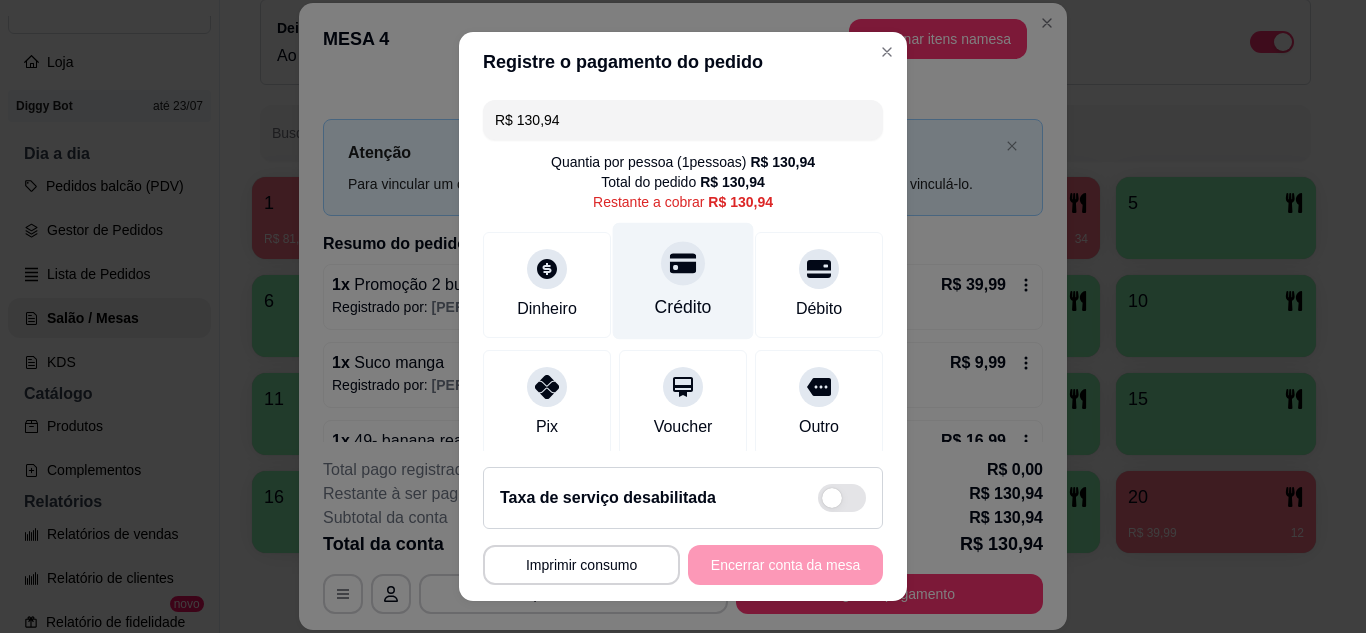 click on "Crédito" at bounding box center (683, 280) 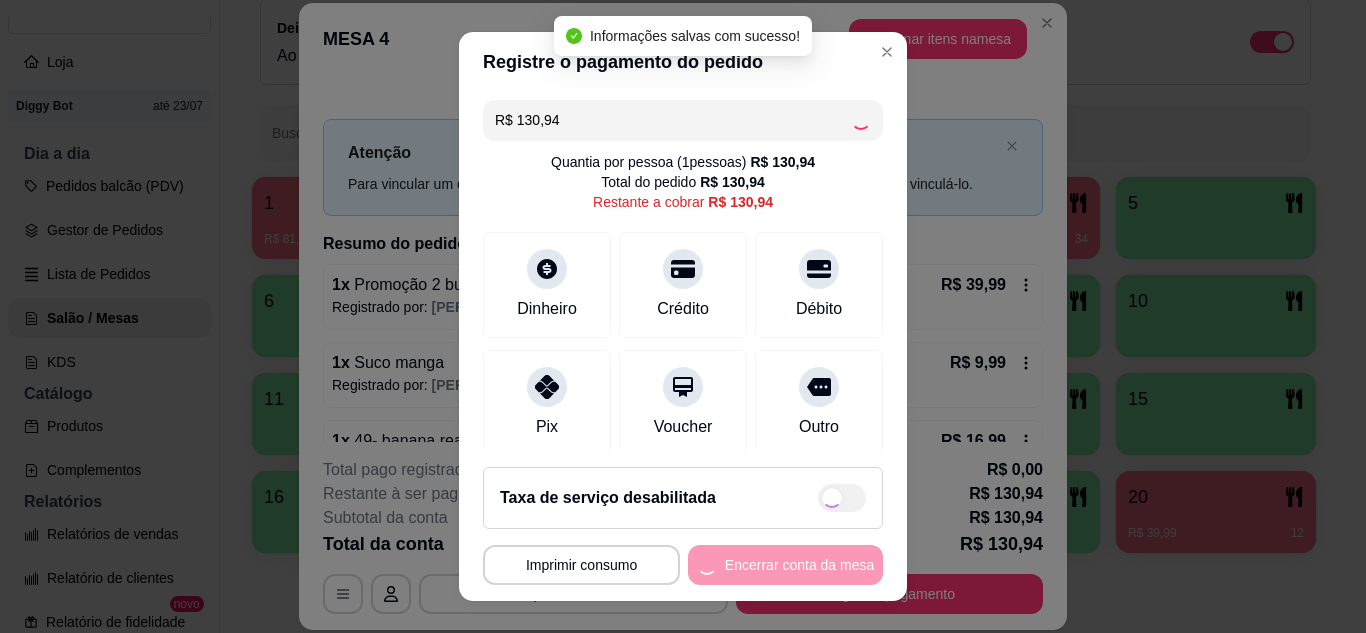type on "R$ 0,00" 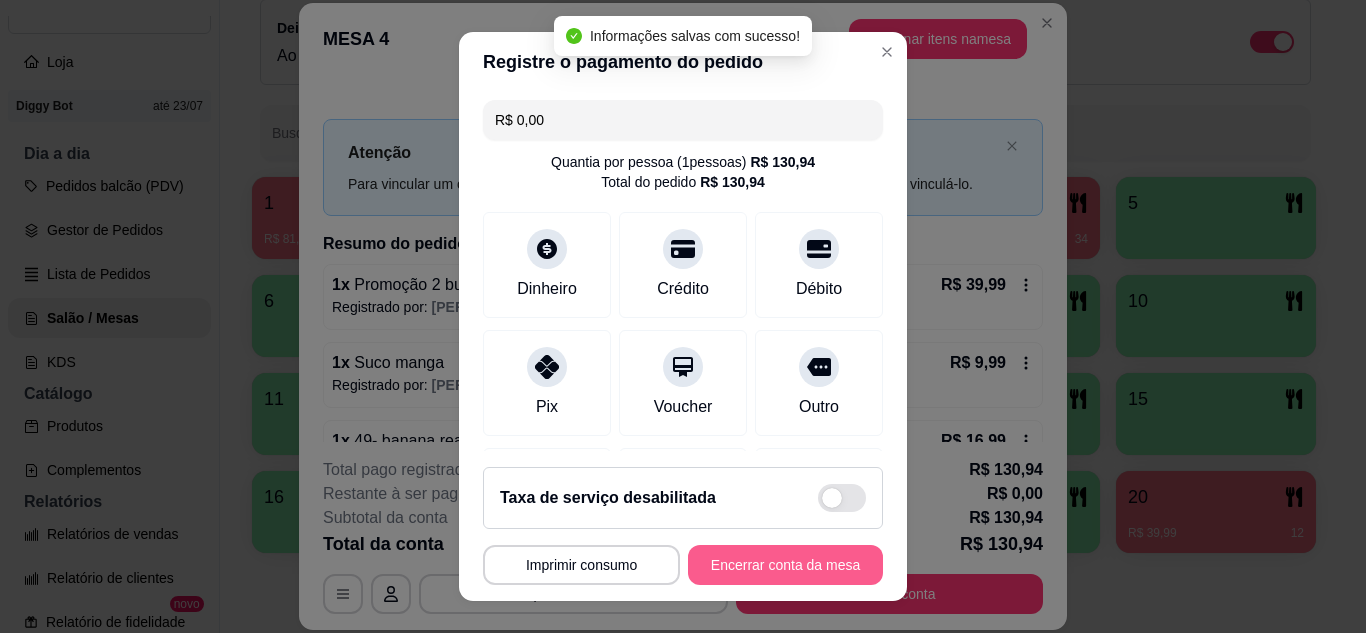 click on "Encerrar conta da mesa" at bounding box center [785, 565] 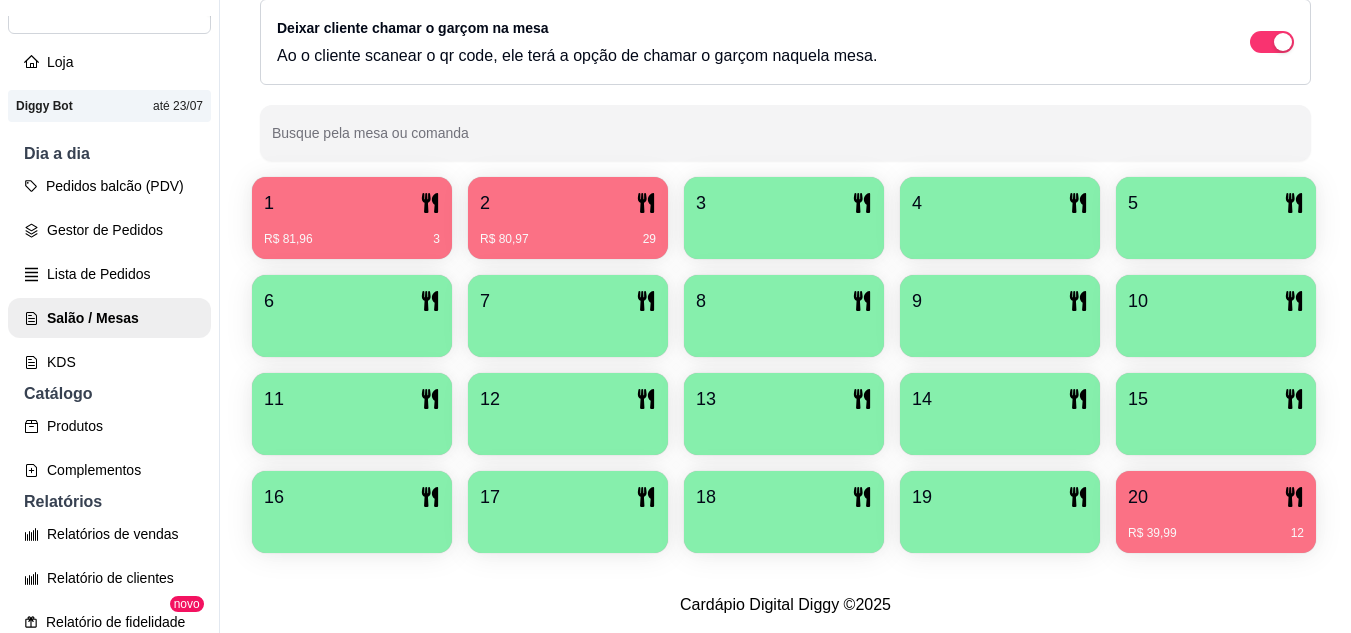 click on "R$ 39,99 12" at bounding box center [1216, 526] 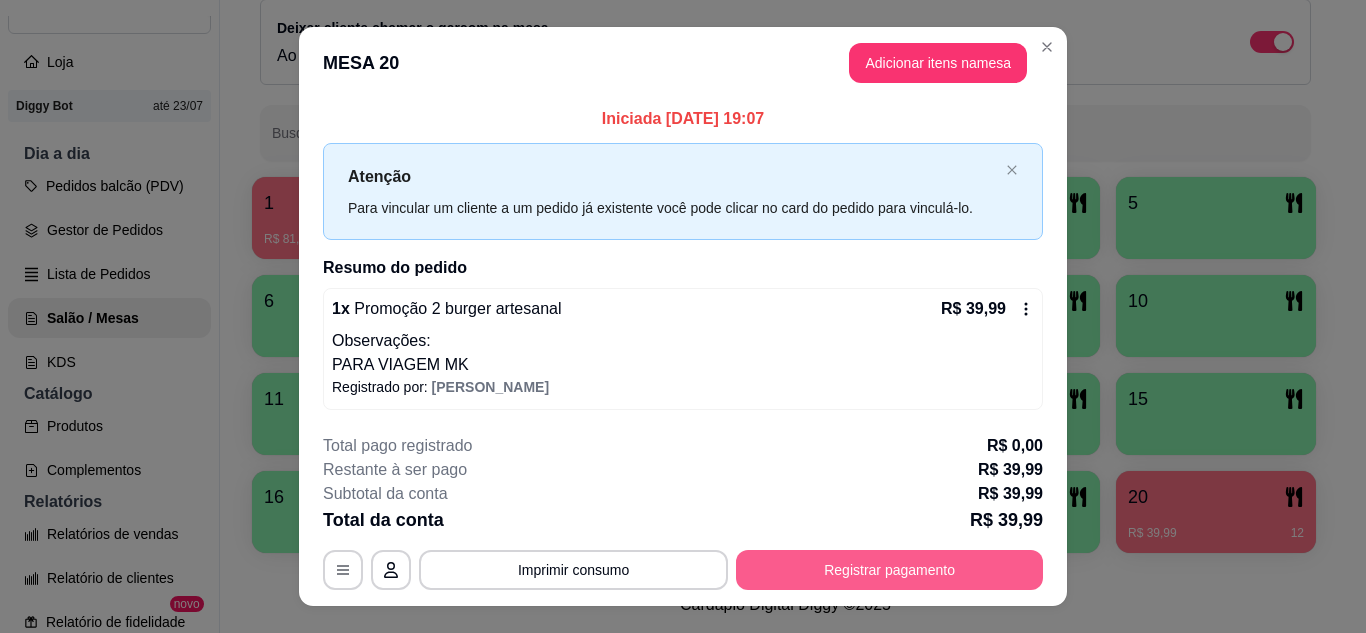 click on "Registrar pagamento" at bounding box center [889, 570] 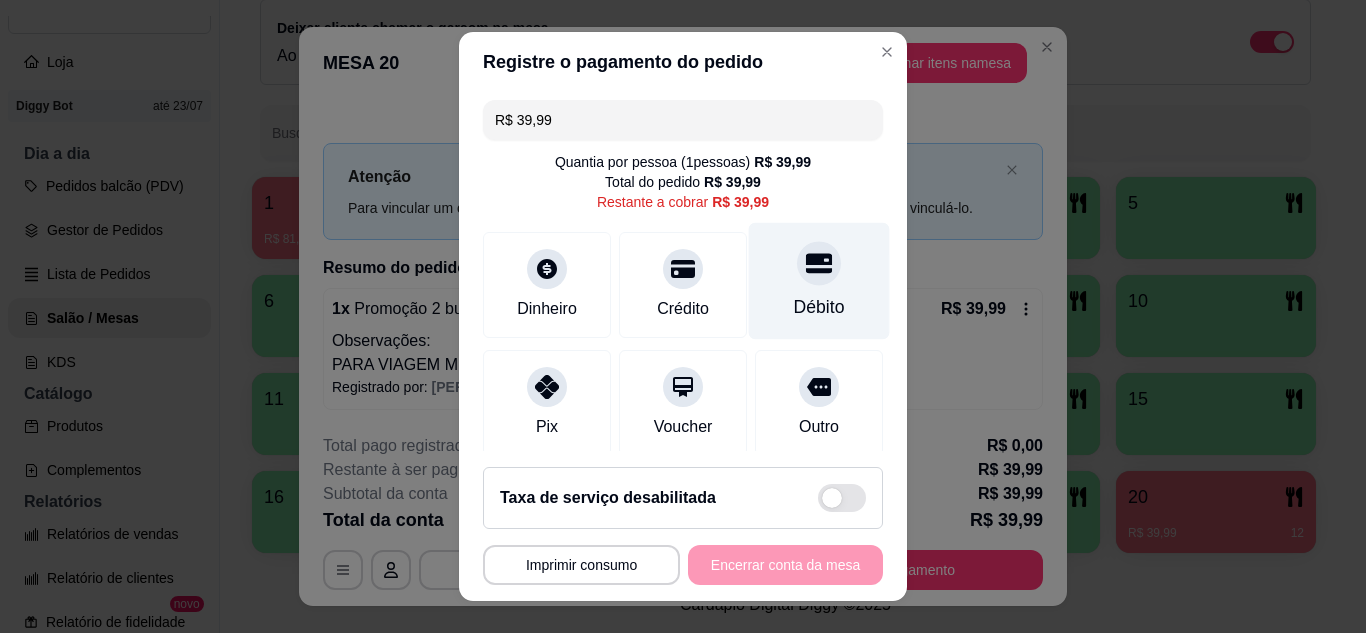 click on "Débito" at bounding box center (819, 280) 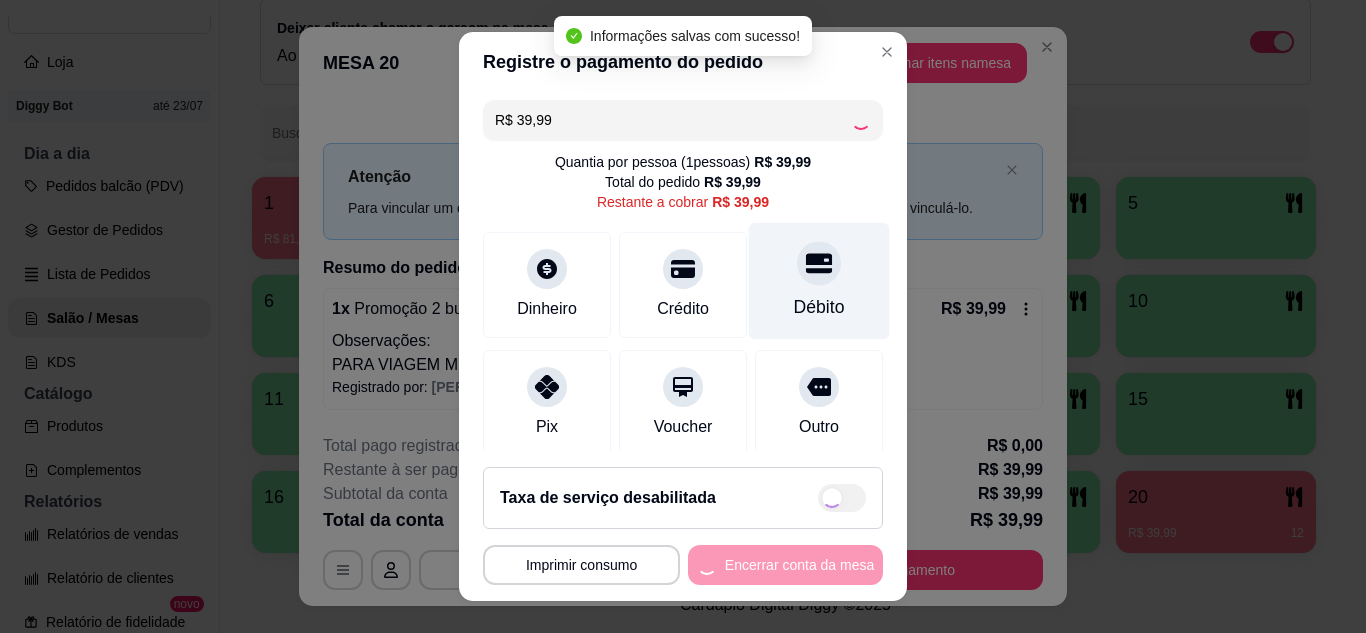 type on "R$ 0,00" 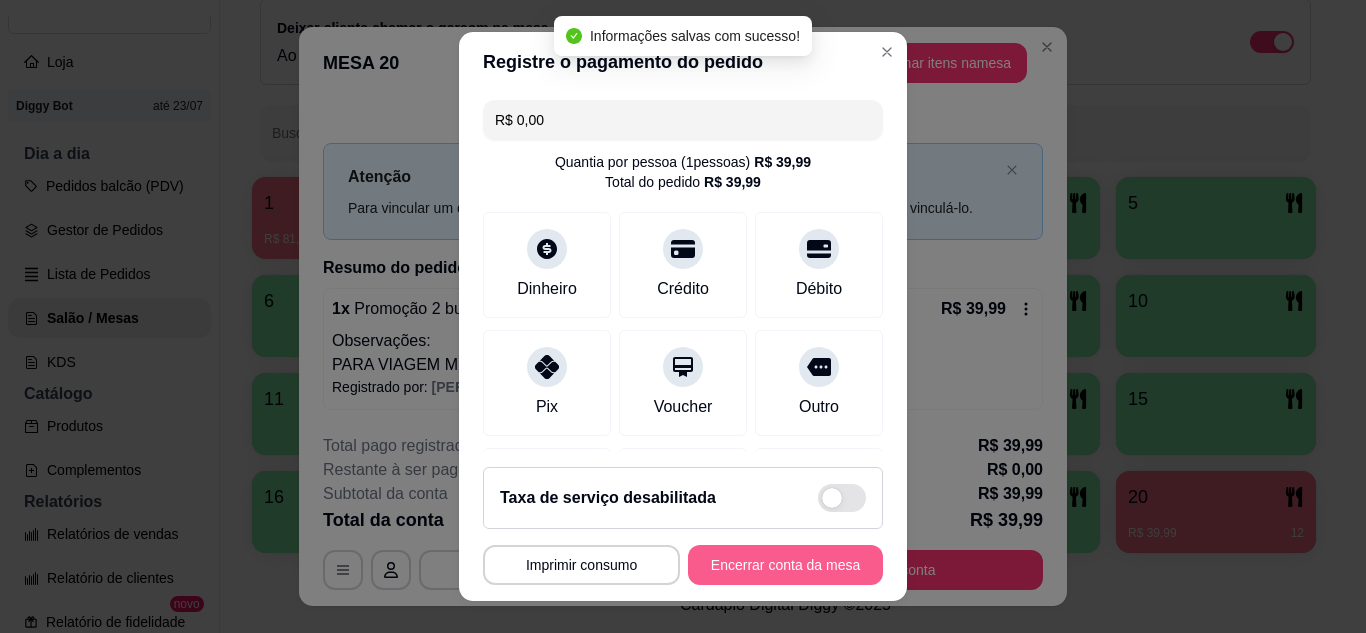 click on "Encerrar conta da mesa" at bounding box center (785, 565) 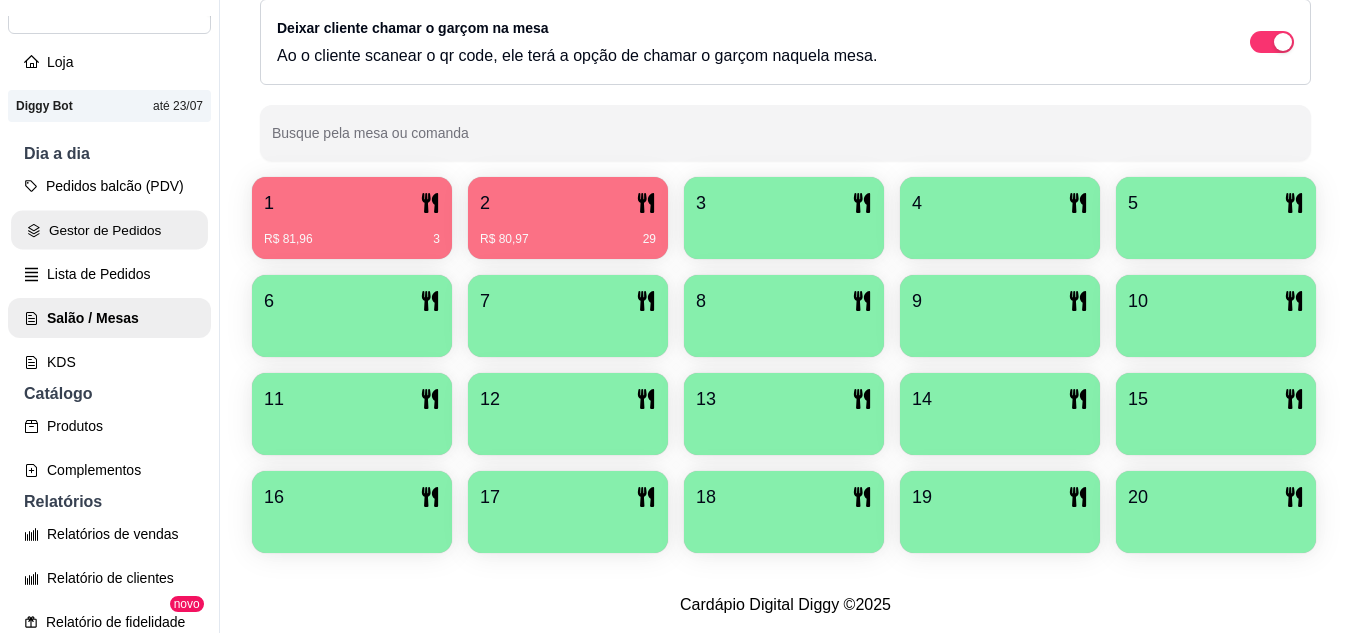 click on "Gestor de Pedidos" at bounding box center (109, 230) 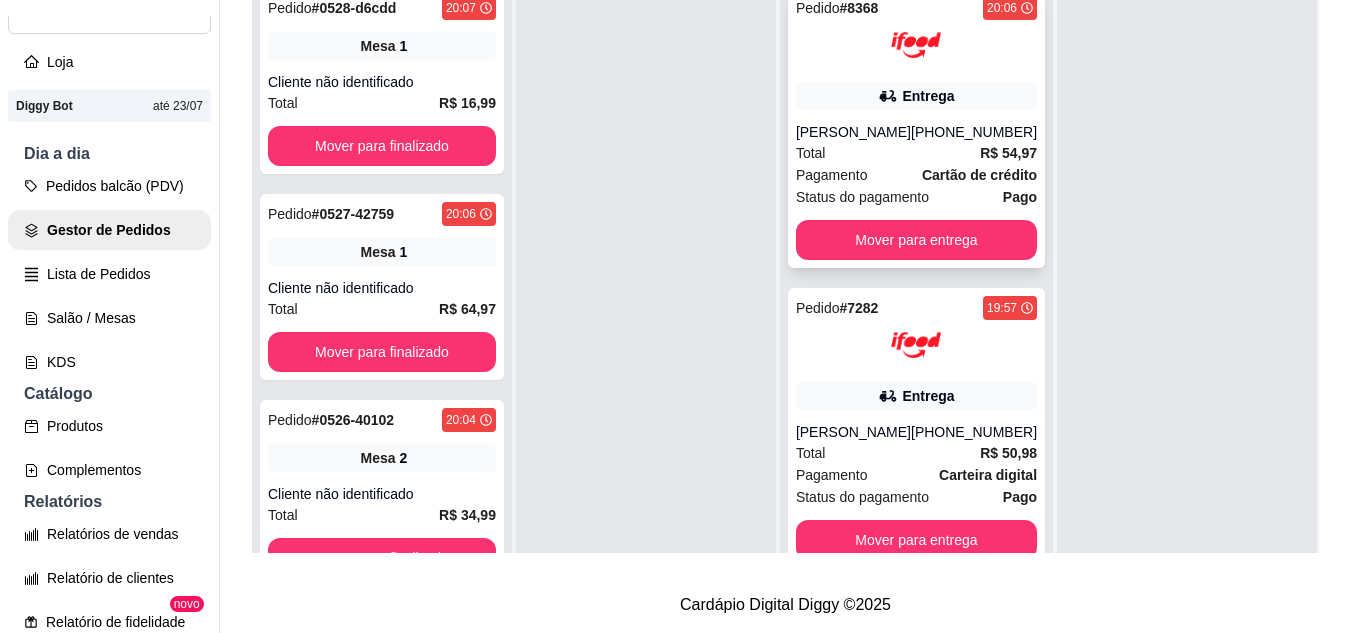 scroll, scrollTop: 0, scrollLeft: 0, axis: both 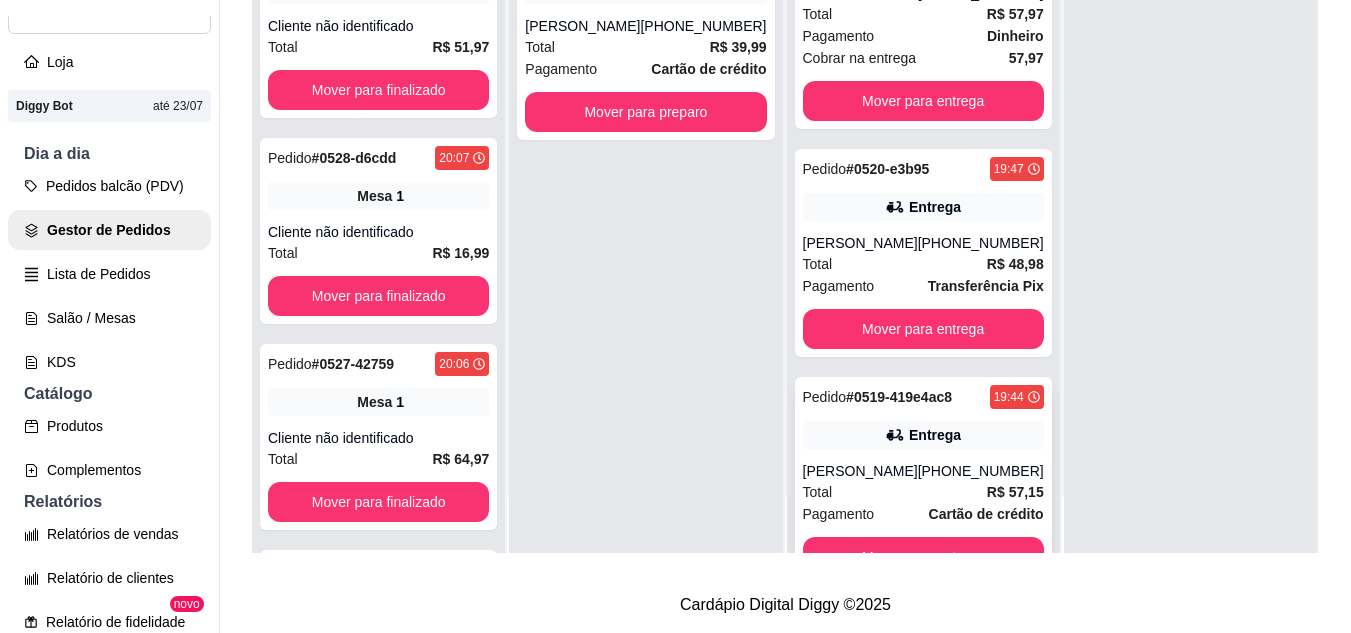 click on "Entrega" at bounding box center [923, 435] 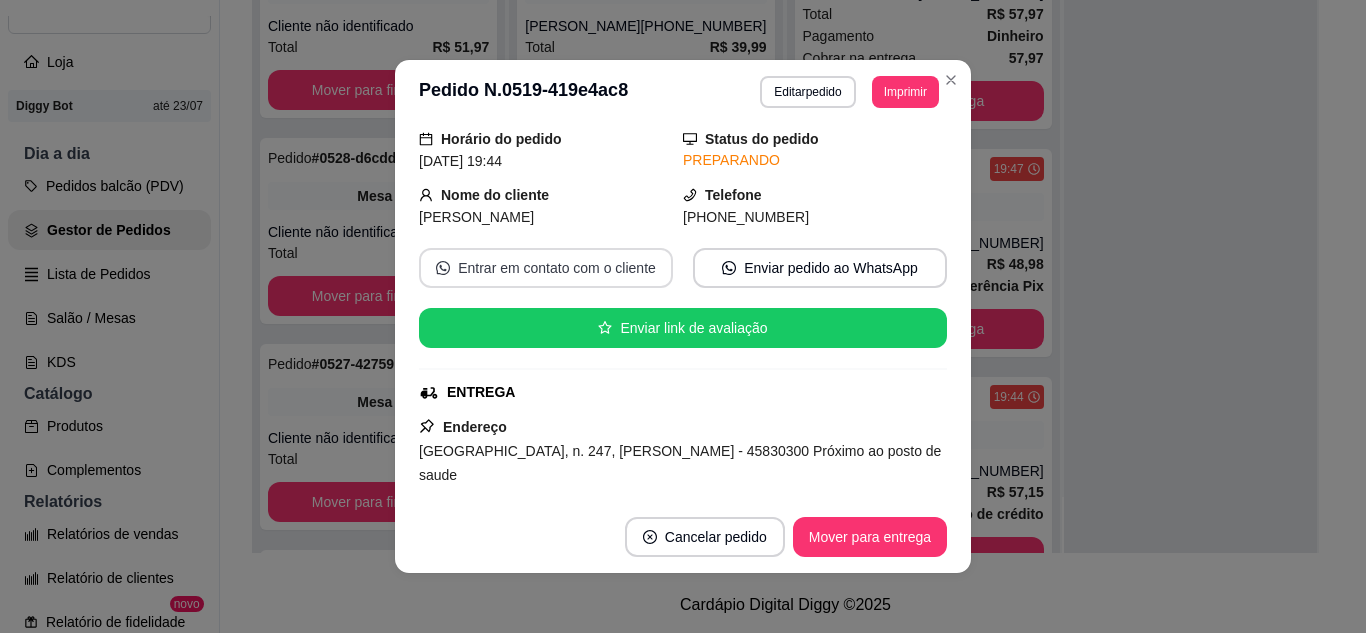 scroll, scrollTop: 100, scrollLeft: 0, axis: vertical 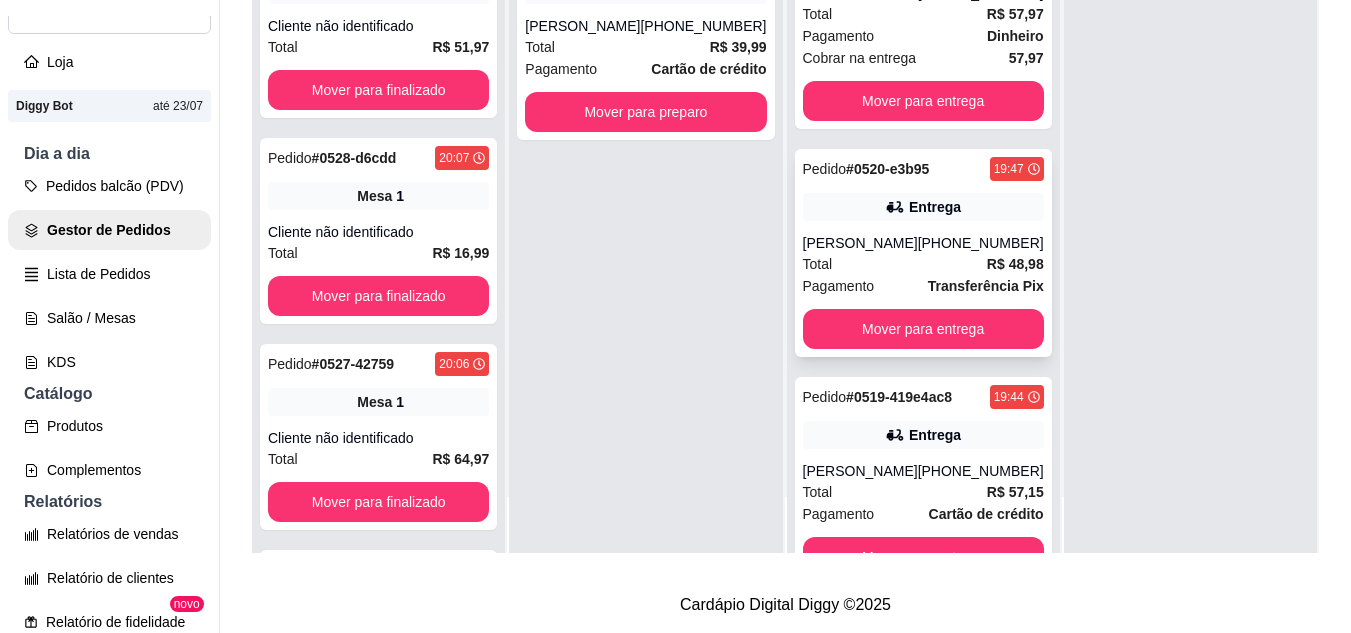 click on "Pedido  # 0520-e3b95 19:47" at bounding box center (923, 169) 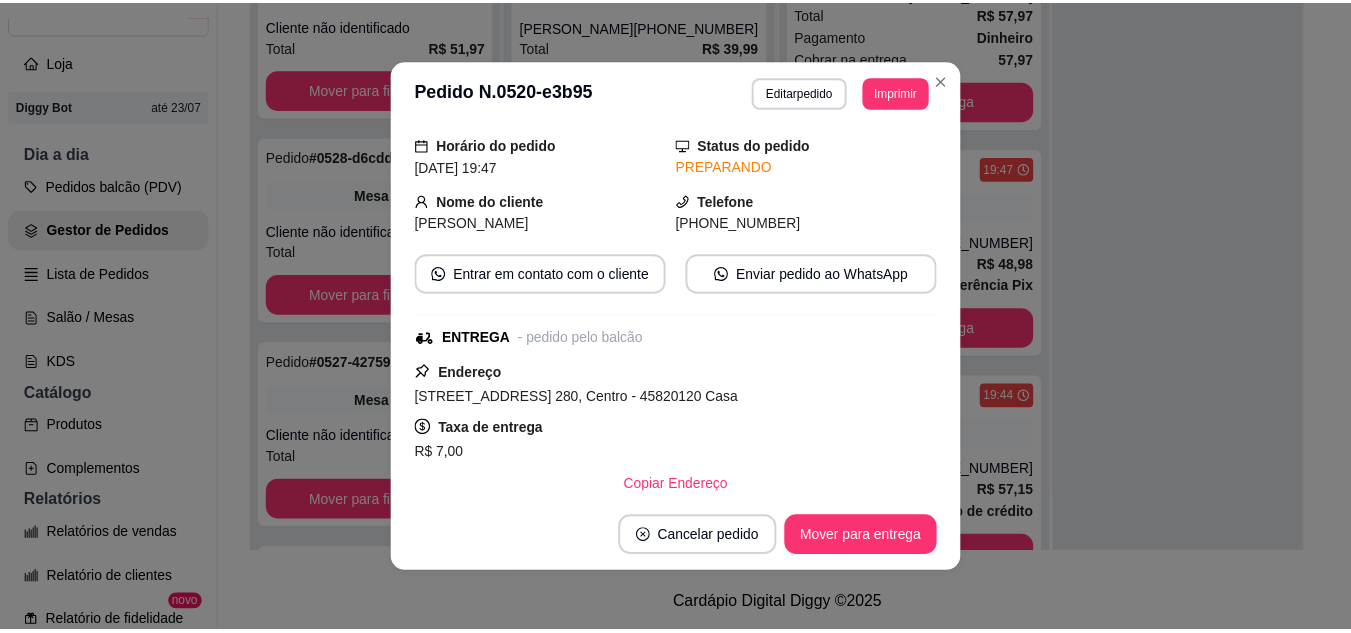 scroll, scrollTop: 100, scrollLeft: 0, axis: vertical 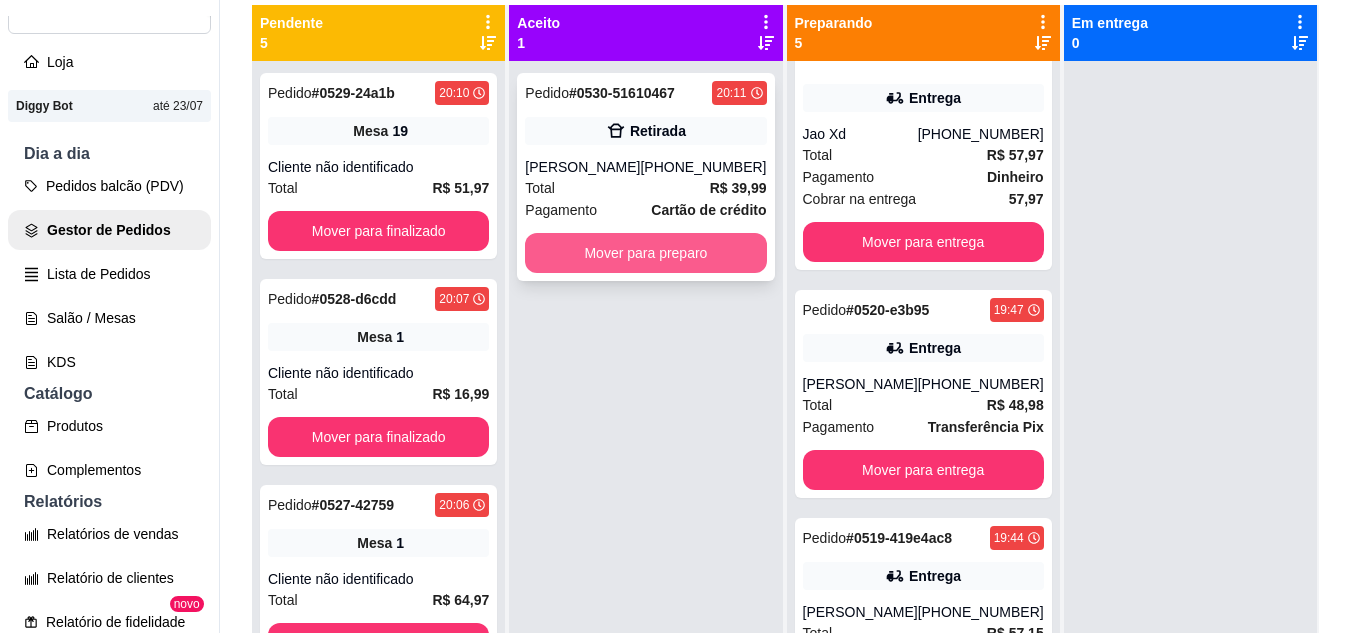 click on "Mover para preparo" at bounding box center [645, 253] 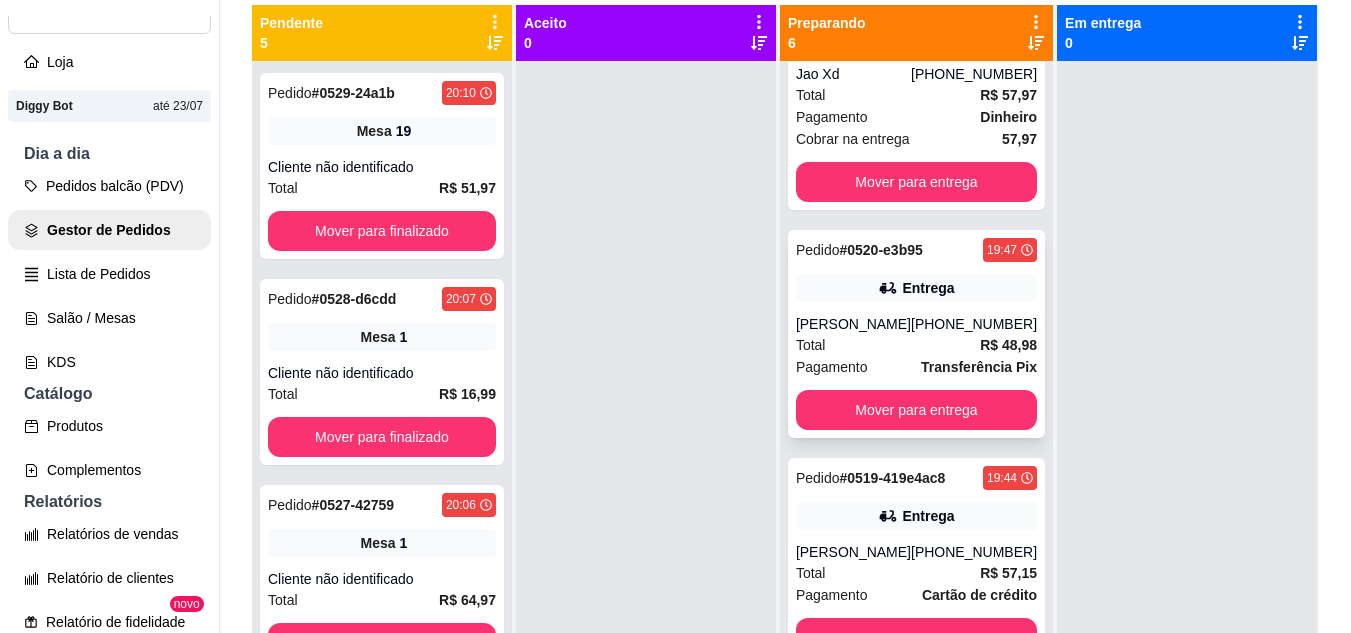 scroll, scrollTop: 1031, scrollLeft: 0, axis: vertical 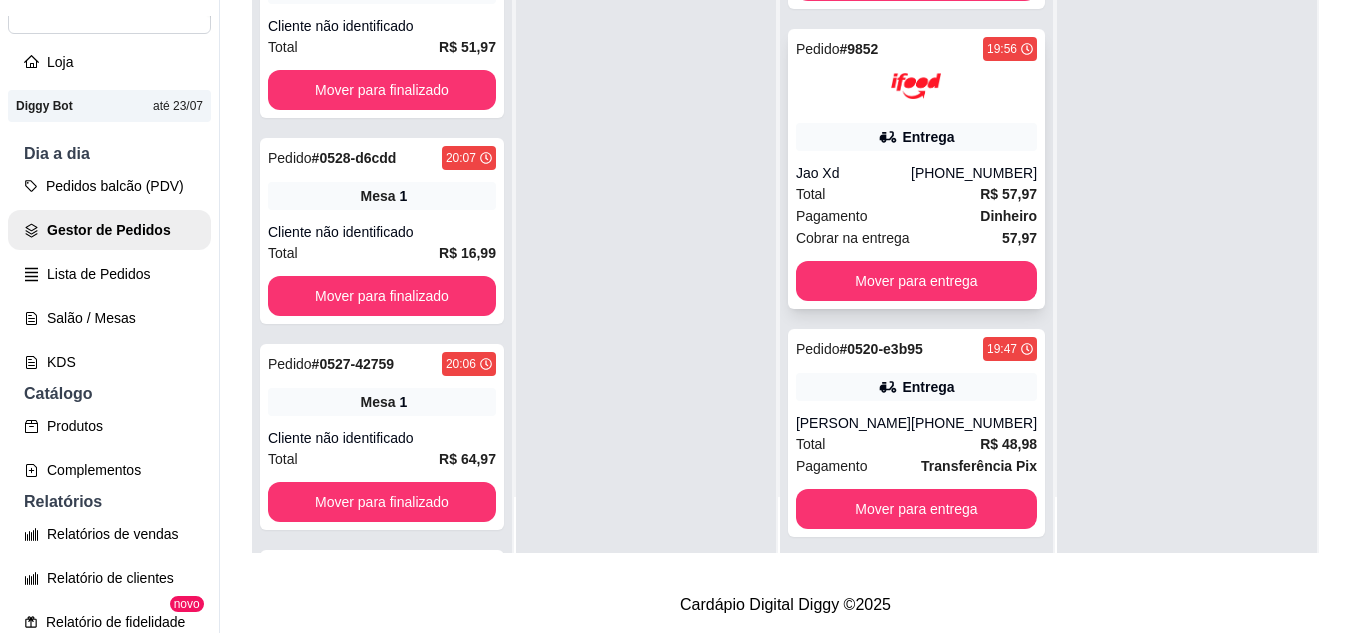 click on "Entrega" at bounding box center (916, 137) 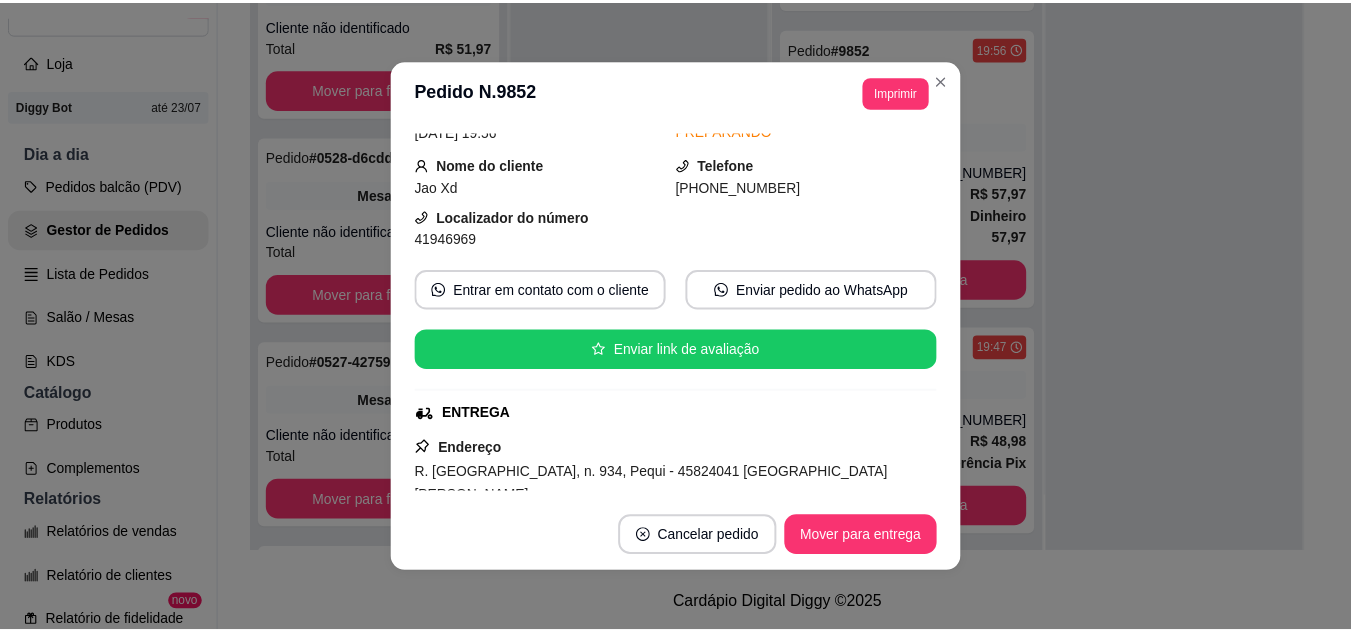 scroll, scrollTop: 200, scrollLeft: 0, axis: vertical 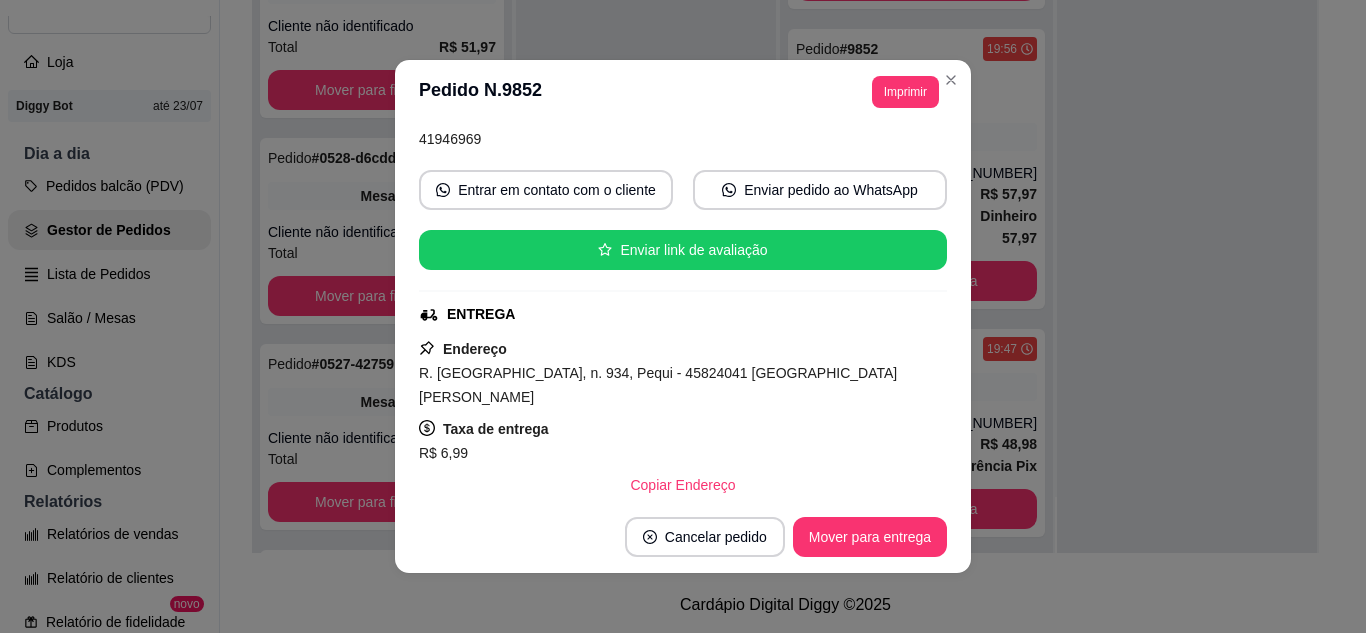 click on "**********" at bounding box center [683, 92] 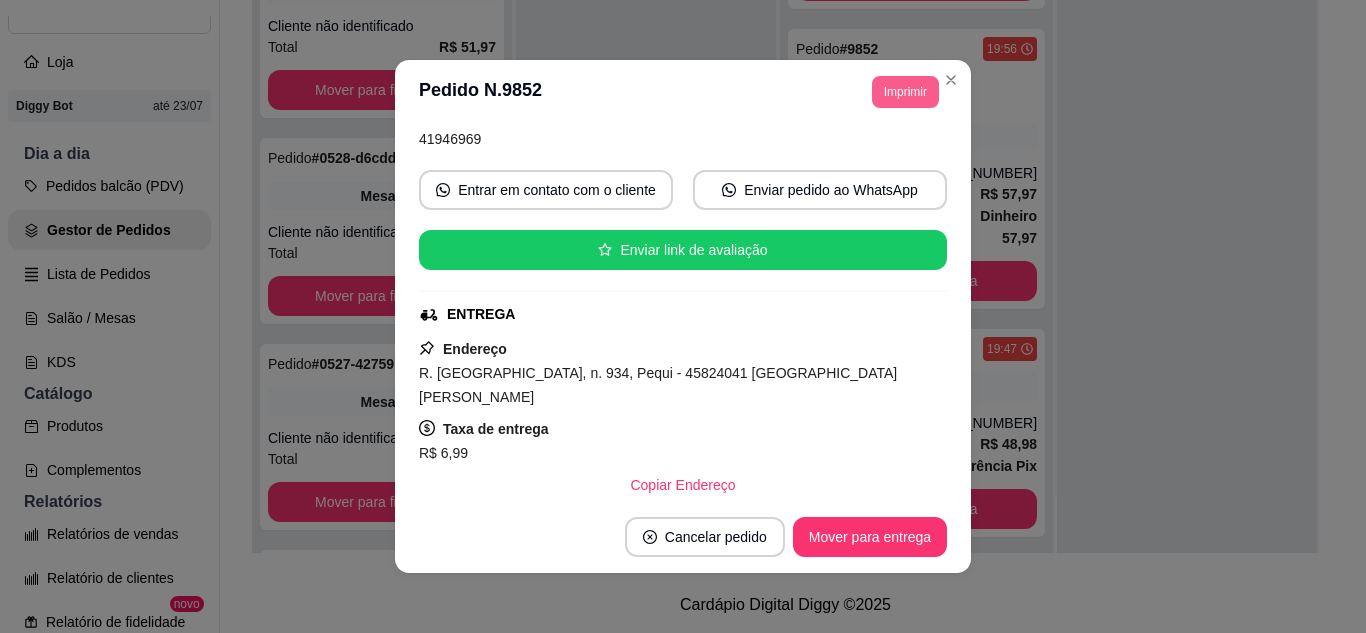 click on "Imprimir" at bounding box center [905, 92] 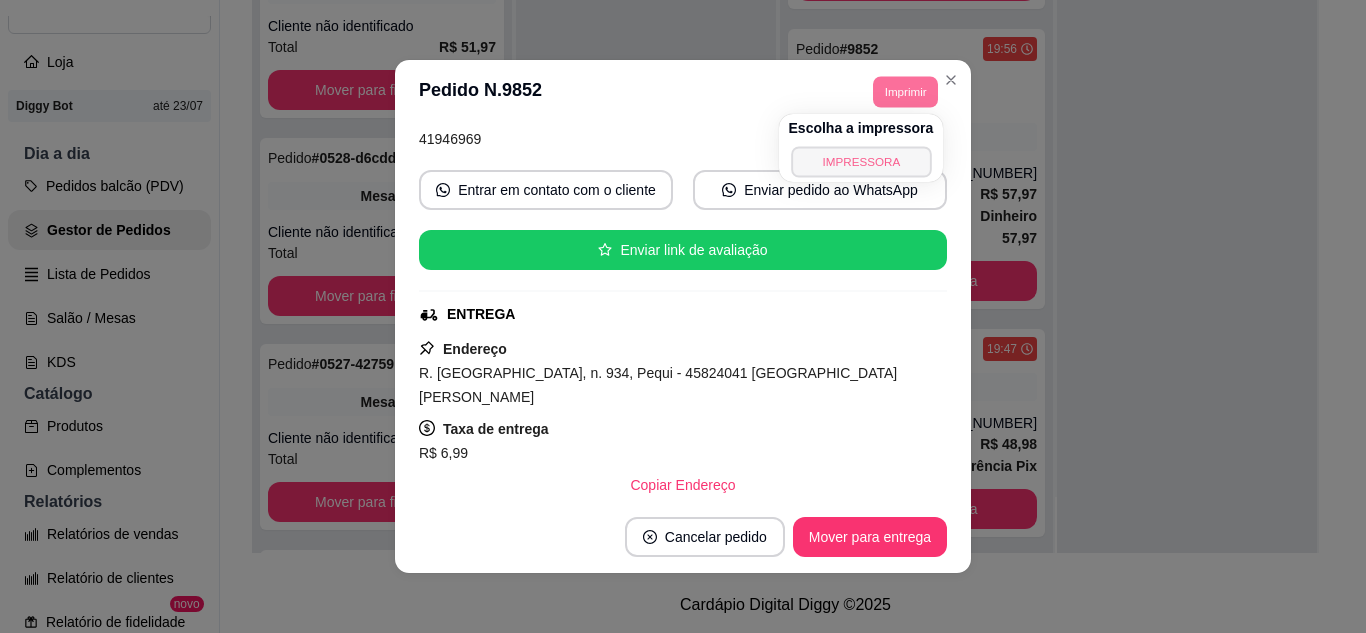 click on "IMPRESSORA" at bounding box center [861, 161] 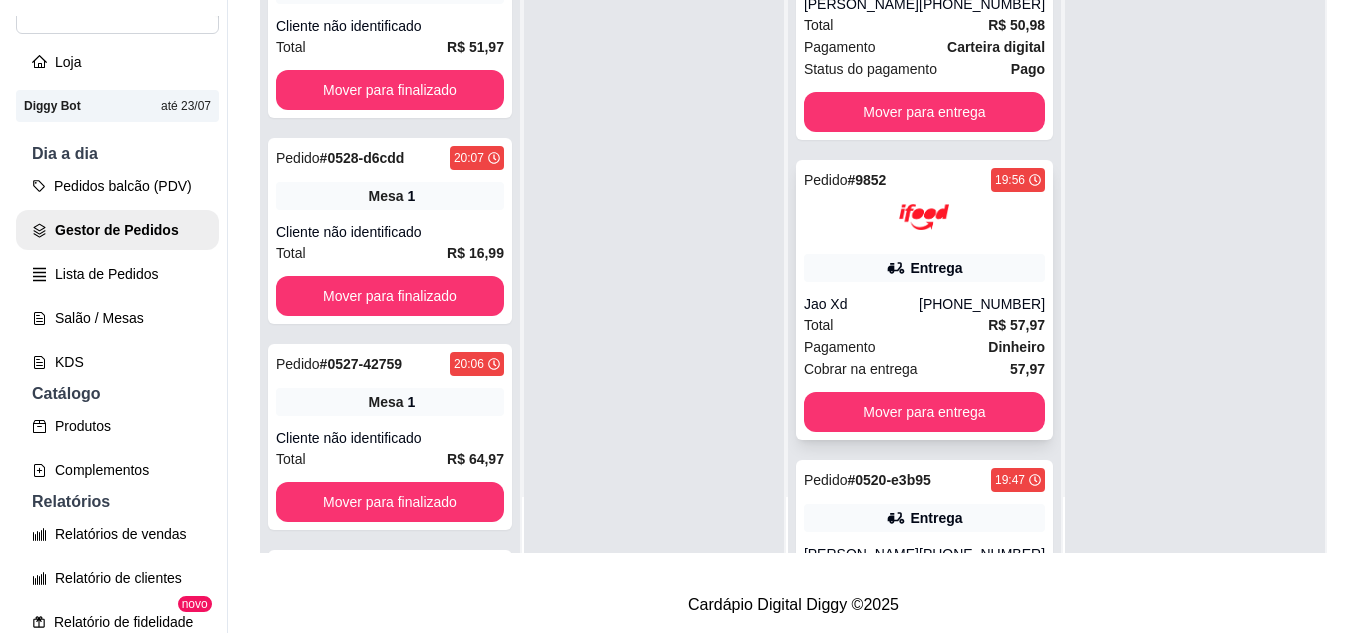 scroll, scrollTop: 431, scrollLeft: 0, axis: vertical 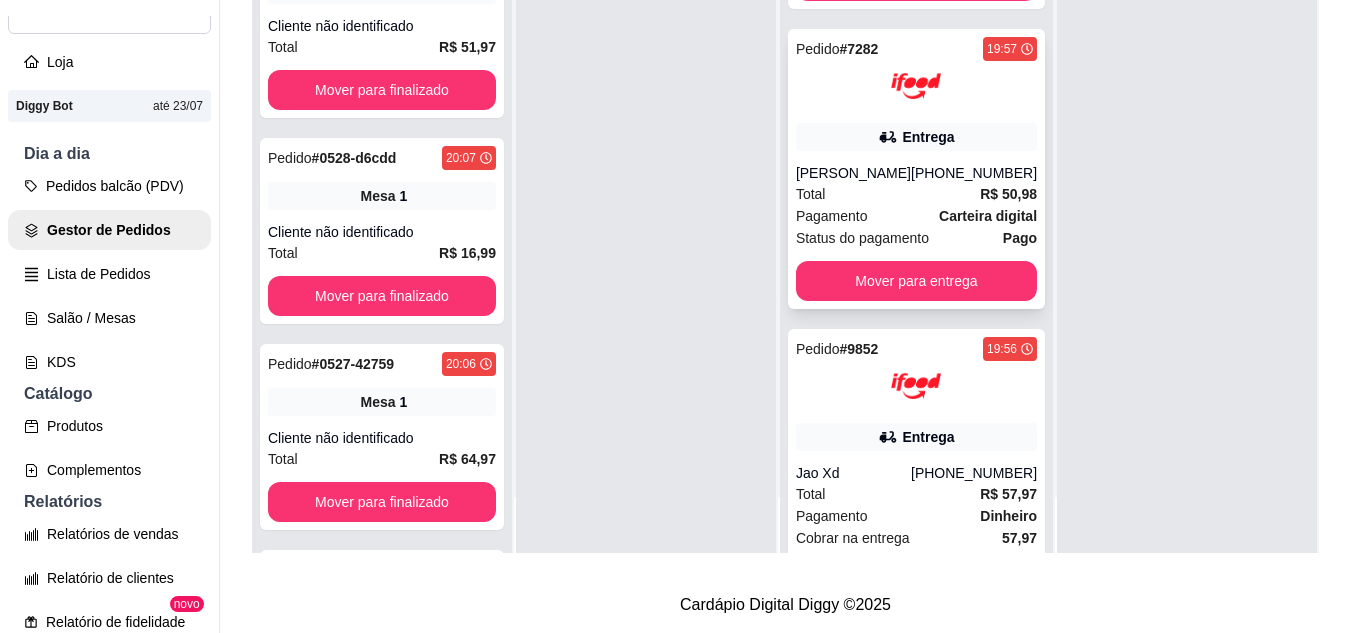 click on "[PERSON_NAME]" at bounding box center (853, 173) 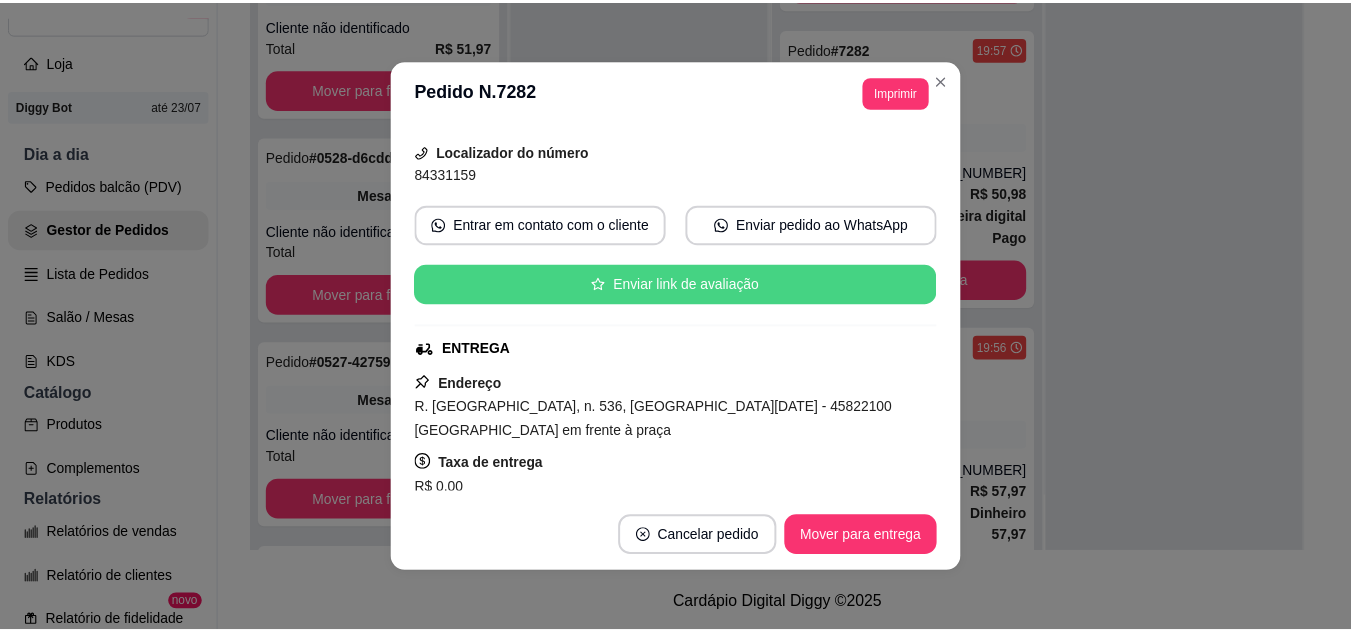 scroll, scrollTop: 200, scrollLeft: 0, axis: vertical 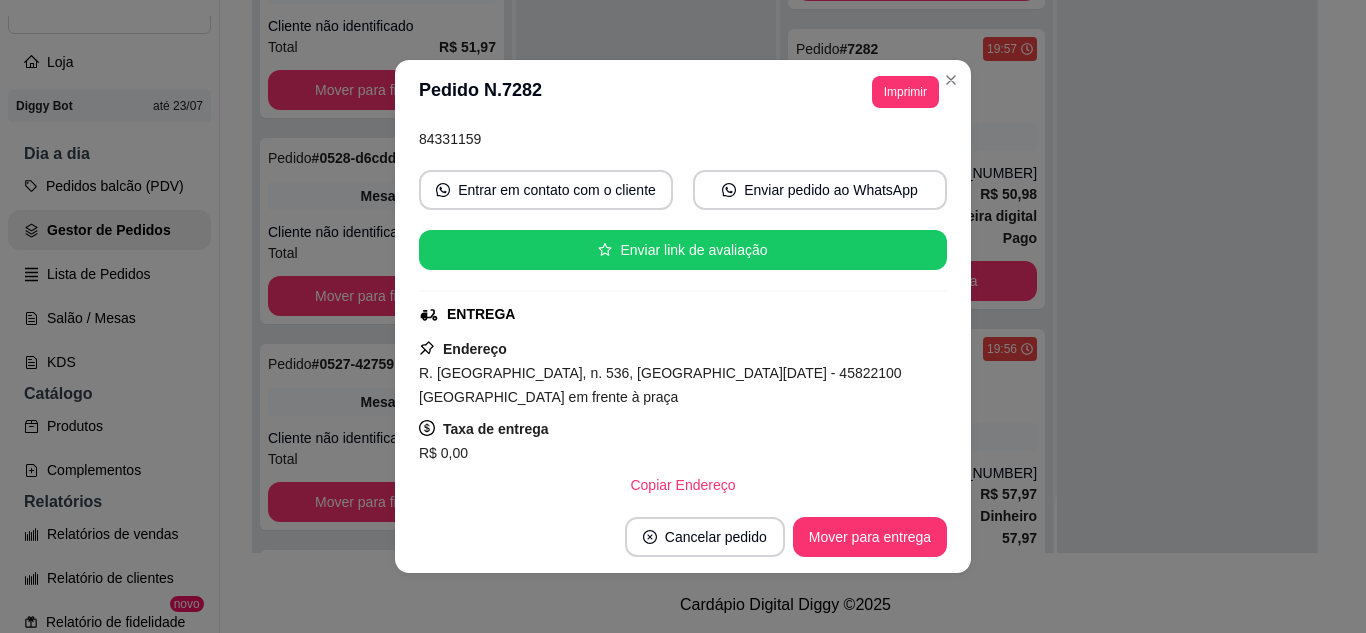 click on "**********" at bounding box center (683, 92) 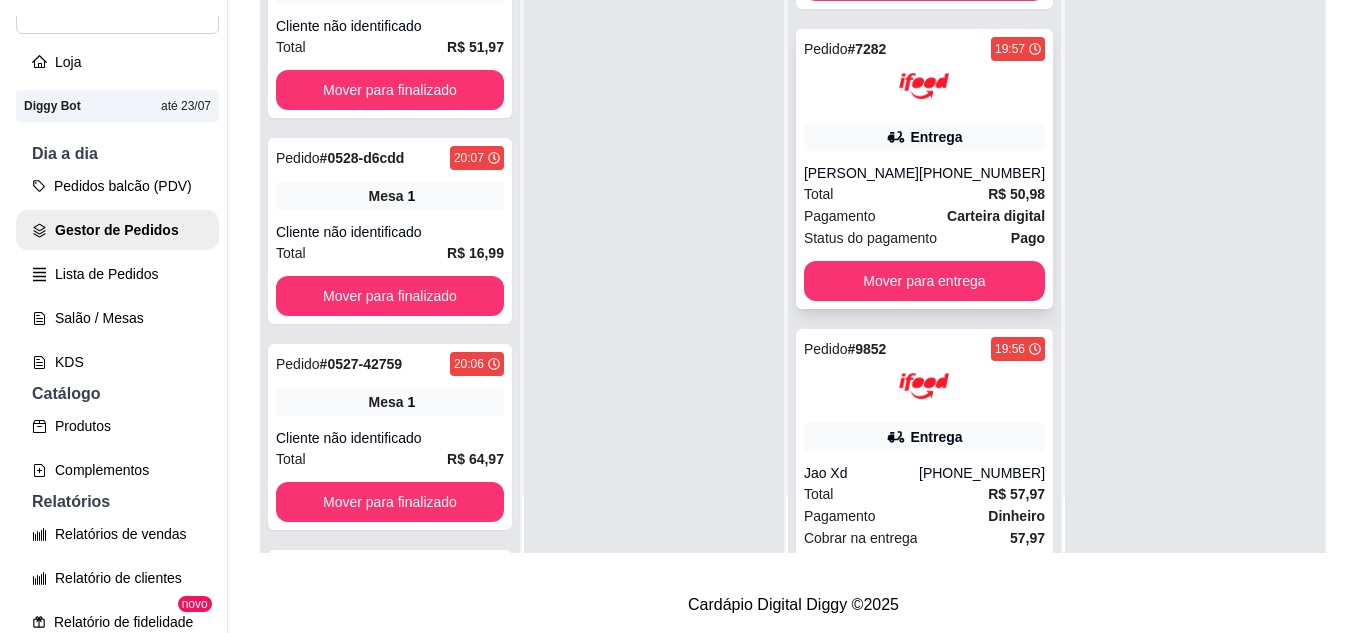 scroll, scrollTop: 231, scrollLeft: 0, axis: vertical 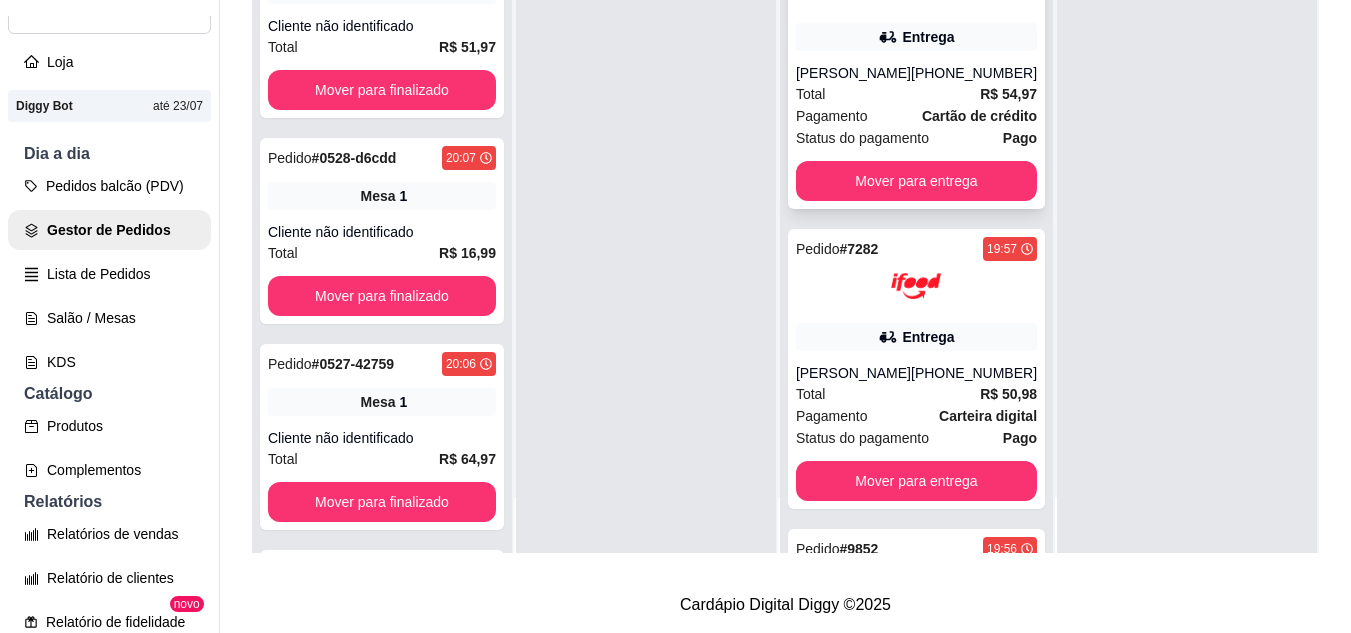 click on "[PERSON_NAME]" at bounding box center (853, 73) 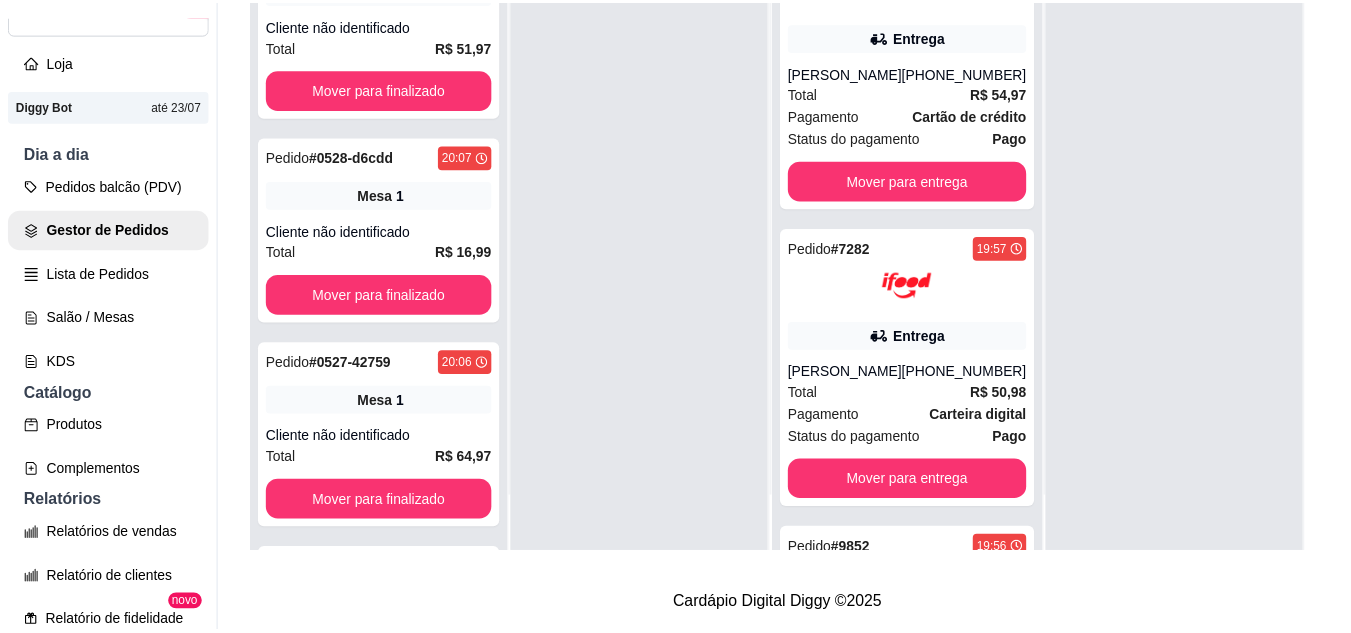 scroll, scrollTop: 100, scrollLeft: 0, axis: vertical 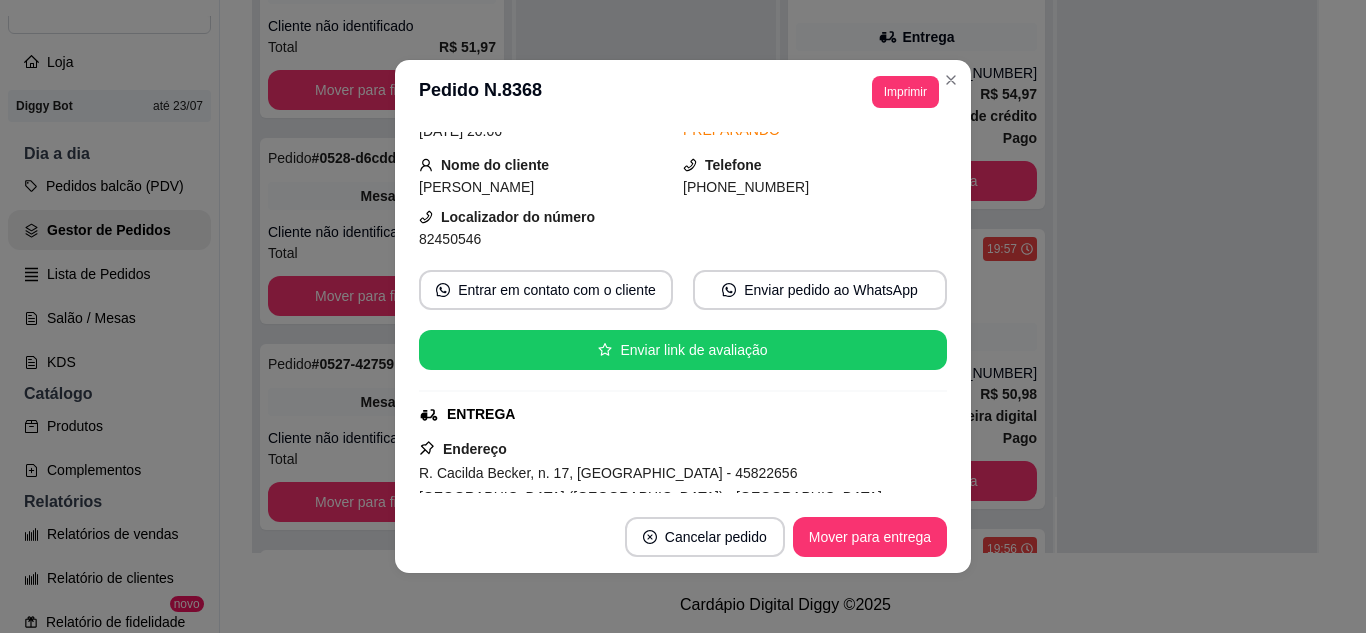 click on "**********" at bounding box center [683, 92] 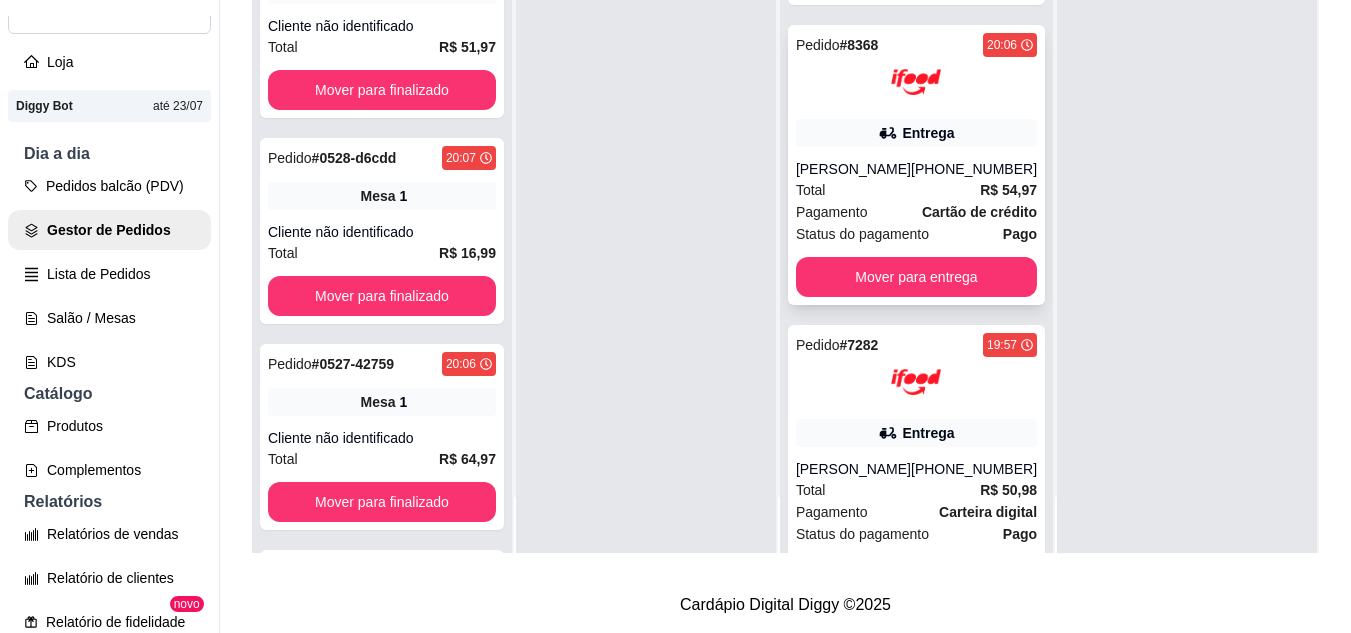 scroll, scrollTop: 0, scrollLeft: 0, axis: both 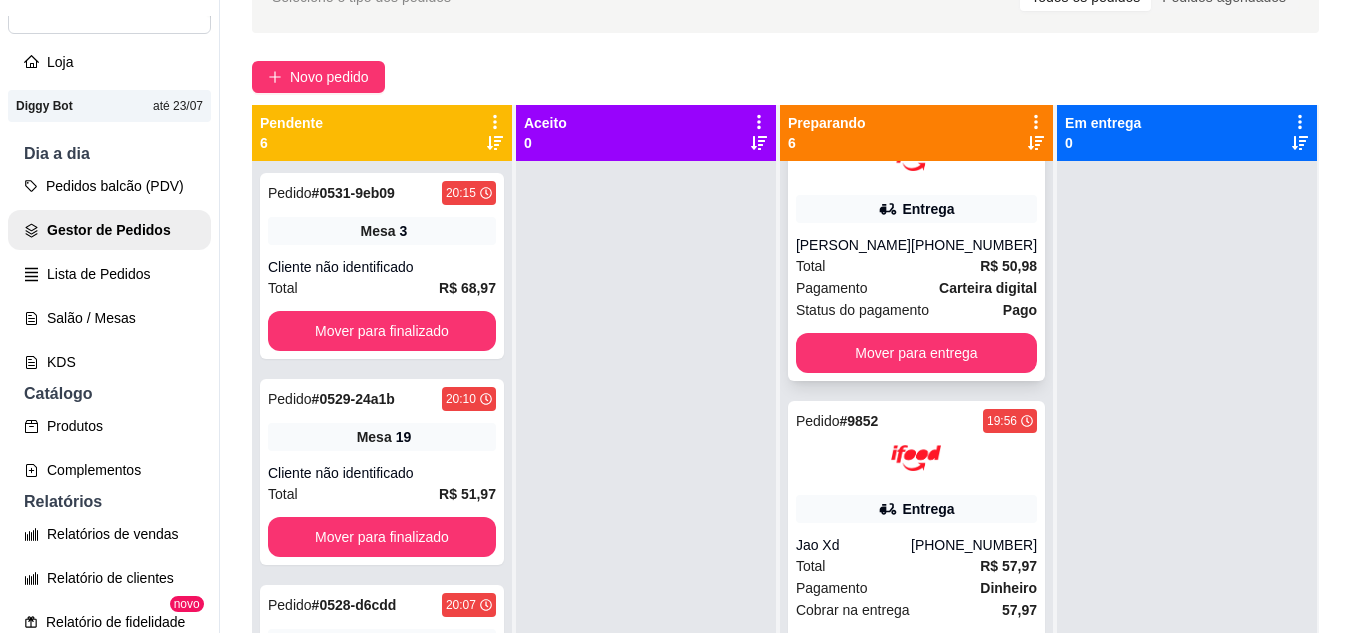 click on "Pedido  # 7282 19:57 Entrega [PERSON_NAME] [PHONE_NUMBER] Total R$ 50,98 Pagamento Carteira digital Status do pagamento Pago Mover para entrega" at bounding box center (916, 241) 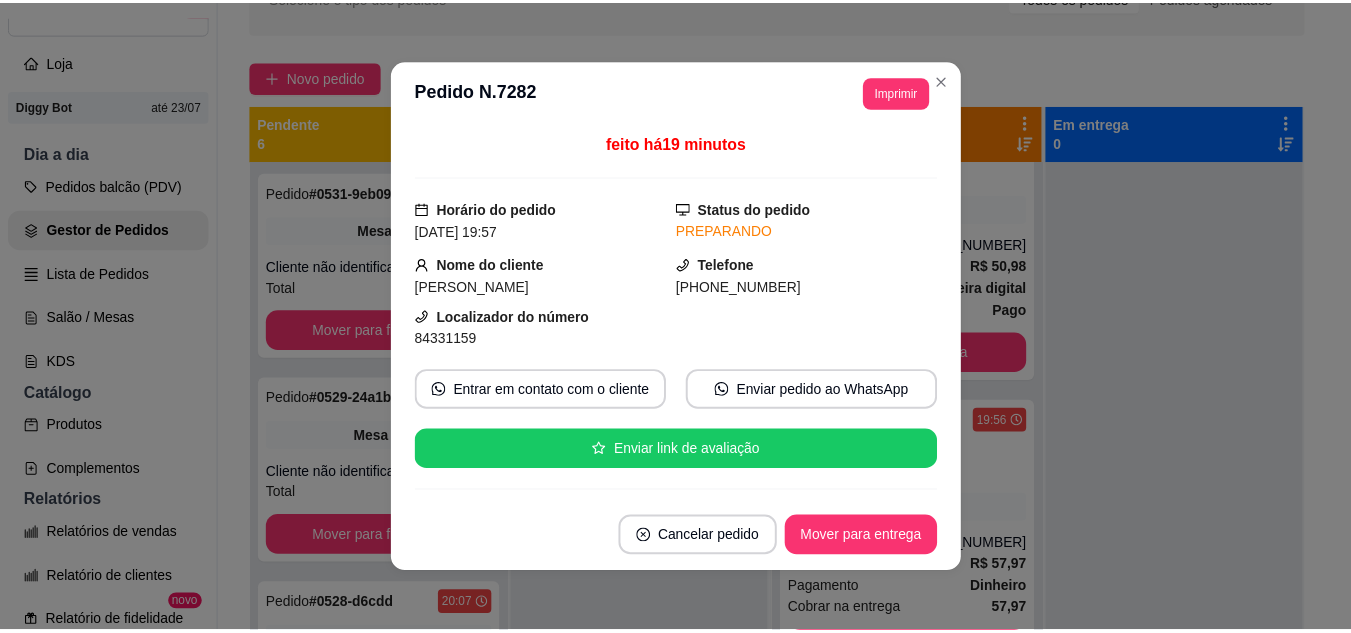 scroll, scrollTop: 100, scrollLeft: 0, axis: vertical 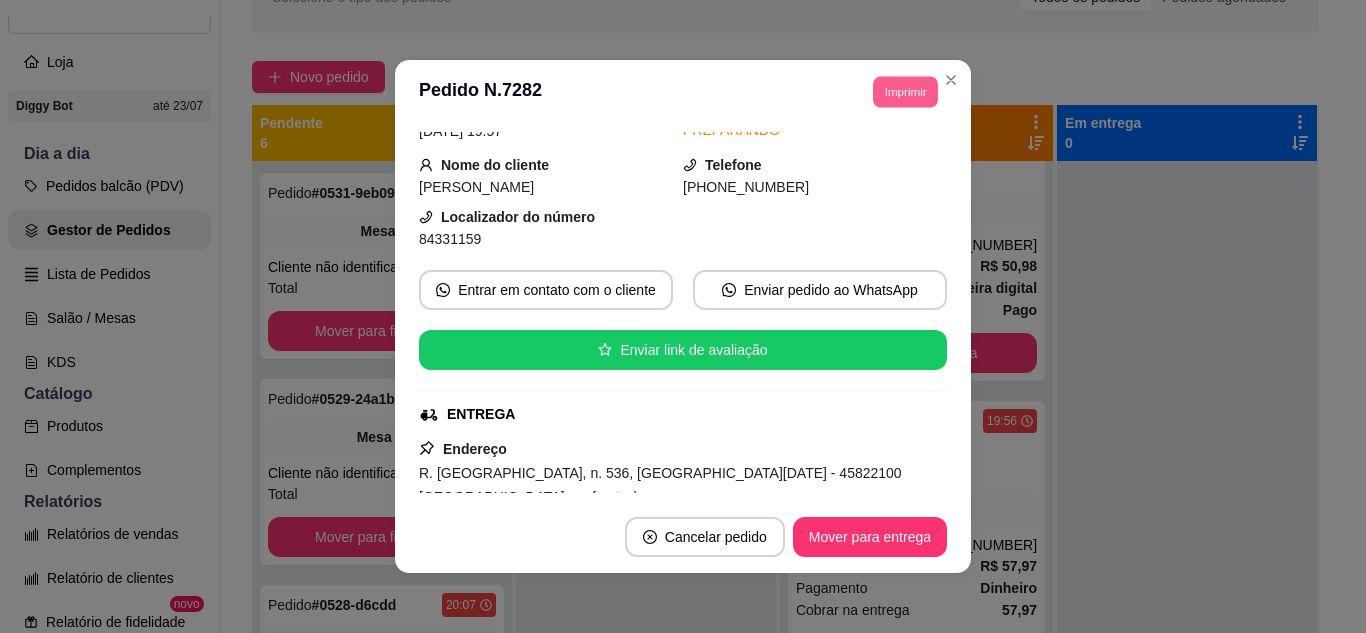 click on "Imprimir" at bounding box center [905, 91] 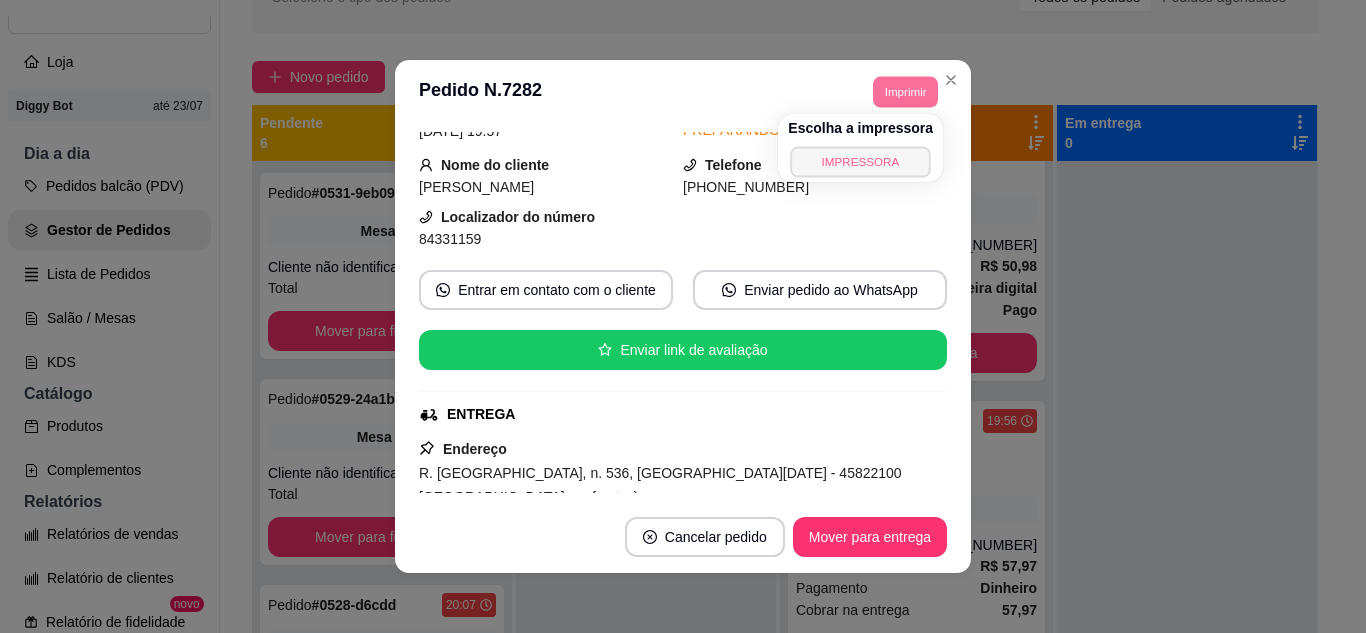 click on "IMPRESSORA" at bounding box center [860, 161] 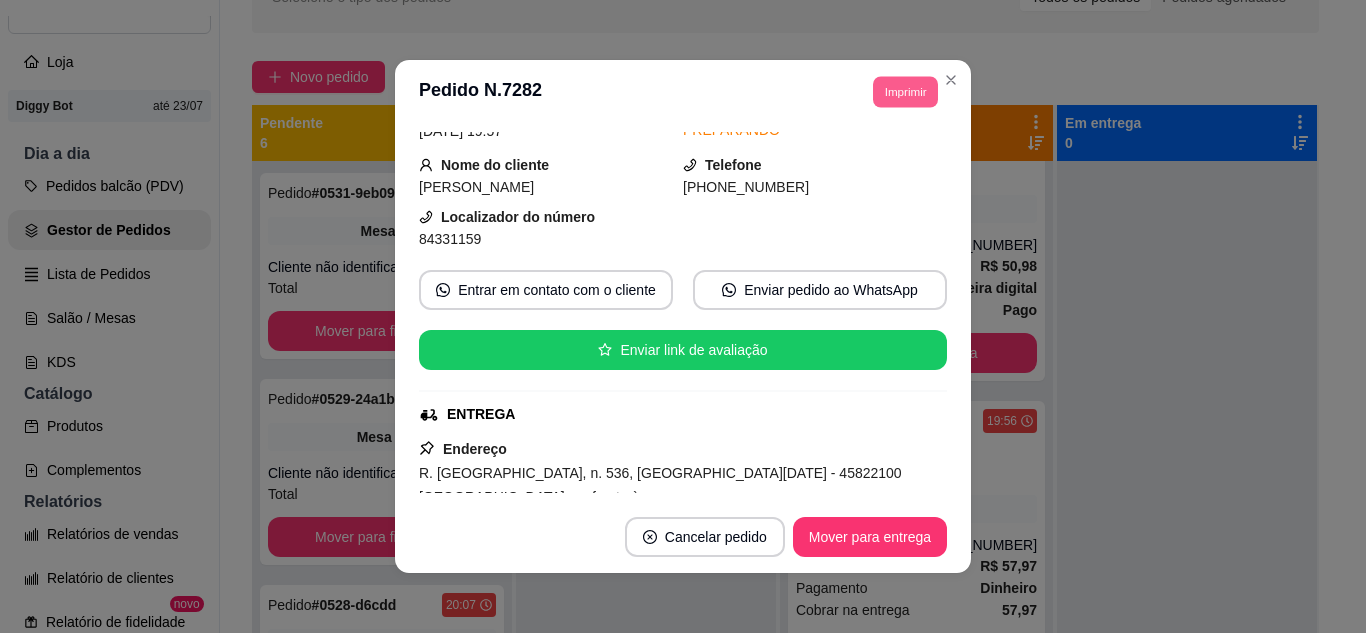 click on "**********" at bounding box center [683, 316] 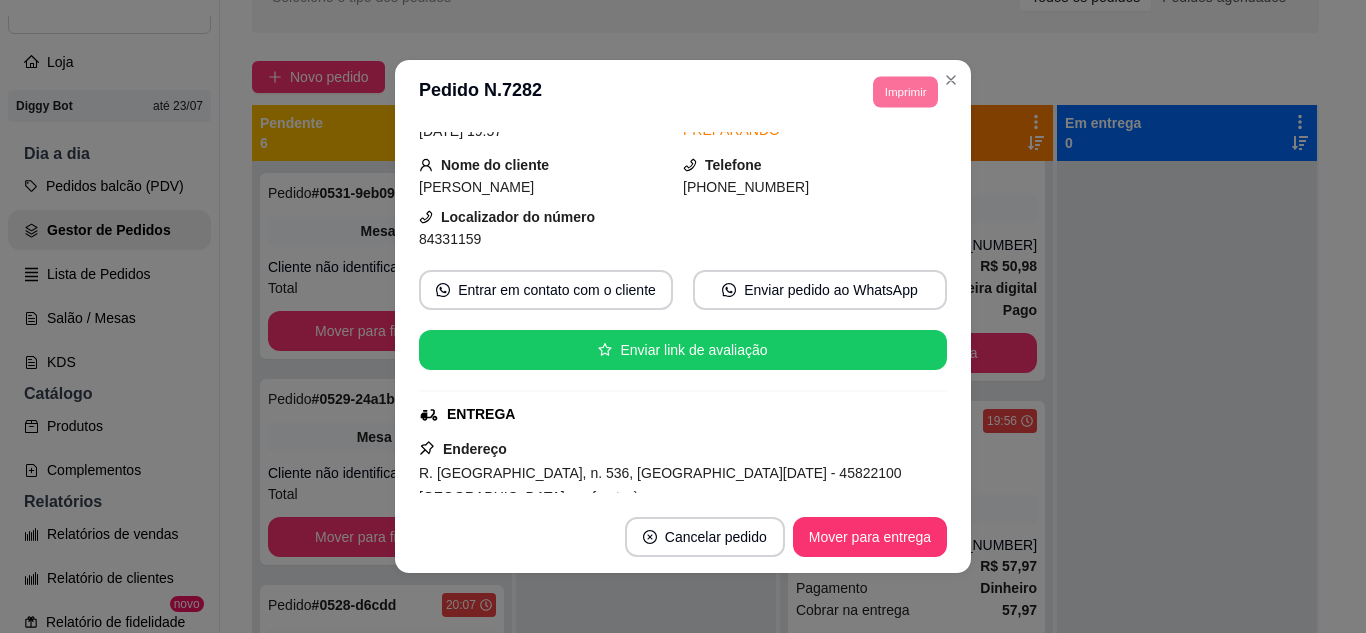 click on "**********" at bounding box center (683, 92) 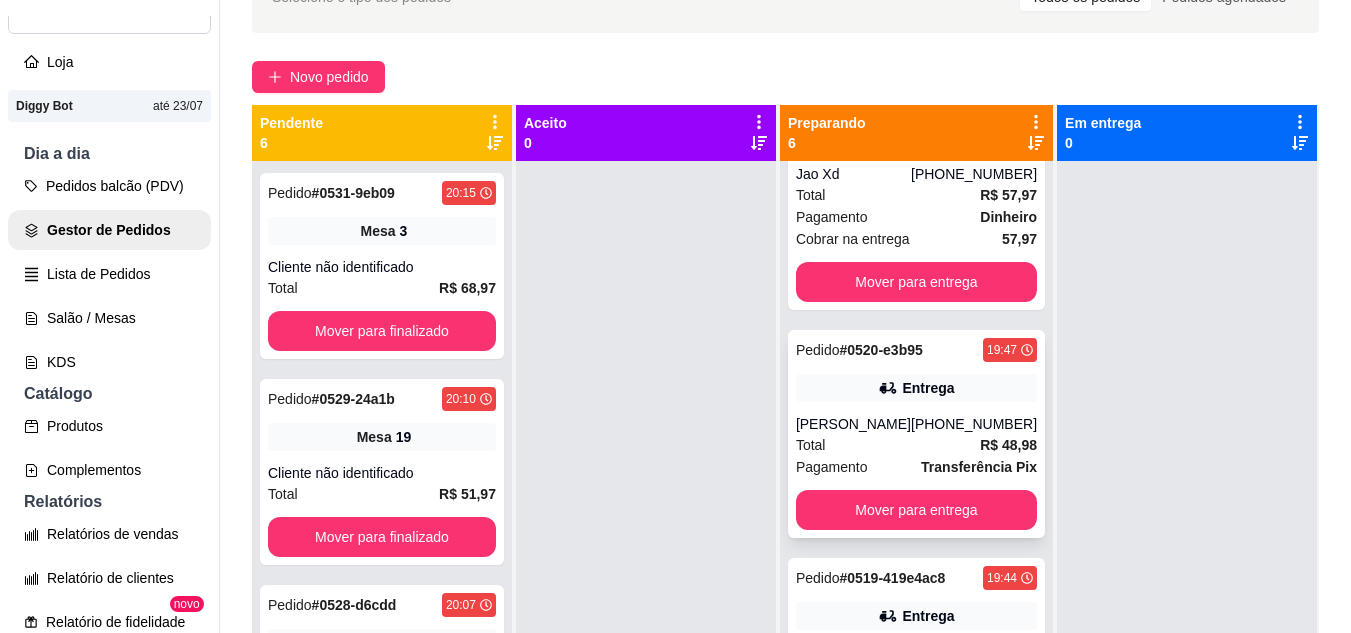 scroll, scrollTop: 1031, scrollLeft: 0, axis: vertical 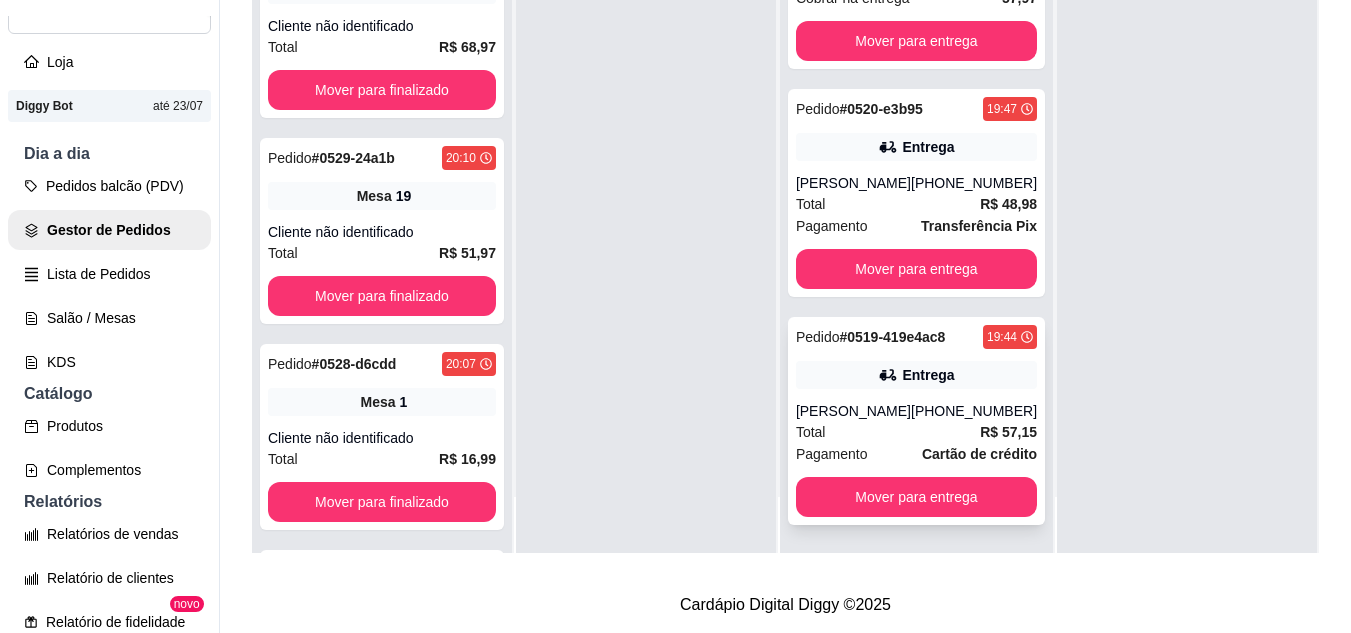 click on "[PERSON_NAME]" at bounding box center (853, 411) 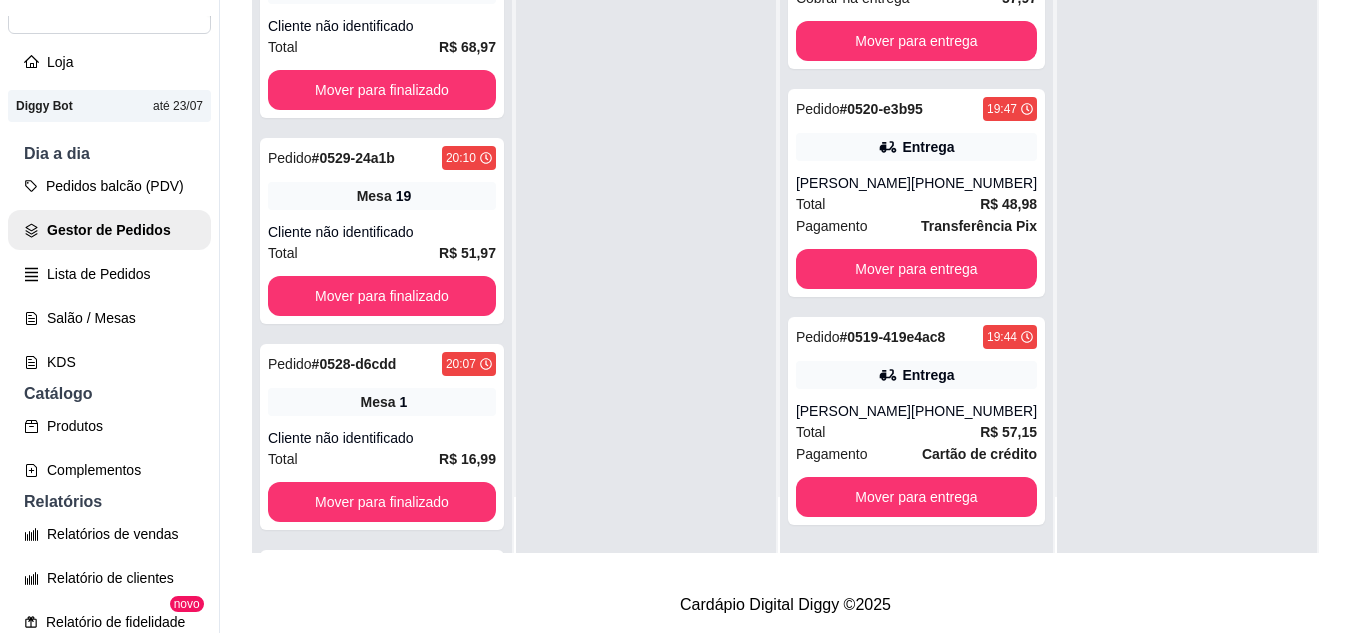 scroll, scrollTop: 100, scrollLeft: 0, axis: vertical 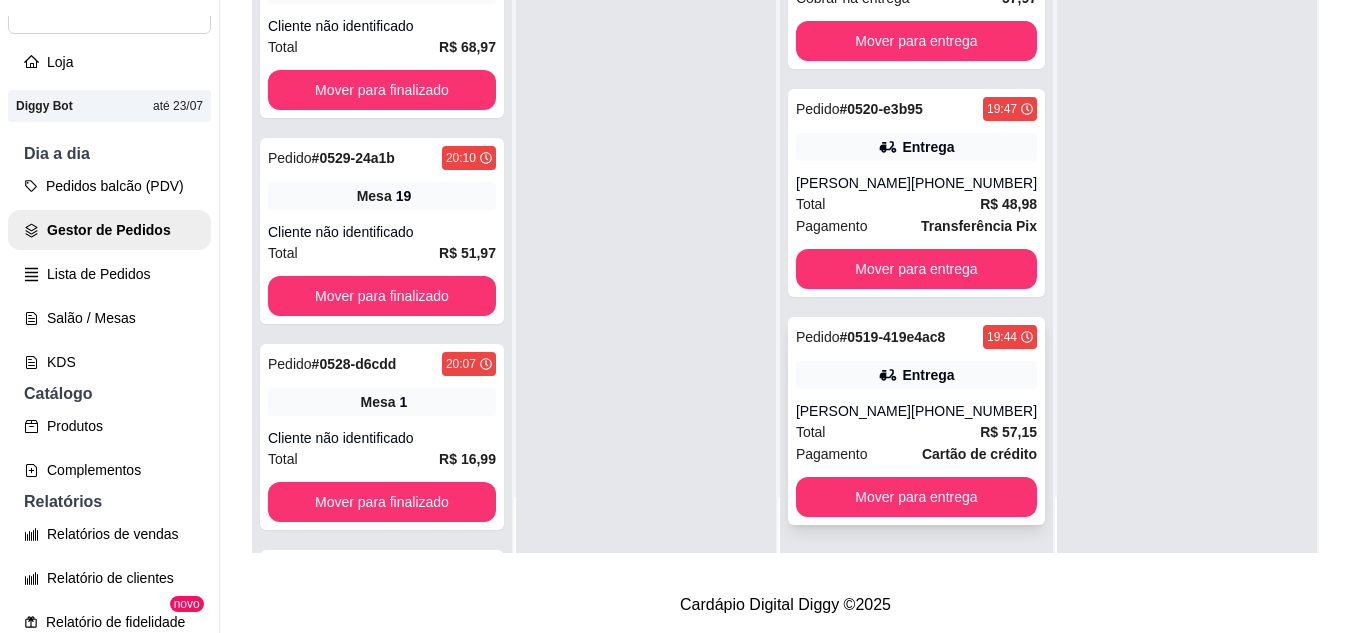 click on "[PERSON_NAME]" at bounding box center [853, 411] 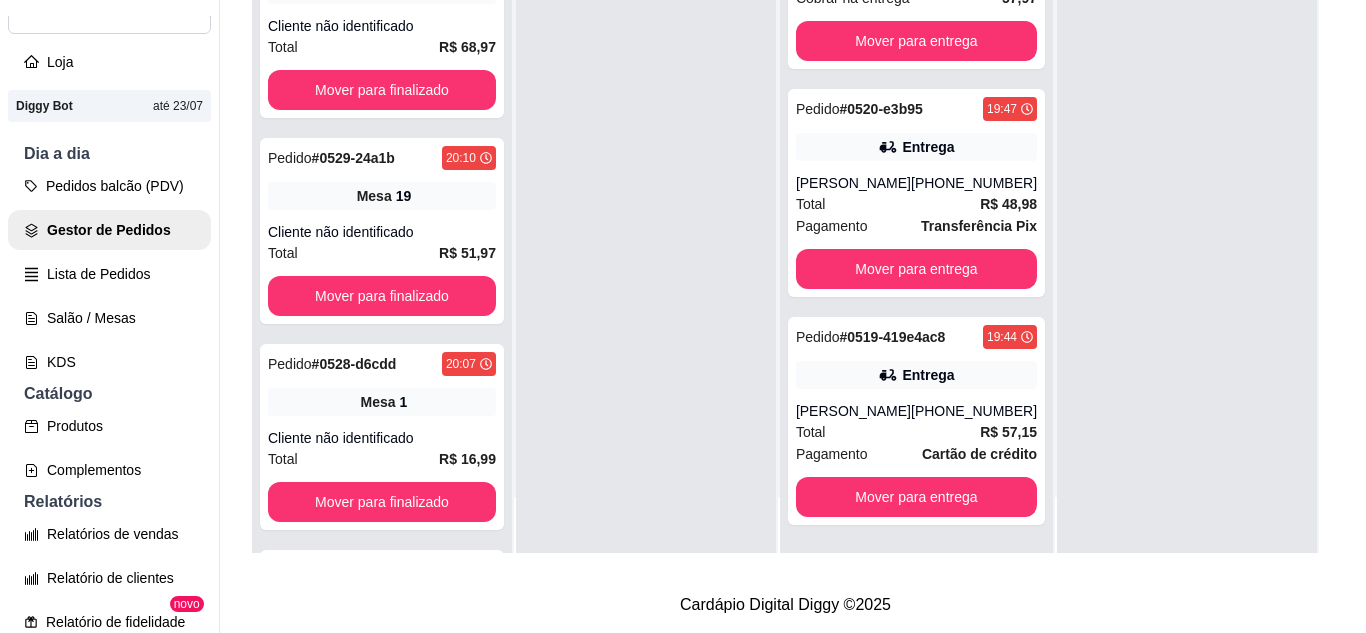 scroll, scrollTop: 100, scrollLeft: 0, axis: vertical 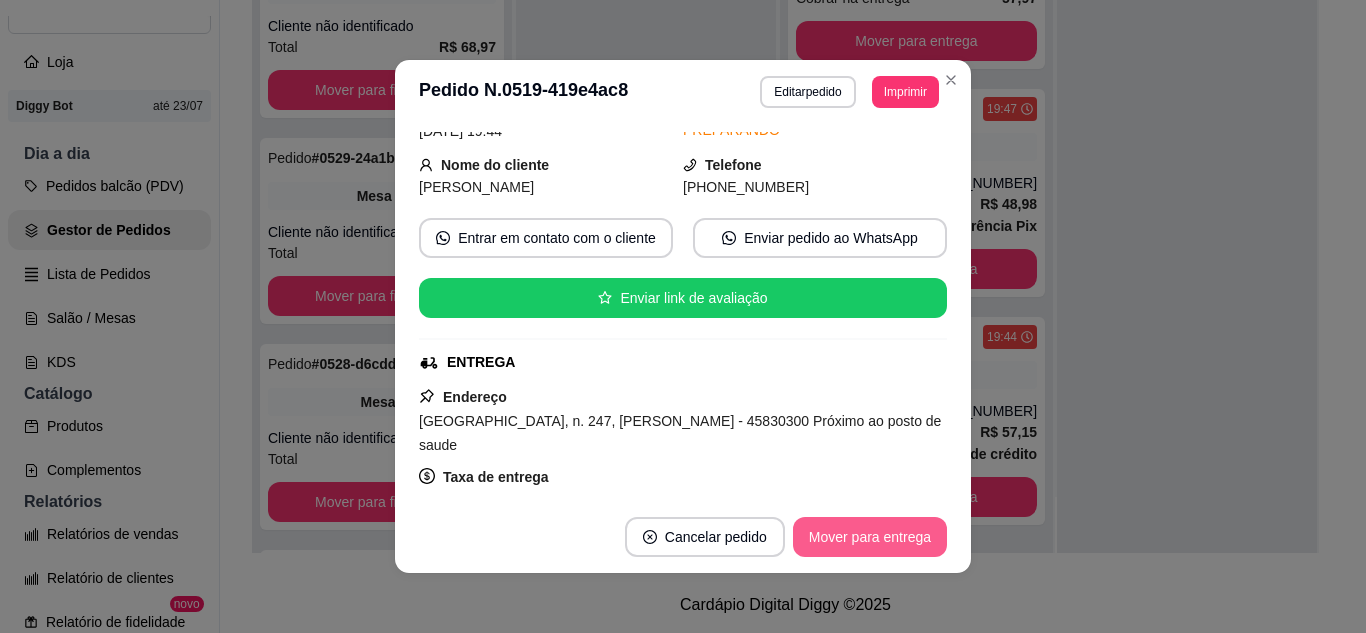 click on "Mover para entrega" at bounding box center [870, 537] 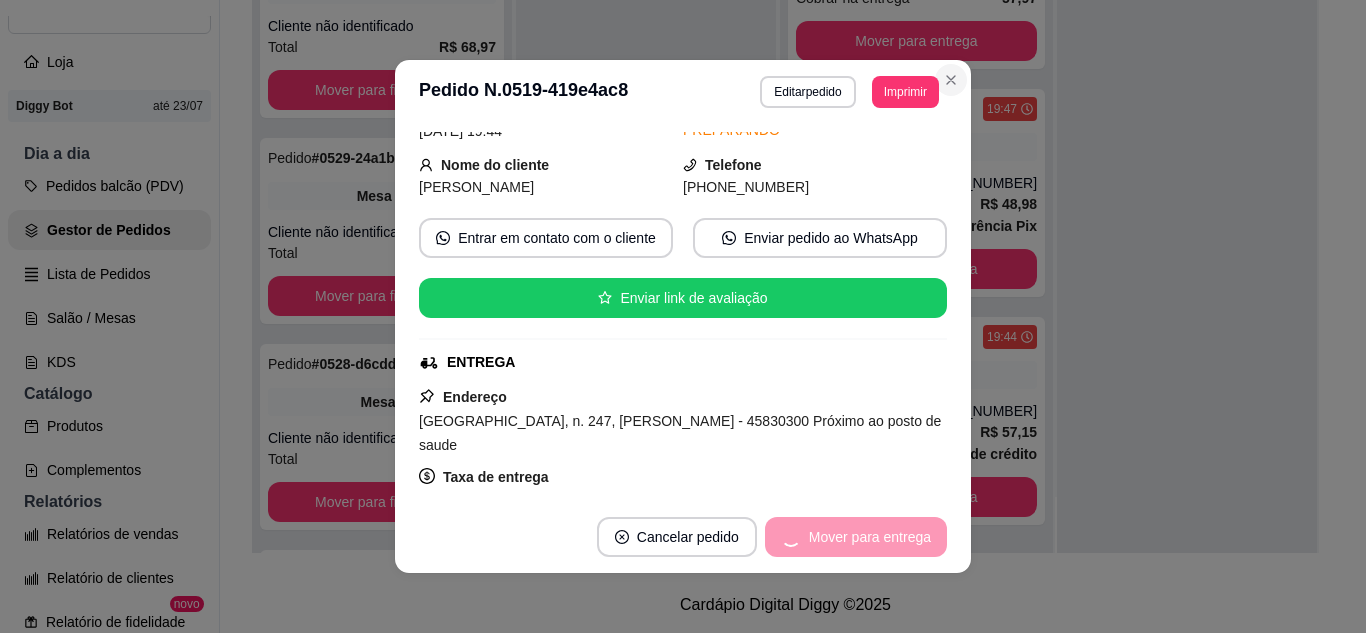 scroll, scrollTop: 783, scrollLeft: 0, axis: vertical 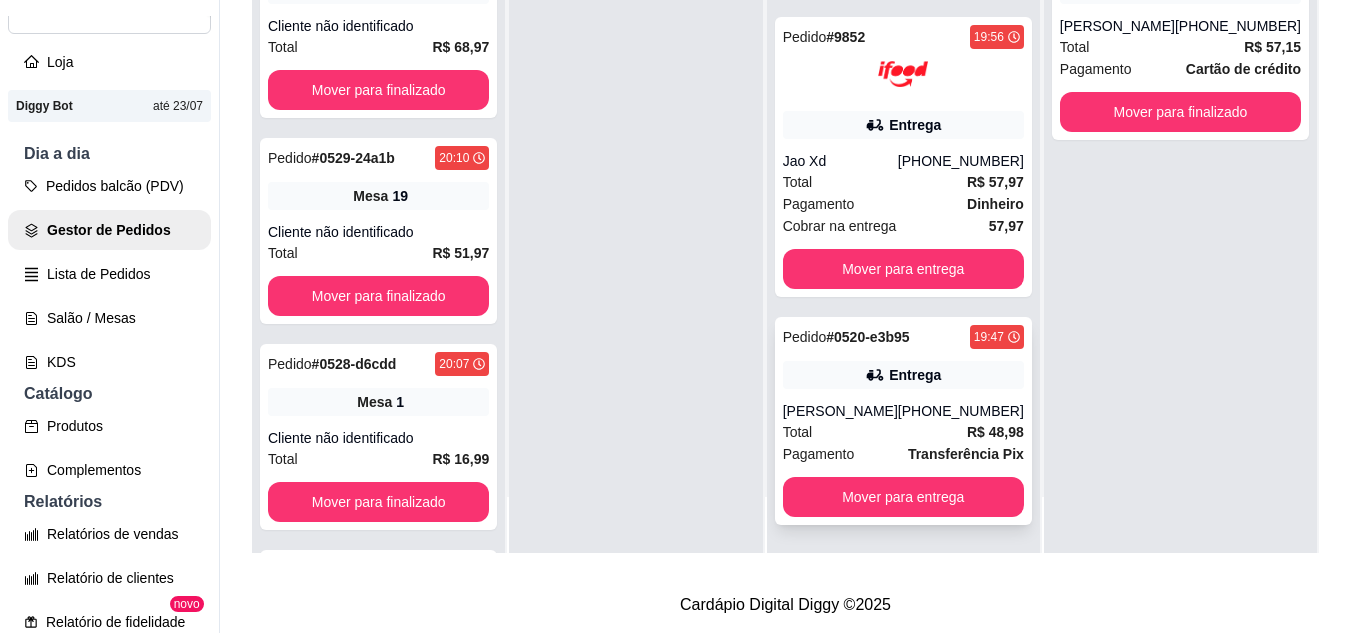 click on "Total R$ 48,98" at bounding box center (903, 432) 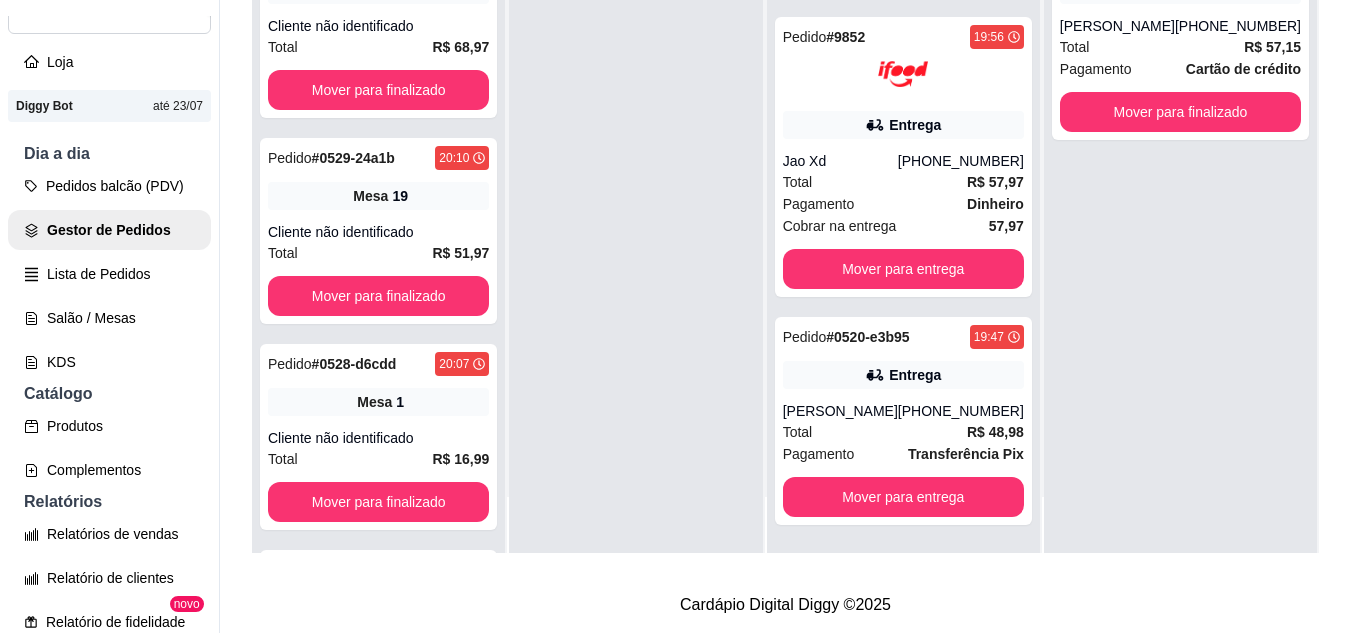 scroll, scrollTop: 100, scrollLeft: 0, axis: vertical 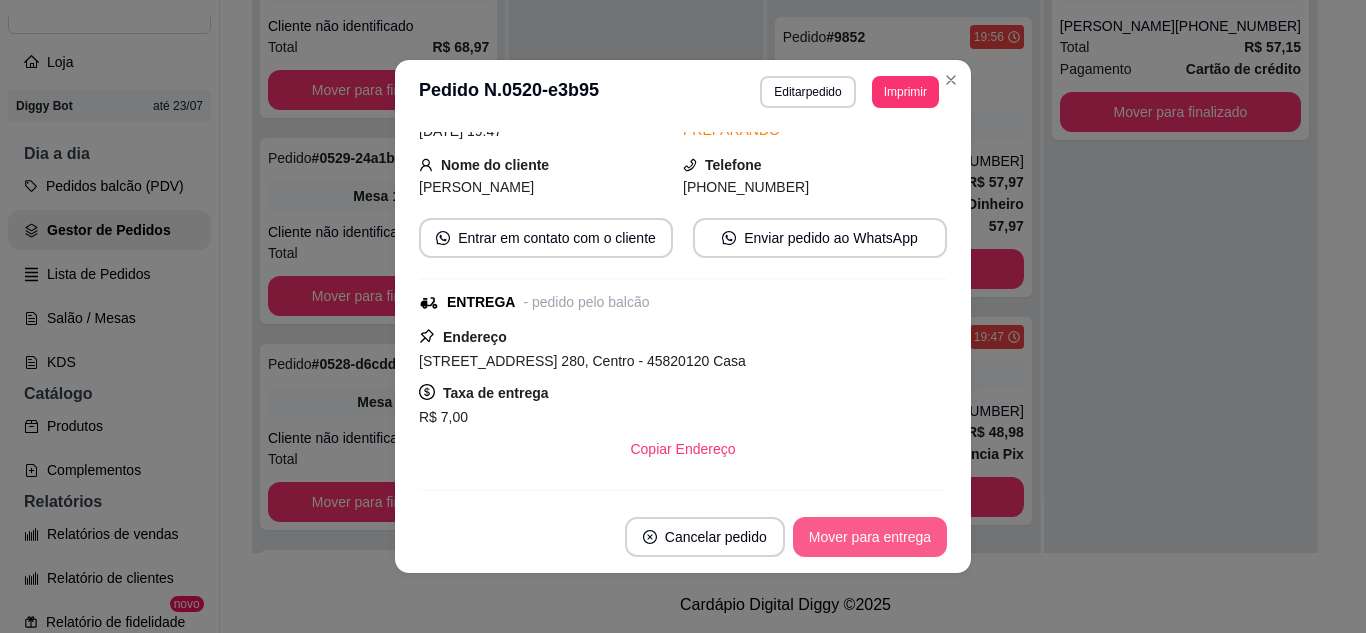 click on "Mover para entrega" at bounding box center (870, 537) 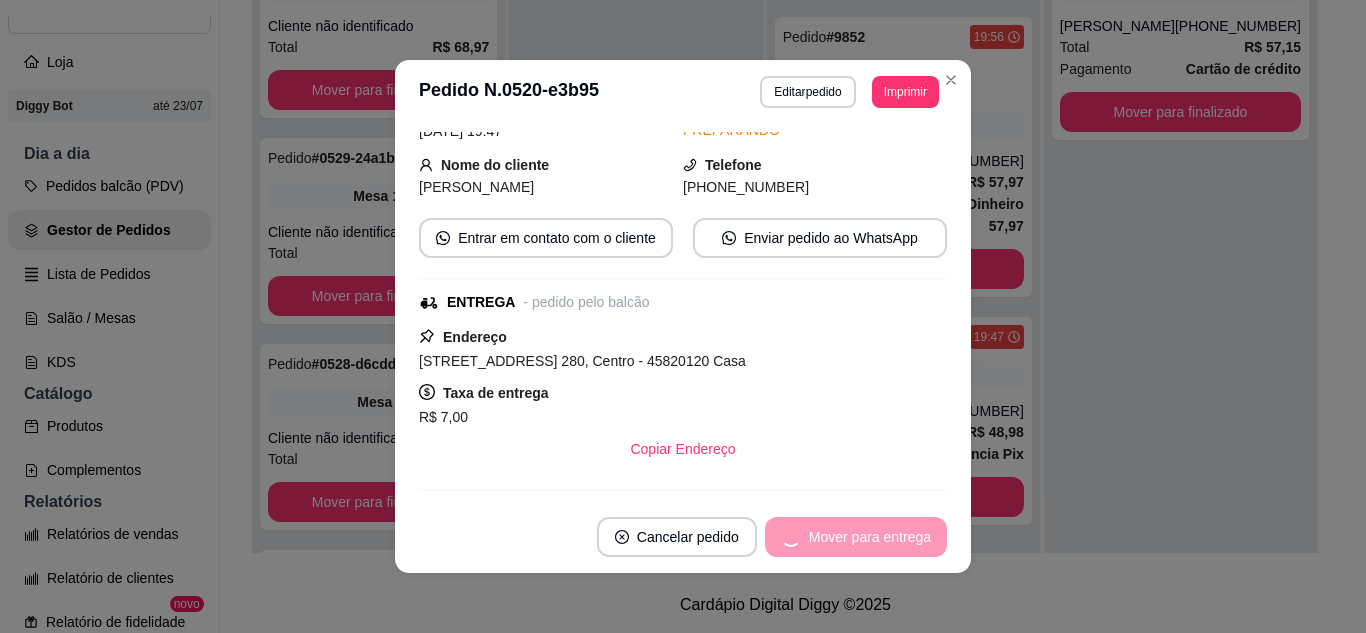 scroll, scrollTop: 555, scrollLeft: 0, axis: vertical 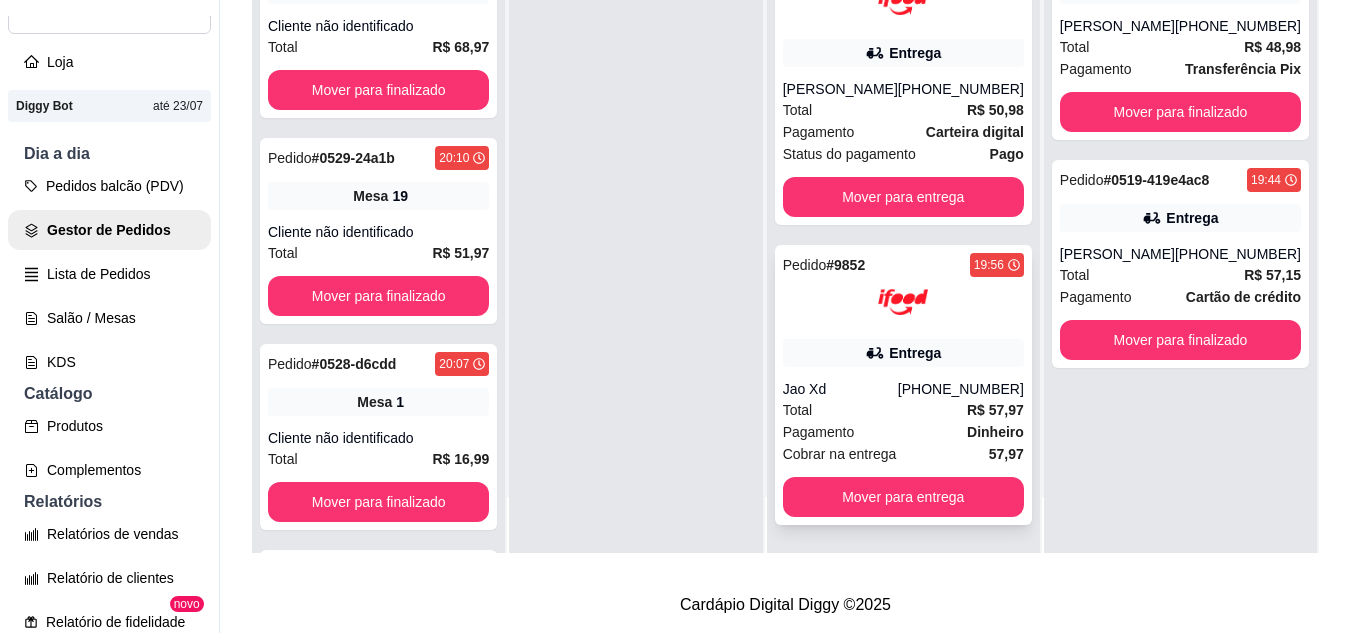 click on "Pedido  # 9852 19:56 Entrega Jao Xd [PHONE_NUMBER] Total R$ 57,97 Pagamento Dinheiro Cobrar na entrega 57,97 Mover para entrega" at bounding box center (903, 385) 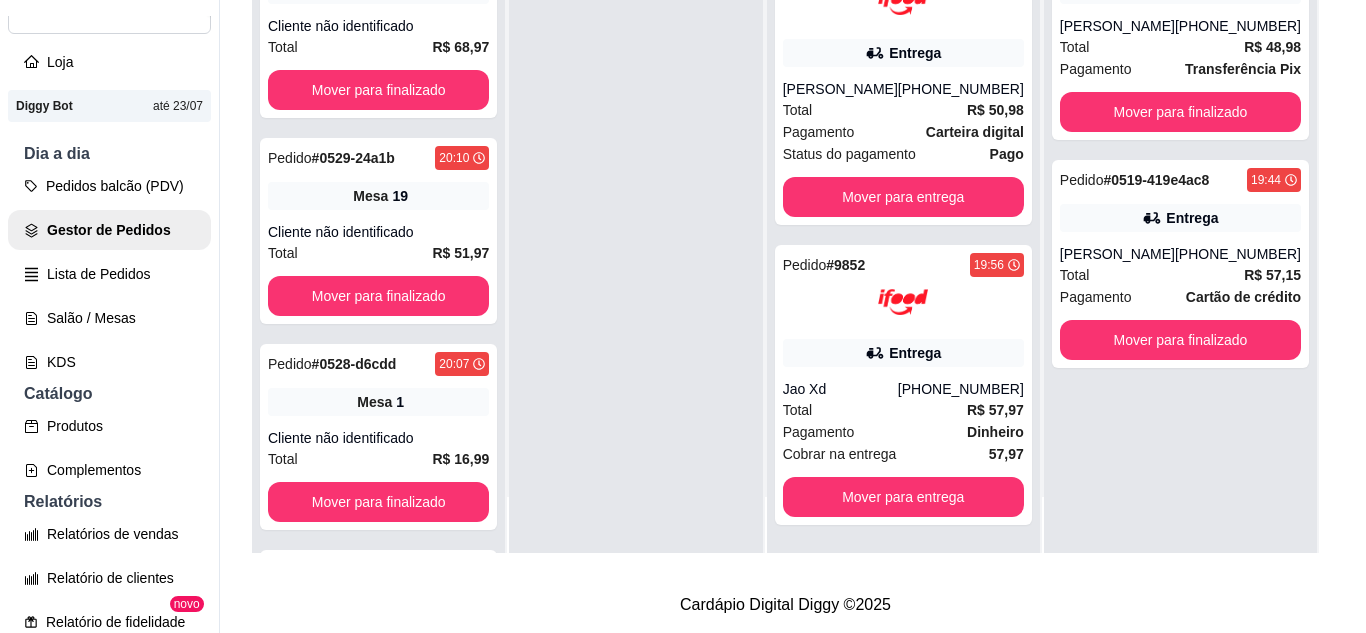 scroll, scrollTop: 100, scrollLeft: 0, axis: vertical 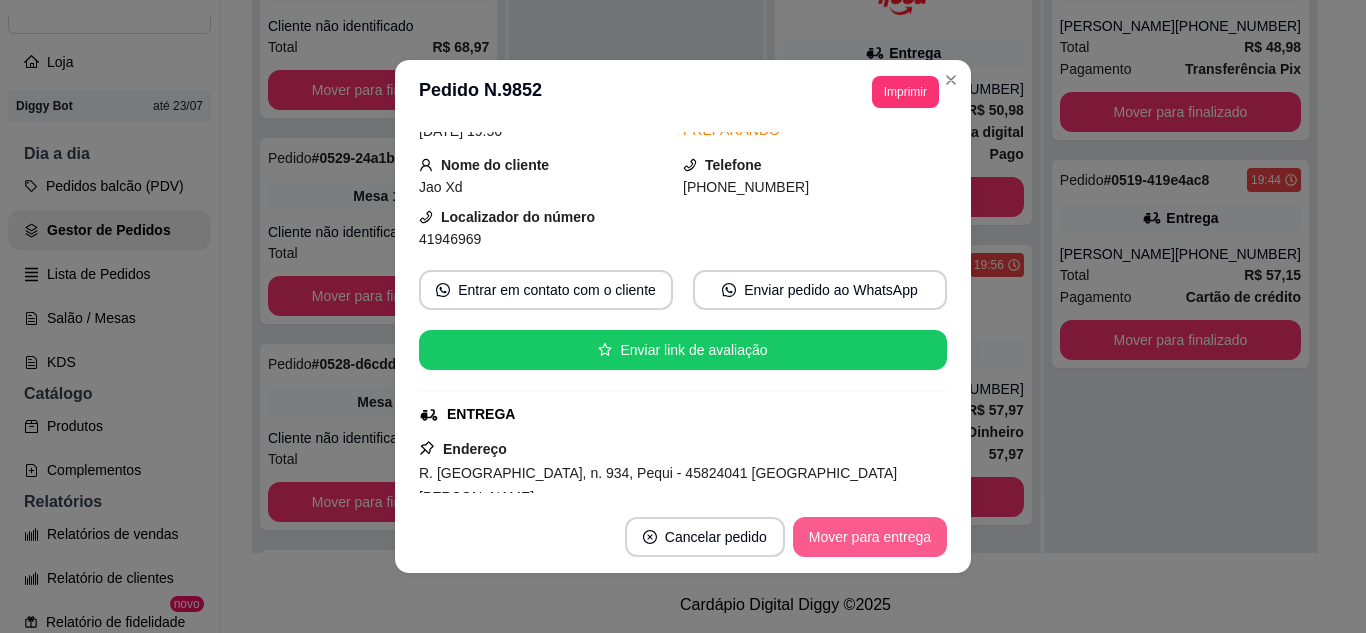 click on "Mover para entrega" at bounding box center (870, 537) 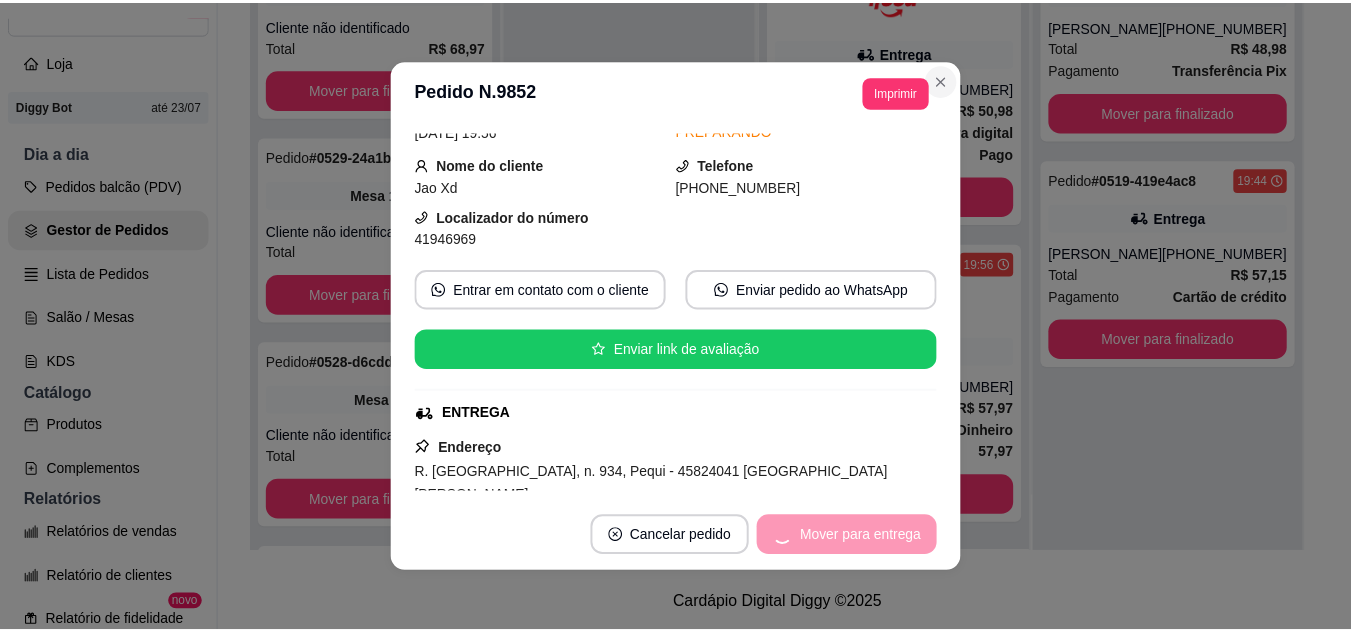 scroll, scrollTop: 255, scrollLeft: 0, axis: vertical 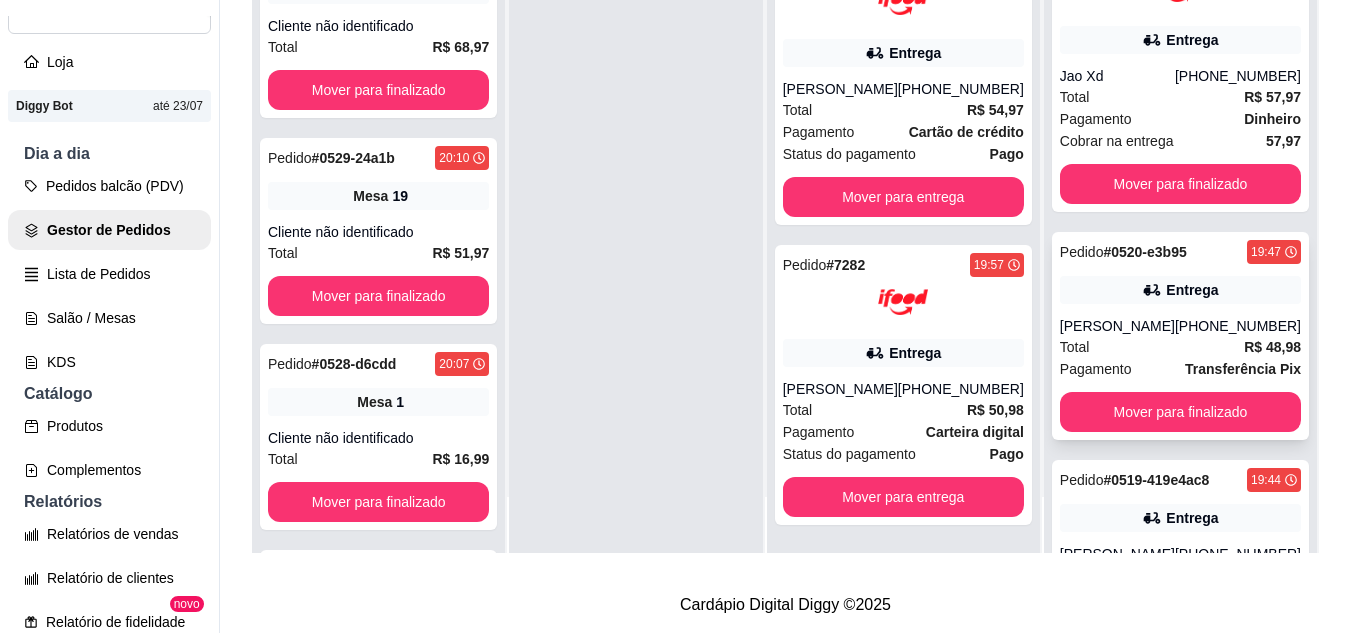 click on "[PERSON_NAME]" at bounding box center [1117, 326] 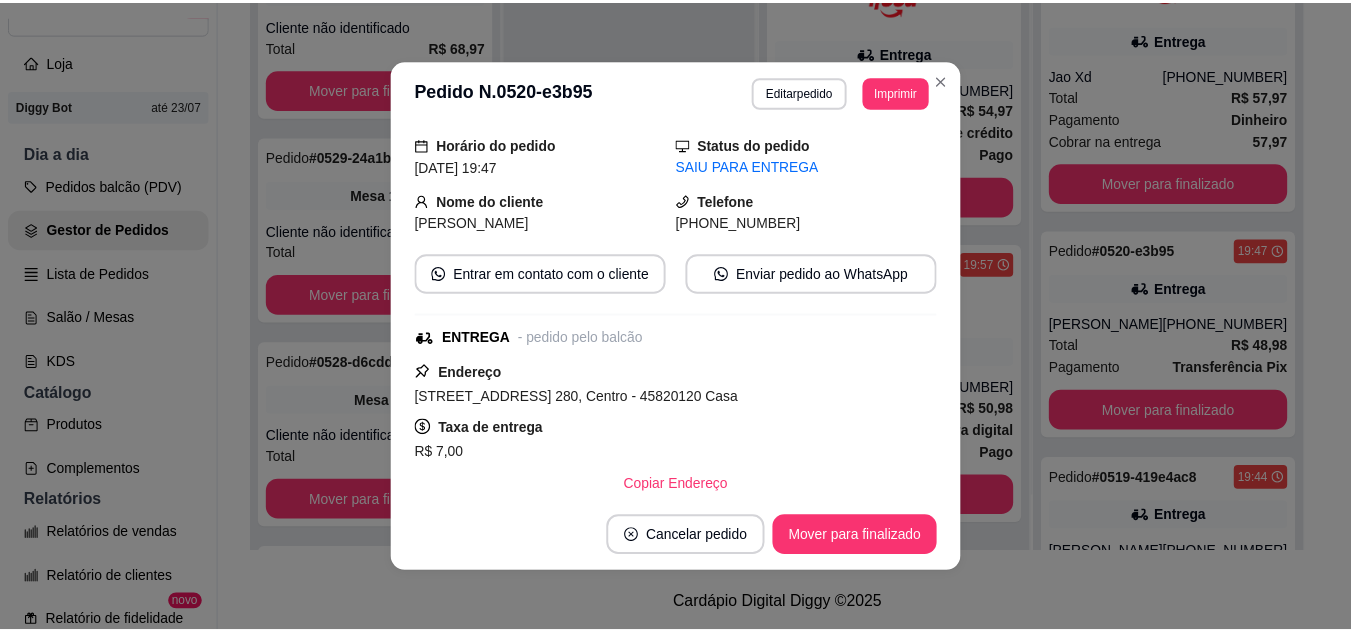 scroll, scrollTop: 100, scrollLeft: 0, axis: vertical 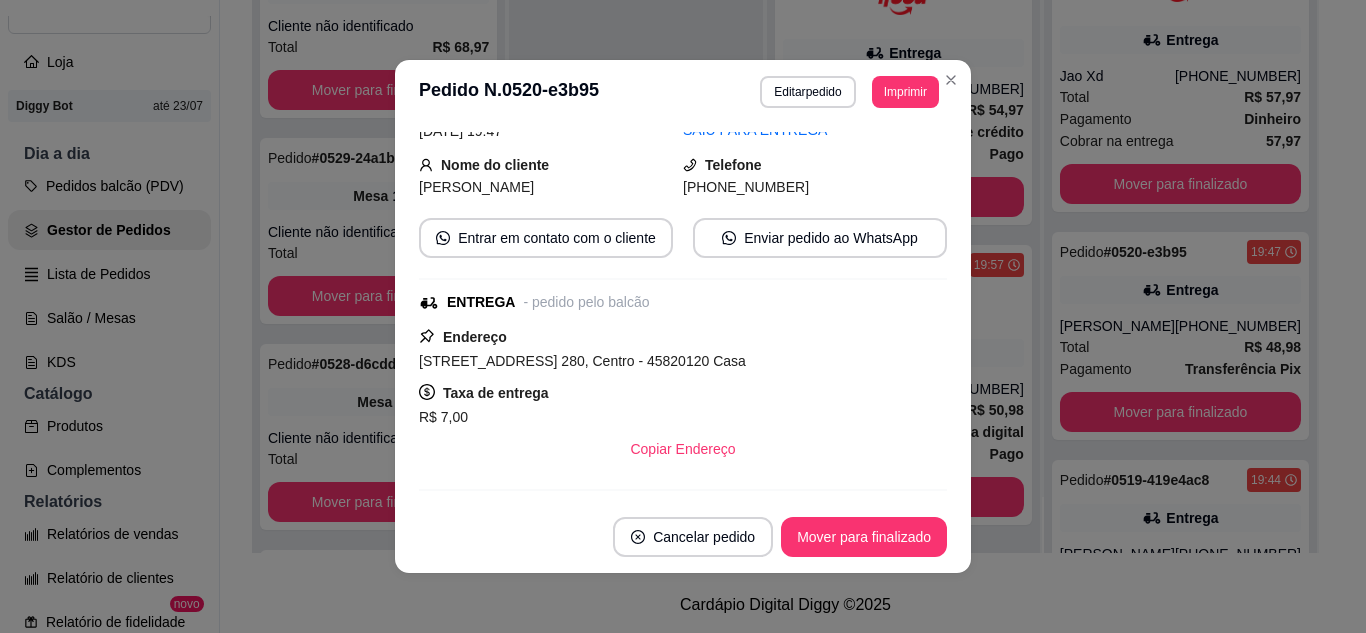 click on "[STREET_ADDRESS] 280, Centro - 45820120 Casa" at bounding box center [582, 361] 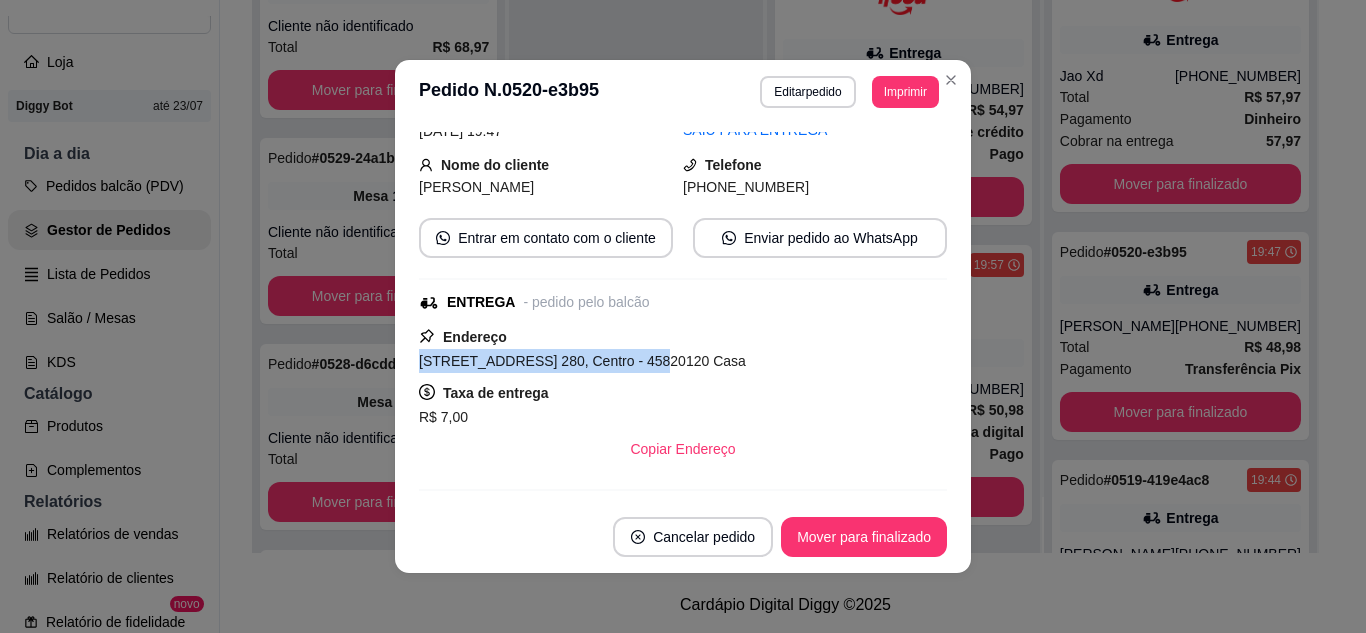 drag, startPoint x: 414, startPoint y: 365, endPoint x: 632, endPoint y: 364, distance: 218.00229 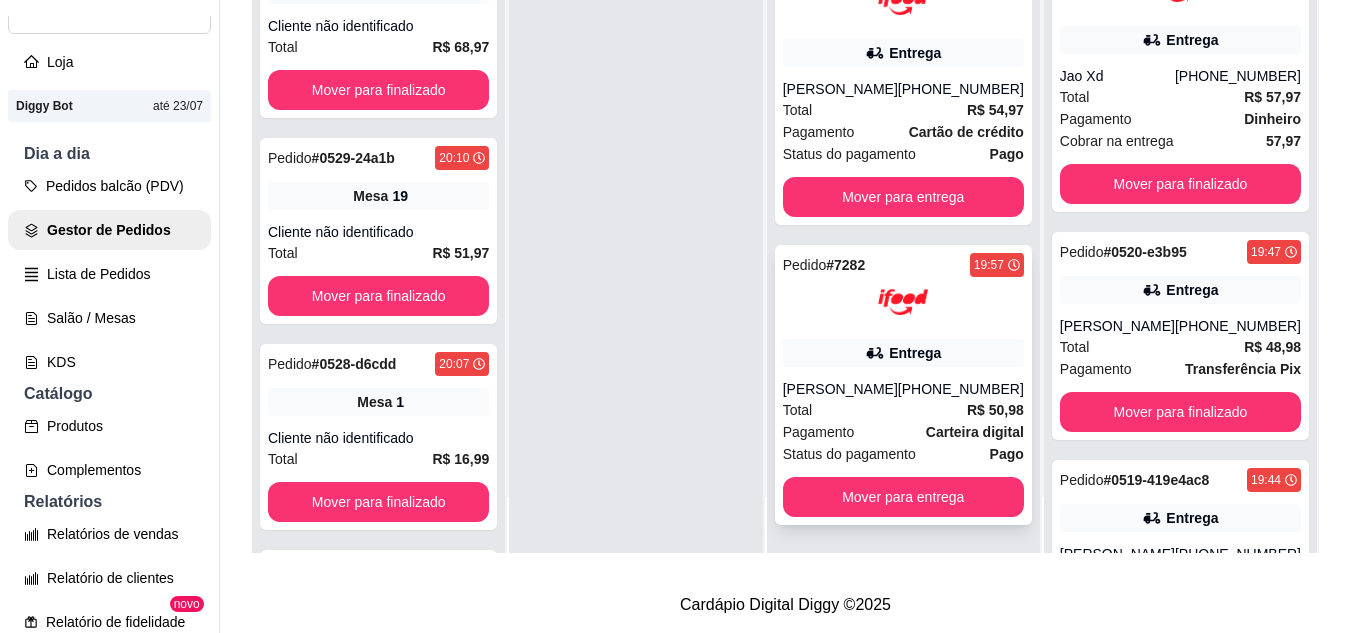 scroll, scrollTop: 32, scrollLeft: 0, axis: vertical 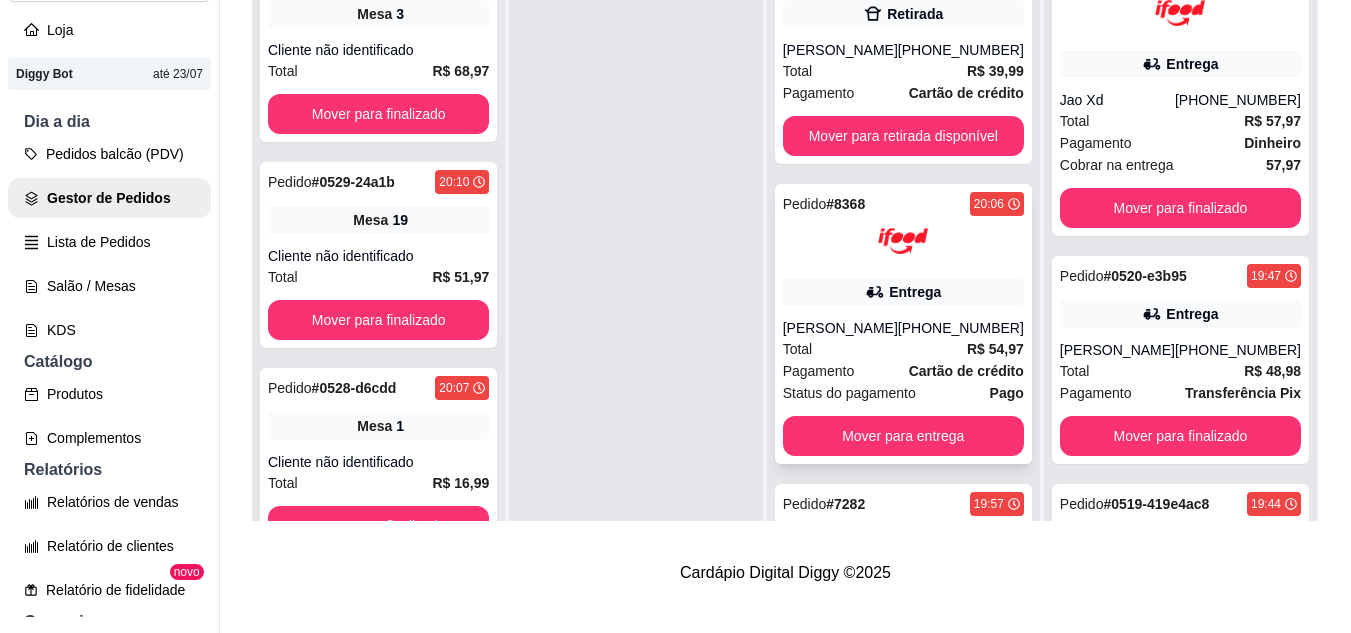 click on "Entrega" at bounding box center (903, 292) 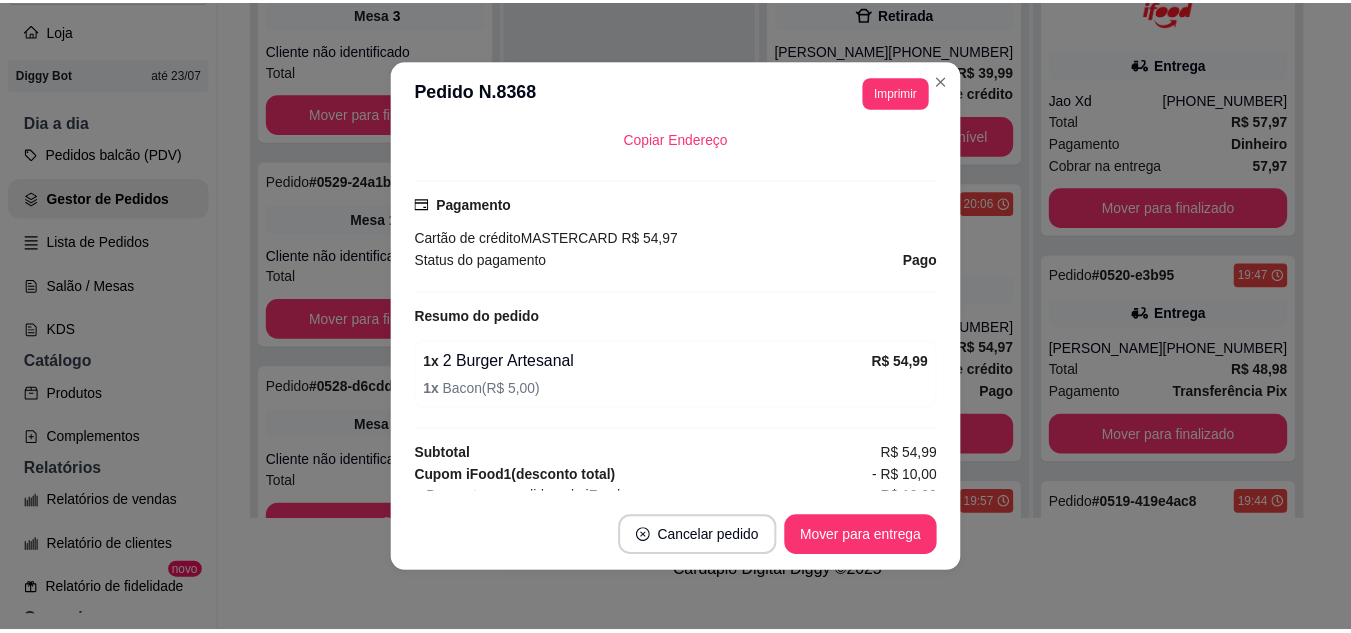 scroll, scrollTop: 600, scrollLeft: 0, axis: vertical 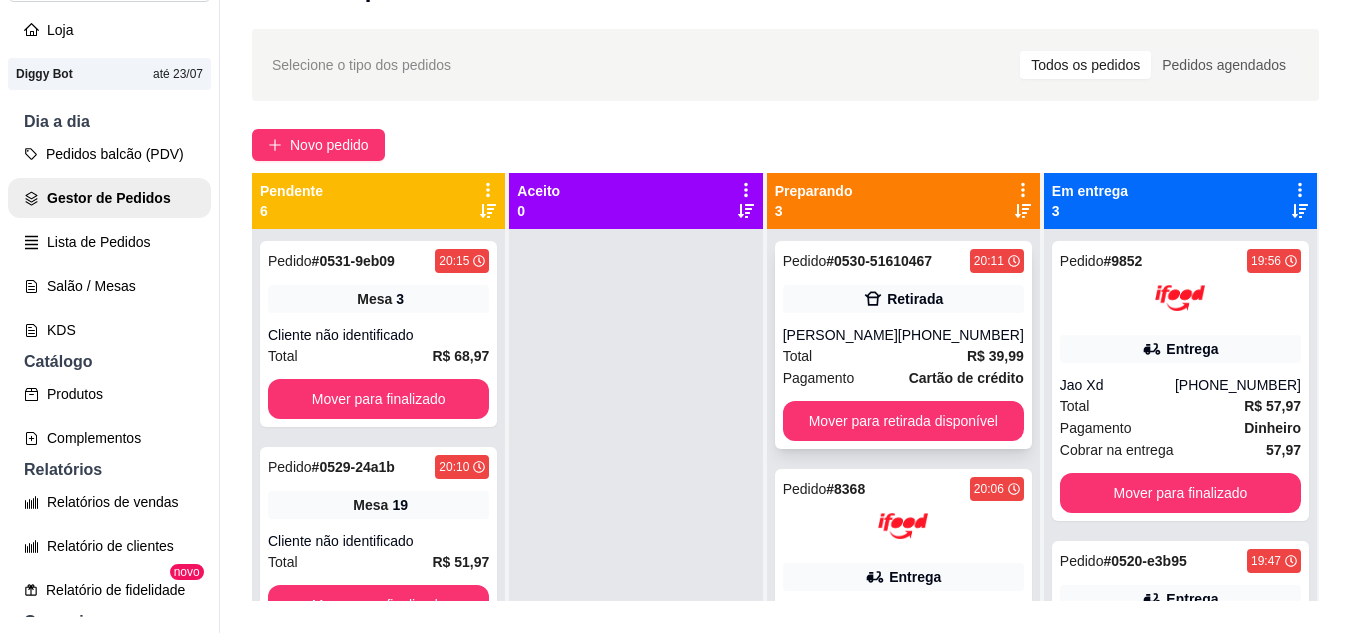 click 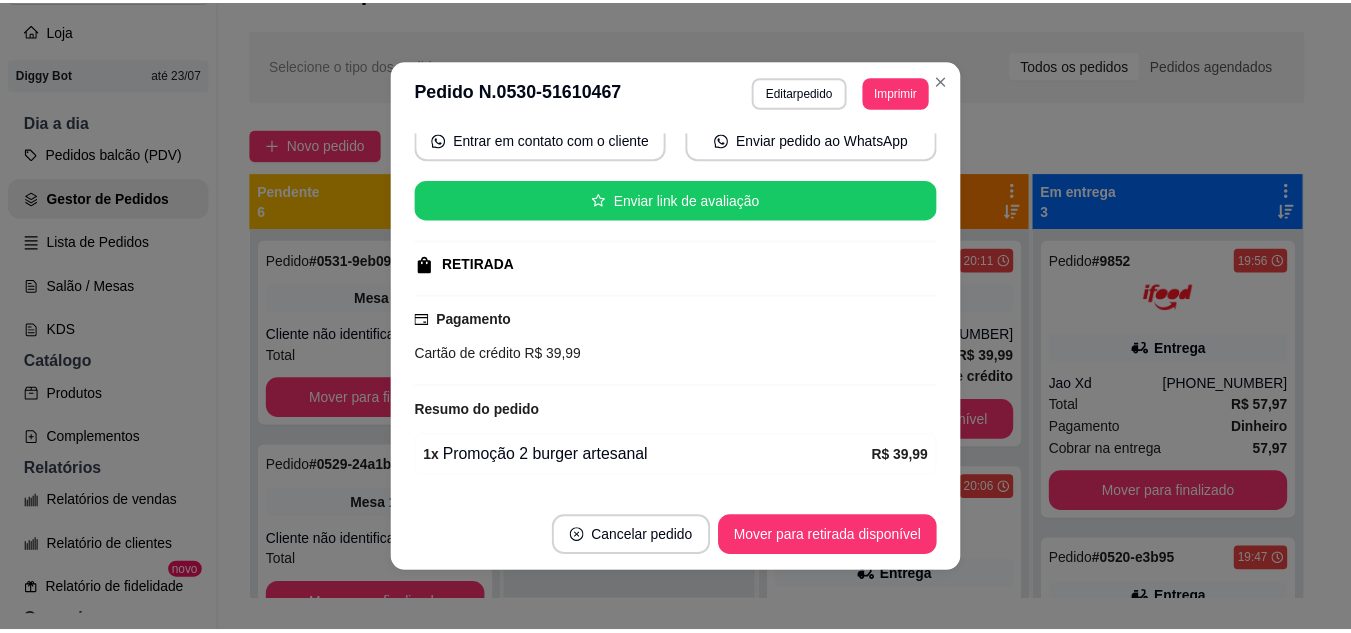 scroll, scrollTop: 200, scrollLeft: 0, axis: vertical 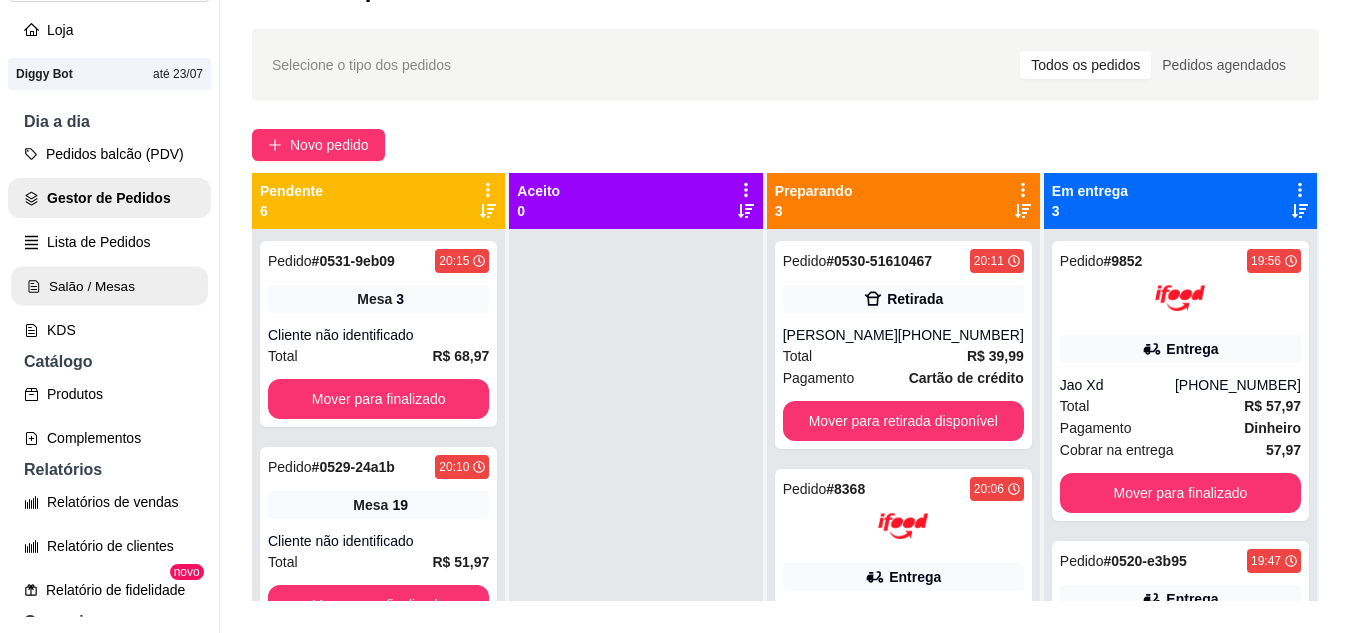 click on "Salão / Mesas" at bounding box center (109, 286) 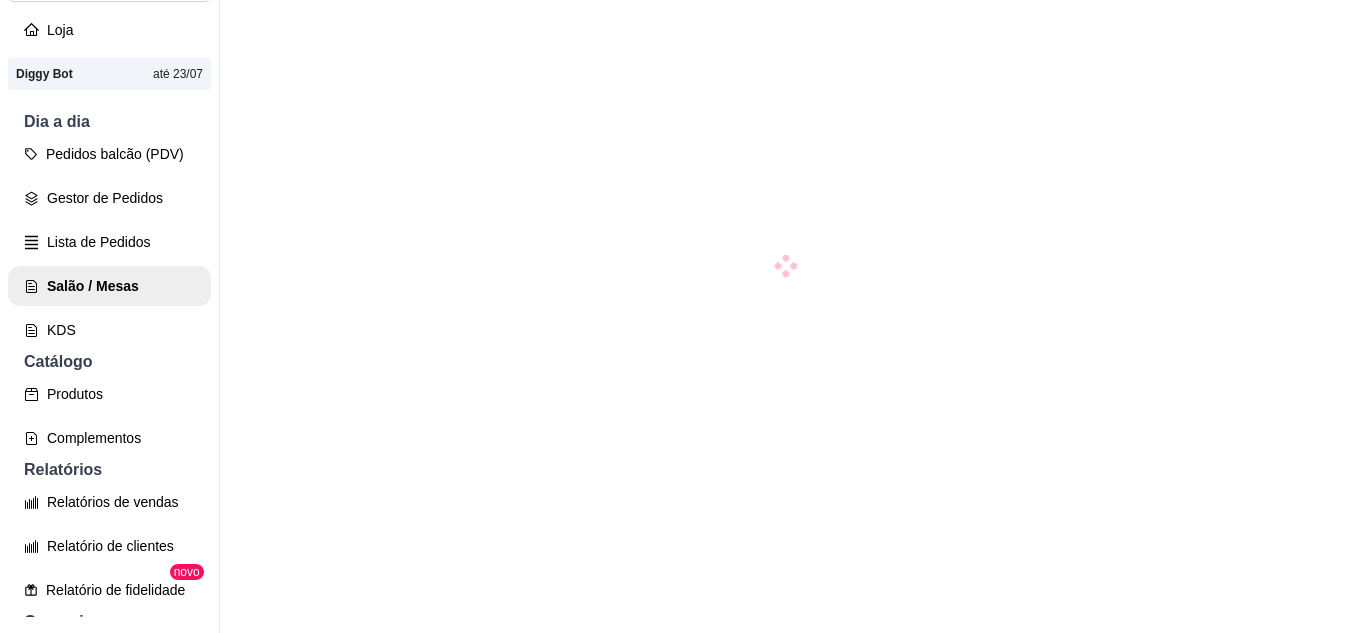 scroll, scrollTop: 0, scrollLeft: 0, axis: both 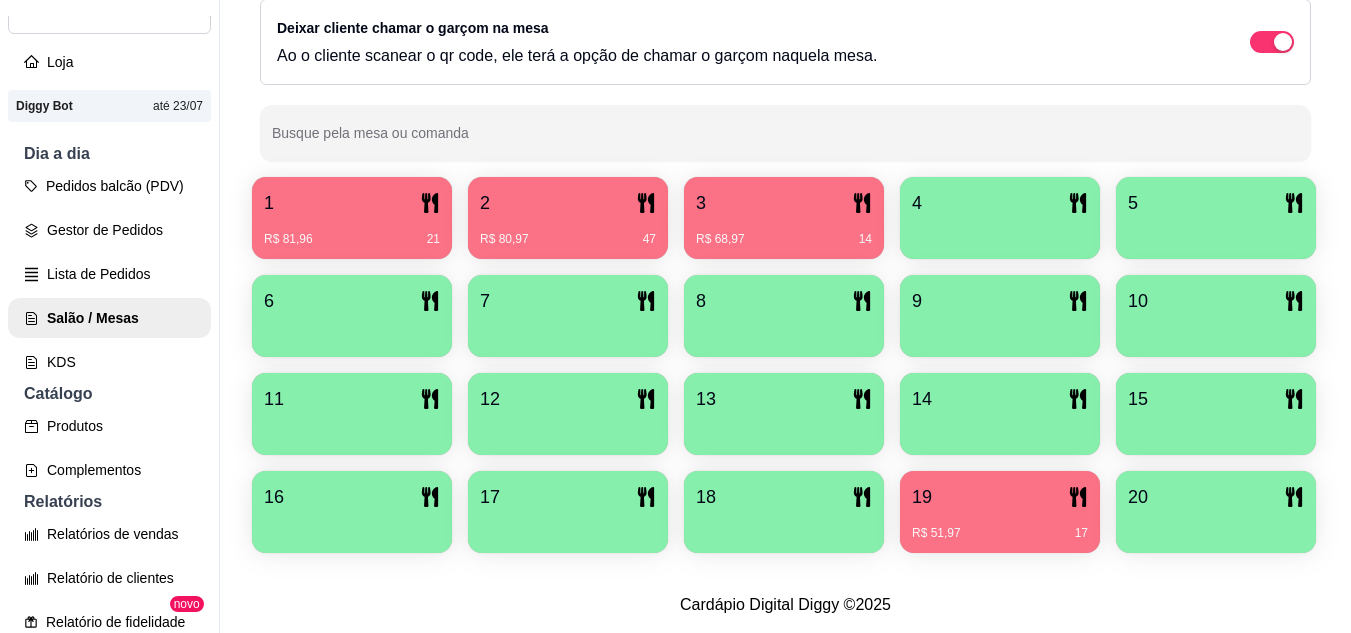 click on "19" at bounding box center [1000, 497] 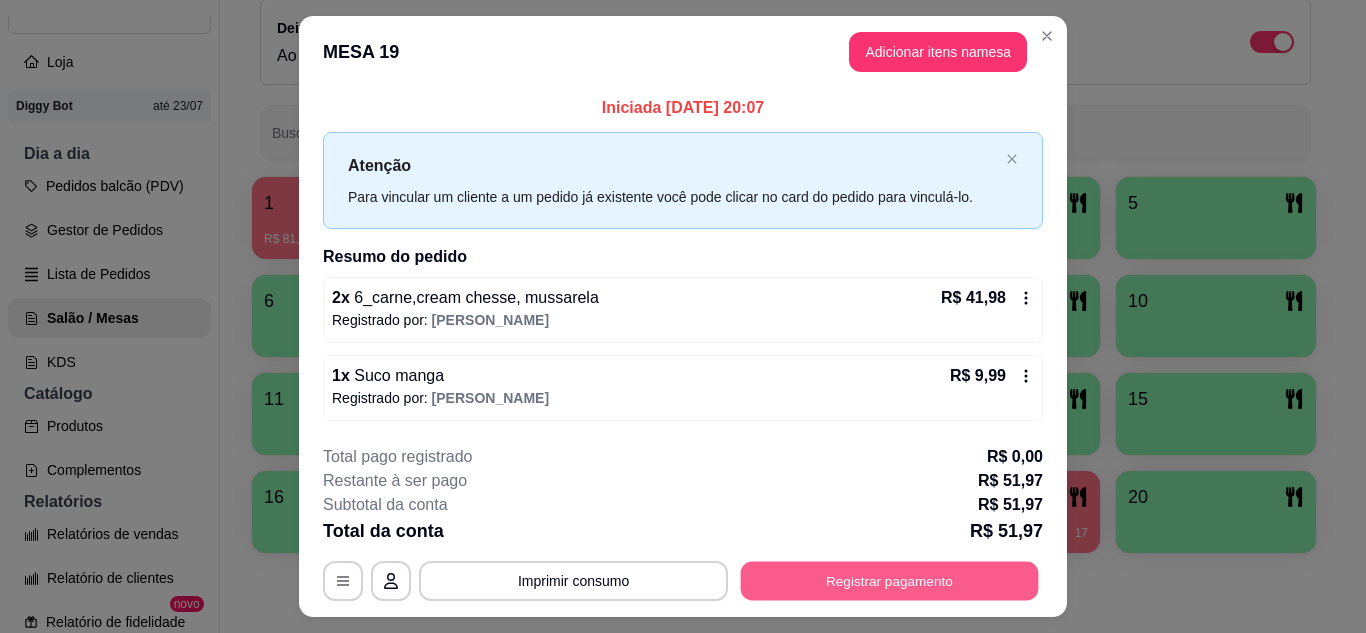 click on "Registrar pagamento" at bounding box center [890, 581] 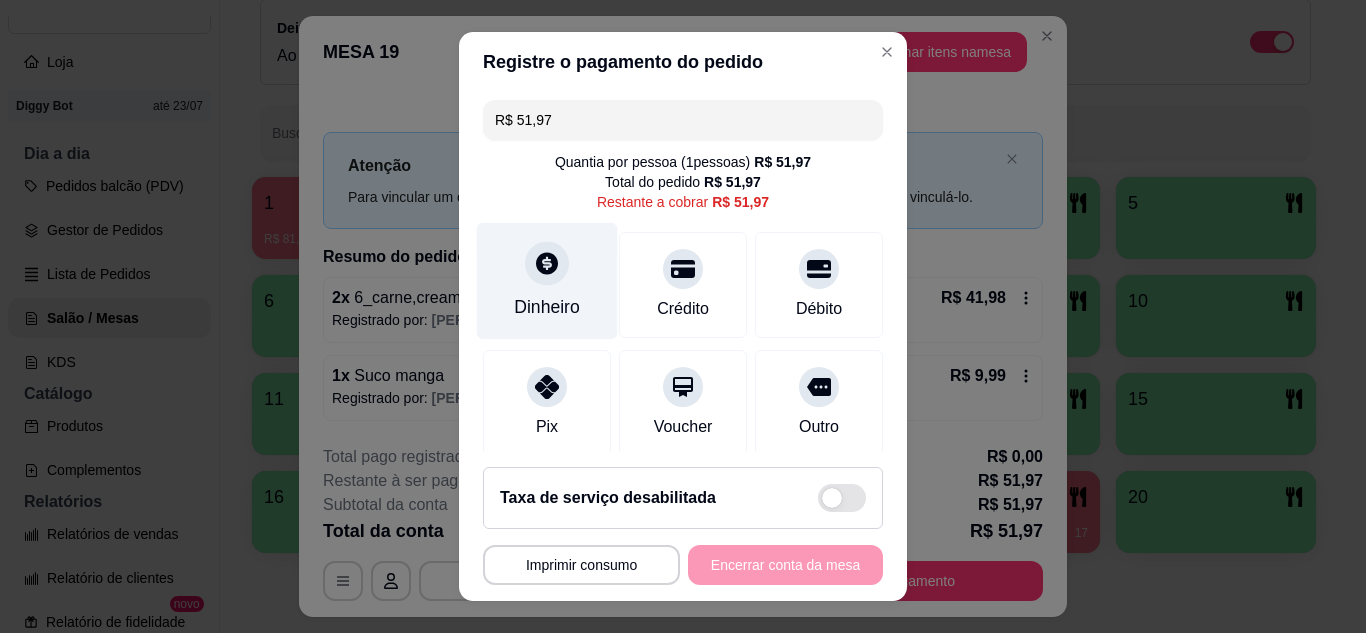 click on "Dinheiro" at bounding box center (547, 280) 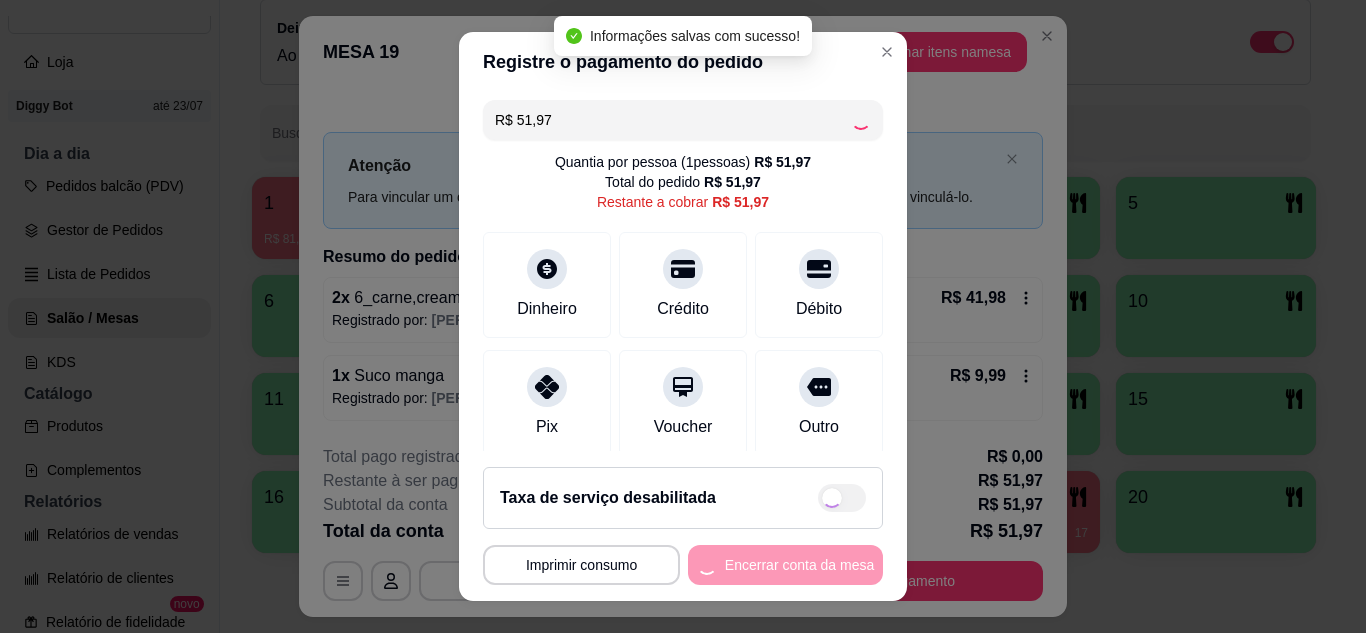 type on "R$ 0,00" 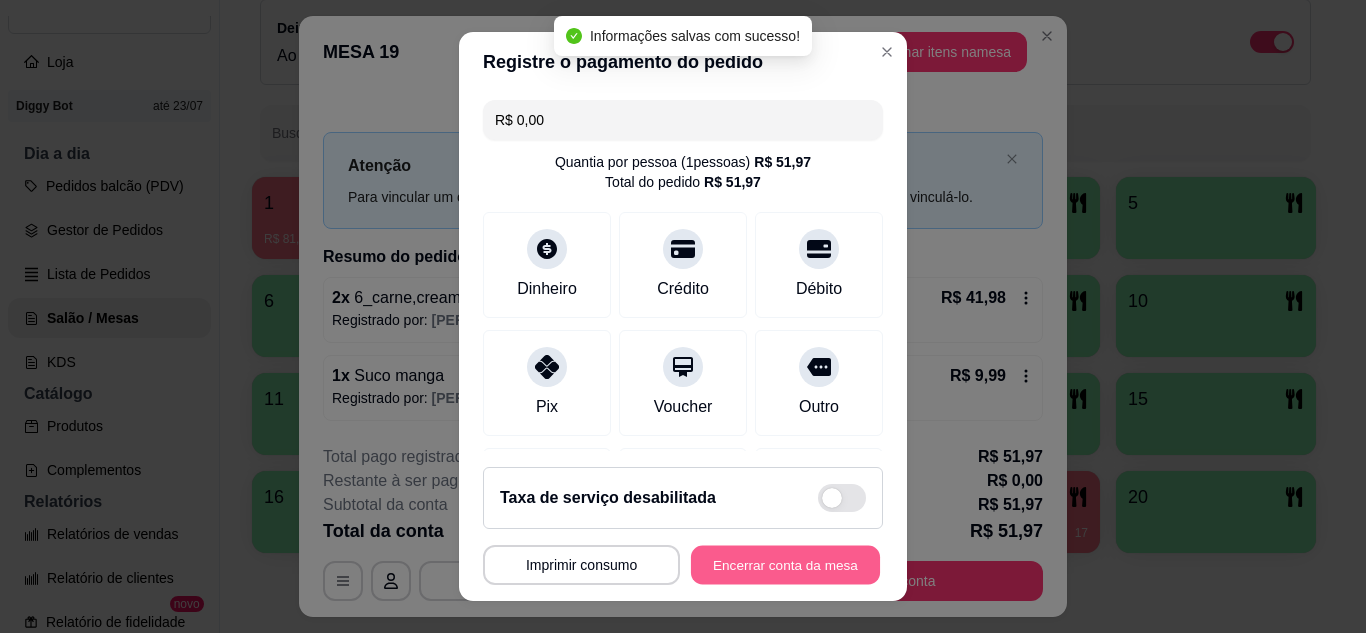 click on "Encerrar conta da mesa" at bounding box center (785, 565) 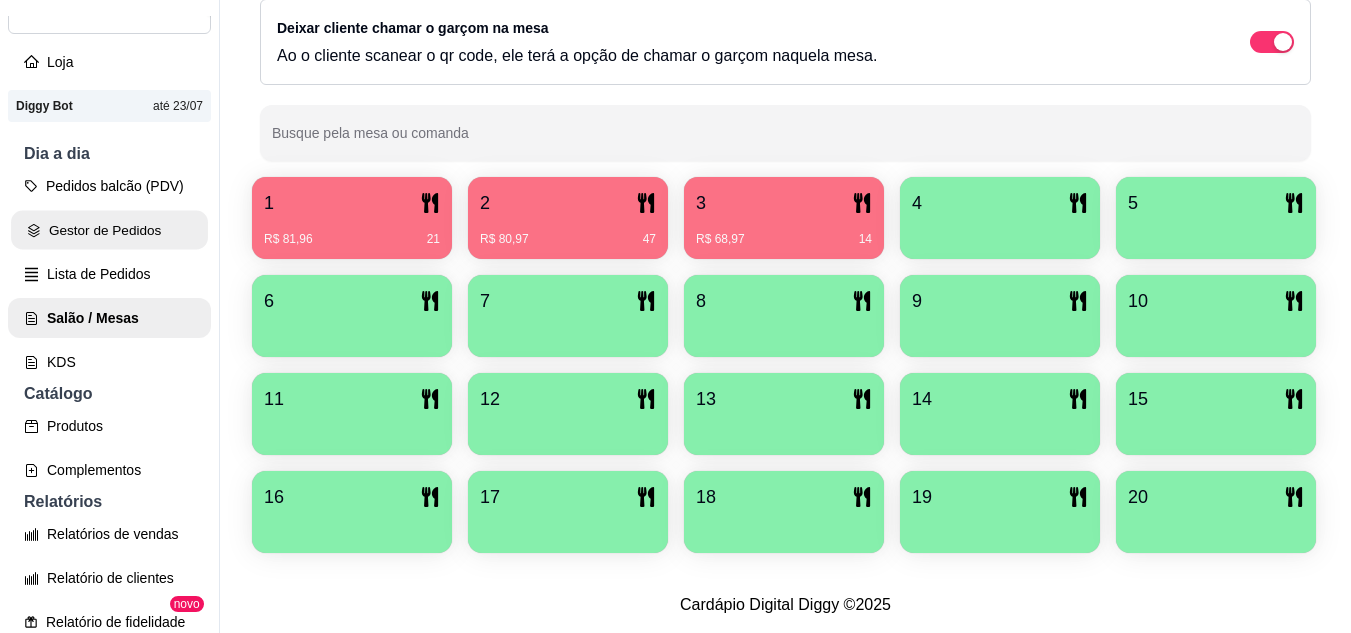 click on "Gestor de Pedidos" at bounding box center [109, 230] 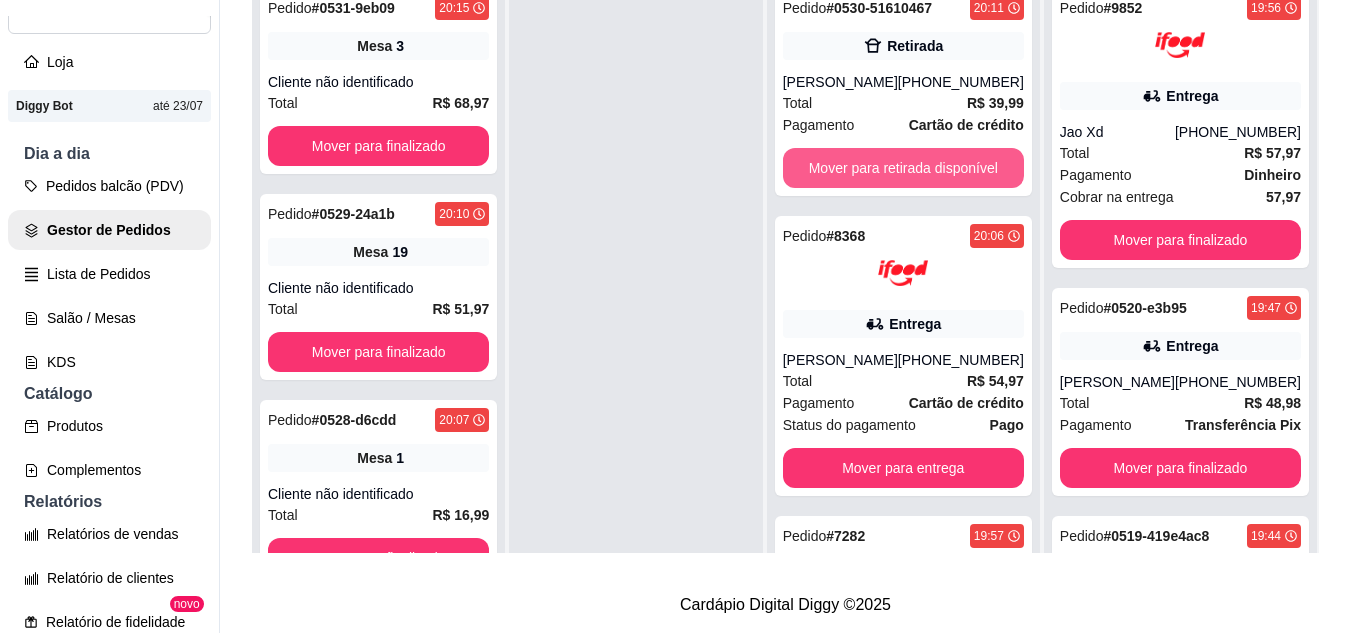 scroll, scrollTop: 0, scrollLeft: 0, axis: both 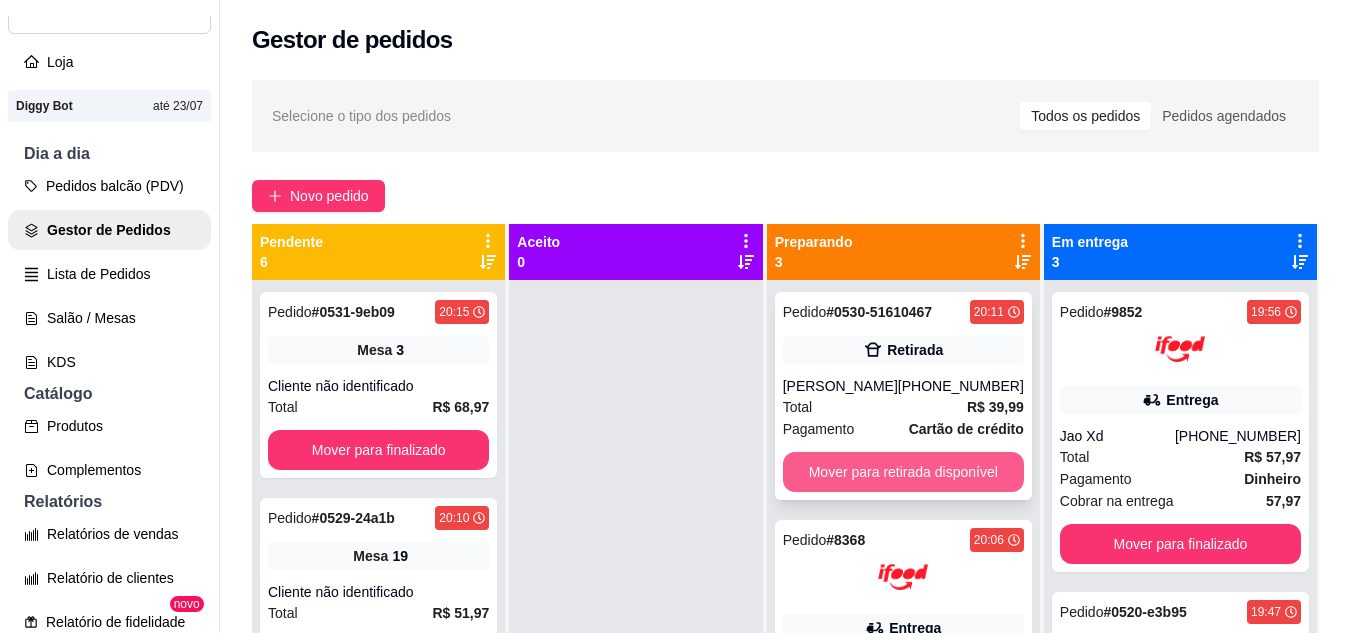 click on "Mover para retirada disponível" at bounding box center (903, 472) 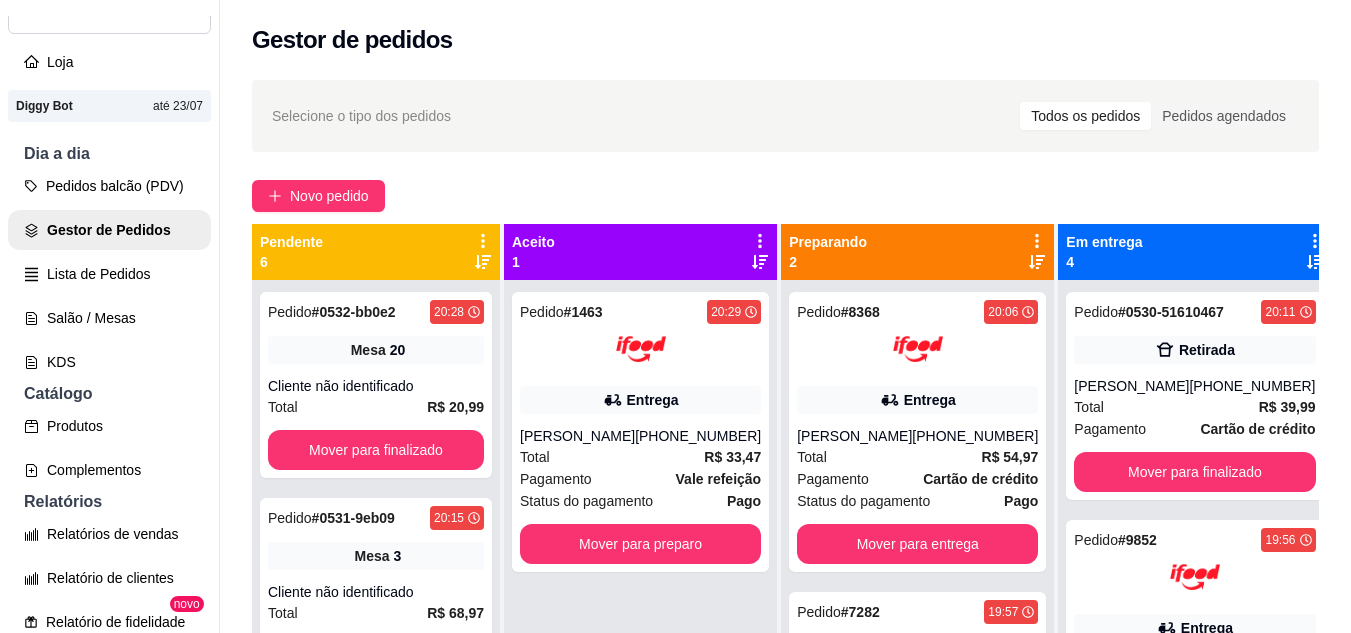click on "Pedido  # 1463 20:29 Entrega [PERSON_NAME] [PHONE_NUMBER] Total R$ 33,47 Pagamento Vale refeição Status do pagamento Pago Mover para preparo" at bounding box center [640, 596] 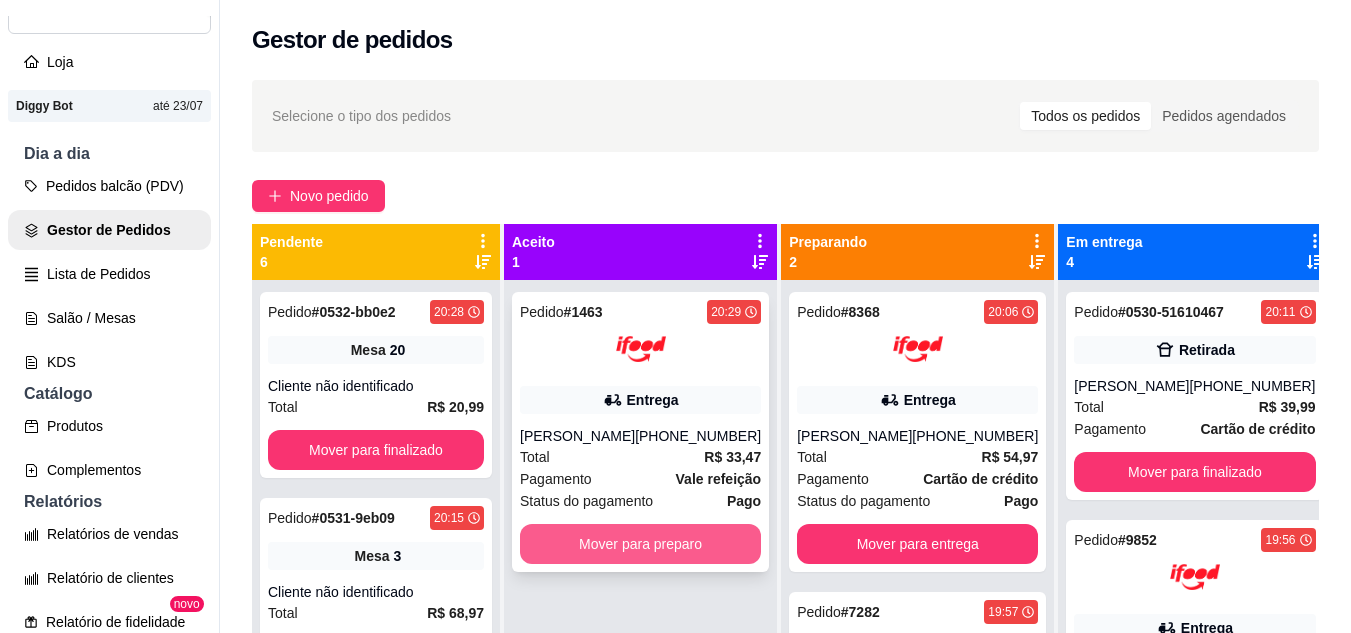 click on "Mover para preparo" at bounding box center (640, 544) 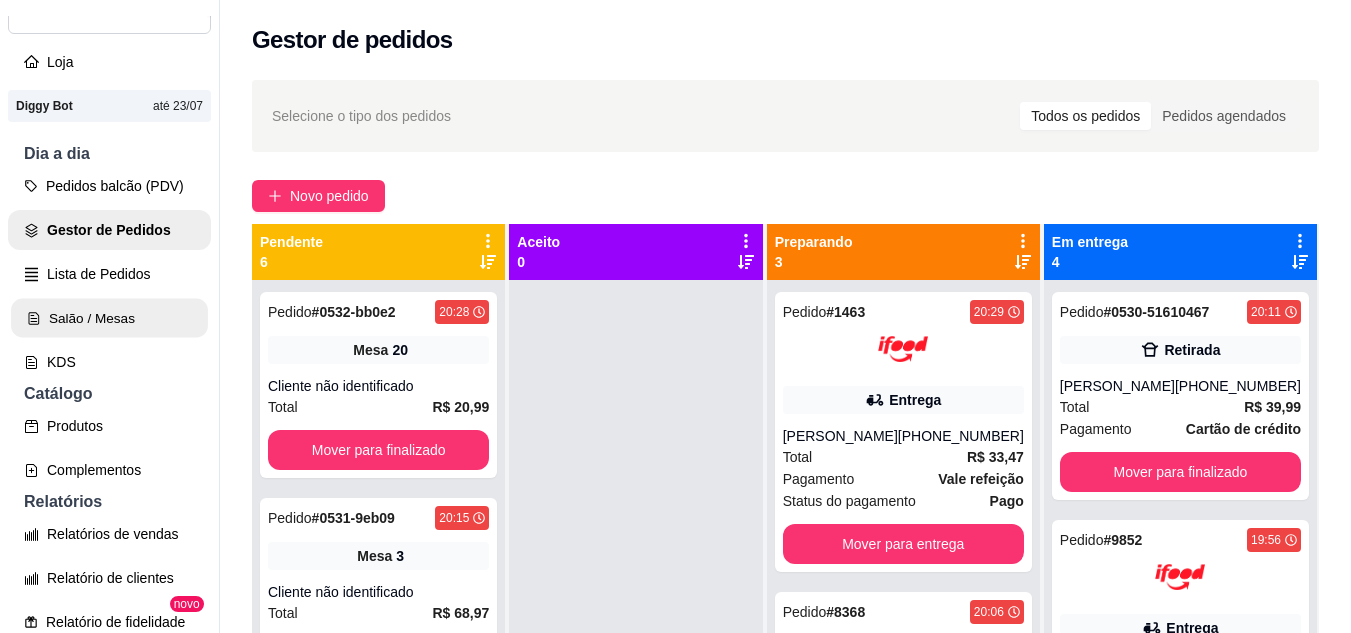 click on "Salão / Mesas" at bounding box center [109, 318] 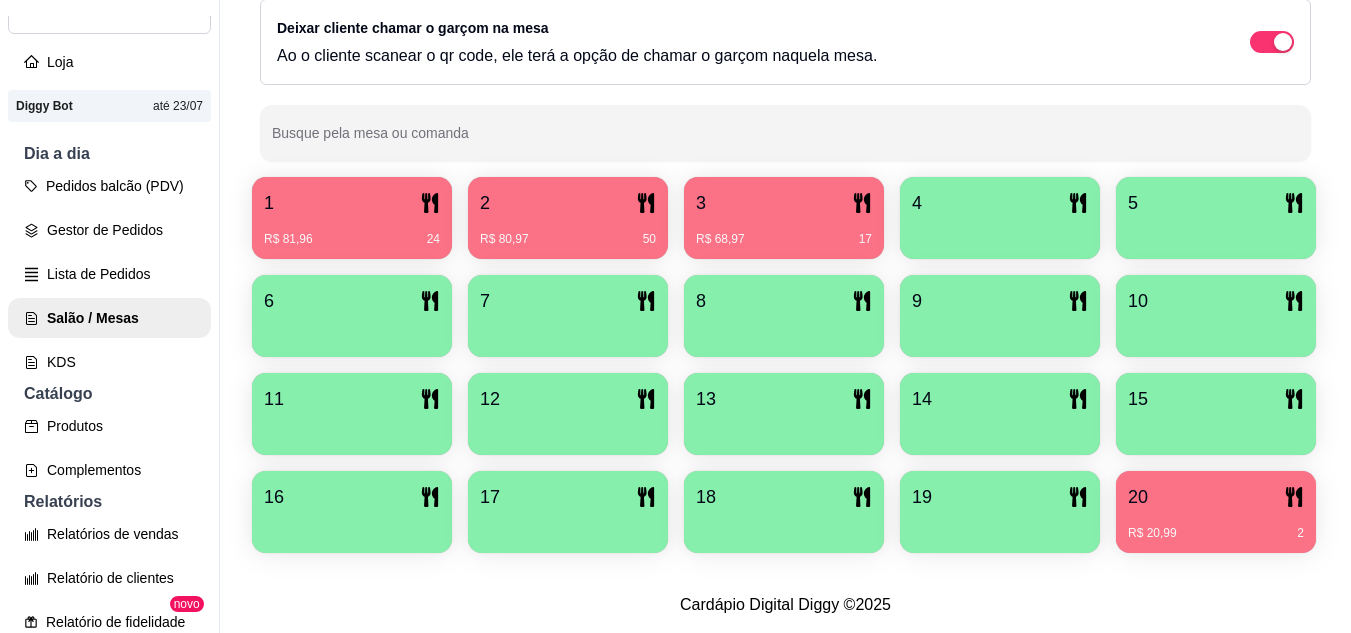 scroll, scrollTop: 425, scrollLeft: 0, axis: vertical 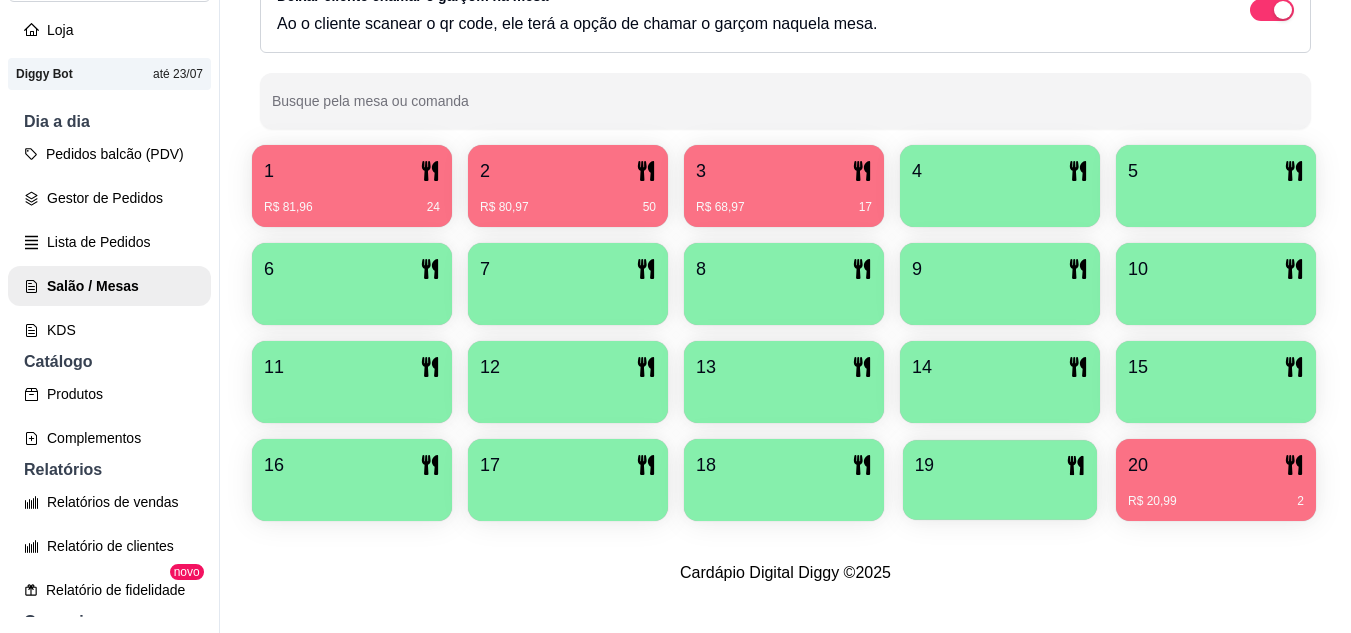 click on "19" at bounding box center (1000, 465) 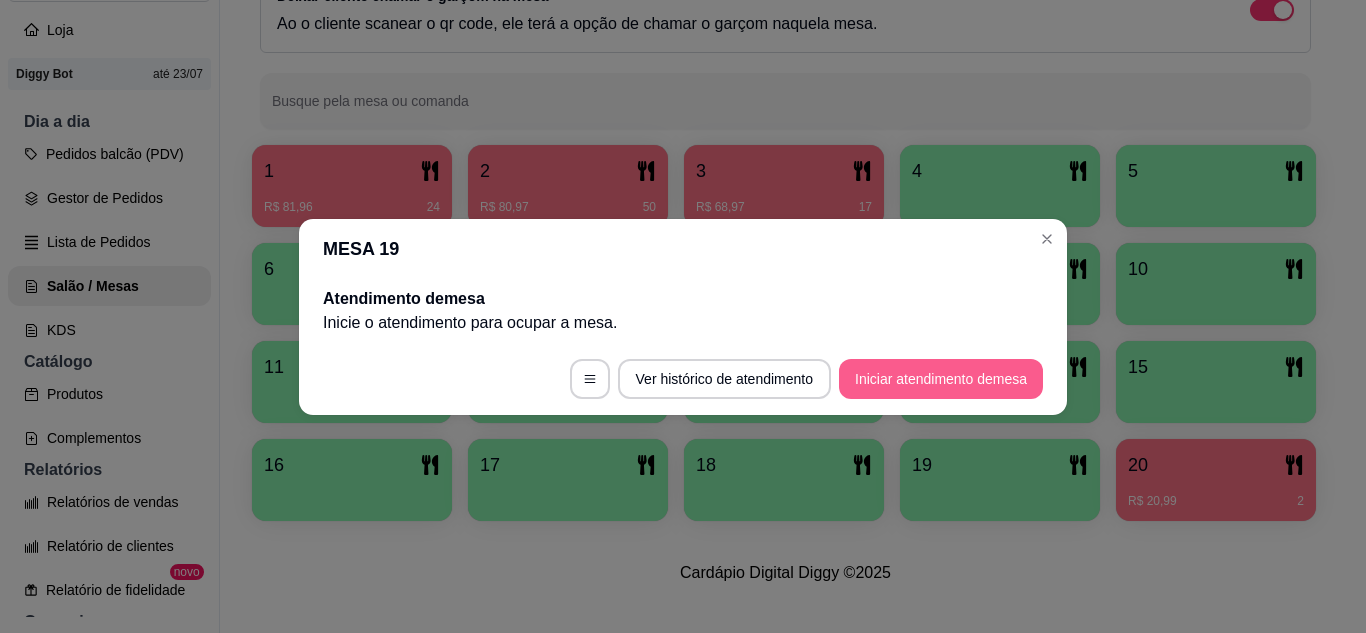 click on "Iniciar atendimento de  mesa" at bounding box center (941, 379) 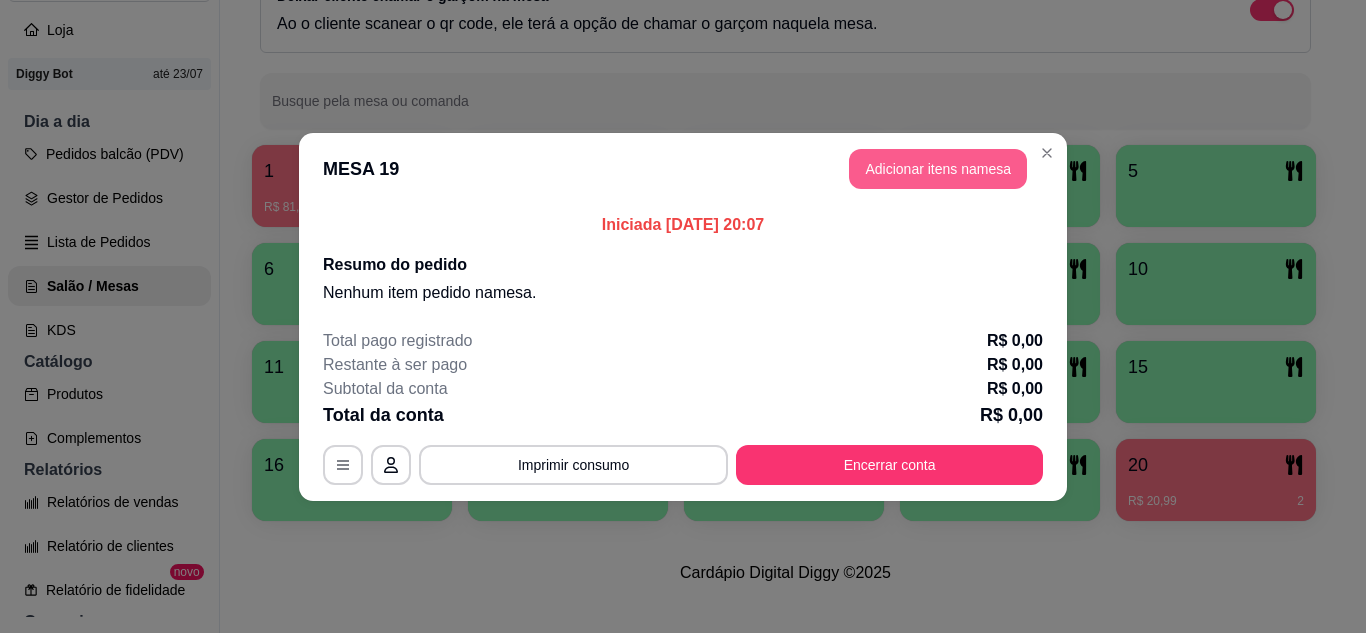 click on "Adicionar itens na  mesa" at bounding box center [938, 169] 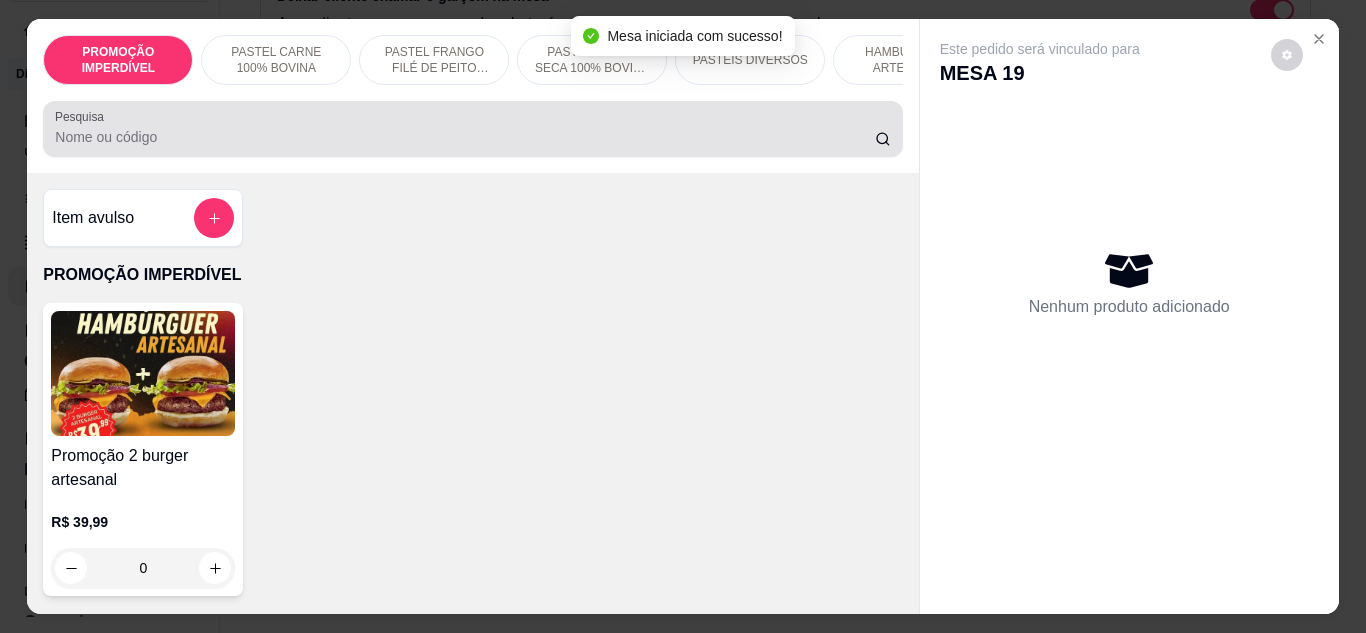 drag, startPoint x: 556, startPoint y: 120, endPoint x: 570, endPoint y: 135, distance: 20.518284 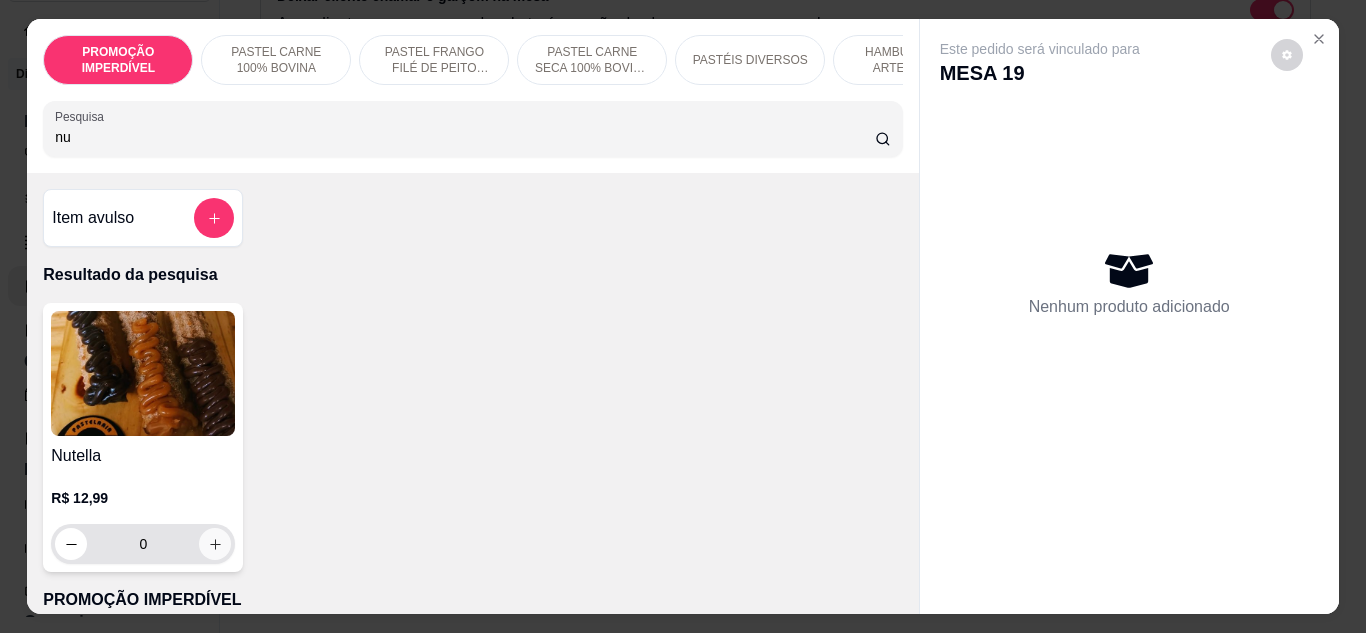 type on "nu" 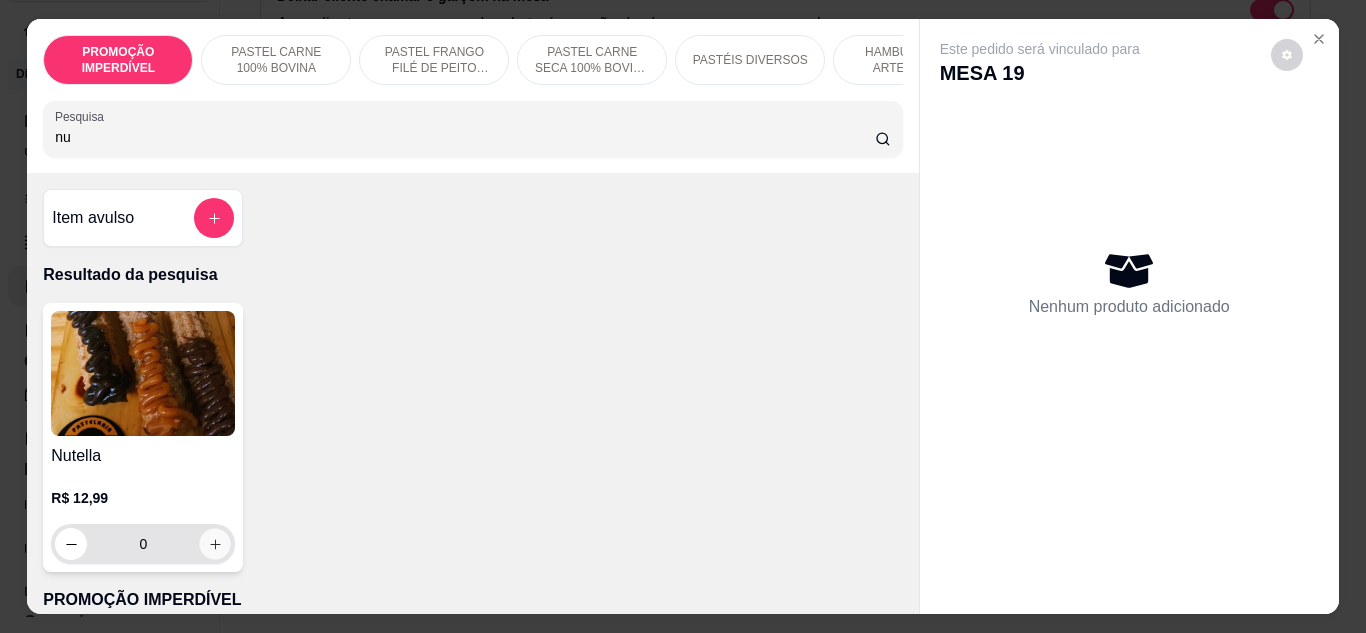 click at bounding box center [215, 543] 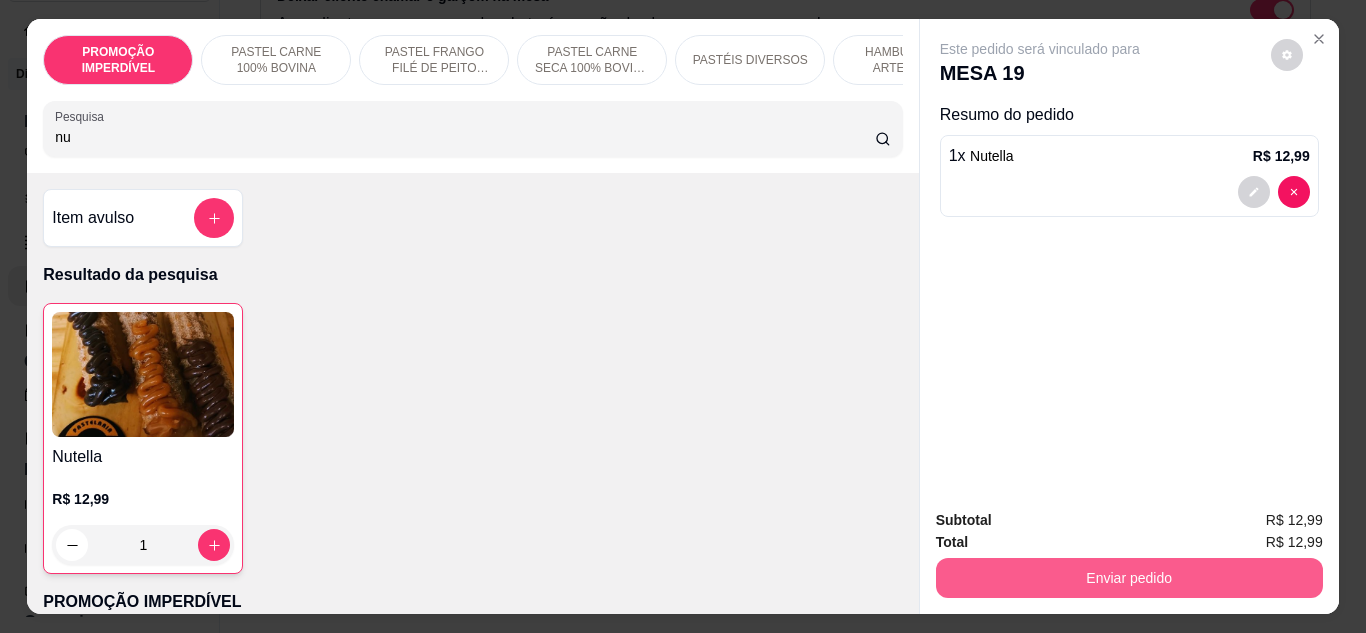 click on "Enviar pedido" at bounding box center [1129, 578] 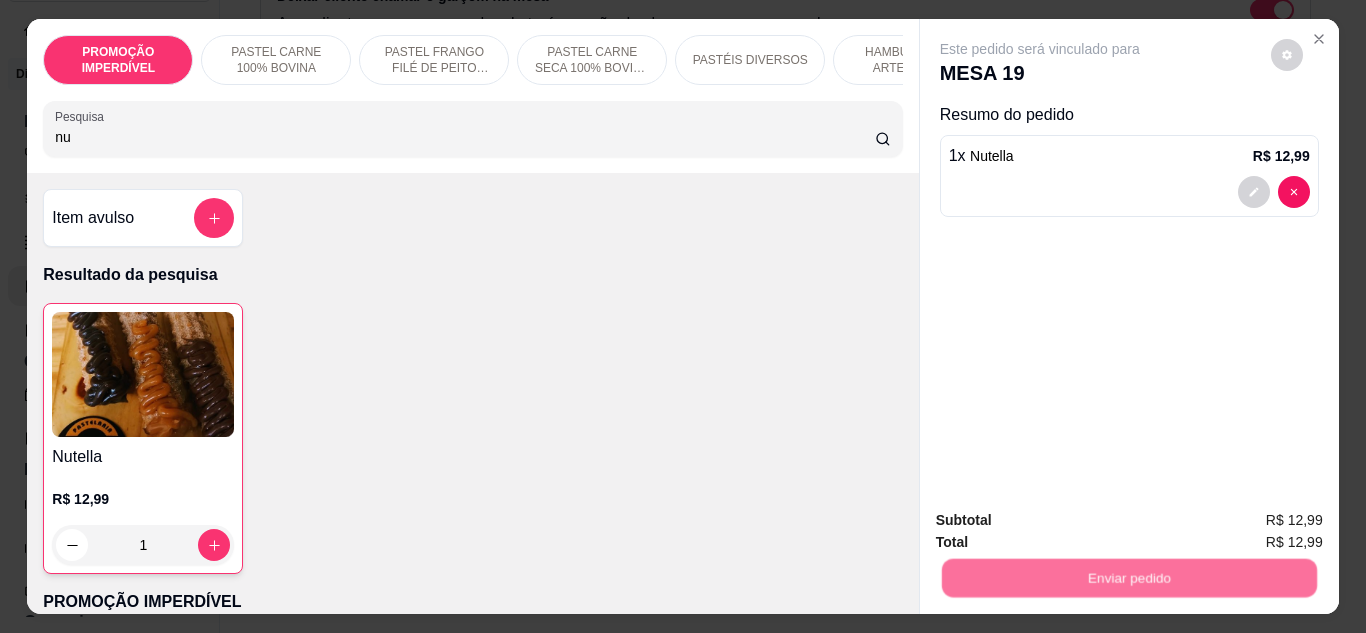 click on "Não registrar e enviar pedido" at bounding box center [1063, 521] 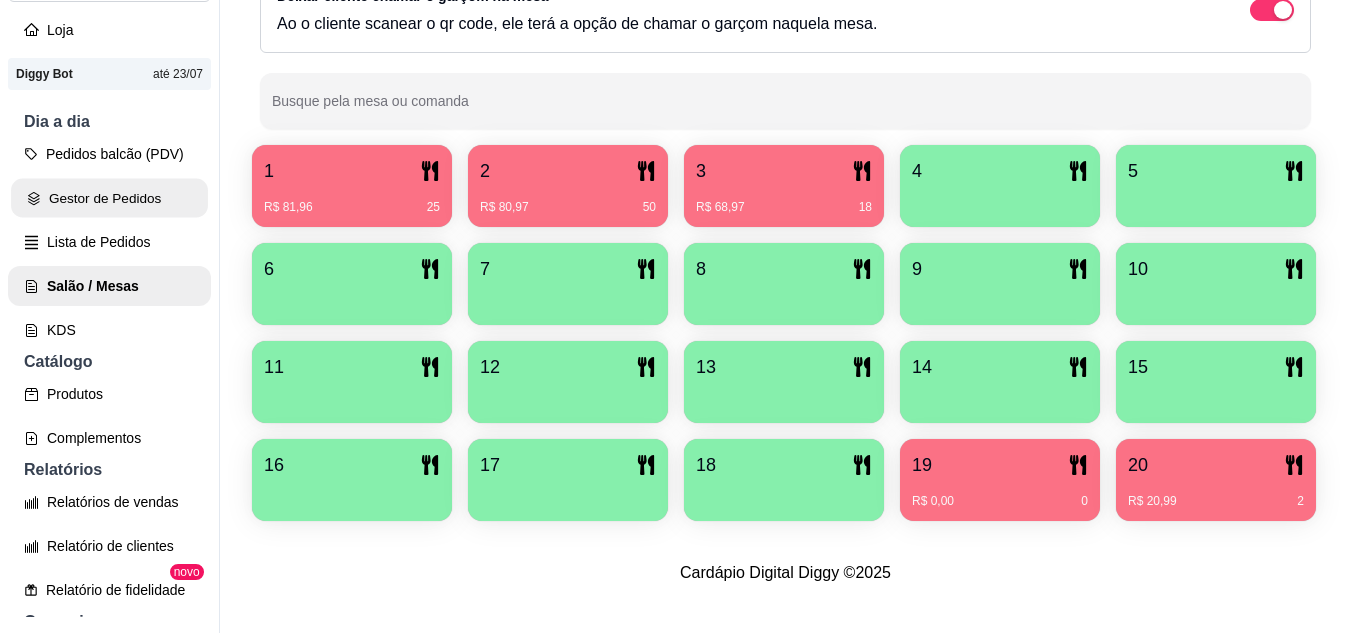 click on "Gestor de Pedidos" at bounding box center (109, 198) 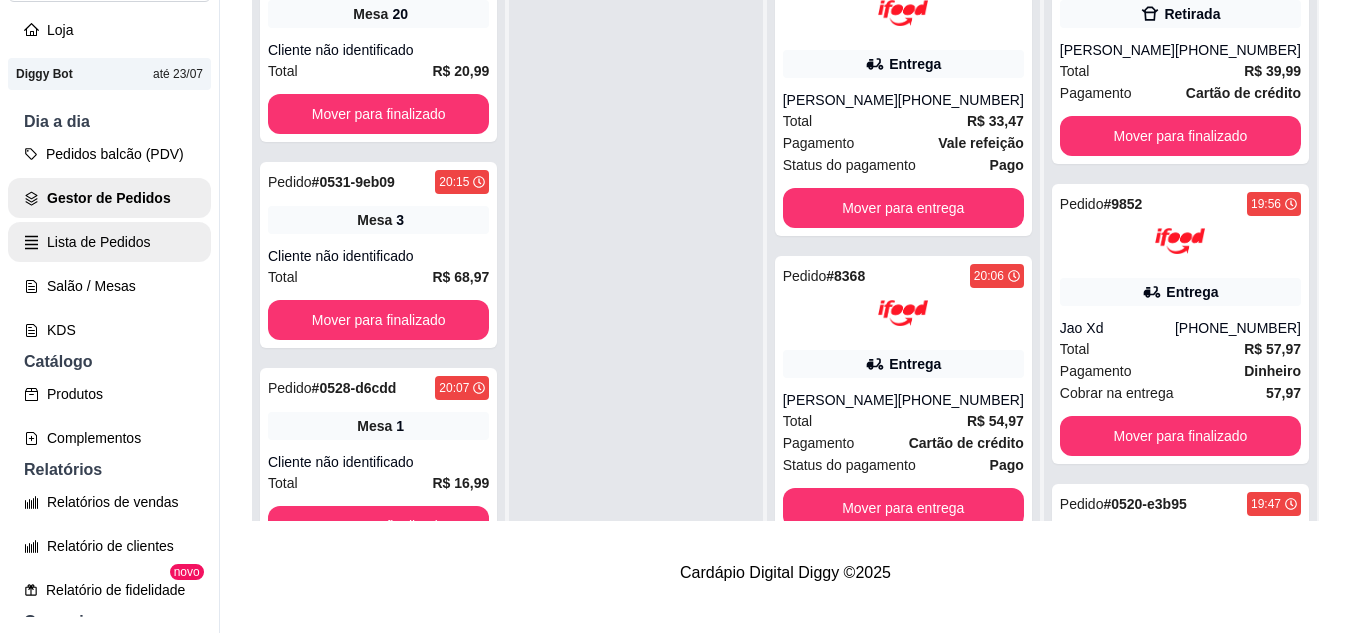 scroll, scrollTop: 0, scrollLeft: 0, axis: both 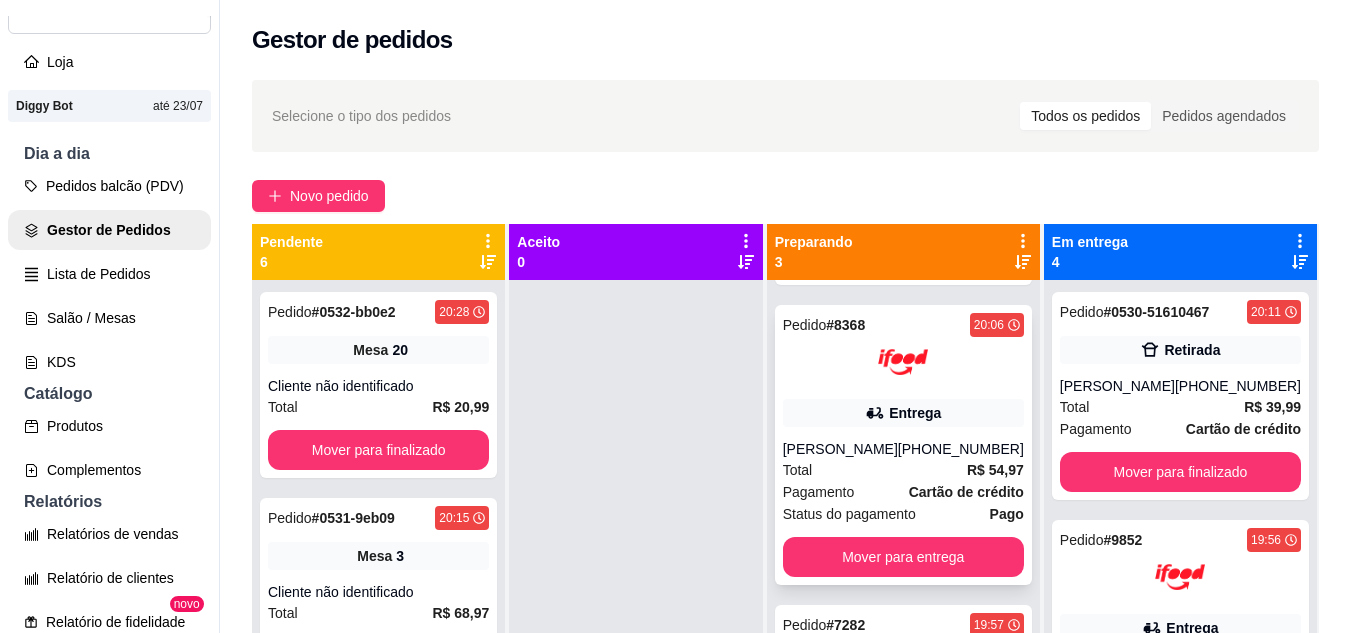 click on "Pedido  # 8368 20:06 Entrega [PERSON_NAME] [PHONE_NUMBER] Total R$ 54,97 Pagamento Cartão de crédito Status do pagamento Pago Mover para entrega" at bounding box center [903, 445] 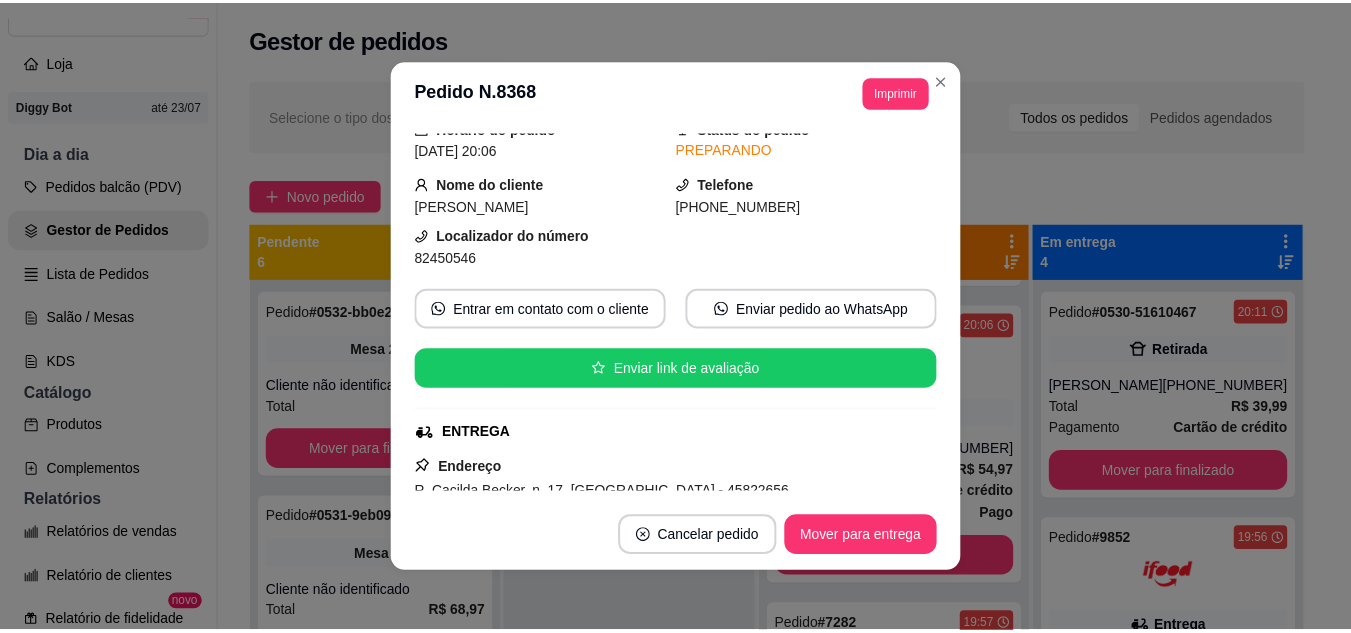 scroll, scrollTop: 200, scrollLeft: 0, axis: vertical 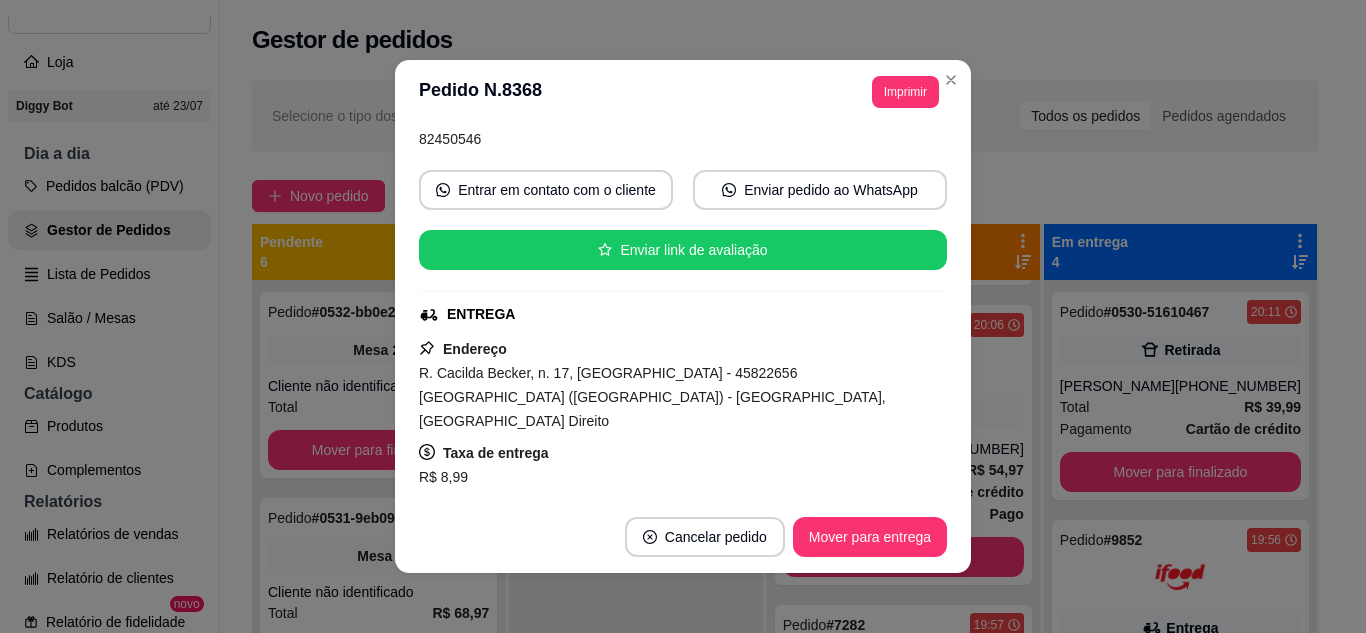 click on "Imprimir" at bounding box center (905, 92) 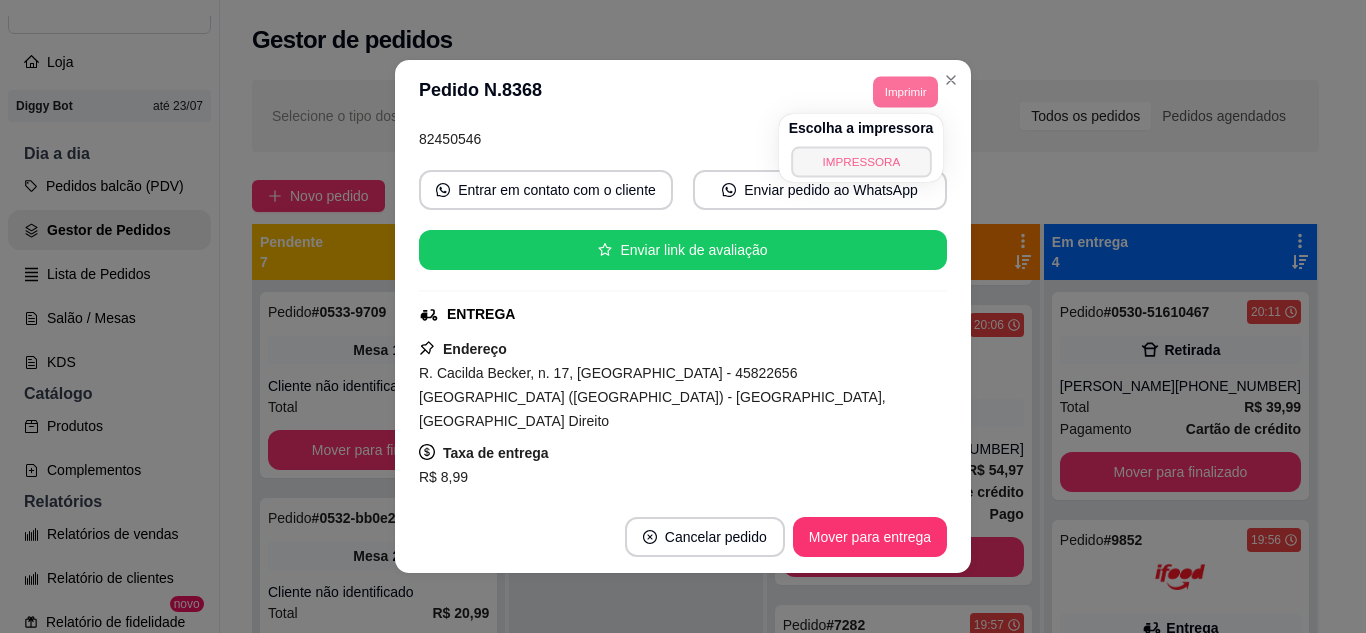 click on "IMPRESSORA" at bounding box center [861, 161] 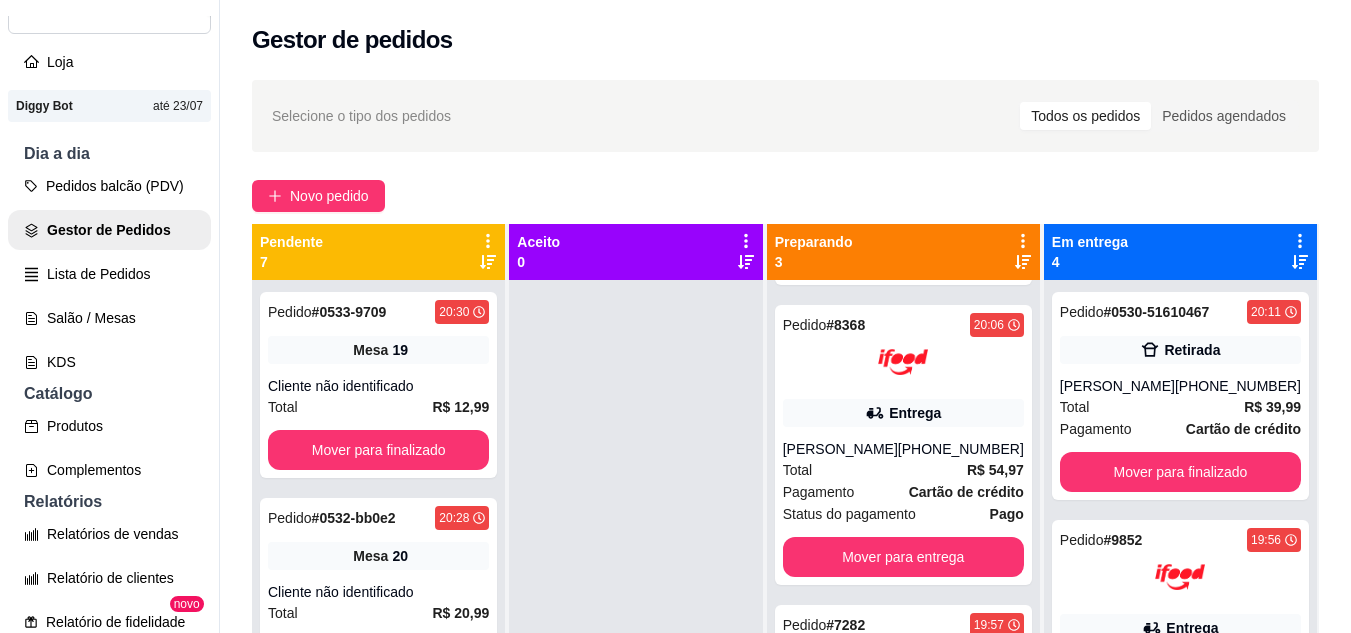 scroll, scrollTop: 307, scrollLeft: 0, axis: vertical 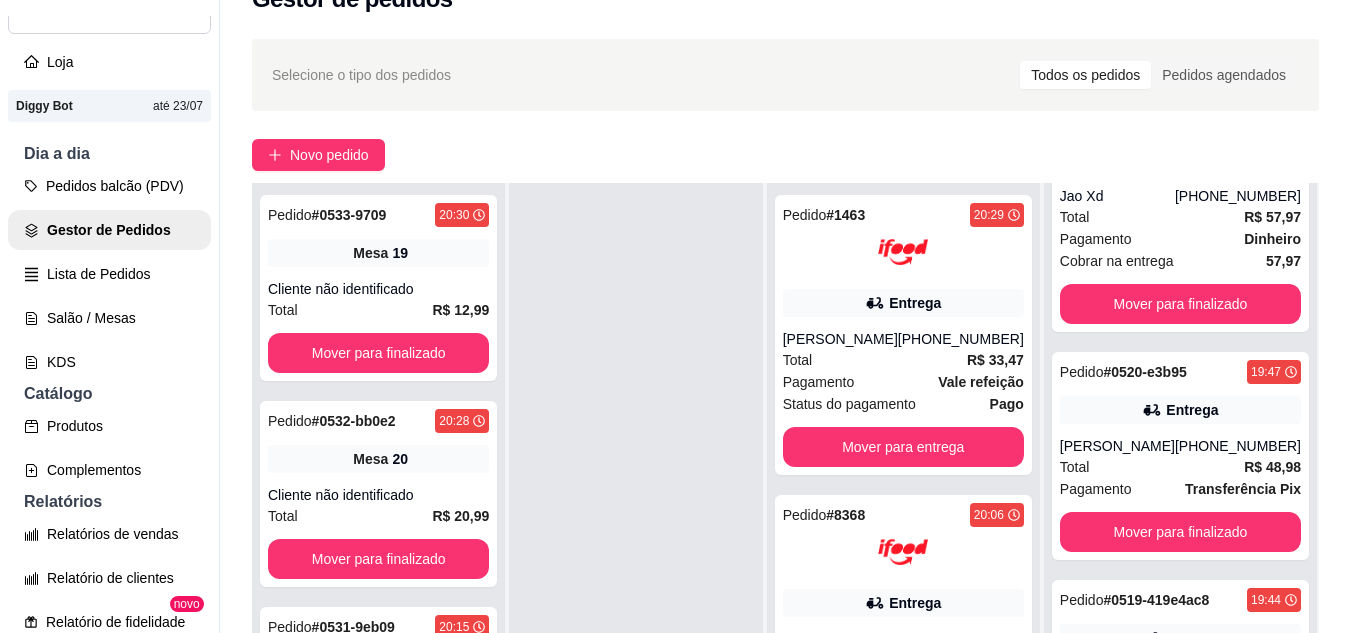 drag, startPoint x: 740, startPoint y: 307, endPoint x: 652, endPoint y: 240, distance: 110.60289 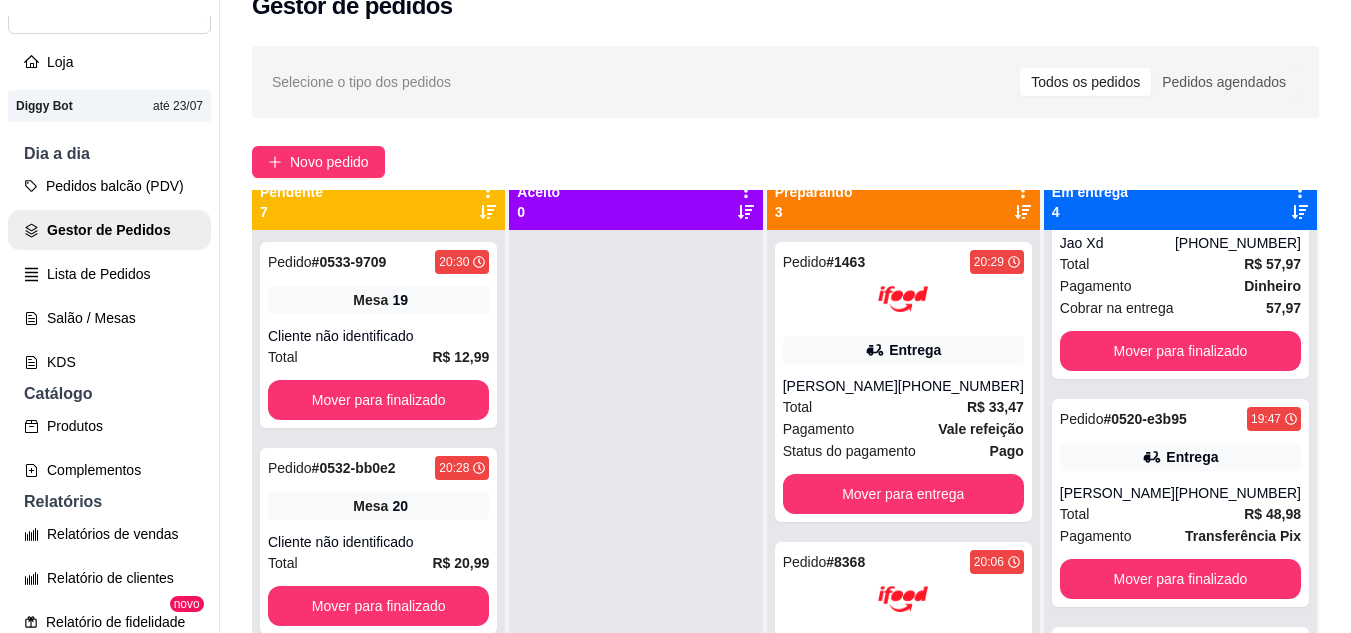 scroll, scrollTop: 0, scrollLeft: 0, axis: both 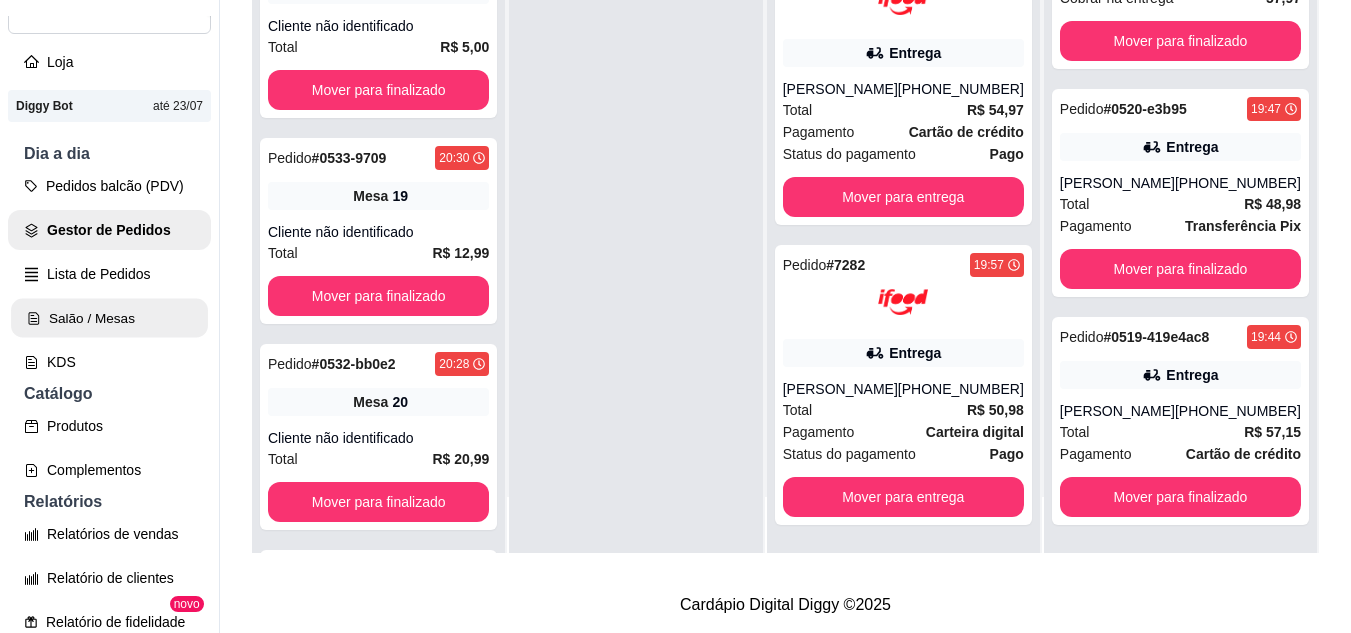 click on "Salão / Mesas" at bounding box center (109, 318) 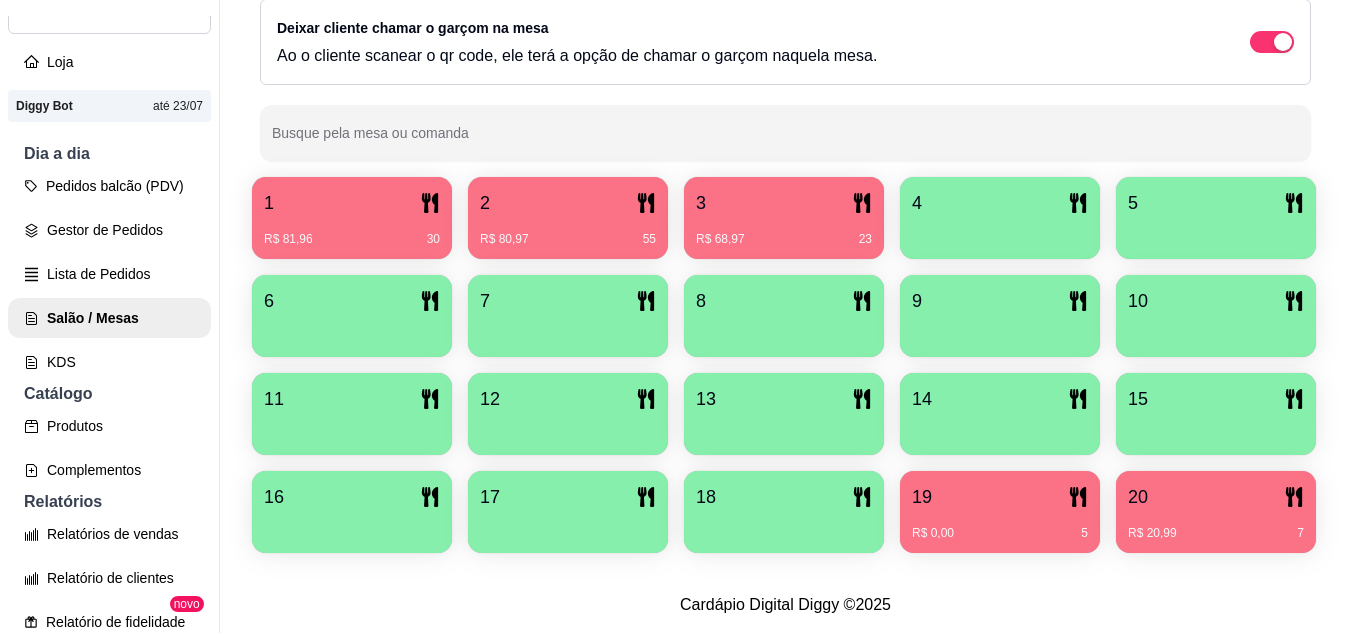 scroll, scrollTop: 425, scrollLeft: 0, axis: vertical 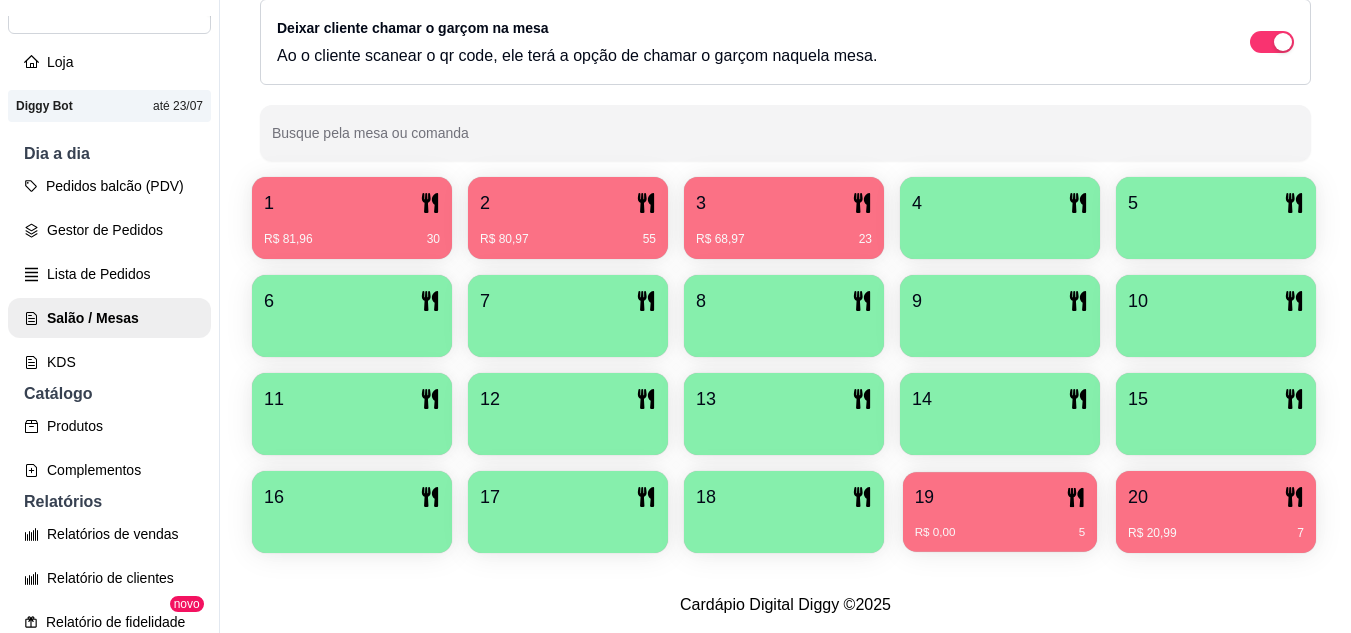 click on "R$ 0,00 5" at bounding box center [1000, 533] 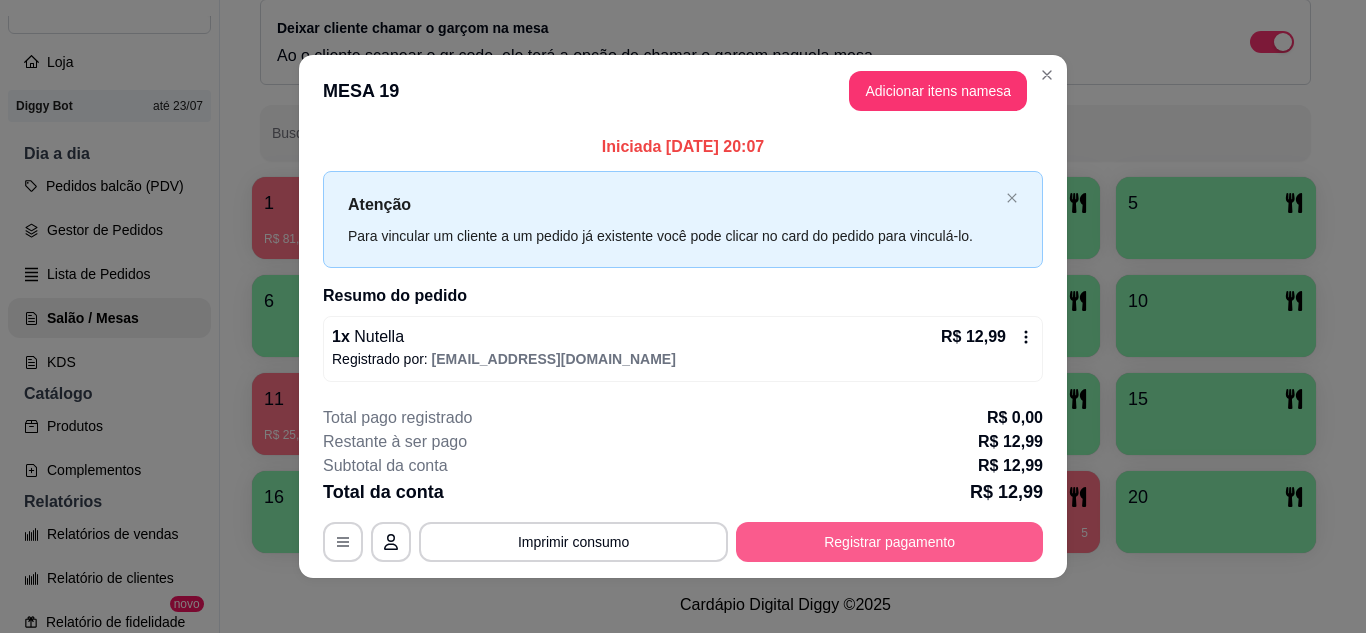 click on "Registrar pagamento" at bounding box center (889, 542) 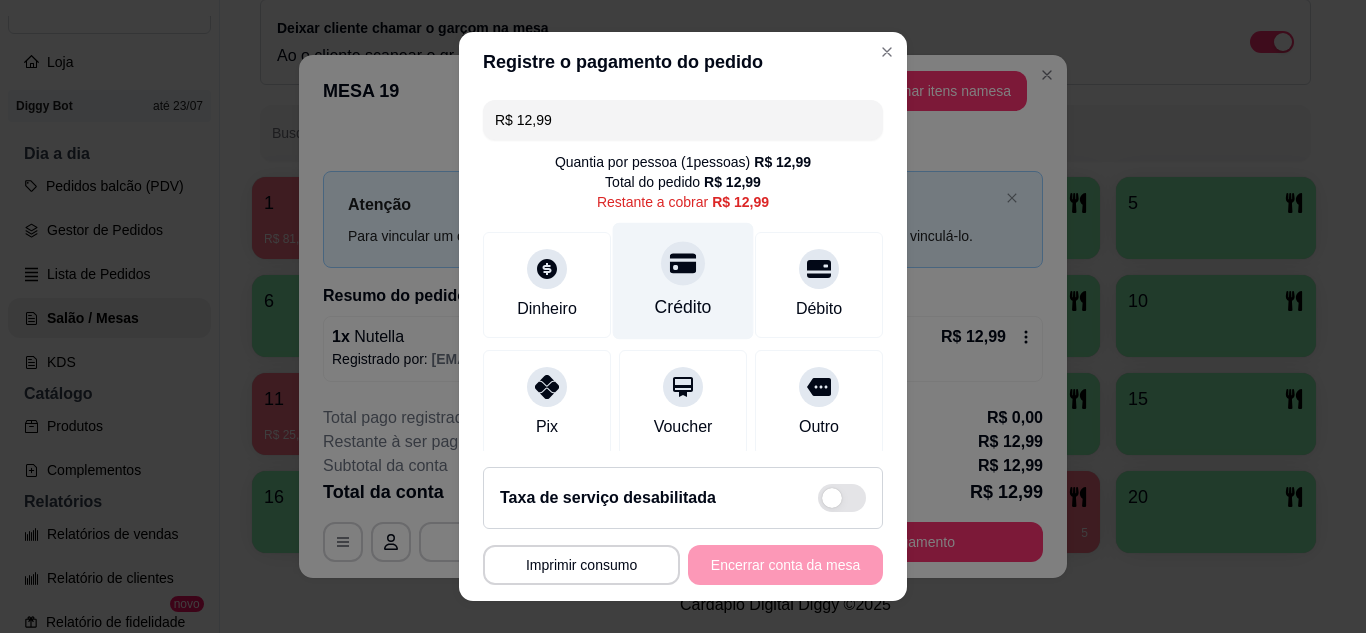 click on "Crédito" at bounding box center (683, 280) 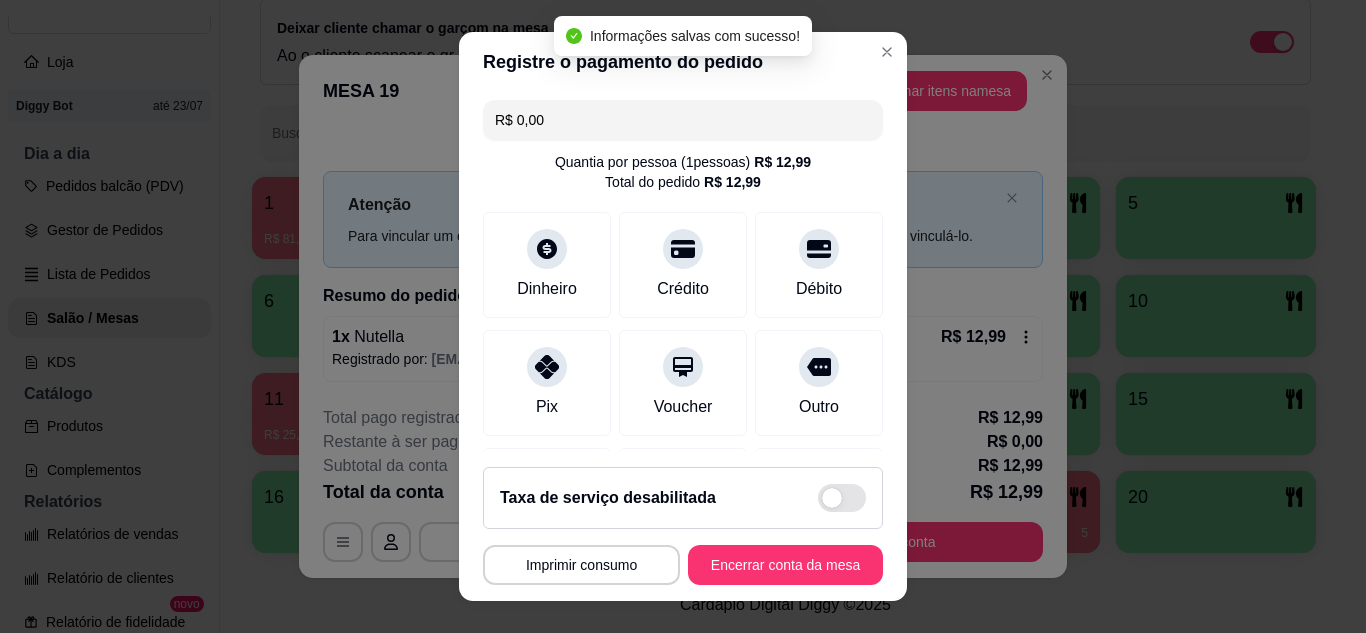 type on "R$ 0,00" 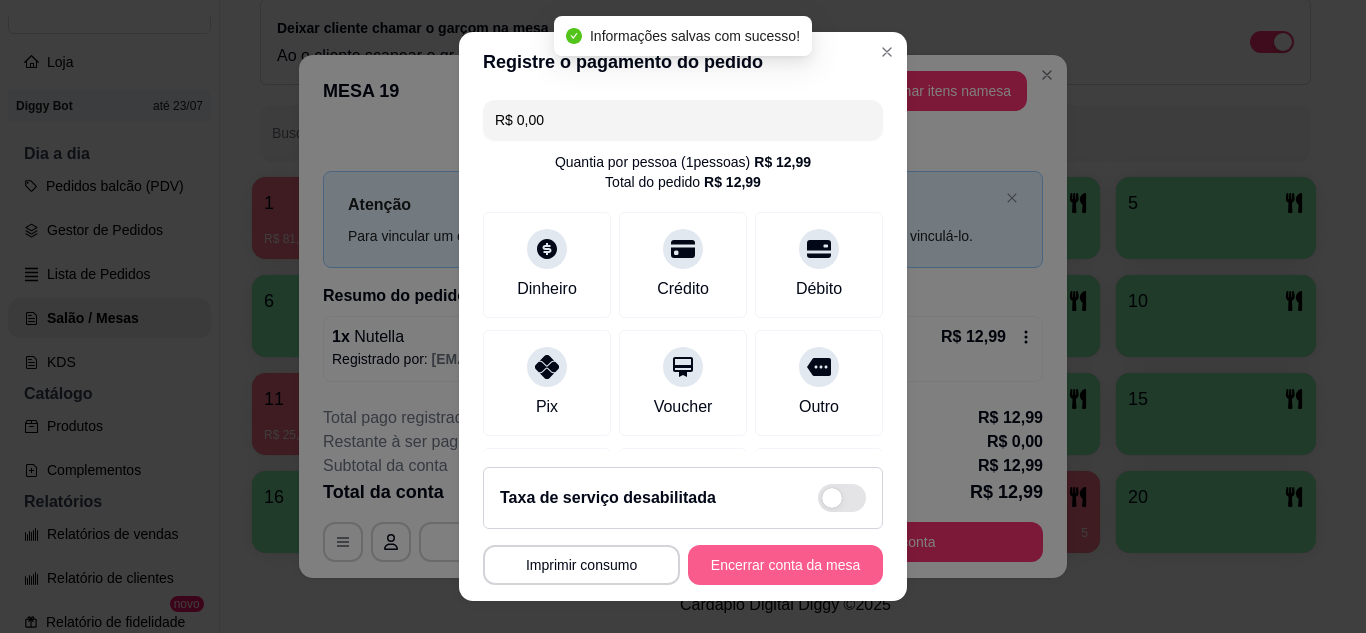 click on "Encerrar conta da mesa" at bounding box center [785, 565] 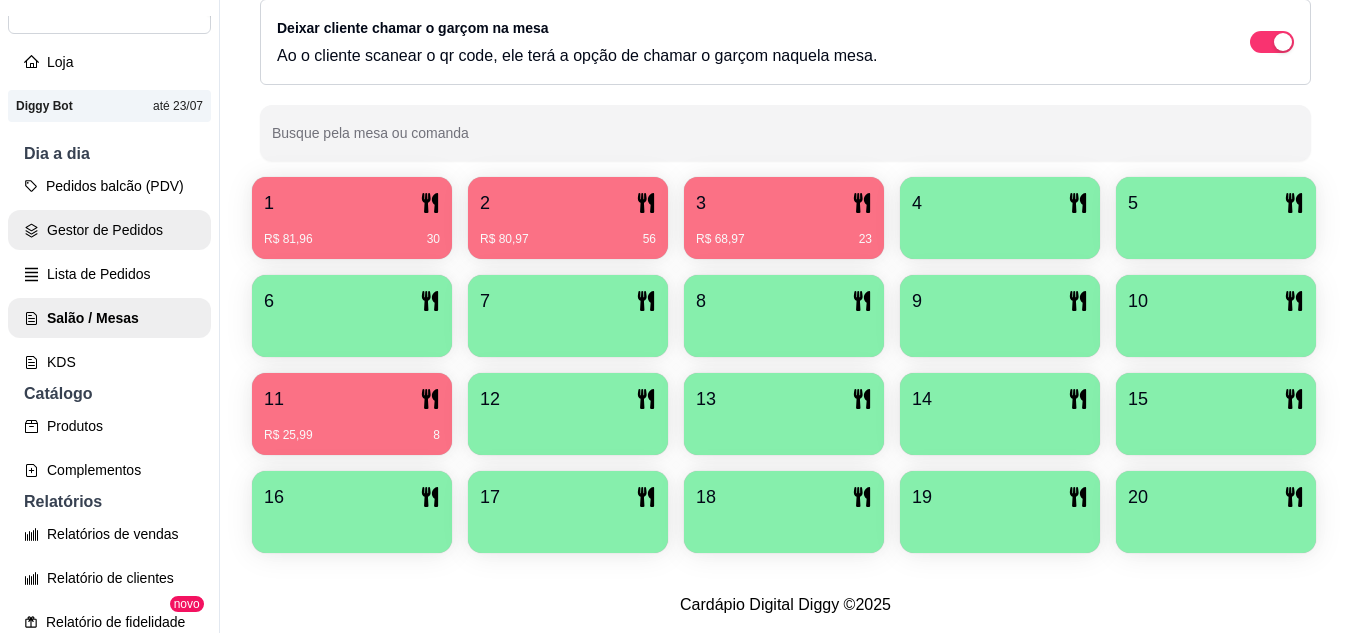 click on "Gestor de Pedidos" at bounding box center [109, 230] 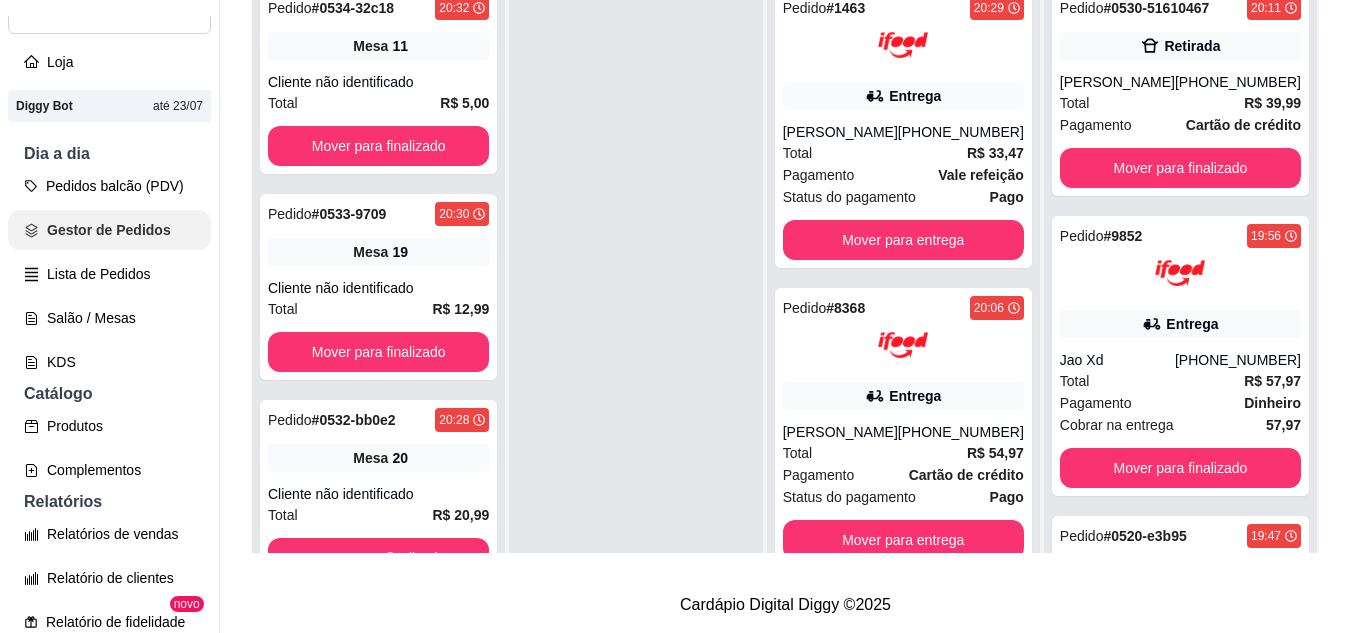 scroll, scrollTop: 0, scrollLeft: 0, axis: both 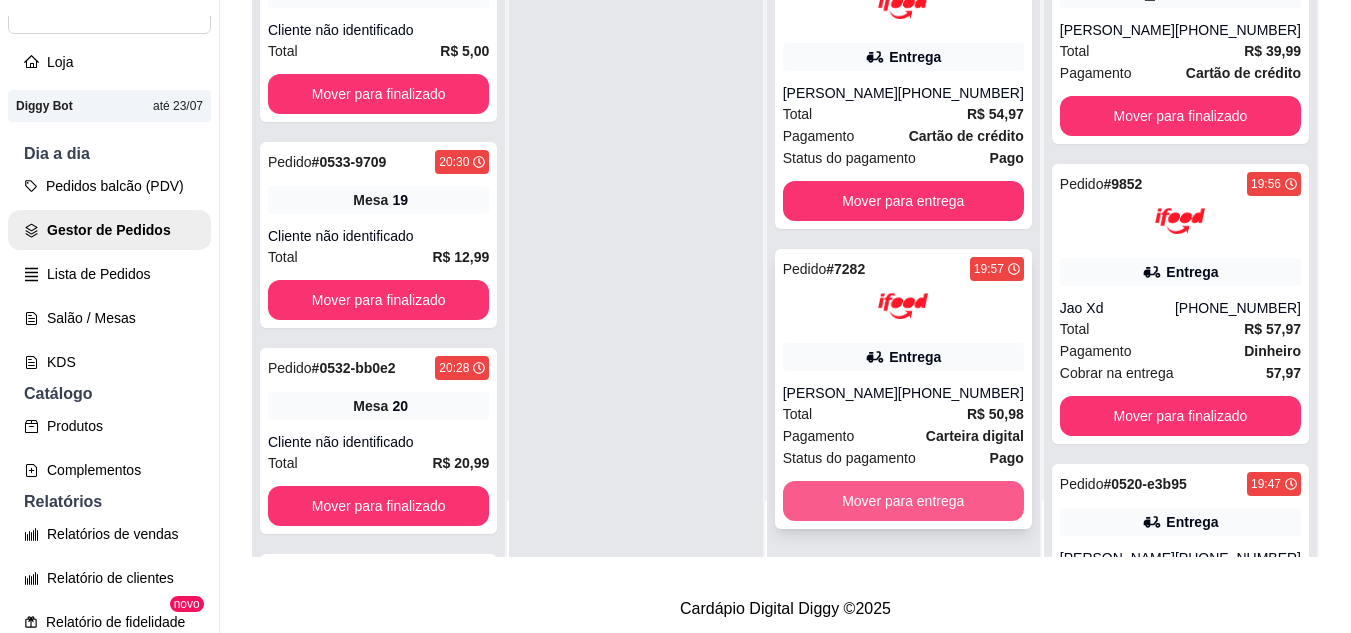click on "Mover para entrega" at bounding box center [903, 501] 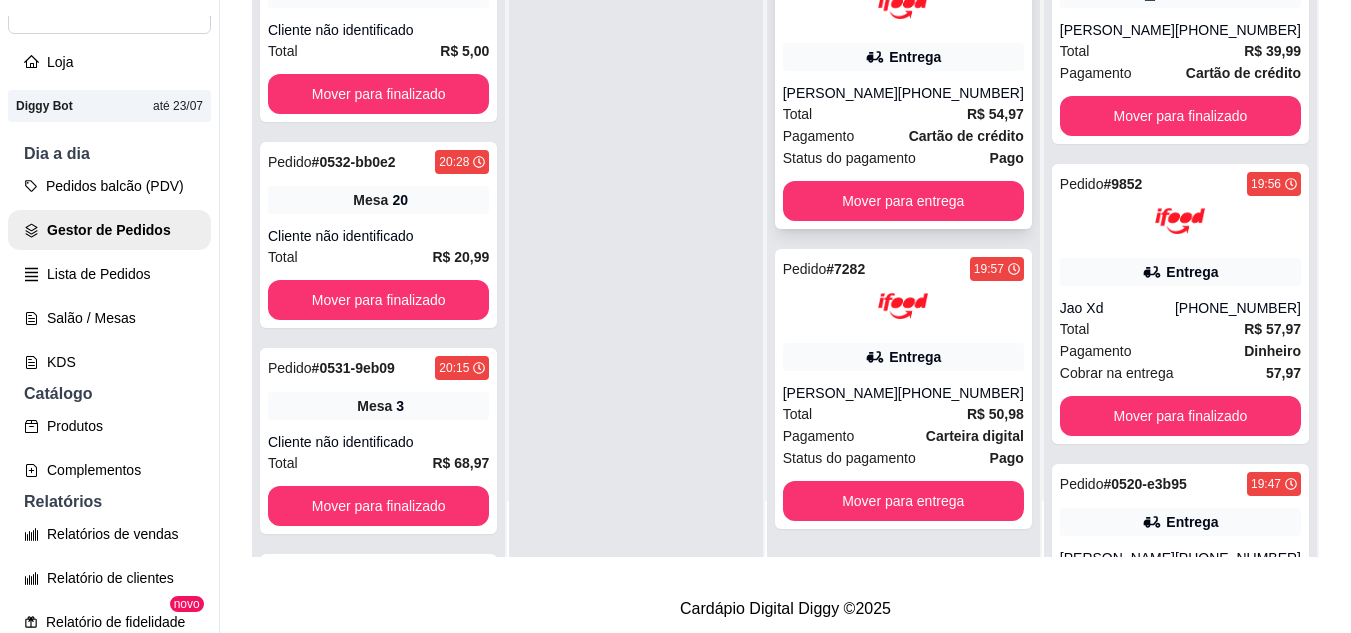 scroll, scrollTop: 7, scrollLeft: 0, axis: vertical 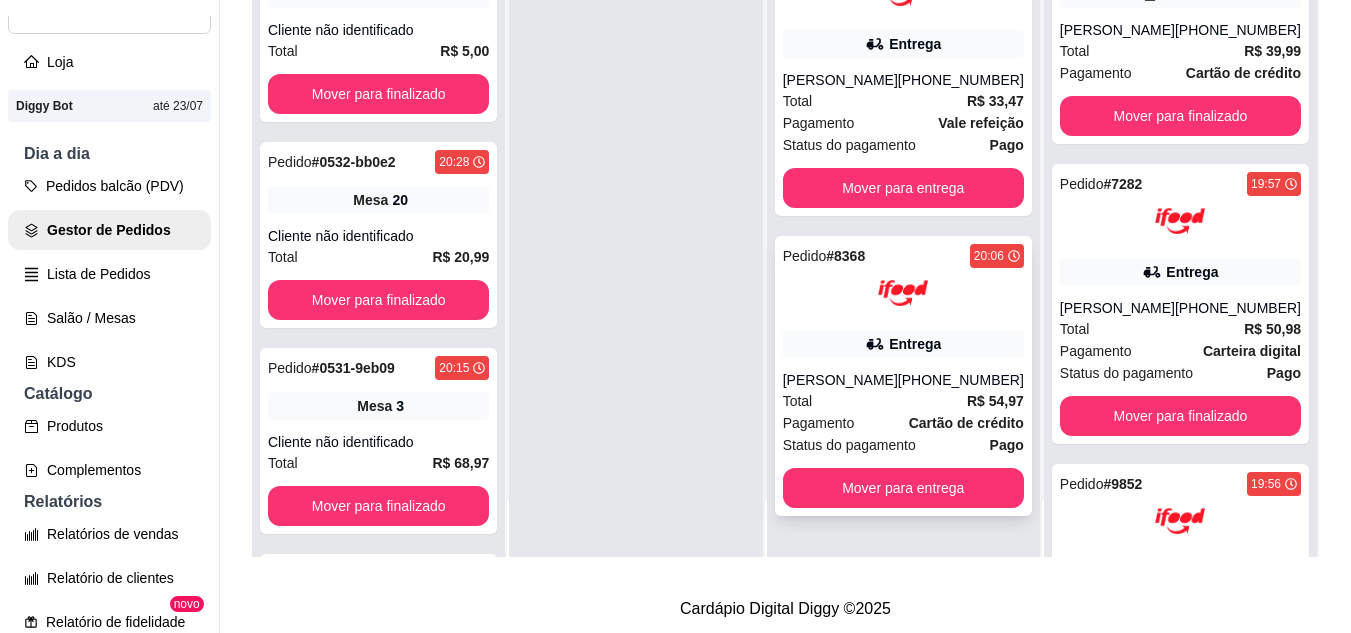 click on "Pedido  # 8368 20:06 Entrega [PERSON_NAME] [PHONE_NUMBER] Total R$ 54,97 Pagamento Cartão de crédito Status do pagamento Pago Mover para entrega" at bounding box center [903, 376] 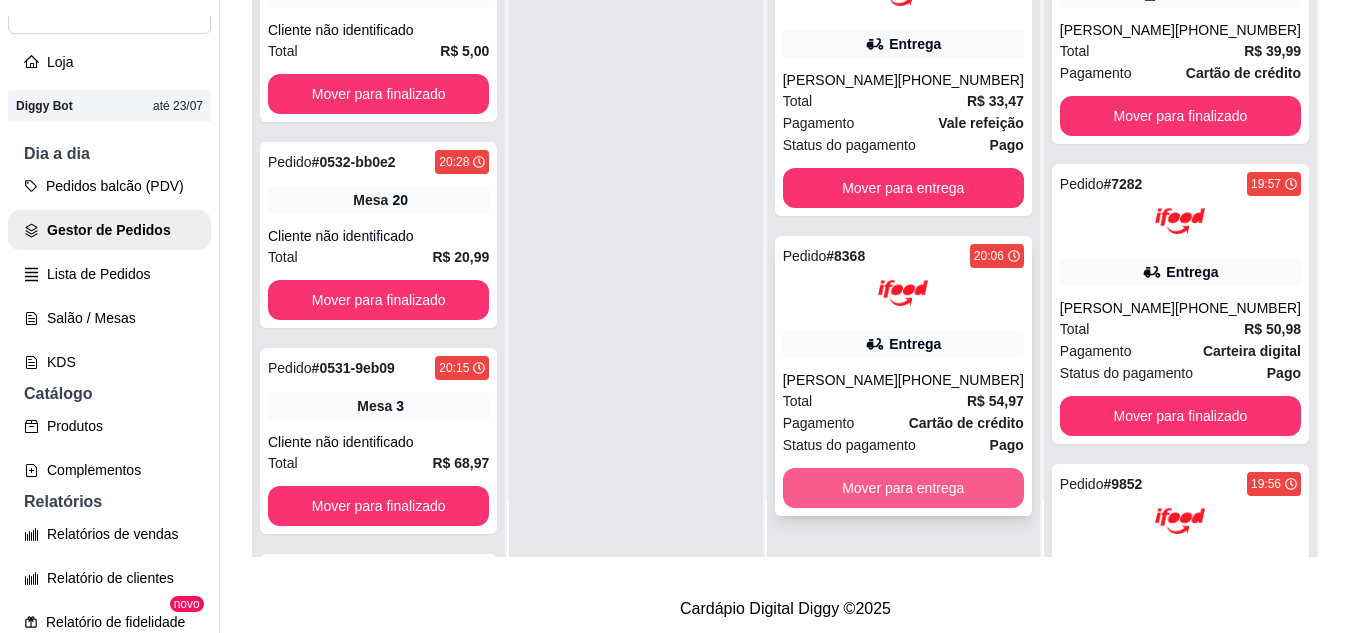 click on "Mover para entrega" at bounding box center [903, 488] 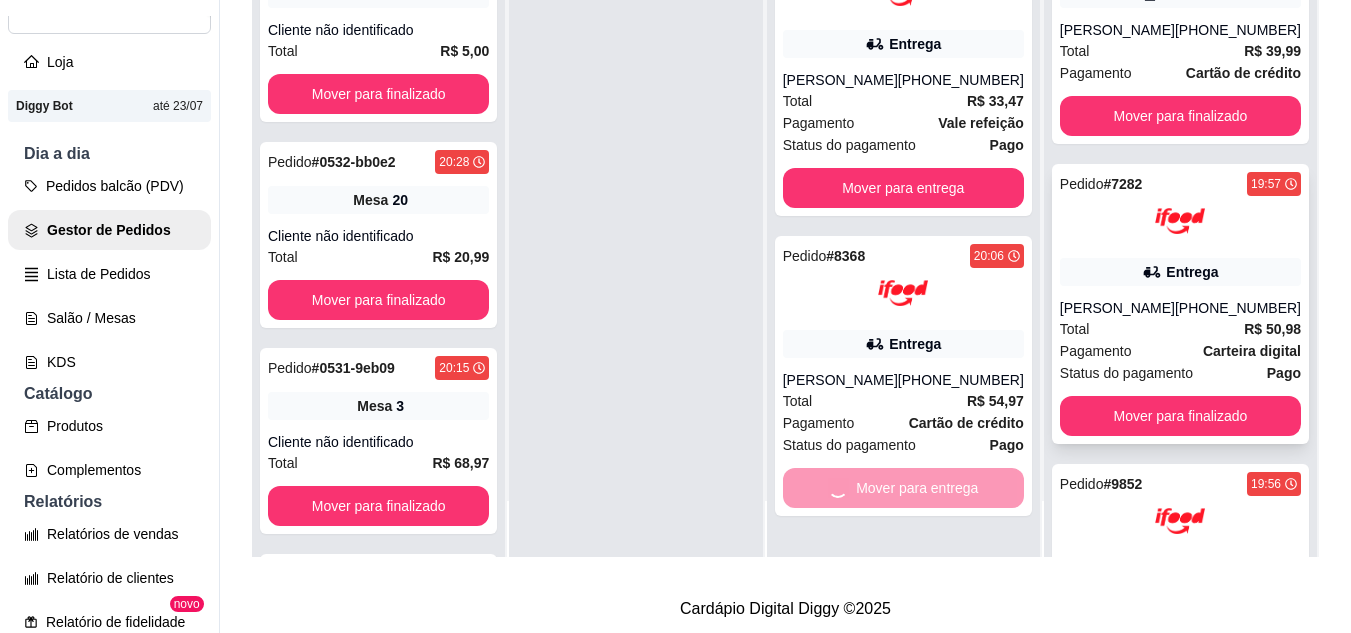 scroll, scrollTop: 0, scrollLeft: 0, axis: both 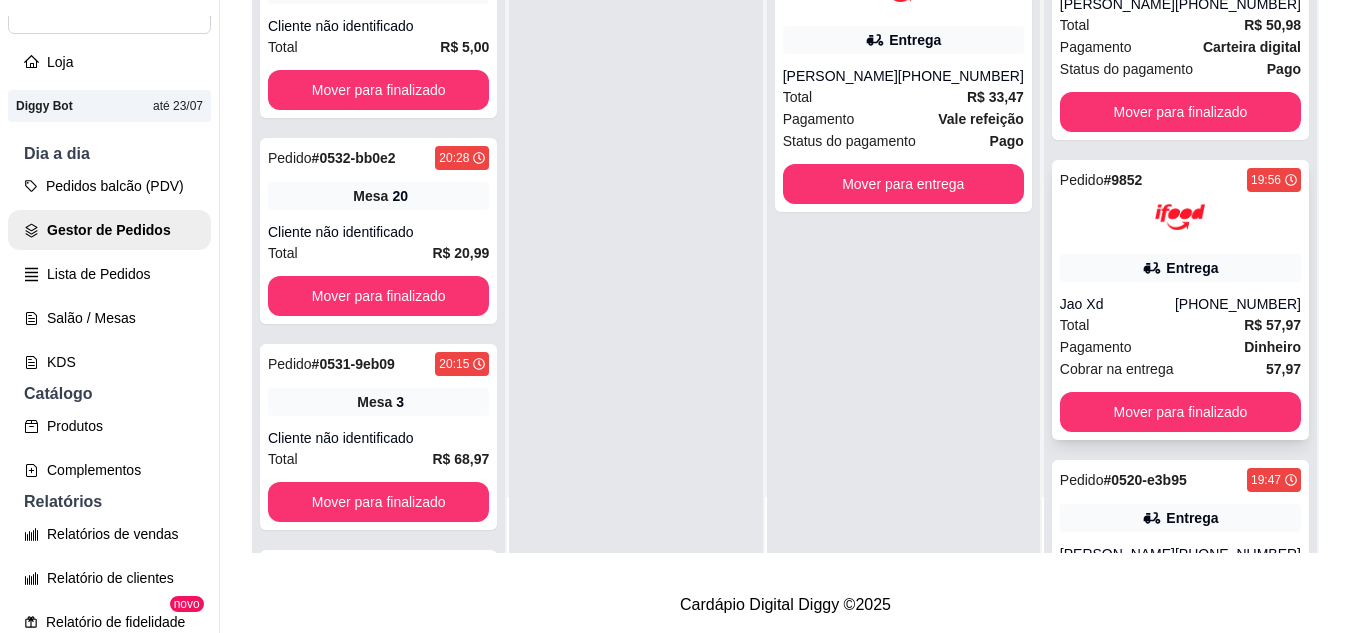 click on "Pedido  # 9852 19:56 Entrega Jao Xd [PHONE_NUMBER] Total R$ 57,97 Pagamento Dinheiro Cobrar na entrega 57,97 Mover para finalizado" at bounding box center [1180, 300] 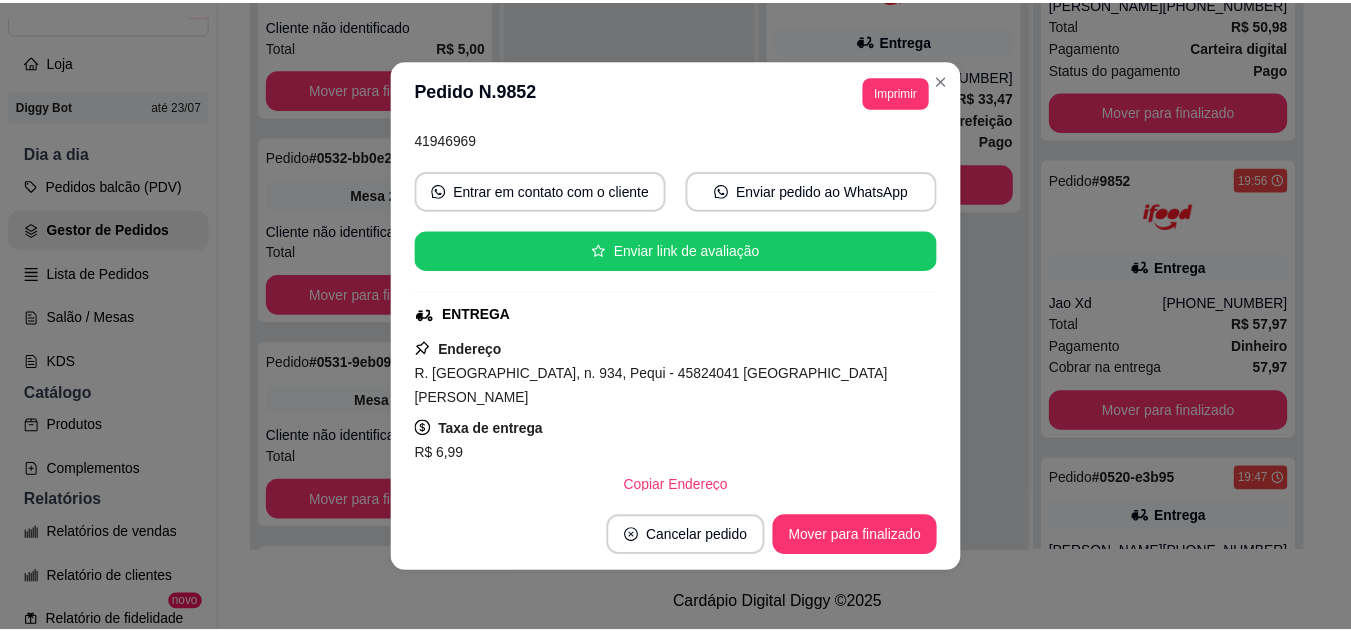scroll, scrollTop: 200, scrollLeft: 0, axis: vertical 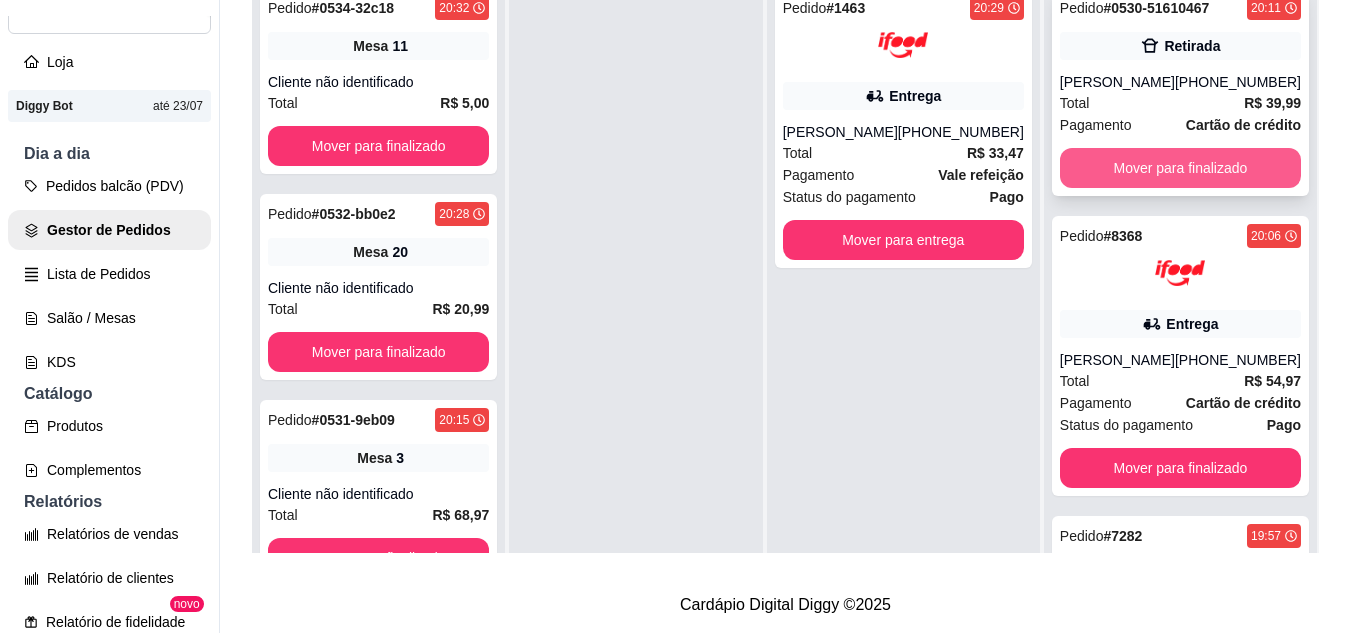 click on "Mover para finalizado" at bounding box center (1180, 168) 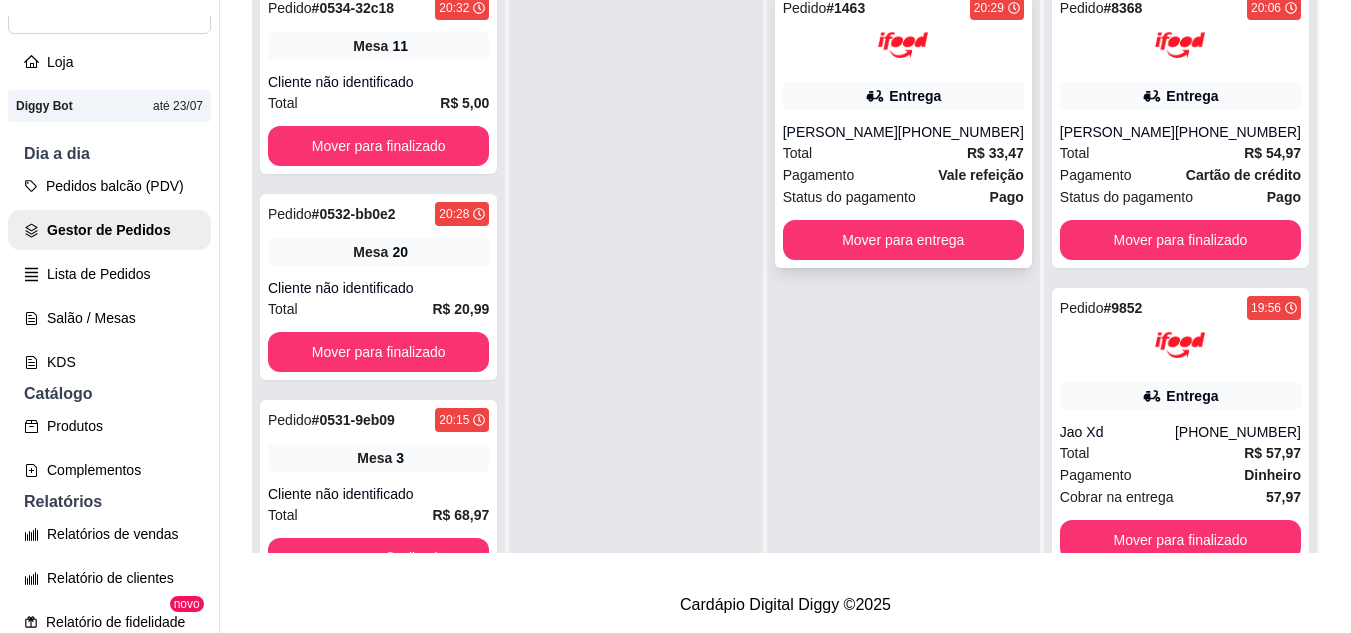 click on "Pedido  # 1463 20:29 Entrega [PERSON_NAME] [PHONE_NUMBER] Total R$ 33,47 Pagamento Vale refeição Status do pagamento Pago Mover para entrega" at bounding box center (903, 128) 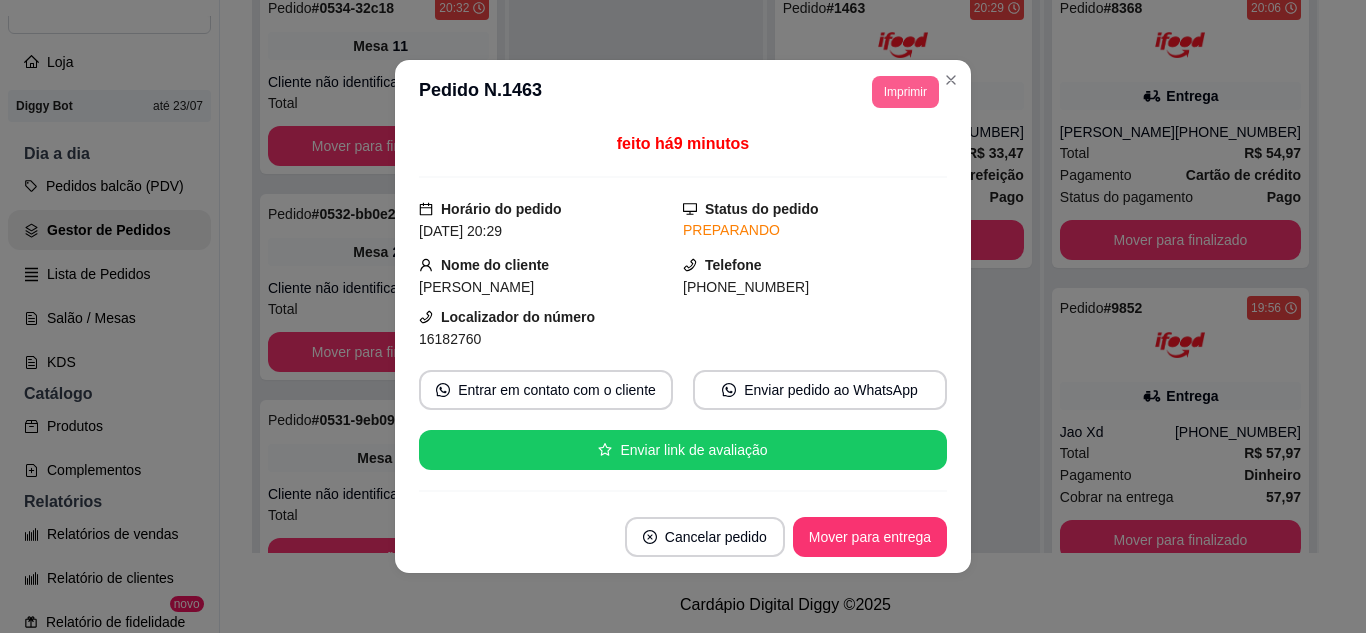 click on "Imprimir" at bounding box center [905, 92] 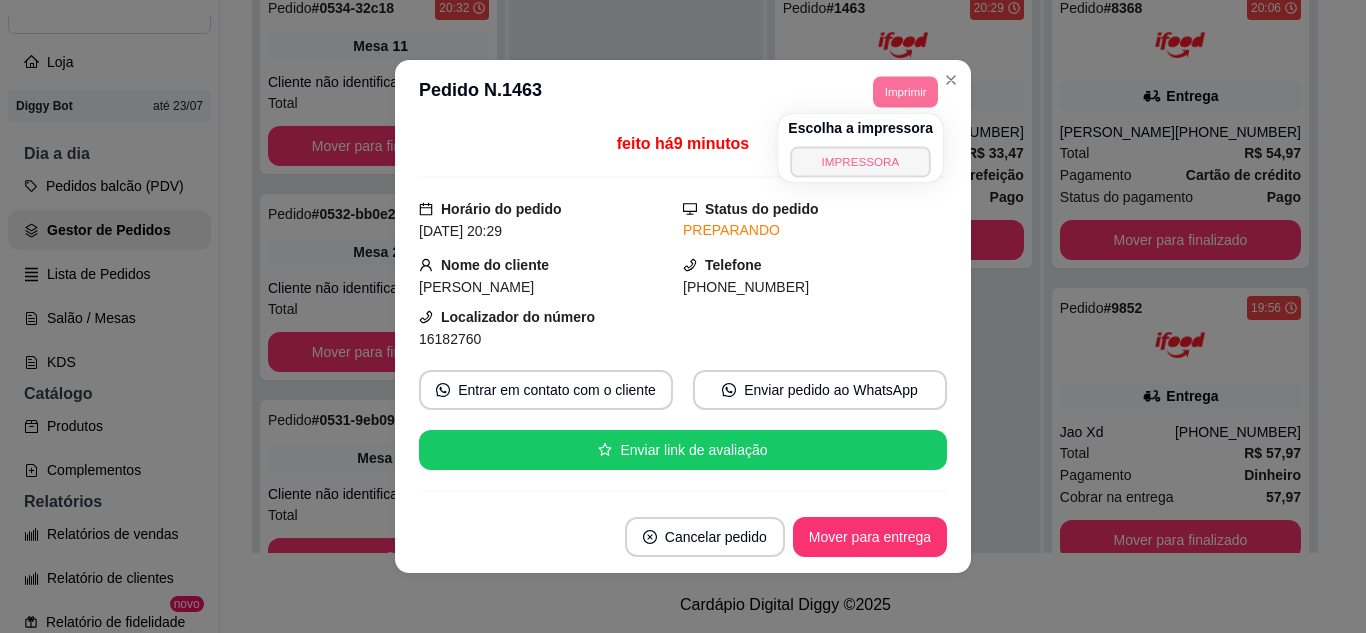 click on "IMPRESSORA" at bounding box center [860, 161] 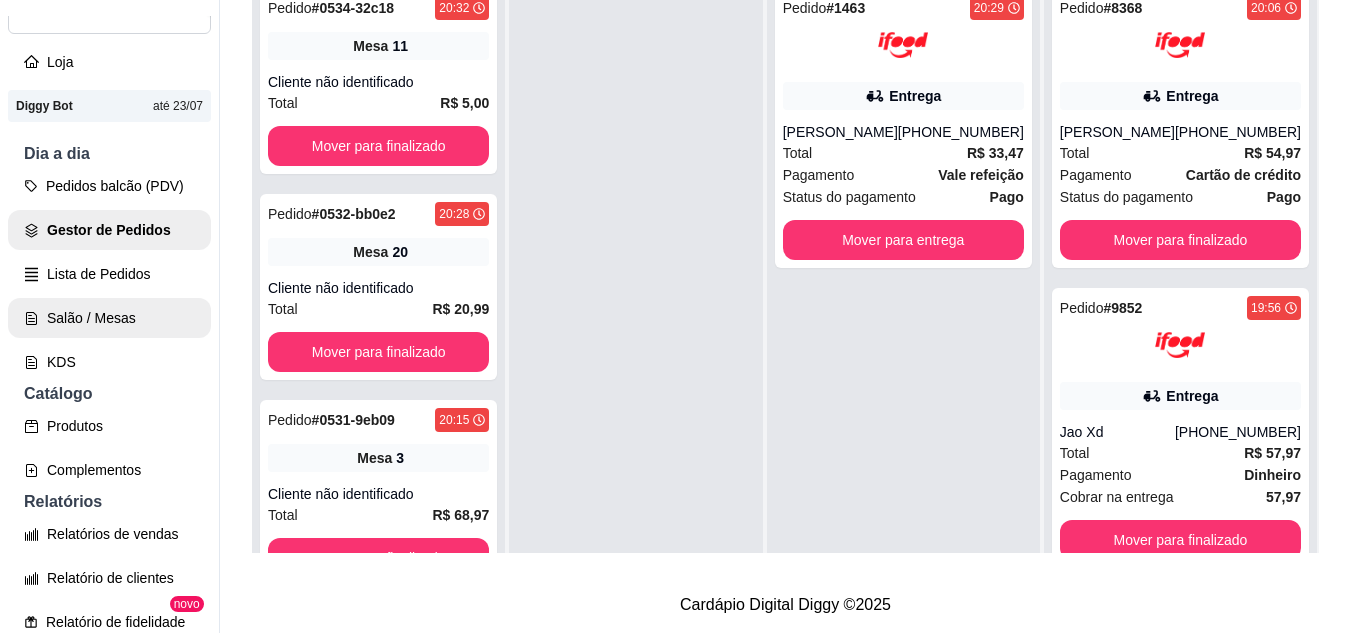 click on "Salão / Mesas" at bounding box center (109, 318) 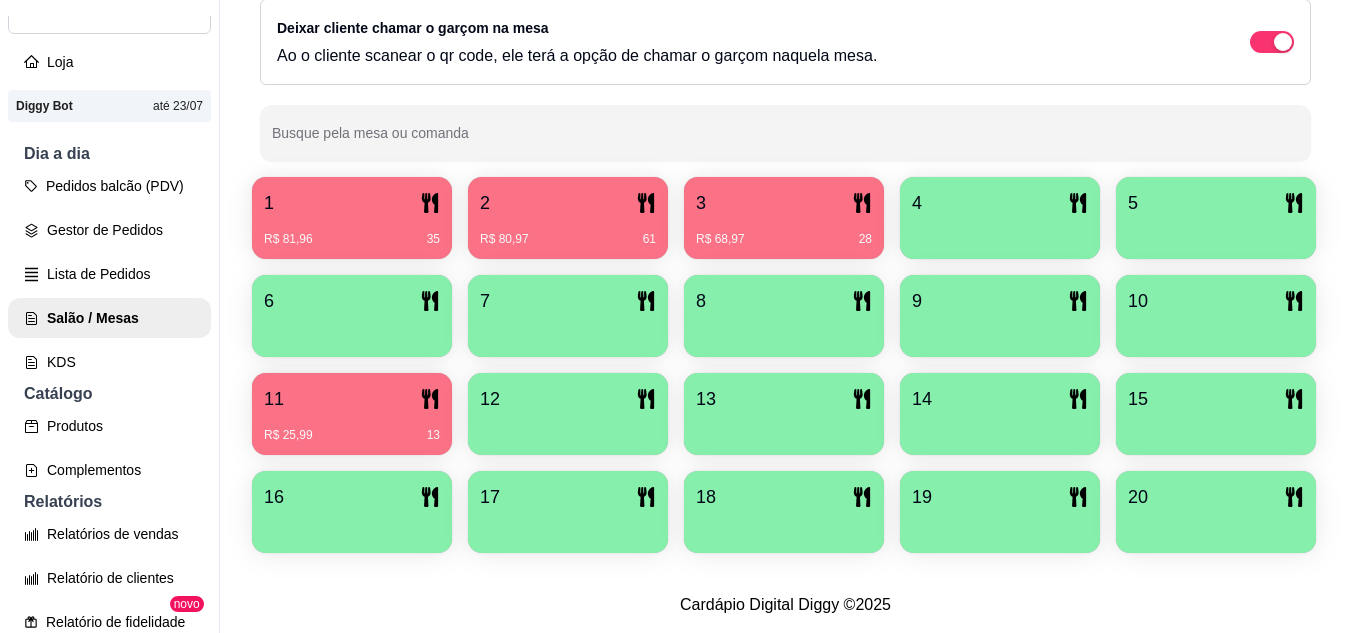 scroll, scrollTop: 425, scrollLeft: 0, axis: vertical 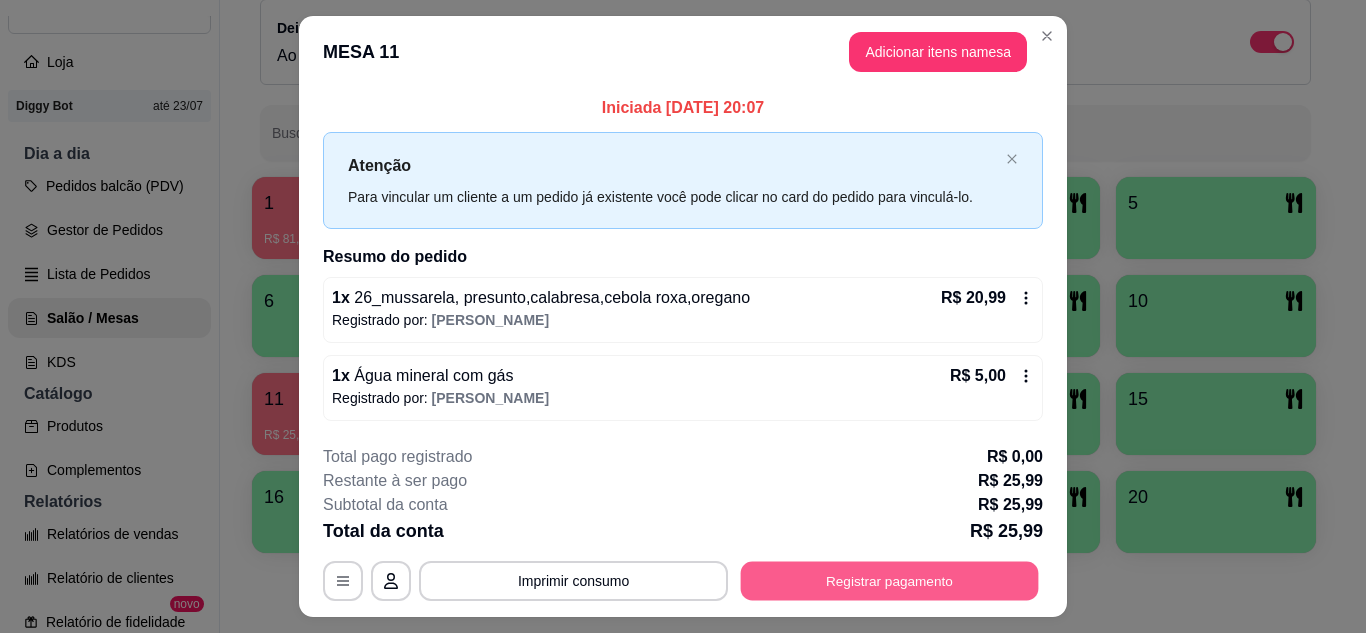 click on "Registrar pagamento" at bounding box center [890, 581] 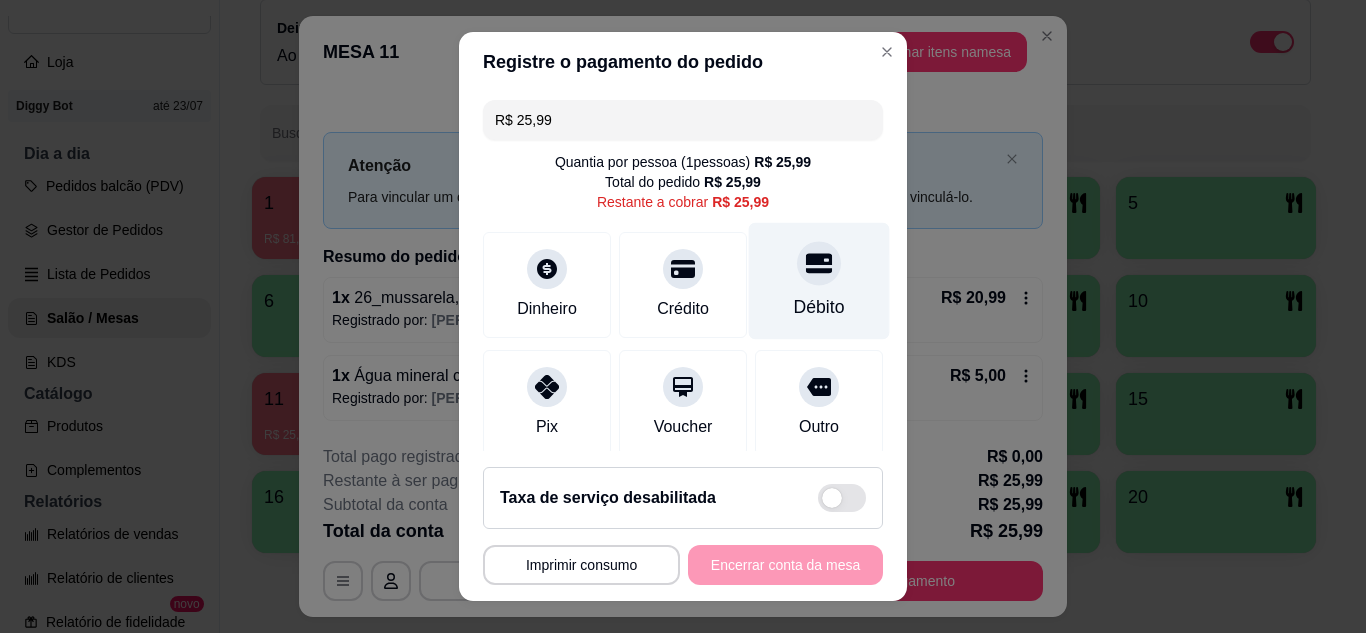 click on "Débito" at bounding box center (819, 280) 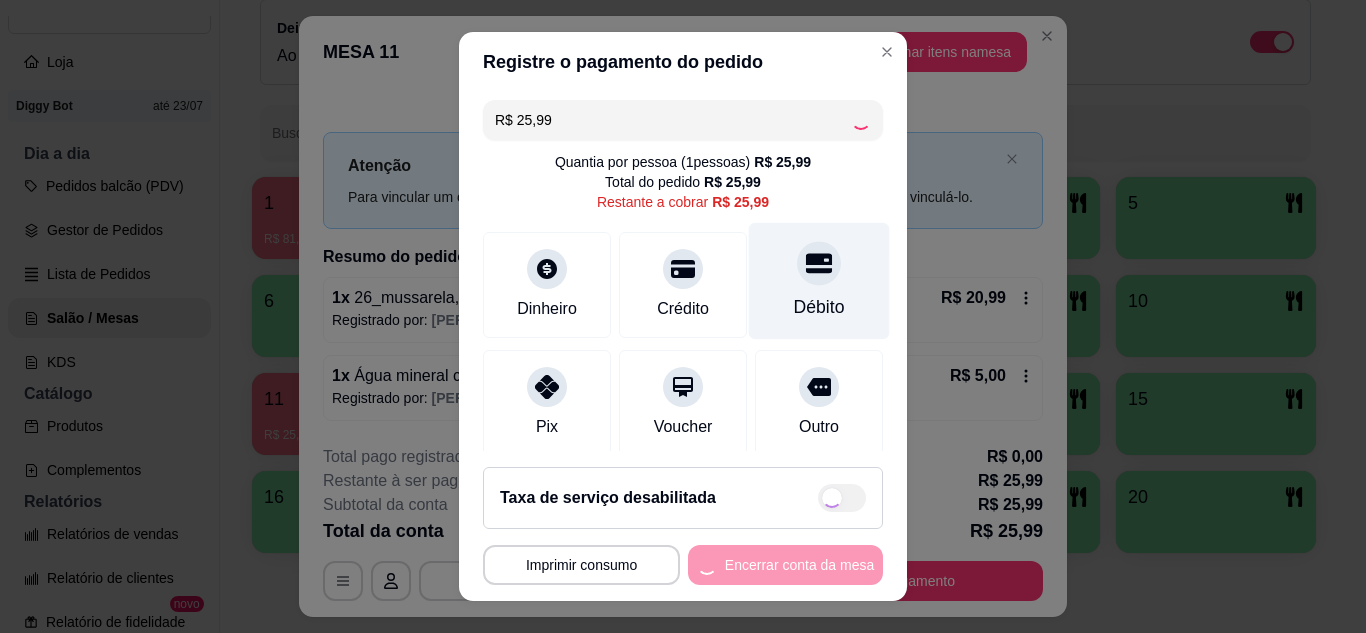 type on "R$ 0,00" 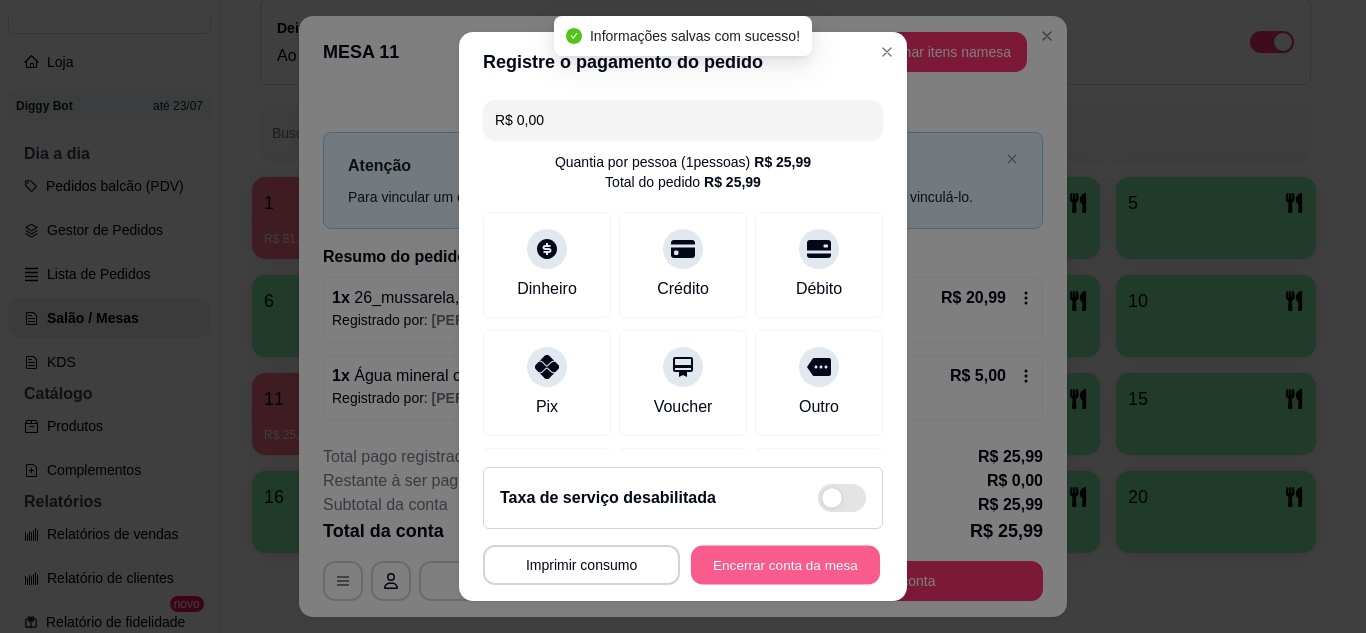 click on "Encerrar conta da mesa" at bounding box center [785, 565] 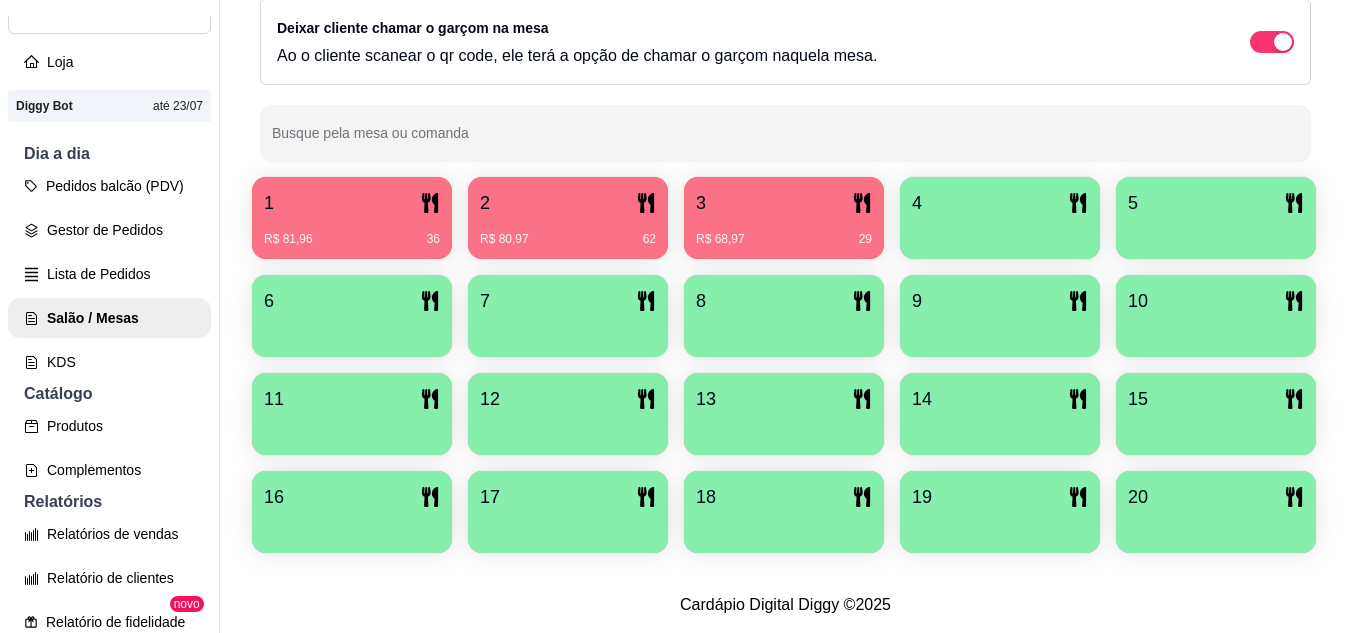 click on "2" at bounding box center [568, 203] 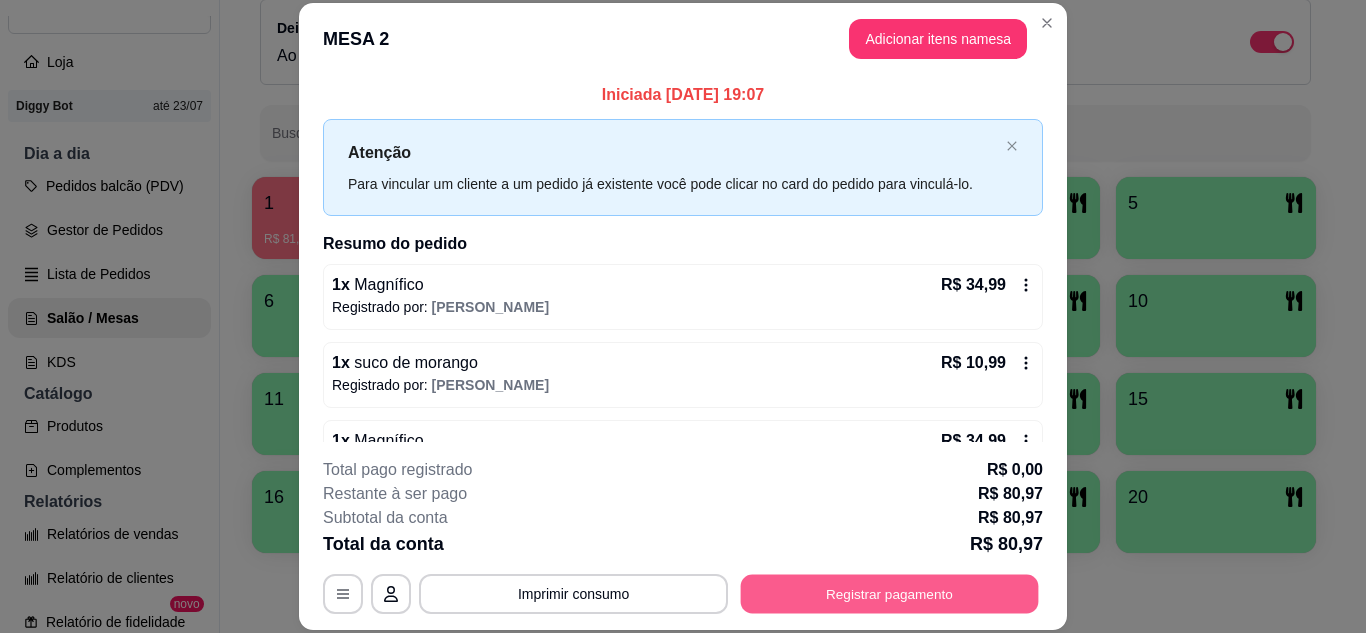 click on "Registrar pagamento" at bounding box center (890, 593) 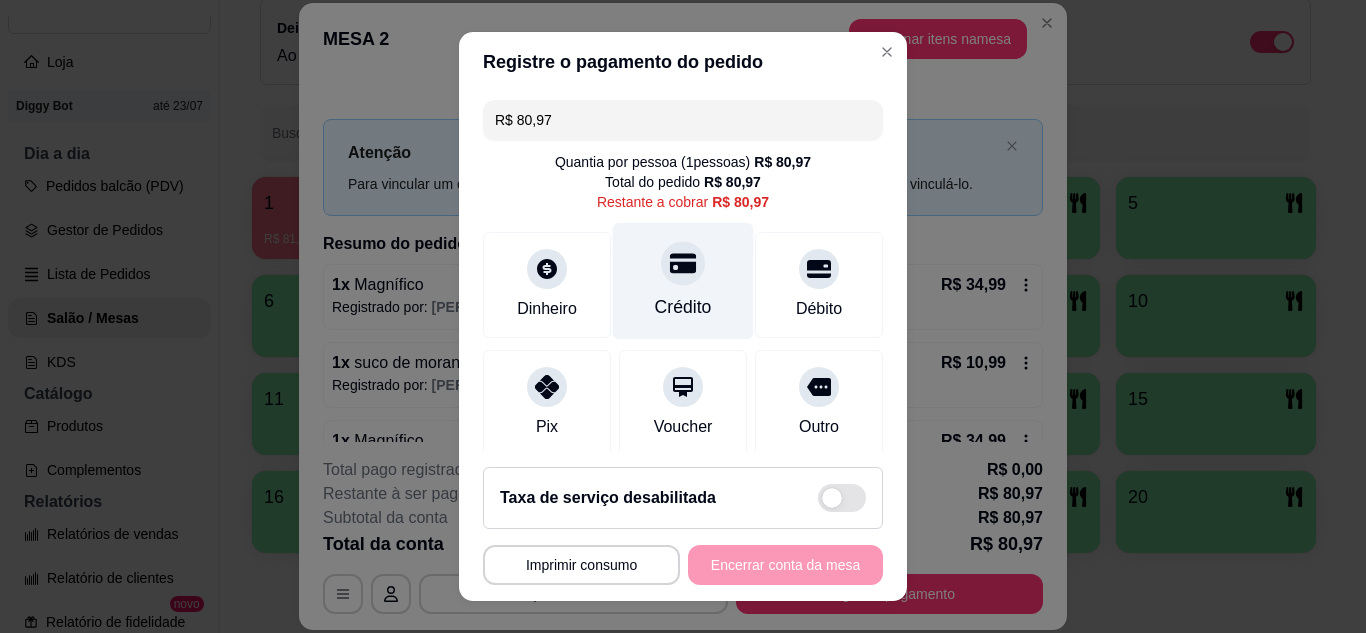 click on "Crédito" at bounding box center (683, 280) 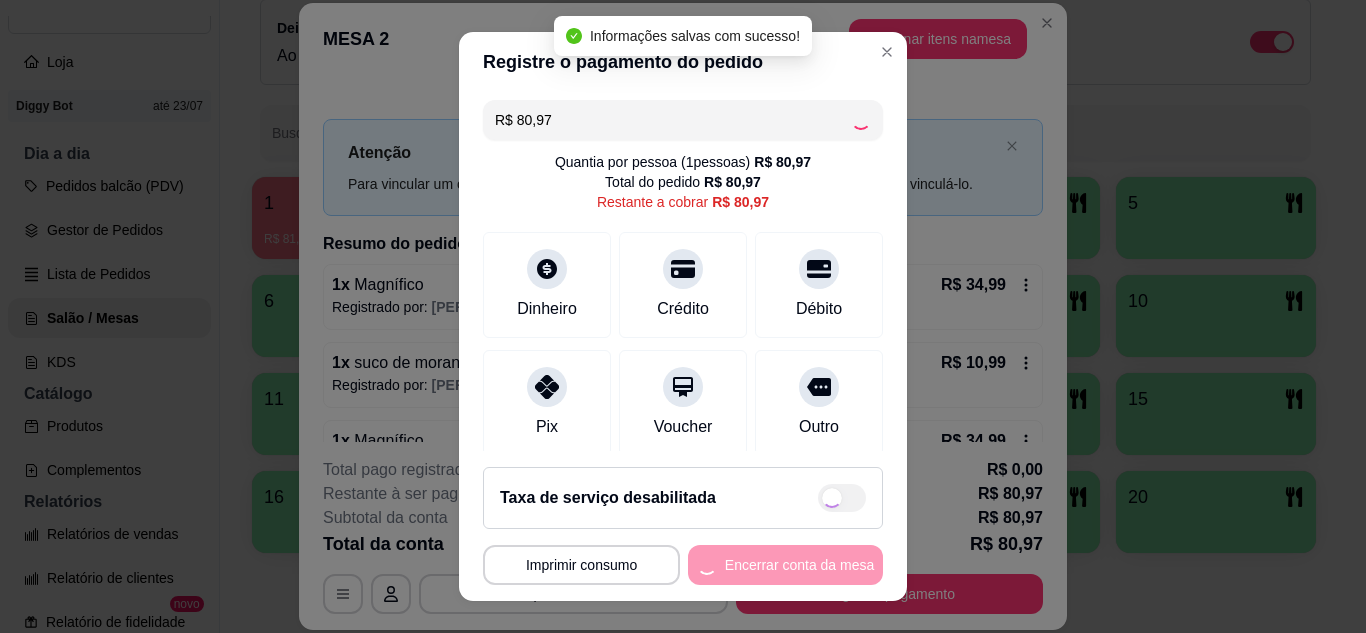 type on "R$ 0,00" 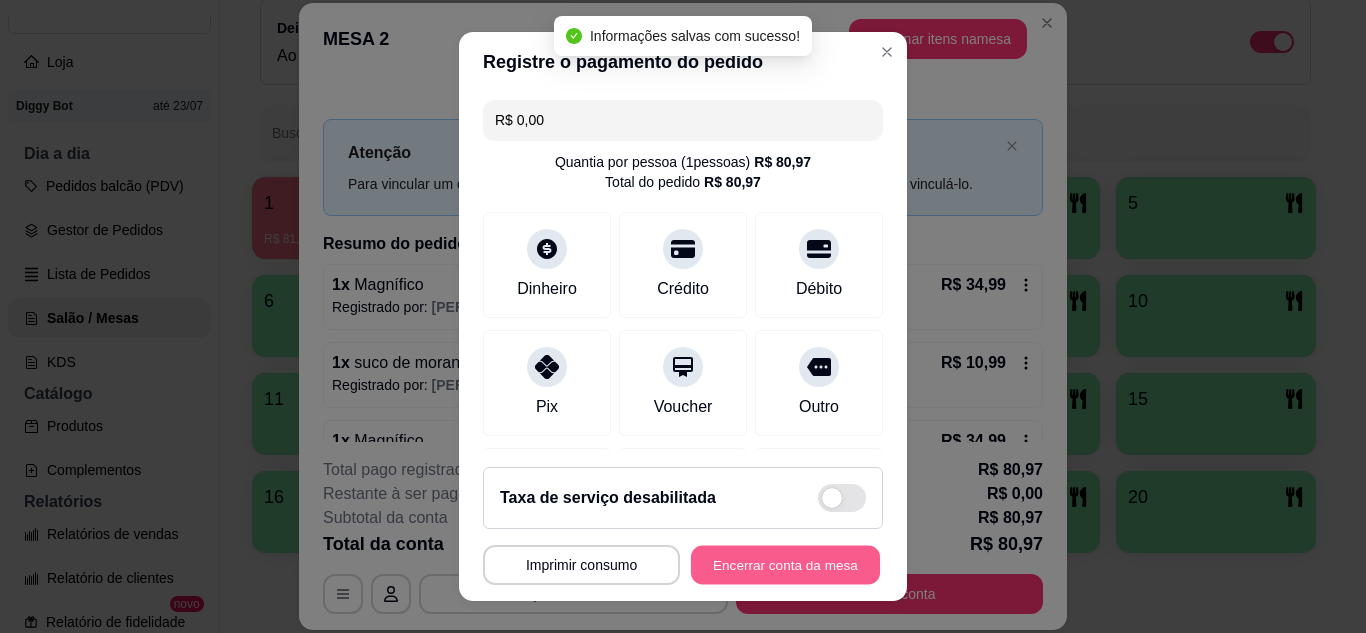 click on "Encerrar conta da mesa" at bounding box center [785, 565] 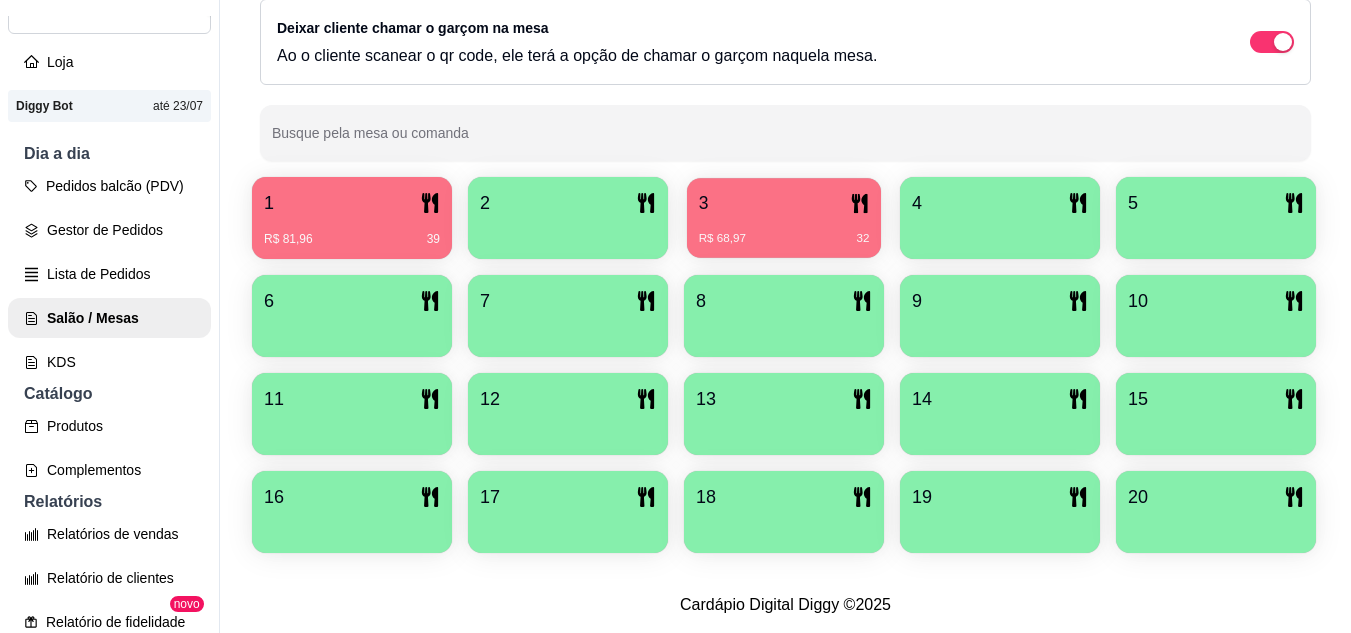 click on "R$ 68,97 32" at bounding box center [784, 239] 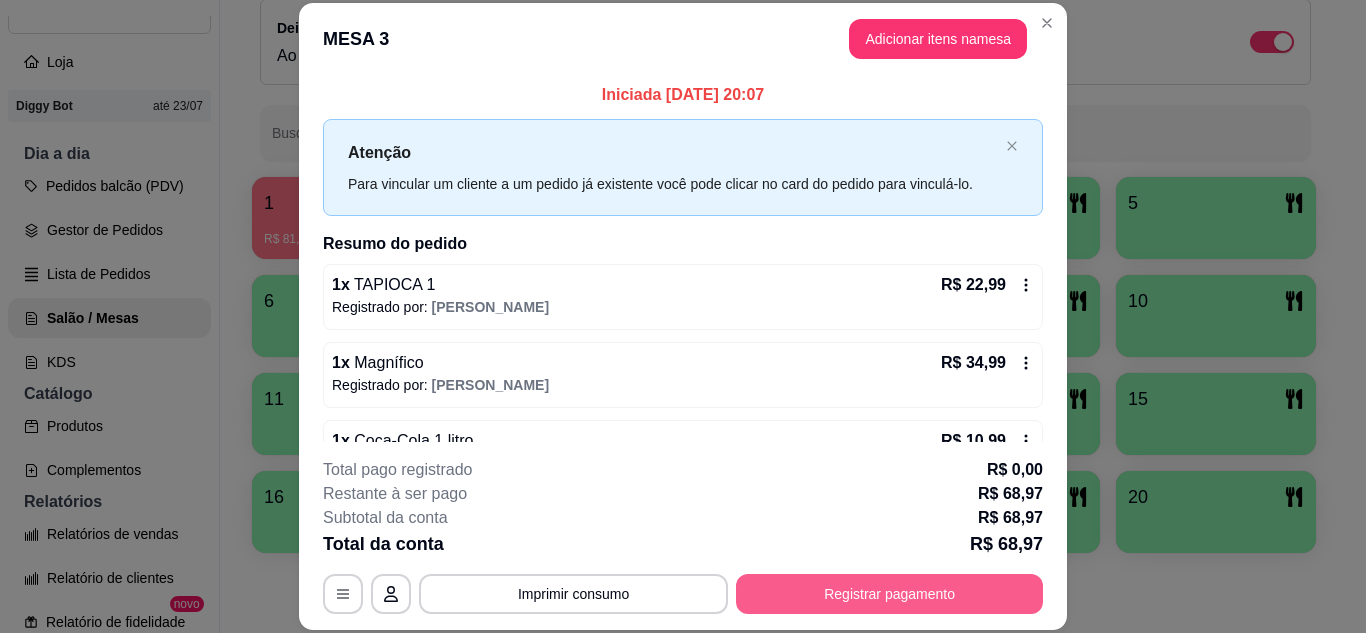 click on "Registrar pagamento" at bounding box center [889, 594] 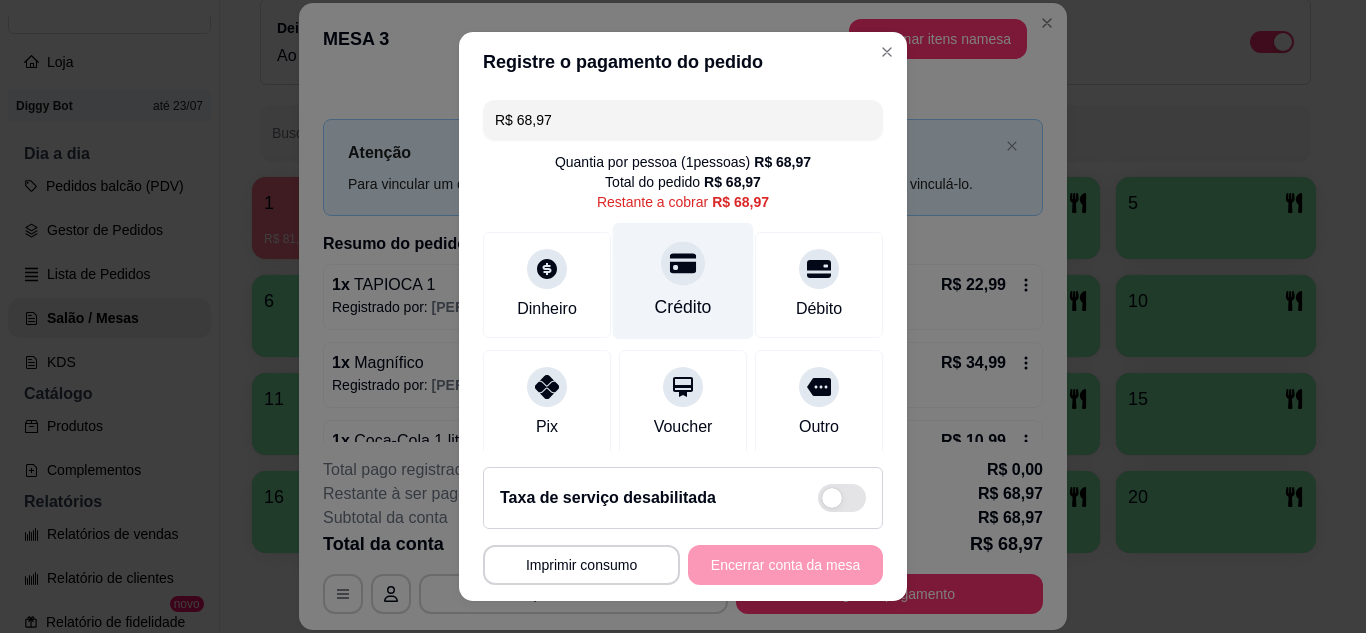 click on "Crédito" at bounding box center (683, 280) 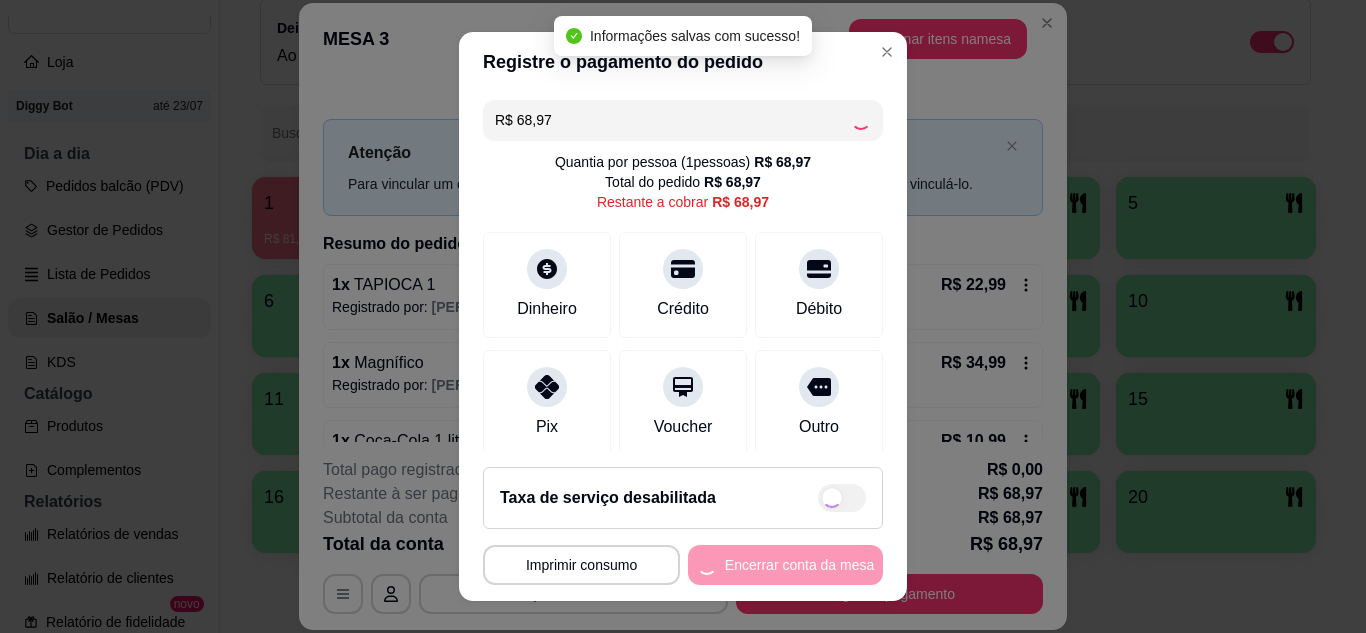type on "R$ 0,00" 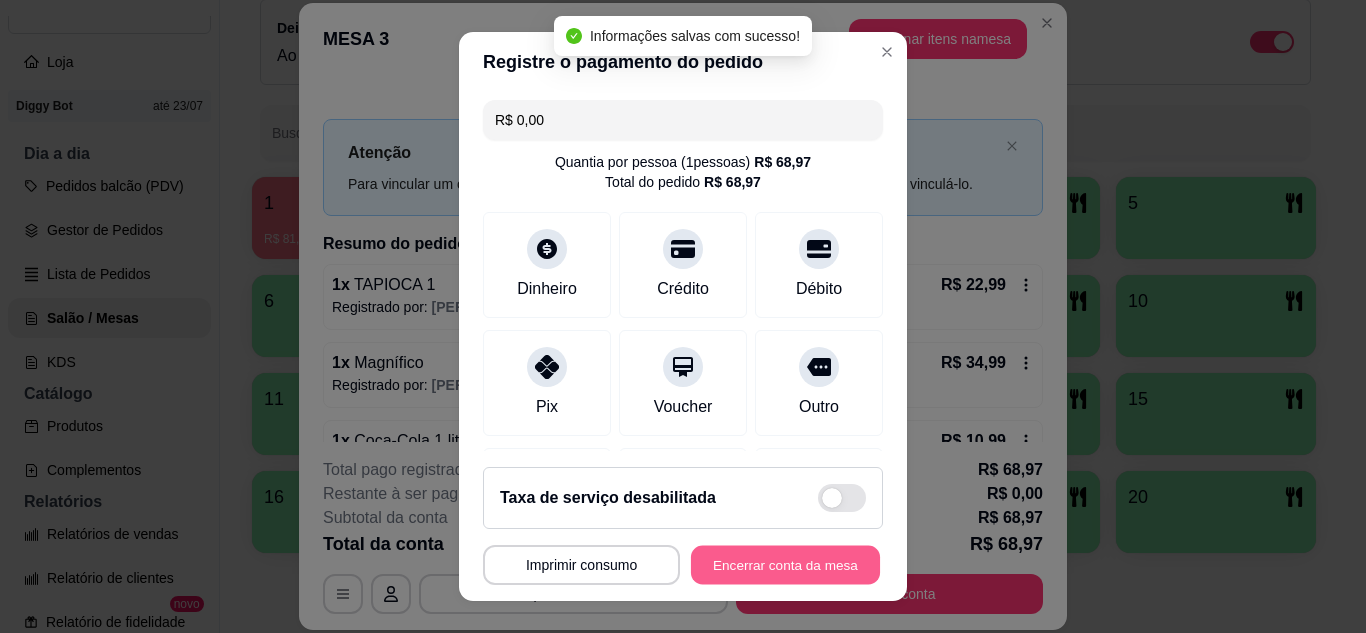 click on "Encerrar conta da mesa" at bounding box center [785, 565] 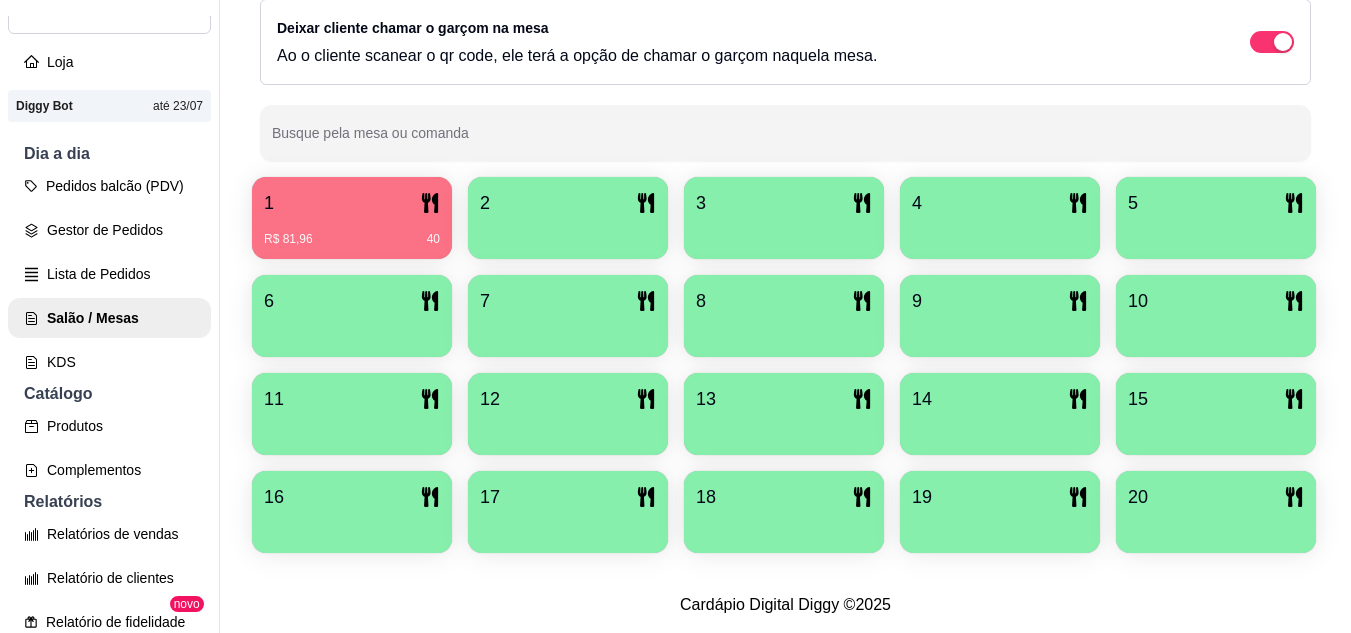 click at bounding box center (1216, 526) 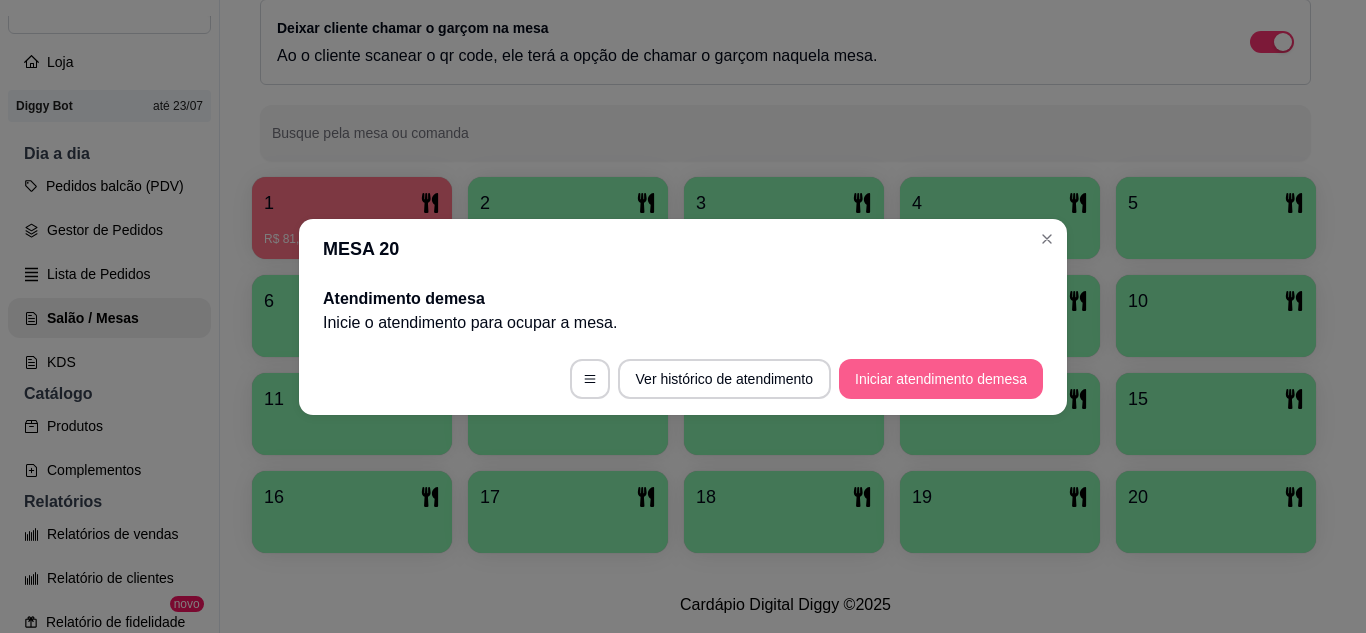 click on "Iniciar atendimento de  mesa" at bounding box center [941, 379] 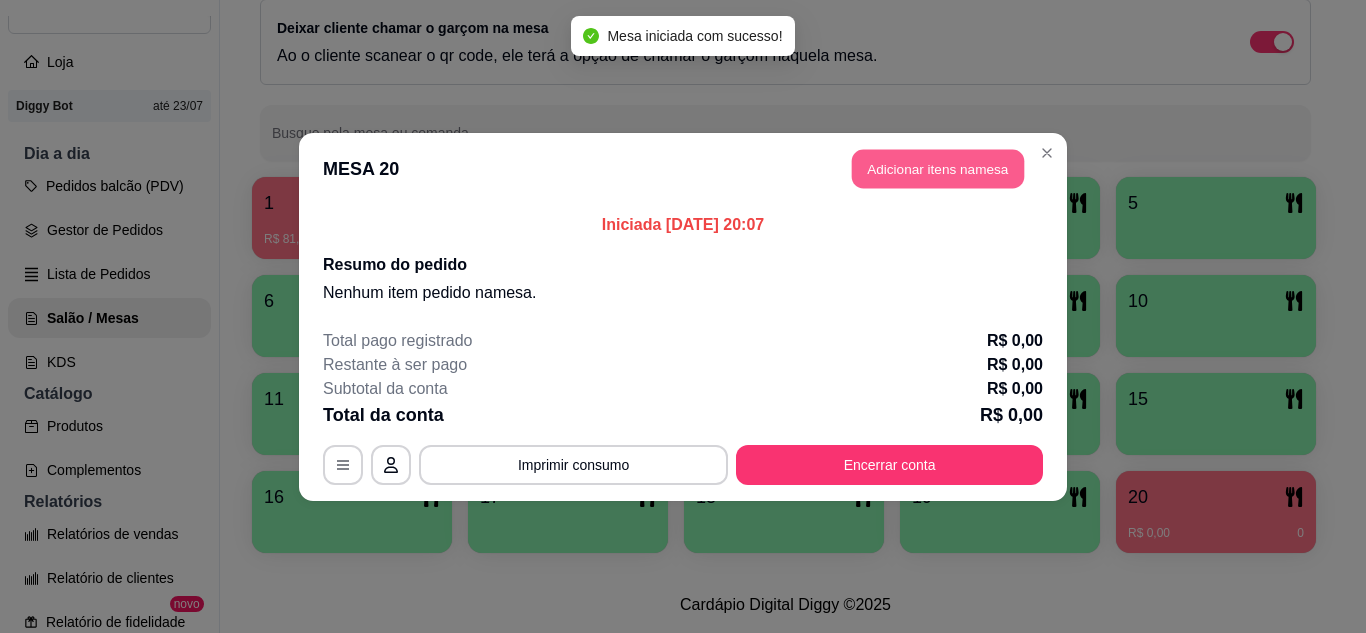 click on "Adicionar itens na  mesa" at bounding box center [938, 168] 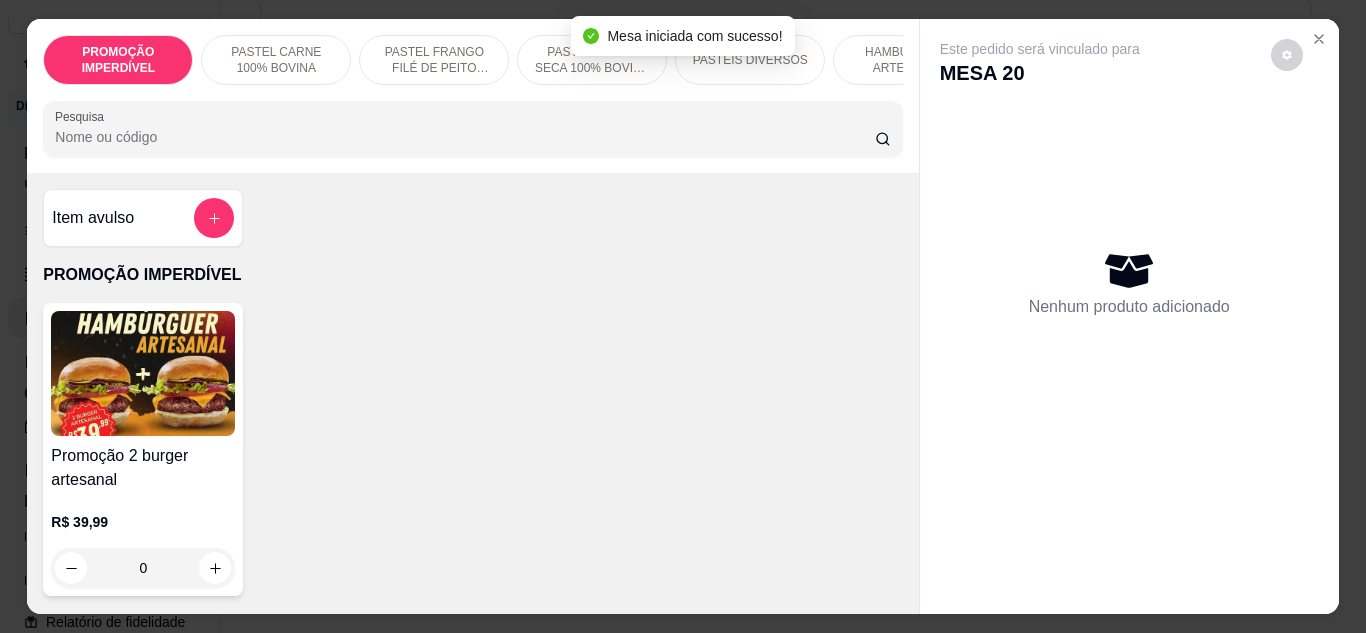 click on "Pesquisa" at bounding box center [465, 137] 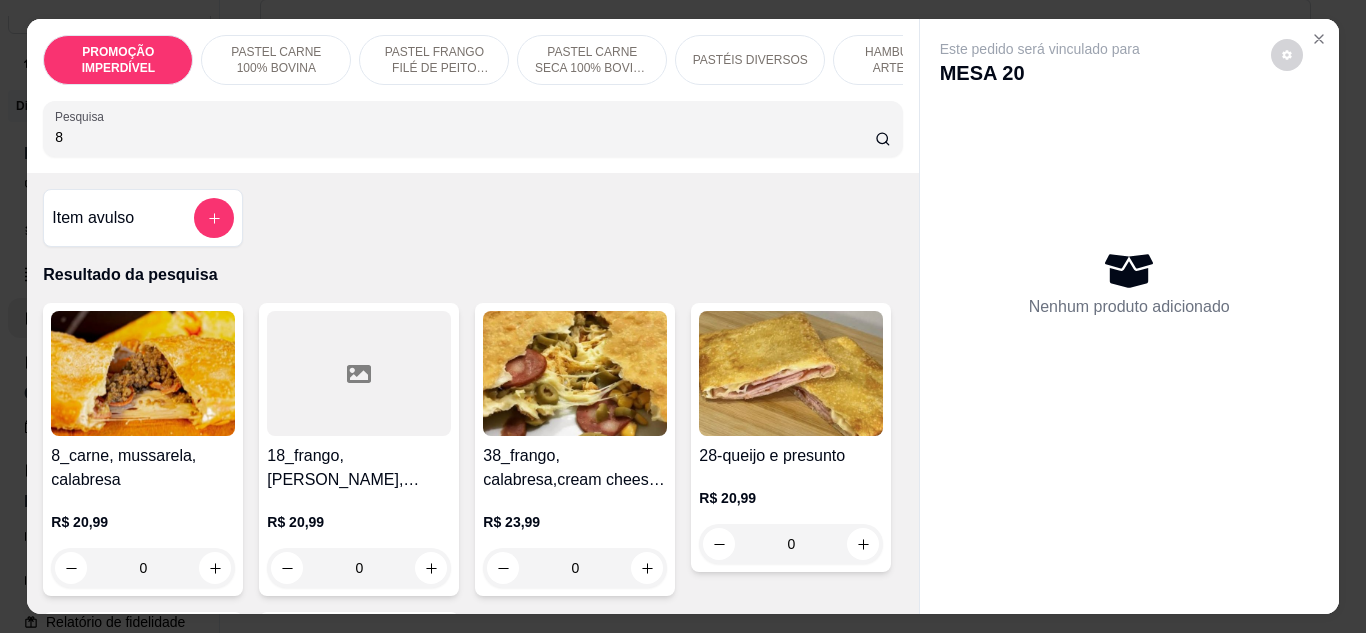 type on "8" 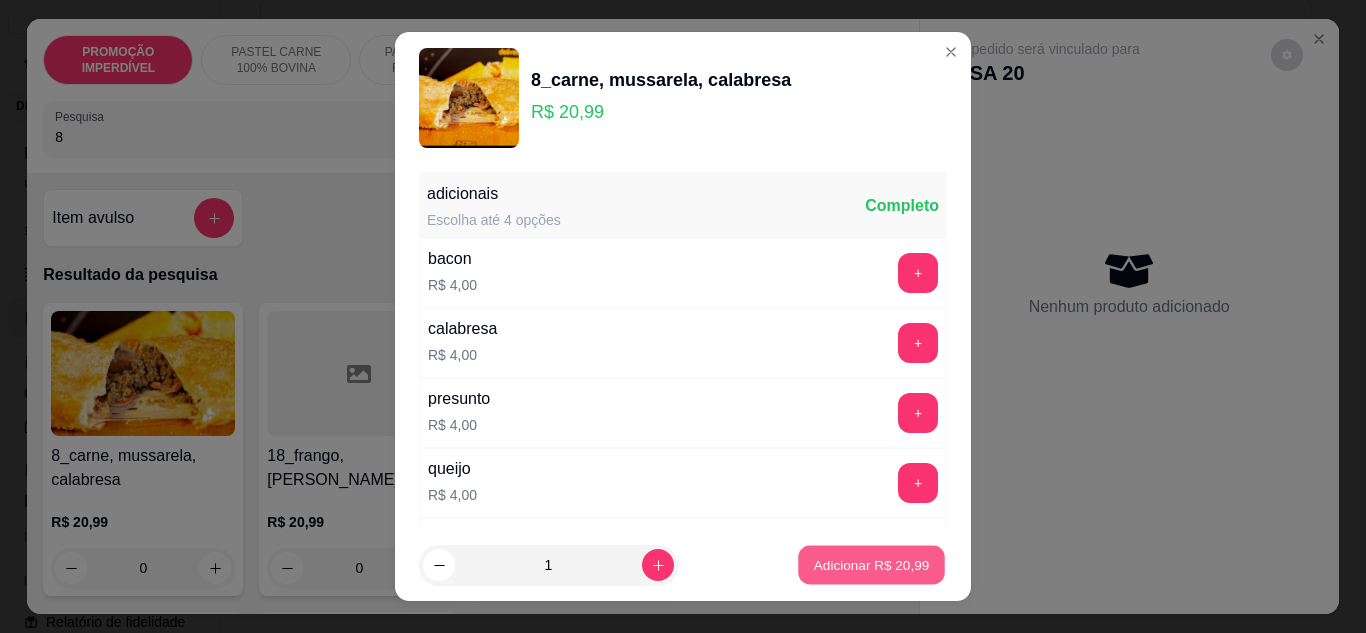click on "Adicionar   R$ 20,99" at bounding box center (872, 565) 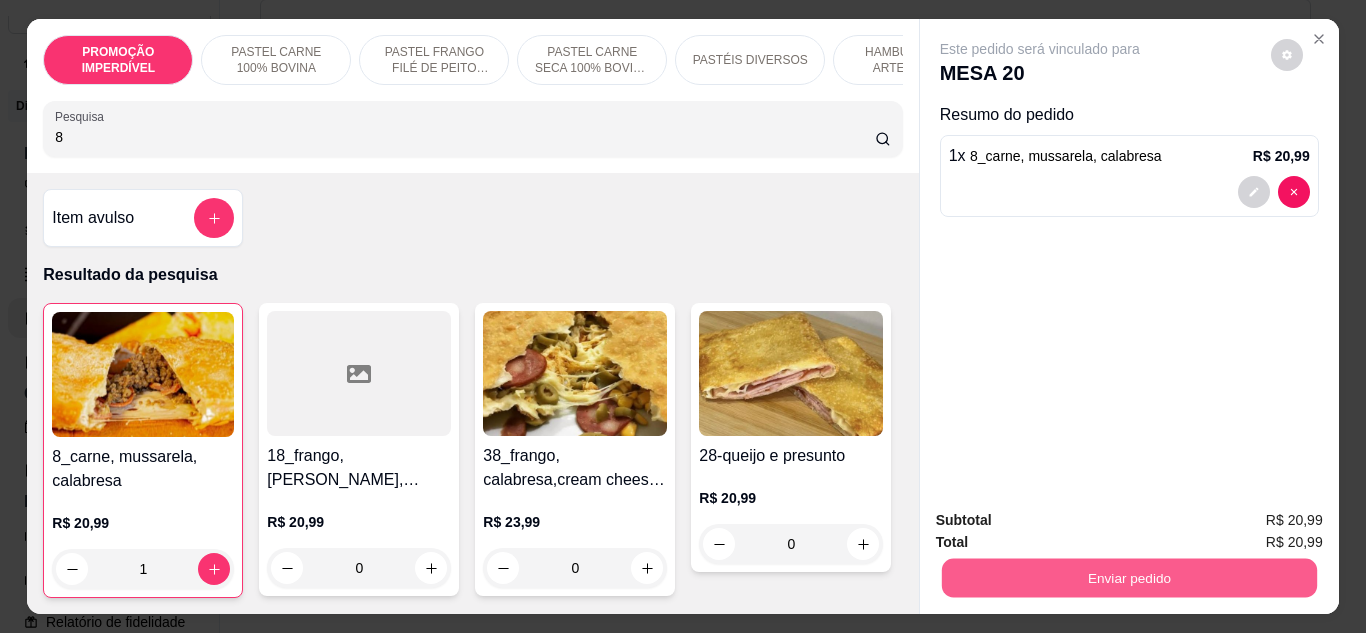 click on "Enviar pedido" at bounding box center (1128, 578) 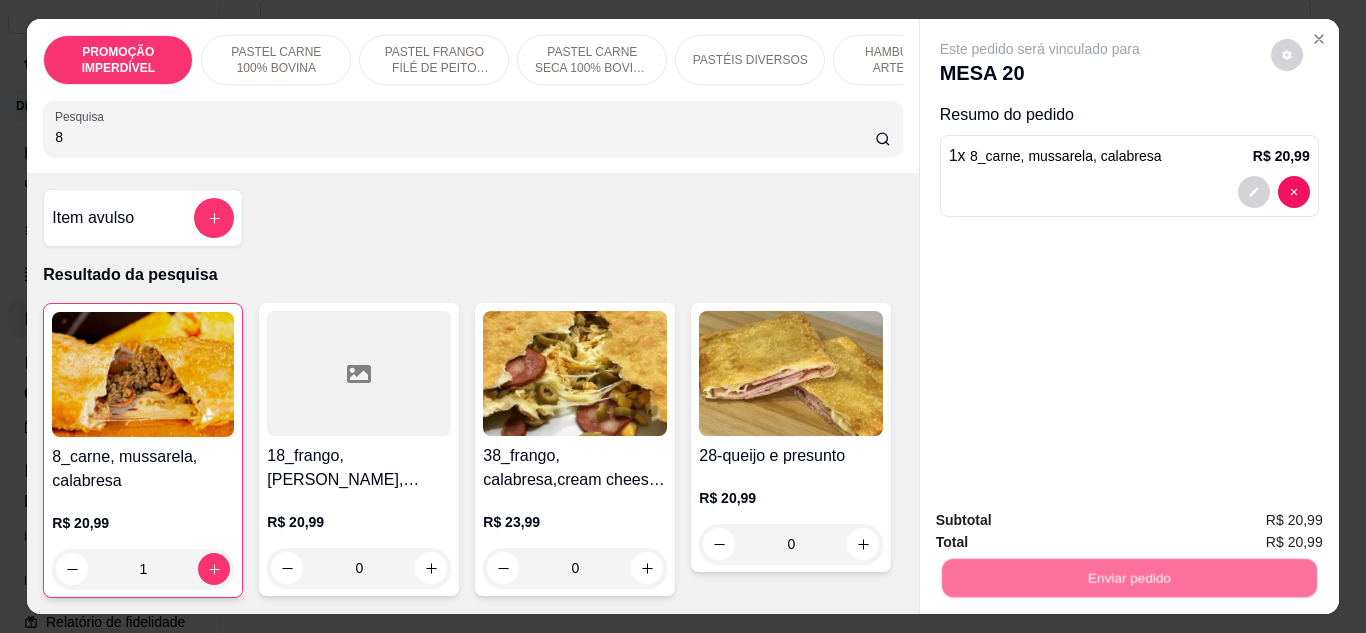 click on "Não registrar e enviar pedido" at bounding box center [1063, 520] 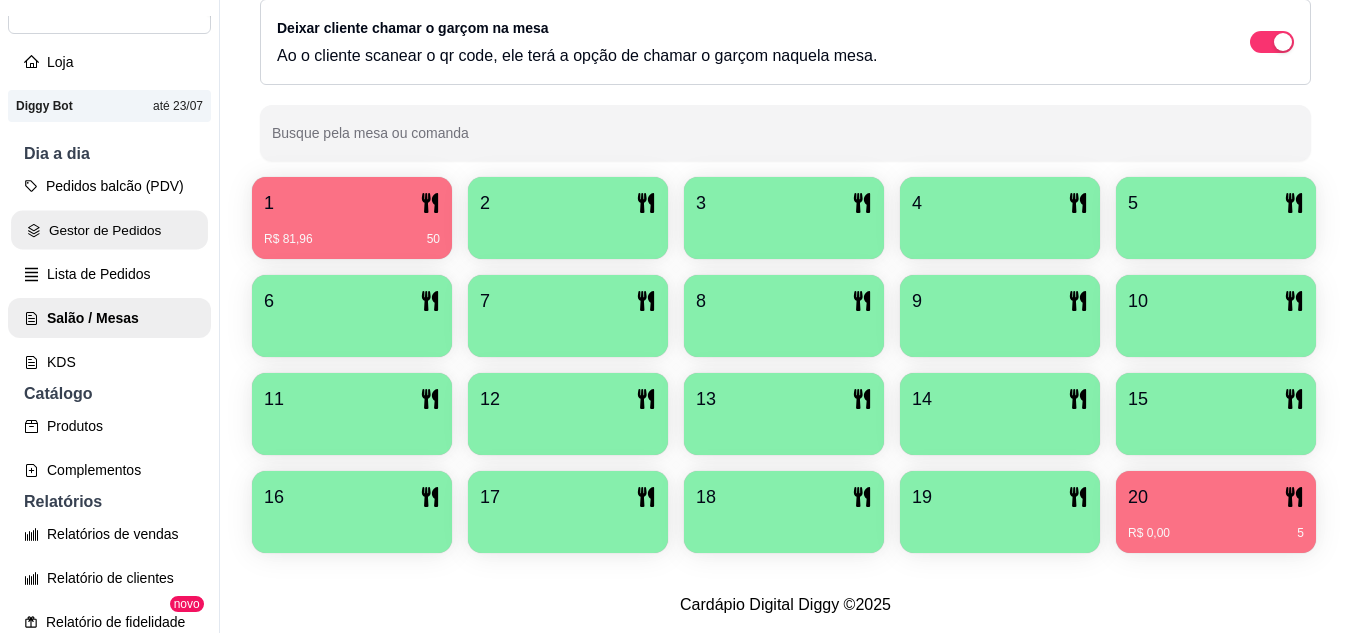 click on "Gestor de Pedidos" at bounding box center (109, 230) 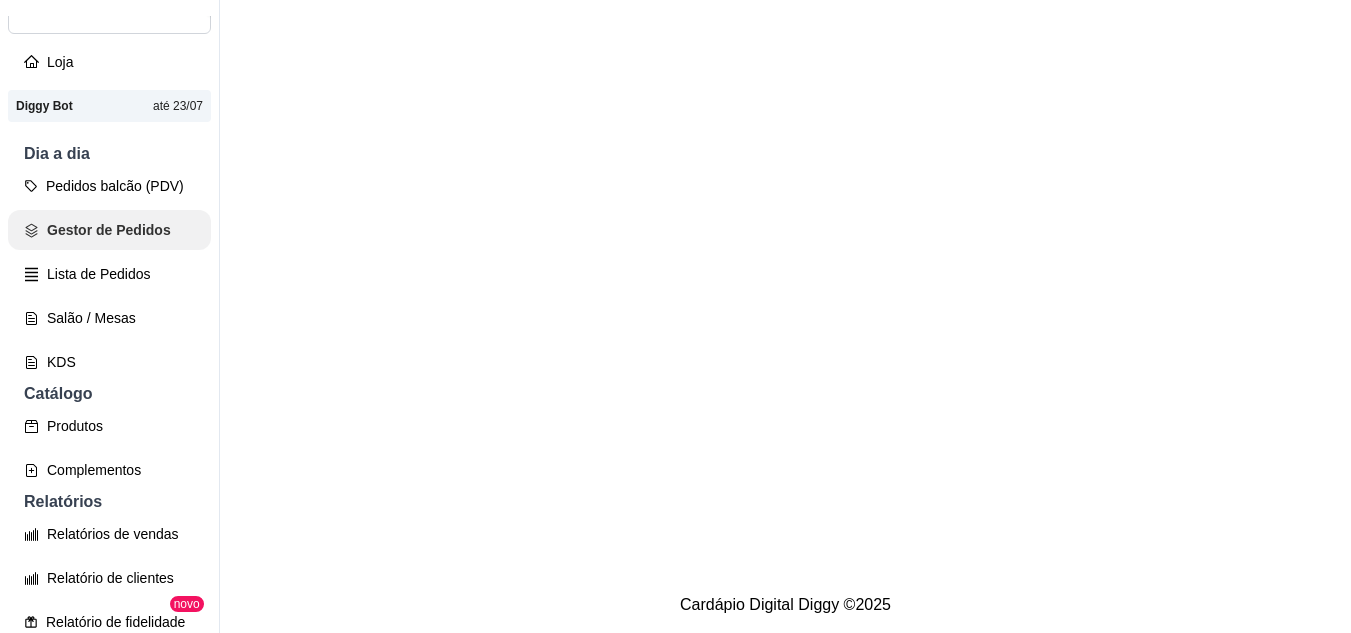 scroll, scrollTop: 0, scrollLeft: 0, axis: both 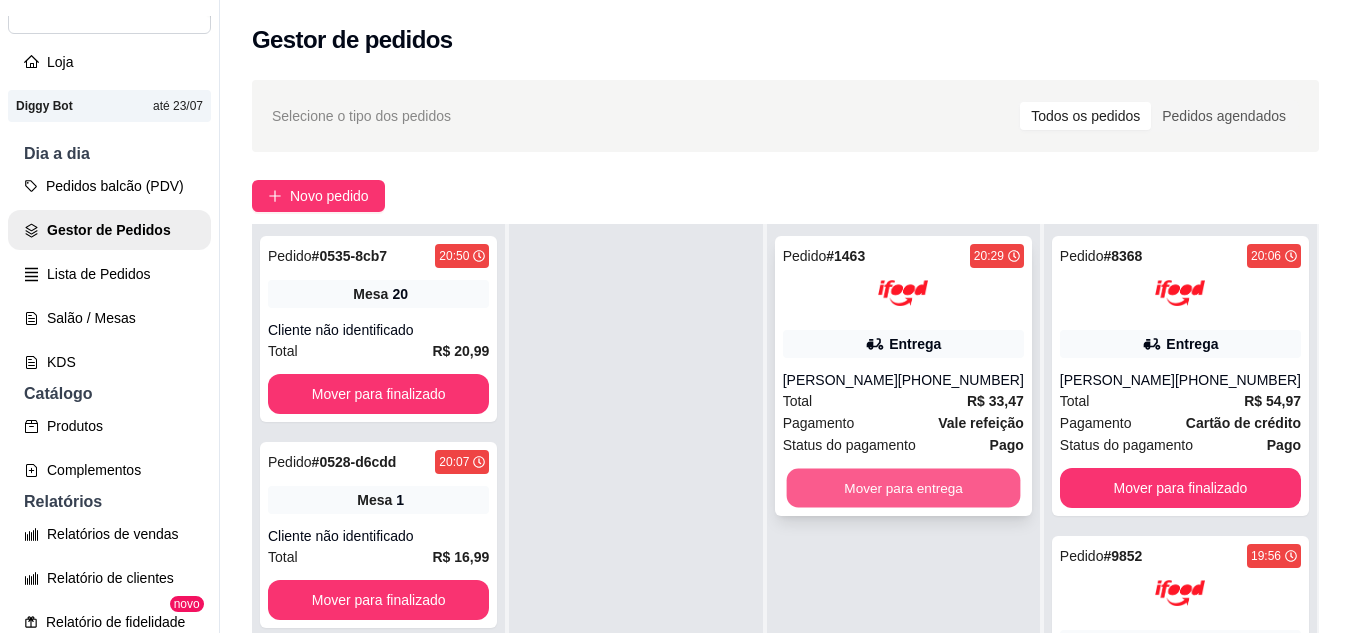 click on "Mover para entrega" at bounding box center [903, 488] 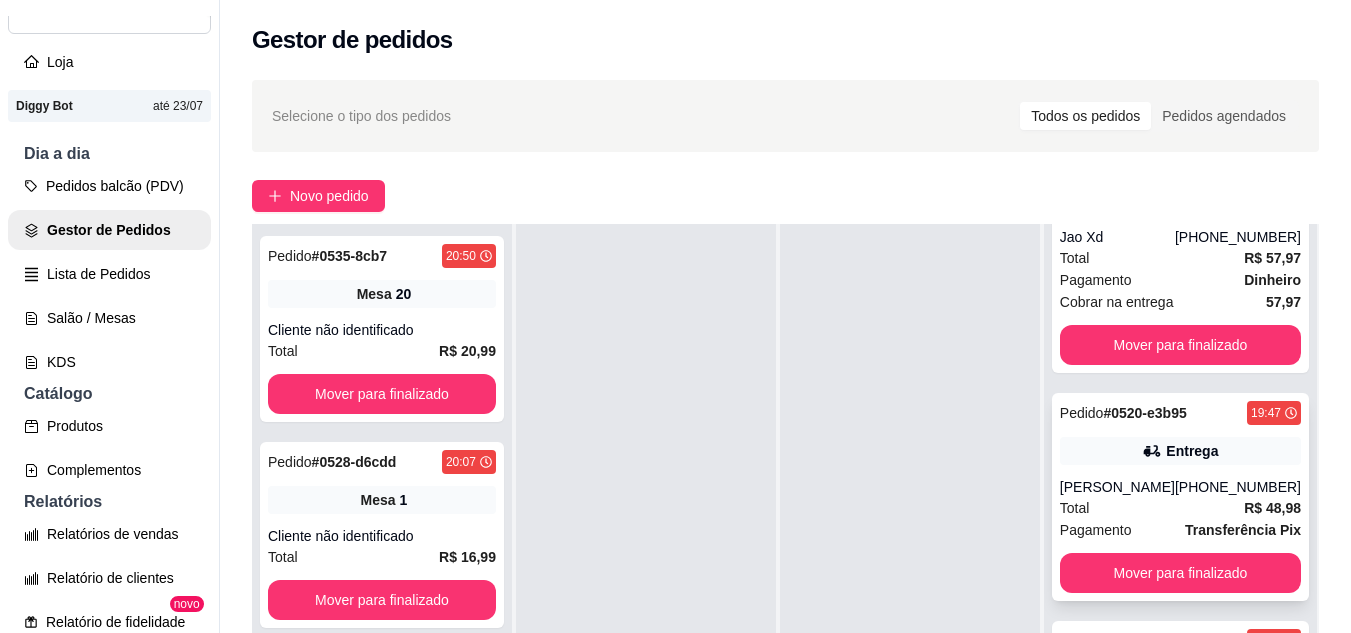 scroll, scrollTop: 783, scrollLeft: 0, axis: vertical 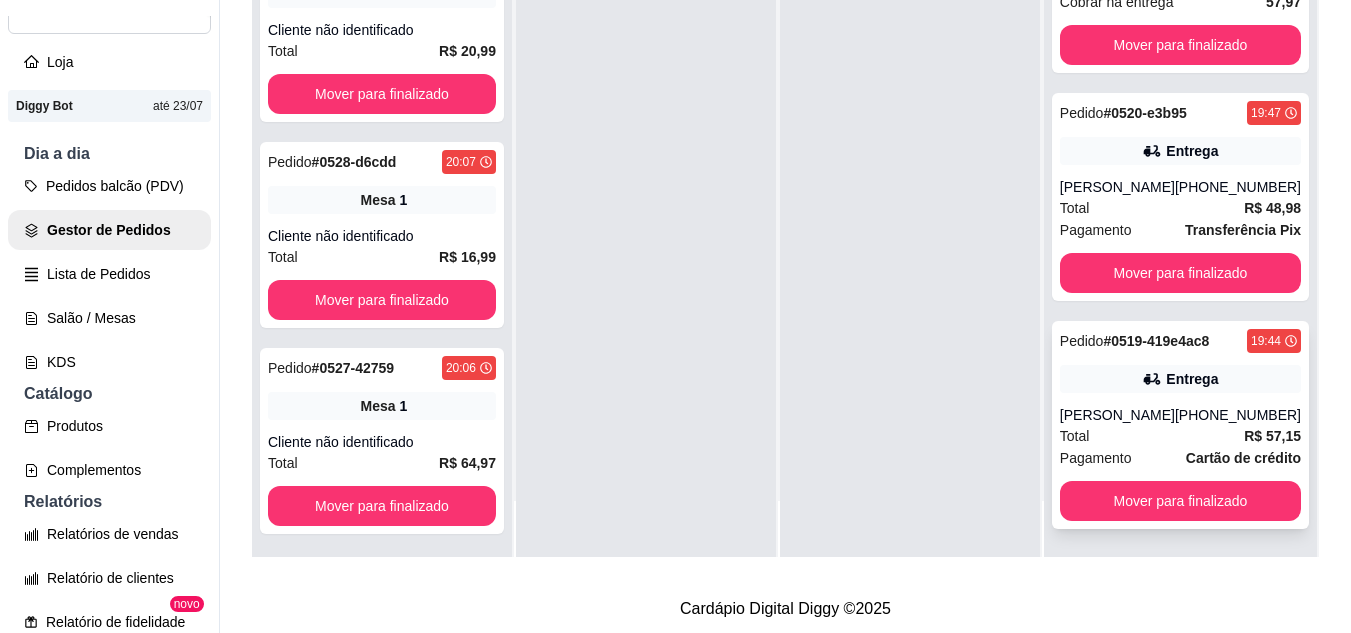 click on "Entrega" at bounding box center (1180, 379) 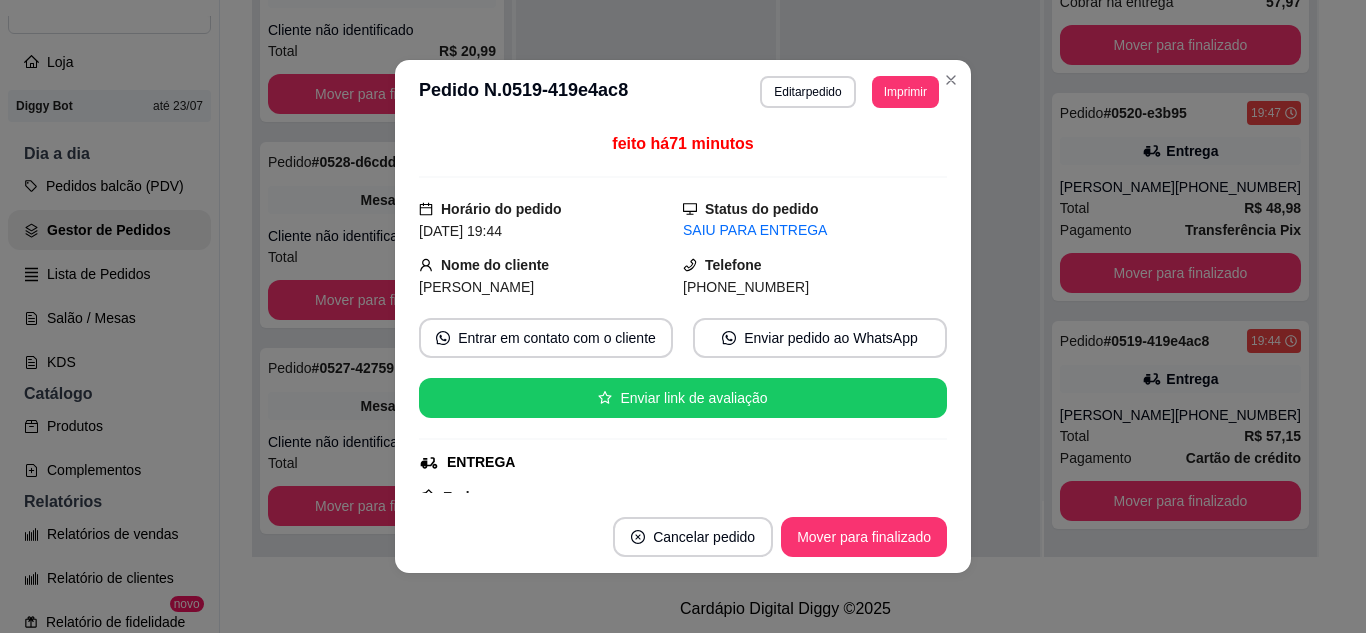 scroll, scrollTop: 100, scrollLeft: 0, axis: vertical 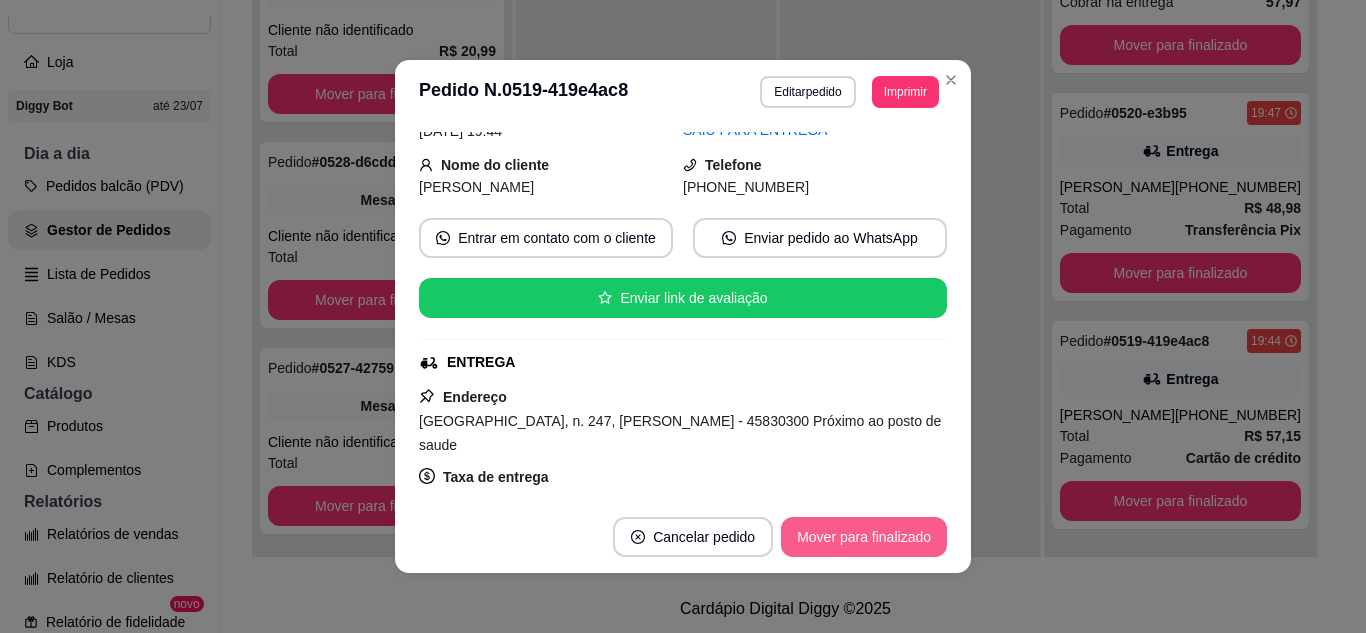 click on "Mover para finalizado" at bounding box center [864, 537] 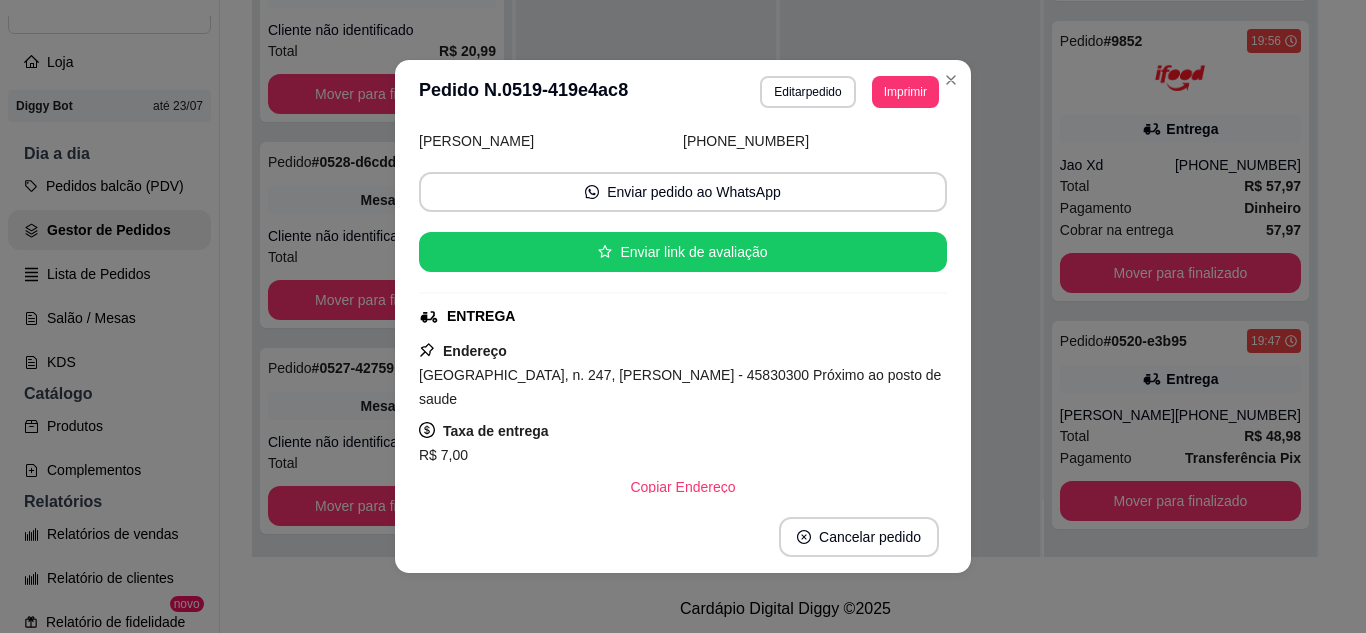 scroll, scrollTop: 535, scrollLeft: 0, axis: vertical 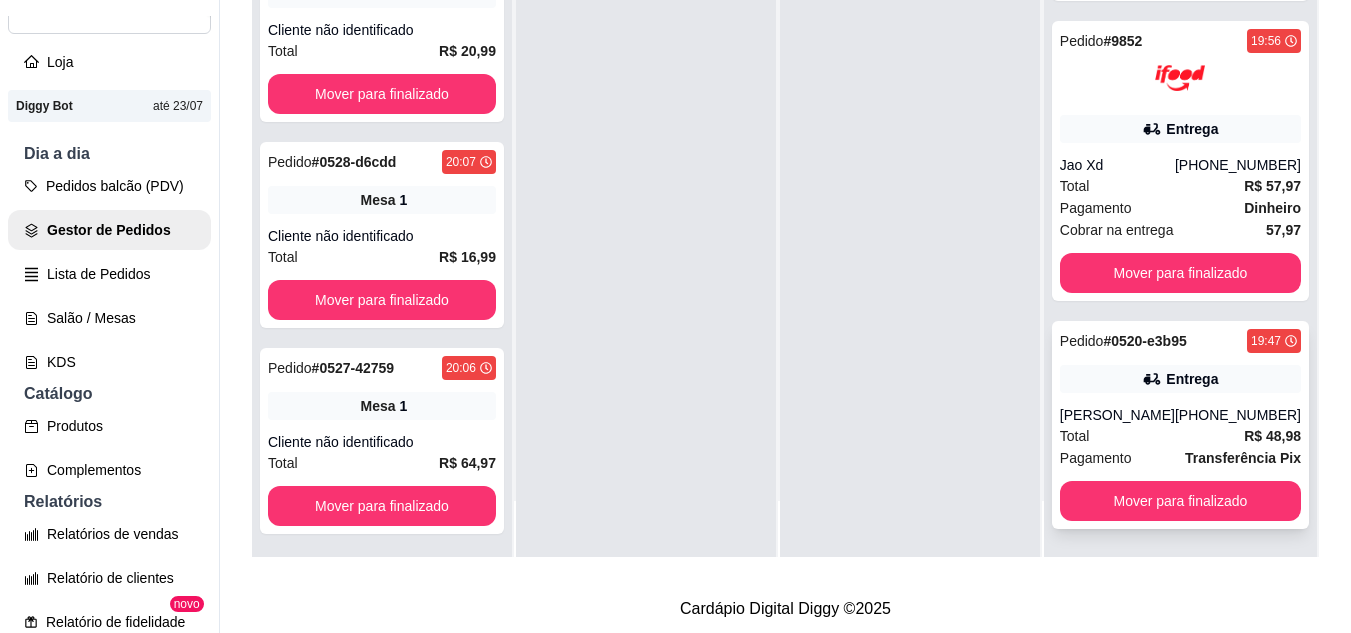 click on "Entrega" at bounding box center (1192, 379) 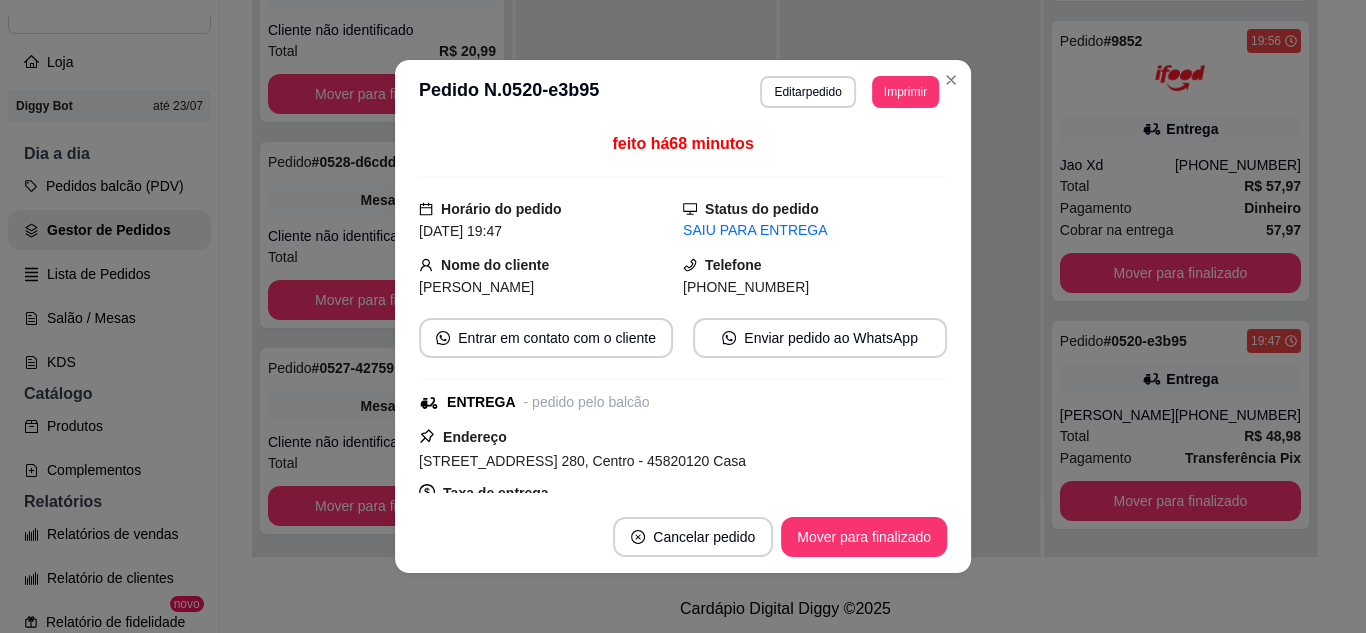 scroll, scrollTop: 100, scrollLeft: 0, axis: vertical 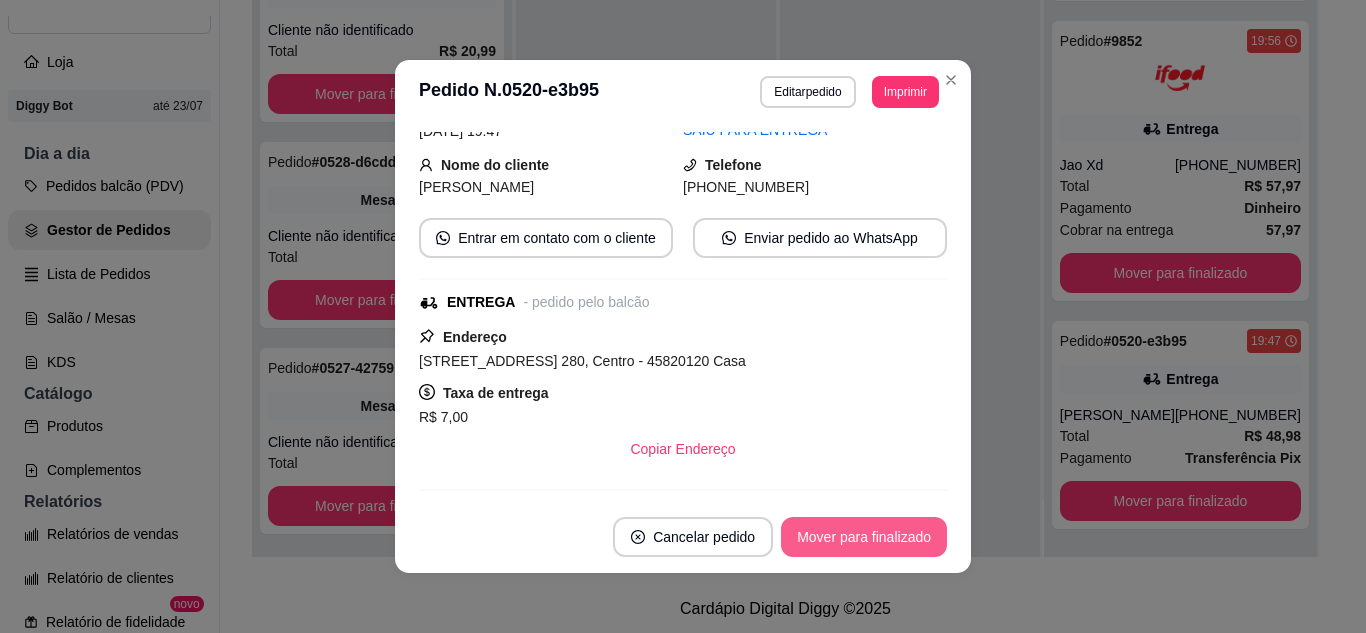 click on "Mover para finalizado" at bounding box center [864, 537] 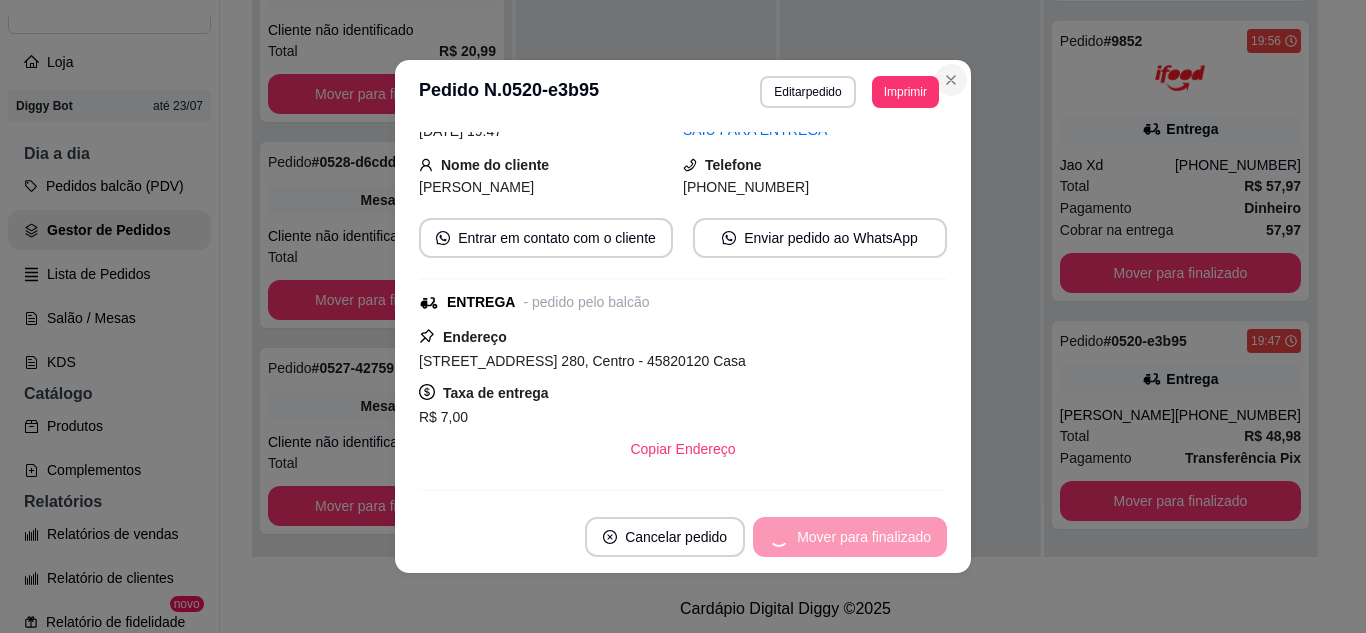 scroll, scrollTop: 307, scrollLeft: 0, axis: vertical 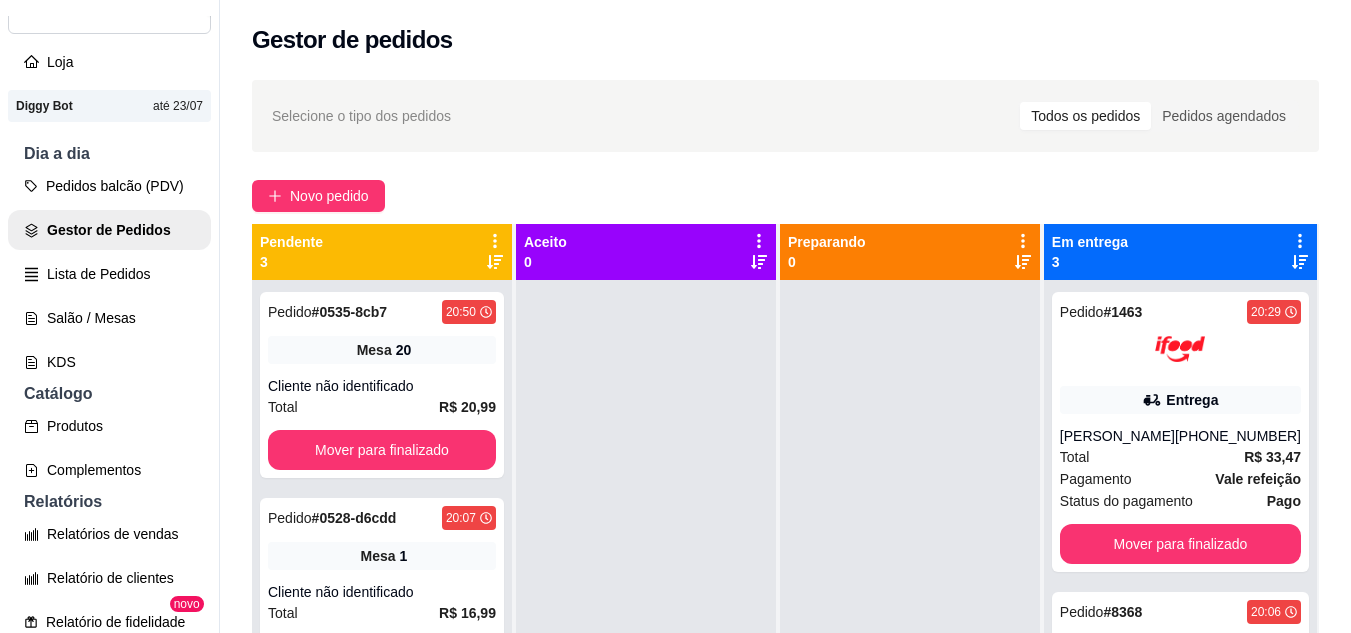 click on "Salão / Mesas" at bounding box center (109, 318) 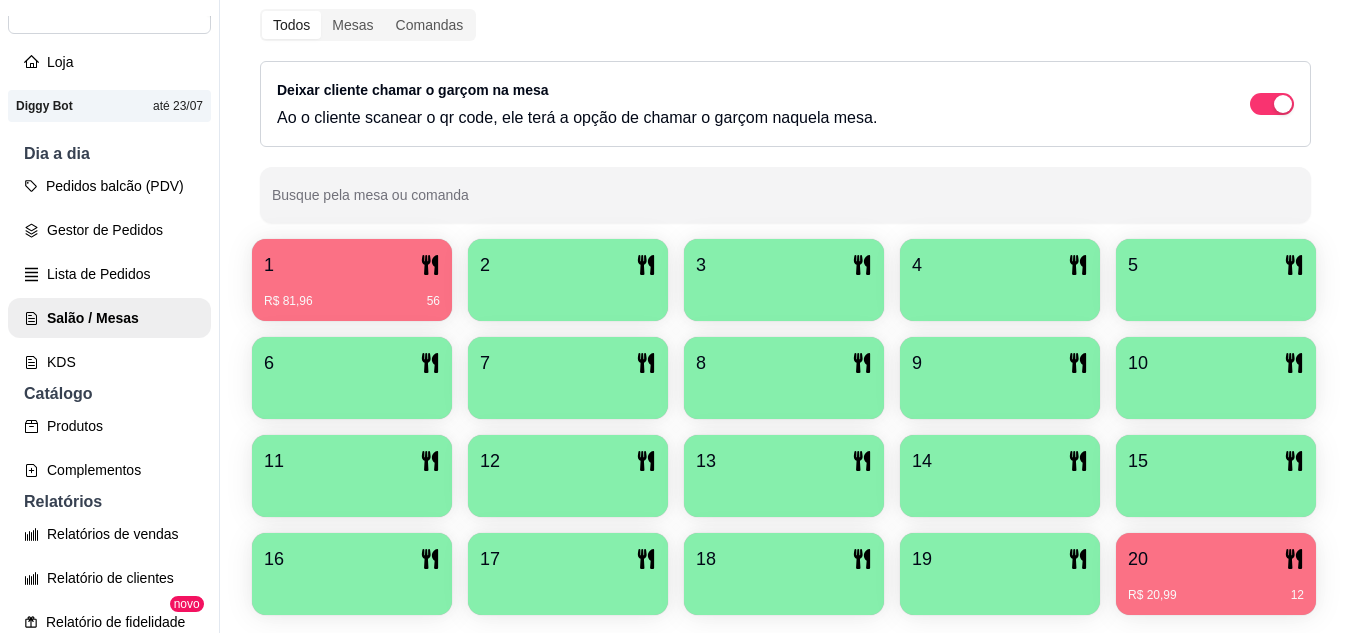 scroll, scrollTop: 425, scrollLeft: 0, axis: vertical 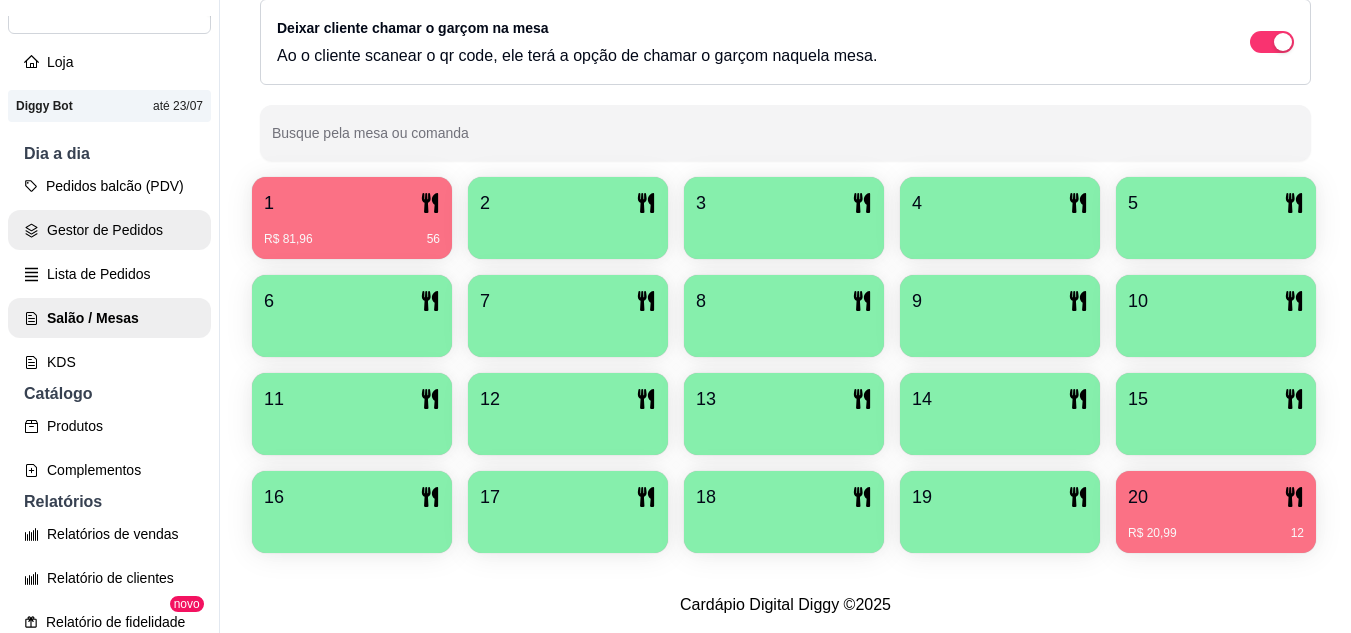 click on "Gestor de Pedidos" at bounding box center (109, 230) 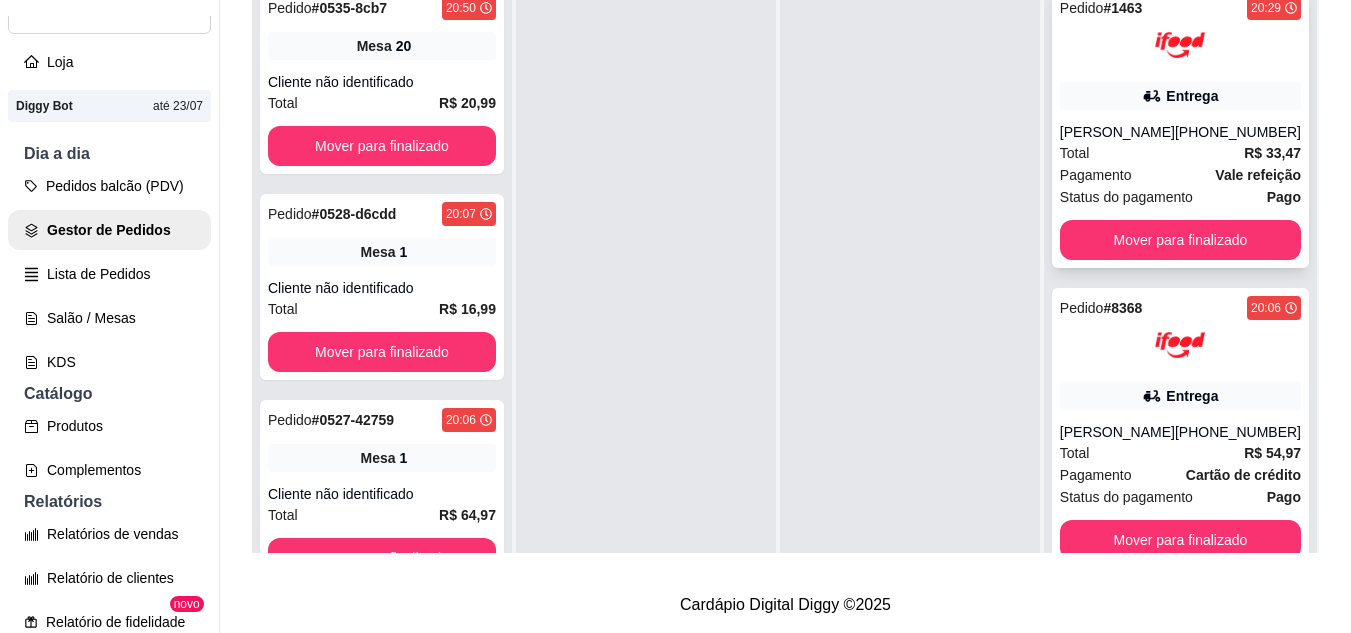 scroll, scrollTop: 0, scrollLeft: 0, axis: both 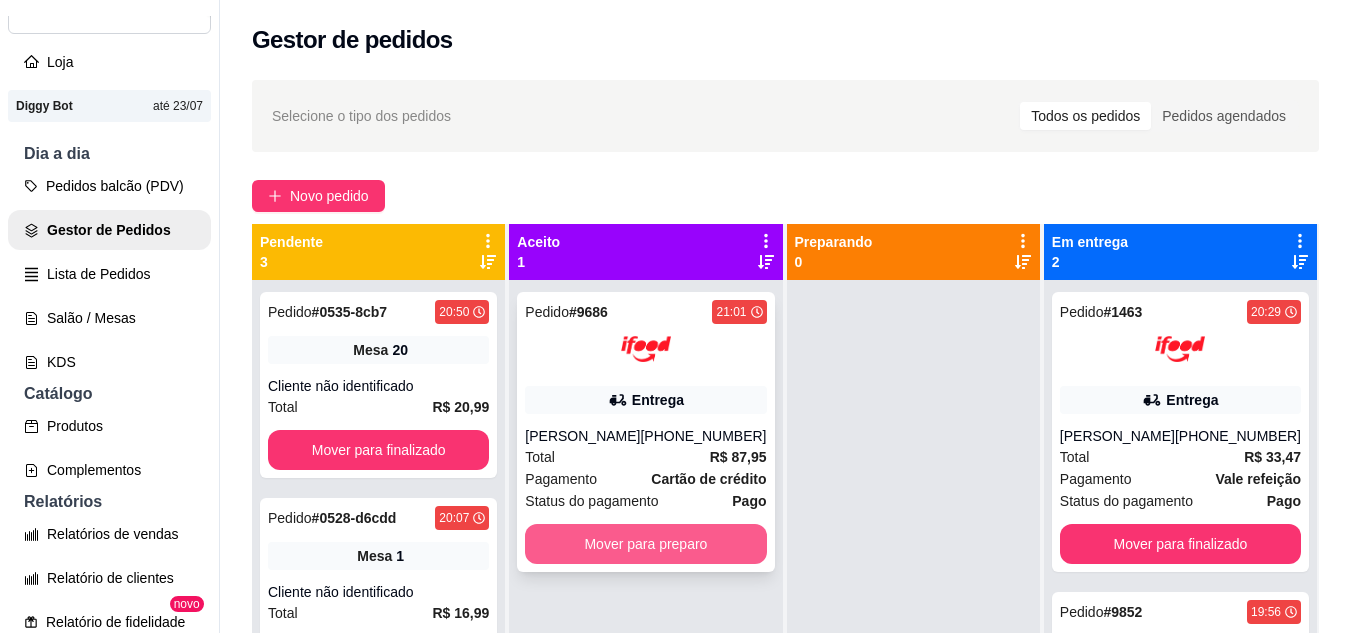 click on "Mover para preparo" at bounding box center [645, 544] 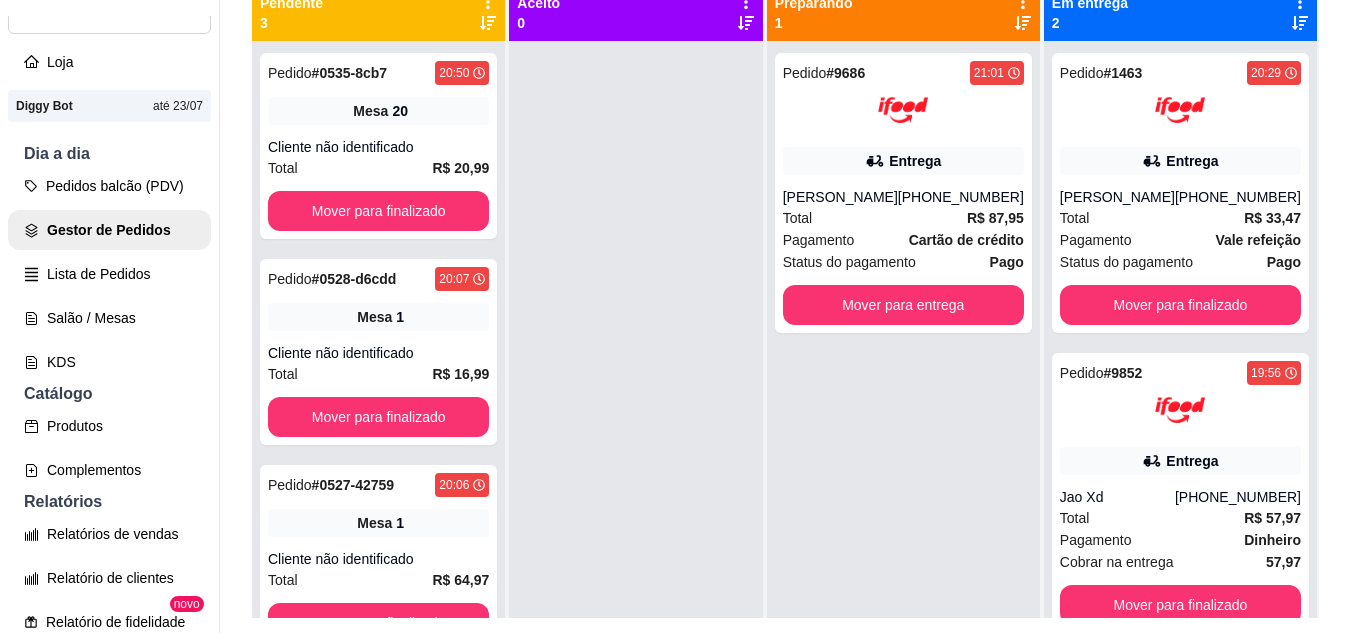 scroll, scrollTop: 319, scrollLeft: 0, axis: vertical 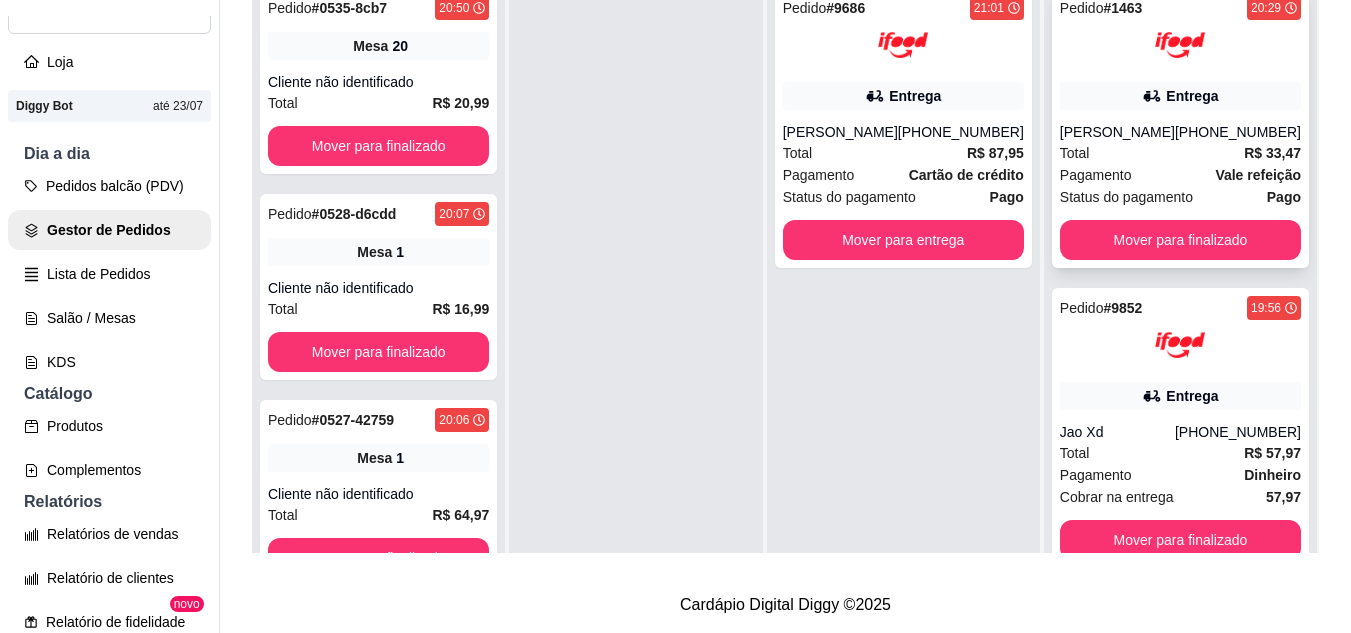 click on "Pedido  # 1463 20:29 Entrega [PERSON_NAME] [PHONE_NUMBER] Total R$ 33,47 Pagamento Vale refeição Status do pagamento Pago Mover para finalizado" at bounding box center [1180, 128] 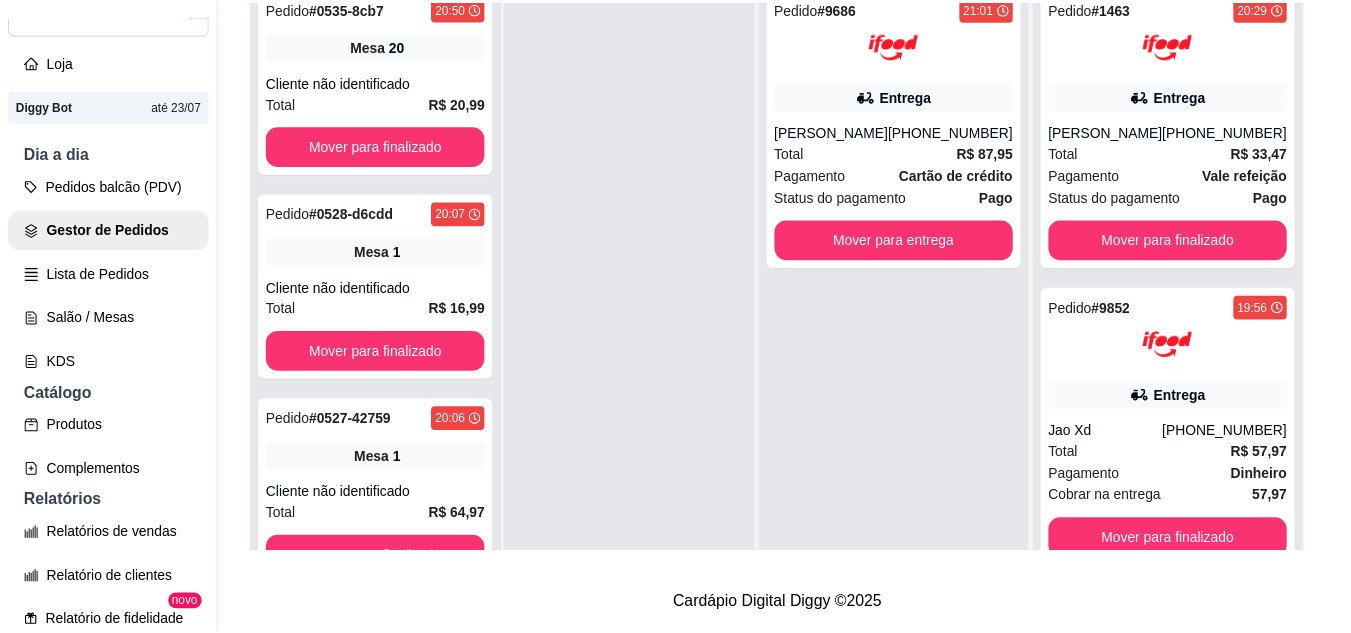 scroll, scrollTop: 100, scrollLeft: 0, axis: vertical 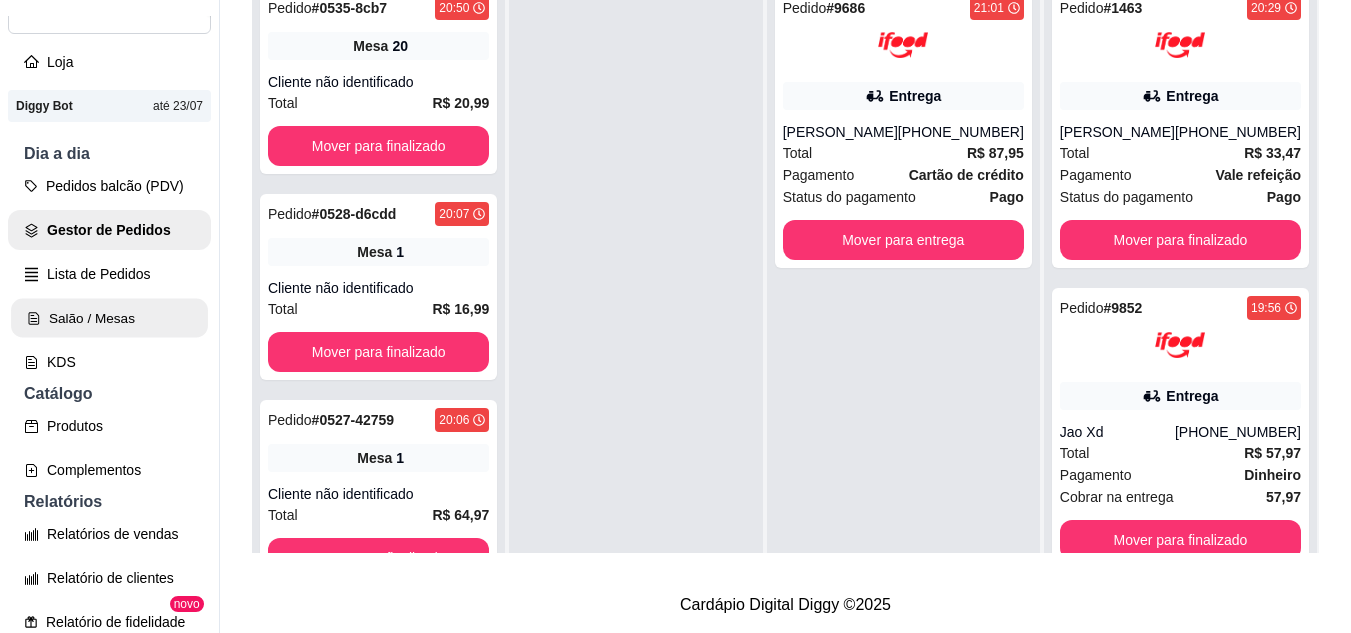 click on "Salão / Mesas" at bounding box center [109, 318] 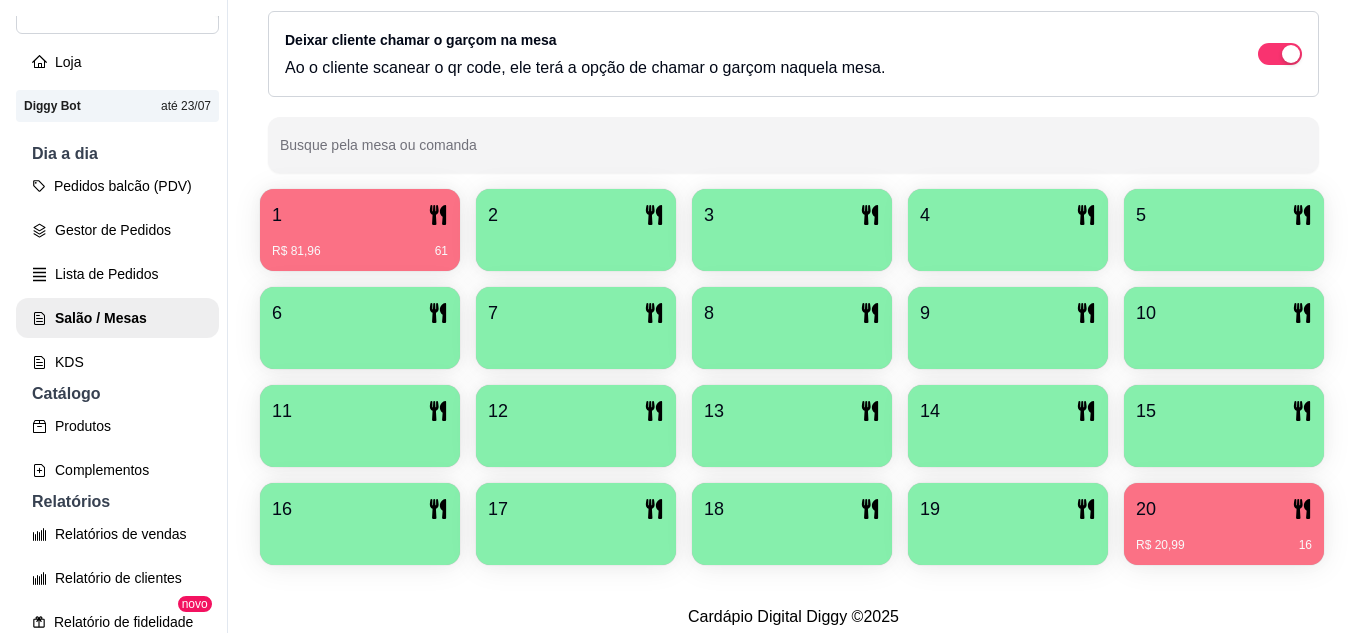 scroll, scrollTop: 425, scrollLeft: 0, axis: vertical 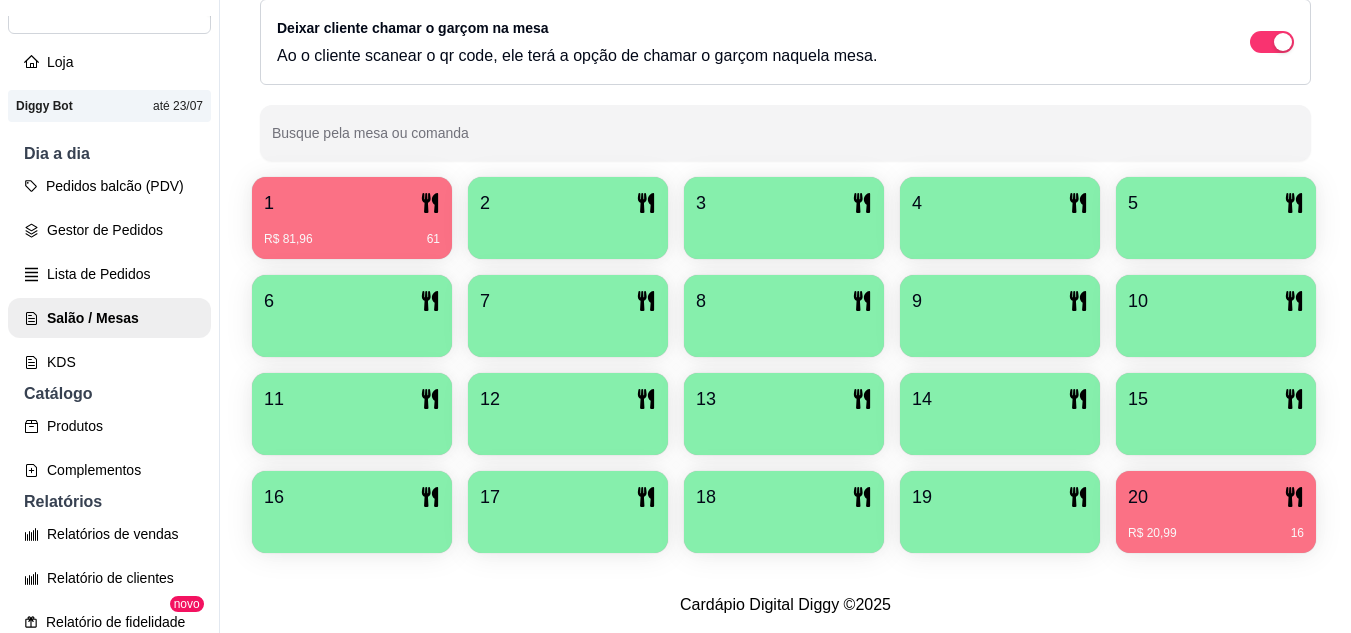 click on "20 R$ 20,99 16" at bounding box center (1216, 512) 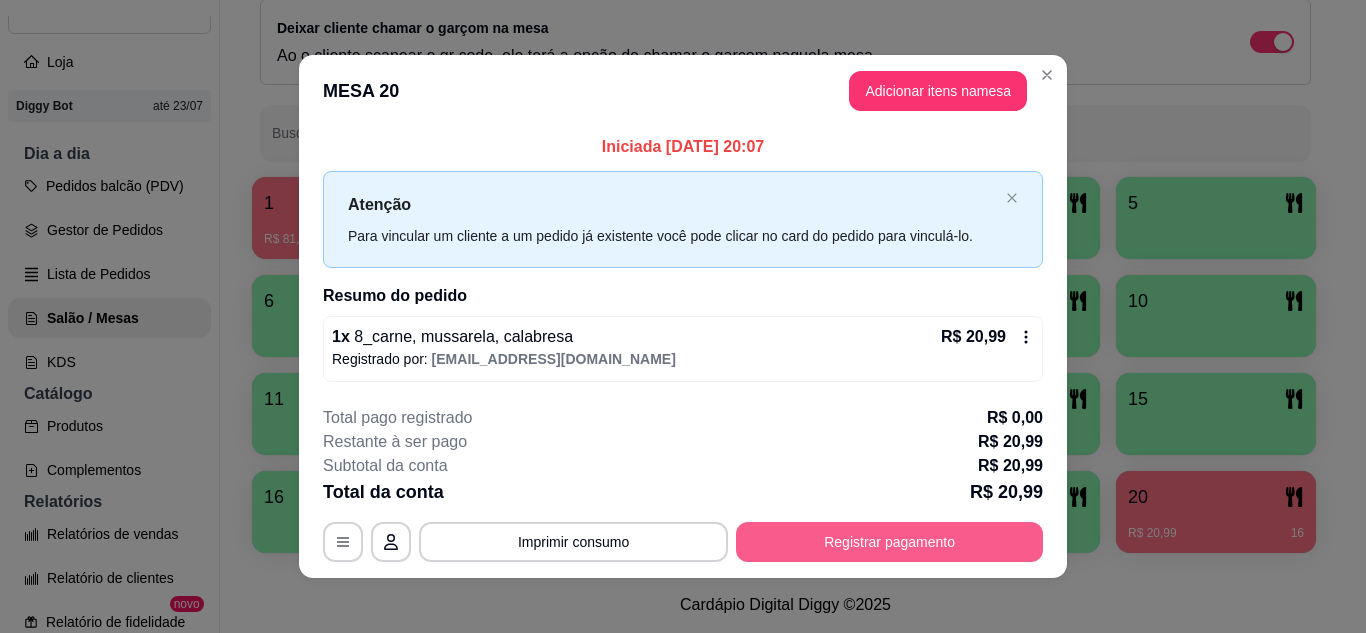 click on "Registrar pagamento" at bounding box center [889, 542] 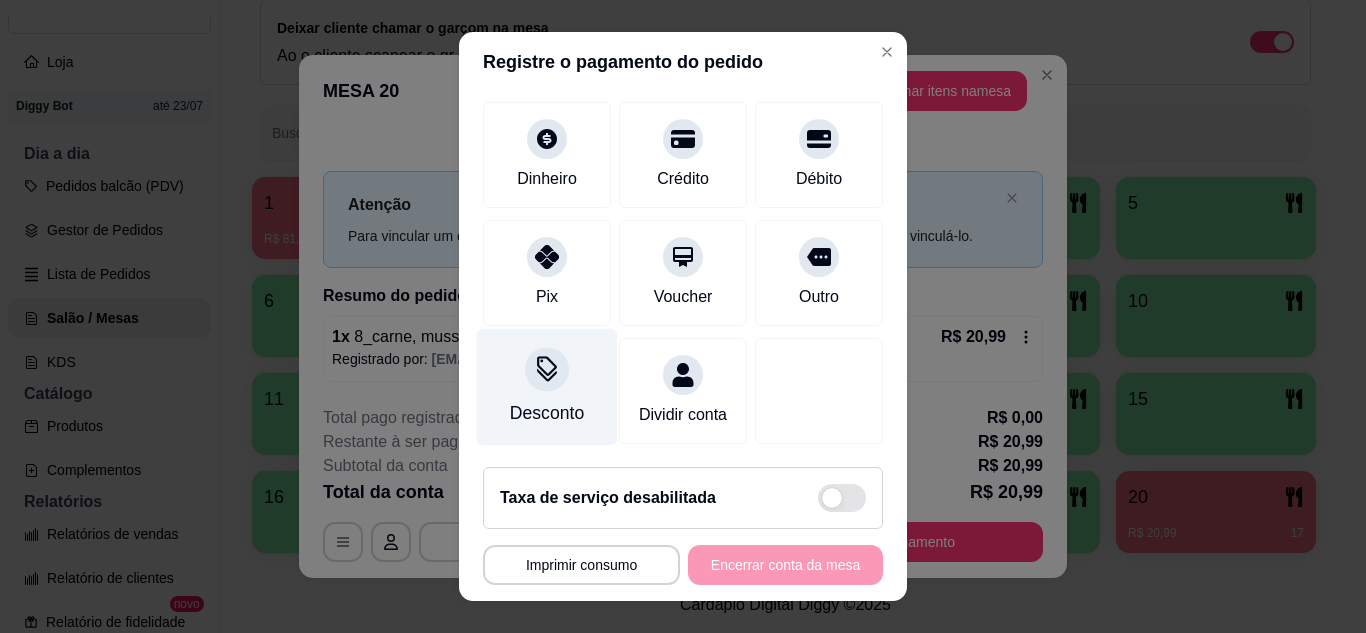 scroll, scrollTop: 154, scrollLeft: 0, axis: vertical 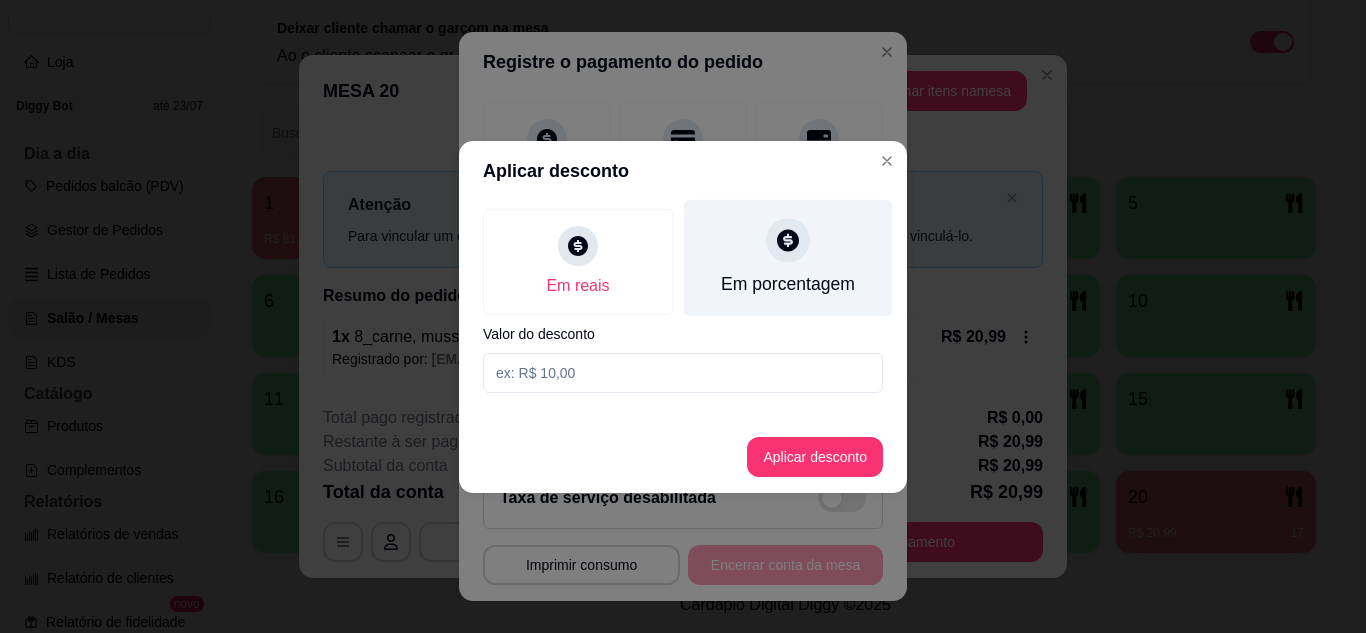click on "Em porcentagem" at bounding box center [788, 257] 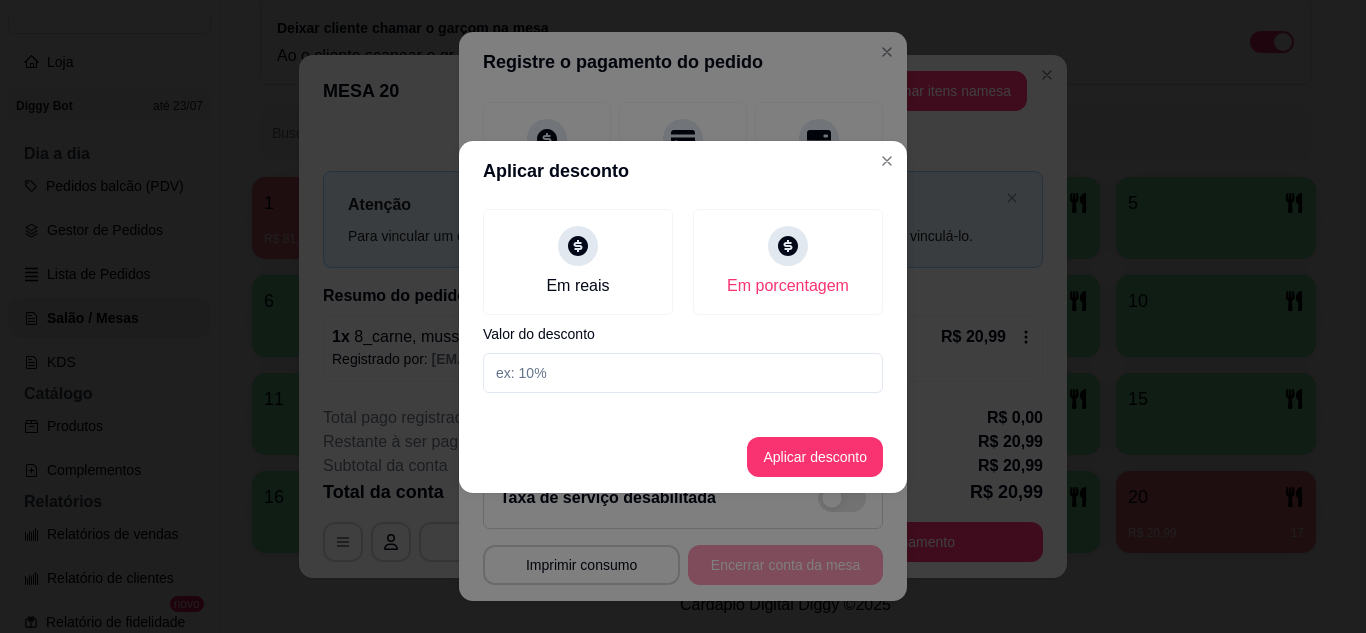 click at bounding box center (683, 373) 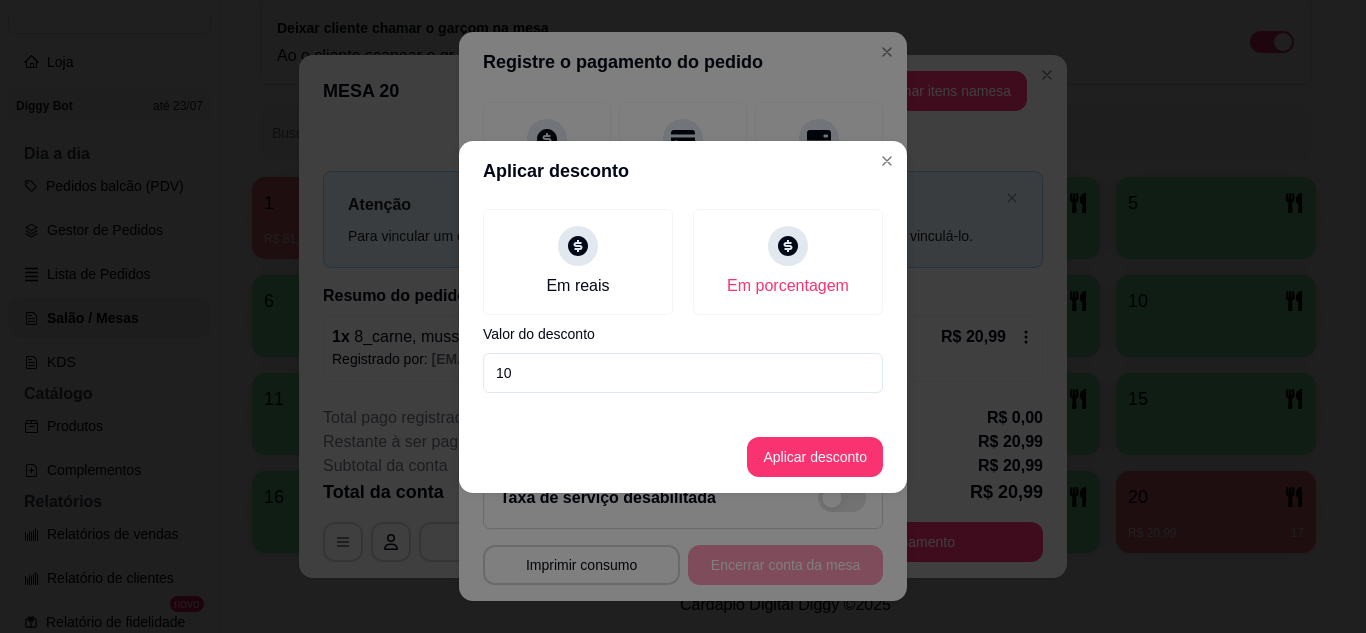 type on "10" 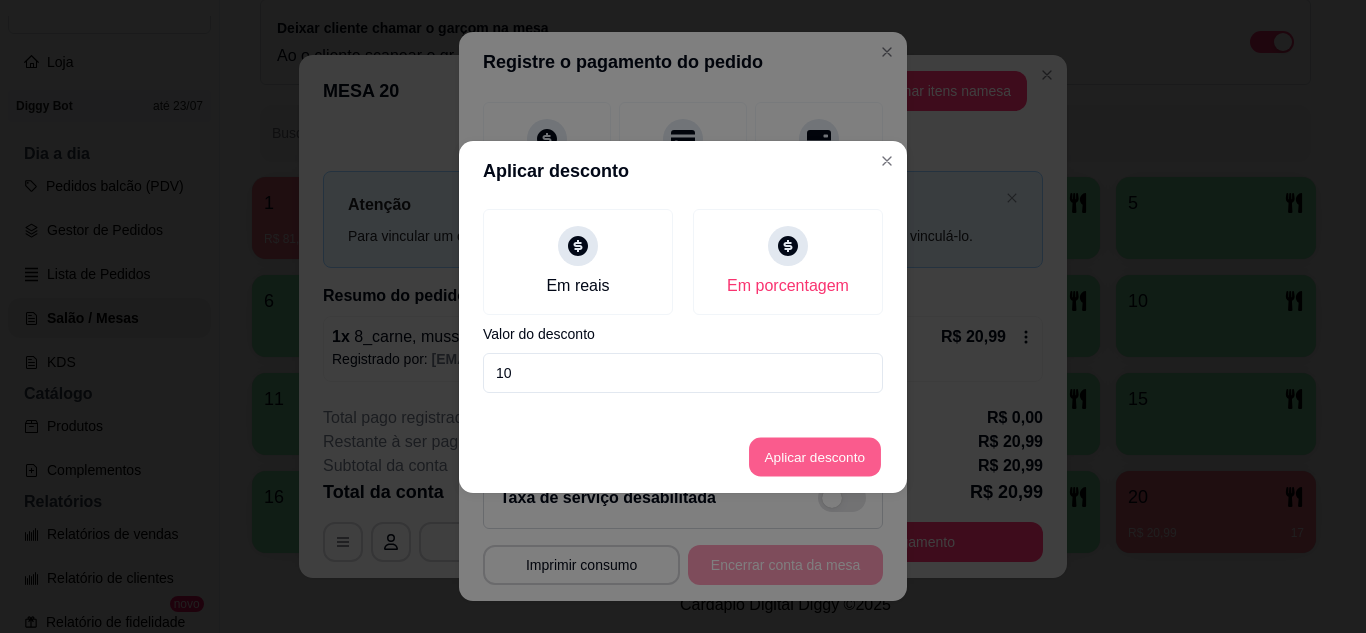click on "Aplicar desconto" at bounding box center [815, 456] 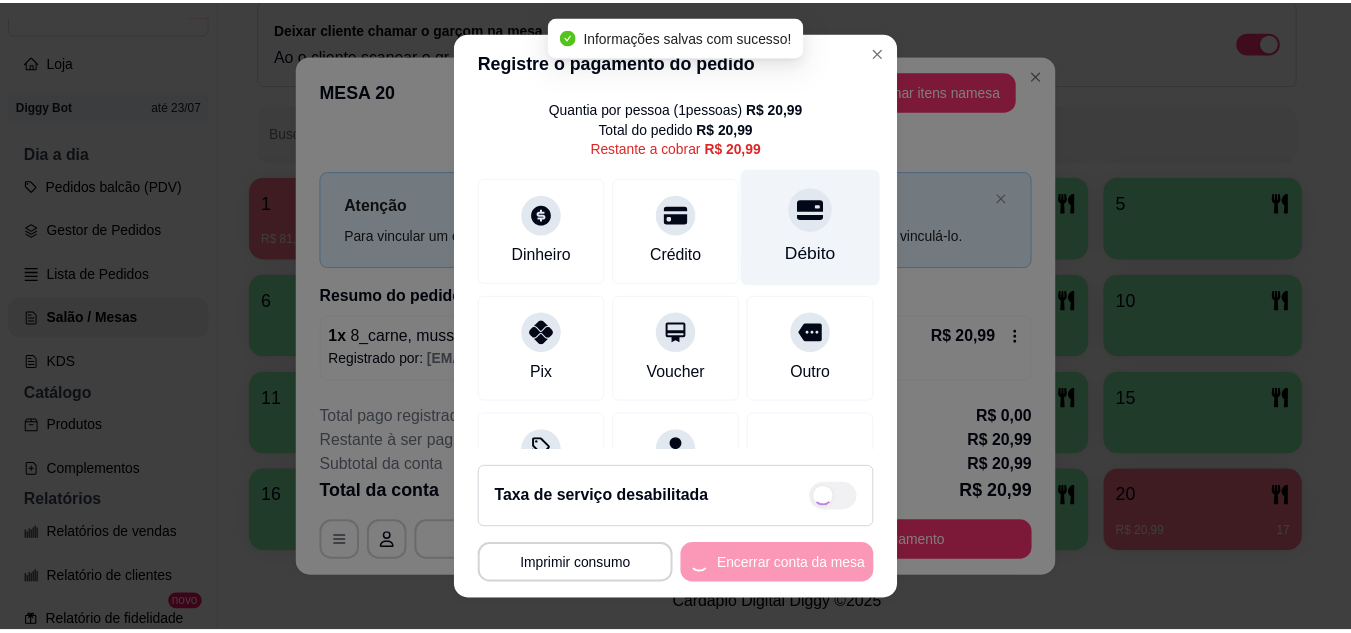 scroll, scrollTop: 0, scrollLeft: 0, axis: both 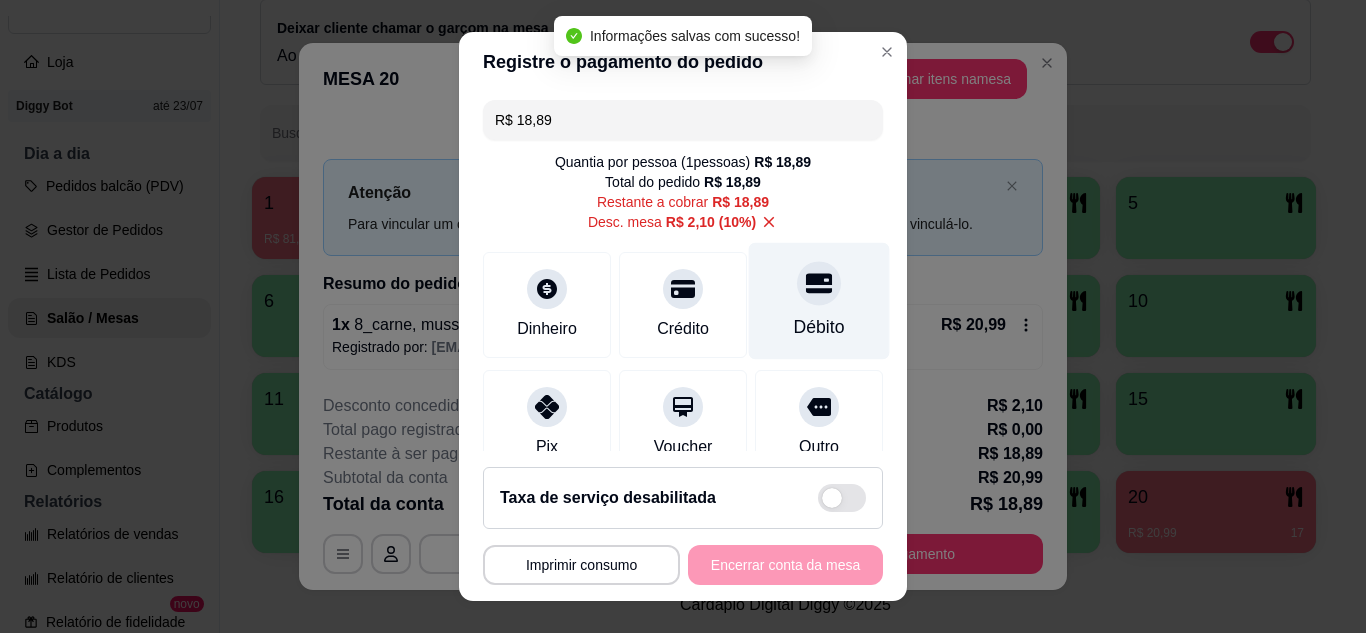 click at bounding box center [819, 283] 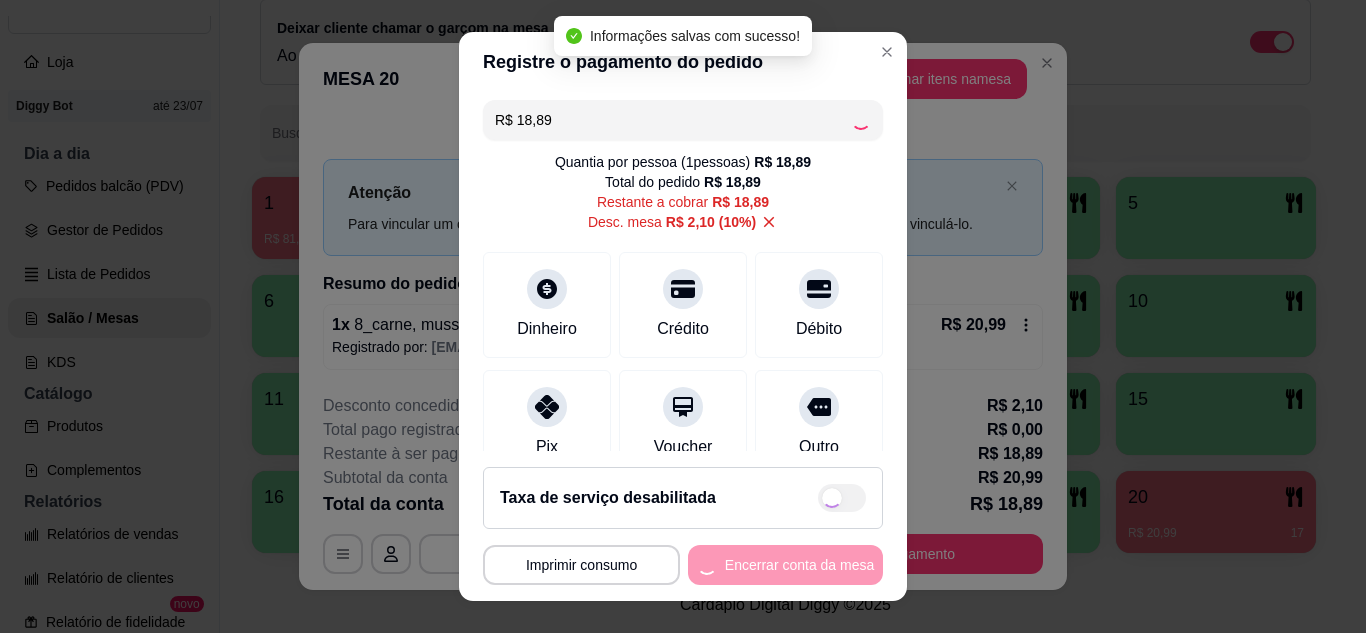 type on "R$ 0,00" 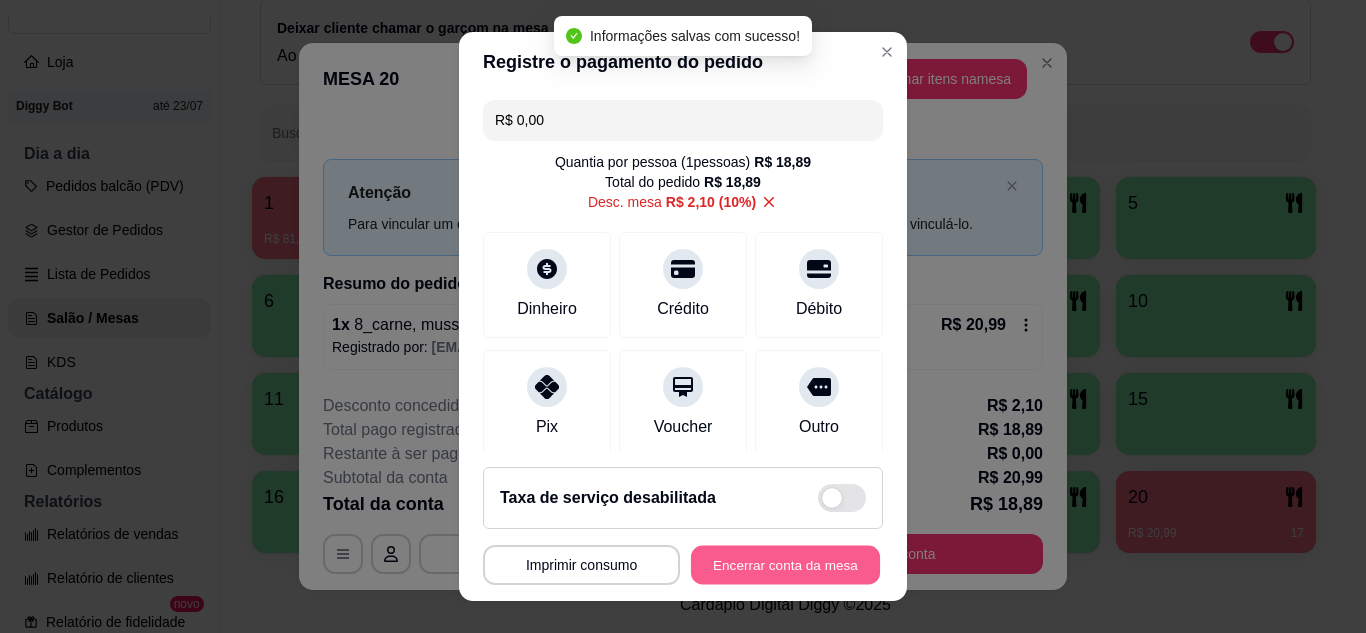 click on "Encerrar conta da mesa" at bounding box center (785, 565) 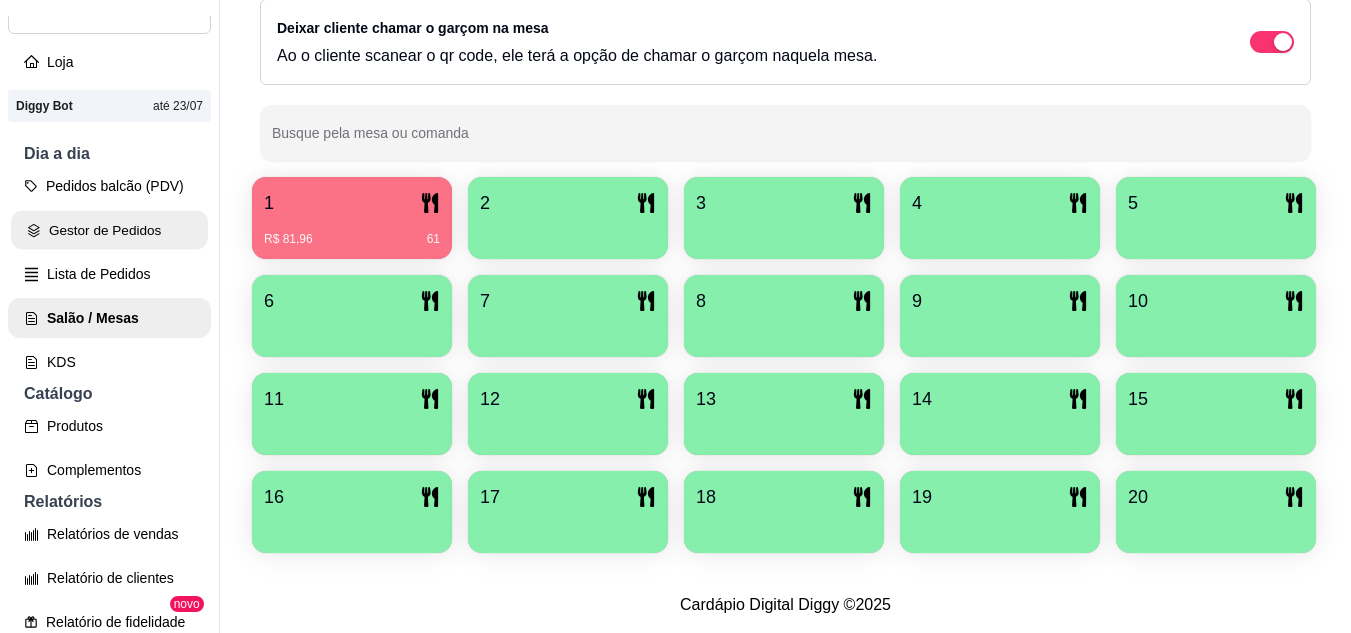 click on "Gestor de Pedidos" at bounding box center [109, 230] 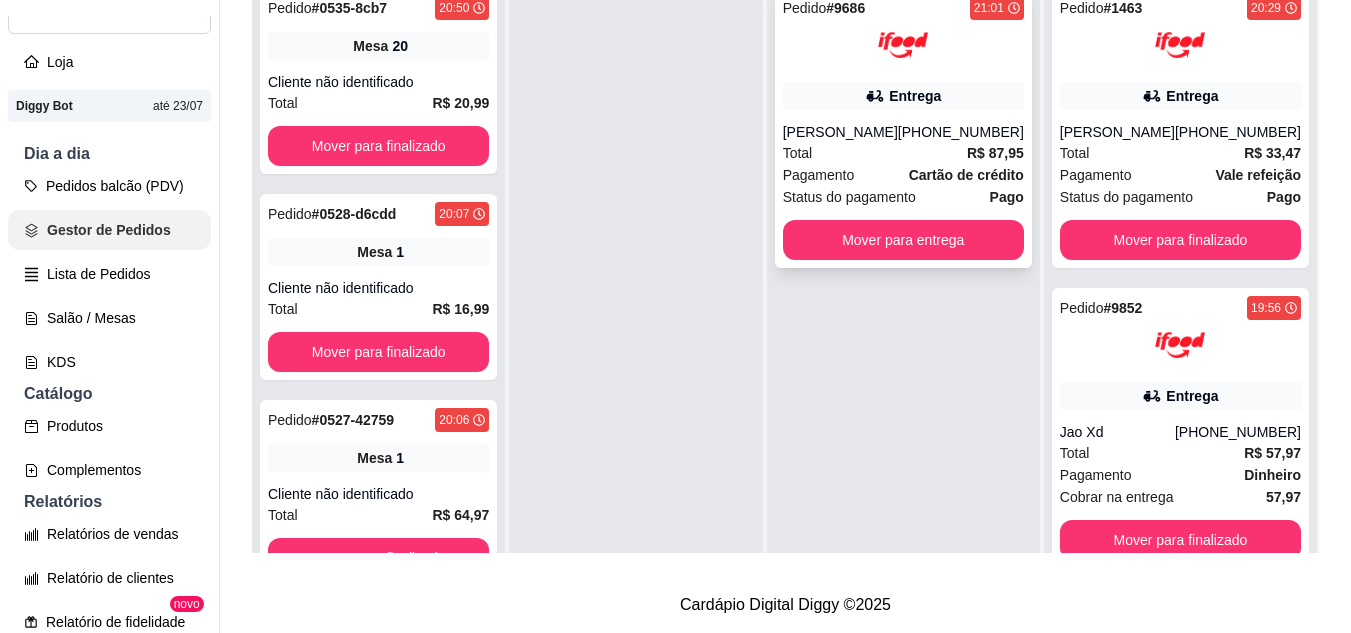 scroll, scrollTop: 0, scrollLeft: 0, axis: both 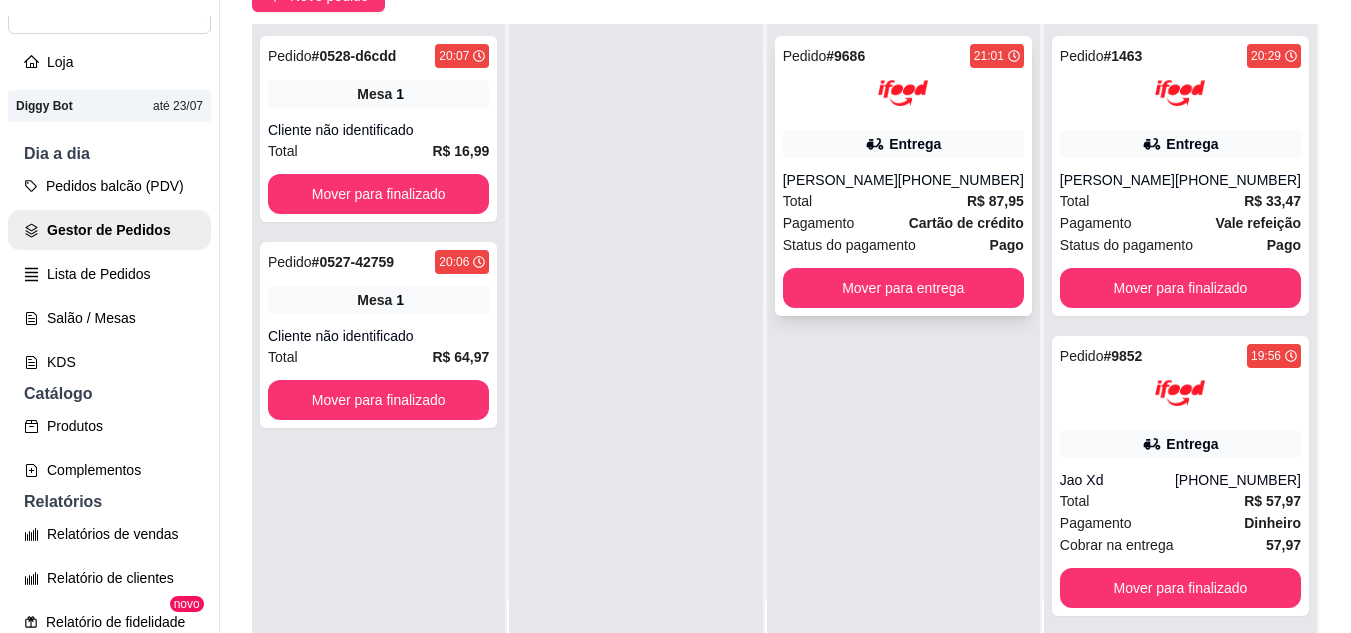 click at bounding box center (903, 93) 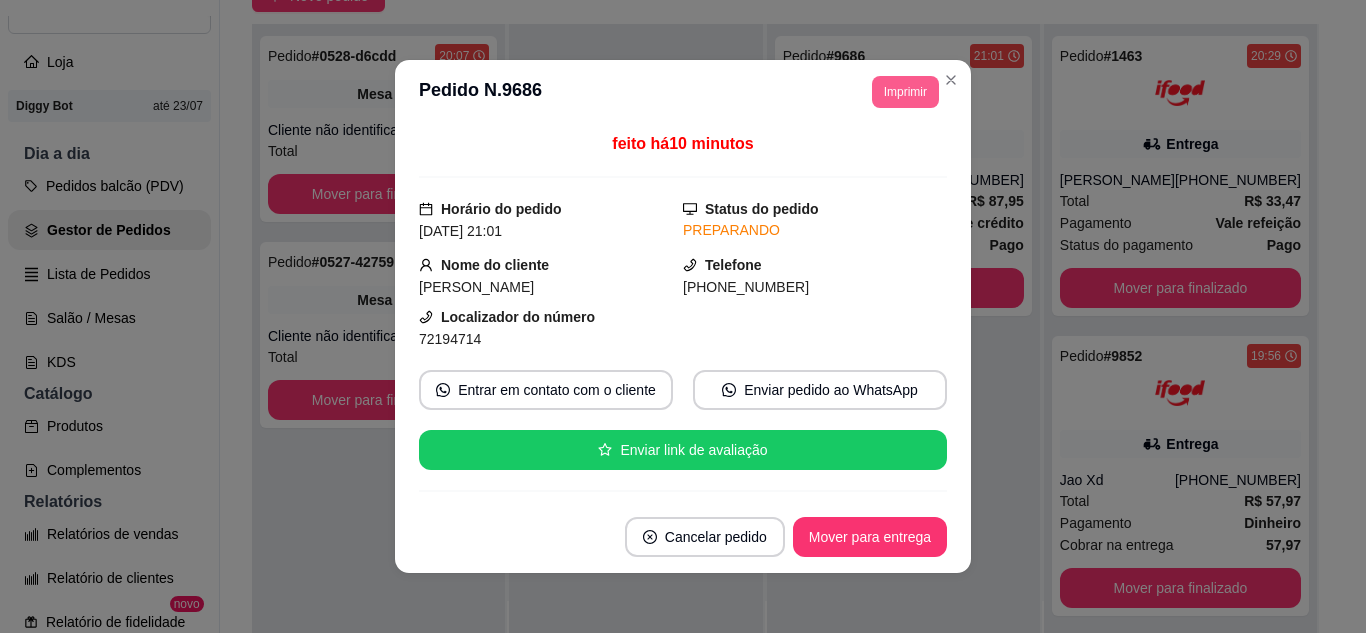 click on "Imprimir" at bounding box center (905, 92) 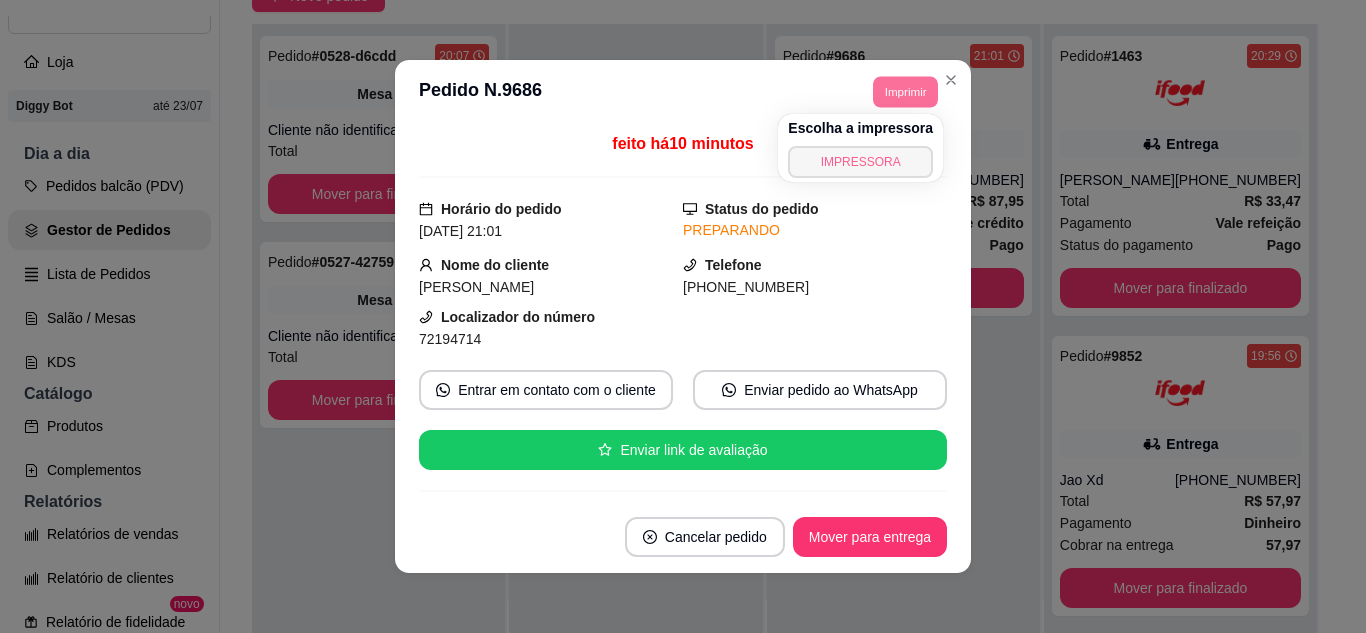 click on "IMPRESSORA" at bounding box center [860, 162] 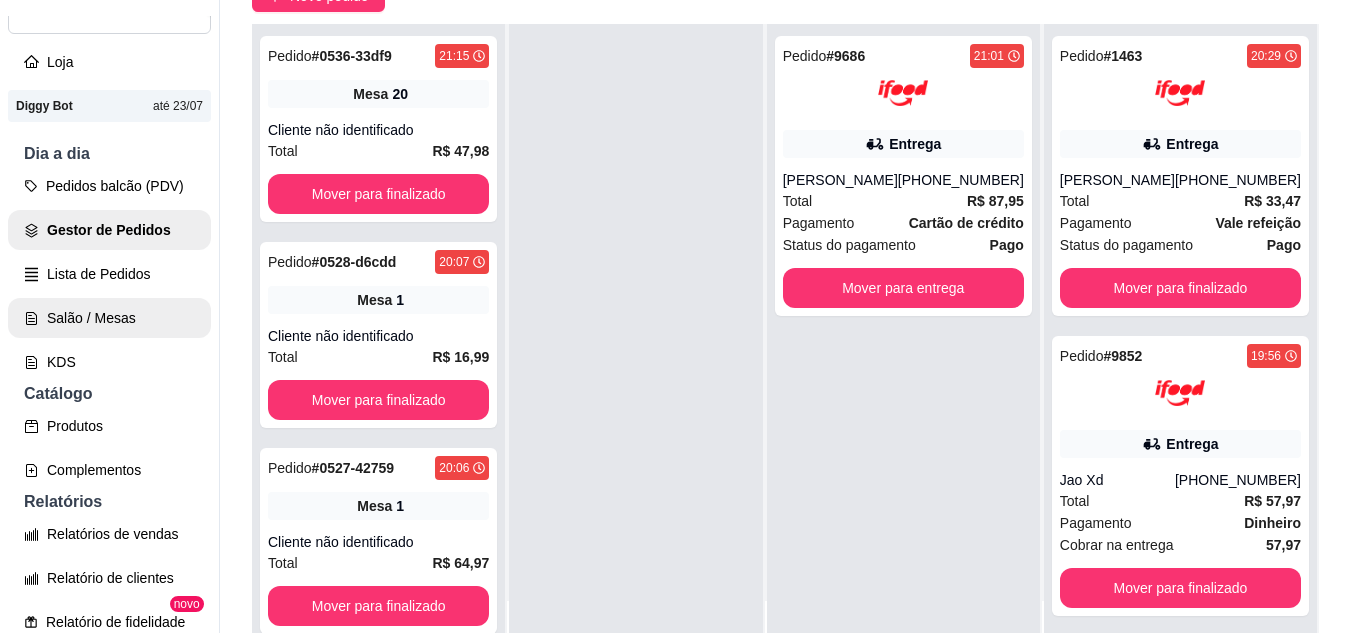 click on "Salão / Mesas" at bounding box center [109, 318] 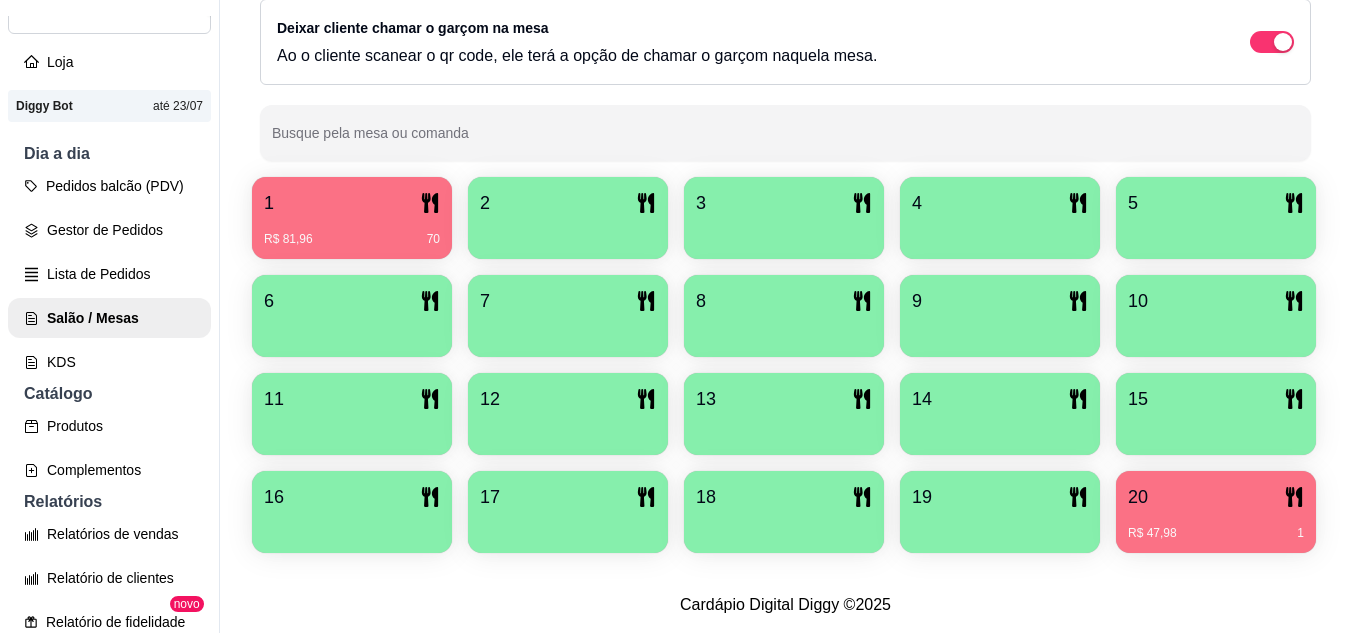 scroll, scrollTop: 425, scrollLeft: 0, axis: vertical 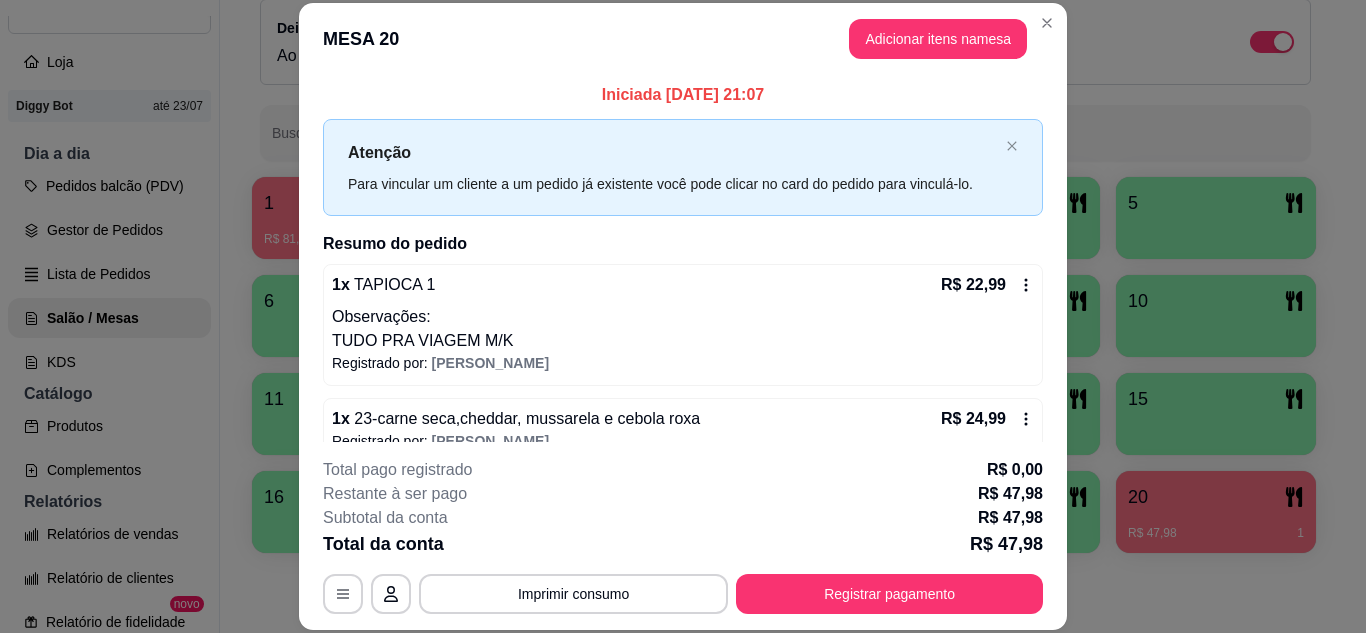 click on "**********" at bounding box center [683, 536] 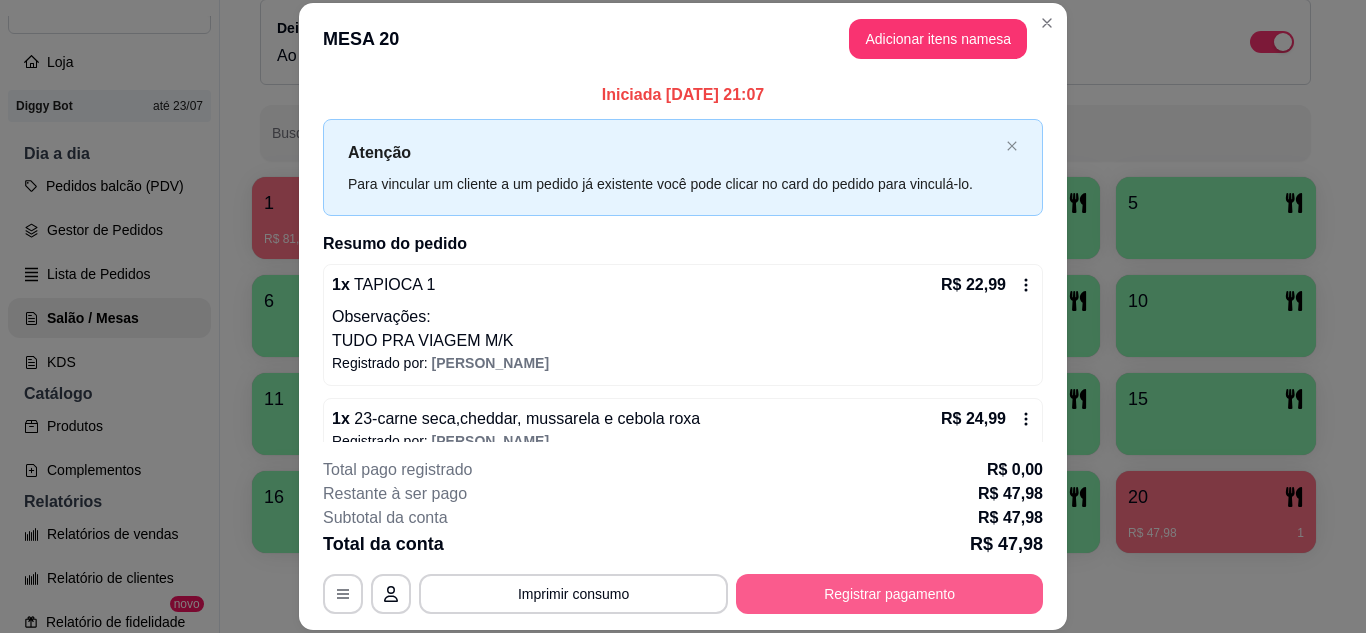 click on "Registrar pagamento" at bounding box center (889, 594) 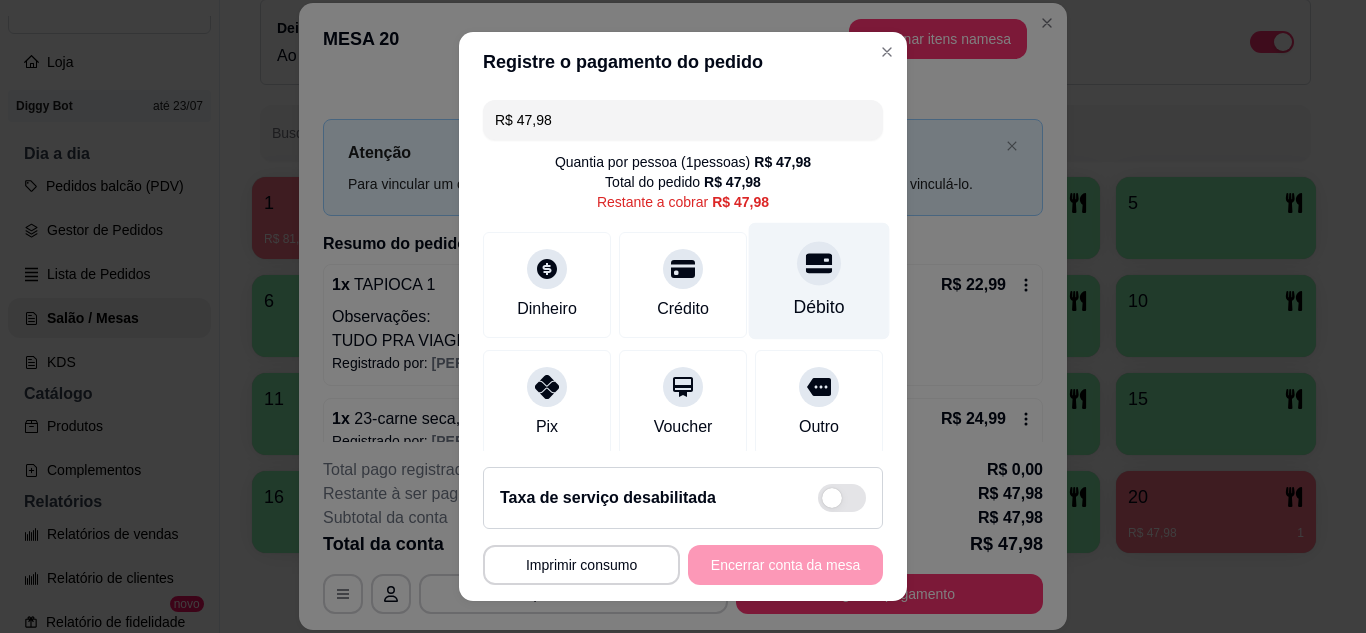 click on "Débito" at bounding box center [819, 307] 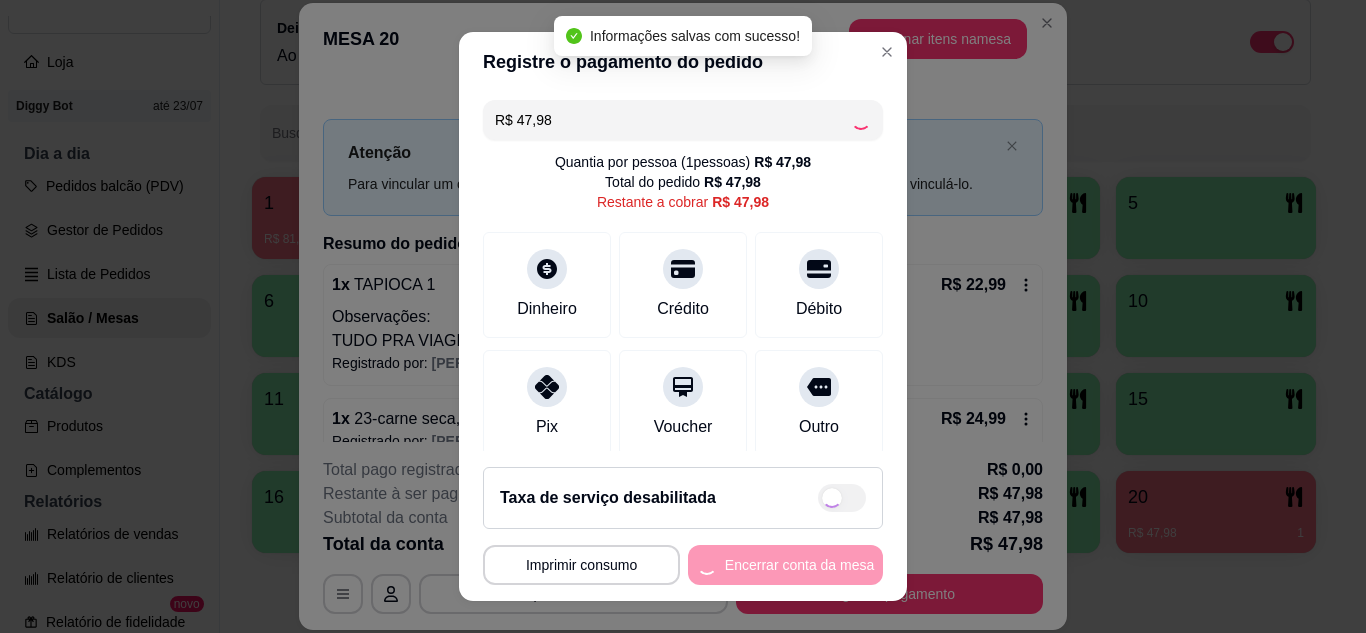 type on "R$ 0,00" 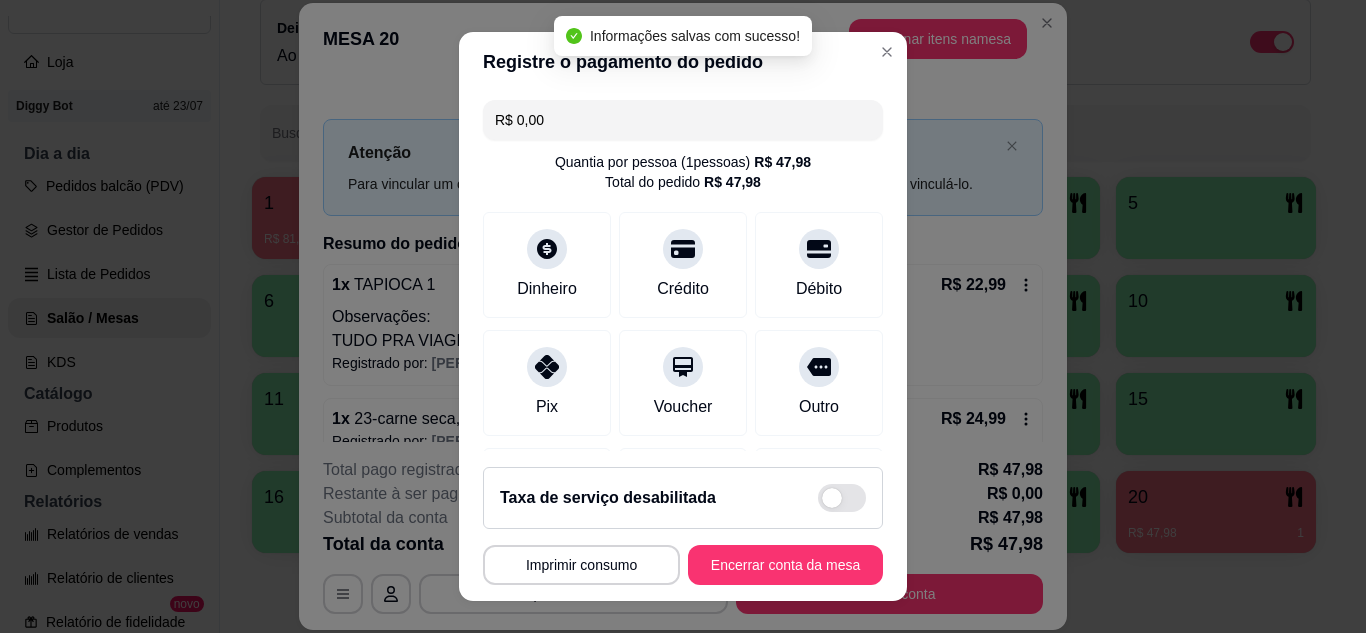 click on "**********" at bounding box center [683, 526] 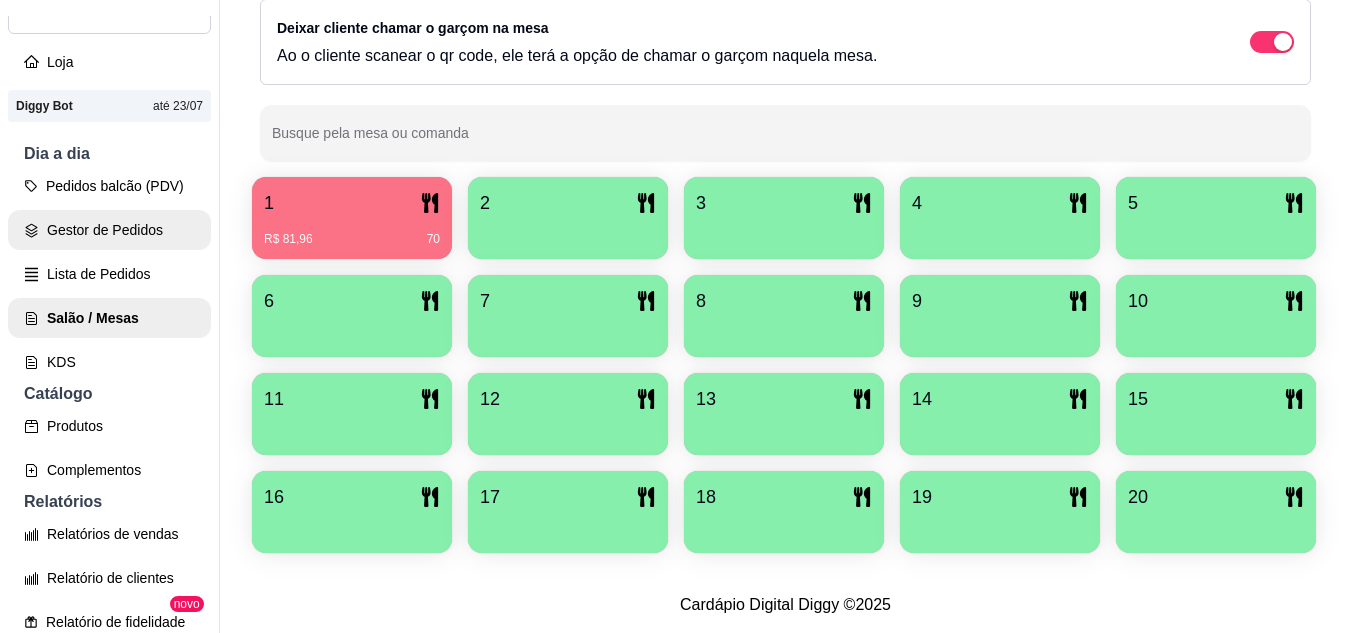 click on "Gestor de Pedidos" at bounding box center [109, 230] 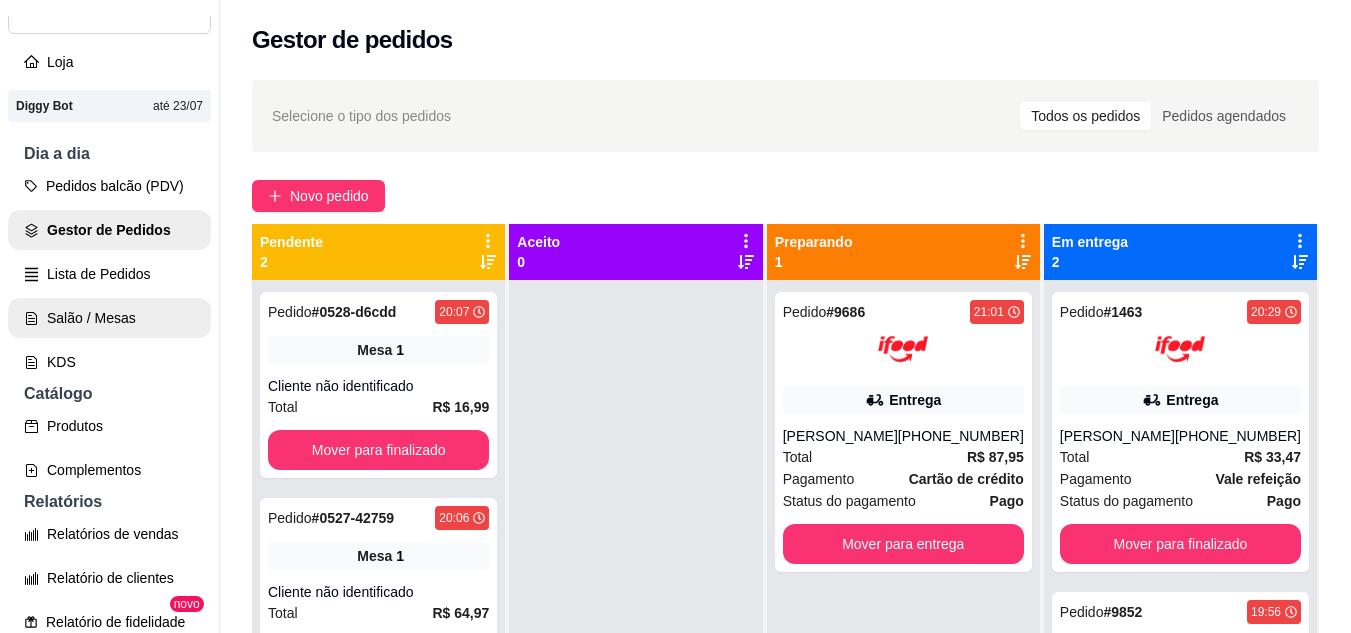 click on "Salão / Mesas" at bounding box center [109, 318] 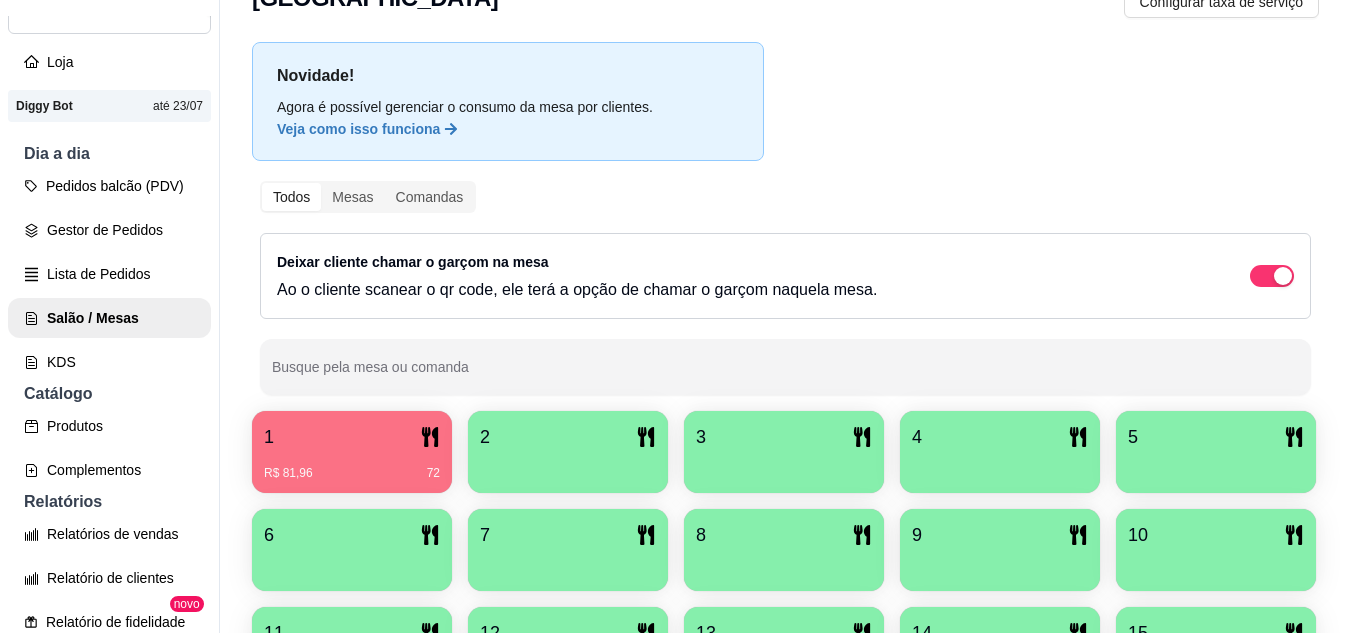 scroll, scrollTop: 100, scrollLeft: 0, axis: vertical 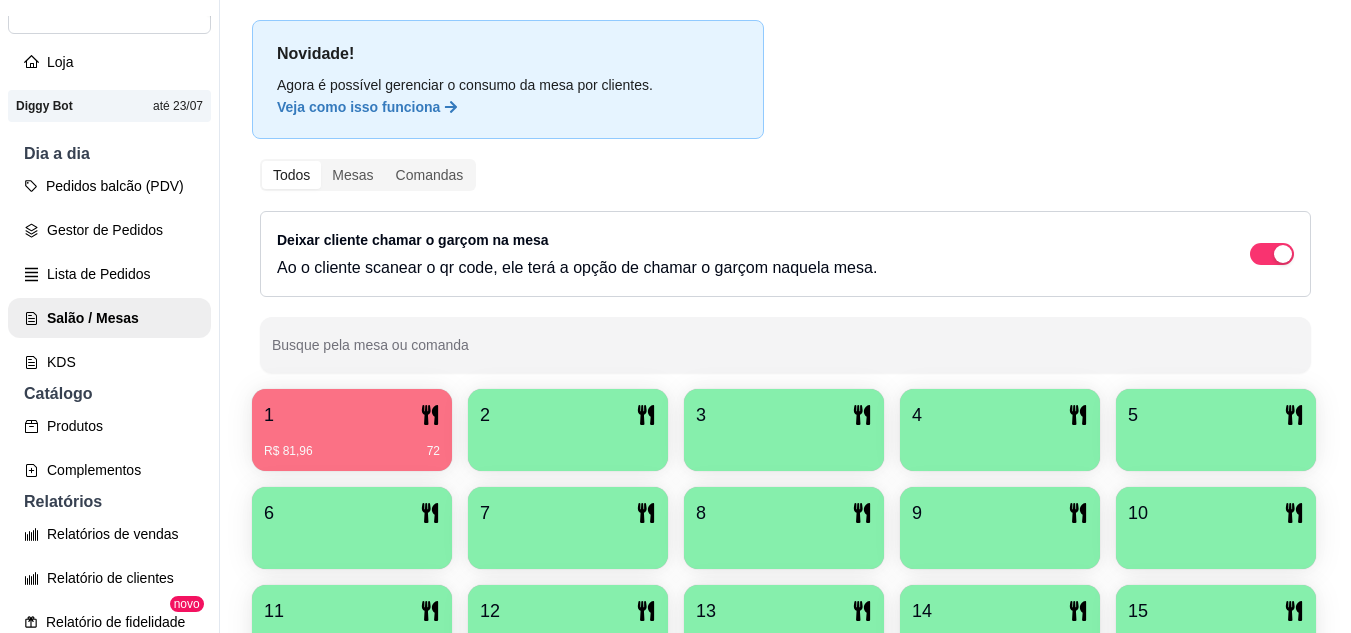 click on "R$ 81,96 72" at bounding box center (352, 444) 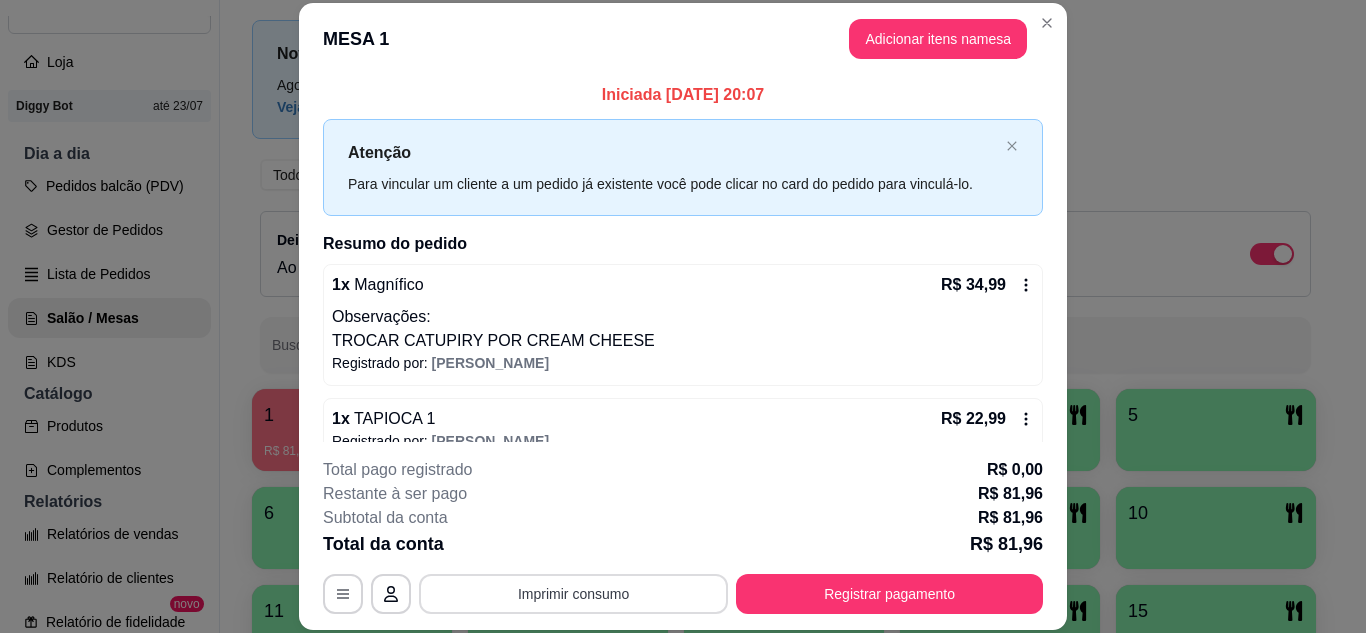 click on "Imprimir consumo" at bounding box center (573, 594) 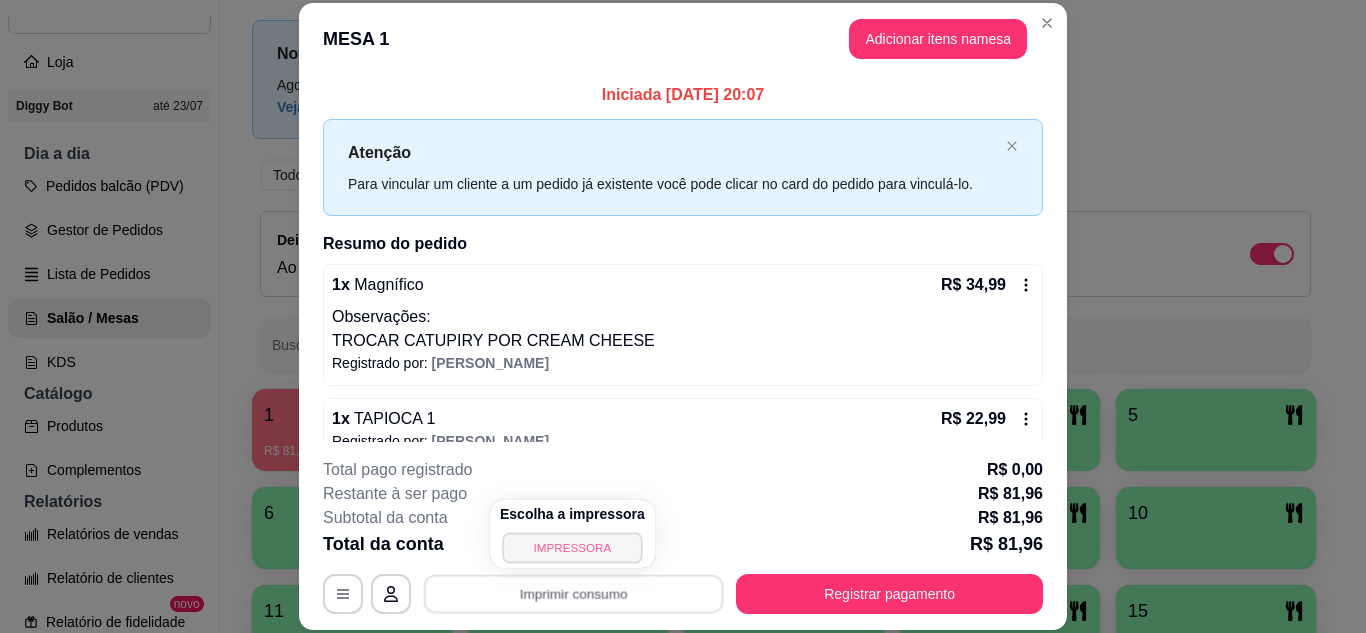 click on "IMPRESSORA" at bounding box center [572, 547] 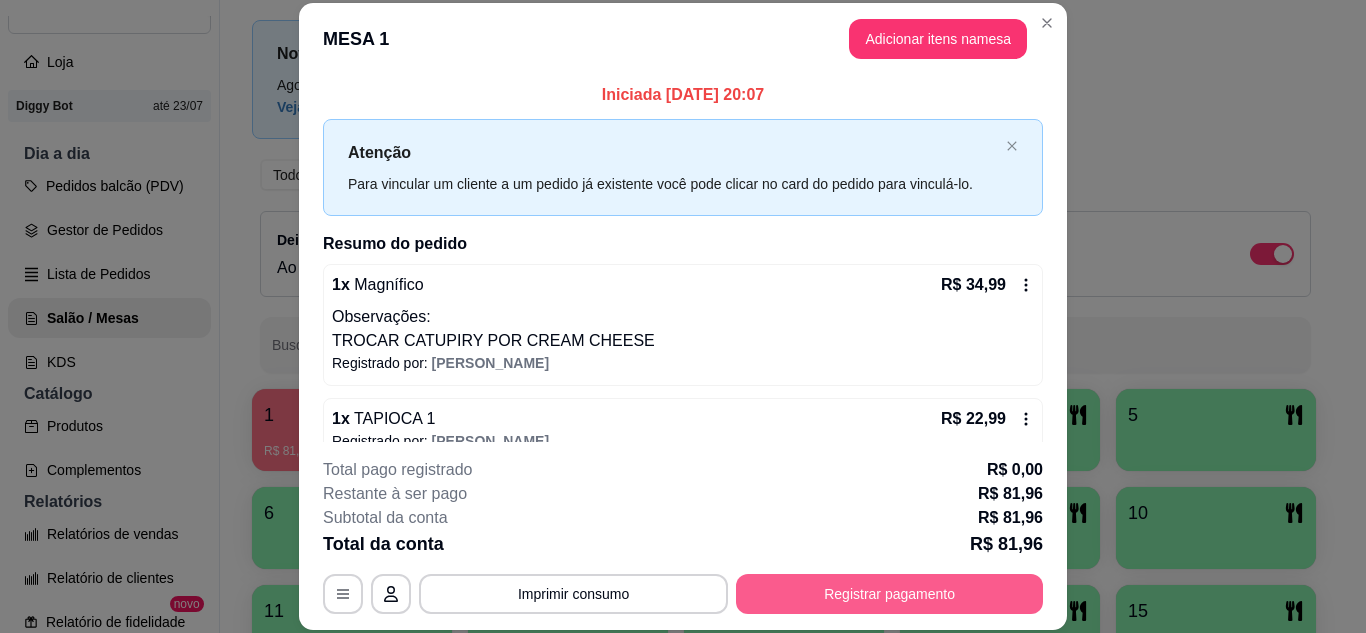 click on "Registrar pagamento" at bounding box center [889, 594] 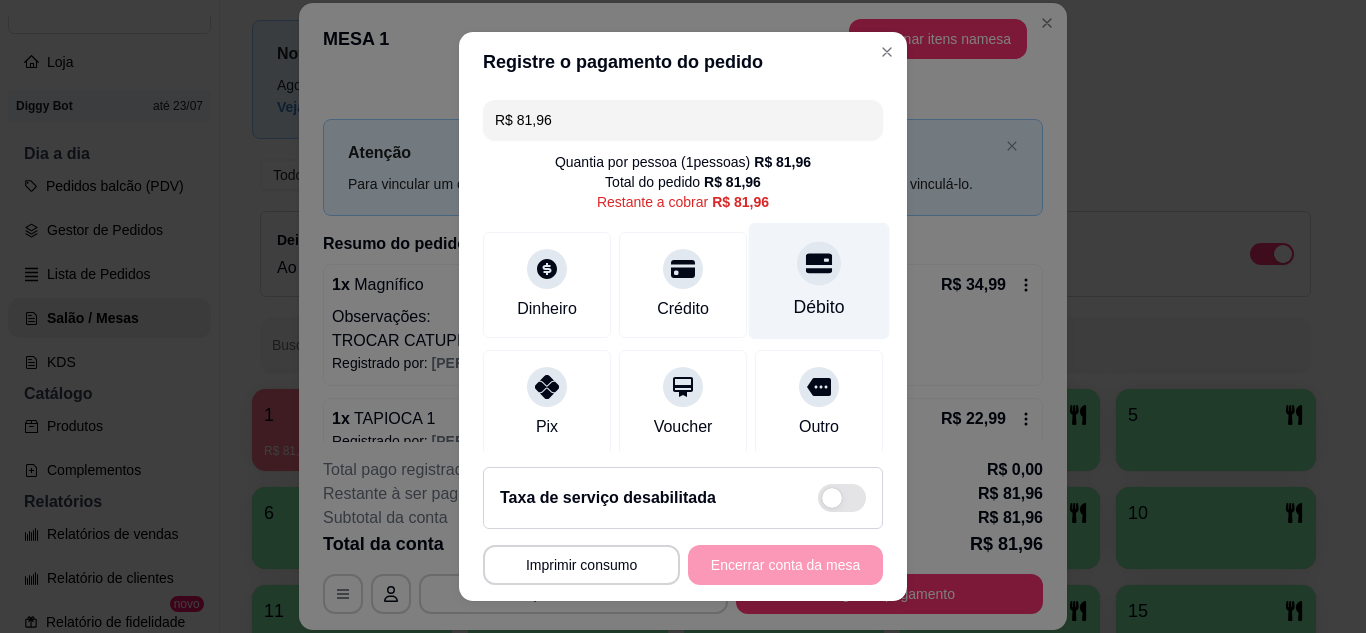 click on "Débito" at bounding box center (819, 307) 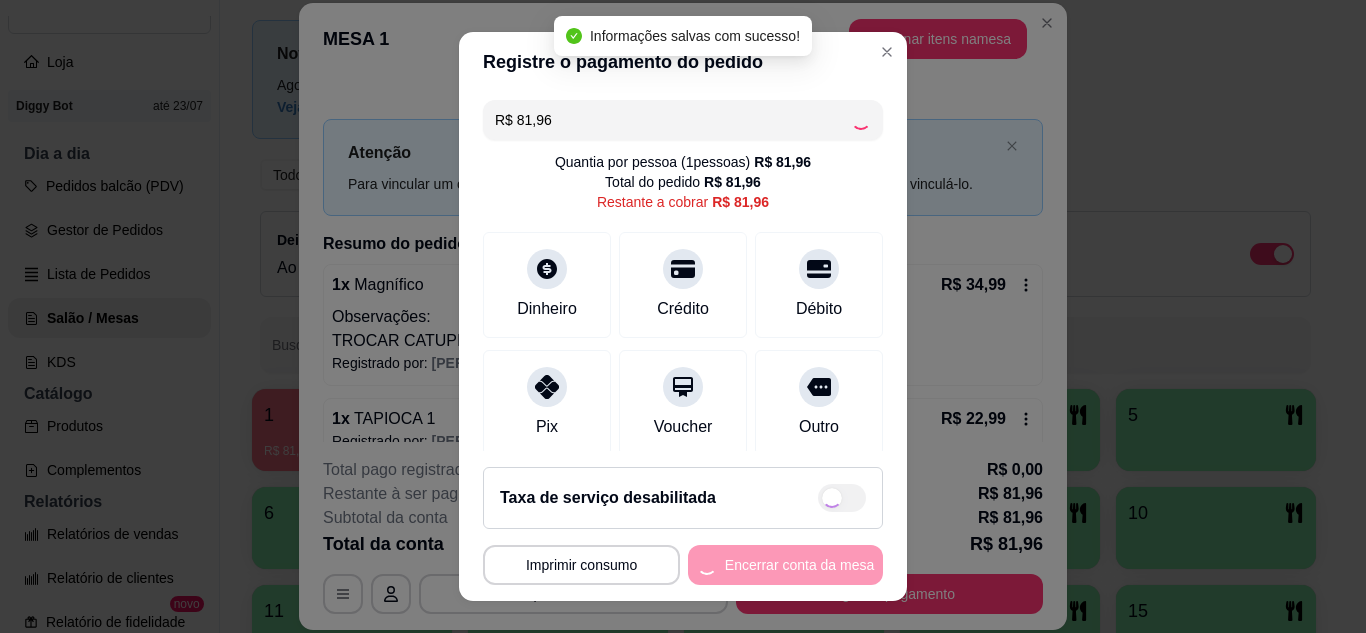 type on "R$ 0,00" 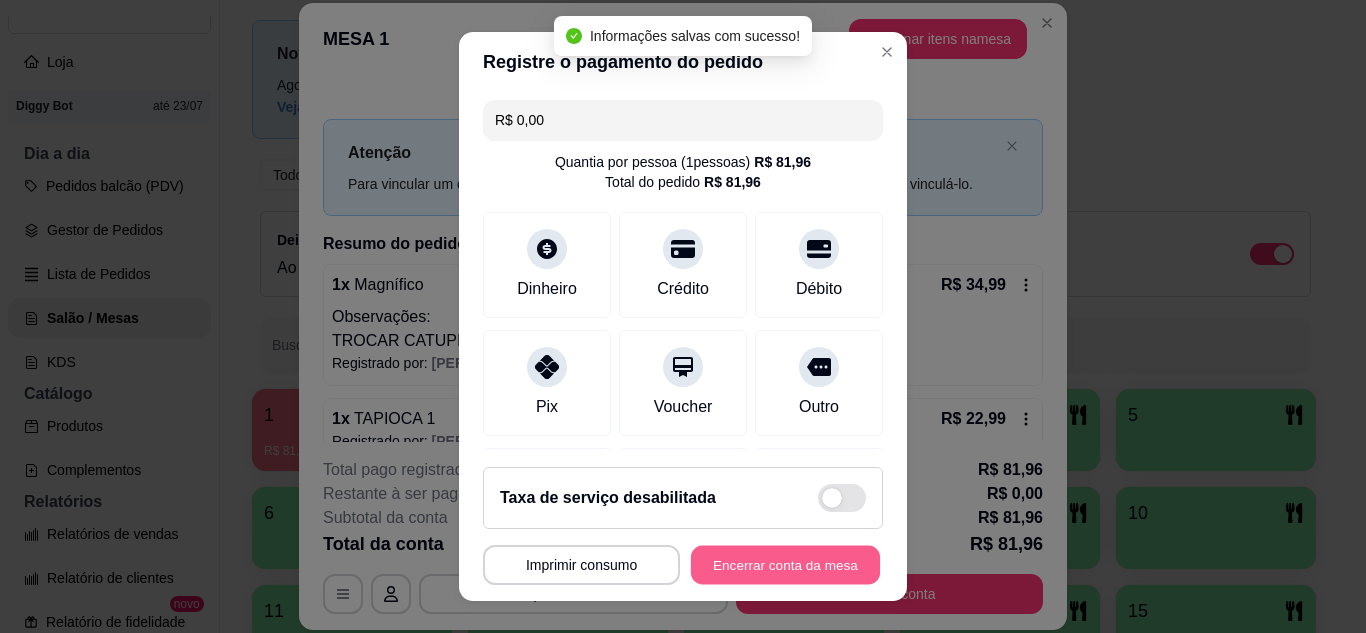 click on "Encerrar conta da mesa" at bounding box center [785, 565] 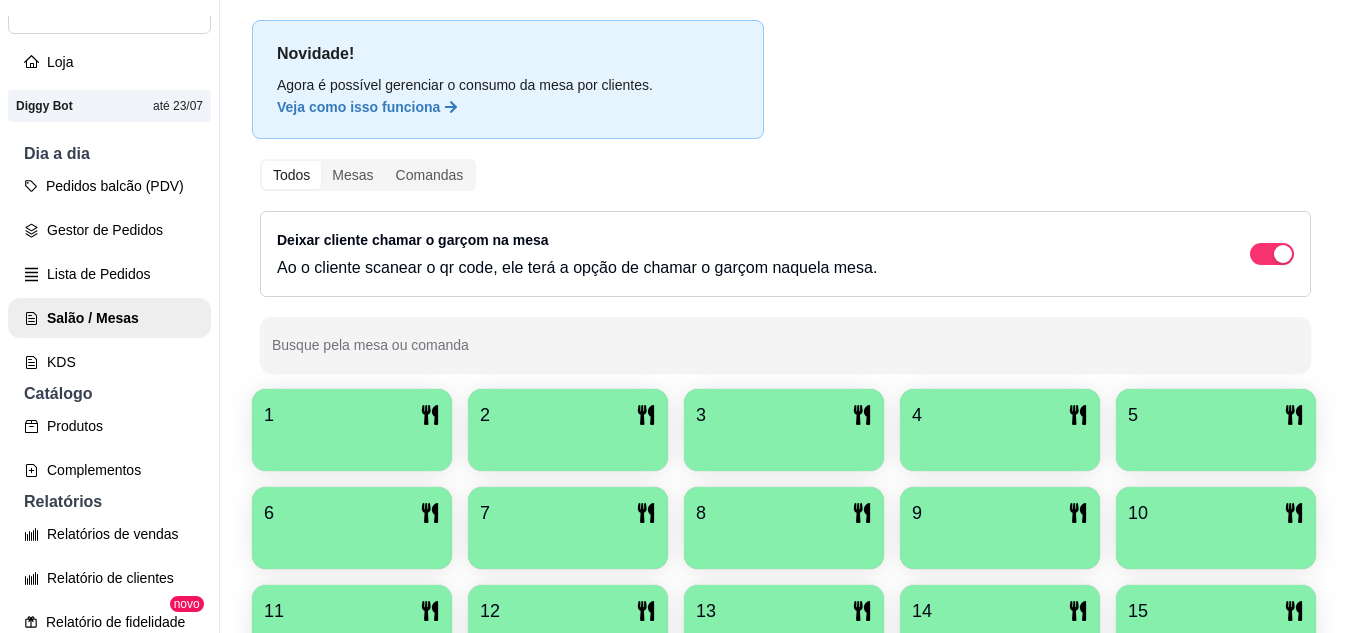click on "Pedidos balcão (PDV) Gestor de Pedidos Lista de Pedidos Salão / Mesas KDS" at bounding box center [109, 274] 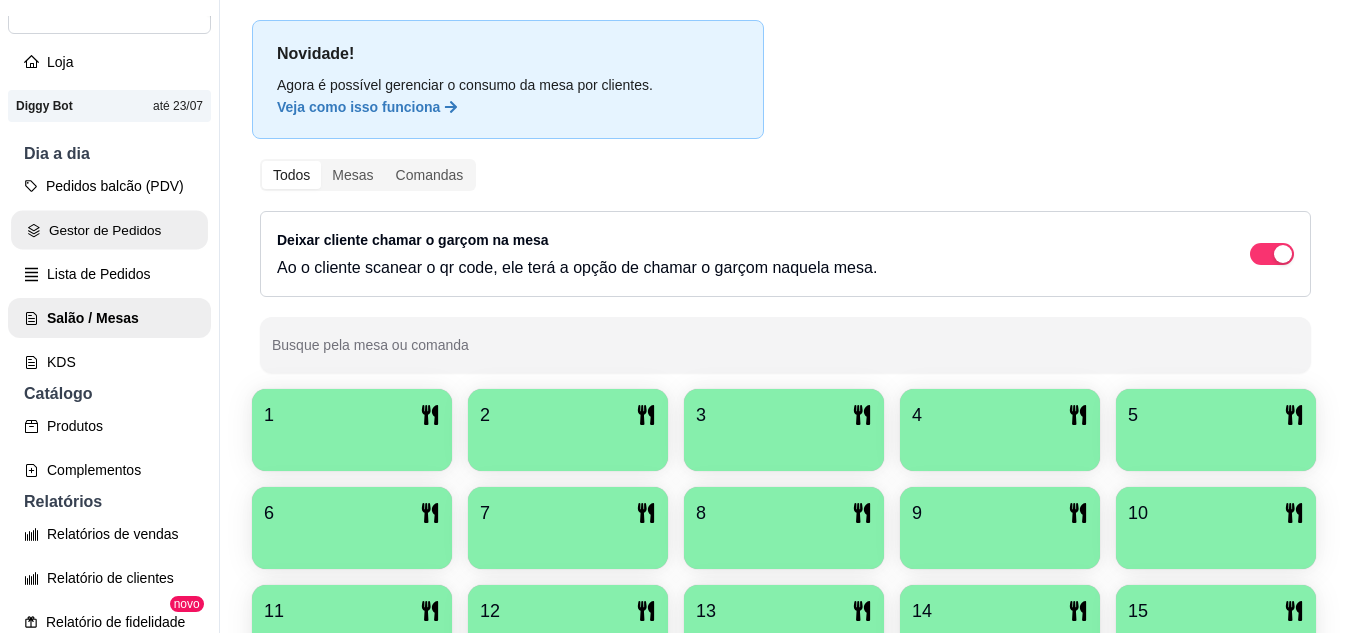 click on "Gestor de Pedidos" at bounding box center (109, 230) 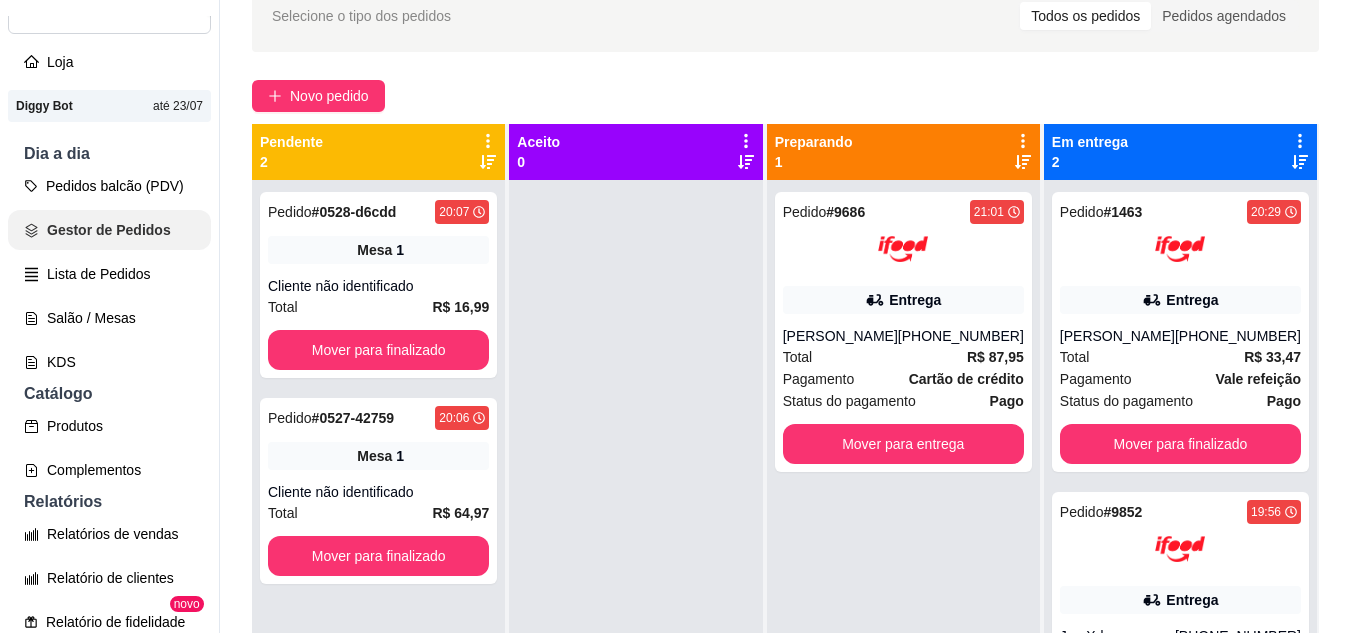 scroll, scrollTop: 0, scrollLeft: 0, axis: both 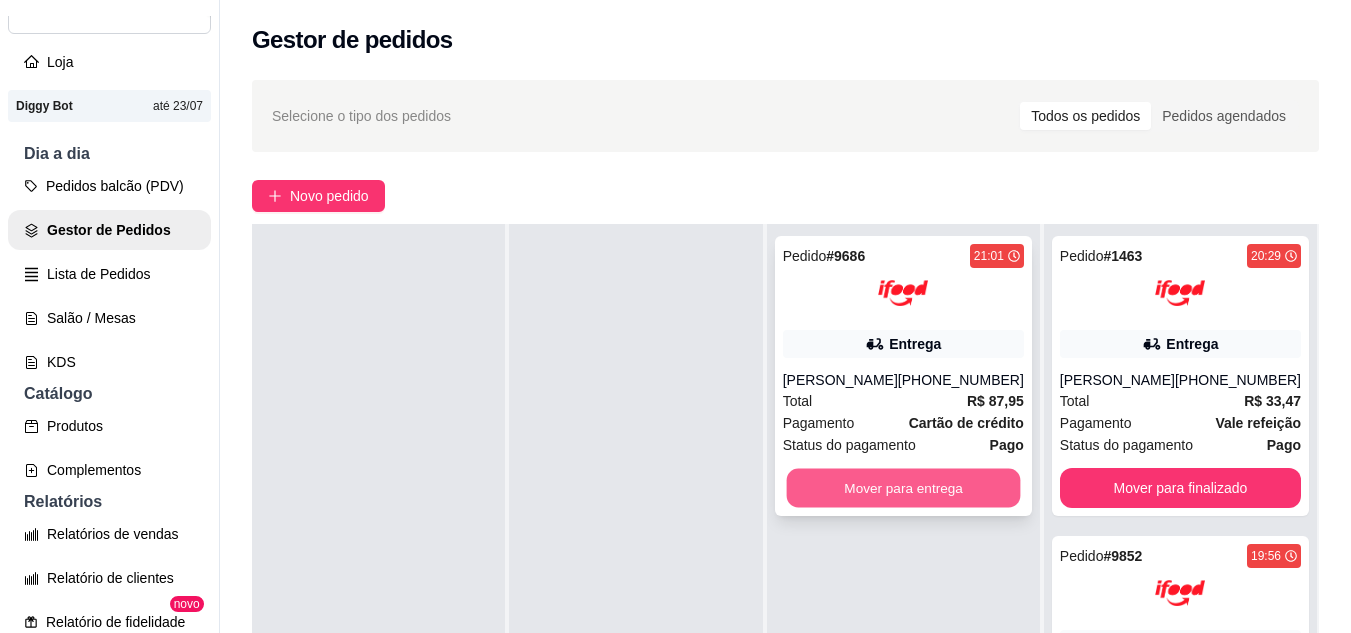 click on "Mover para entrega" at bounding box center (903, 488) 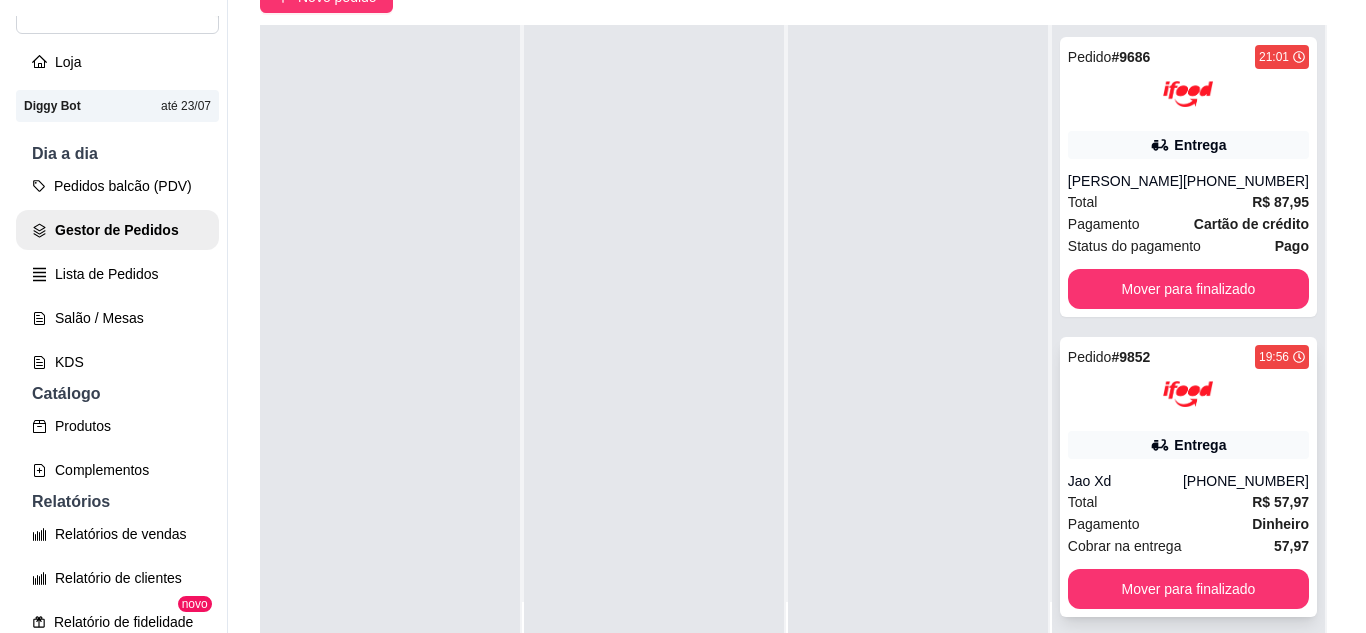 scroll, scrollTop: 200, scrollLeft: 0, axis: vertical 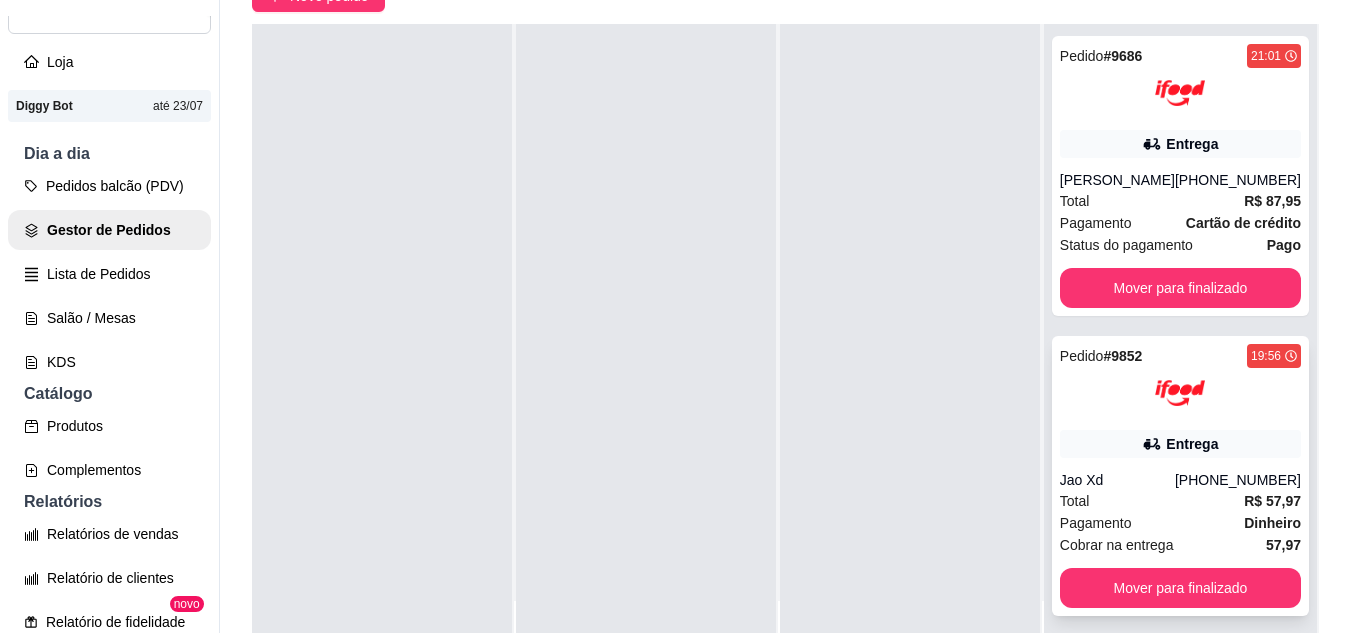 click at bounding box center [1180, 393] 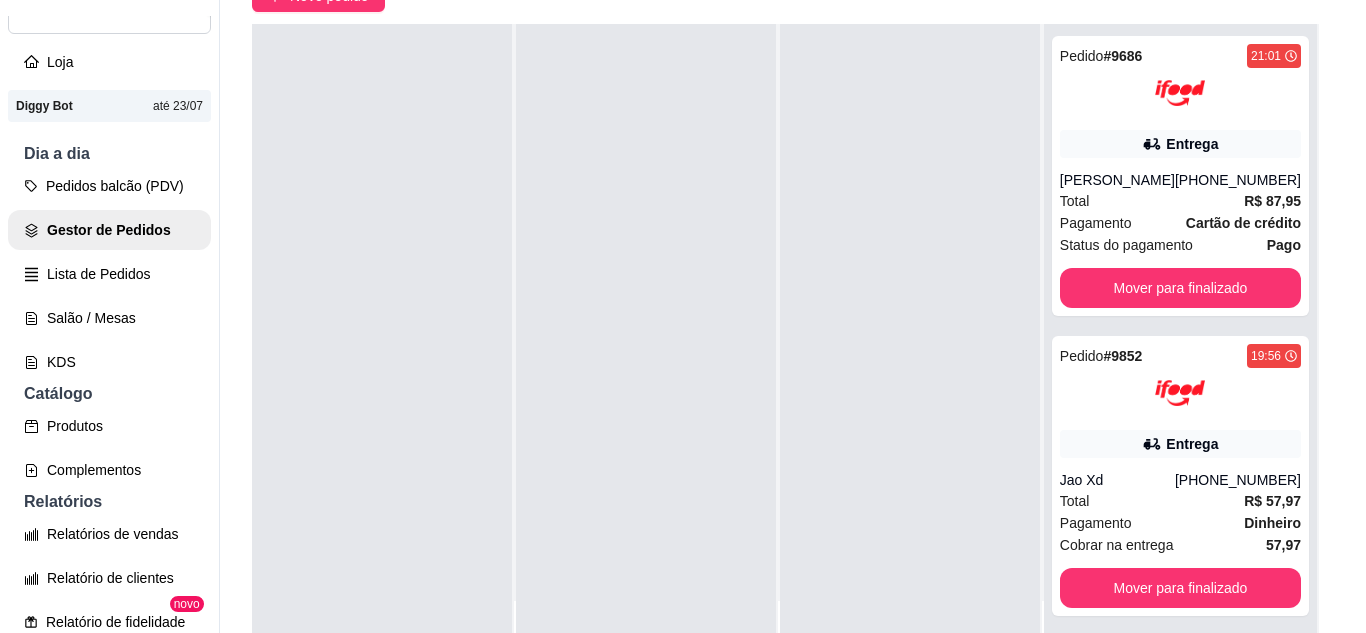 scroll, scrollTop: 4, scrollLeft: 0, axis: vertical 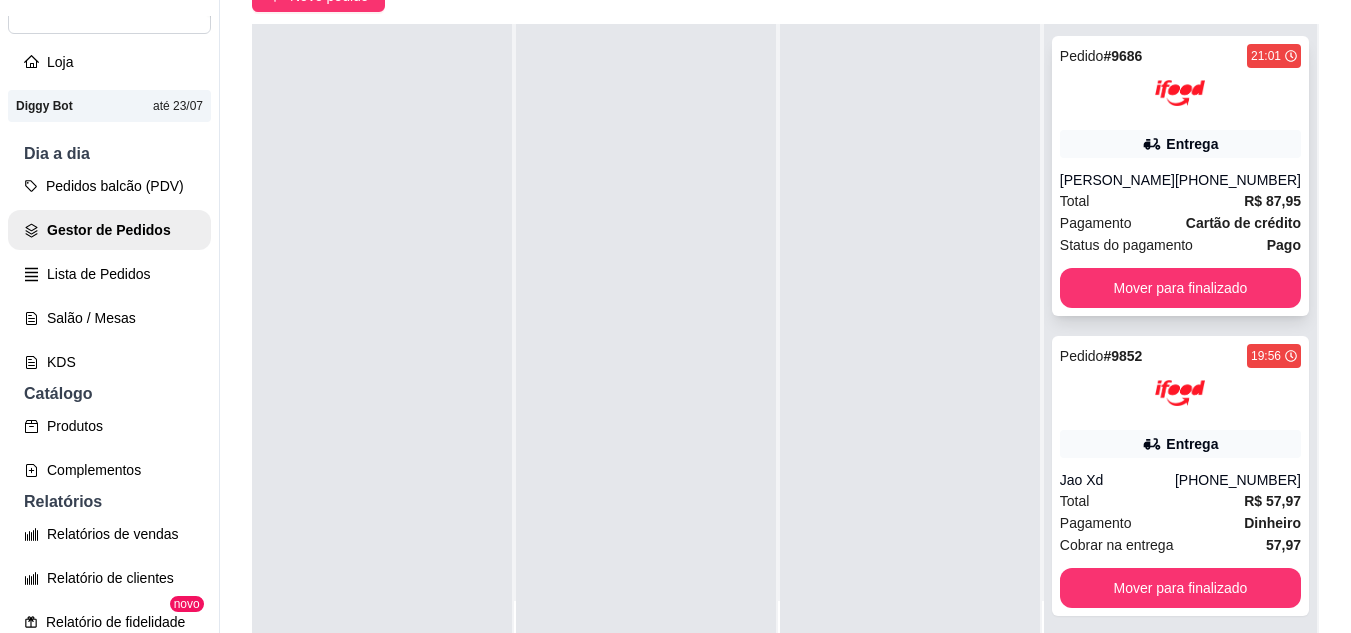 click on "Entrega" at bounding box center (1180, 144) 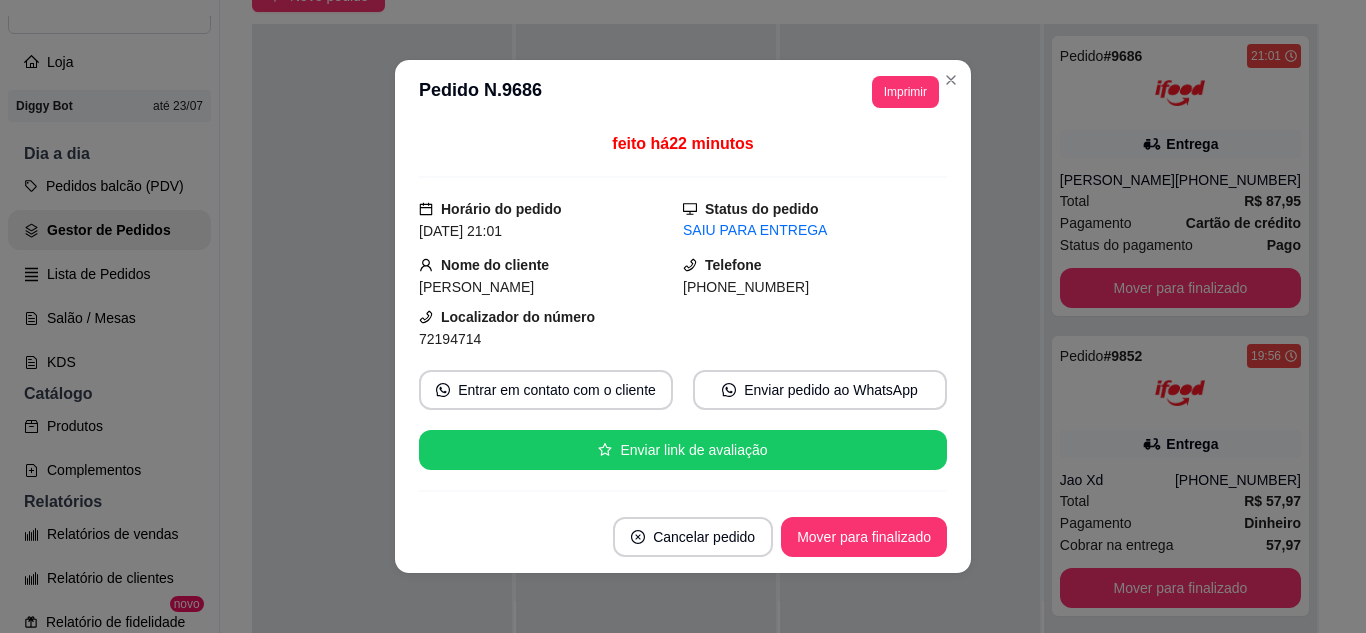 scroll, scrollTop: 4, scrollLeft: 0, axis: vertical 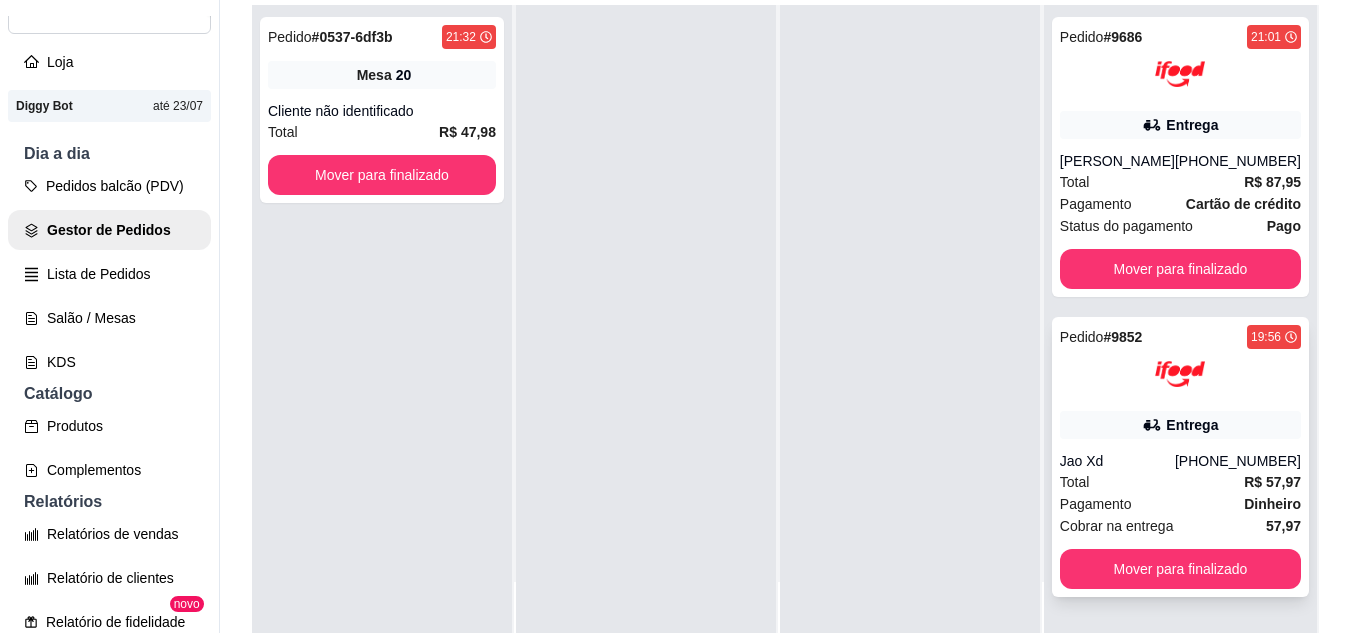 click on "Pedido  # 9852 19:56 Entrega Jao Xd [PHONE_NUMBER] Total R$ 57,97 Pagamento Dinheiro Cobrar na entrega 57,97 Mover para finalizado" at bounding box center [1180, 457] 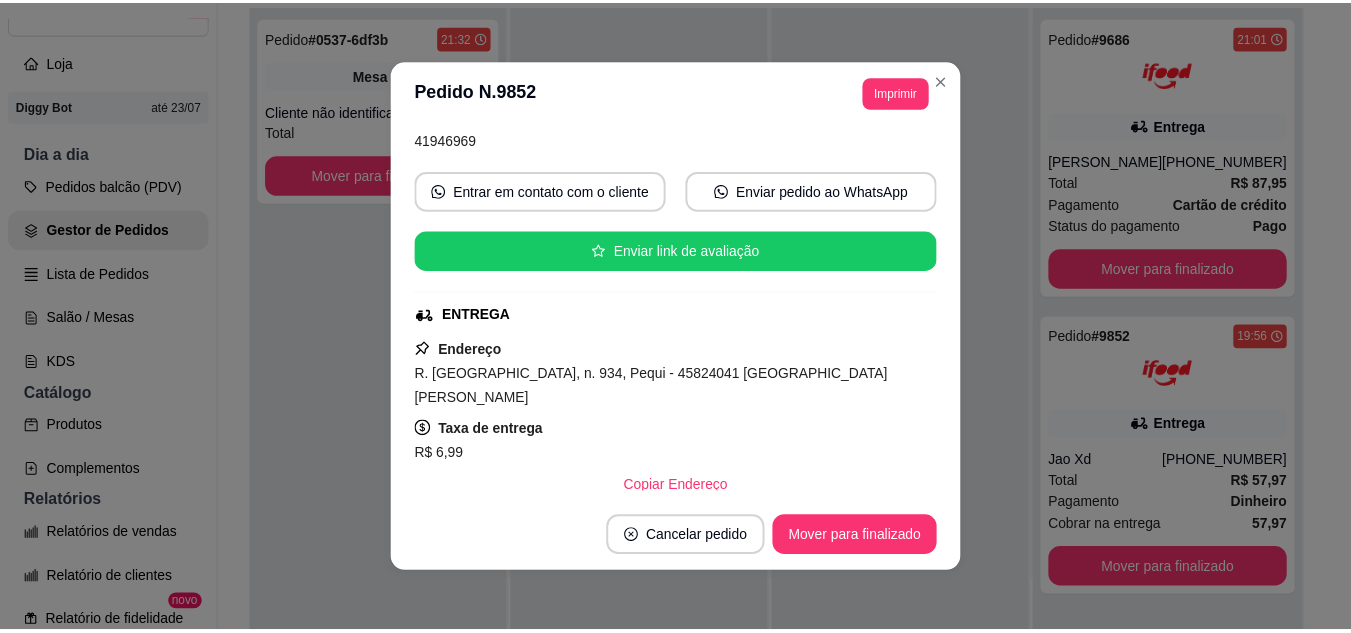 scroll, scrollTop: 200, scrollLeft: 0, axis: vertical 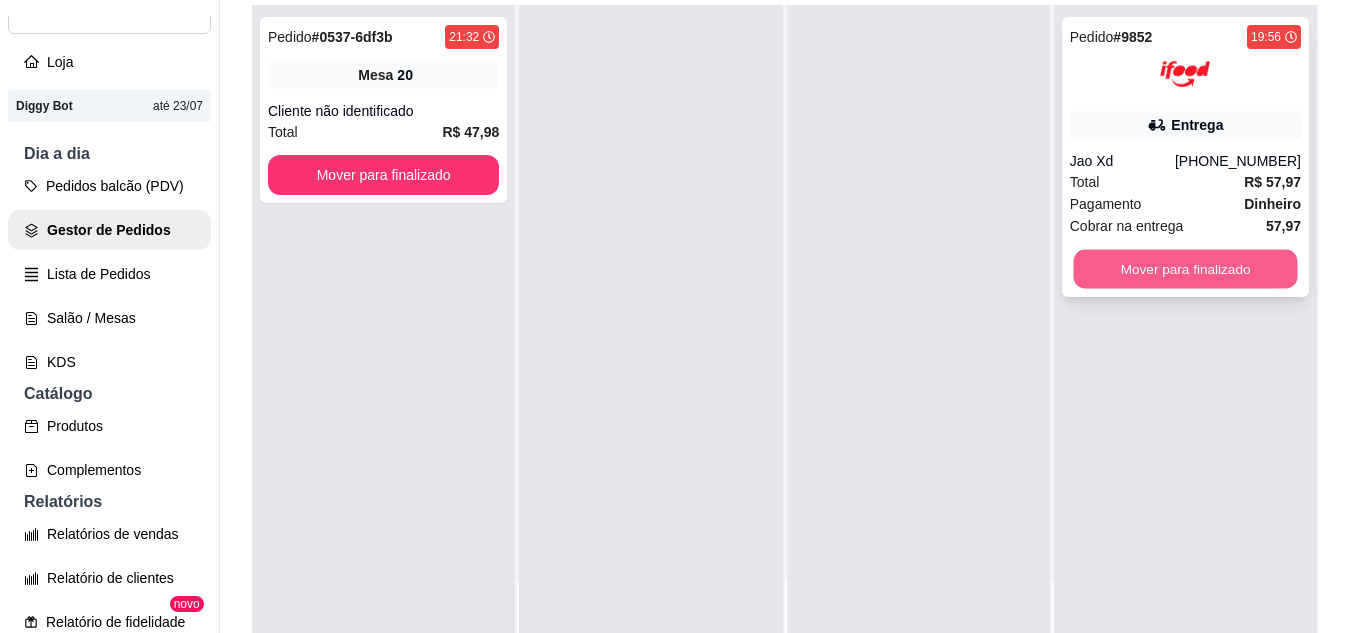 click on "Mover para finalizado" at bounding box center [1185, 269] 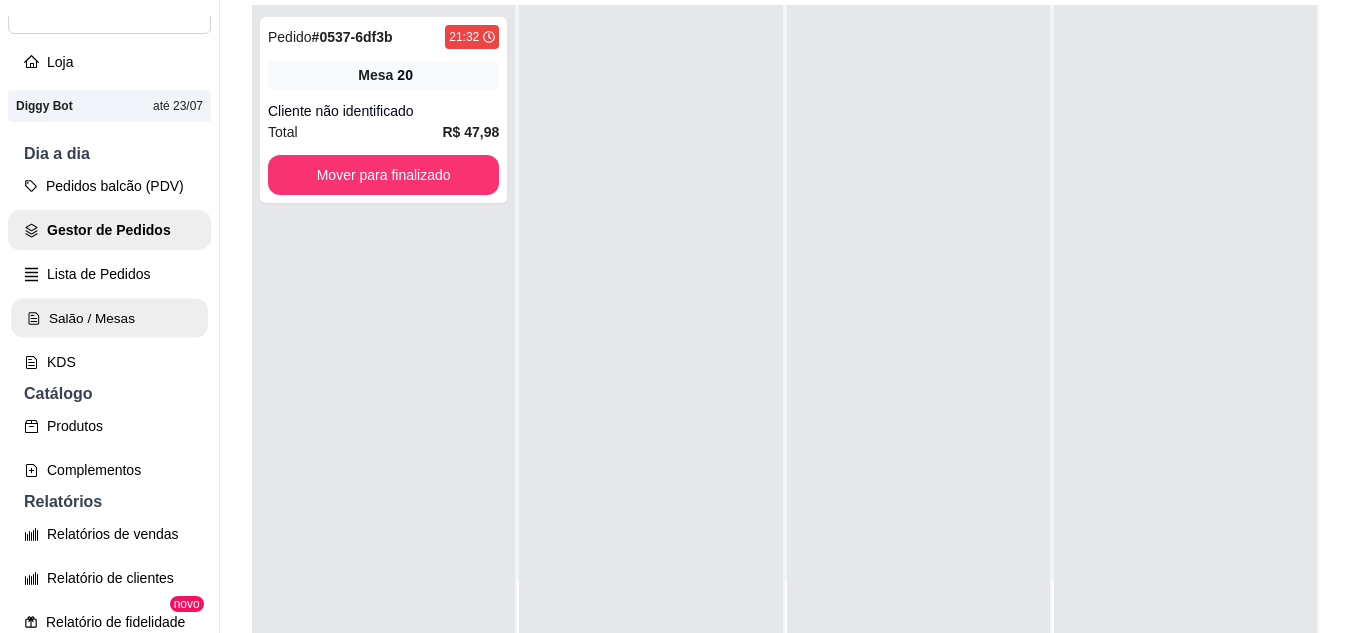 click on "Salão / Mesas" at bounding box center (109, 318) 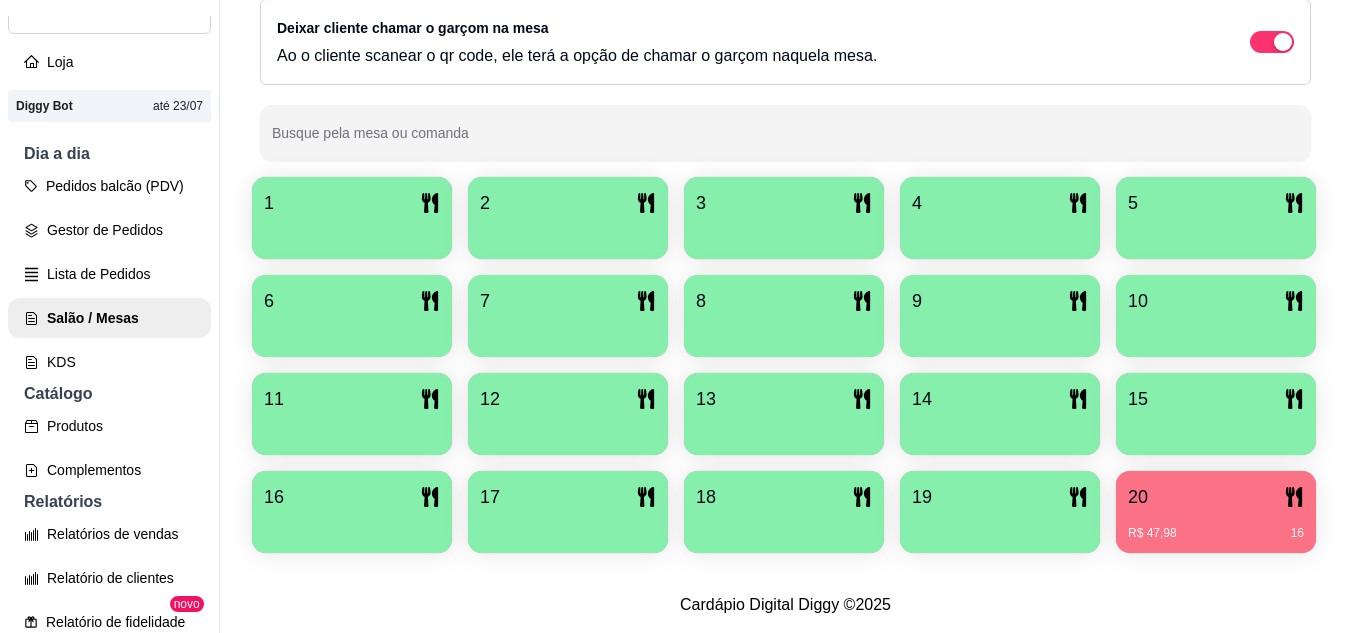 scroll, scrollTop: 425, scrollLeft: 0, axis: vertical 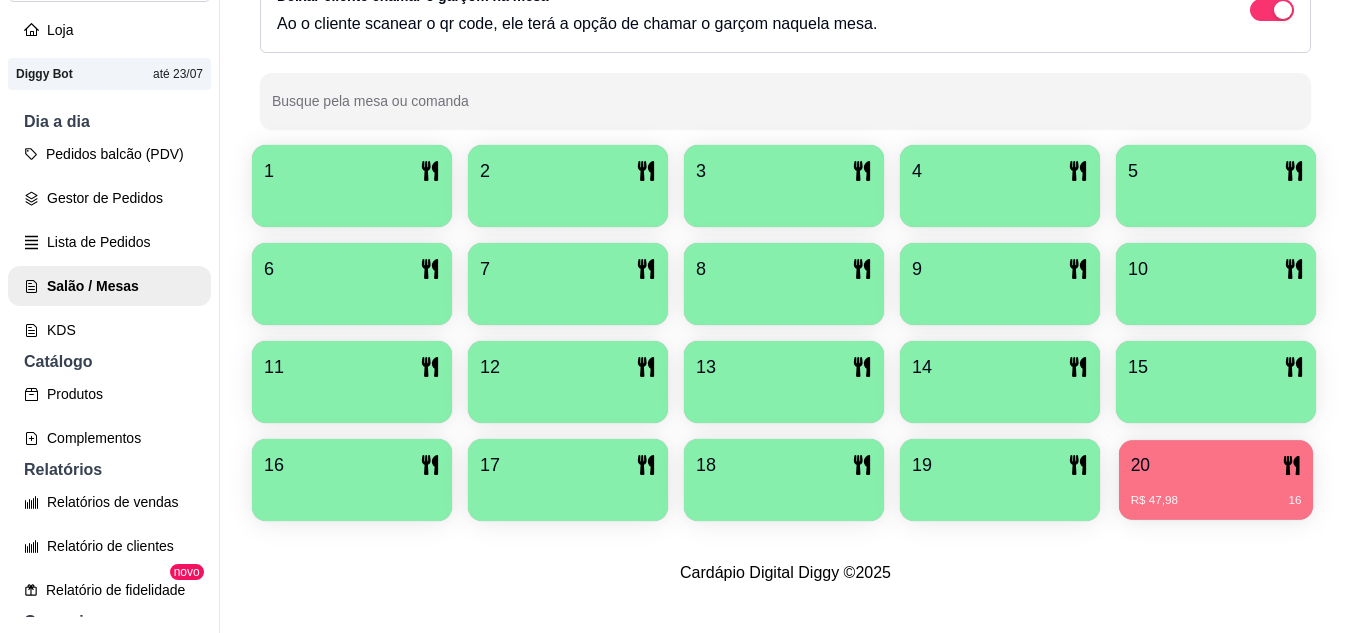 click on "20" at bounding box center (1216, 465) 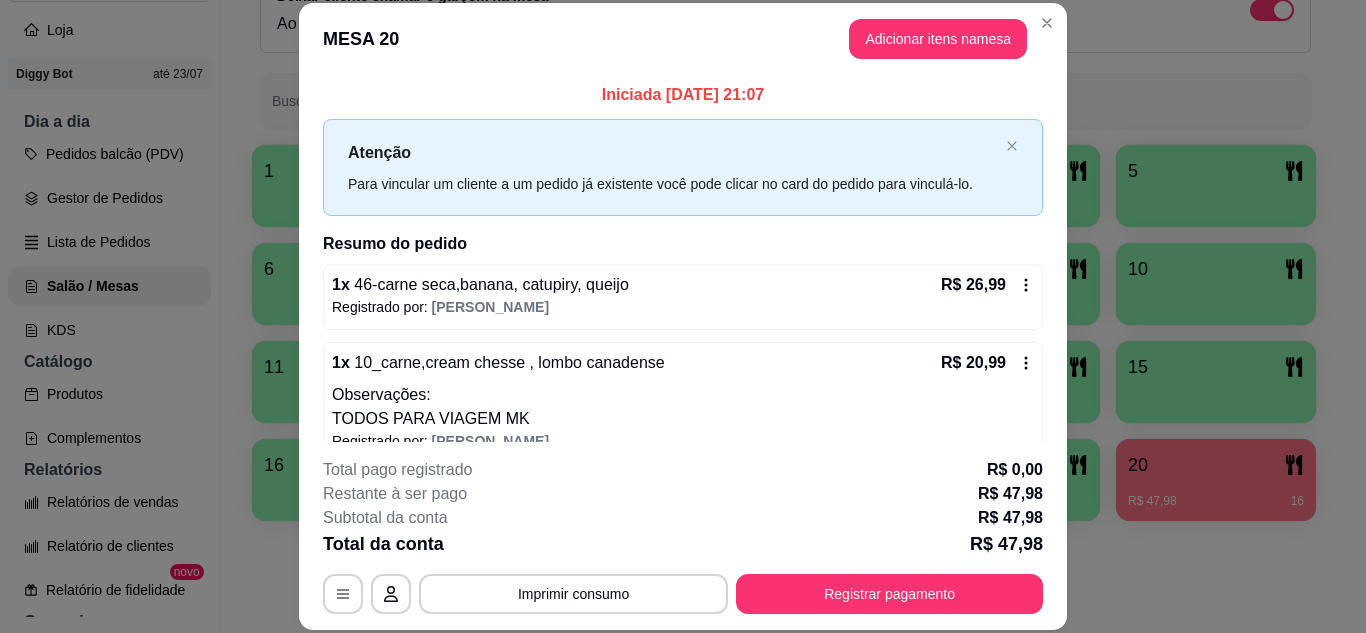 scroll, scrollTop: 30, scrollLeft: 0, axis: vertical 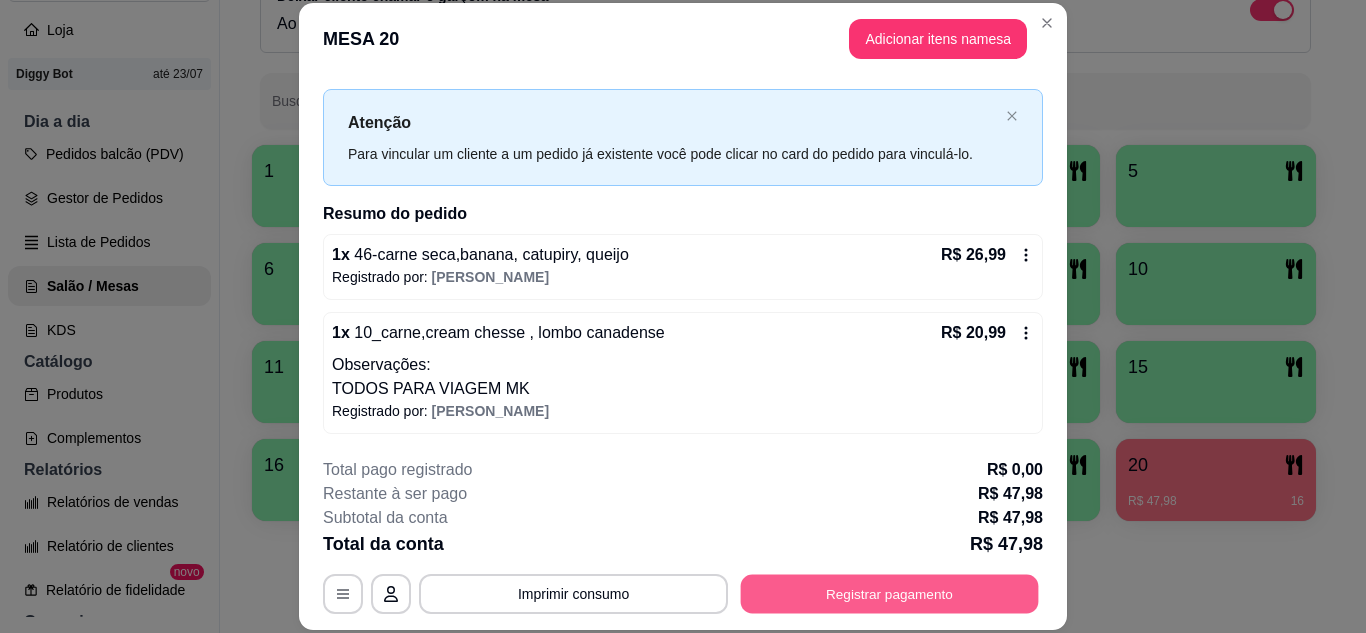 click on "Registrar pagamento" at bounding box center [890, 593] 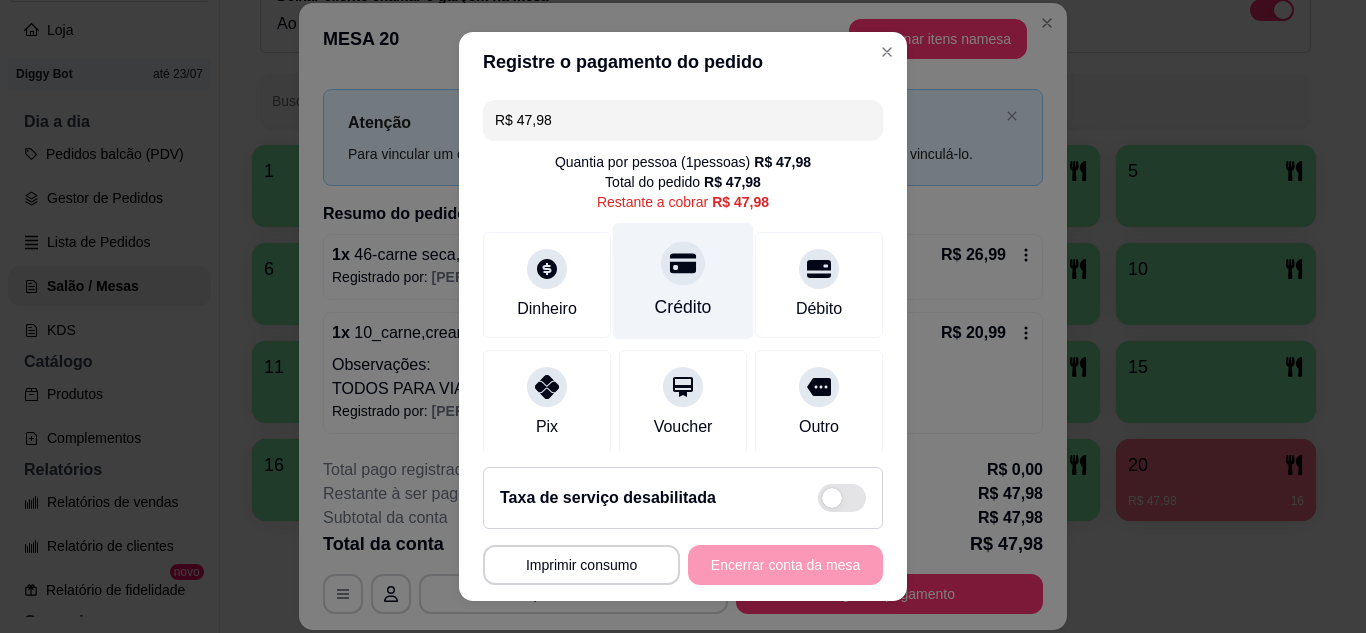 click on "Crédito" at bounding box center [683, 280] 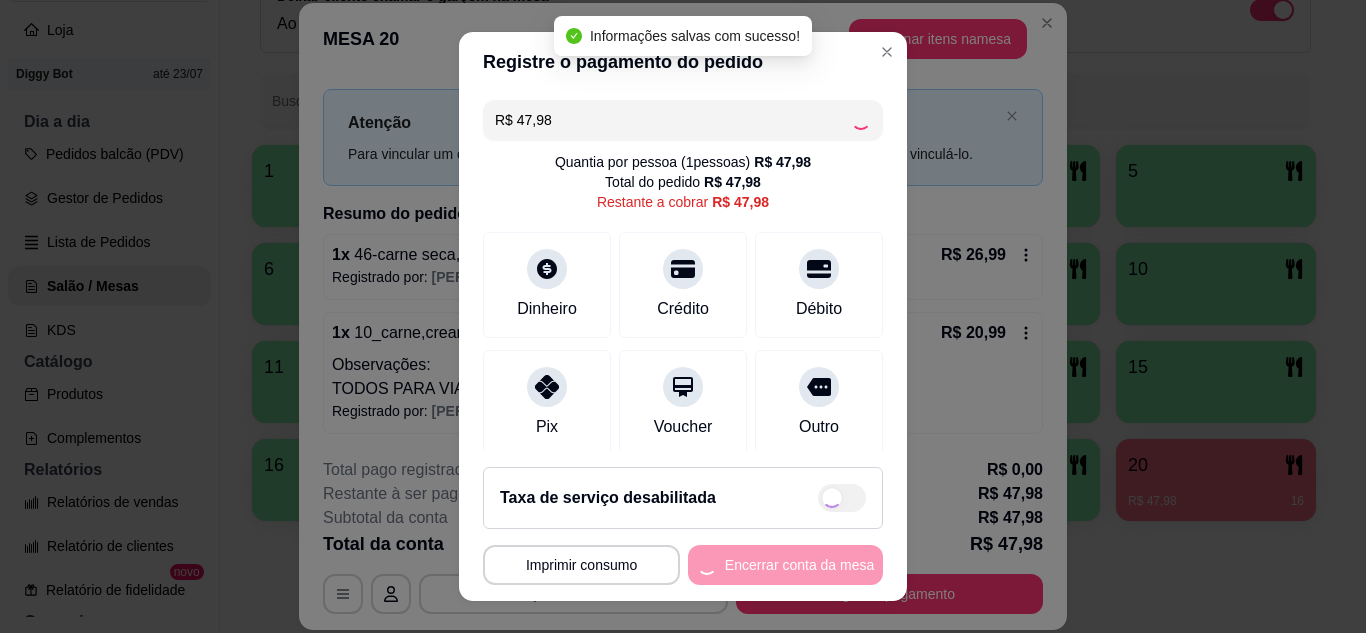 type on "R$ 0,00" 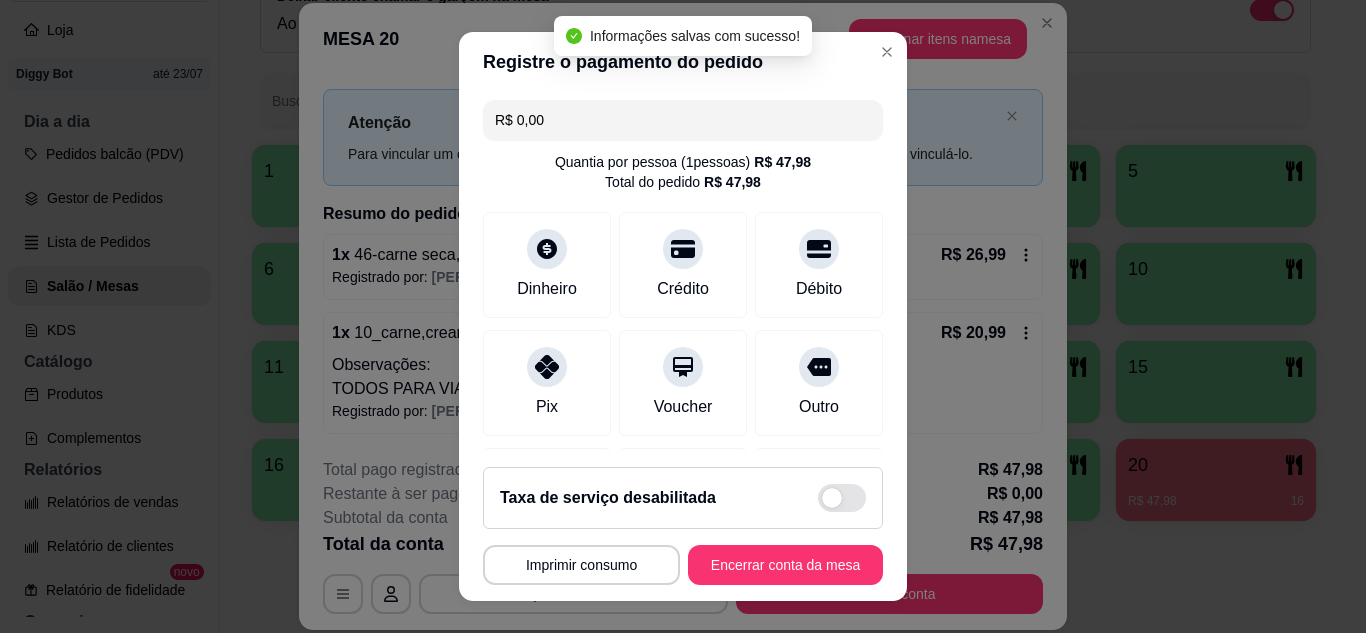 click on "**********" at bounding box center (683, 526) 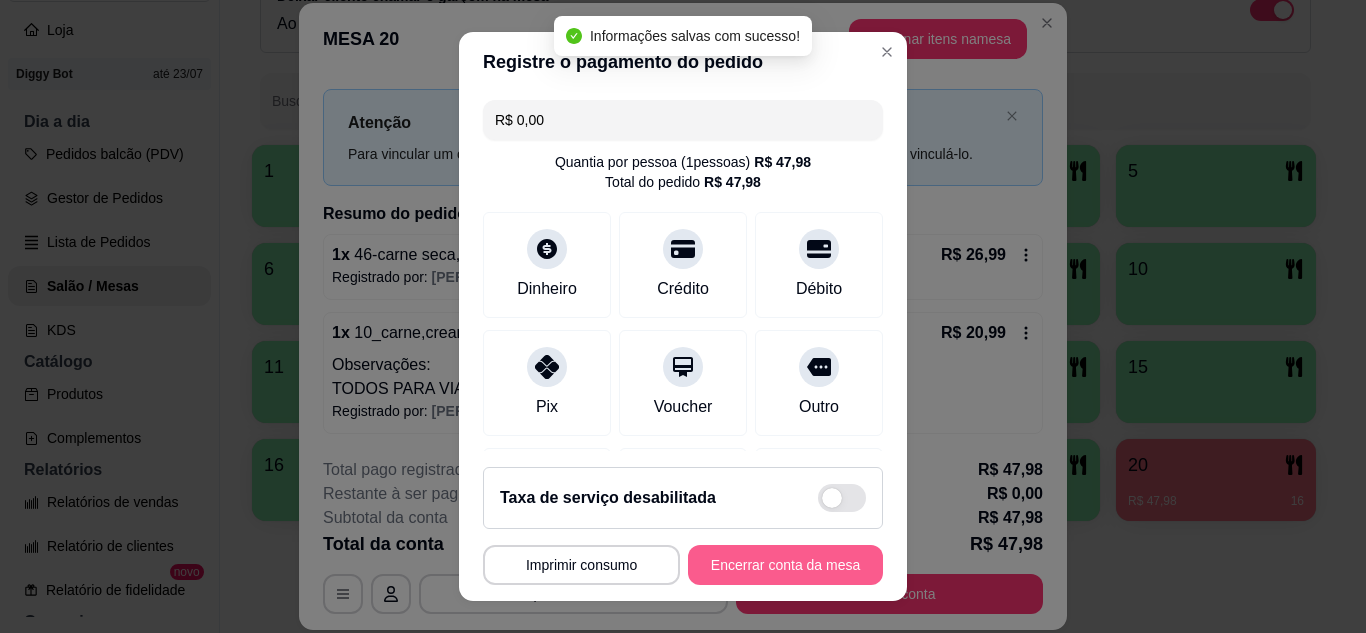 click on "Encerrar conta da mesa" at bounding box center (785, 565) 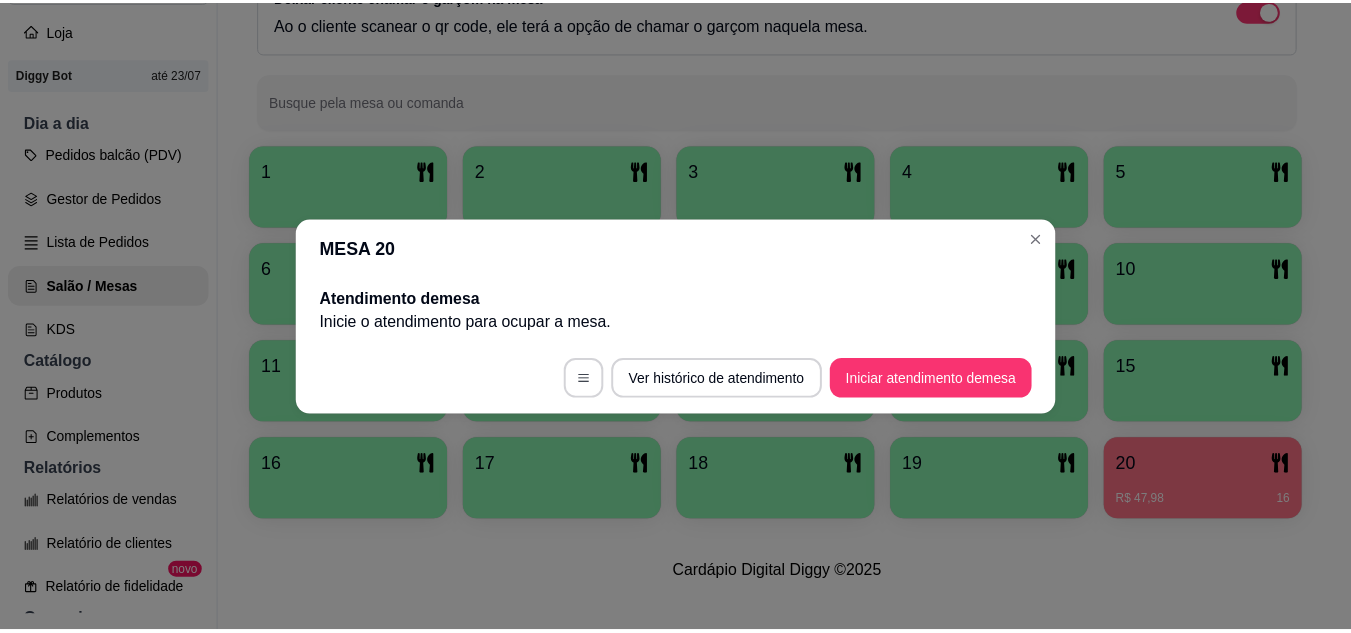 scroll, scrollTop: 0, scrollLeft: 0, axis: both 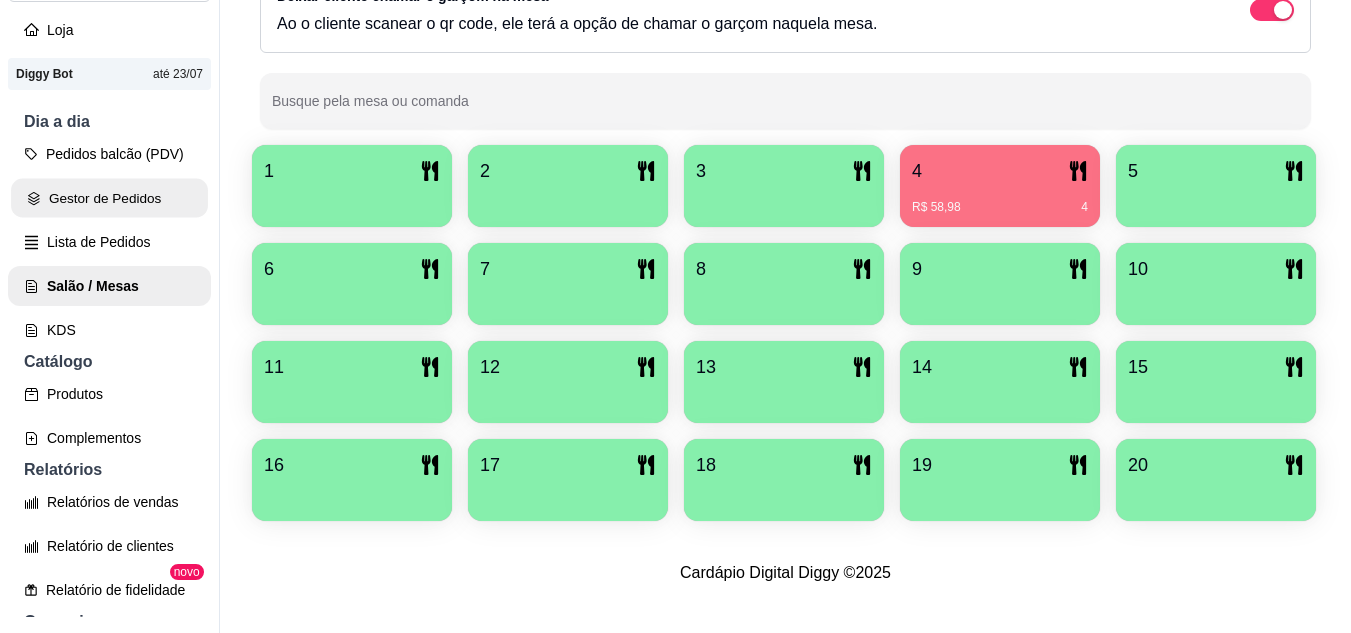 click on "Gestor de Pedidos" at bounding box center (109, 198) 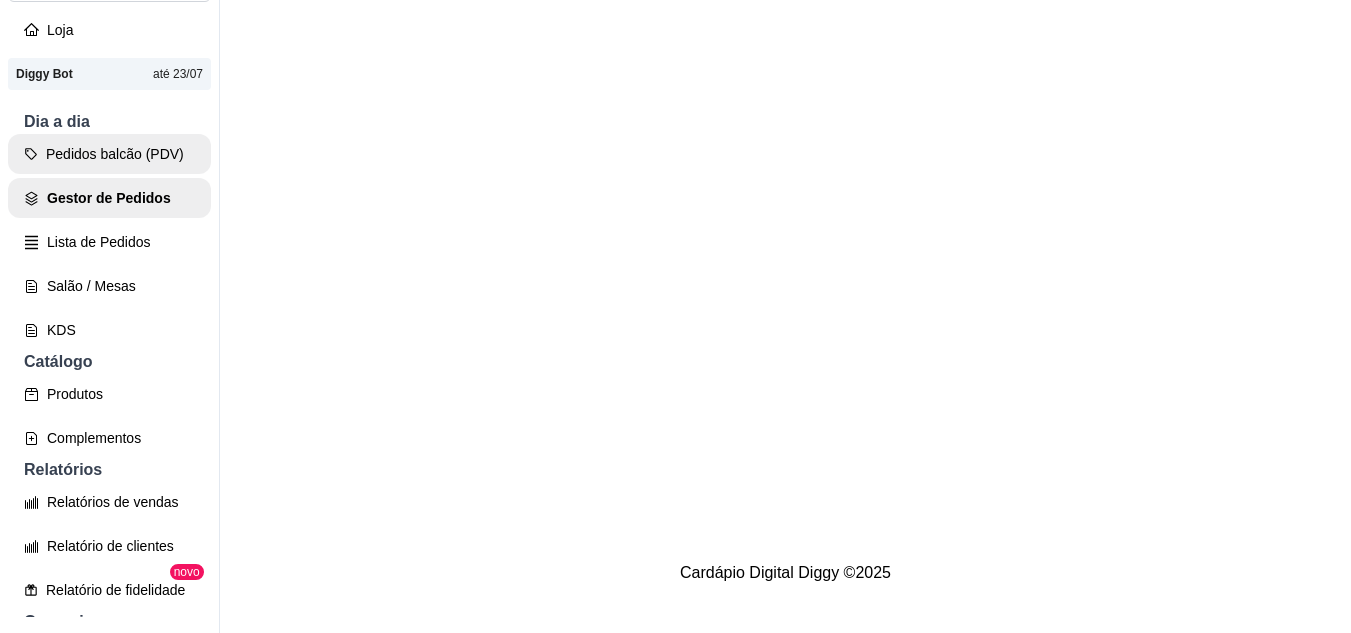 scroll, scrollTop: 0, scrollLeft: 0, axis: both 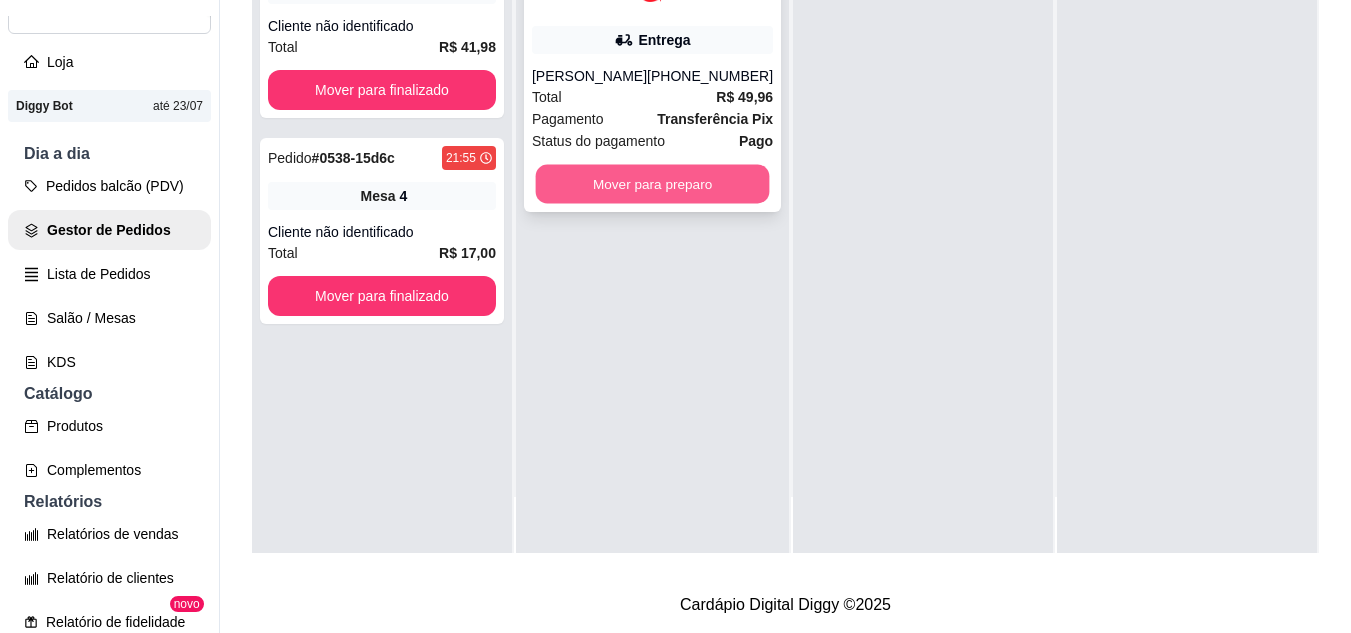 click on "Mover para preparo" at bounding box center (653, 184) 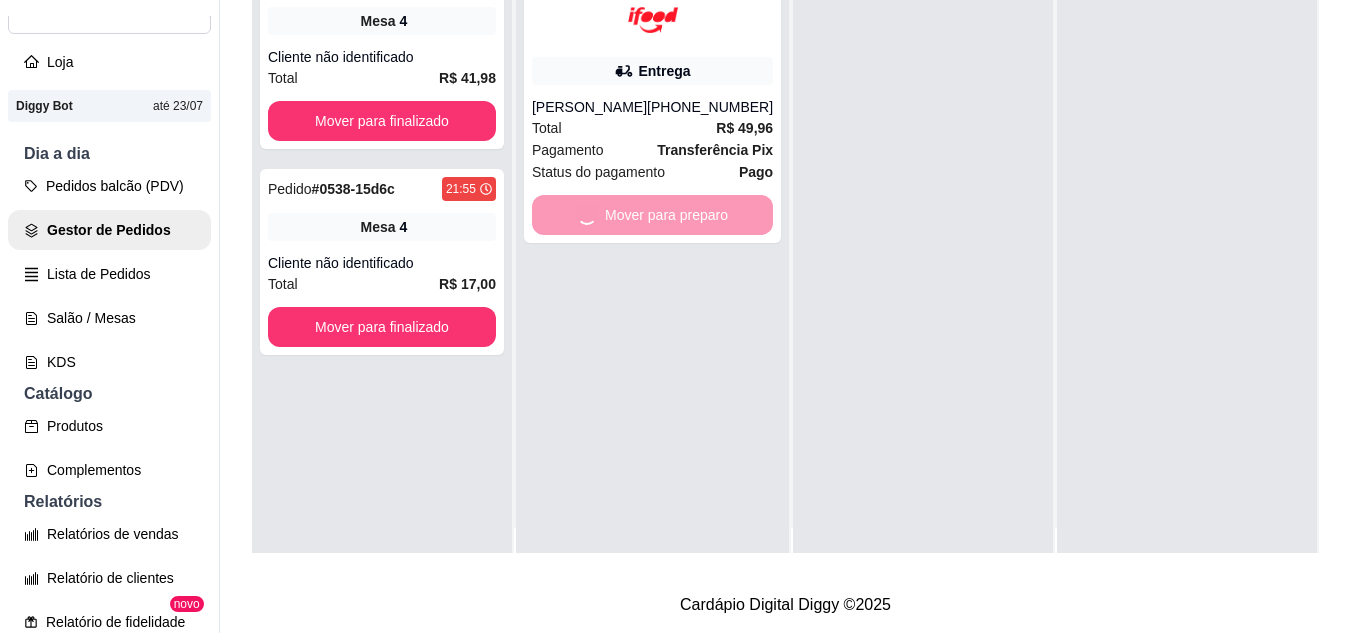 scroll, scrollTop: 0, scrollLeft: 0, axis: both 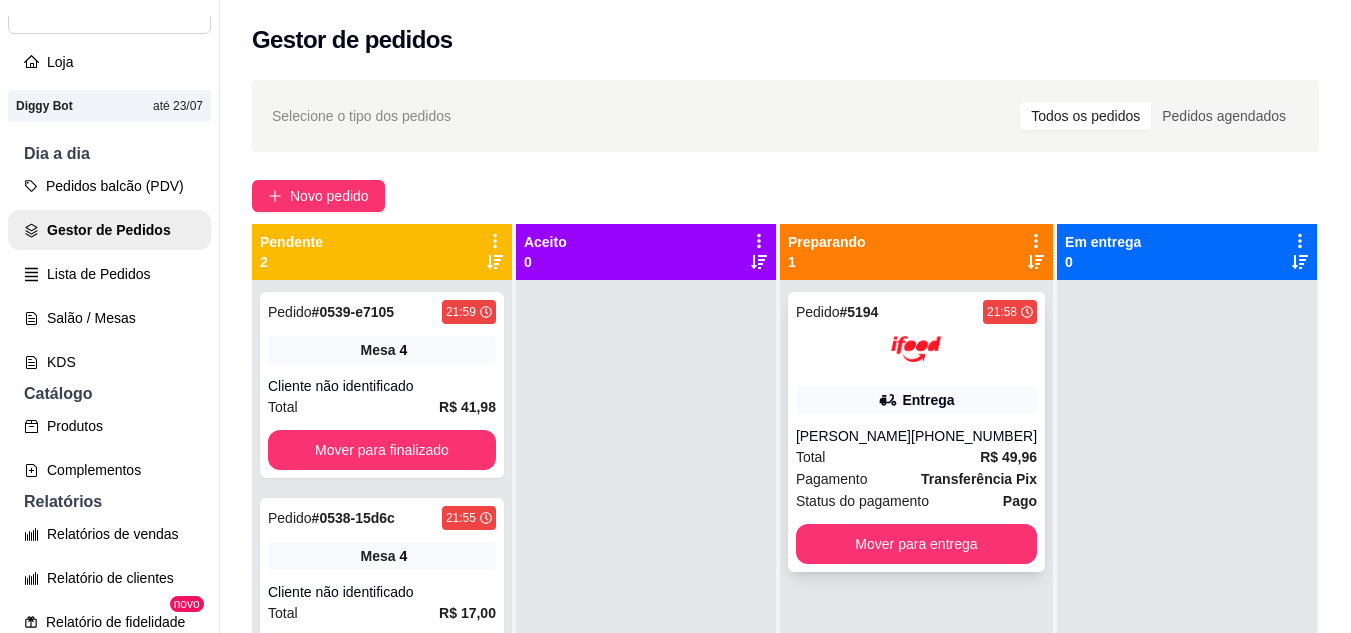 click on "Pedido  # 5194 21:58 Entrega [PERSON_NAME] [PHONE_NUMBER] Total R$ 49,96 Pagamento Transferência Pix Status do pagamento Pago Mover para entrega" at bounding box center [916, 432] 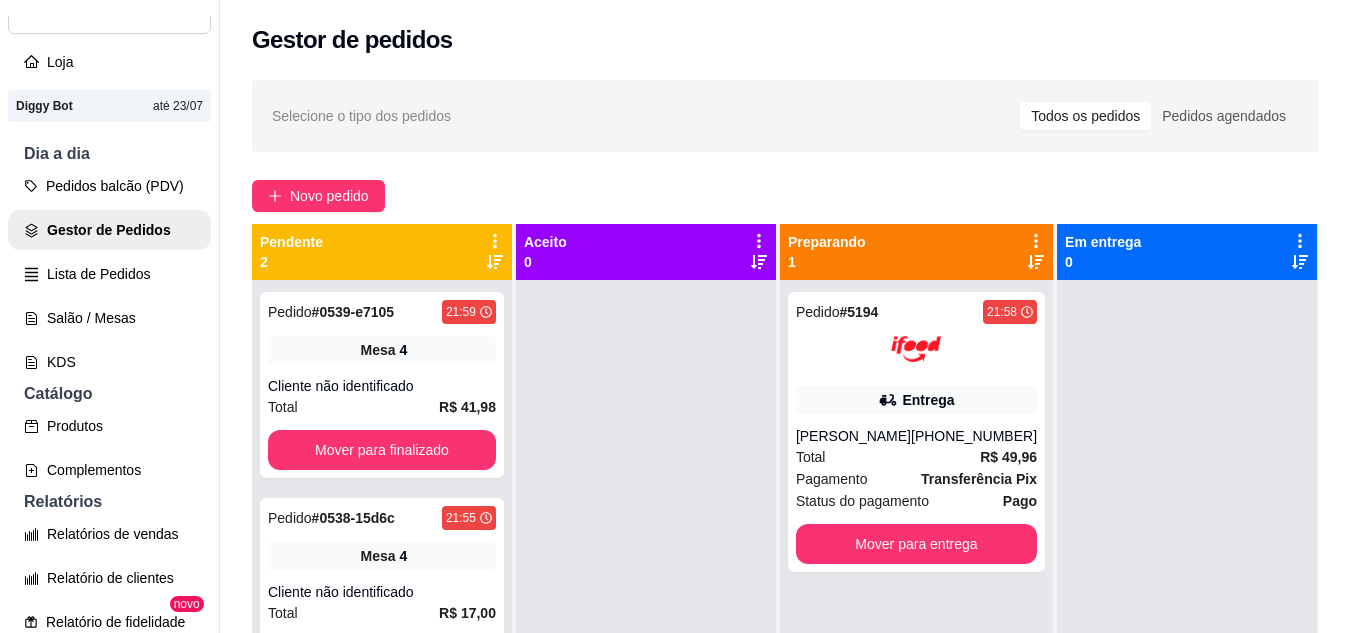 scroll, scrollTop: 100, scrollLeft: 0, axis: vertical 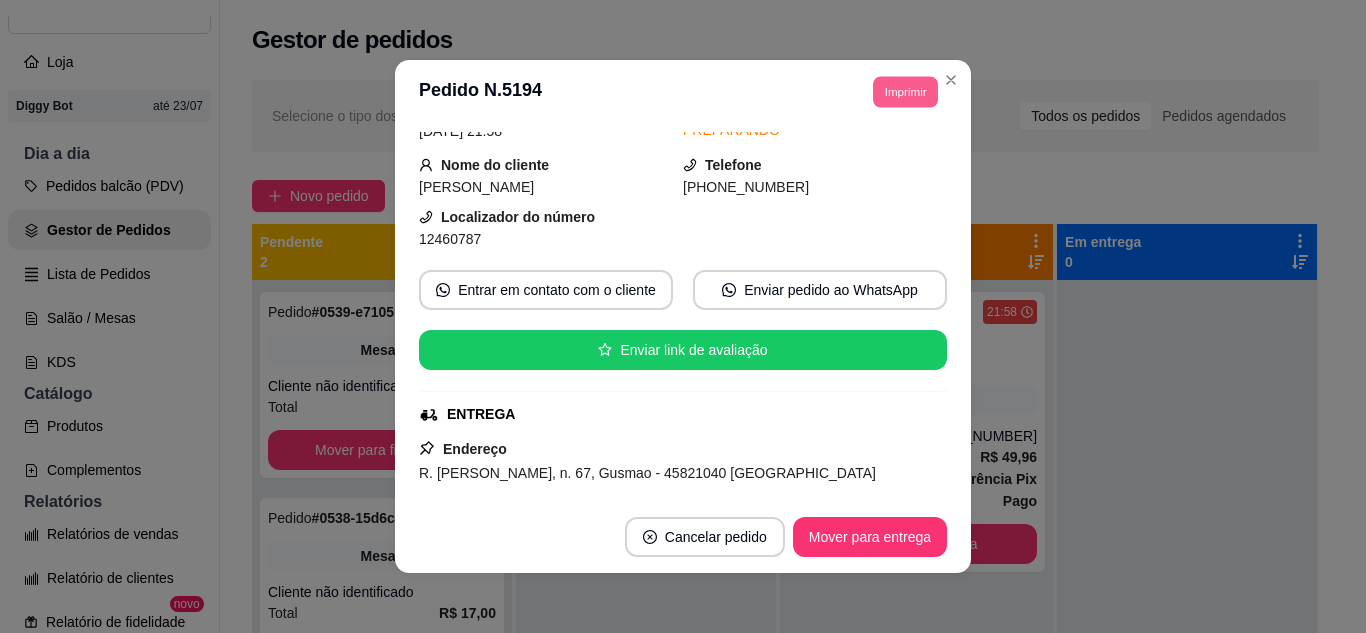 click on "Imprimir" at bounding box center [905, 91] 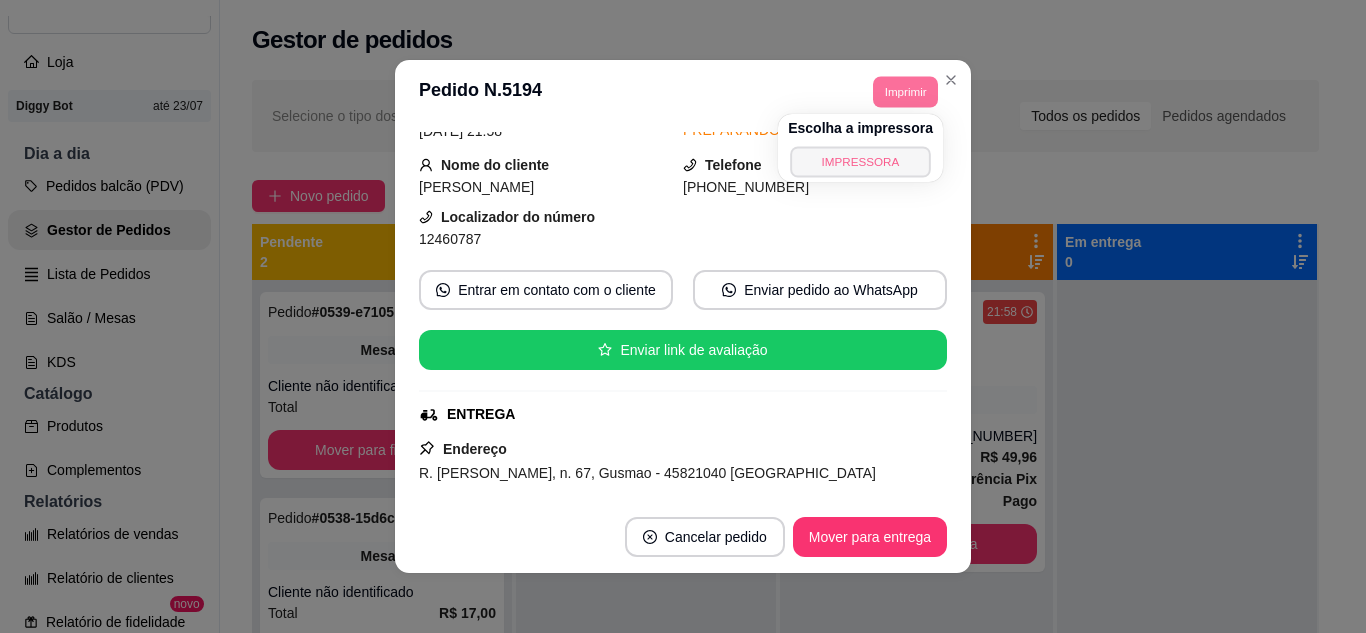 click on "IMPRESSORA" at bounding box center [860, 161] 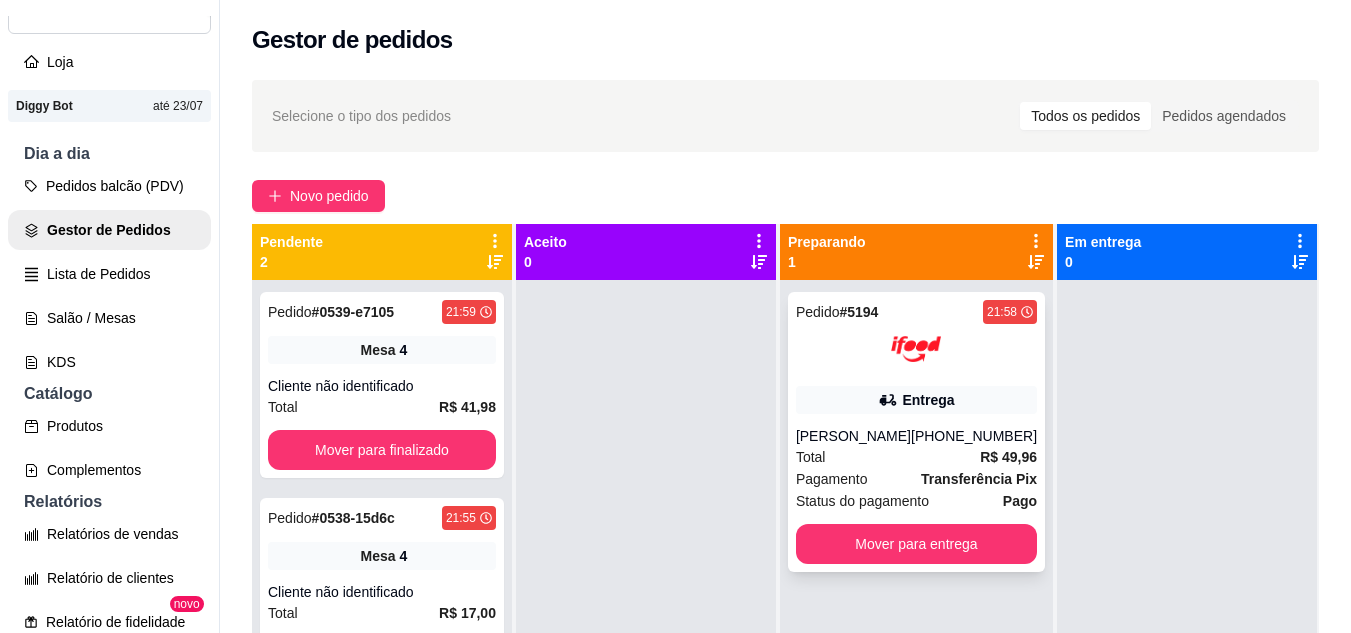 click on "[PHONE_NUMBER]" at bounding box center (974, 436) 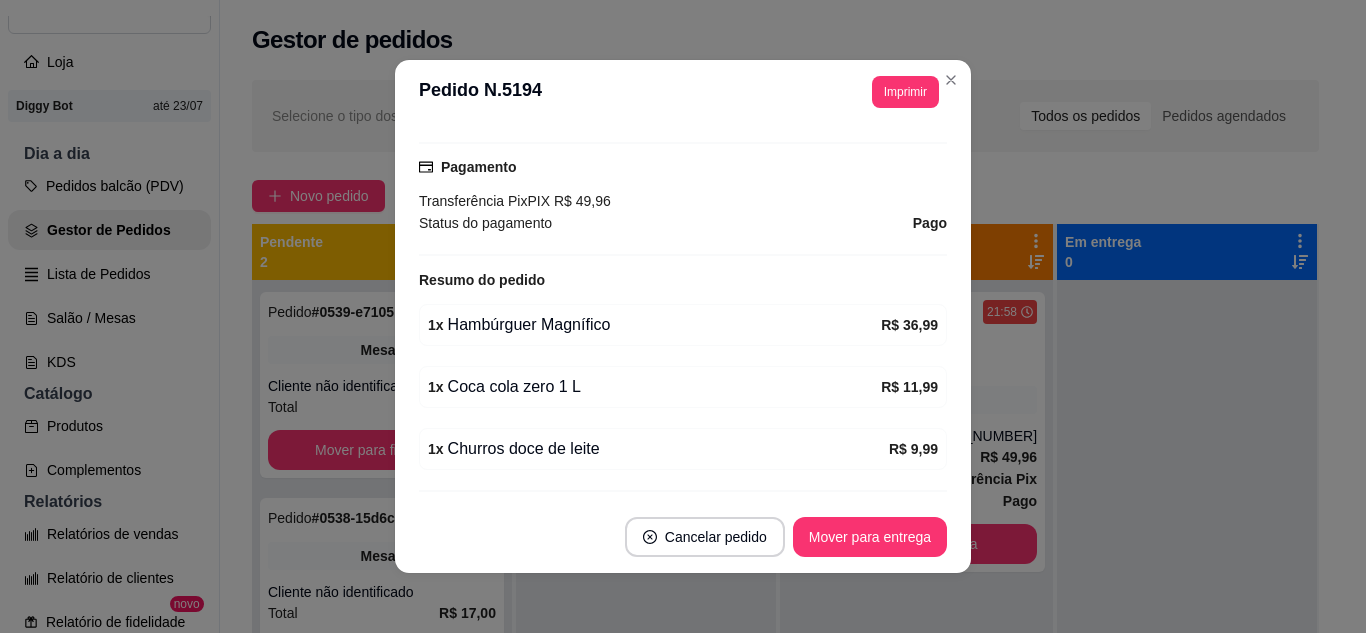 scroll, scrollTop: 600, scrollLeft: 0, axis: vertical 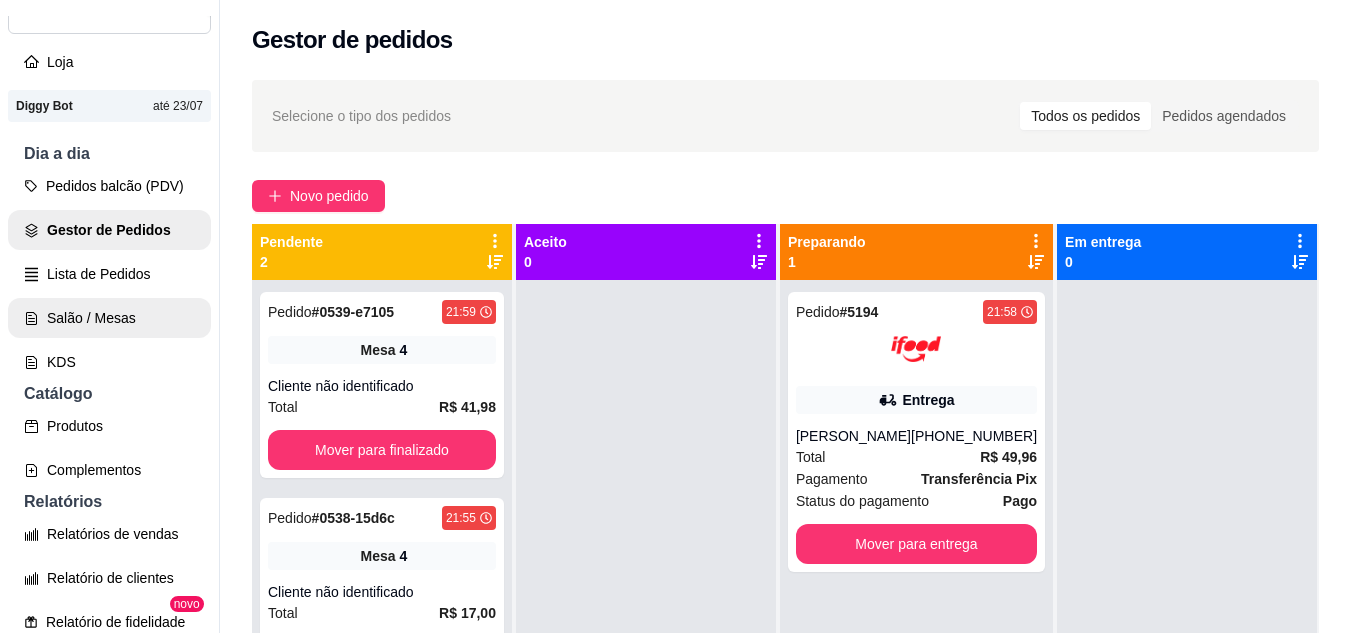 click on "Salão / Mesas" at bounding box center [109, 318] 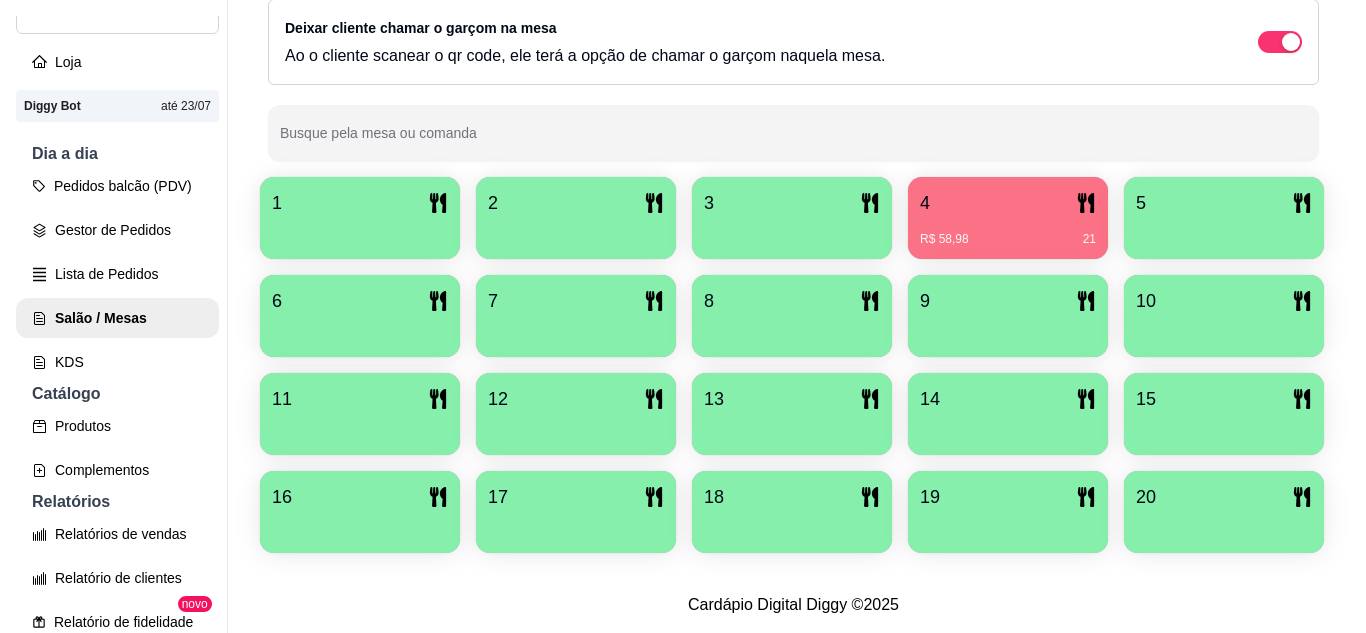scroll, scrollTop: 400, scrollLeft: 0, axis: vertical 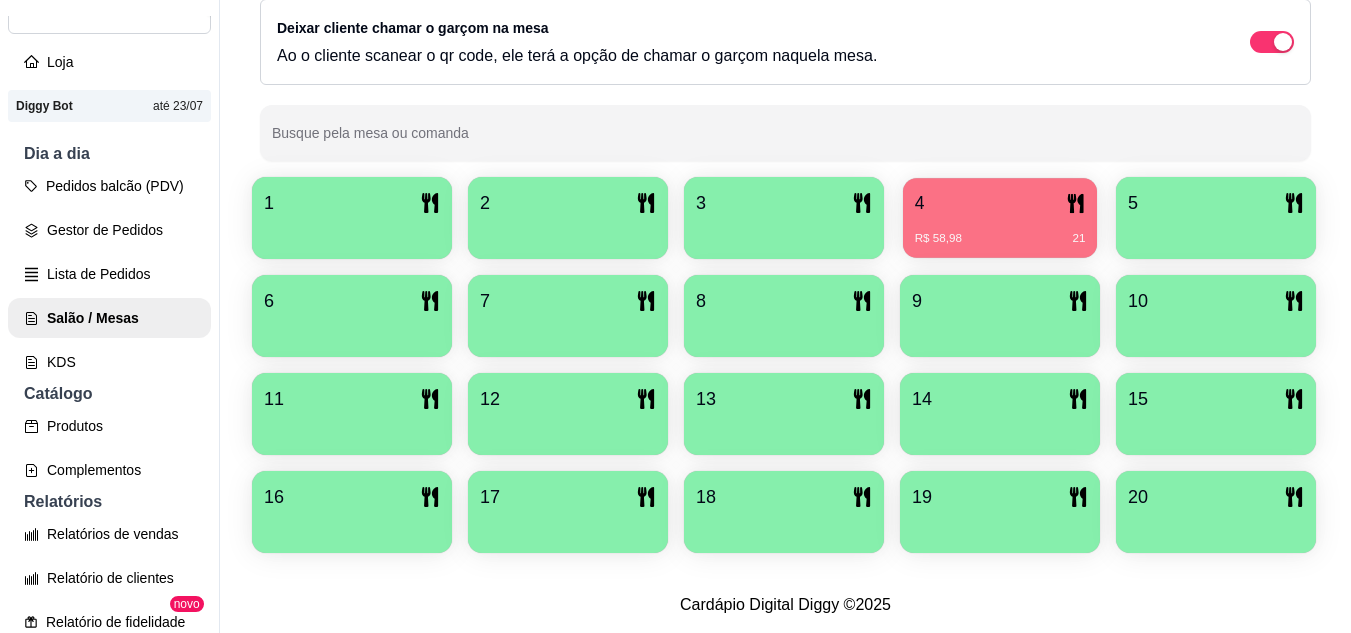 click on "4 R$ 58,98 21" at bounding box center [1000, 218] 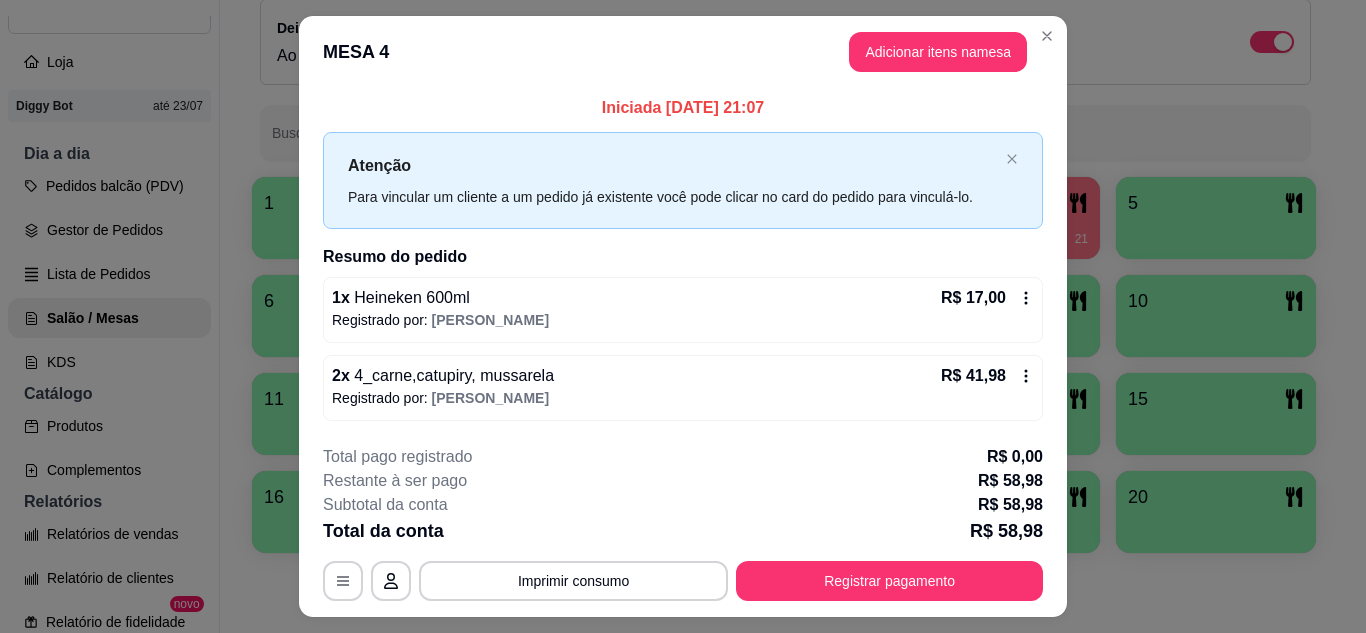 scroll, scrollTop: 48, scrollLeft: 0, axis: vertical 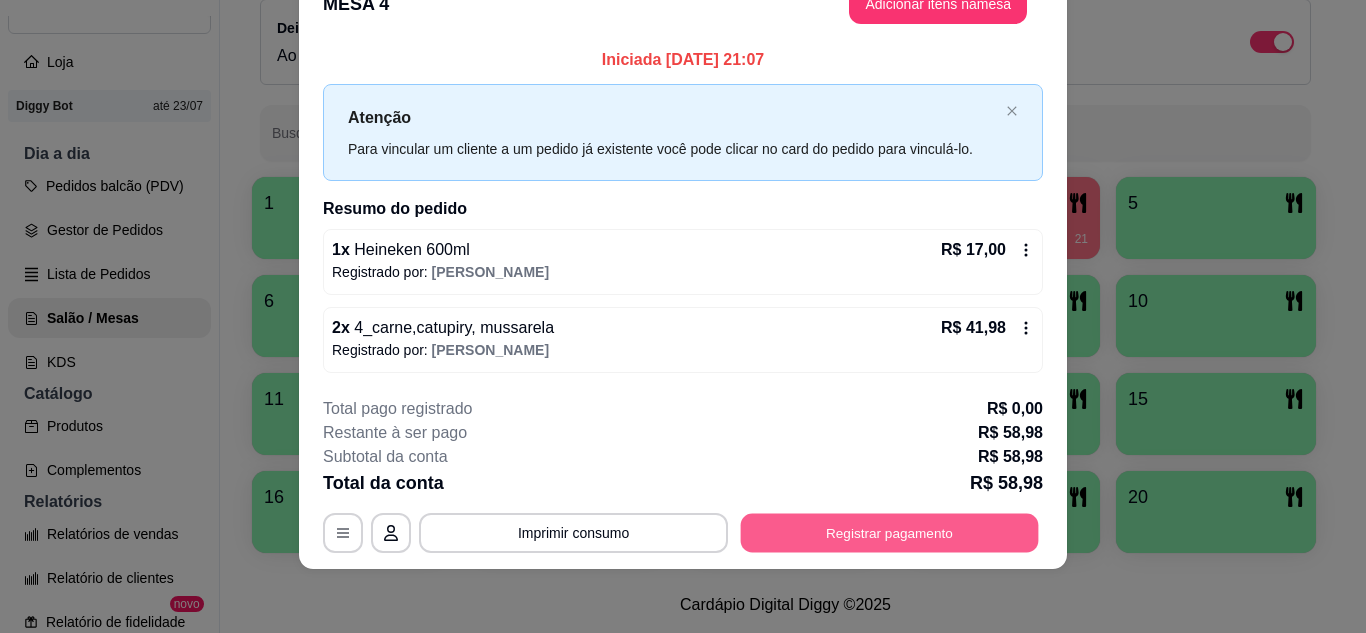 click on "Registrar pagamento" at bounding box center [890, 533] 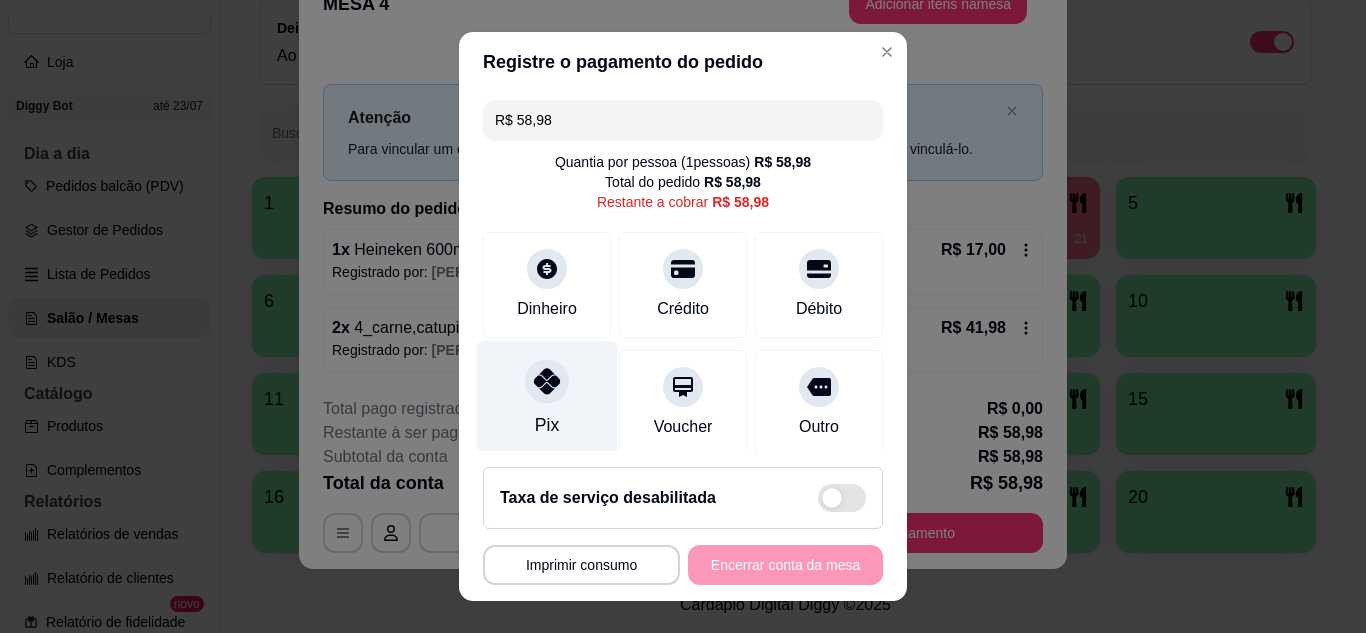click at bounding box center (547, 381) 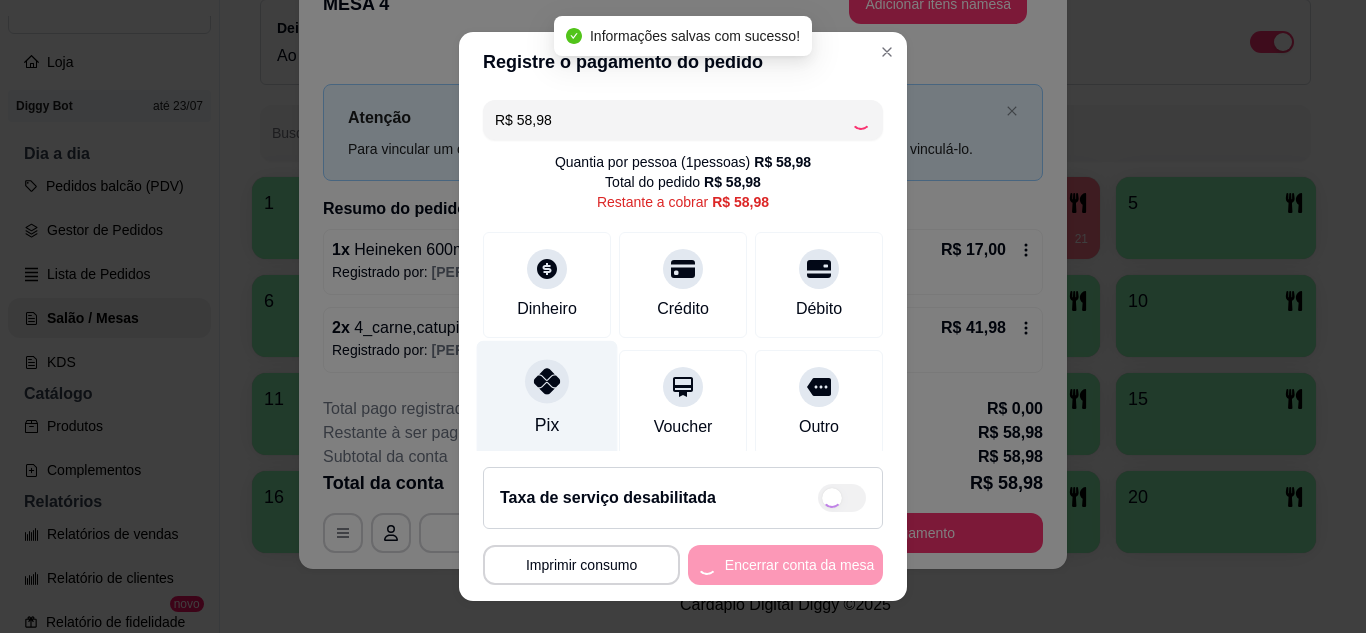 type on "R$ 0,00" 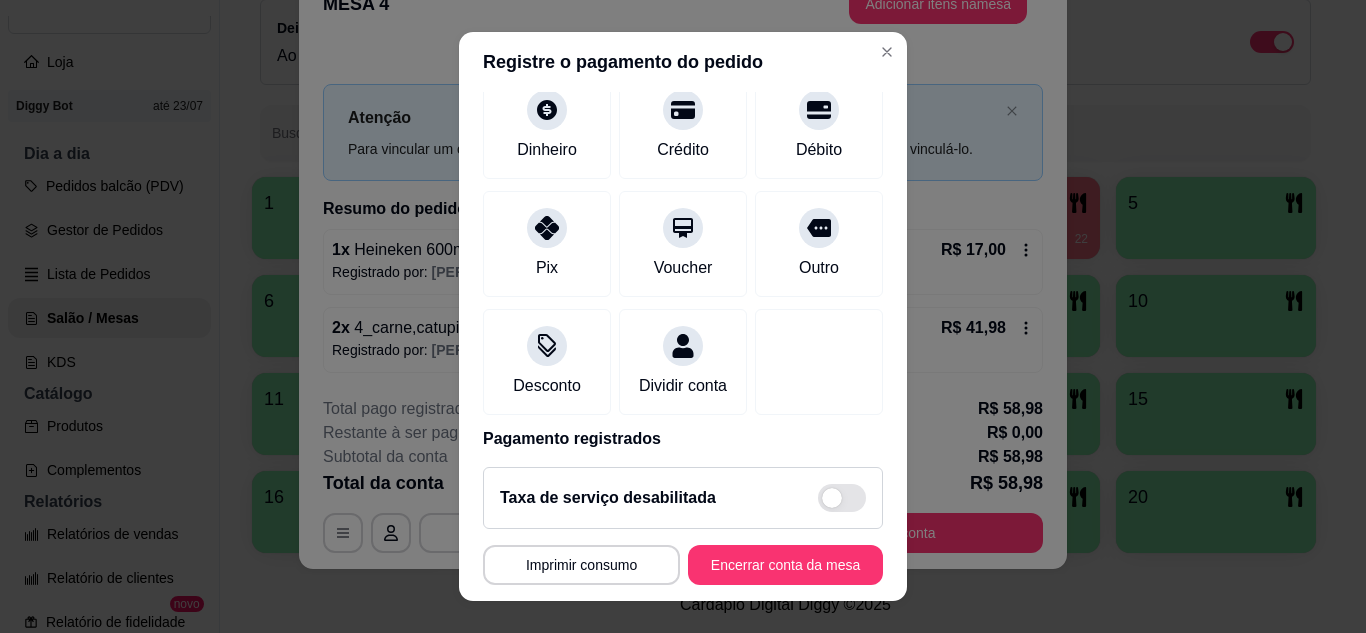 scroll, scrollTop: 238, scrollLeft: 0, axis: vertical 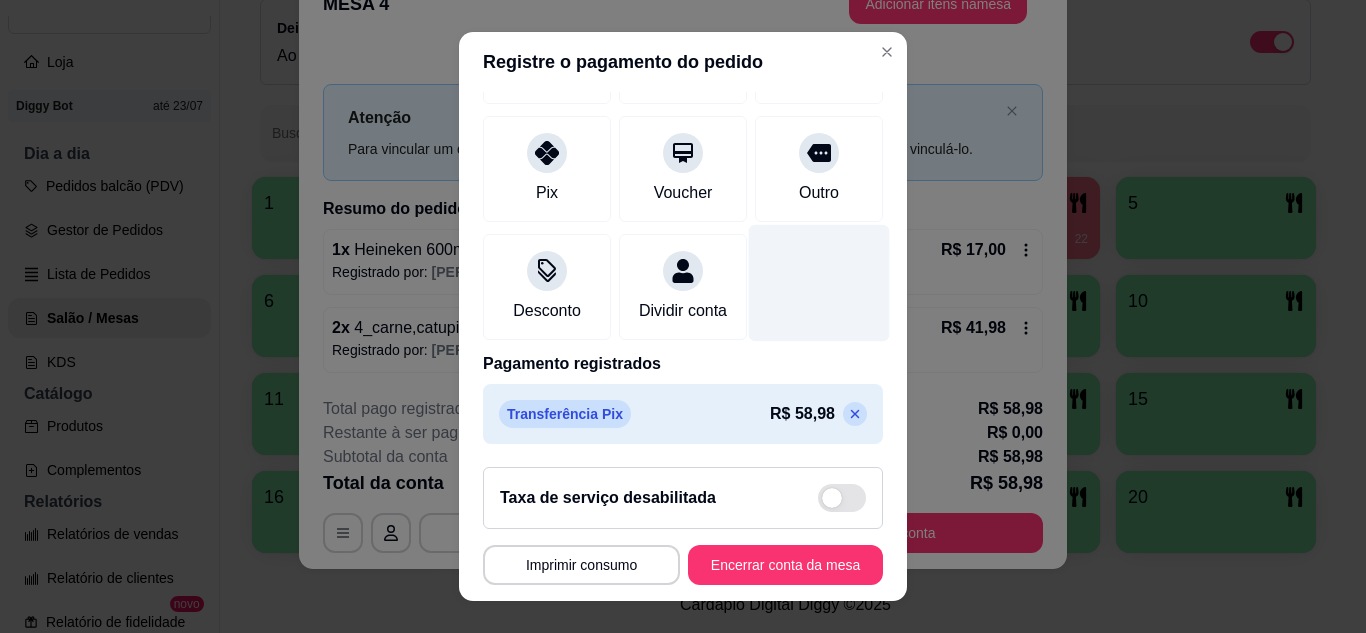 drag, startPoint x: 720, startPoint y: 376, endPoint x: 758, endPoint y: 437, distance: 71.867935 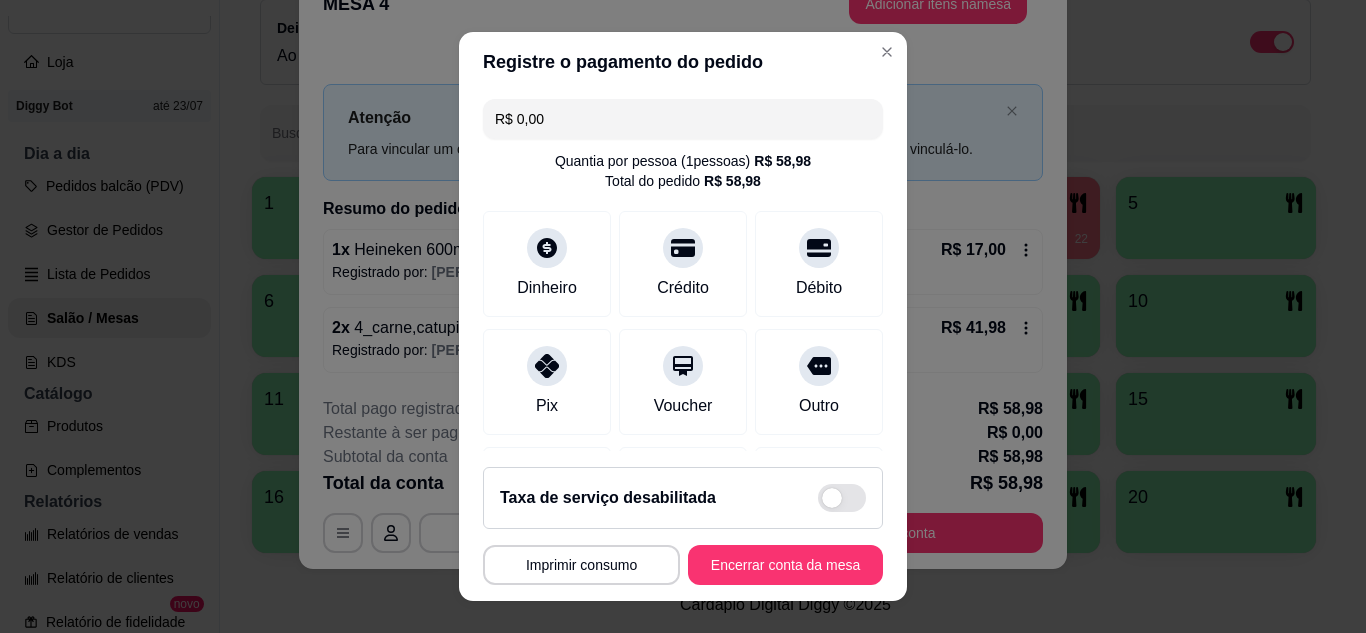 scroll, scrollTop: 0, scrollLeft: 0, axis: both 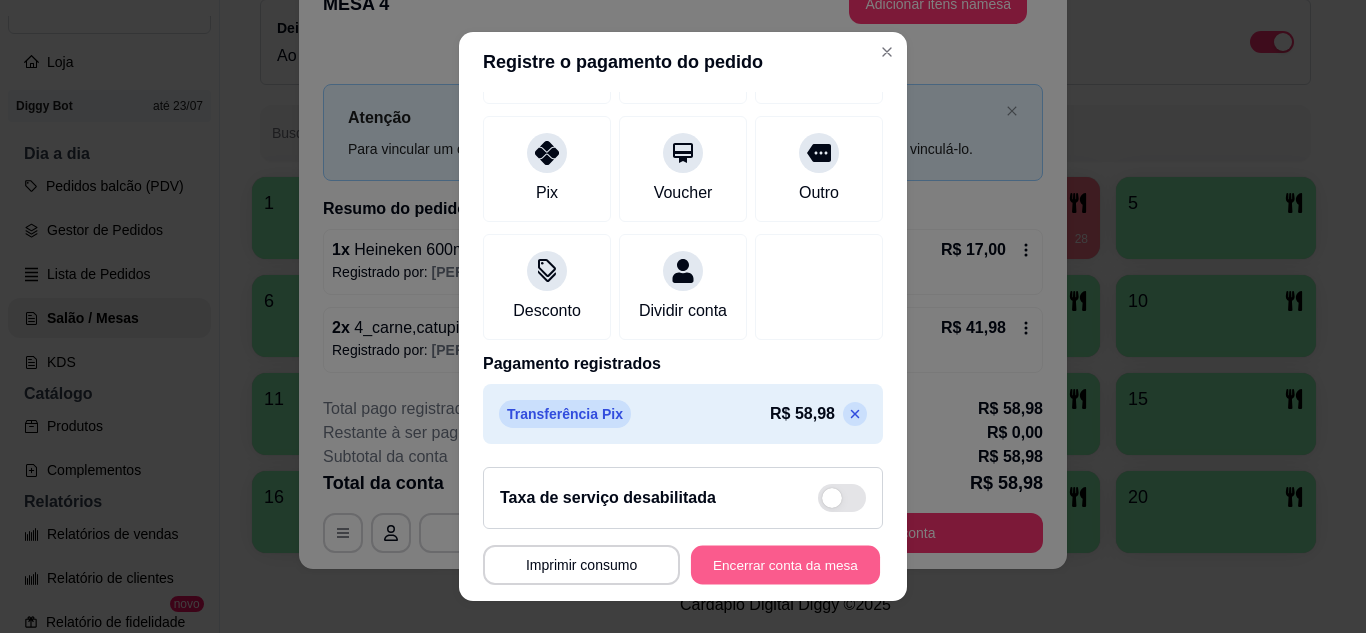 click on "Encerrar conta da mesa" at bounding box center [785, 565] 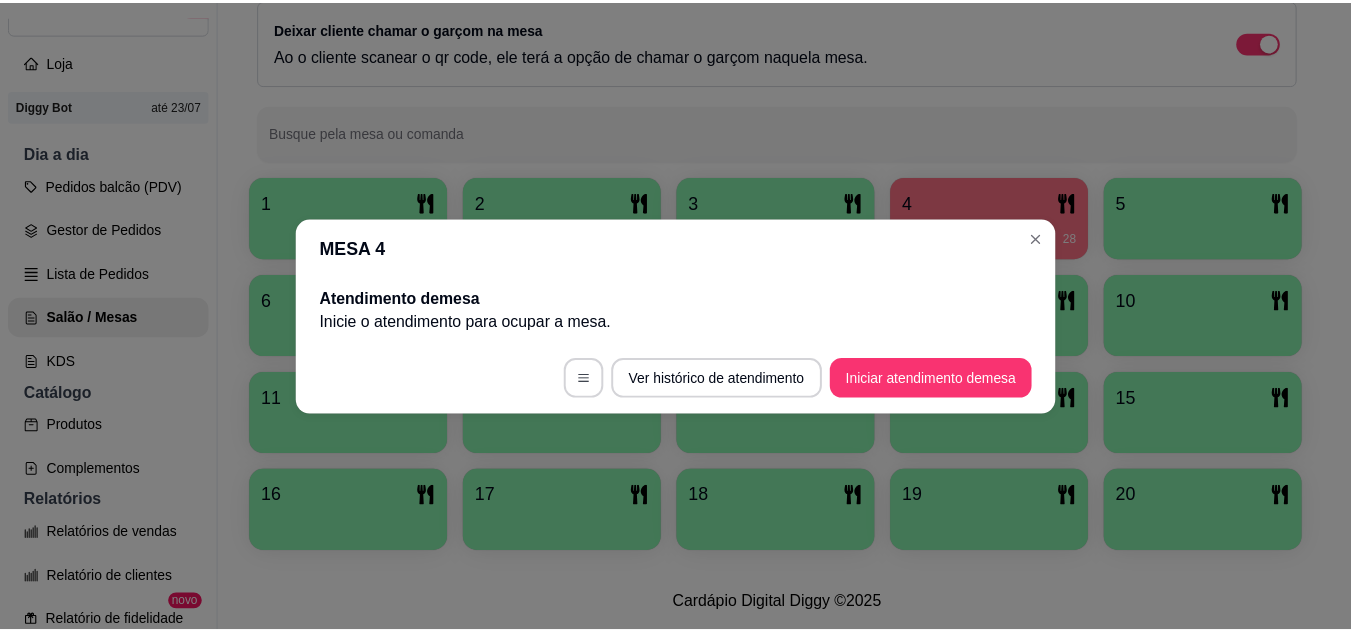 scroll, scrollTop: 0, scrollLeft: 0, axis: both 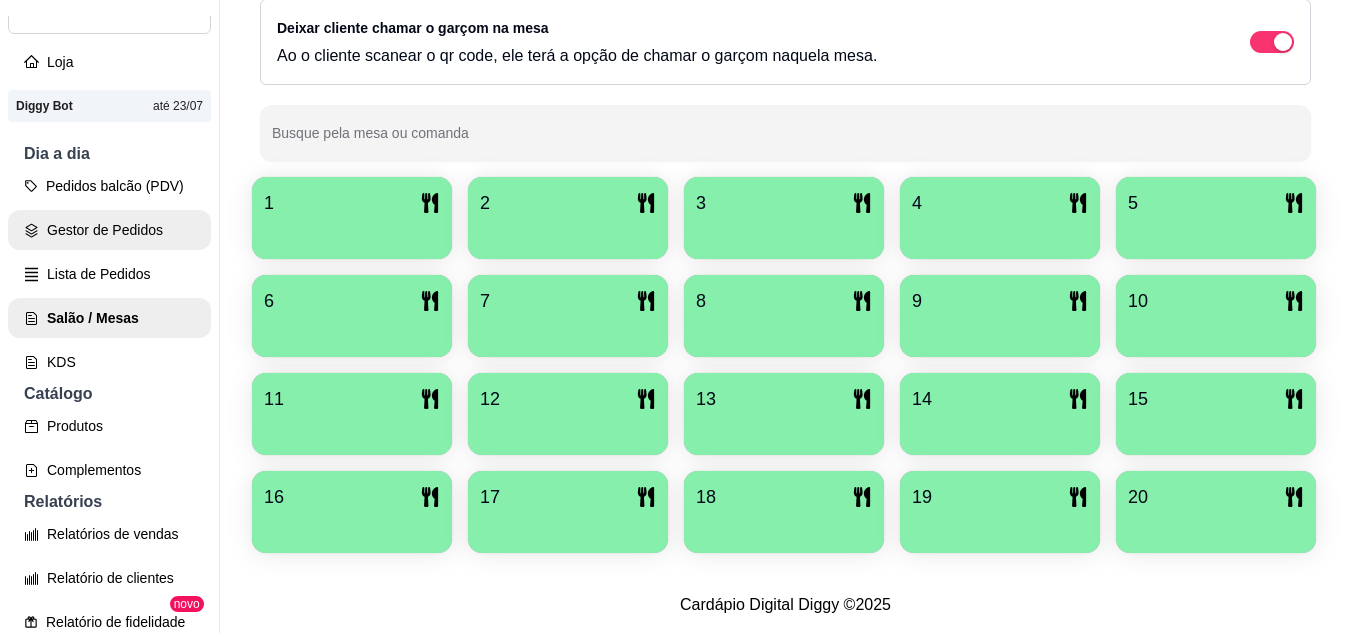 click on "Gestor de Pedidos" at bounding box center [109, 230] 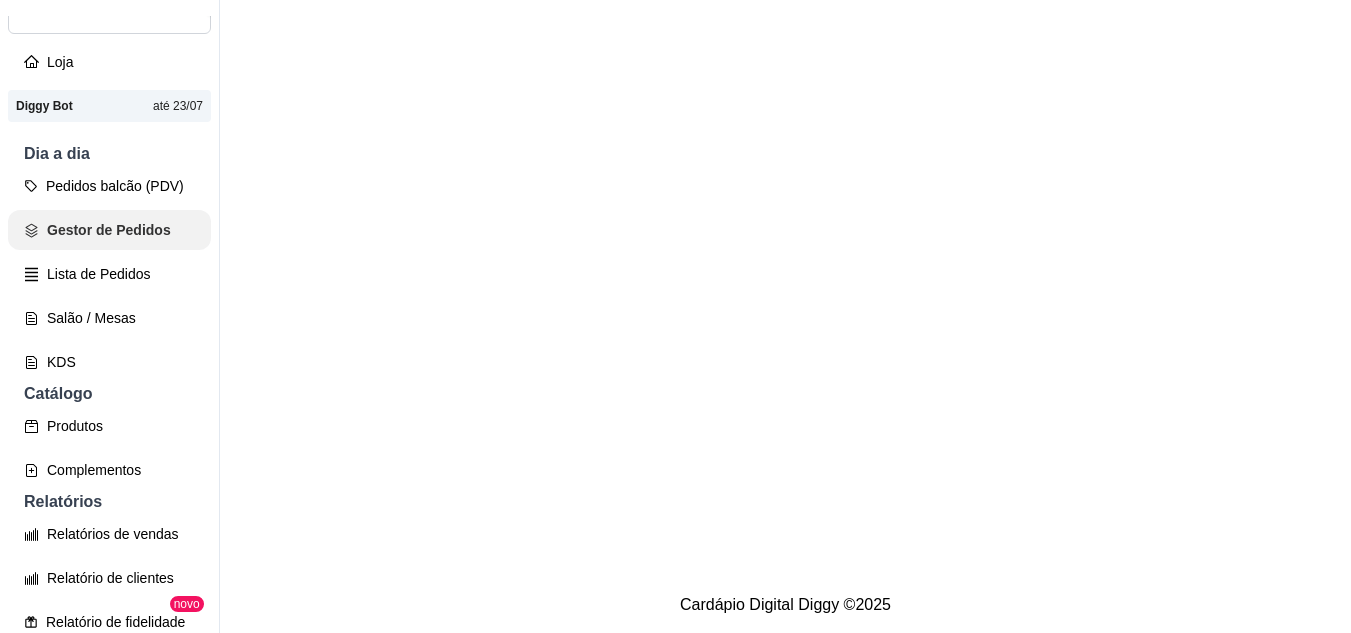 scroll, scrollTop: 0, scrollLeft: 0, axis: both 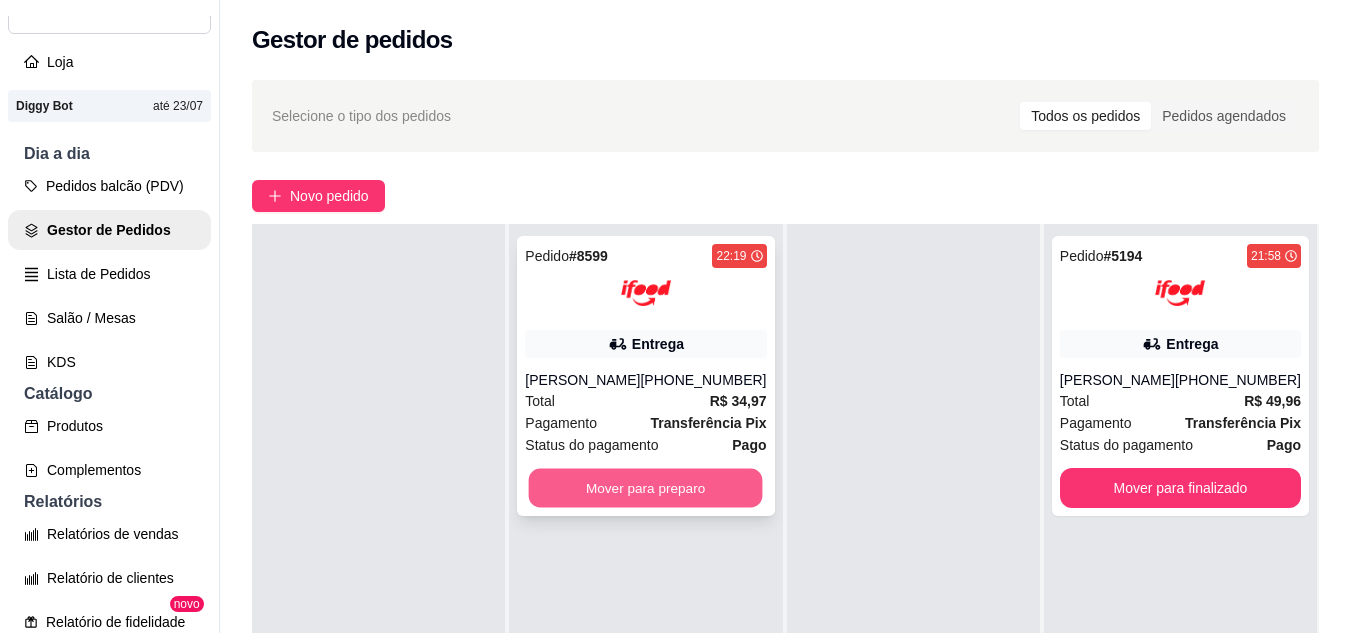 click on "Mover para preparo" at bounding box center [646, 488] 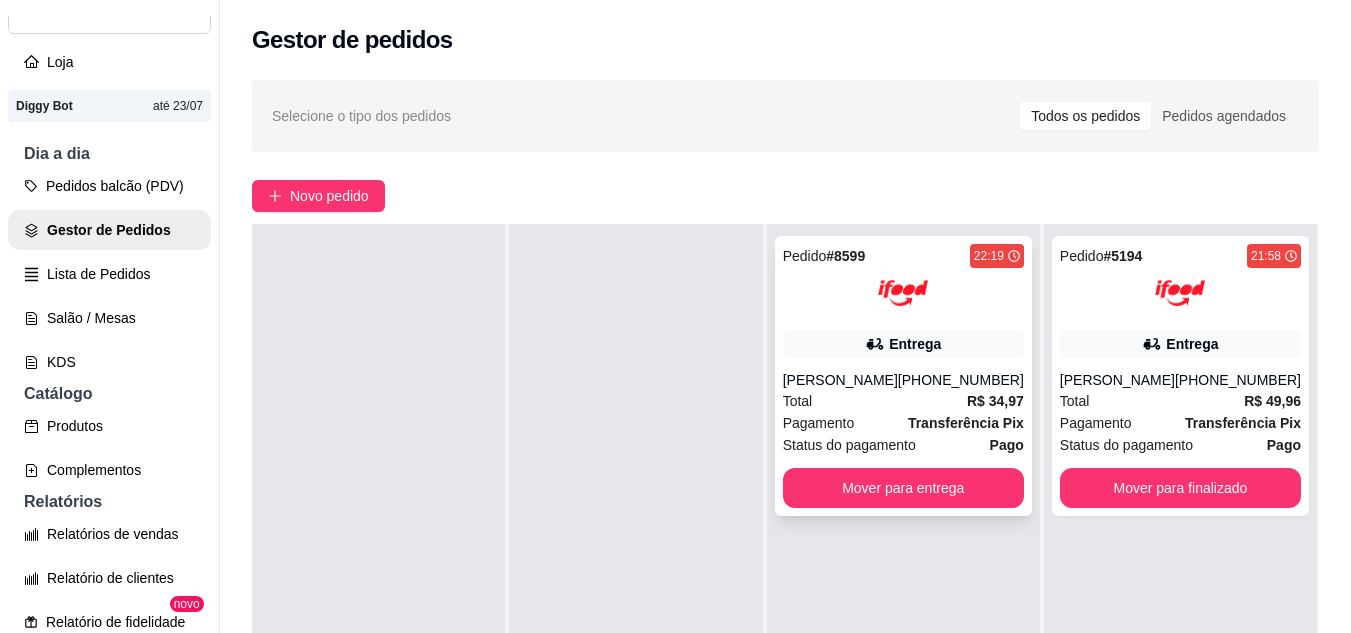 click on "Entrega" at bounding box center (903, 344) 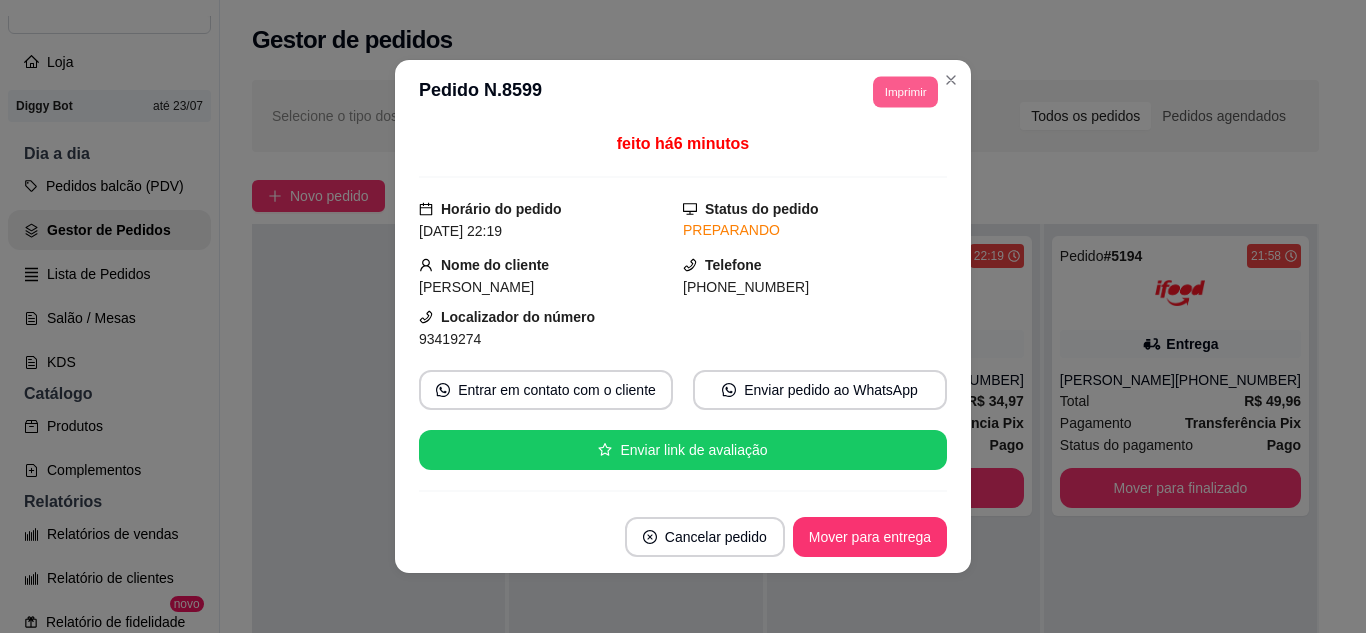 click on "Imprimir" at bounding box center [905, 91] 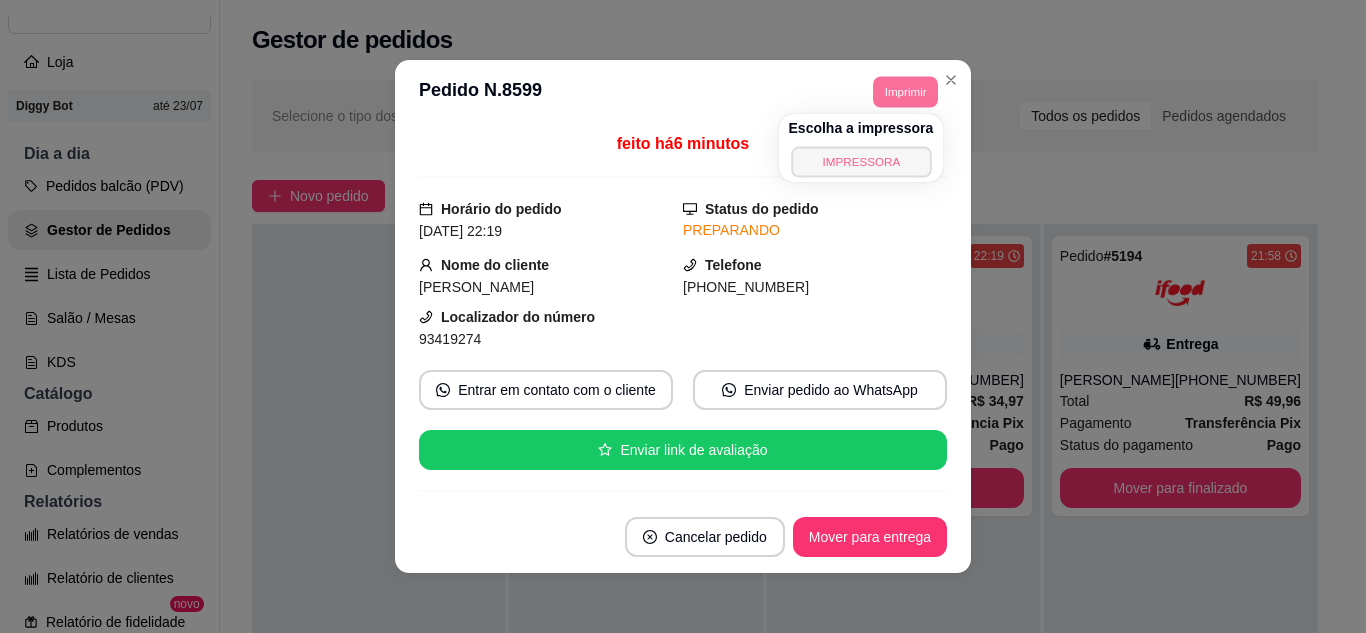 click on "IMPRESSORA" at bounding box center [861, 161] 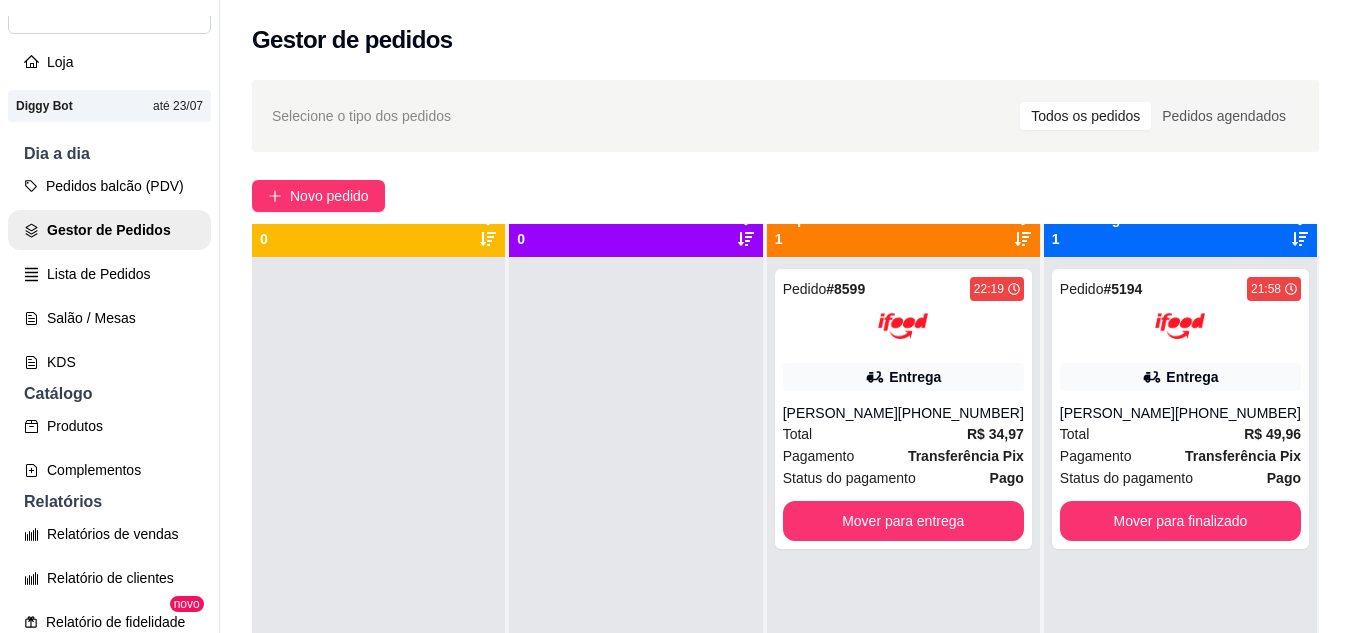 scroll, scrollTop: 56, scrollLeft: 0, axis: vertical 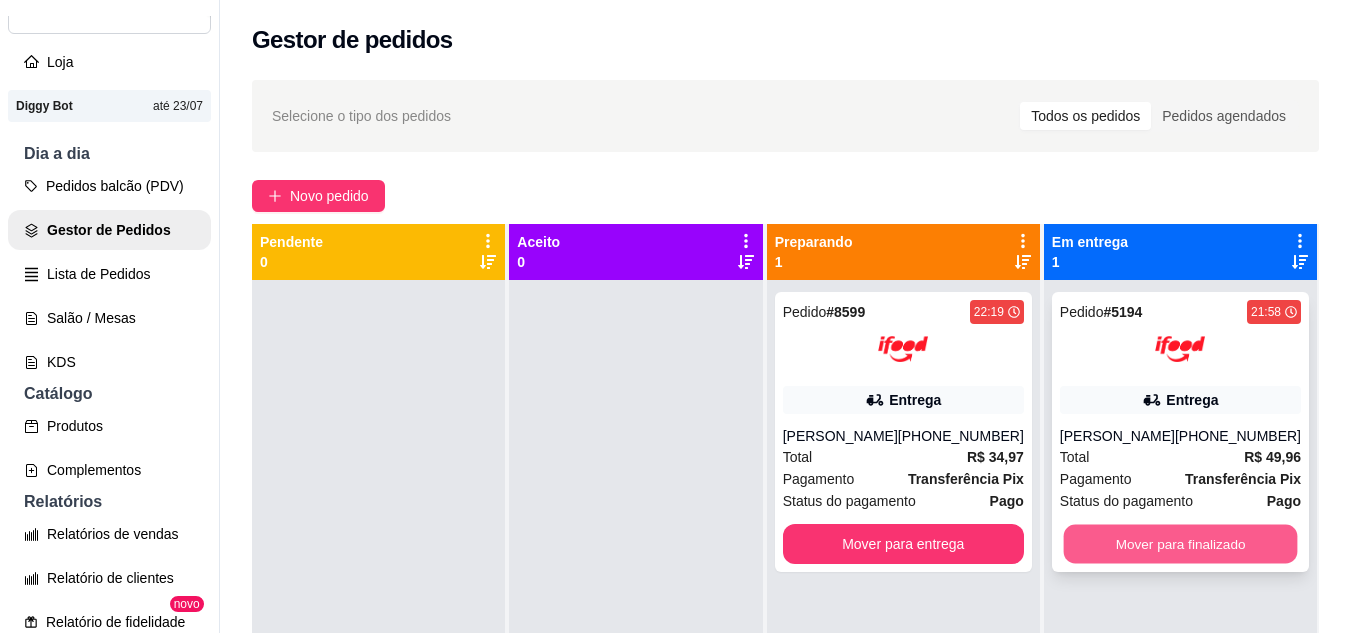 click on "Mover para finalizado" at bounding box center [1180, 544] 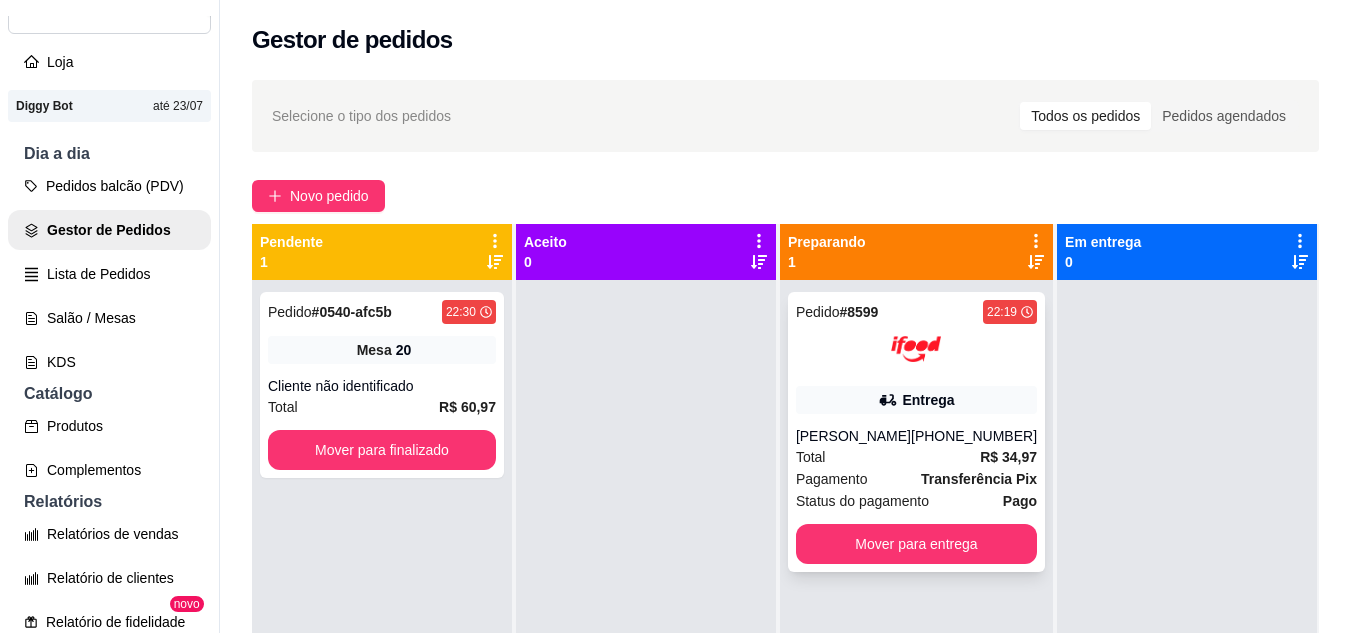 click on "Total R$ 34,97" at bounding box center [916, 457] 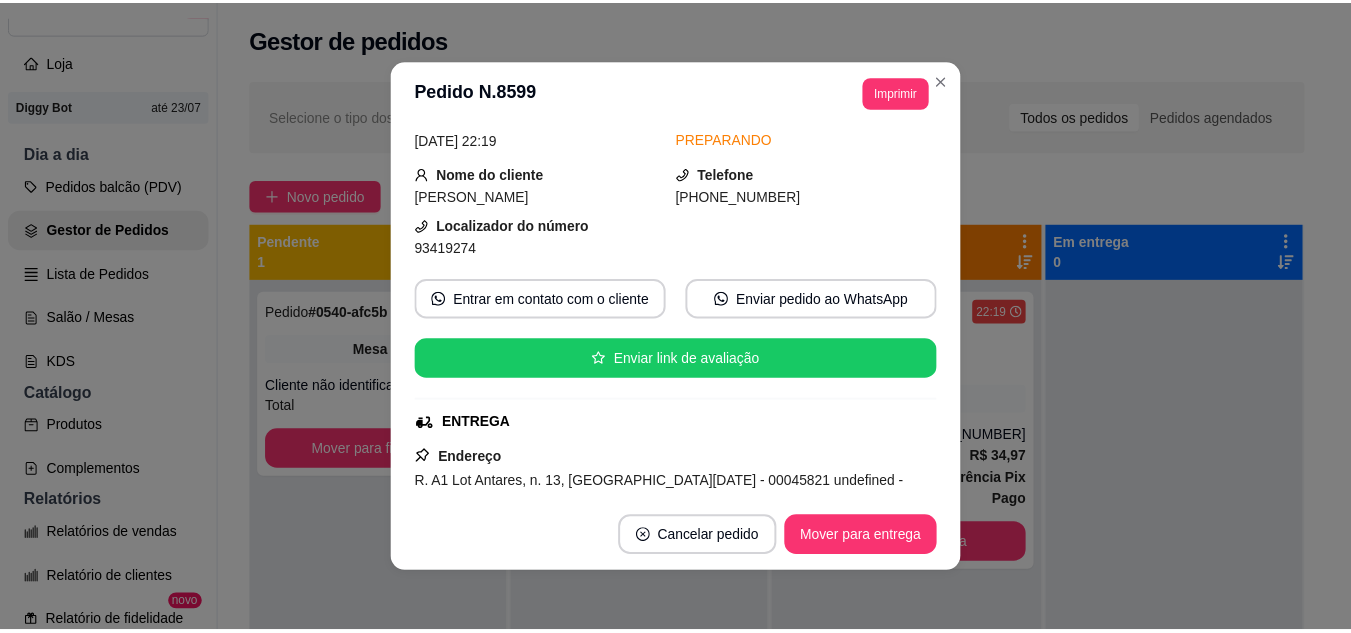 scroll, scrollTop: 100, scrollLeft: 0, axis: vertical 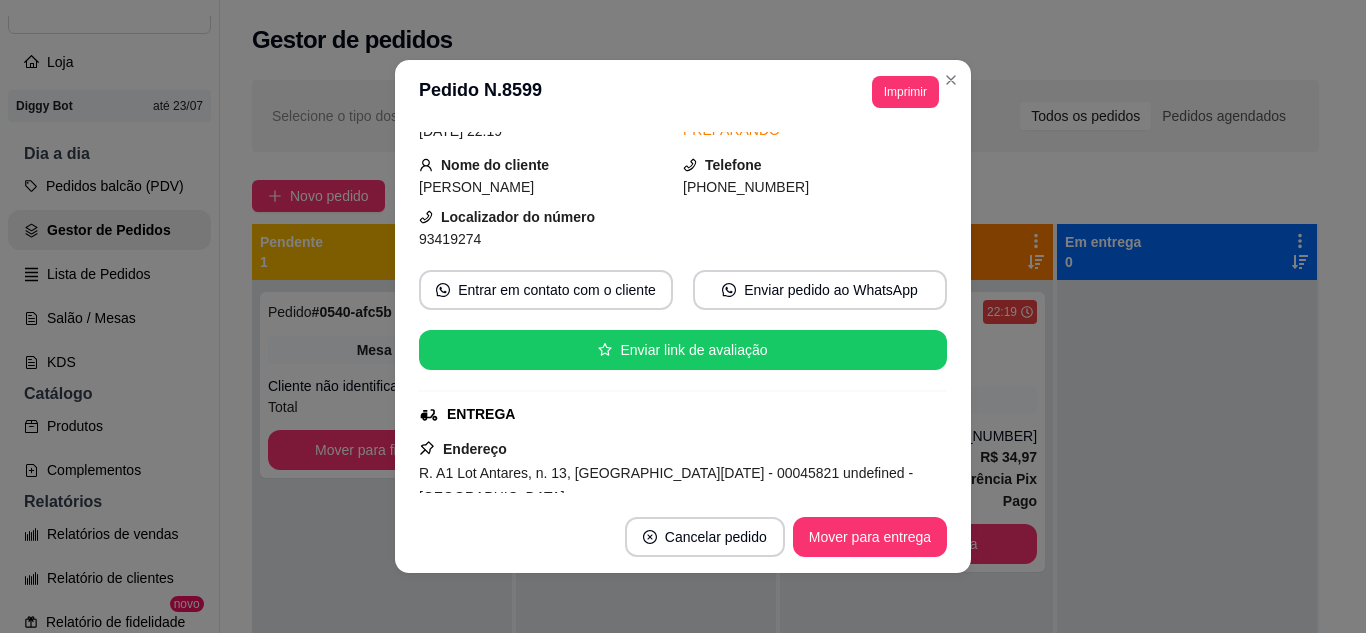 click on "Cancelar pedido Mover para entrega" at bounding box center (683, 537) 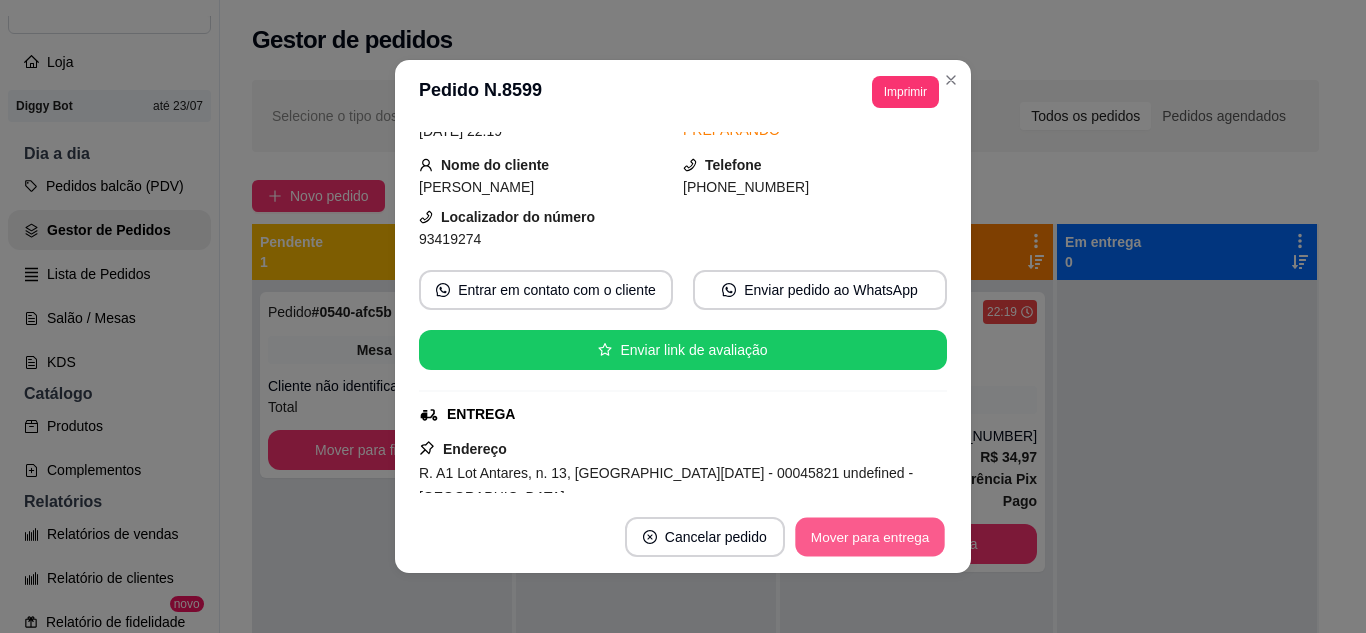 click on "Mover para entrega" at bounding box center (870, 537) 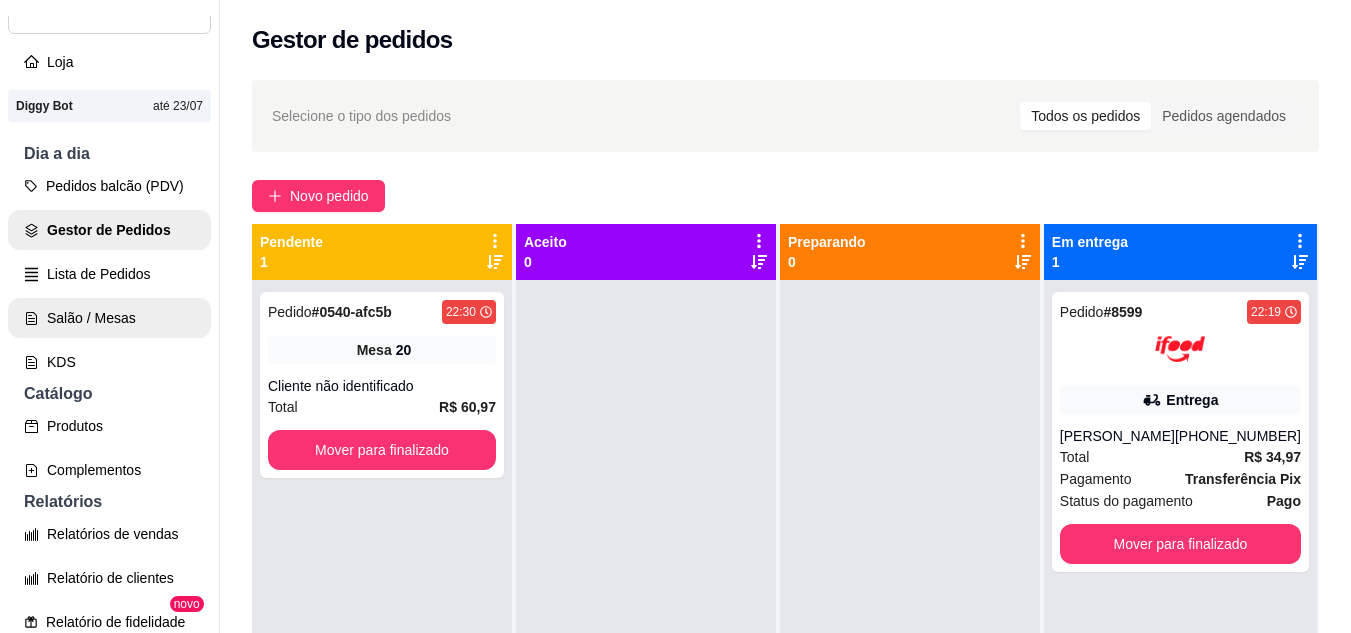 click on "Salão / Mesas" at bounding box center (109, 318) 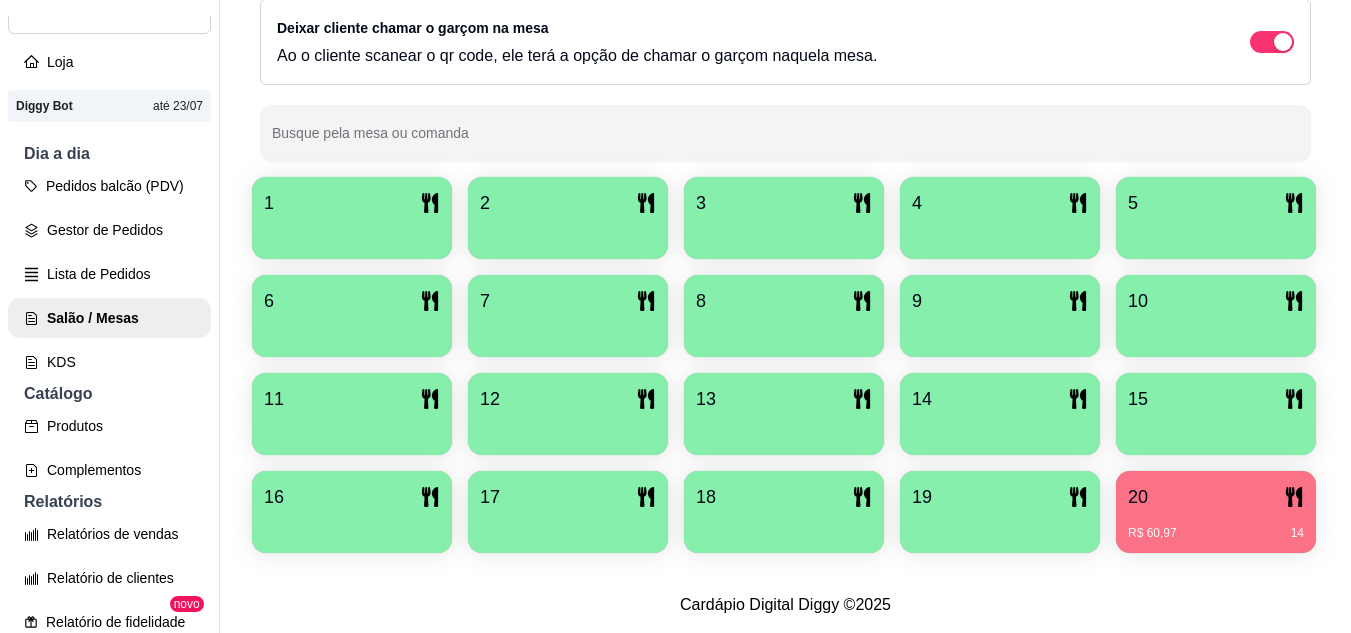scroll, scrollTop: 400, scrollLeft: 0, axis: vertical 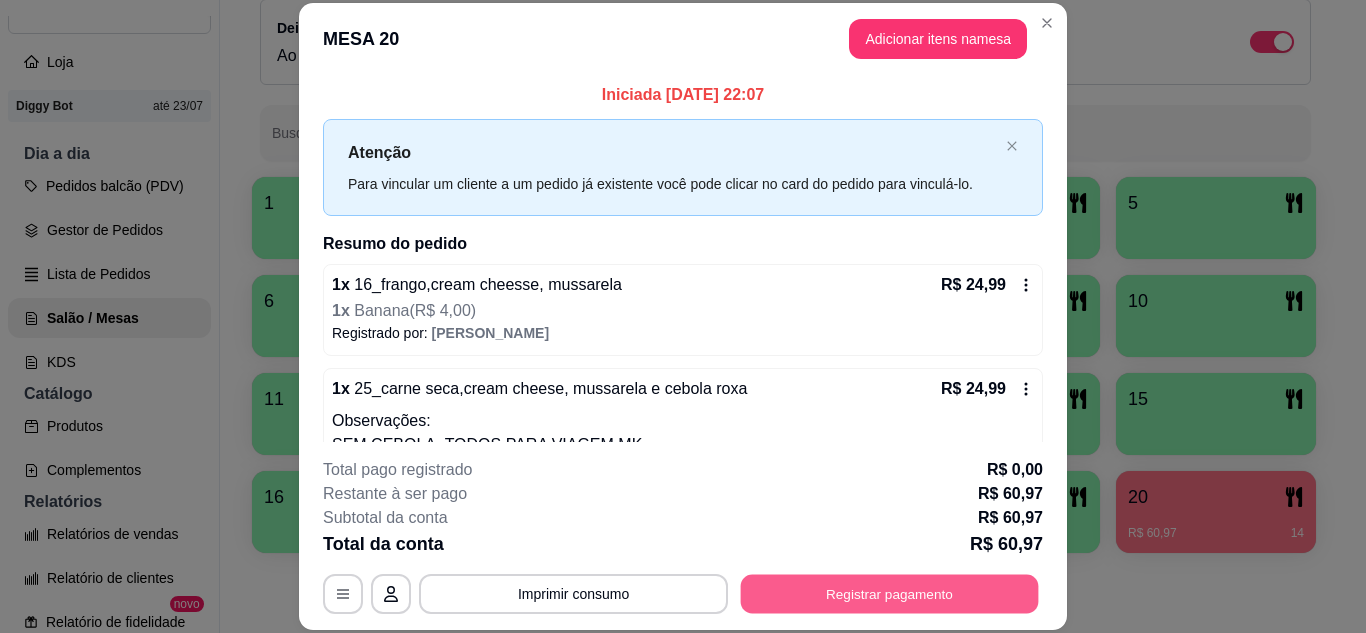 click on "Registrar pagamento" at bounding box center [890, 593] 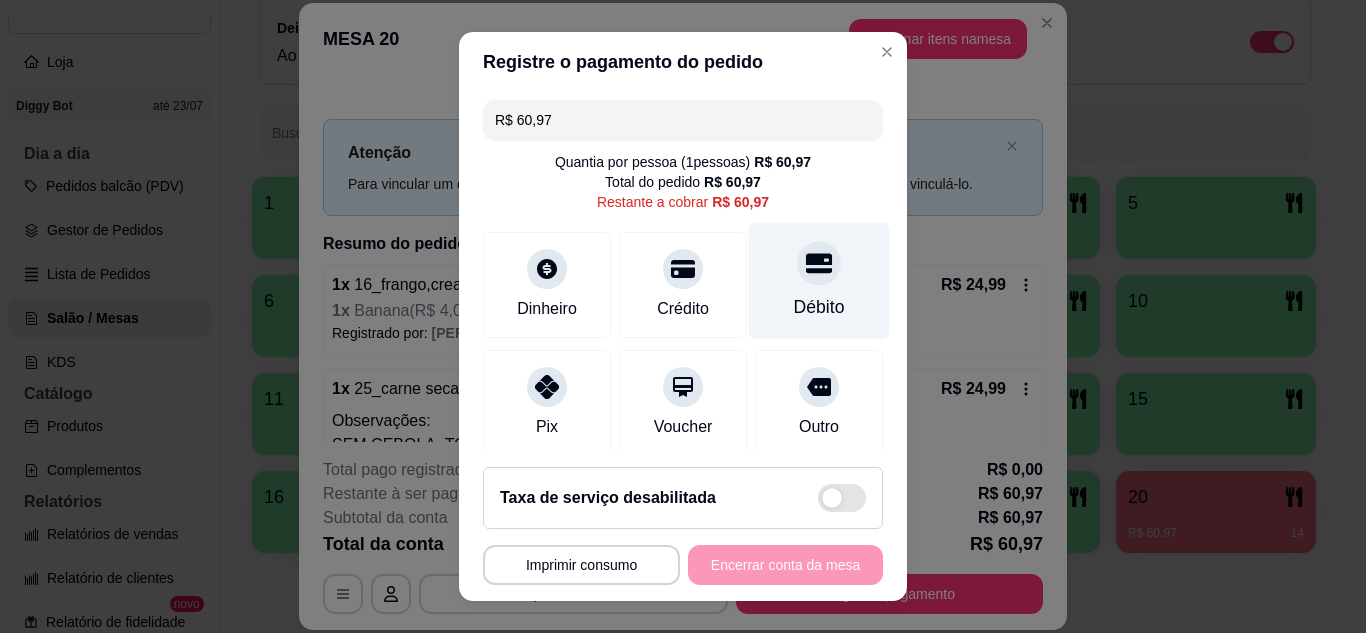 click at bounding box center (819, 263) 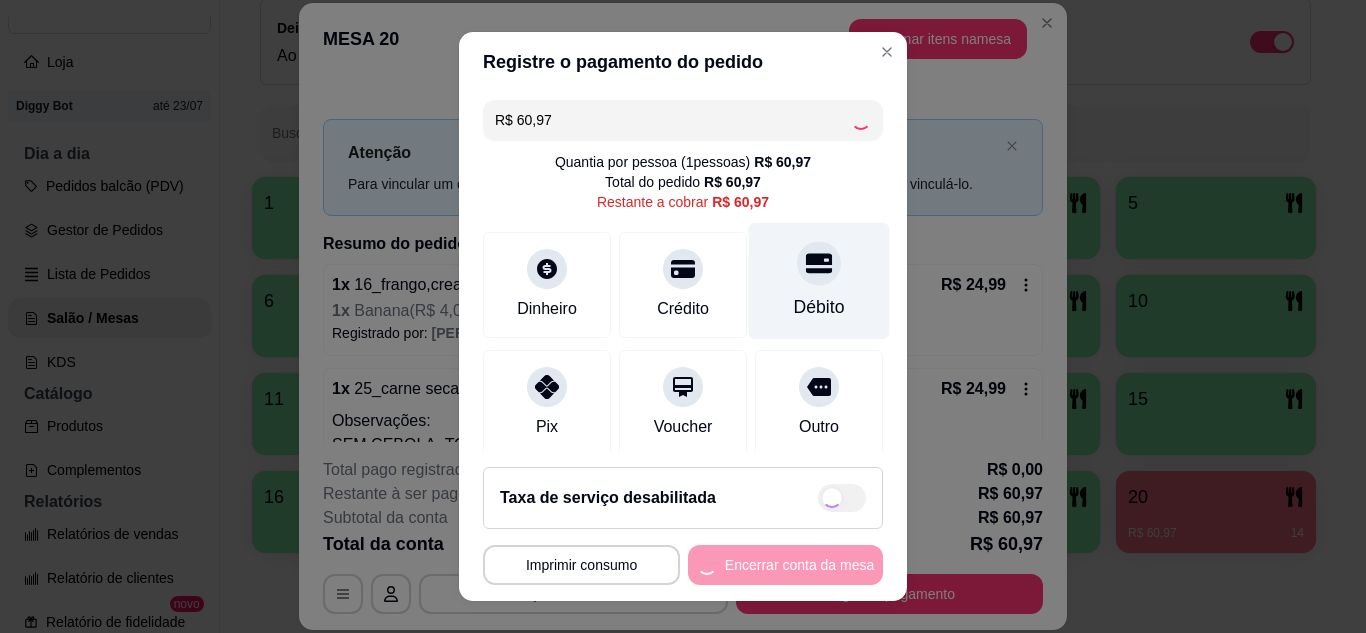 type on "R$ 0,00" 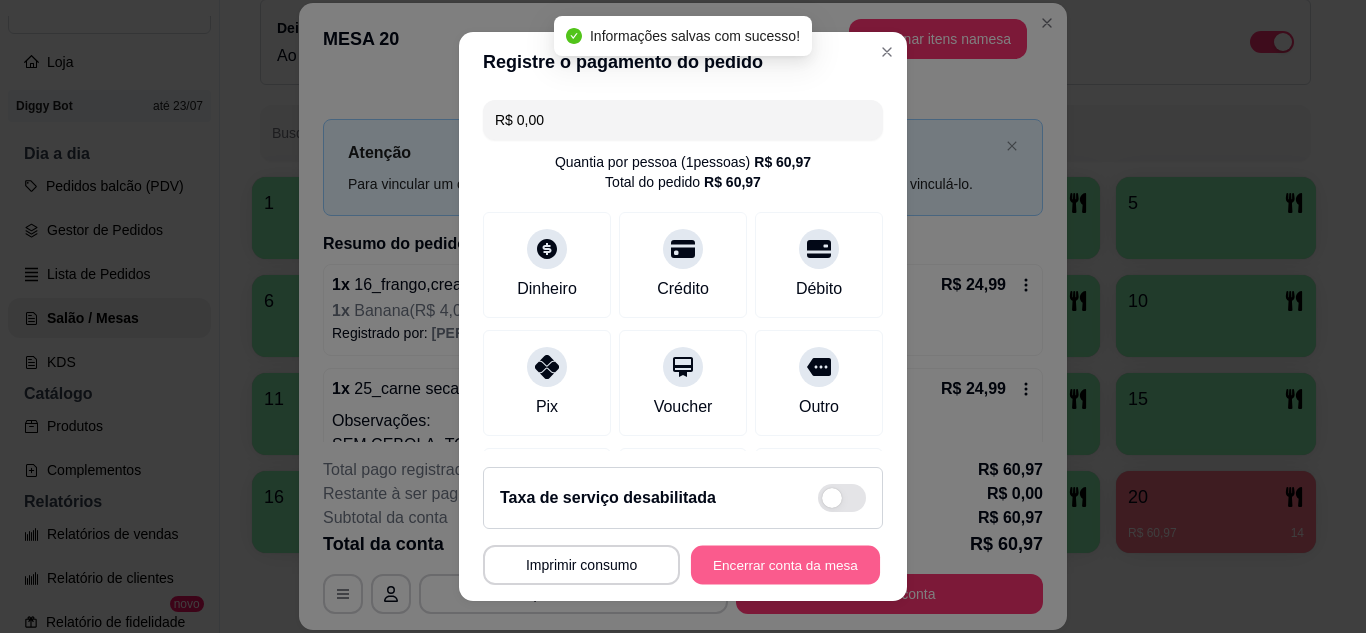 click on "Encerrar conta da mesa" at bounding box center [785, 565] 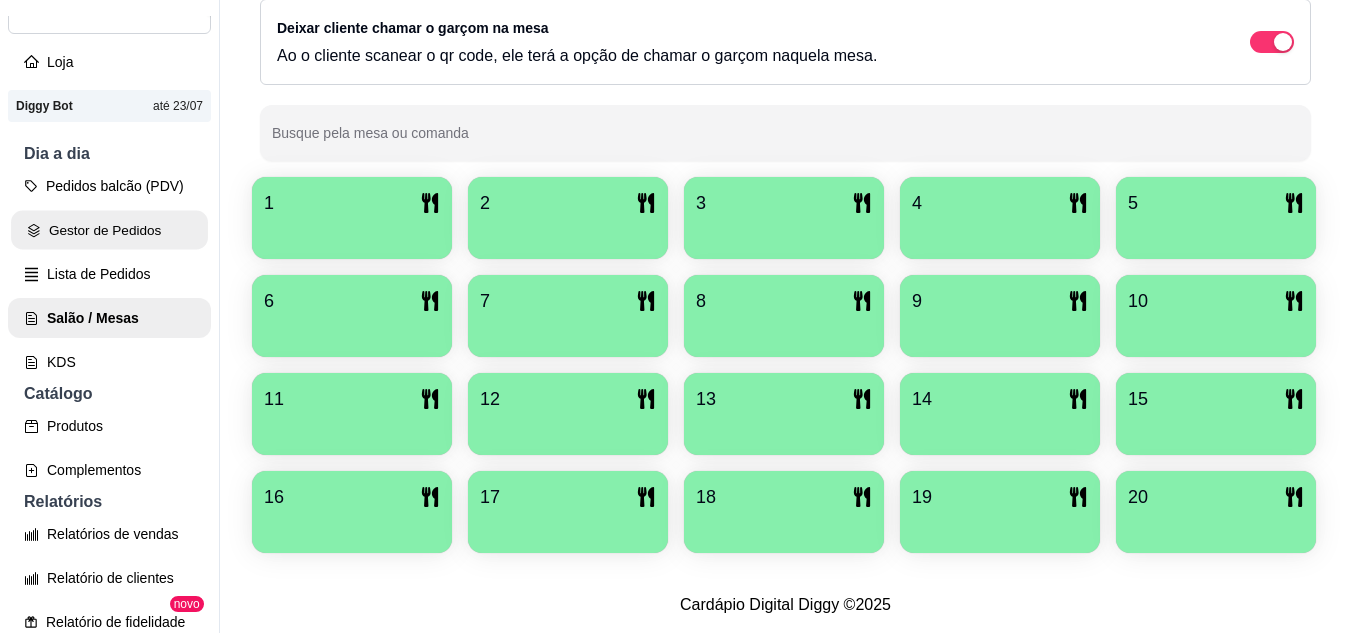 click on "Gestor de Pedidos" at bounding box center (109, 230) 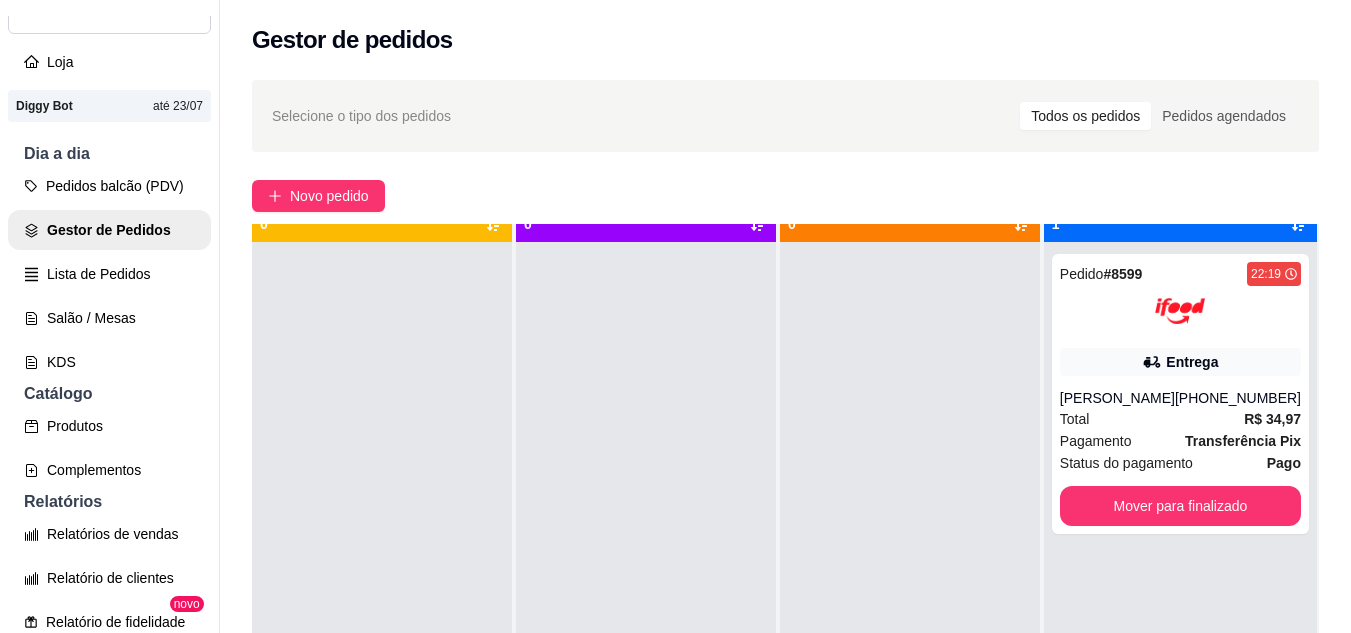 scroll, scrollTop: 56, scrollLeft: 0, axis: vertical 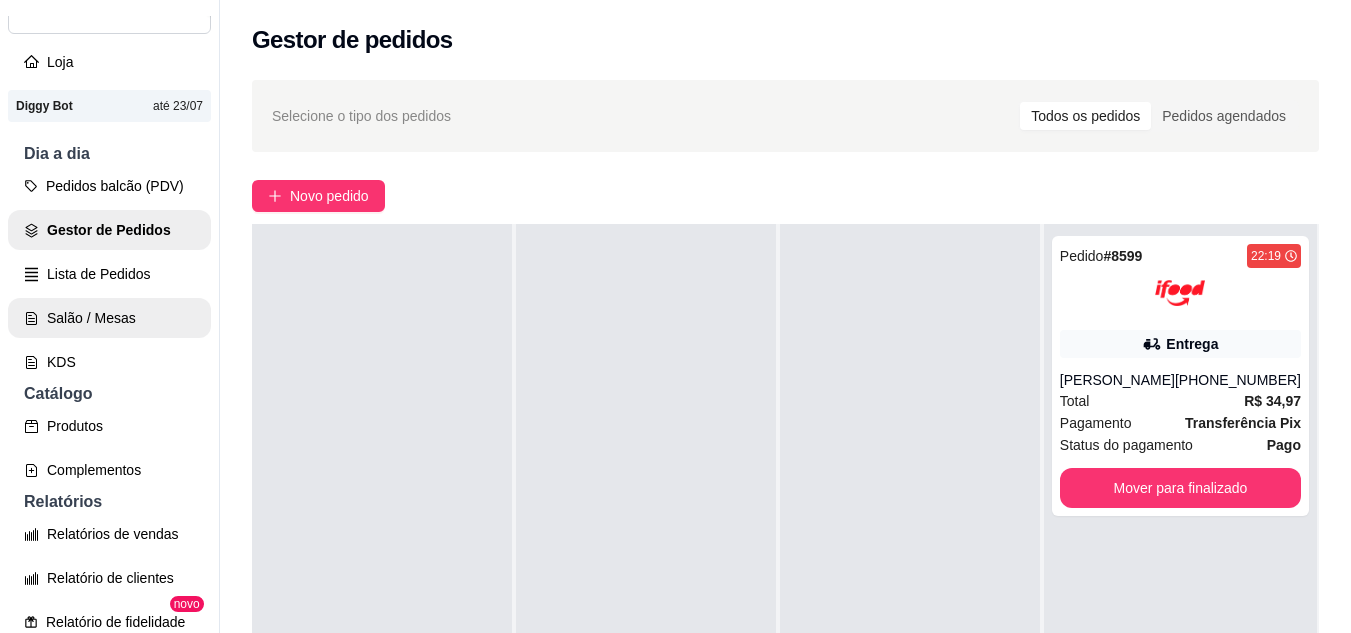 click on "Salão / Mesas" at bounding box center [109, 318] 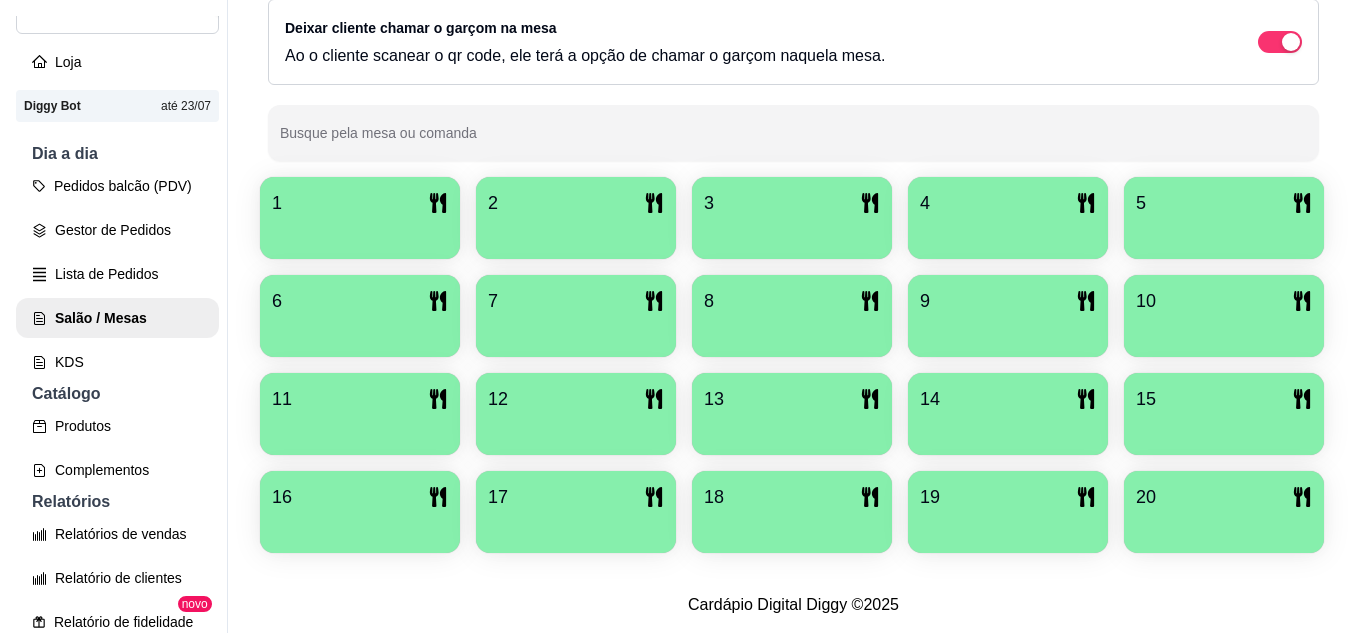 scroll, scrollTop: 425, scrollLeft: 0, axis: vertical 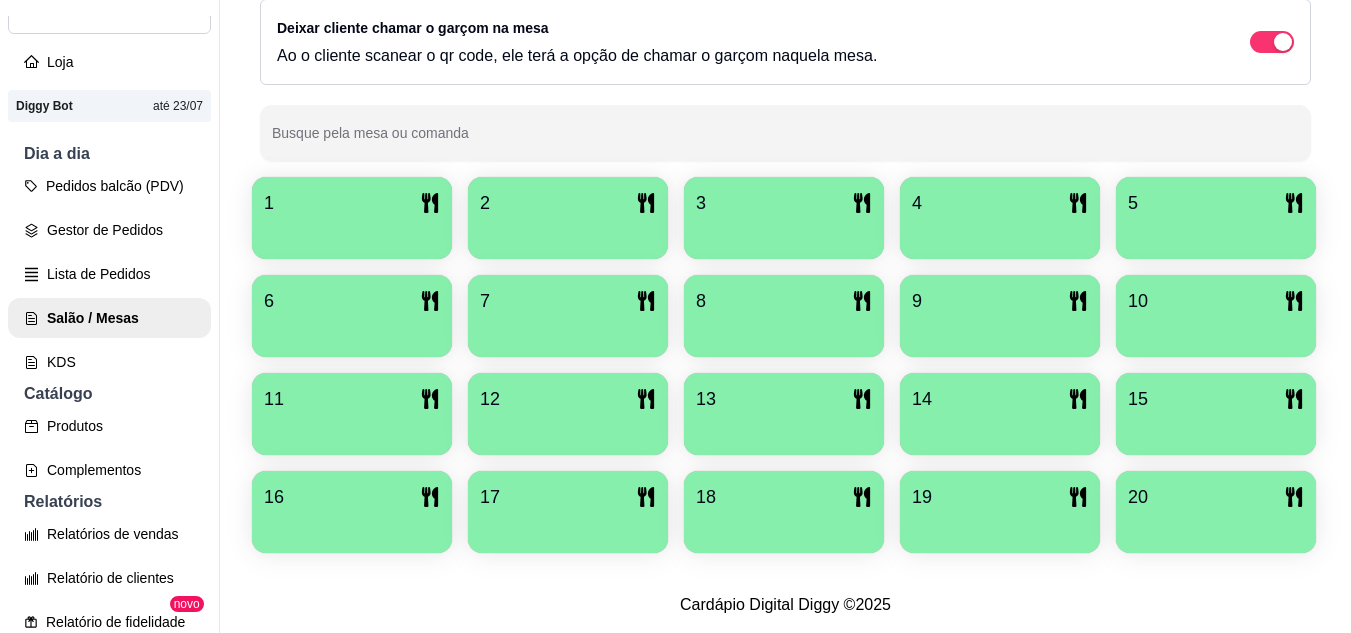 click on "20" at bounding box center [1216, 512] 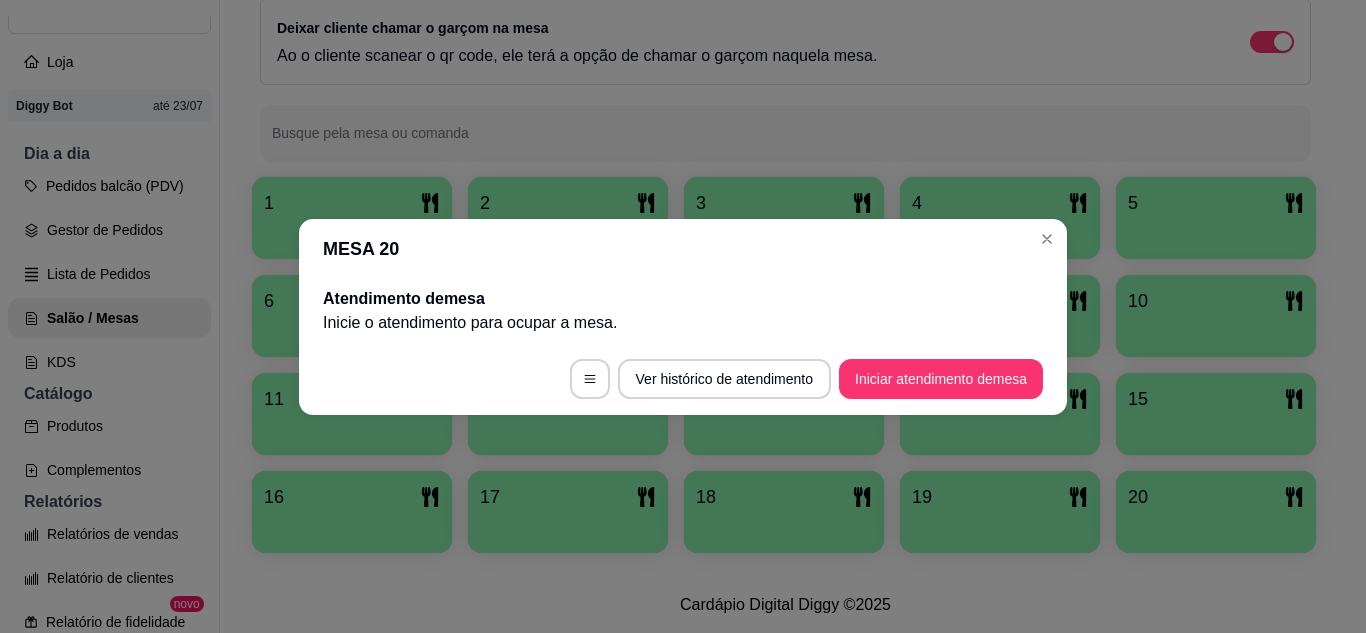 drag, startPoint x: 916, startPoint y: 343, endPoint x: 917, endPoint y: 357, distance: 14.035668 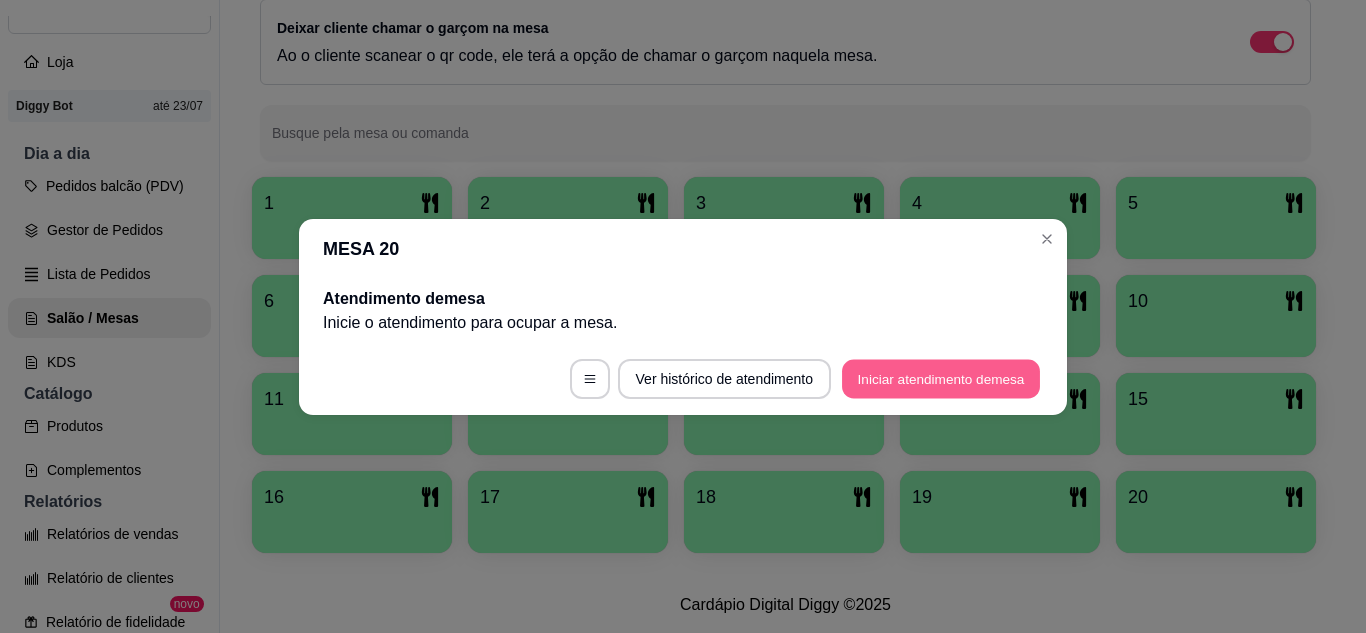 click on "Iniciar atendimento de  mesa" at bounding box center (941, 378) 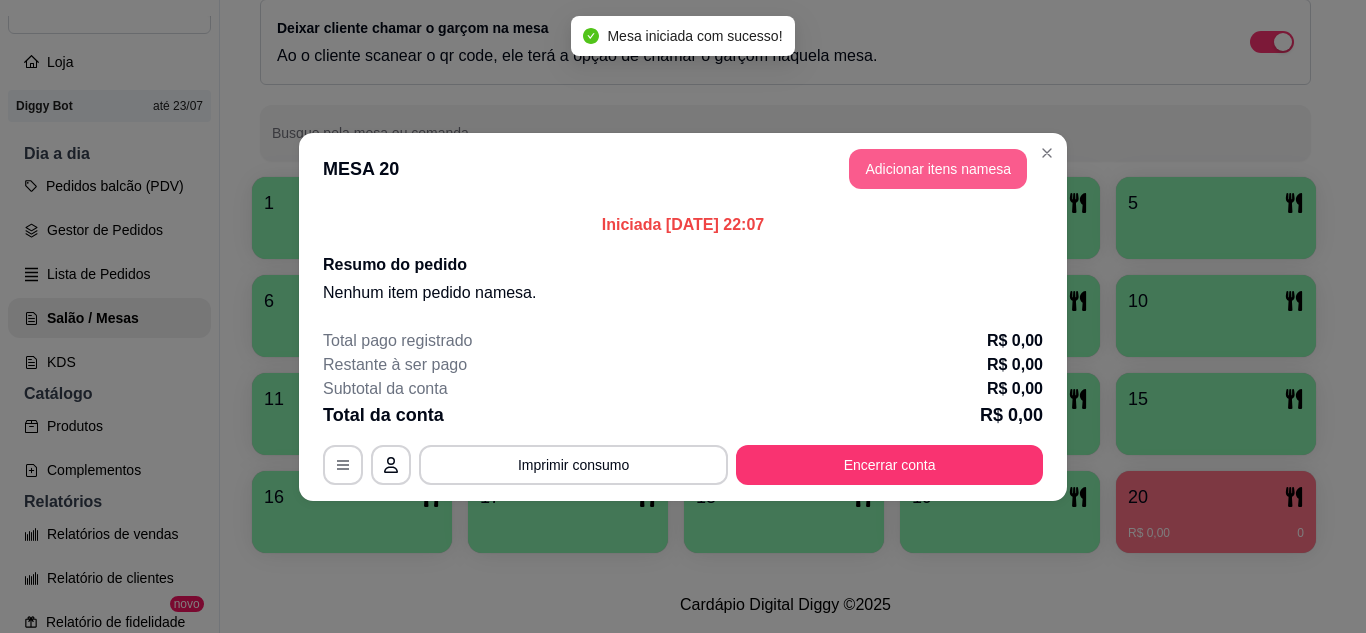 click on "Adicionar itens na  mesa" at bounding box center (938, 169) 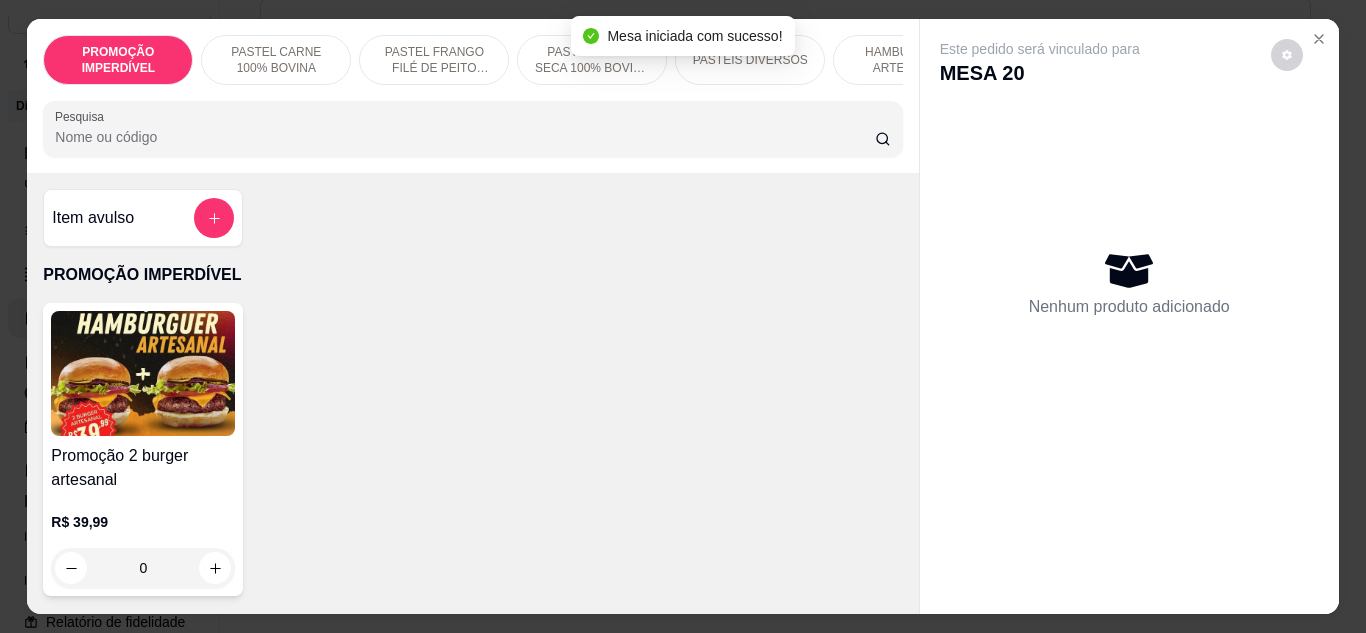 click on "Pesquisa" at bounding box center [465, 137] 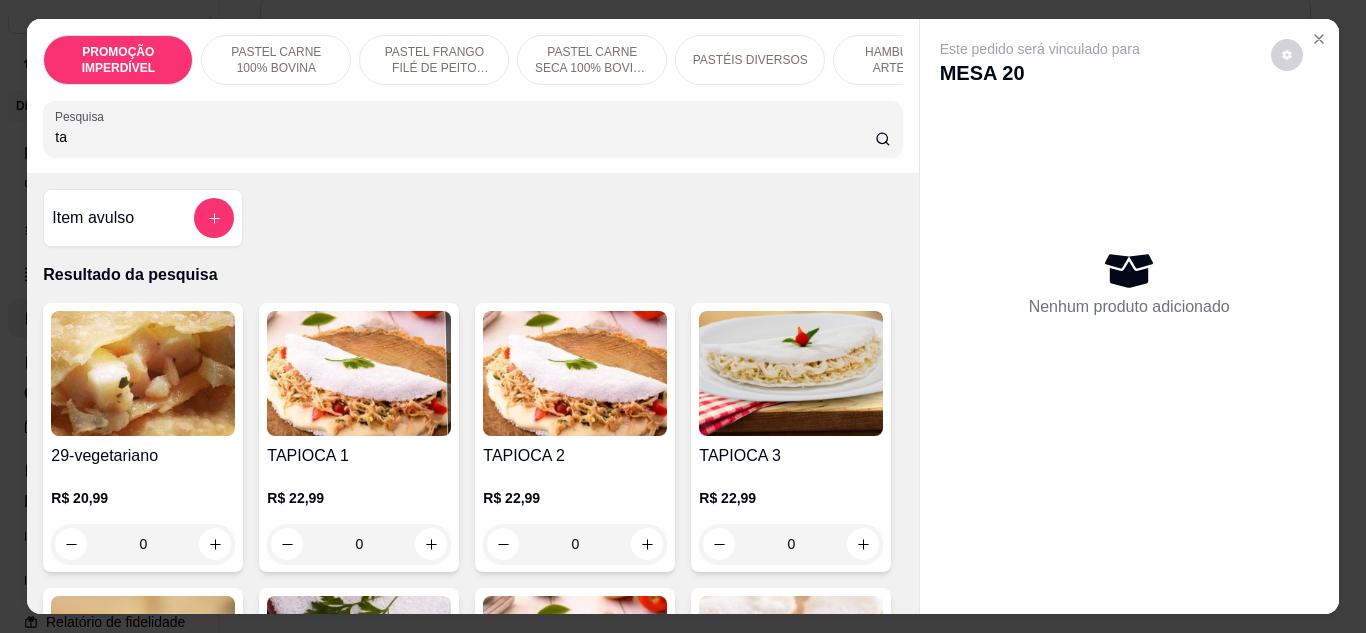 type on "ta" 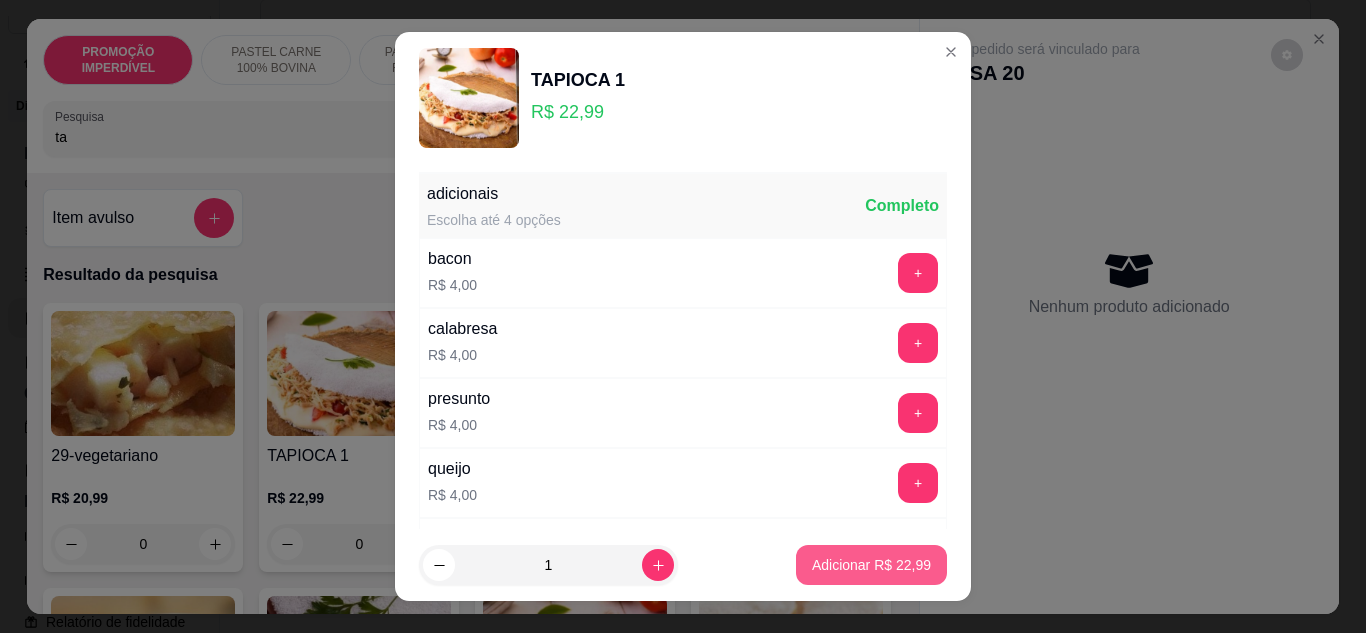click on "Adicionar   R$ 22,99" at bounding box center (871, 565) 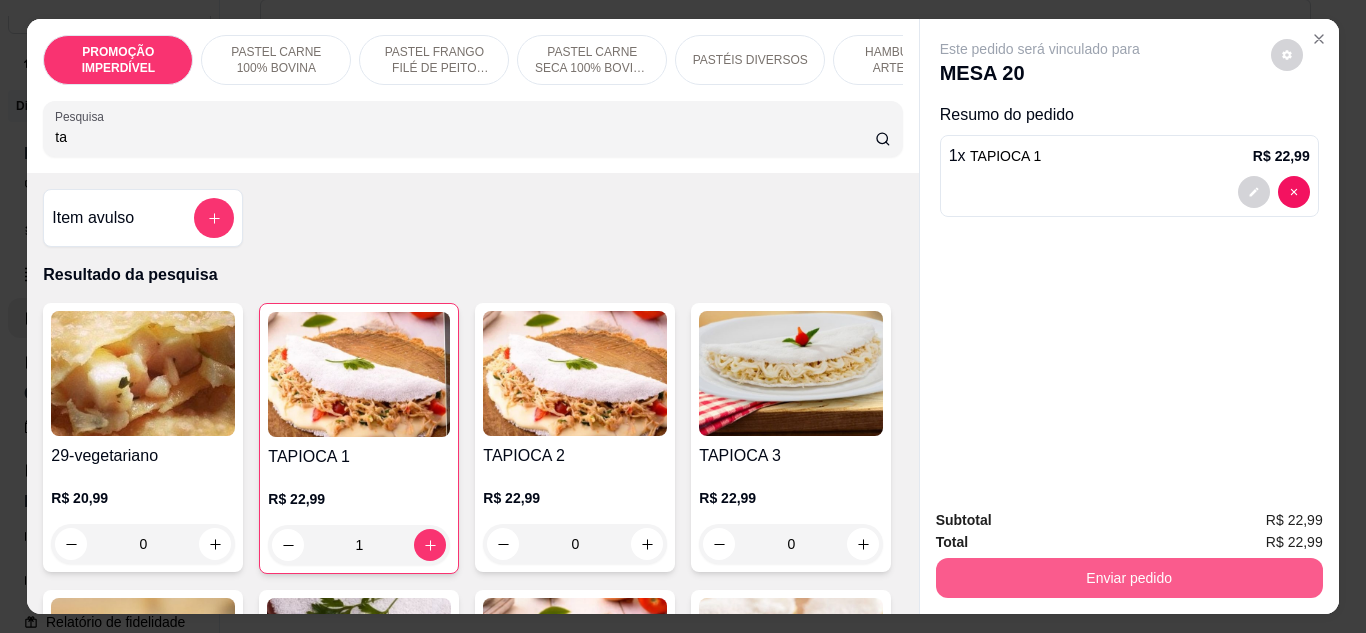 click on "Enviar pedido" at bounding box center [1129, 578] 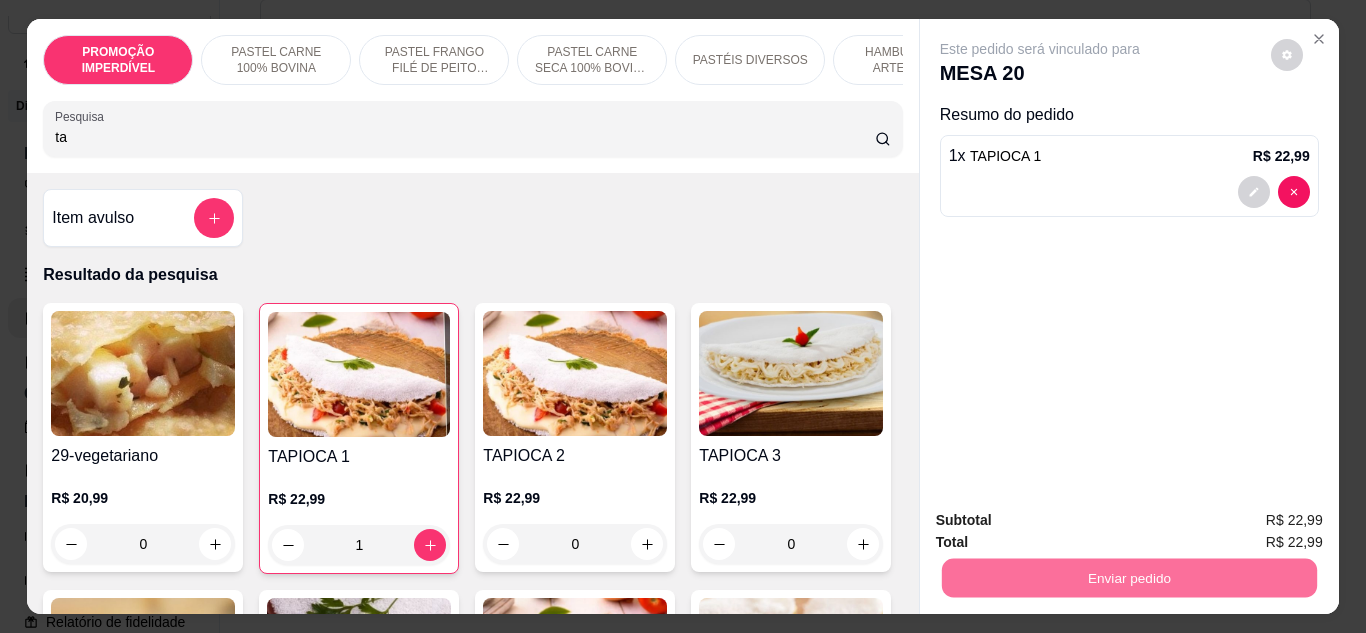 click on "29-vegetariano   R$ 20,99 0 TAPIOCA  1   R$ 22,99 1 TAPIOCA 2   R$ 22,99 0 TAPIOCA 3   R$ 22,99 0 TAPIOCA 4   R$ 22,99 0 TAPIOCA 5   R$ 22,99 0 TAPIOCA 6   R$ 23,99 0 TAPIOCA 7   R$ 25,99 0 TAPIOCA 8   R$ 25,99 0 Coca-cola lata   R$ 6,99 0 Guaraná lata   R$ 6,99 0 Sprite lata   R$ 6,99 0 fanta laranja lata   R$ 6,99 0 Fanta maracujá  lata   R$ 6,99 0 Kuat lata   R$ 6,99 0 Coca-cola zero lata   R$ 6,99 0" at bounding box center (472, 866) 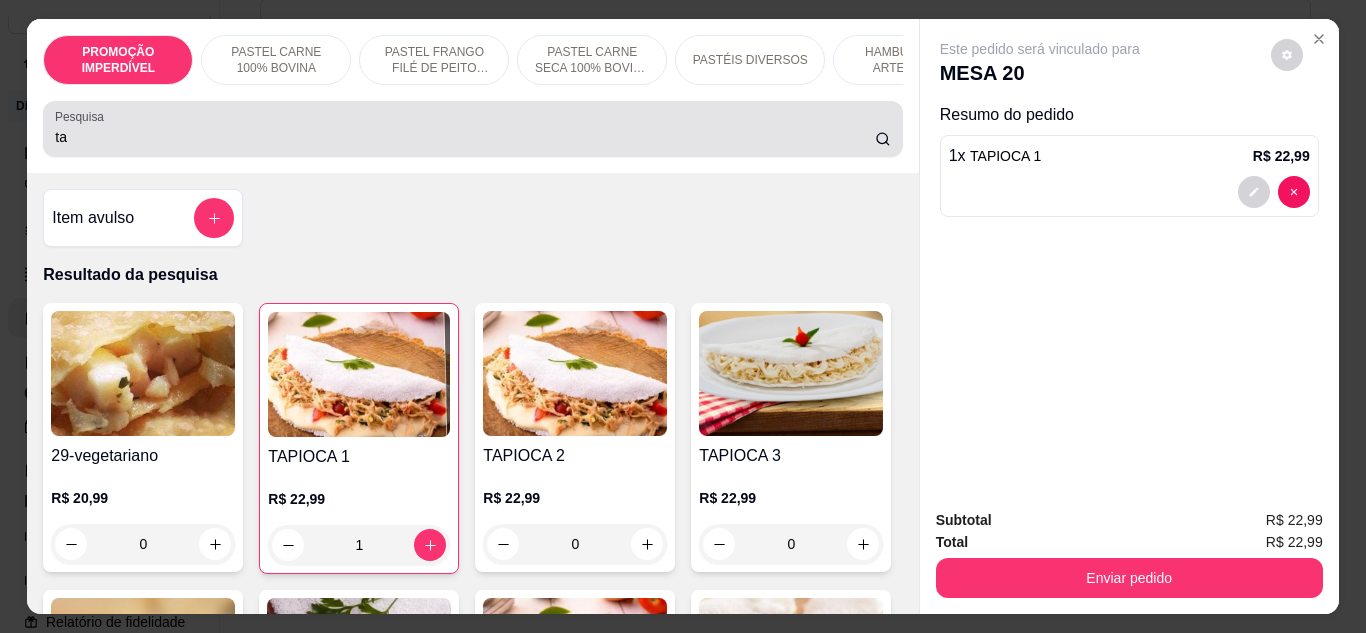 click on "ta" at bounding box center [472, 129] 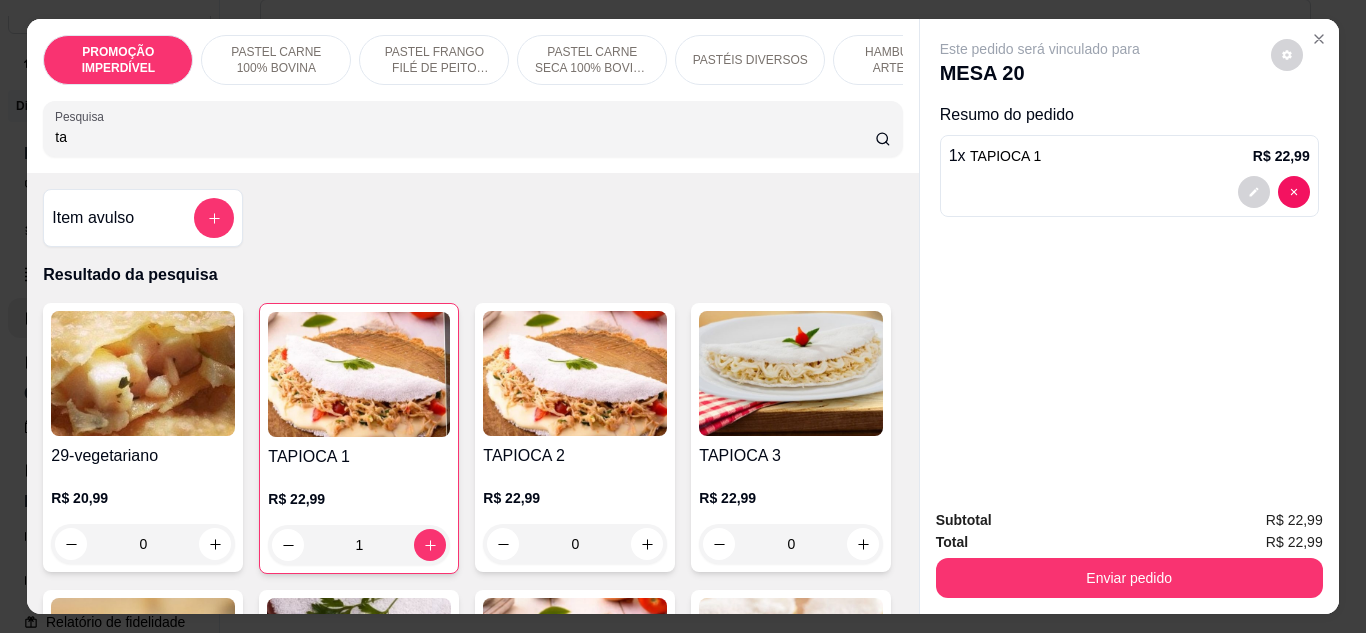 drag, startPoint x: 477, startPoint y: 132, endPoint x: 13, endPoint y: 142, distance: 464.10776 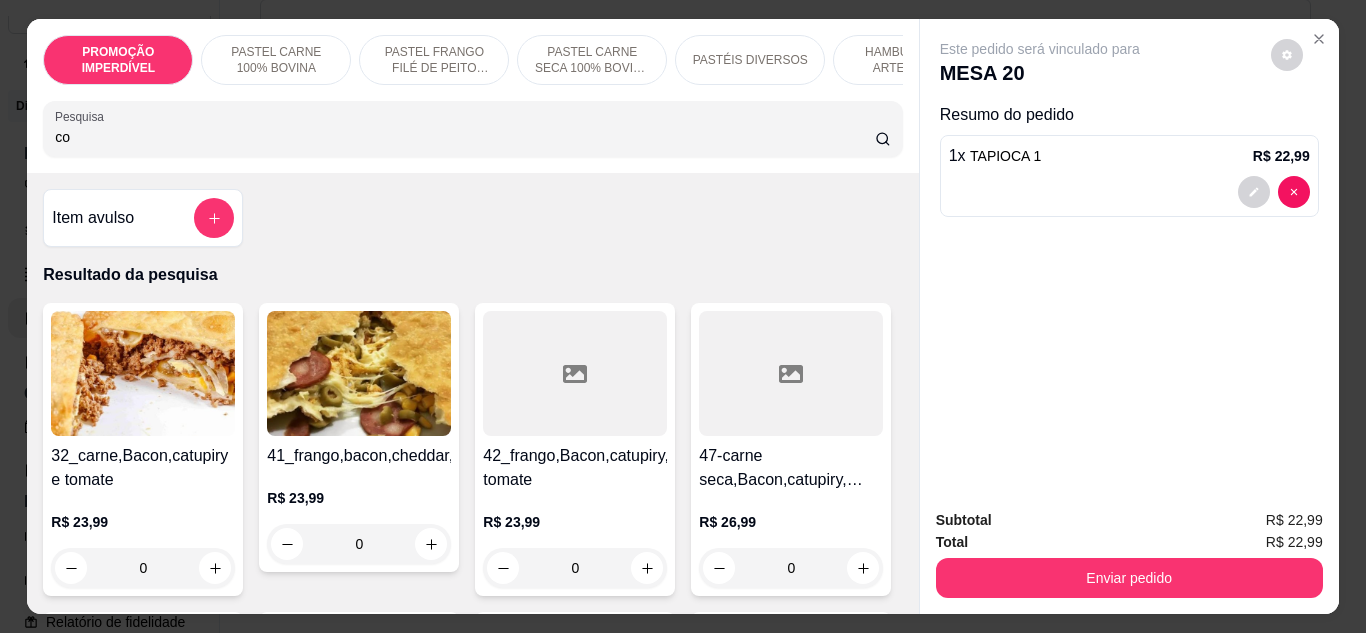 type on "c" 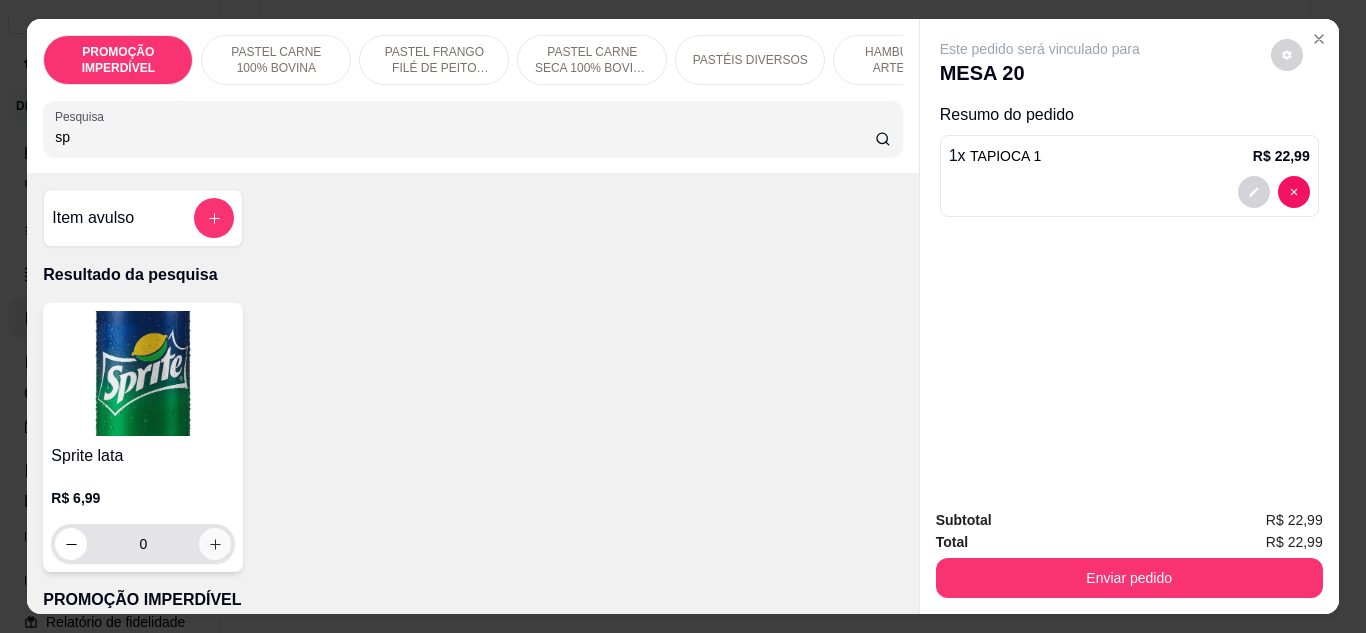 type on "sp" 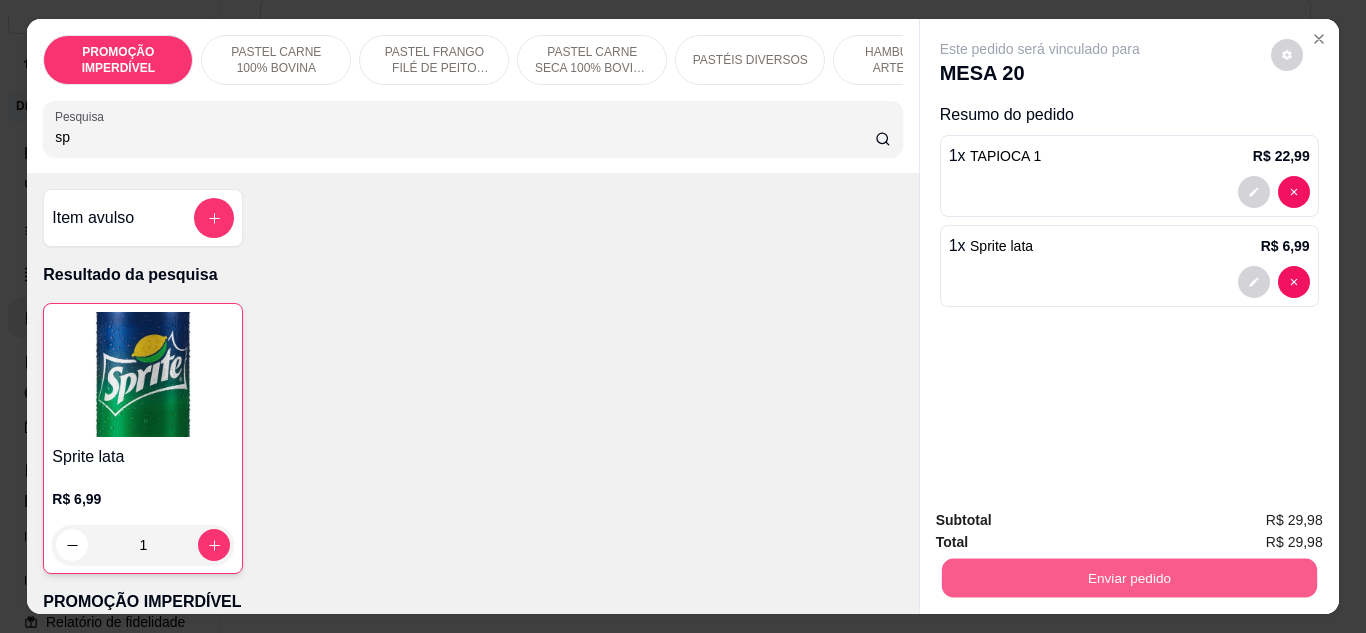 click on "Enviar pedido" at bounding box center [1128, 578] 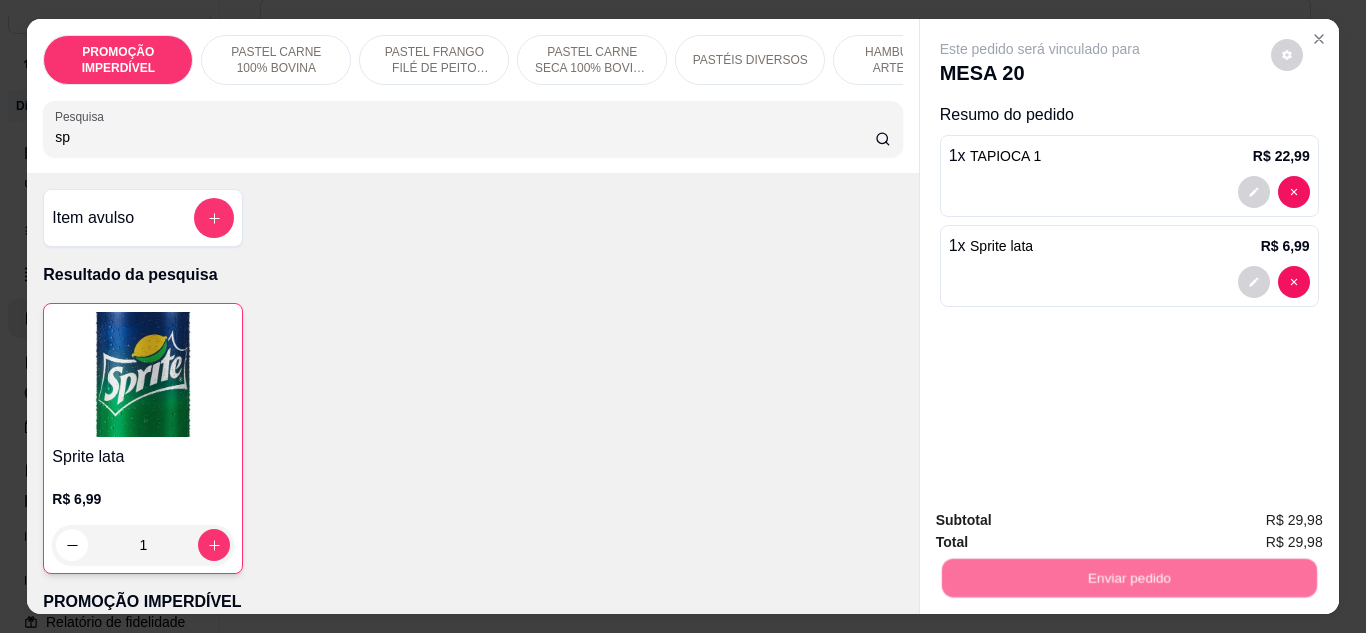 click on "Não registrar e enviar pedido" at bounding box center (1063, 521) 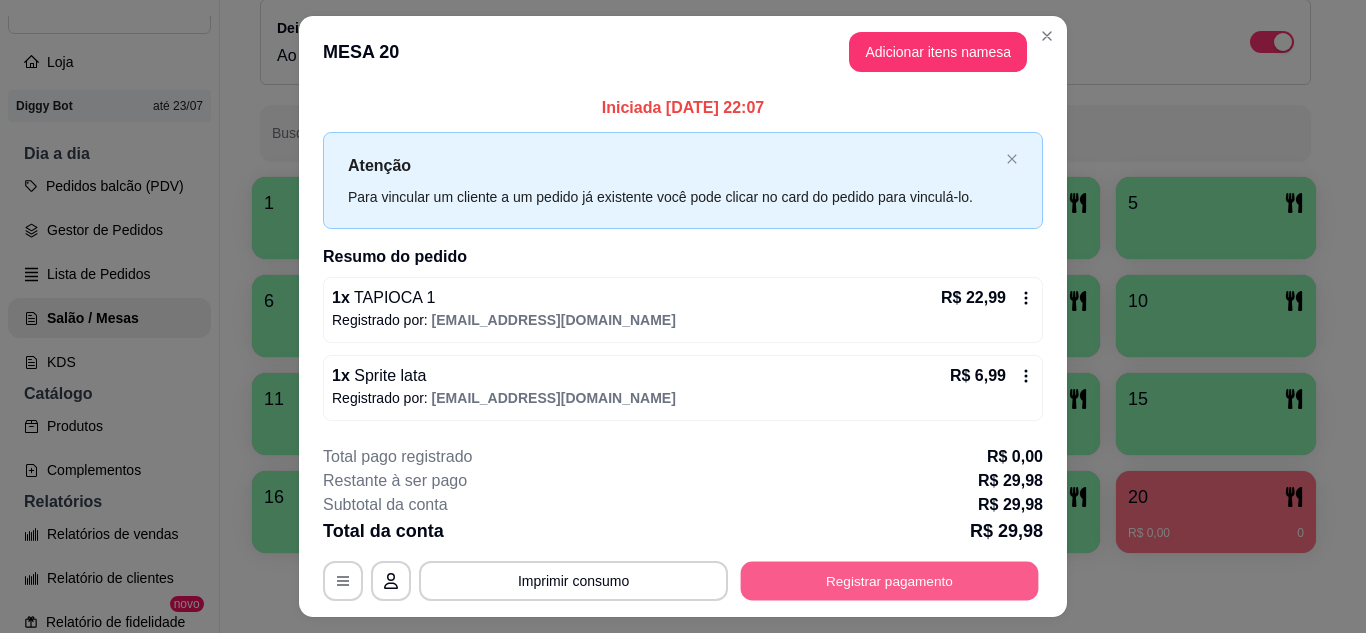 click on "Registrar pagamento" at bounding box center (890, 581) 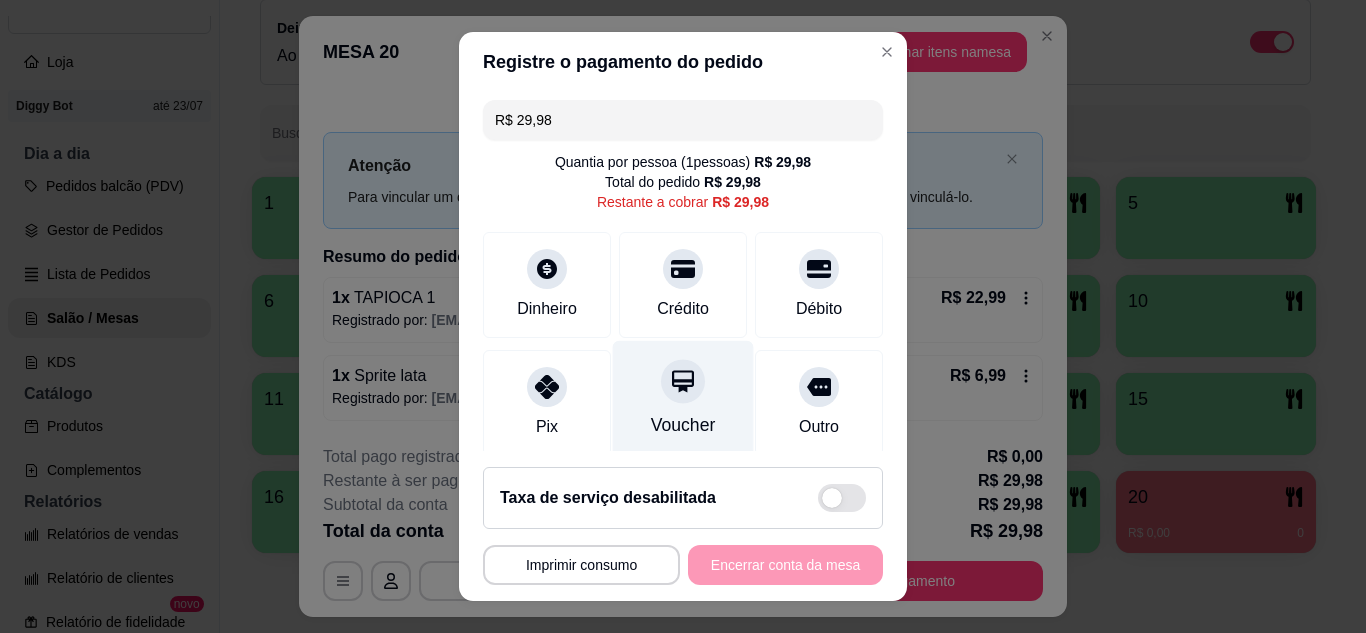 scroll, scrollTop: 154, scrollLeft: 0, axis: vertical 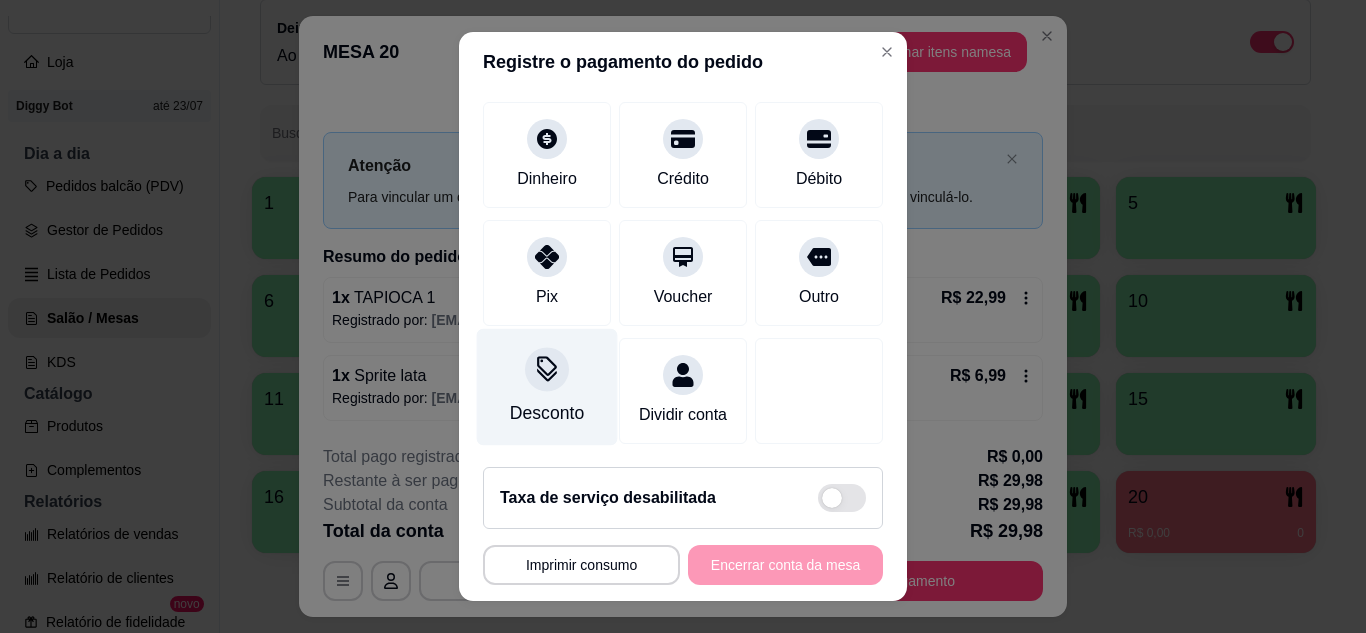 click on "Desconto" at bounding box center (547, 386) 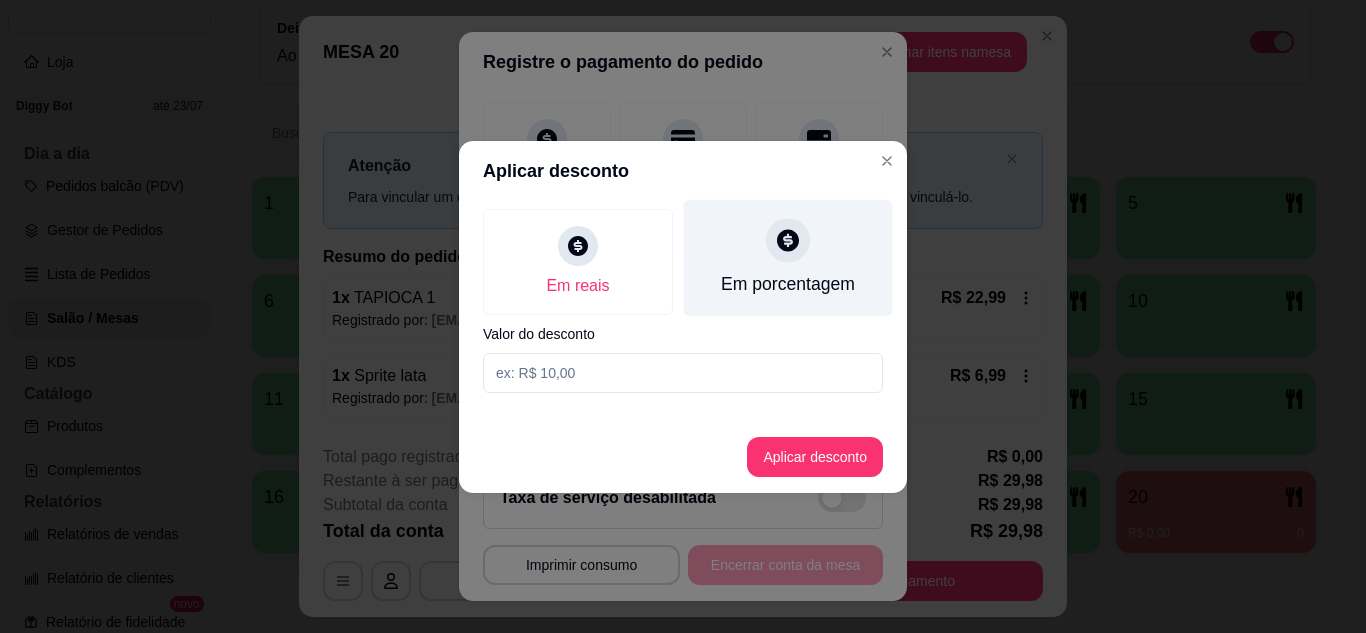 click on "Em porcentagem" at bounding box center (788, 257) 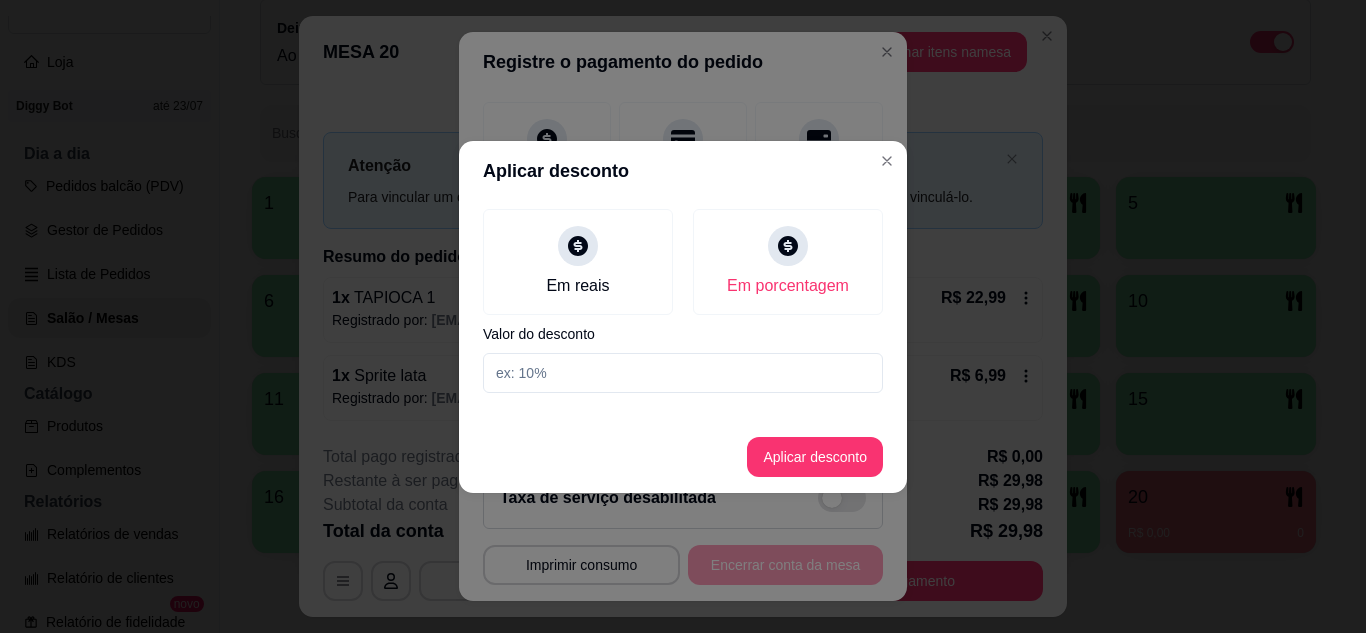click at bounding box center (683, 373) 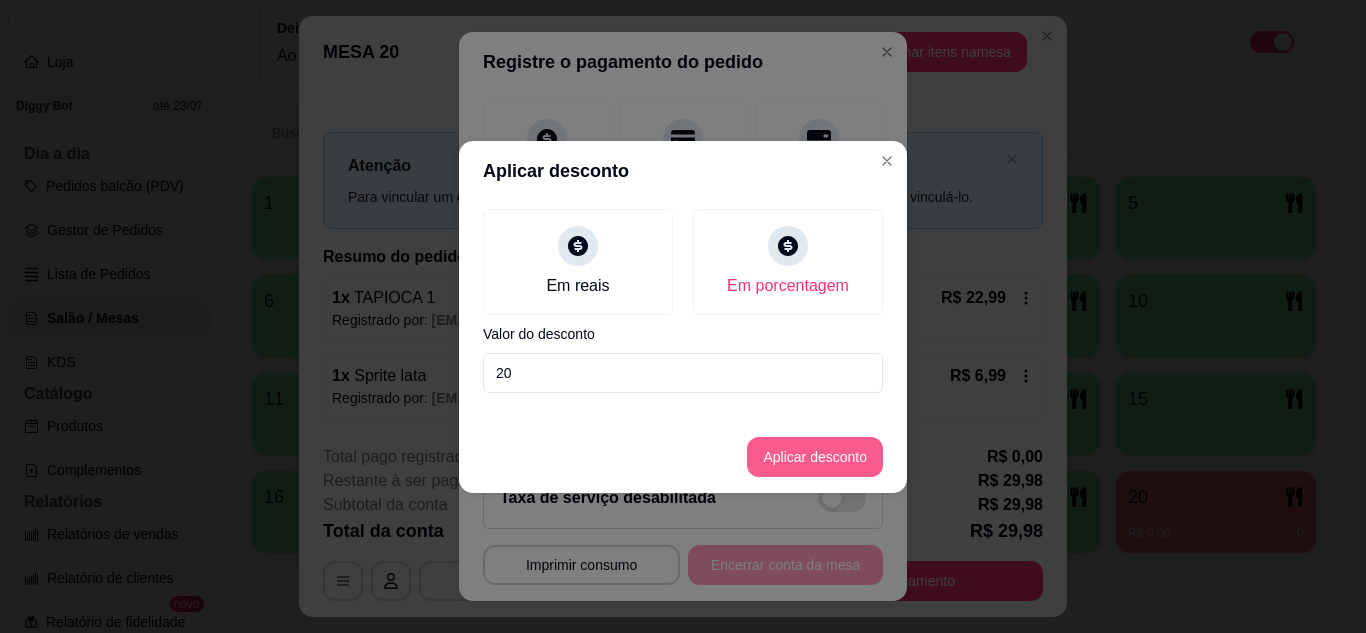 type on "20" 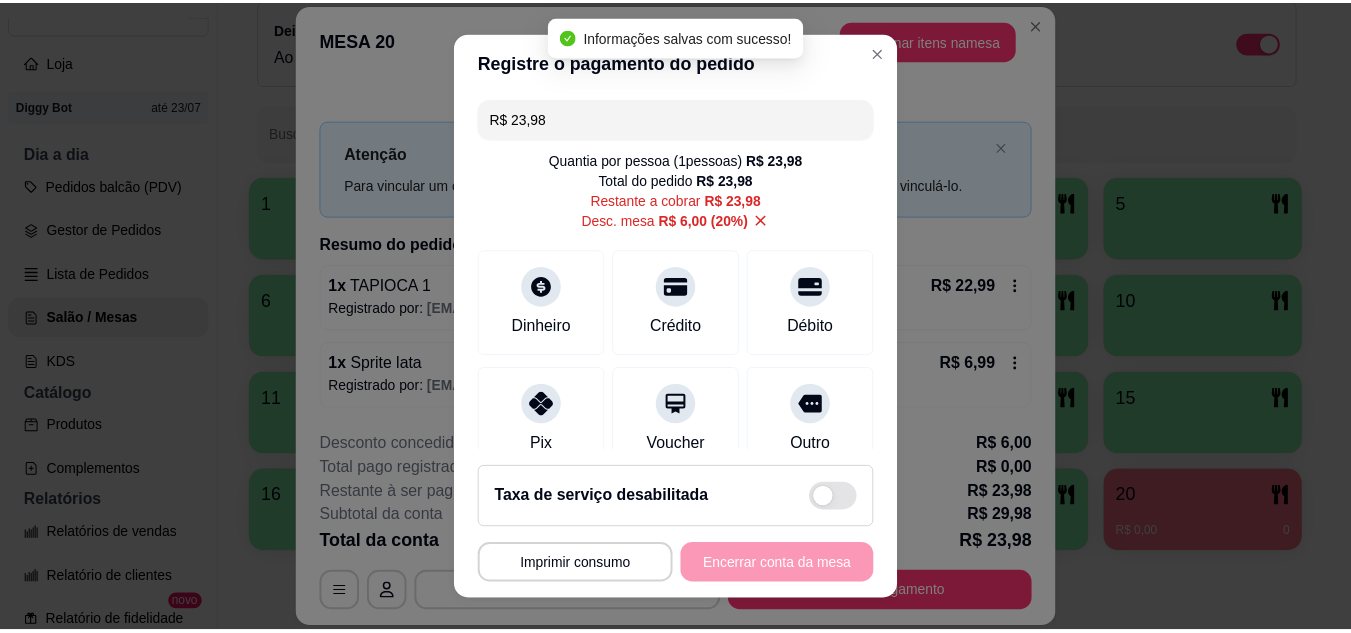 scroll, scrollTop: 0, scrollLeft: 0, axis: both 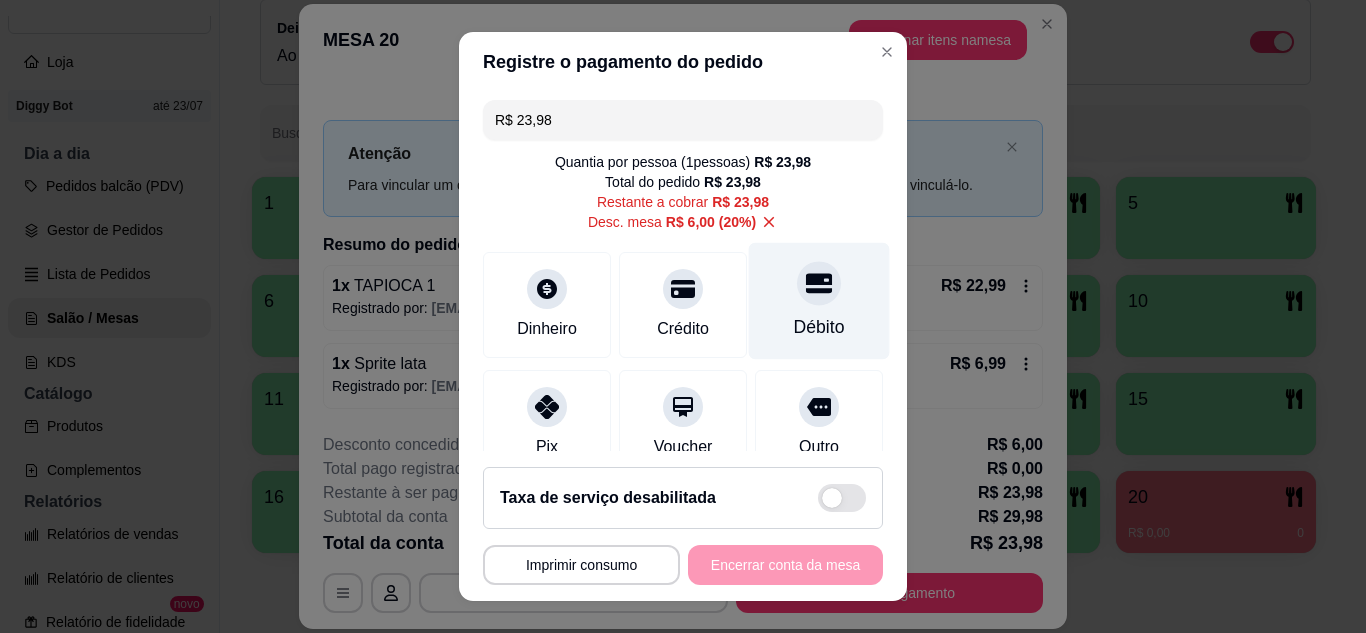 click on "Débito" at bounding box center (819, 300) 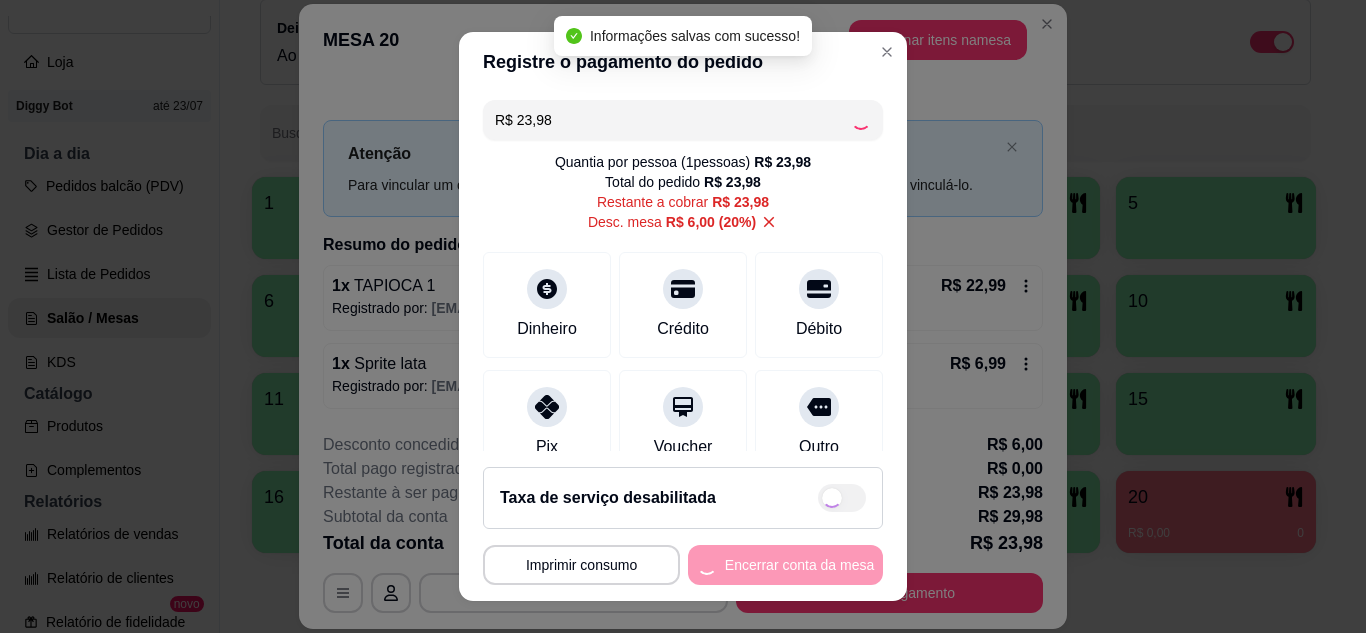 type on "R$ 0,00" 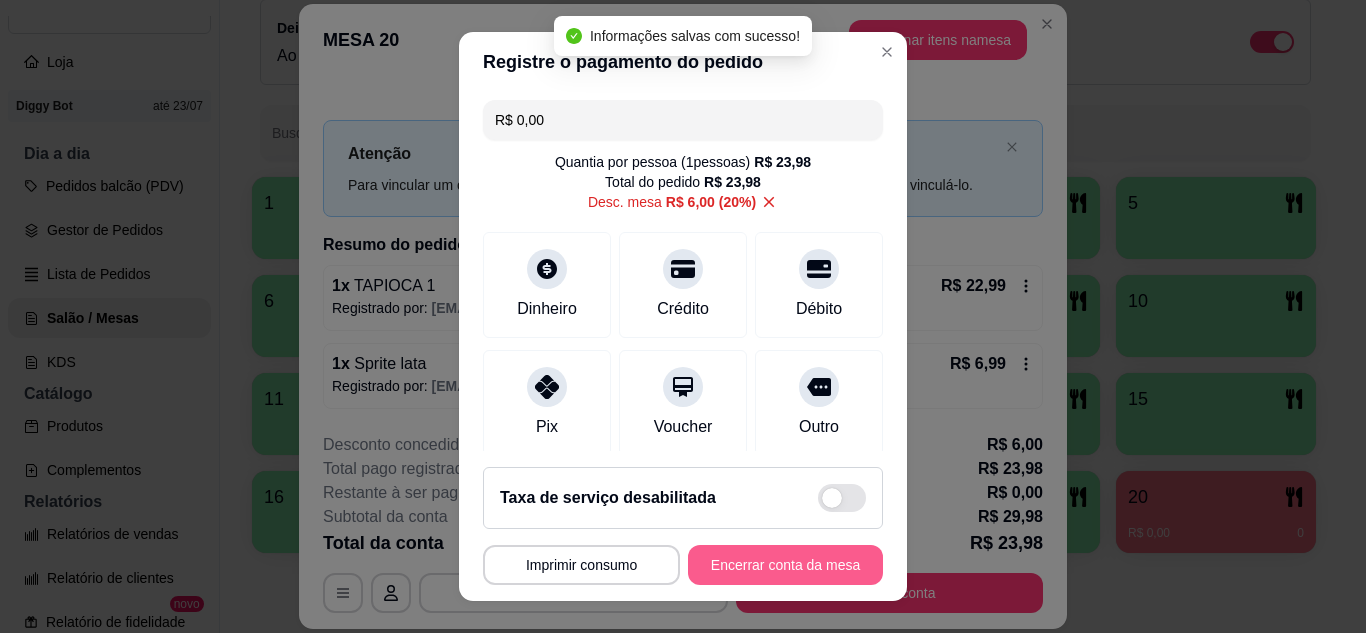 click on "Encerrar conta da mesa" at bounding box center (785, 565) 